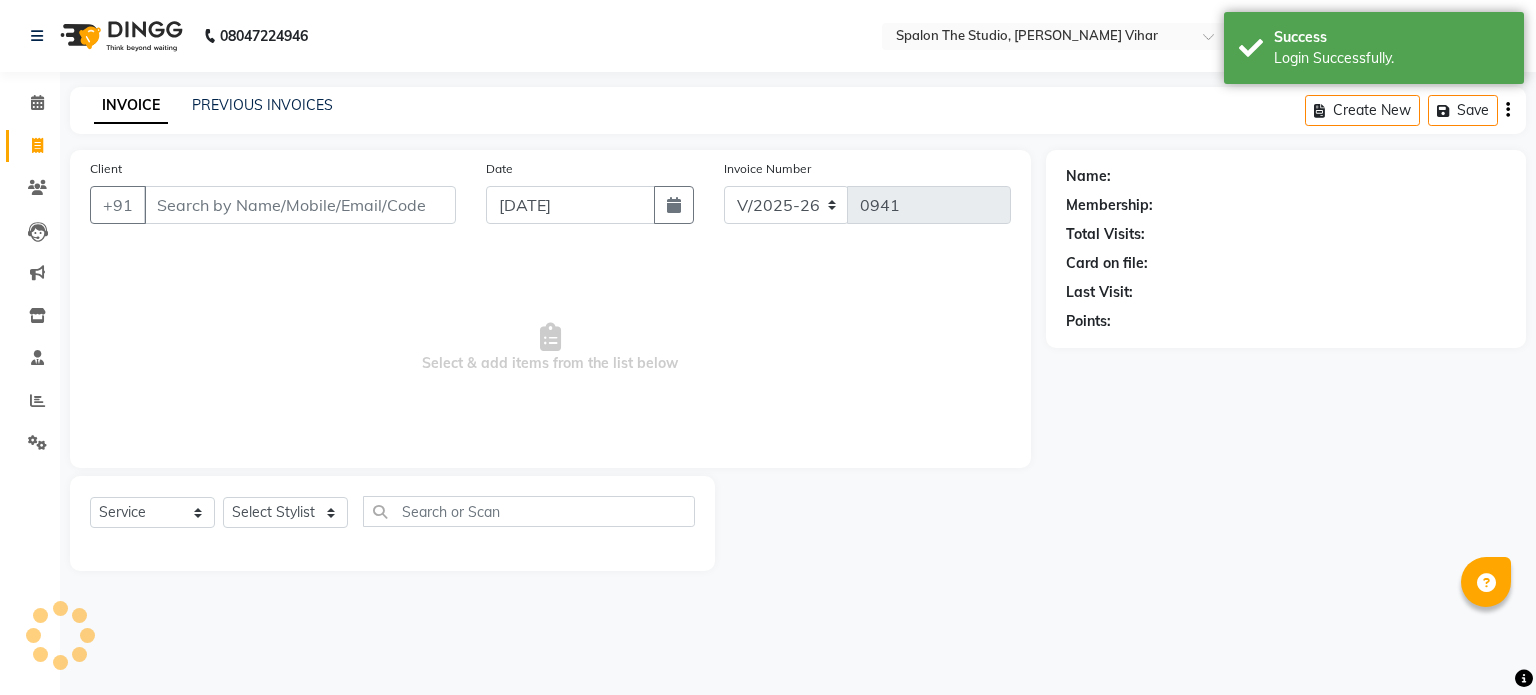 select on "903" 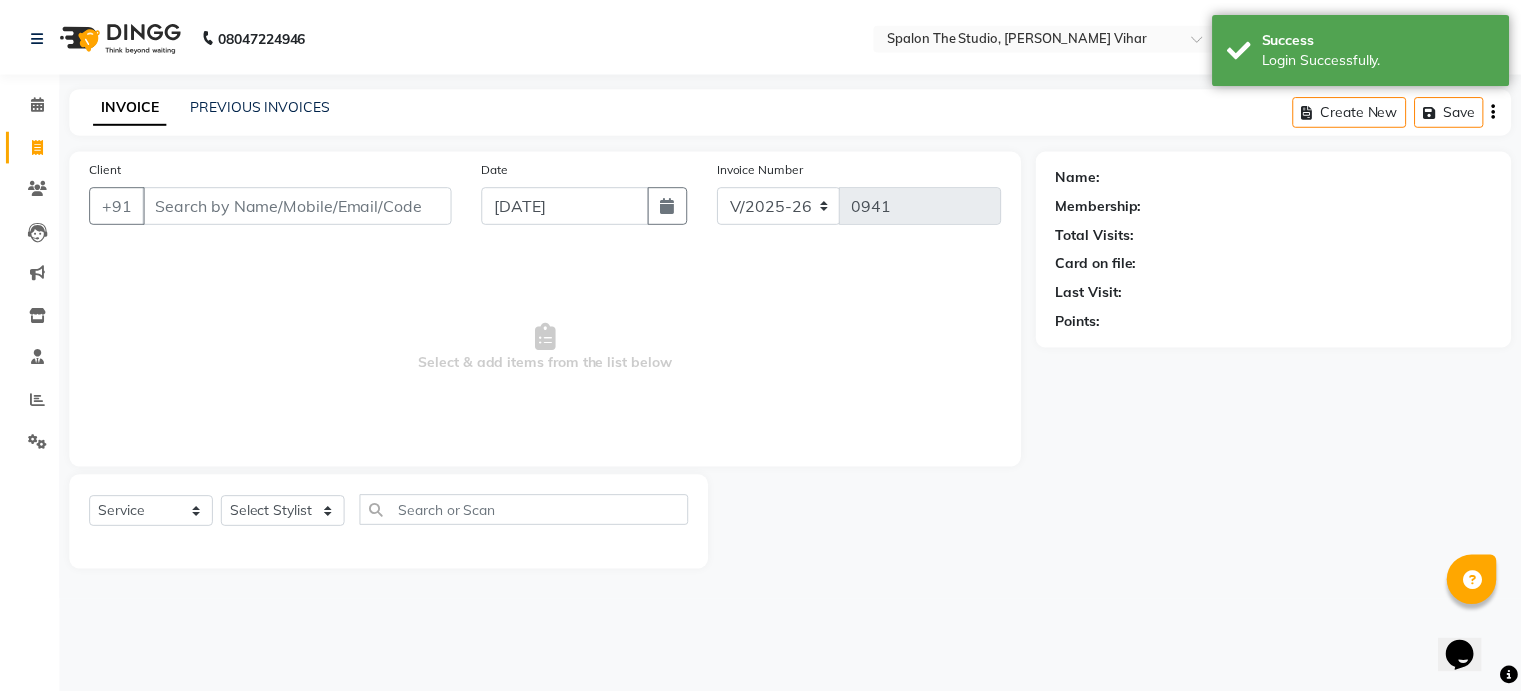 scroll, scrollTop: 0, scrollLeft: 0, axis: both 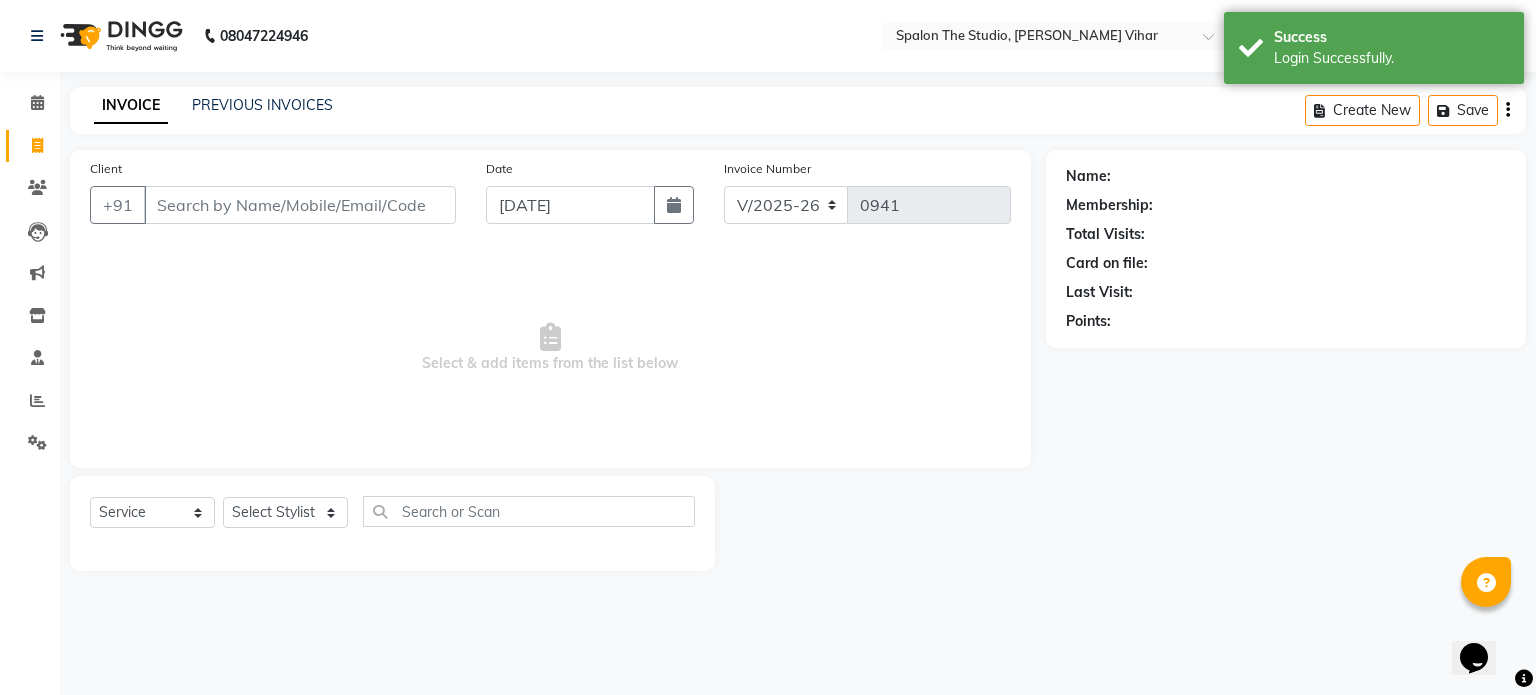 click on "Calendar" 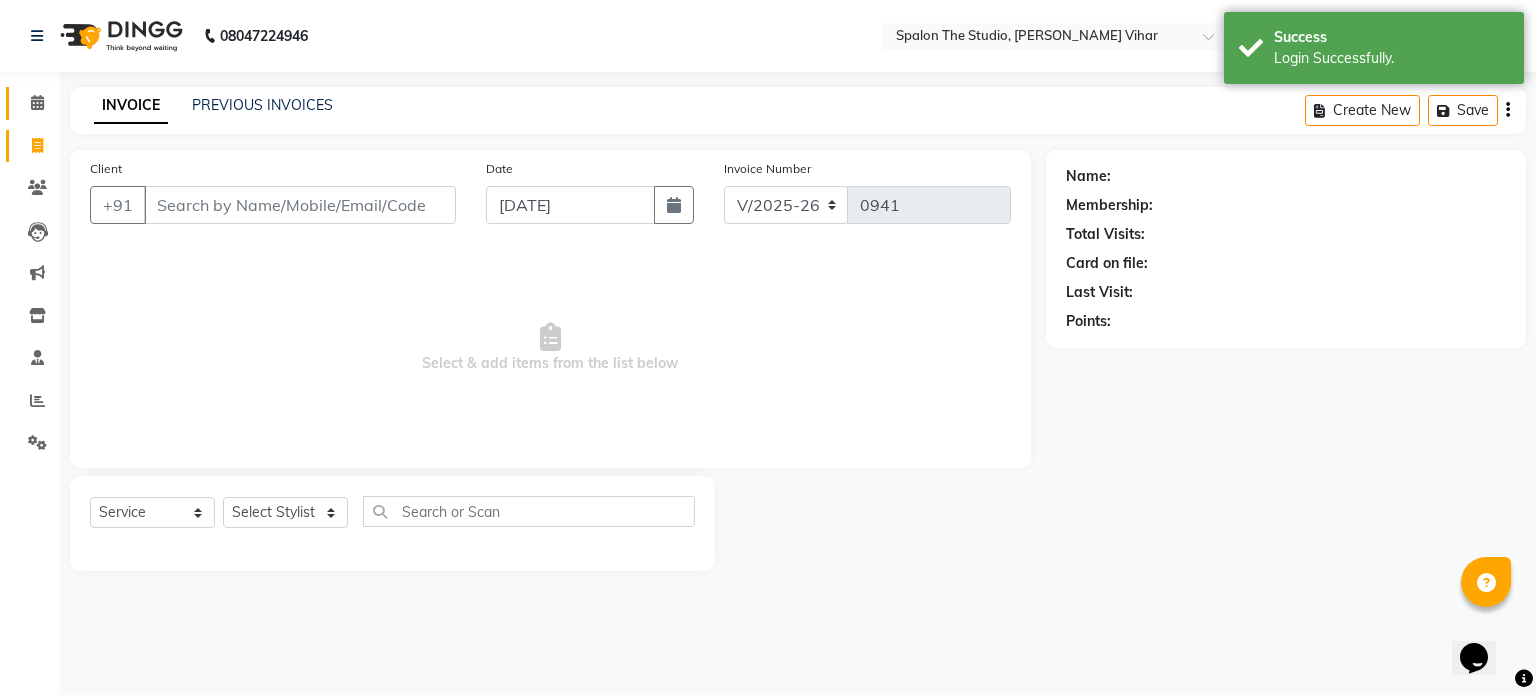 click on "Calendar" 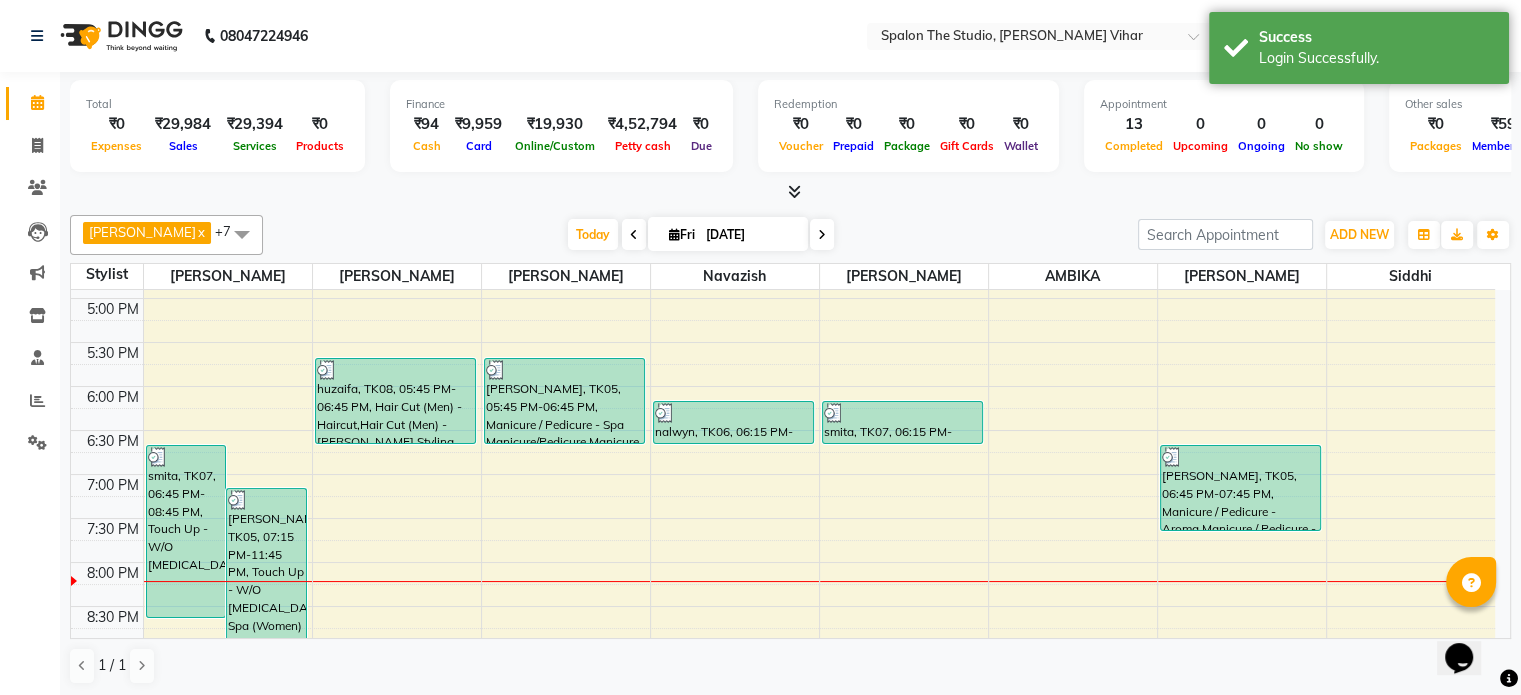 scroll, scrollTop: 690, scrollLeft: 0, axis: vertical 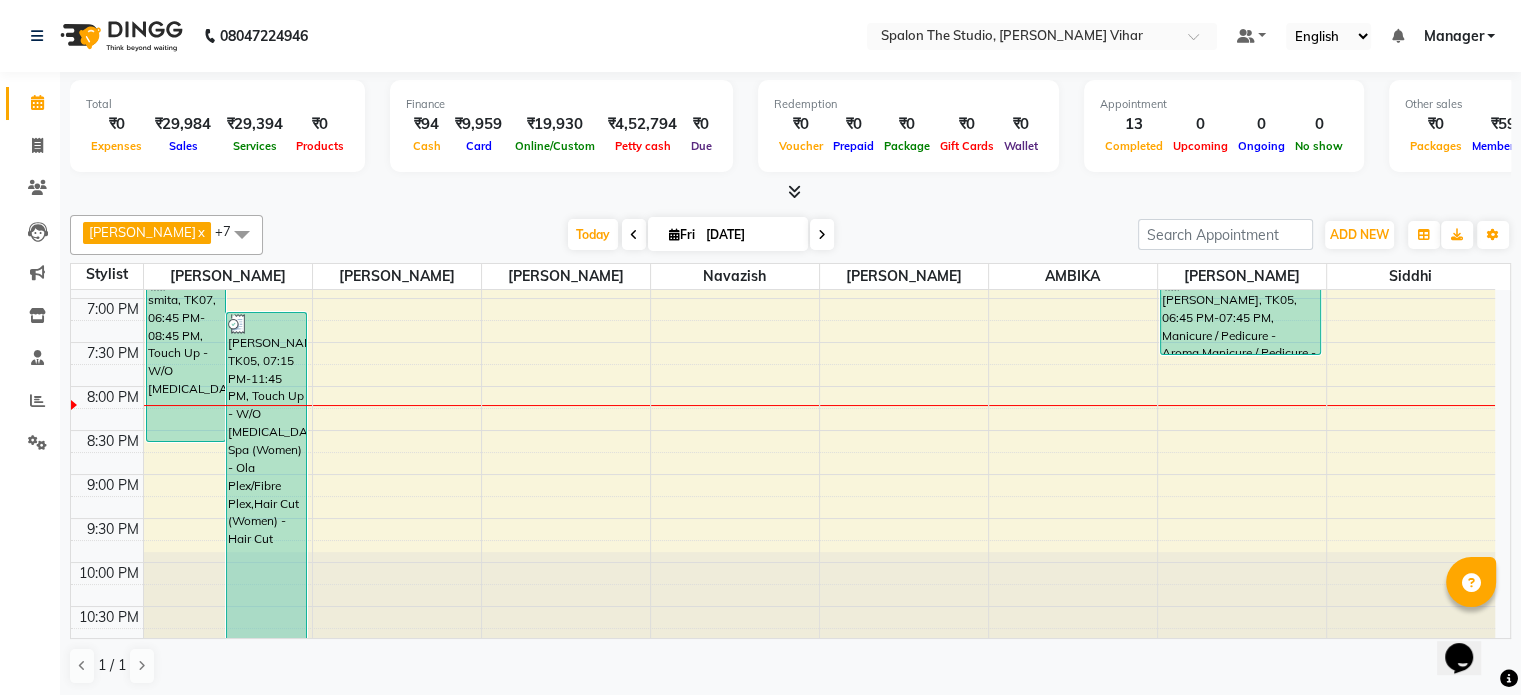drag, startPoint x: 369, startPoint y: 176, endPoint x: 244, endPoint y: 464, distance: 313.957 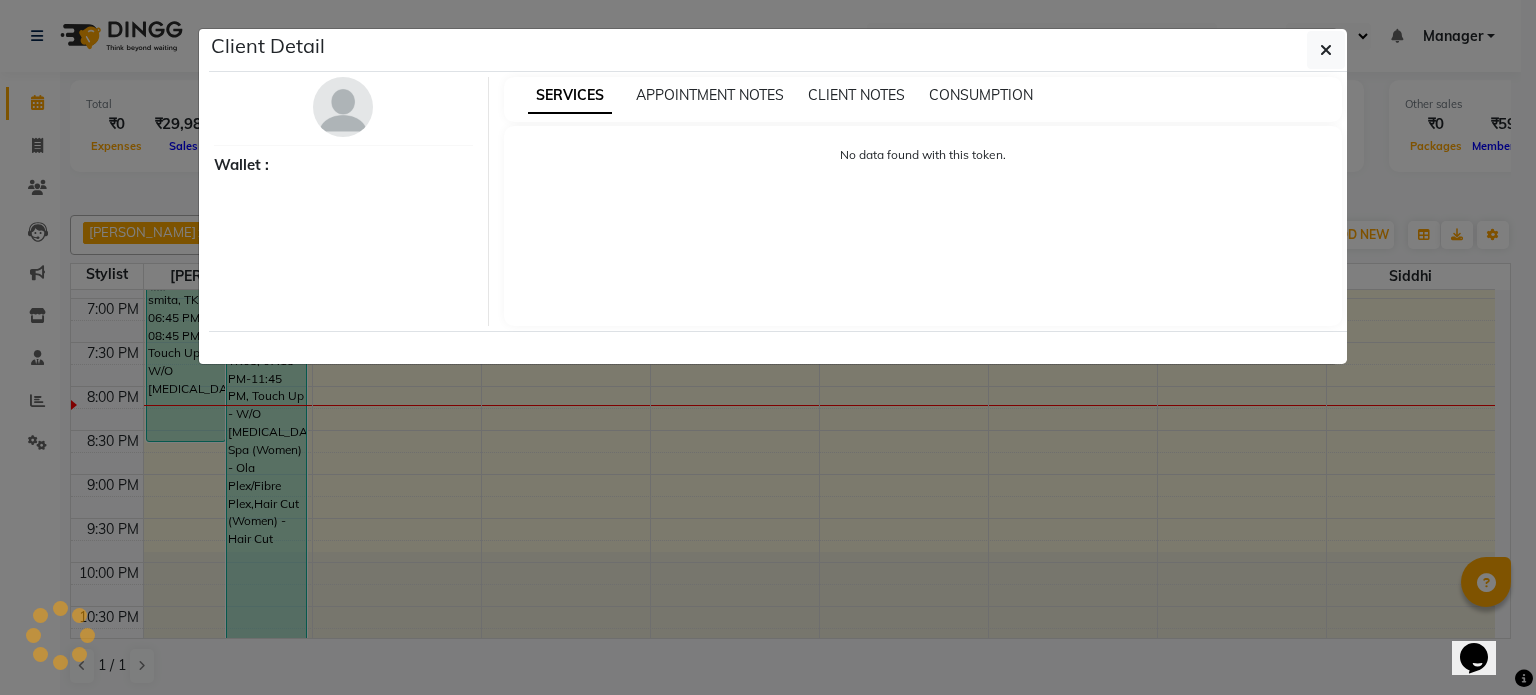 select on "3" 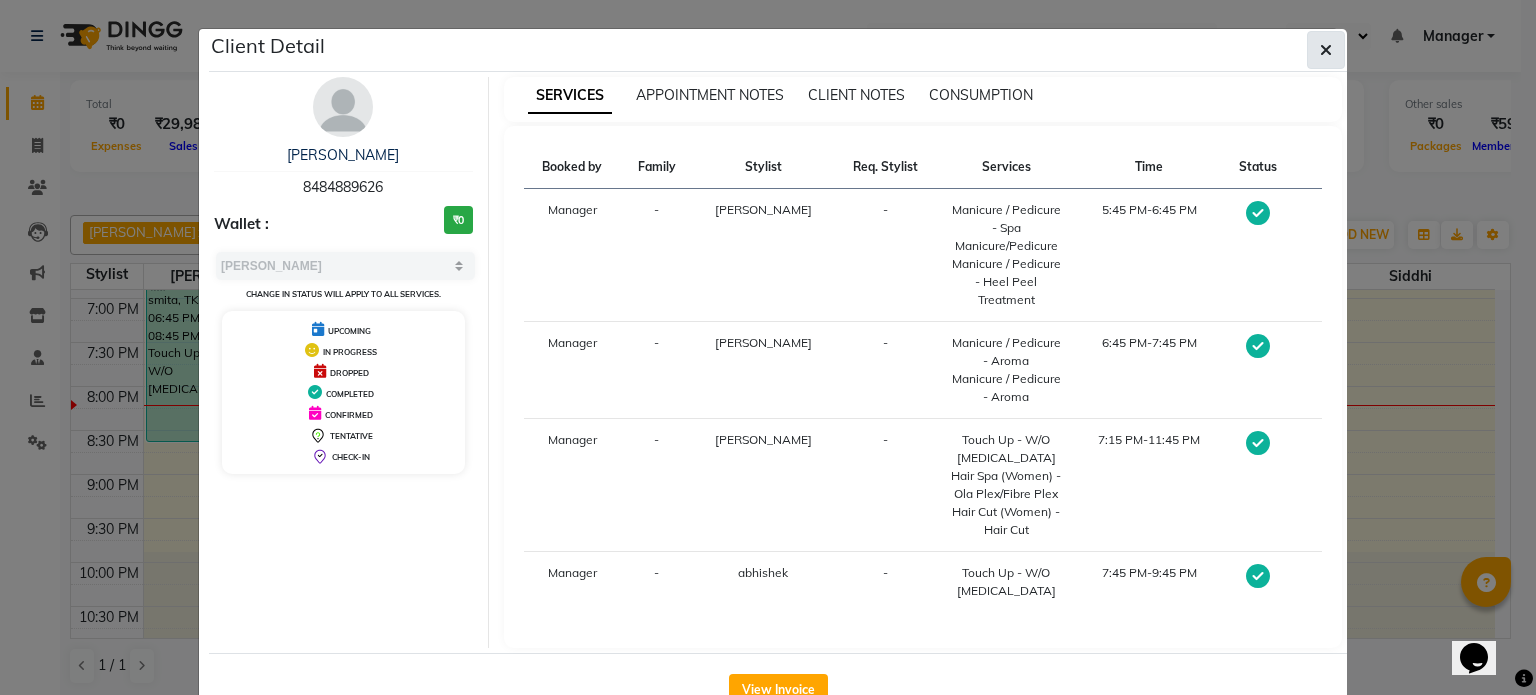 click 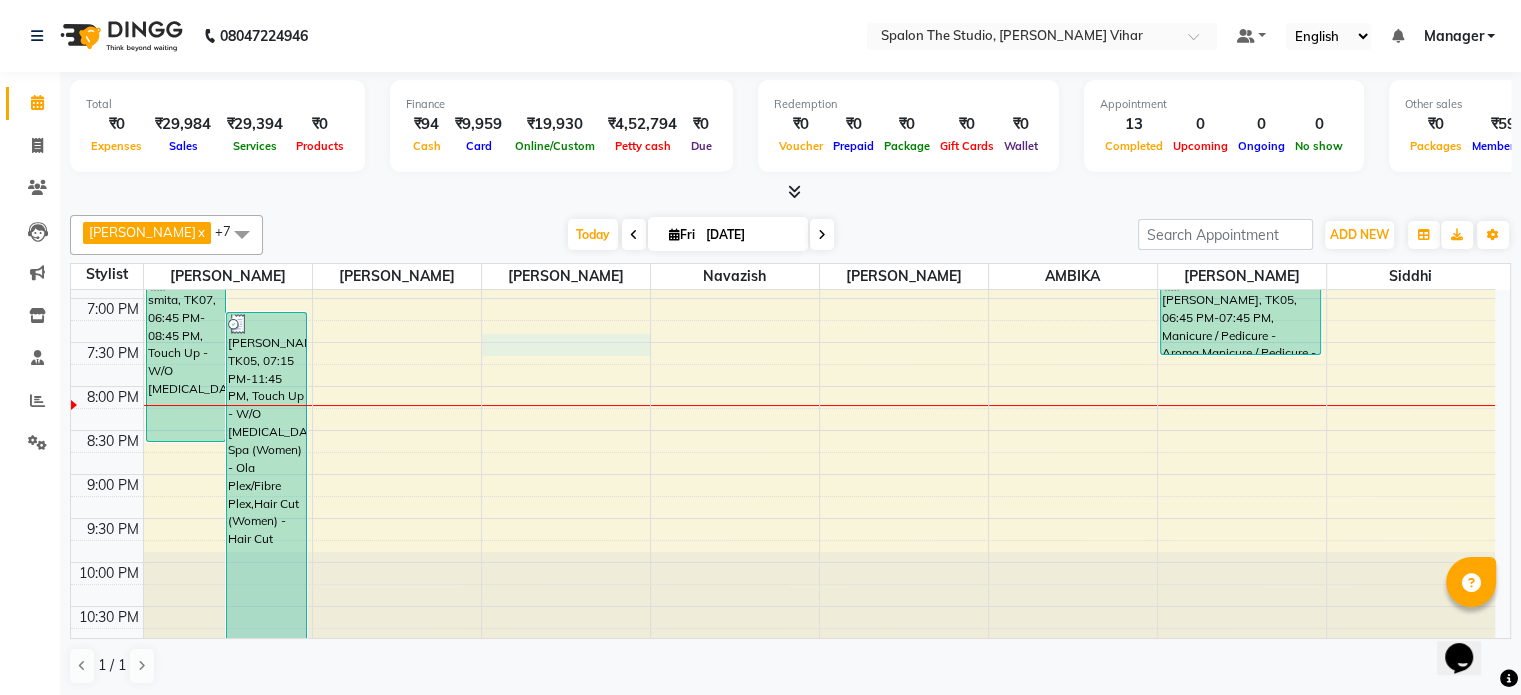 click on "9:00 AM 9:30 AM 10:00 AM 10:30 AM 11:00 AM 11:30 AM 12:00 PM 12:30 PM 1:00 PM 1:30 PM 2:00 PM 2:30 PM 3:00 PM 3:30 PM 4:00 PM 4:30 PM 5:00 PM 5:30 PM 6:00 PM 6:30 PM 7:00 PM 7:30 PM 8:00 PM 8:30 PM 9:00 PM 9:30 PM 10:00 PM 10:30 PM     smita, TK07, 06:45 PM-08:45 PM, Touch Up - W/O Ammonia     NAMRATA MAHALAY, TK05, 07:15 PM-11:45 PM, Touch Up - W/O Ammonia,Hair Spa (Women) - Ola Plex/Fibre Plex,Hair Cut (Women) - Hair Cut     Neena Waghamare, TK03, 12:30 PM-02:30 PM, Global Color With Ammonia - Upto Midback     neha, TK01, 12:30 PM-01:00 PM, Hair Cut (Women) - Pixie Cut     huzaifa, TK08, 05:45 PM-06:45 PM, Hair Cut (Men) - Haircut,Hair Cut (Men) - Beard Styling     NAMRATA MAHALAY, TK05, 05:45 PM-06:45 PM, Manicure / Pedicure - Spa Manicure/Pedicure,Manicure / Pedicure - Heel Peel Treatment     nalwyn, TK06, 06:15 PM-06:45 PM, Hair Cut (Men) - Haircut     smita, TK07, 06:15 PM-06:45 PM, Manicure / Pedicure - Heel Peel Treatment     alifiya, TK02, 12:45 PM-01:00 PM, Threading - Eyebrows" at bounding box center (783, 34) 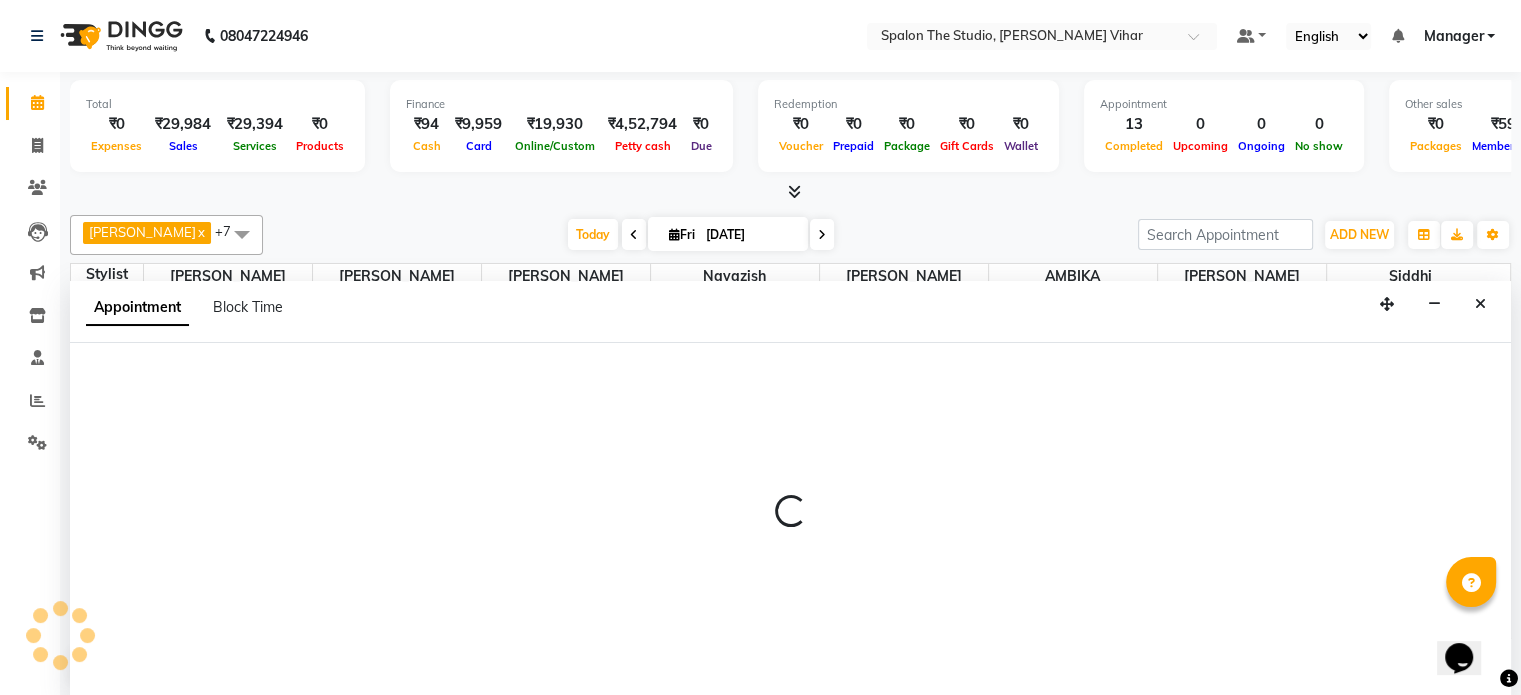 scroll, scrollTop: 0, scrollLeft: 0, axis: both 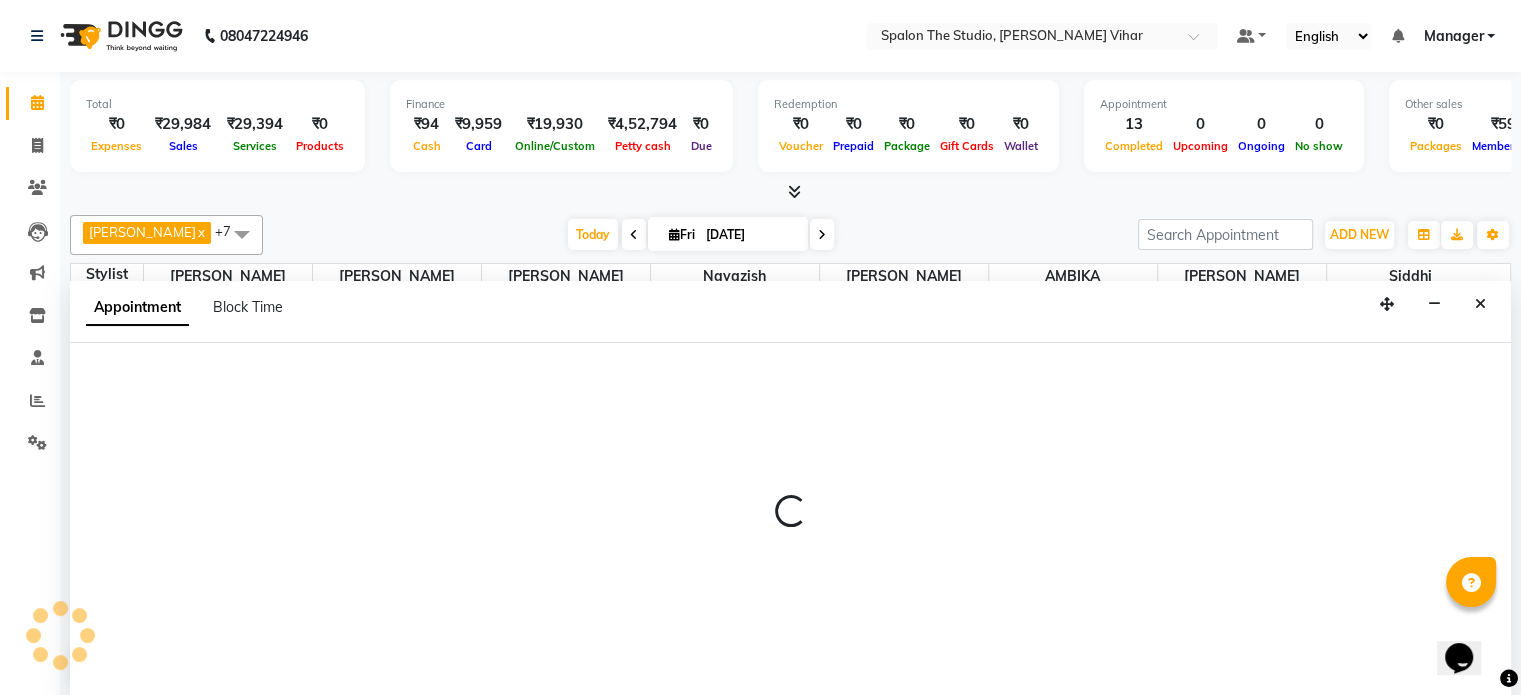 select on "63680" 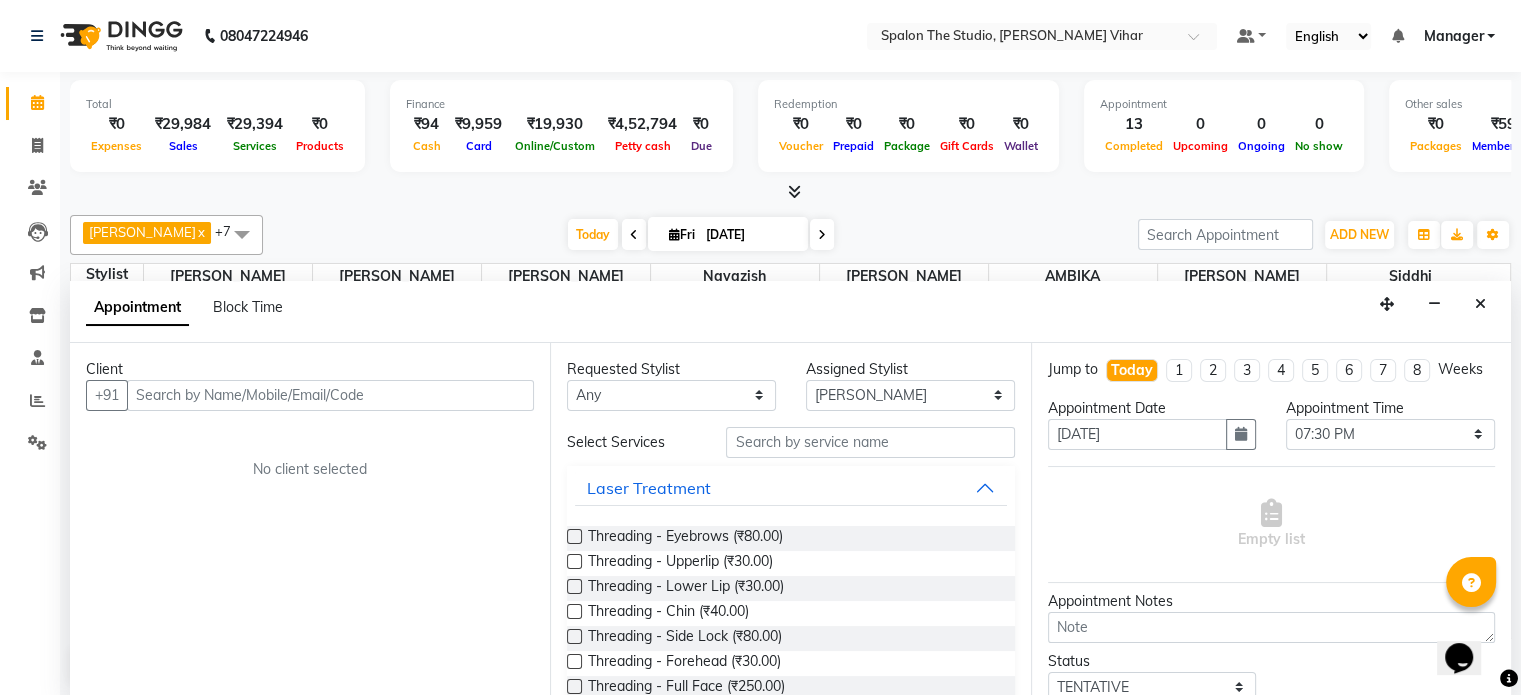 click at bounding box center (330, 395) 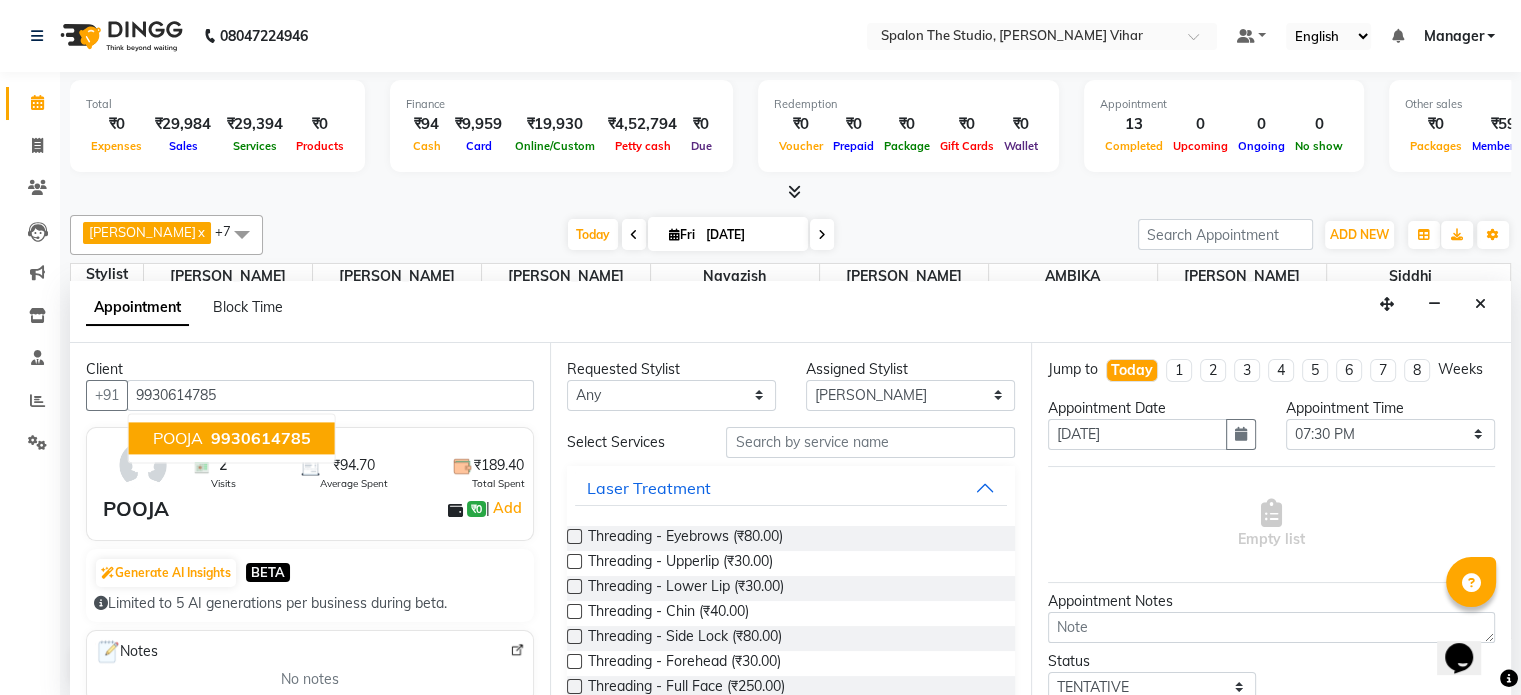 click on "9930614785" at bounding box center [261, 438] 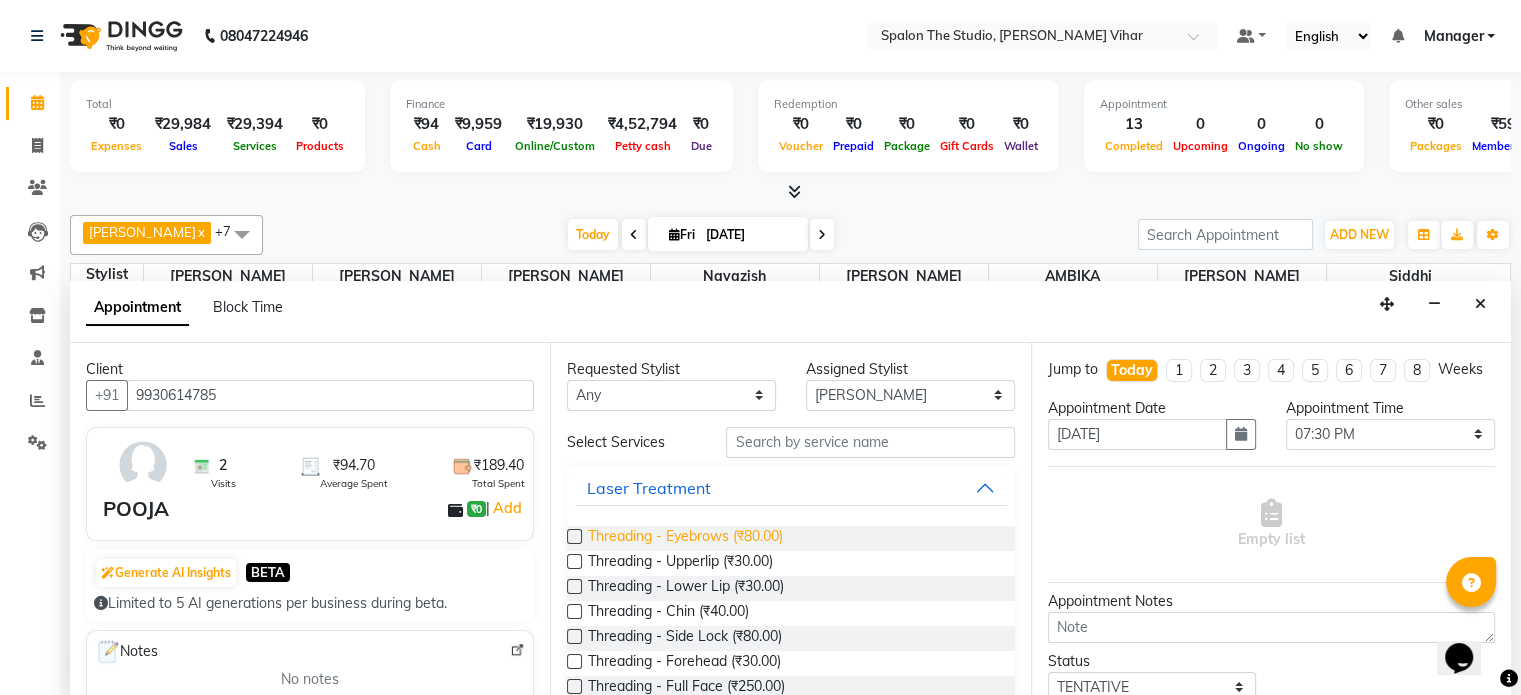 type on "9930614785" 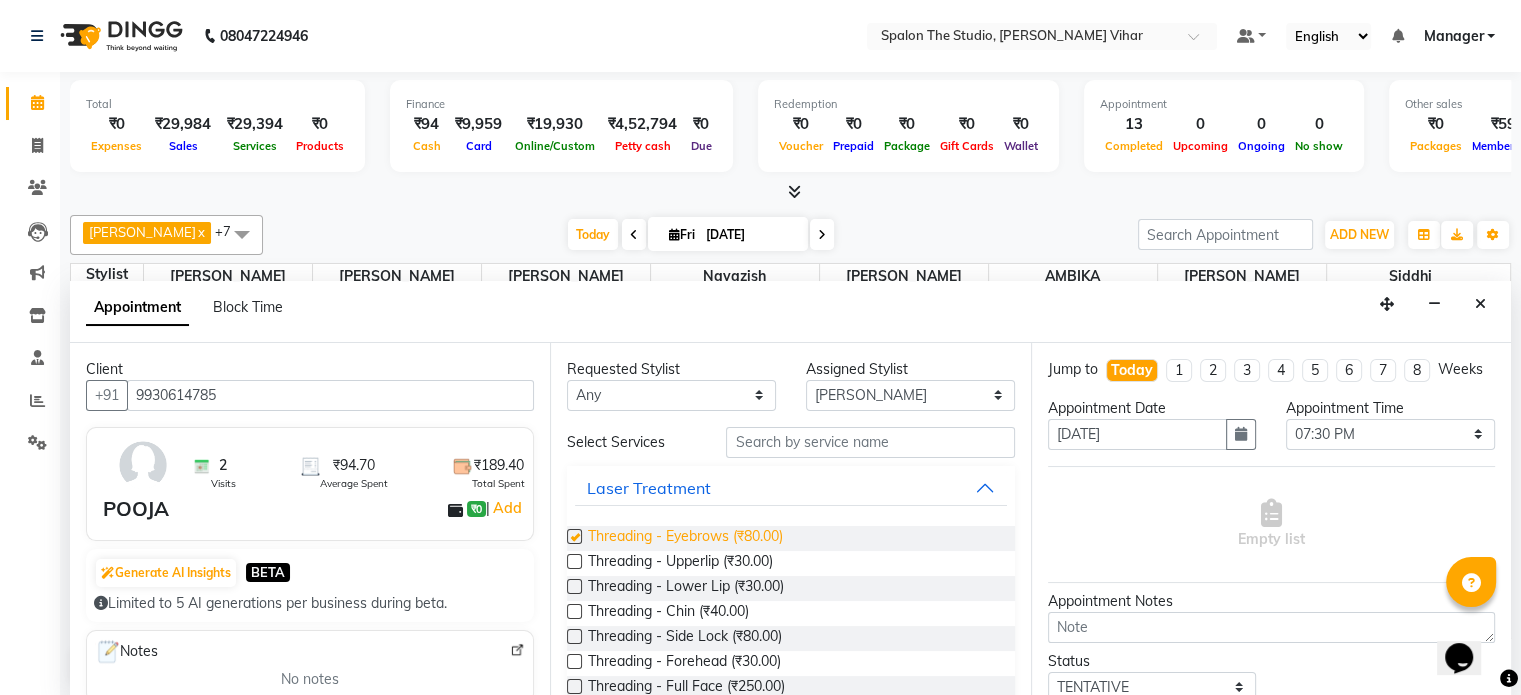 checkbox on "false" 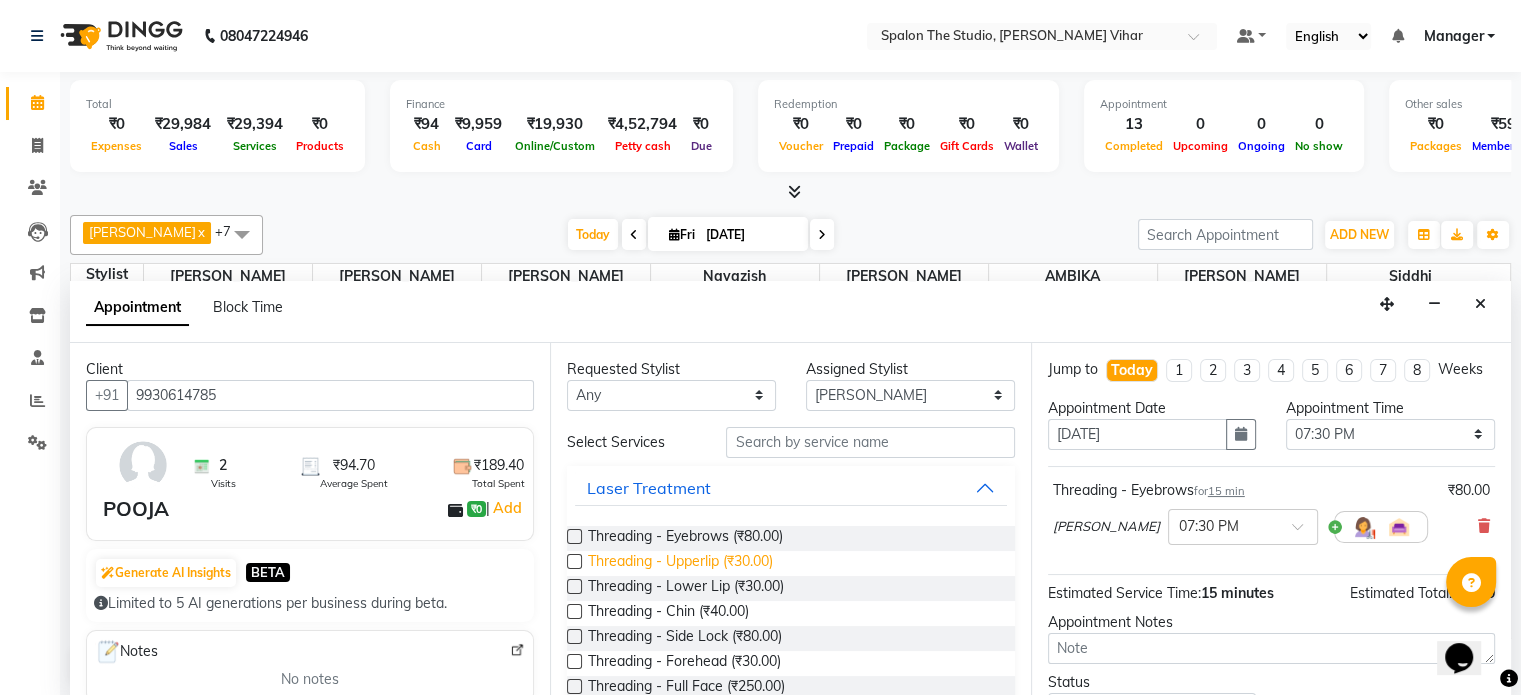 click on "Threading - Upperlip (₹30.00)" at bounding box center (680, 563) 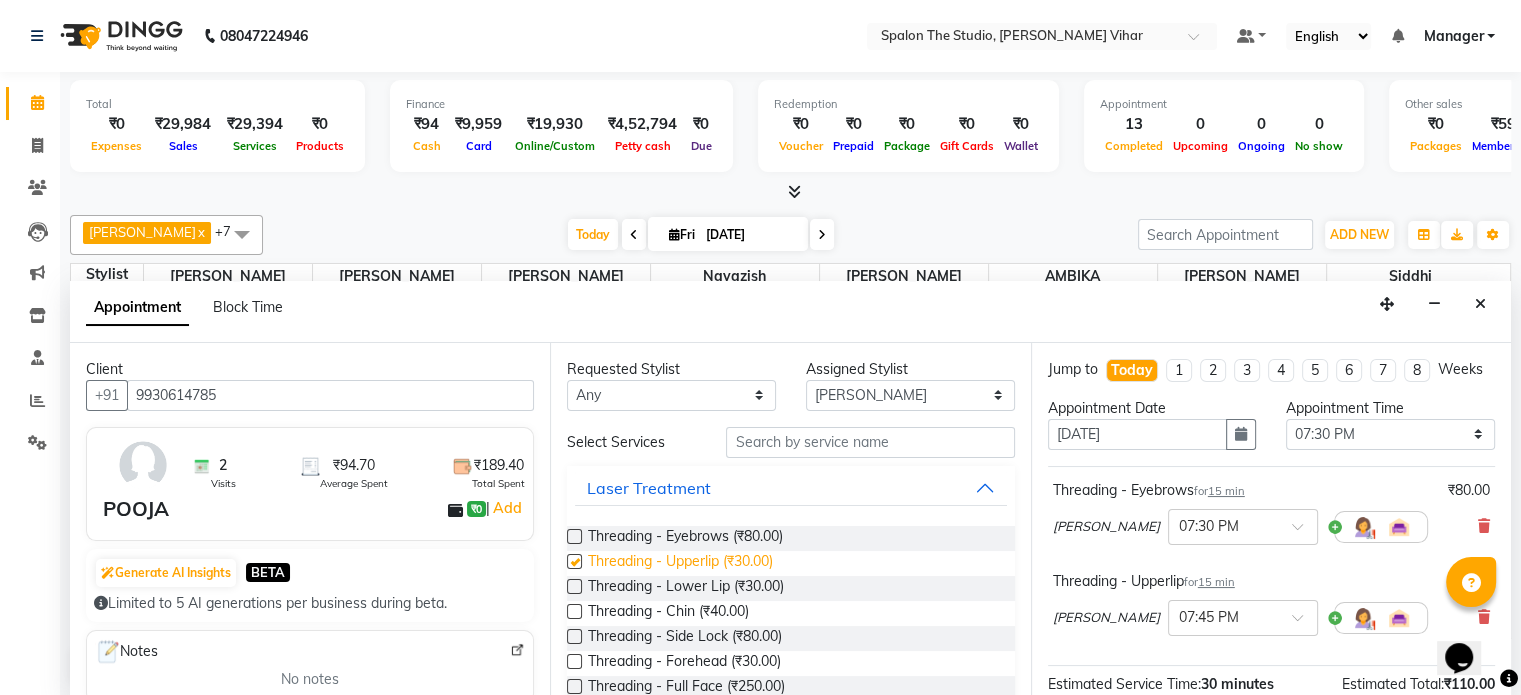checkbox on "false" 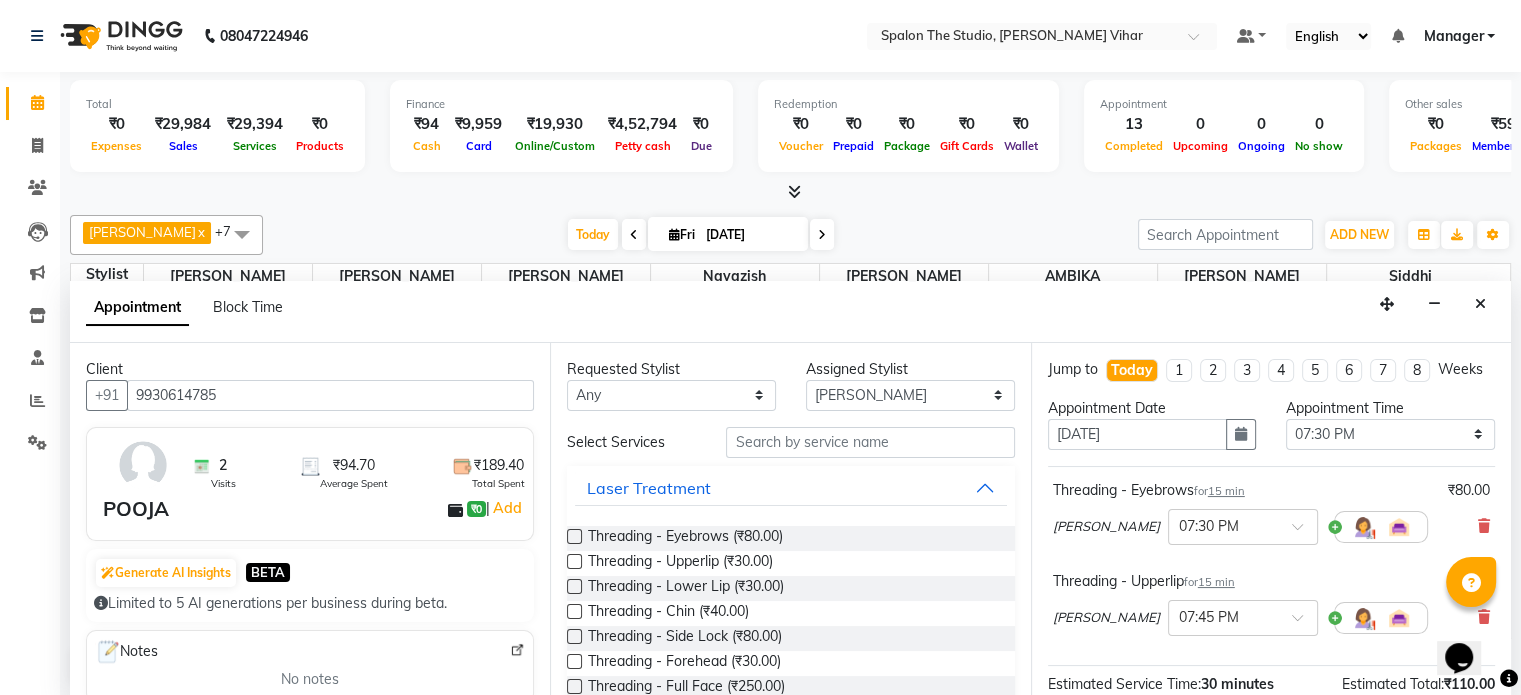 scroll, scrollTop: 261, scrollLeft: 0, axis: vertical 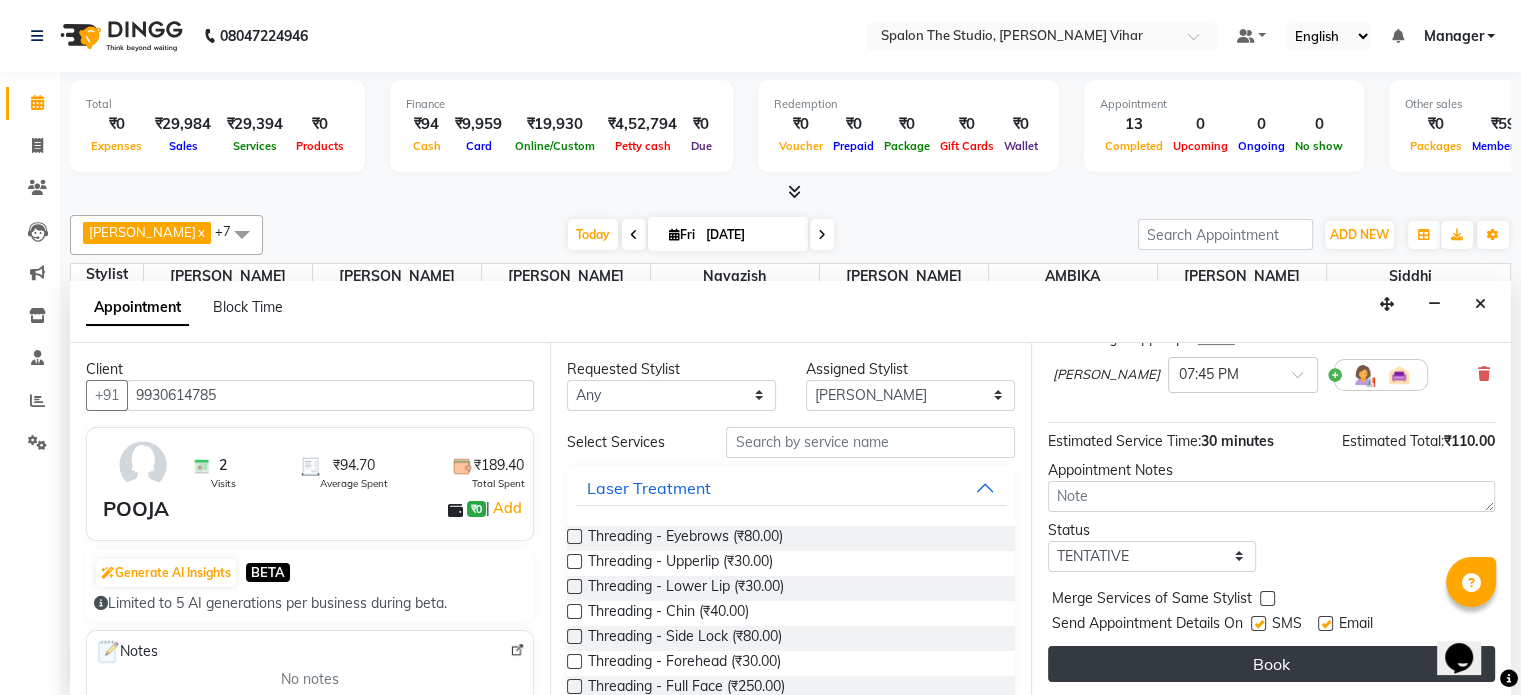 click on "Book" at bounding box center [1271, 664] 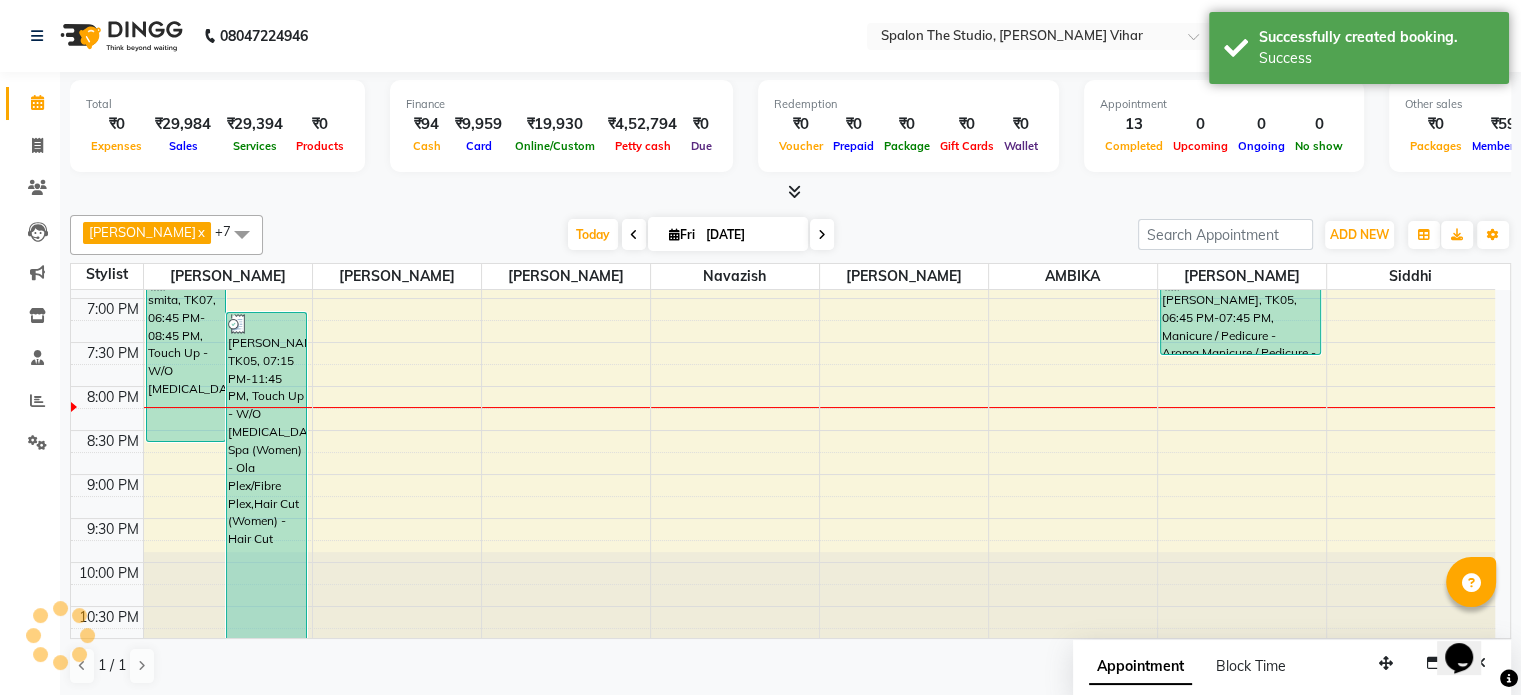 scroll, scrollTop: 0, scrollLeft: 0, axis: both 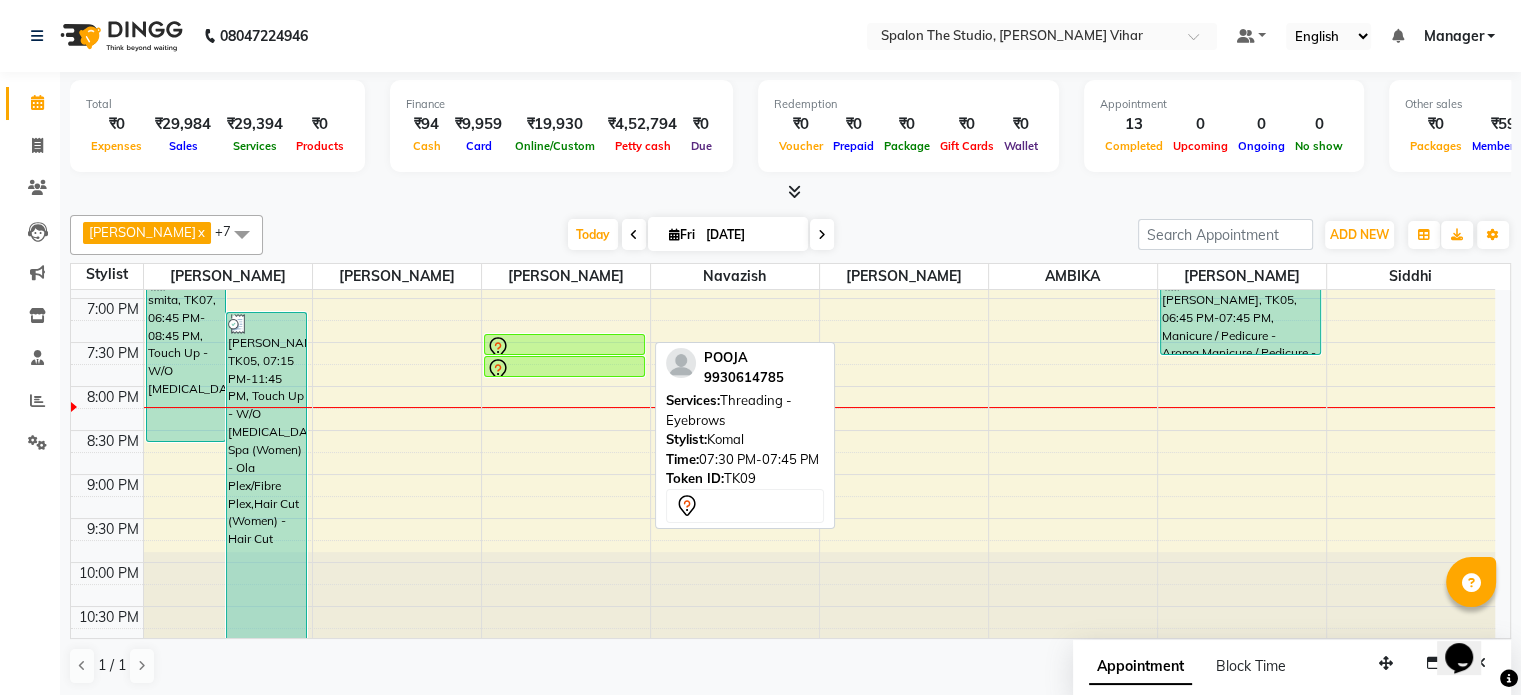 click at bounding box center (565, 348) 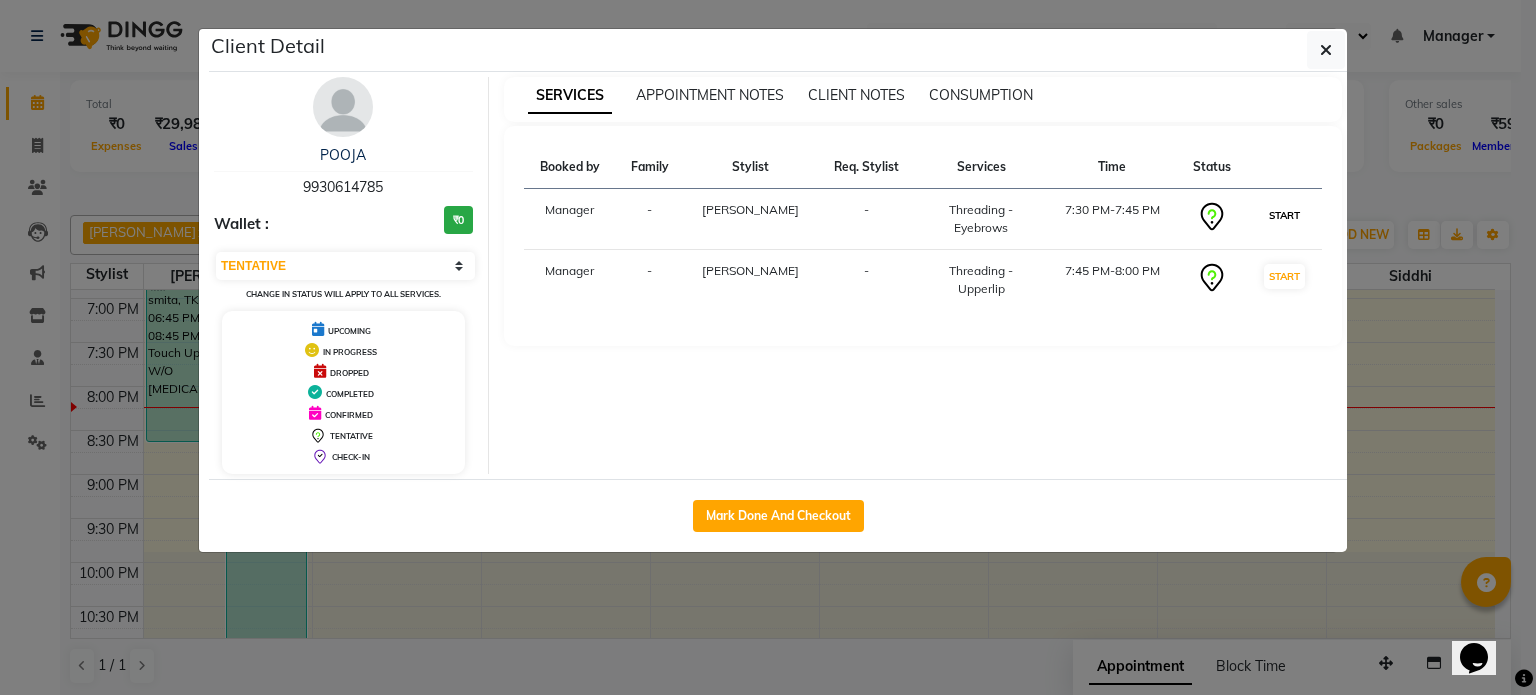 click on "START" at bounding box center [1284, 215] 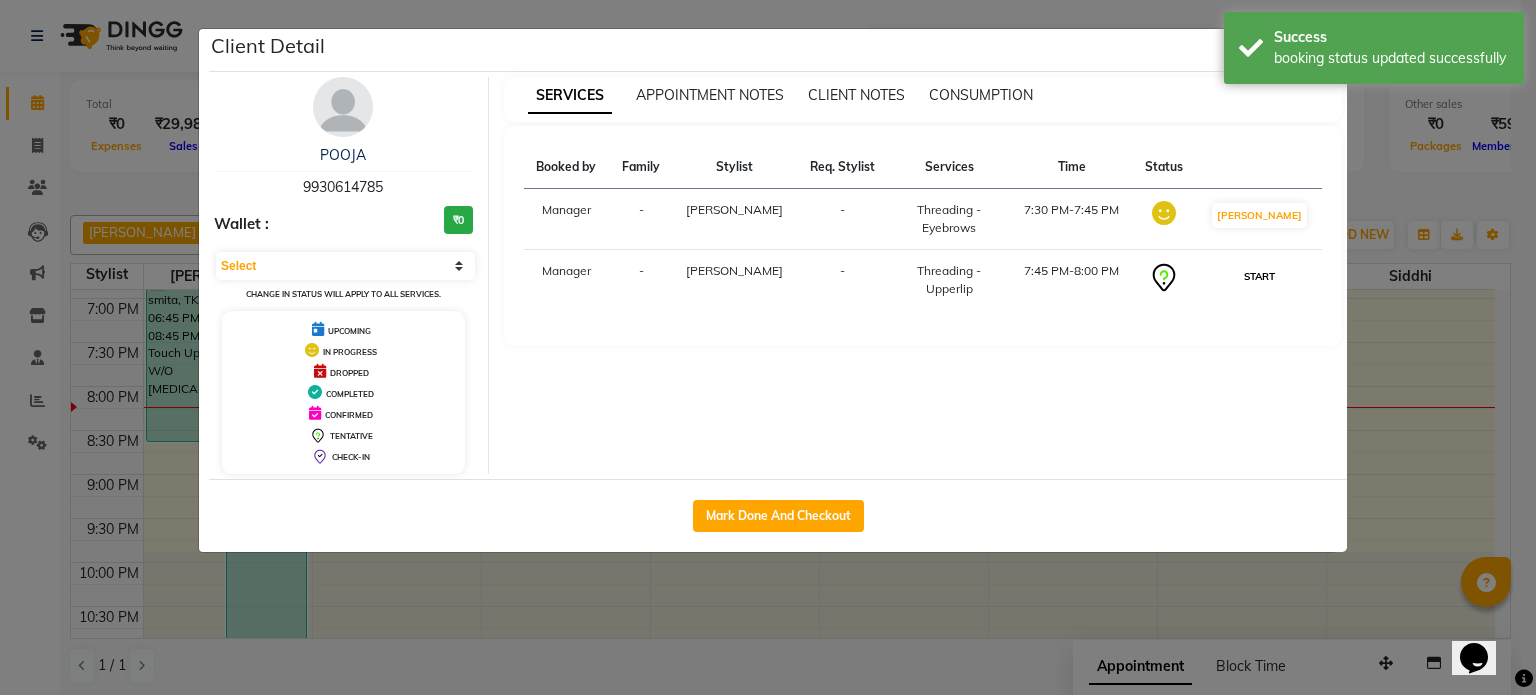 click on "START" at bounding box center [1259, 276] 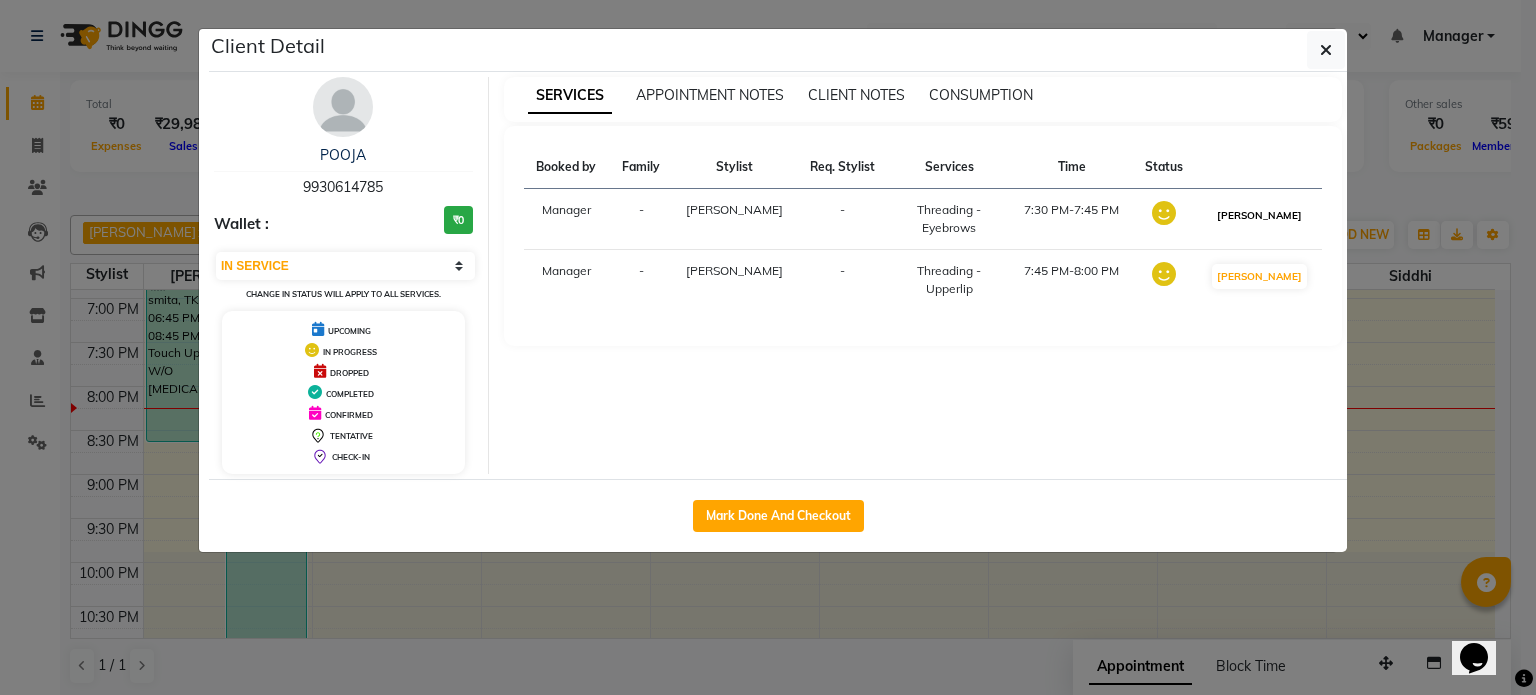 click on "[PERSON_NAME]" at bounding box center (1259, 215) 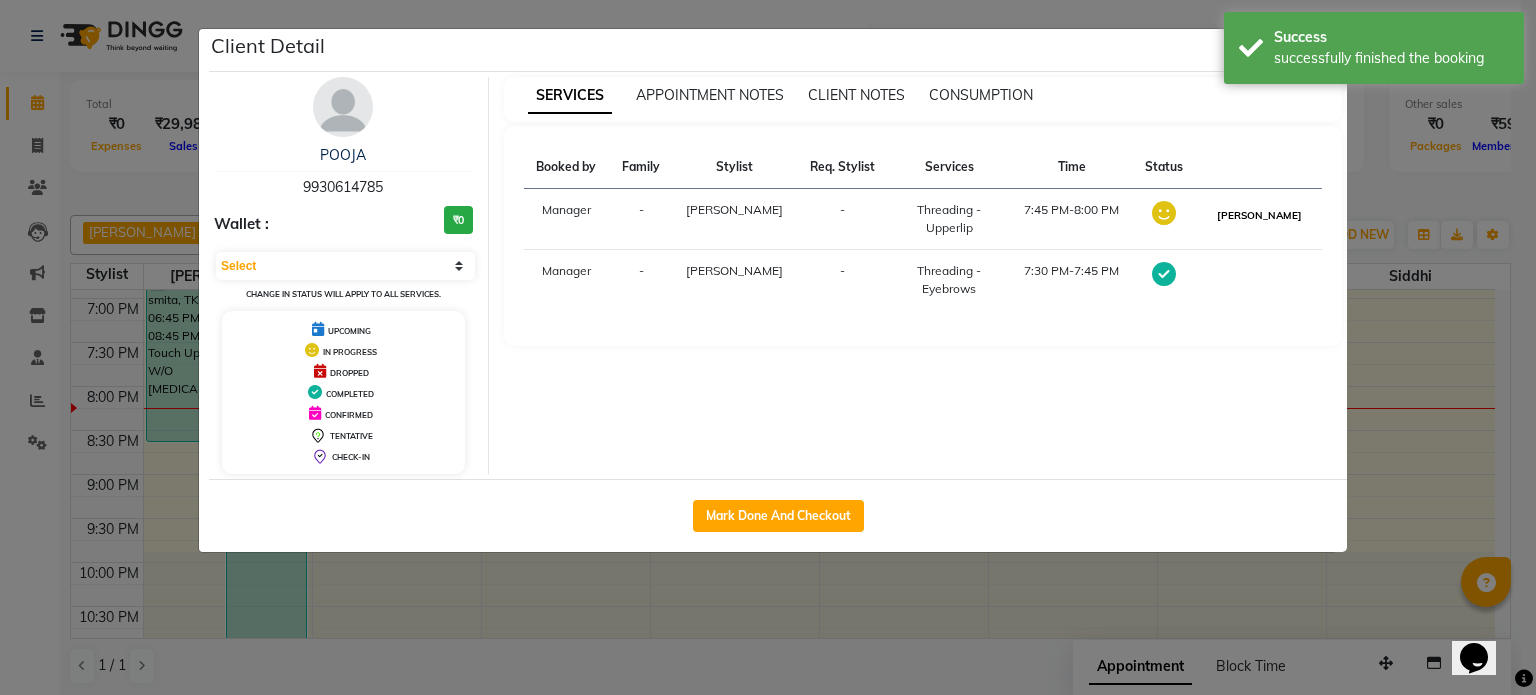 click on "[PERSON_NAME]" at bounding box center (1259, 215) 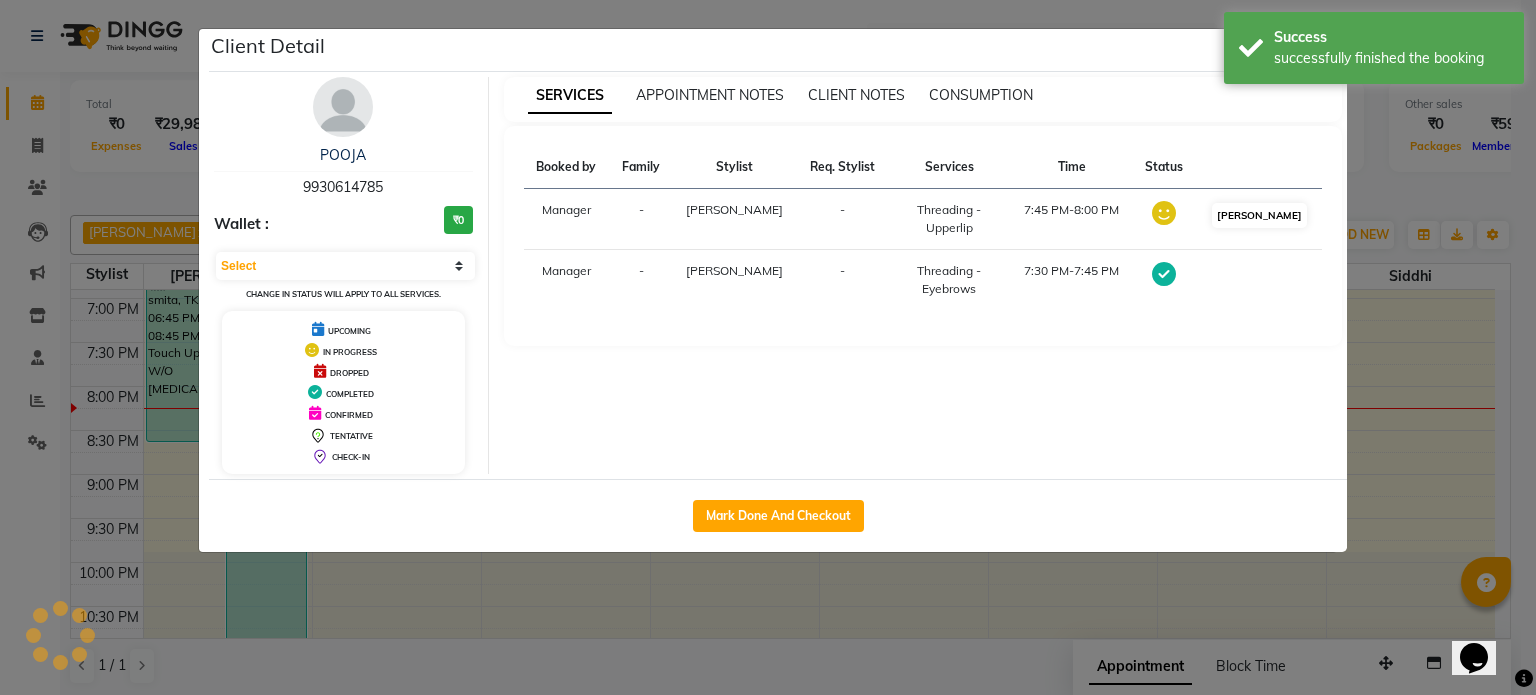 select on "3" 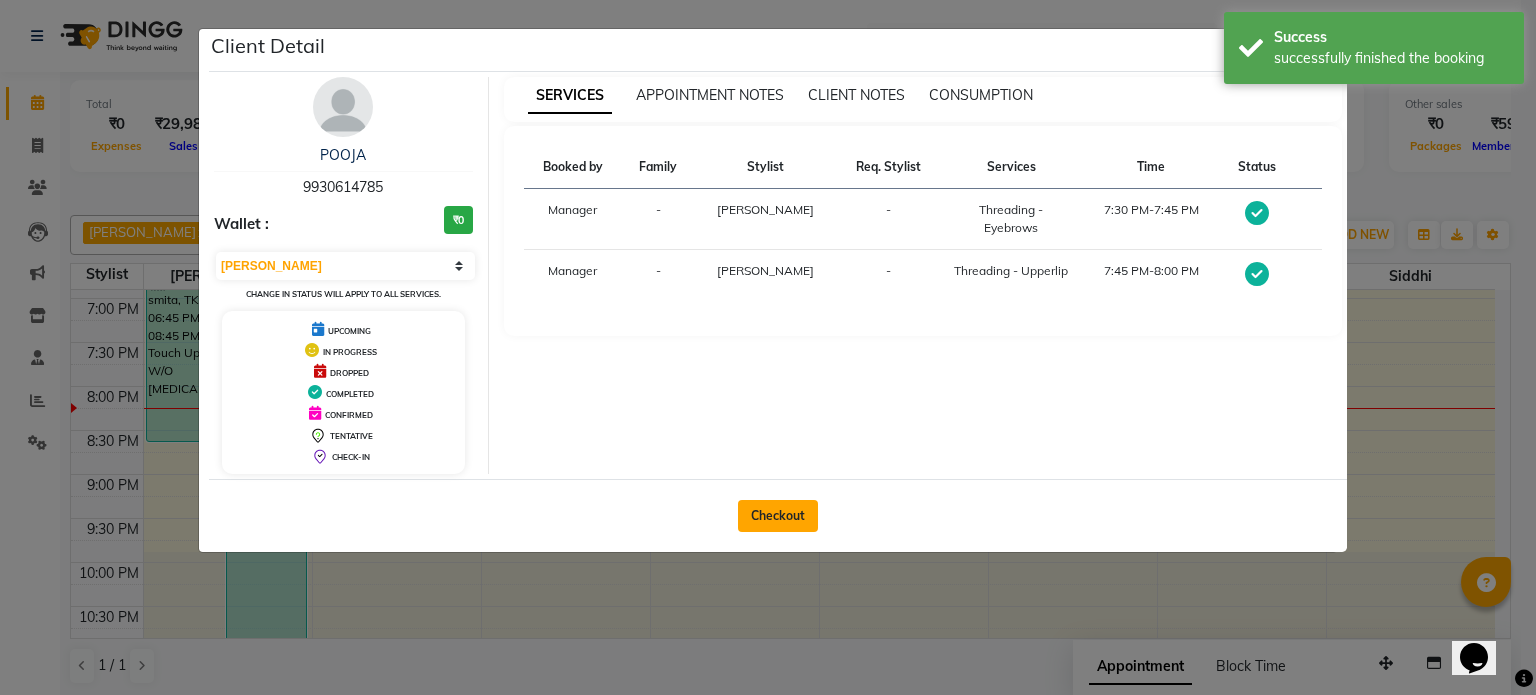 click on "Checkout" 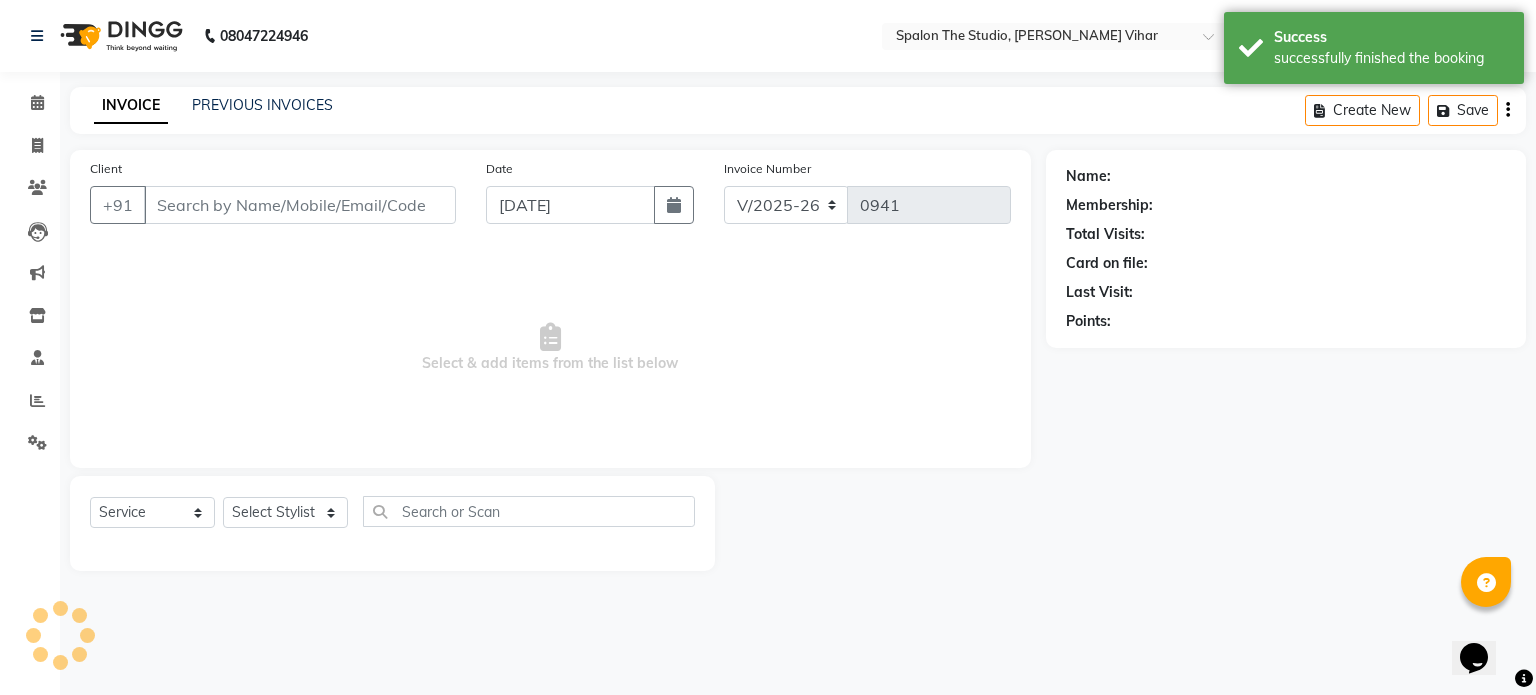 type on "9930614785" 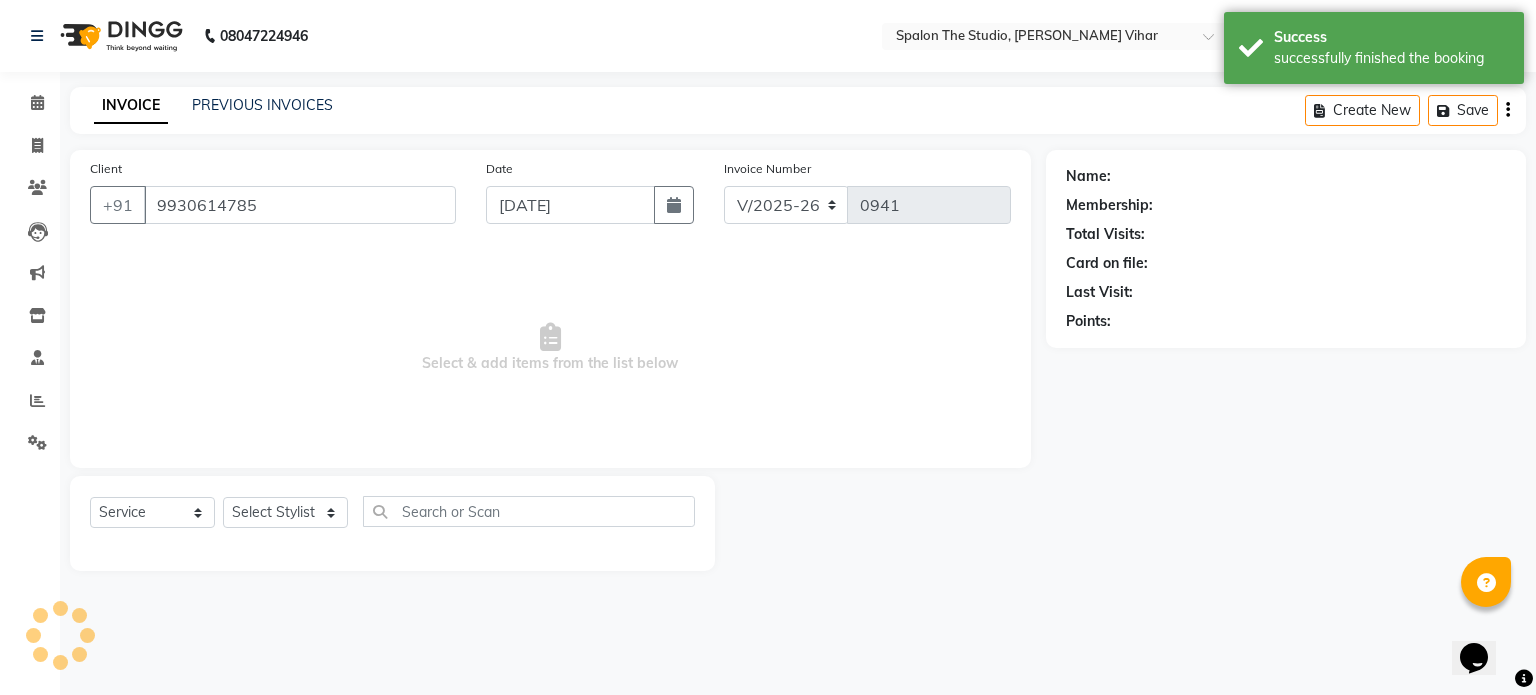 select on "63680" 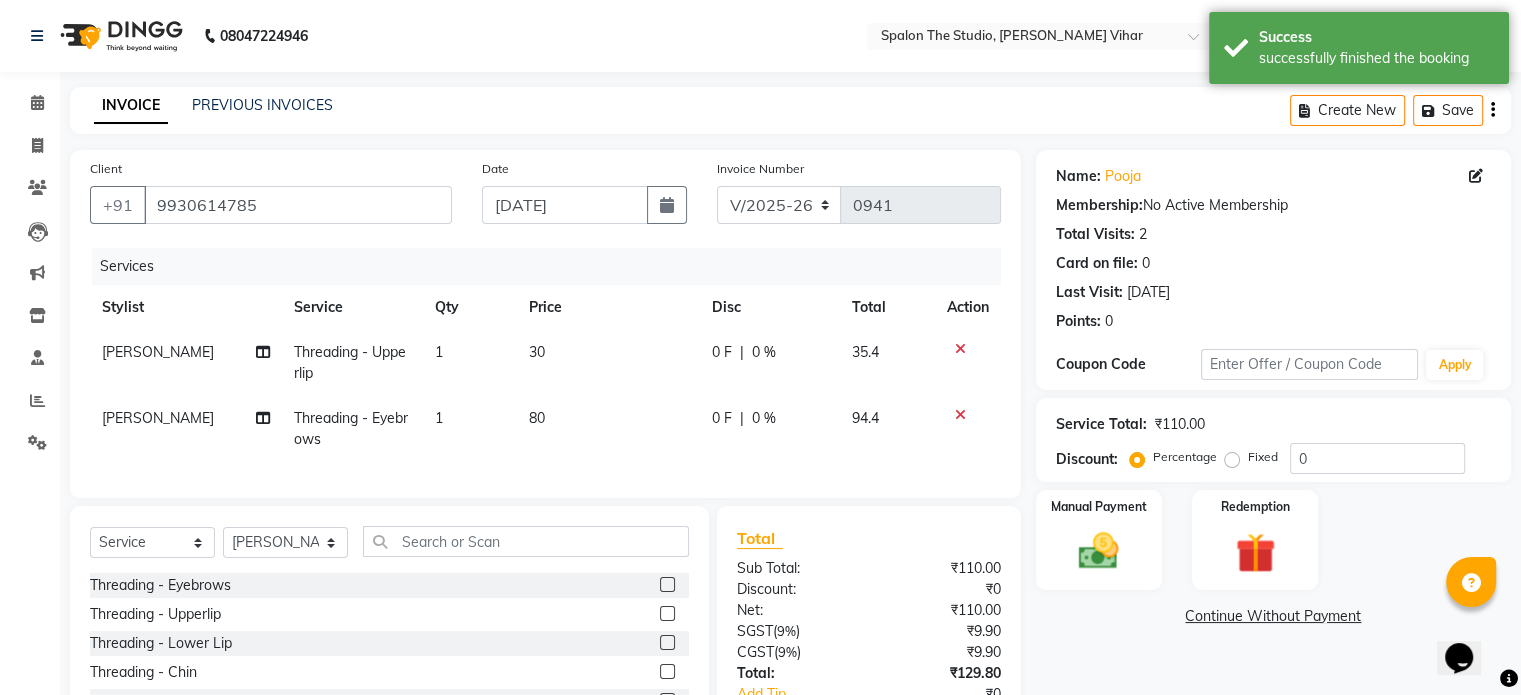 scroll, scrollTop: 86, scrollLeft: 0, axis: vertical 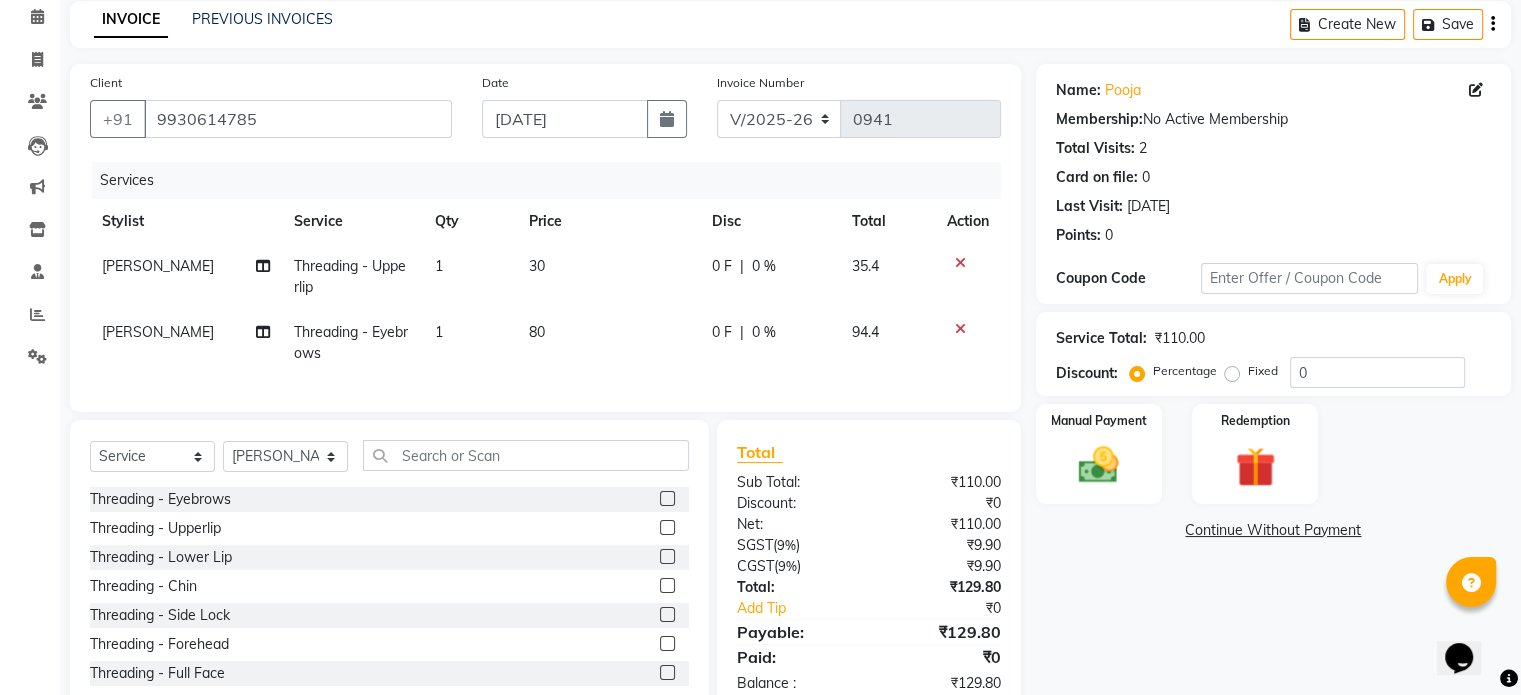click on "30" 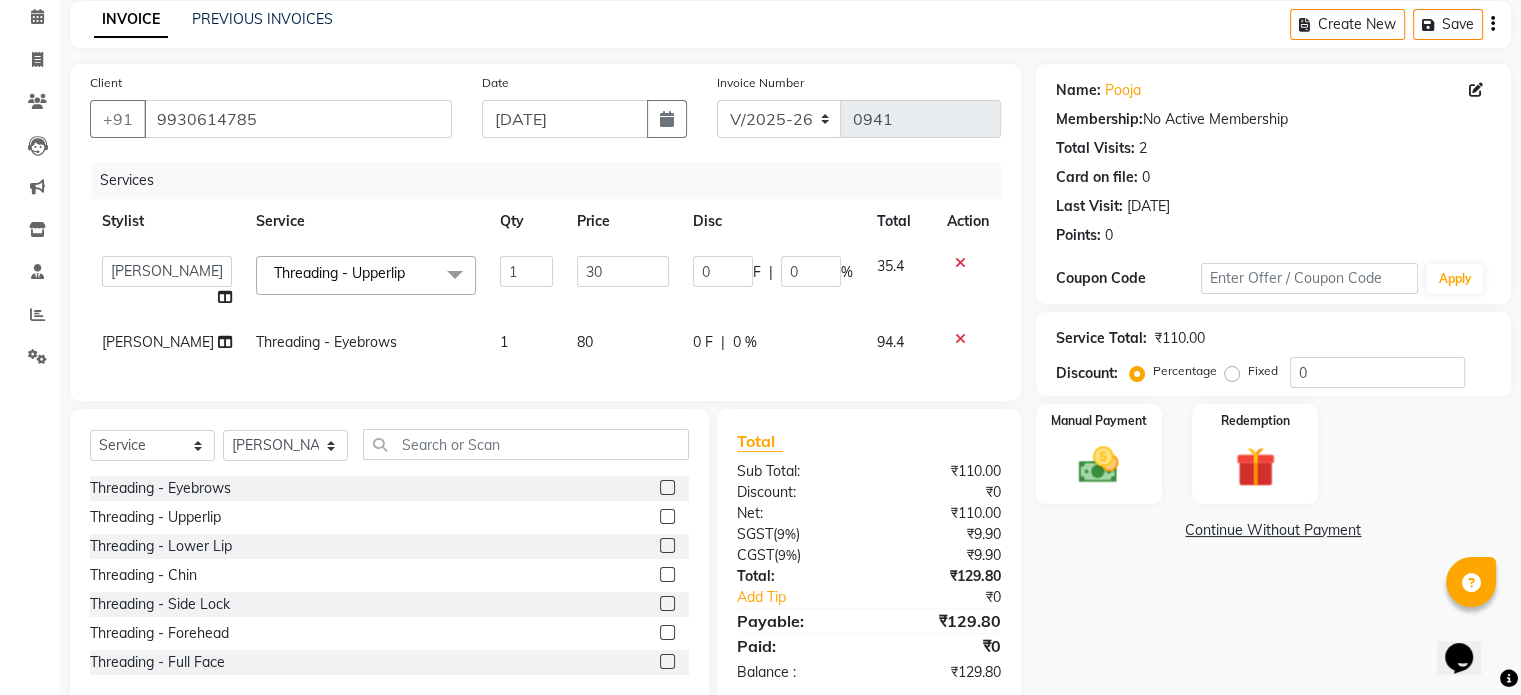 click on "30" 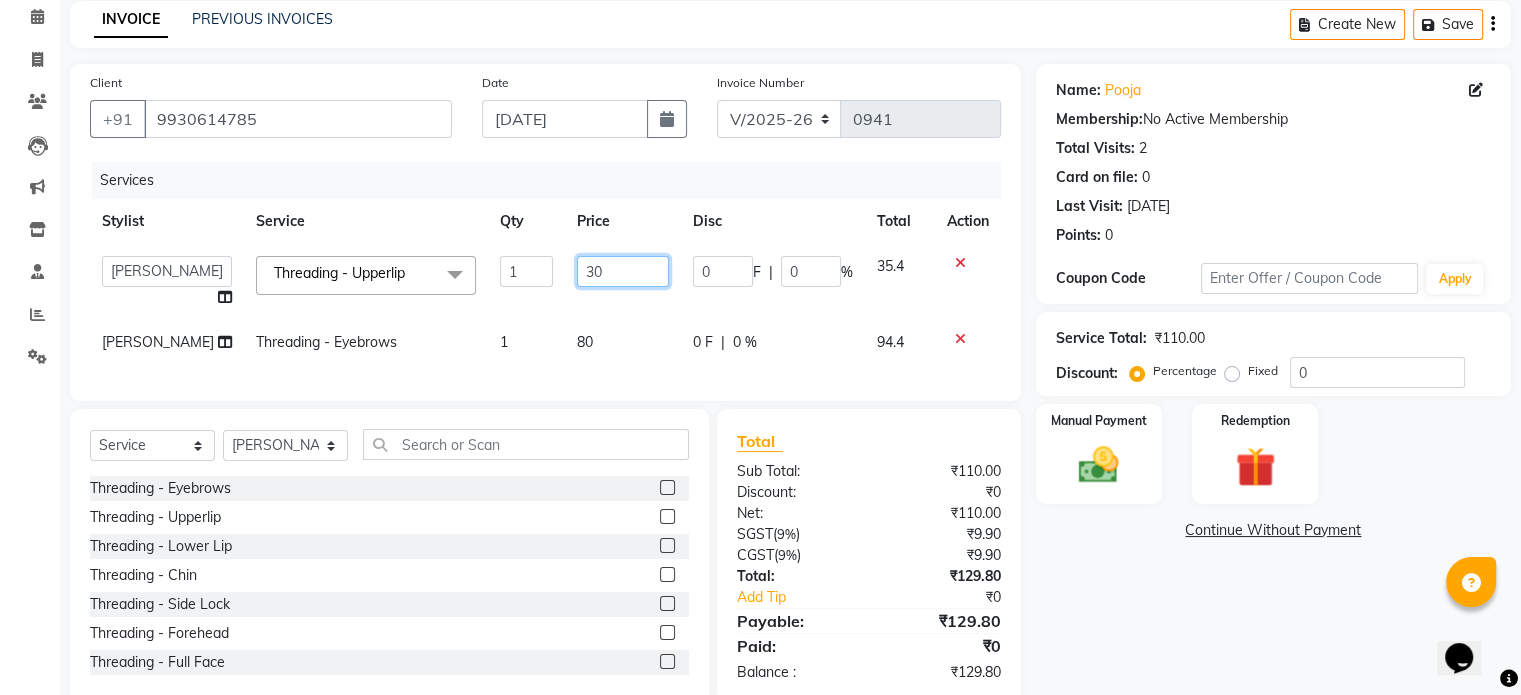 click on "30" 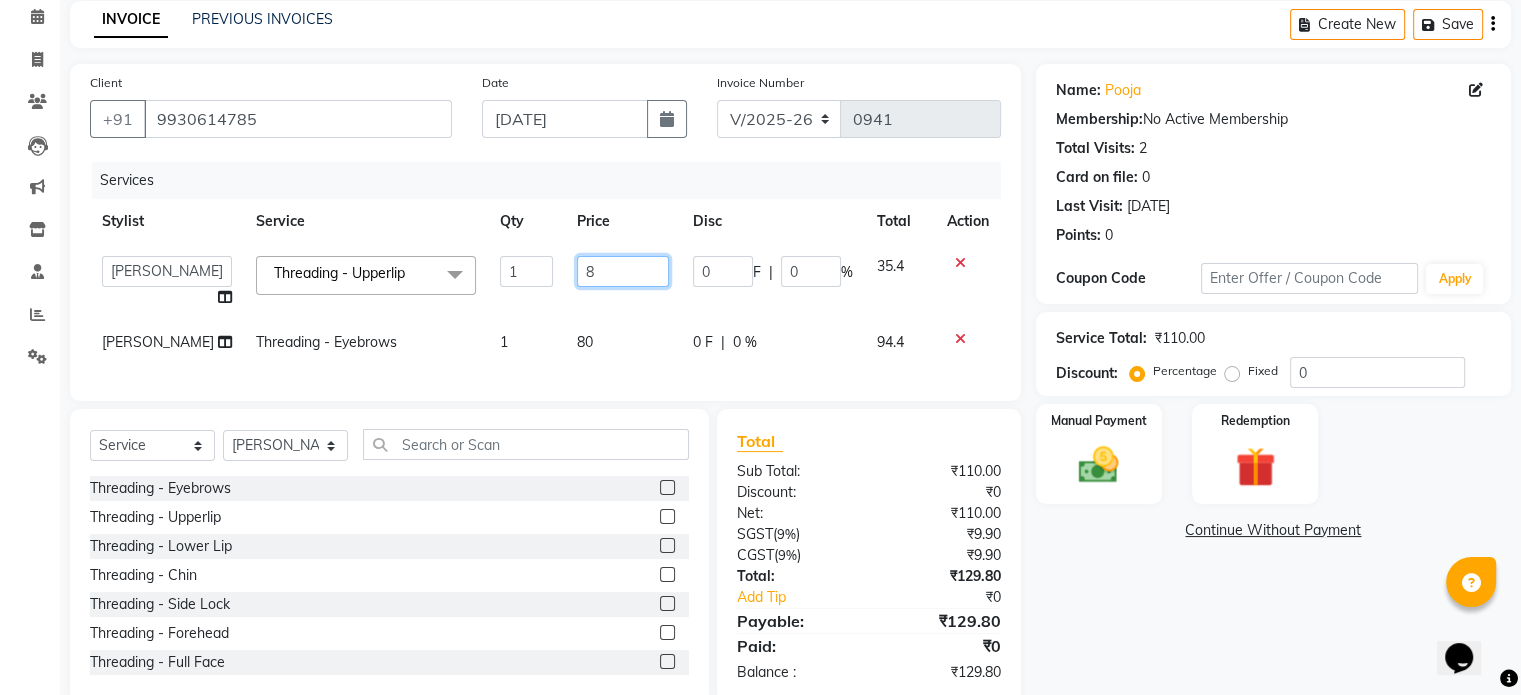 type on "80" 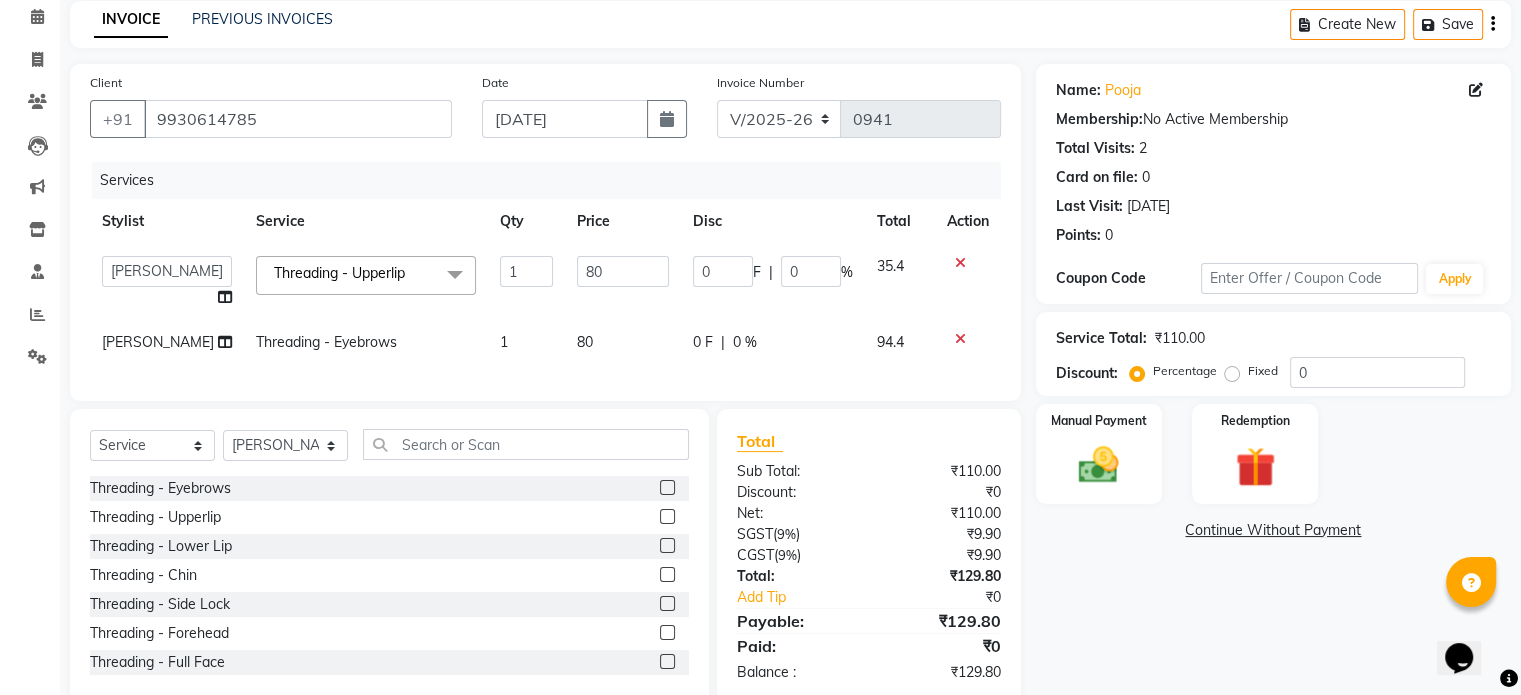 click on "80" 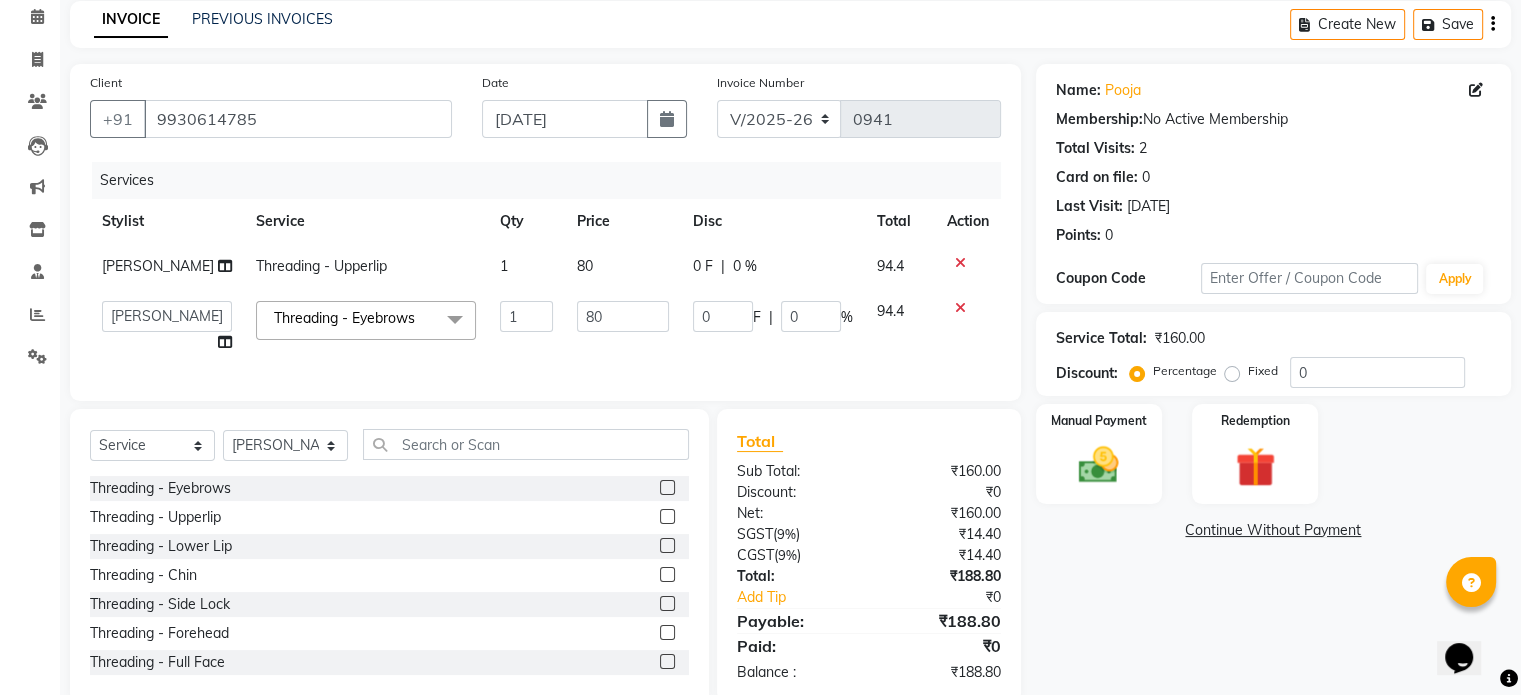 click on "80" 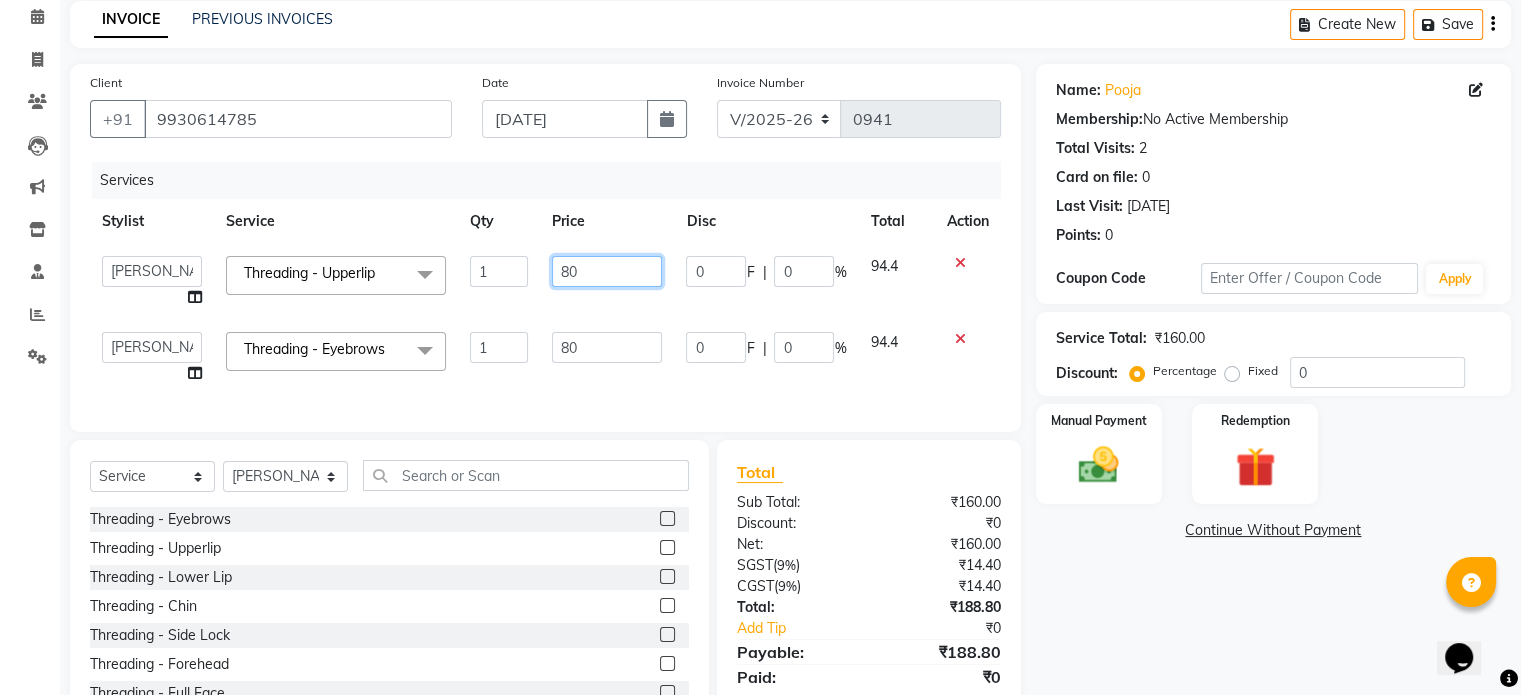 click on "80" 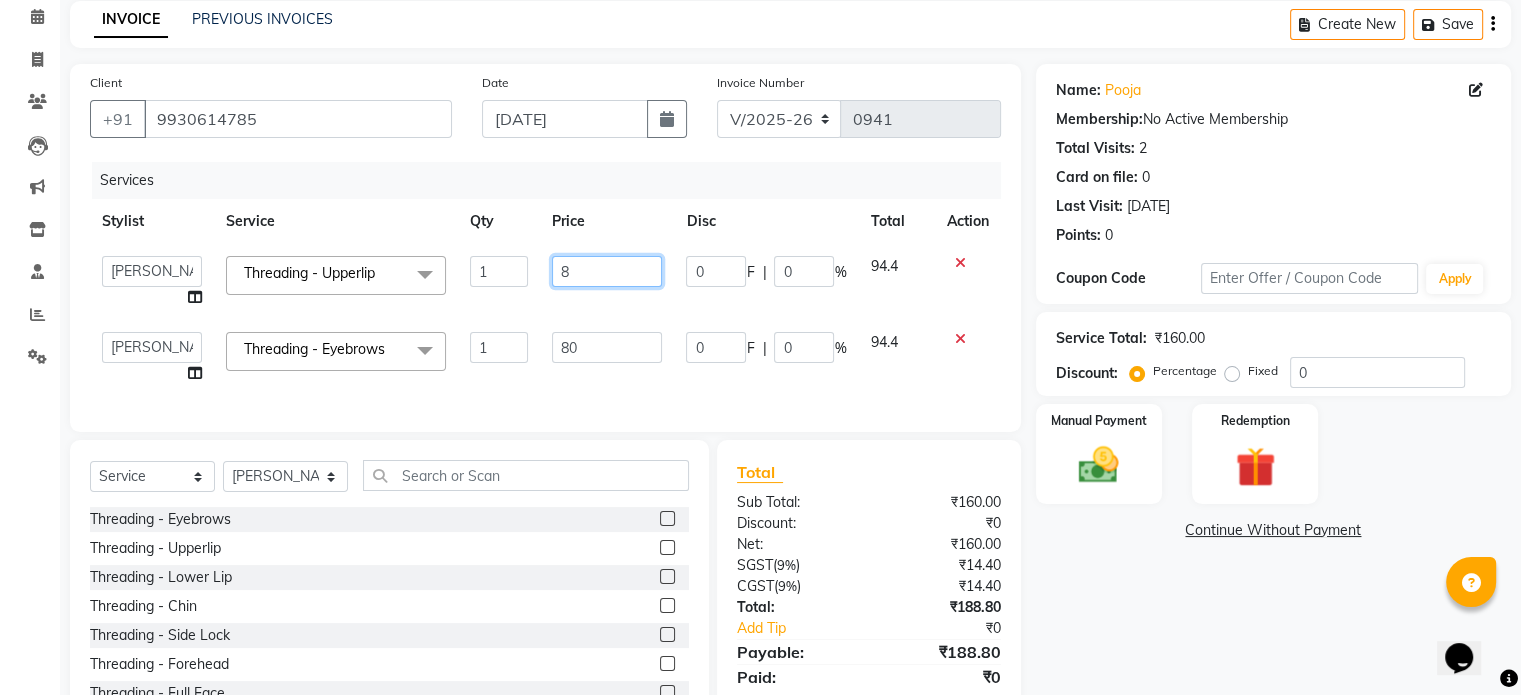 type on "81" 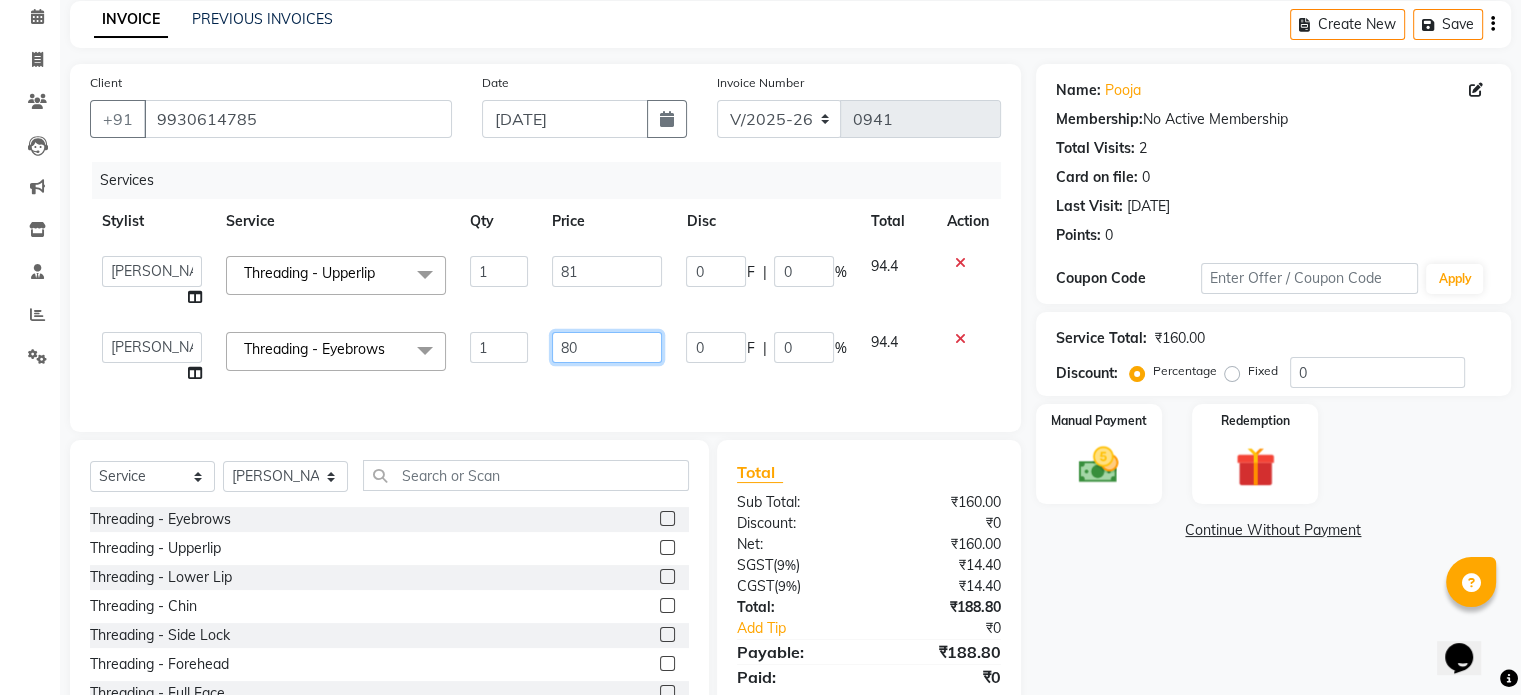 click on "80" 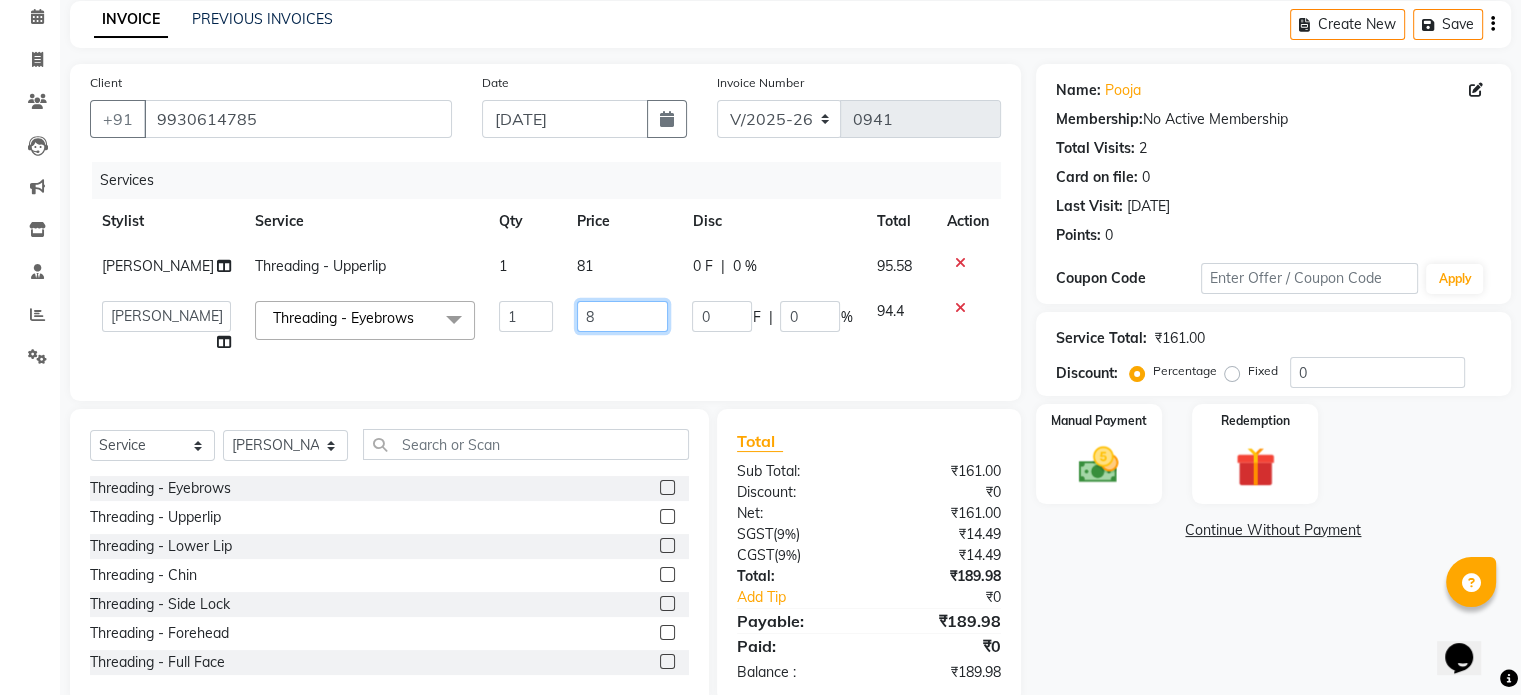 type on "81" 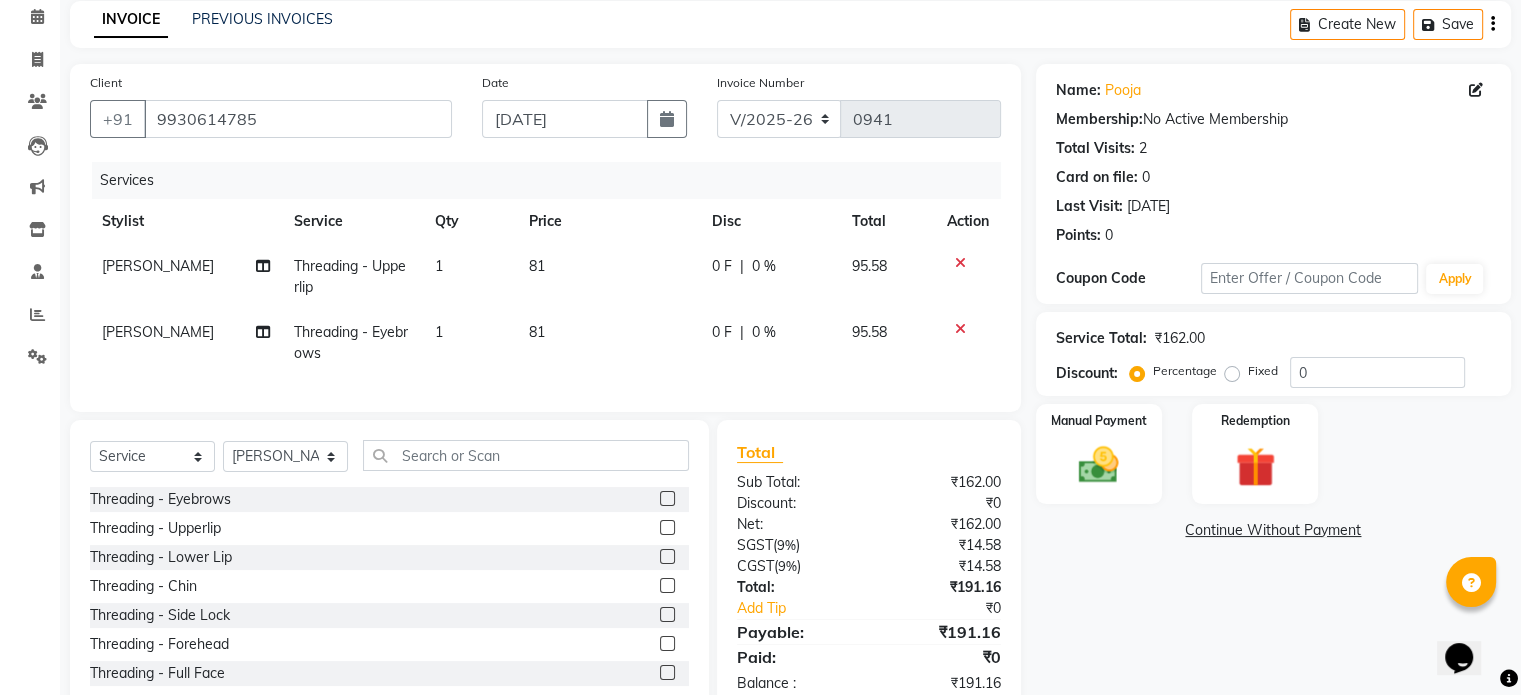 click on "81" 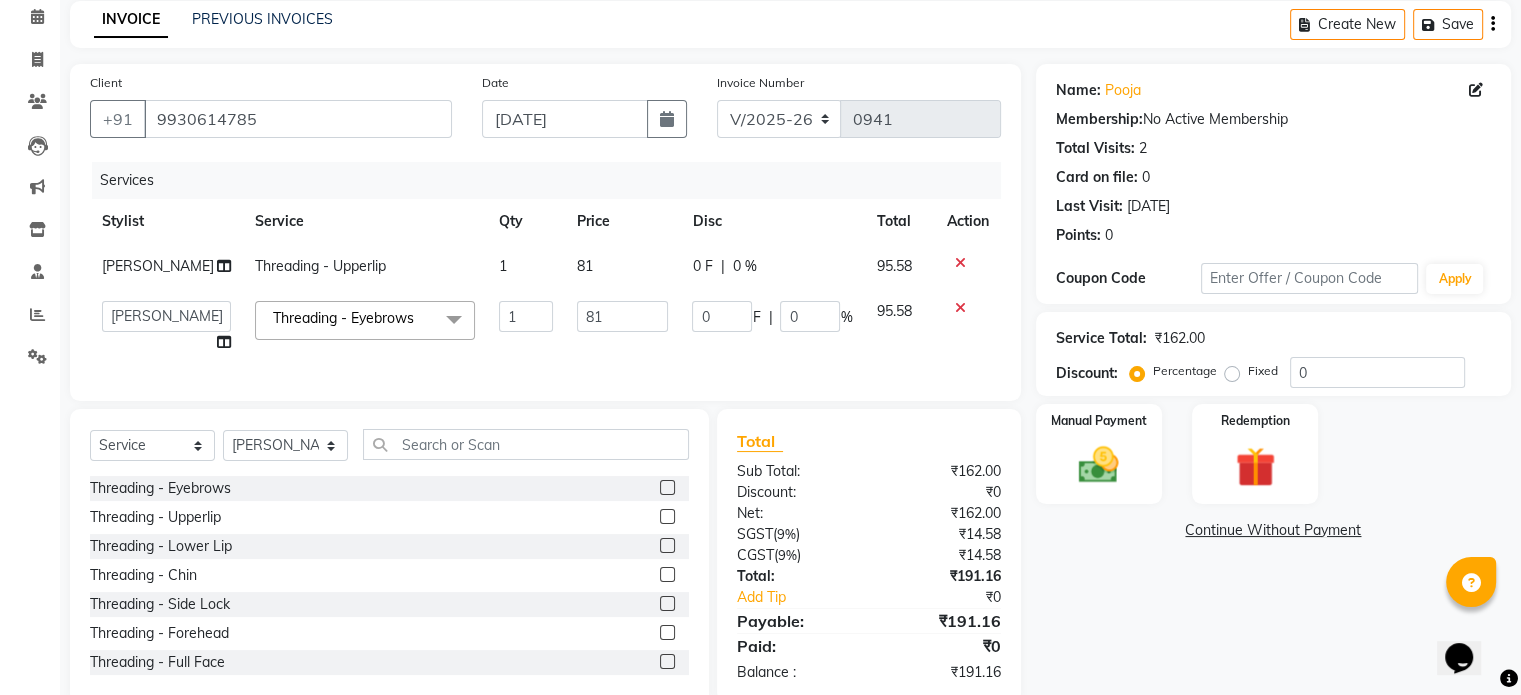 click on "81" 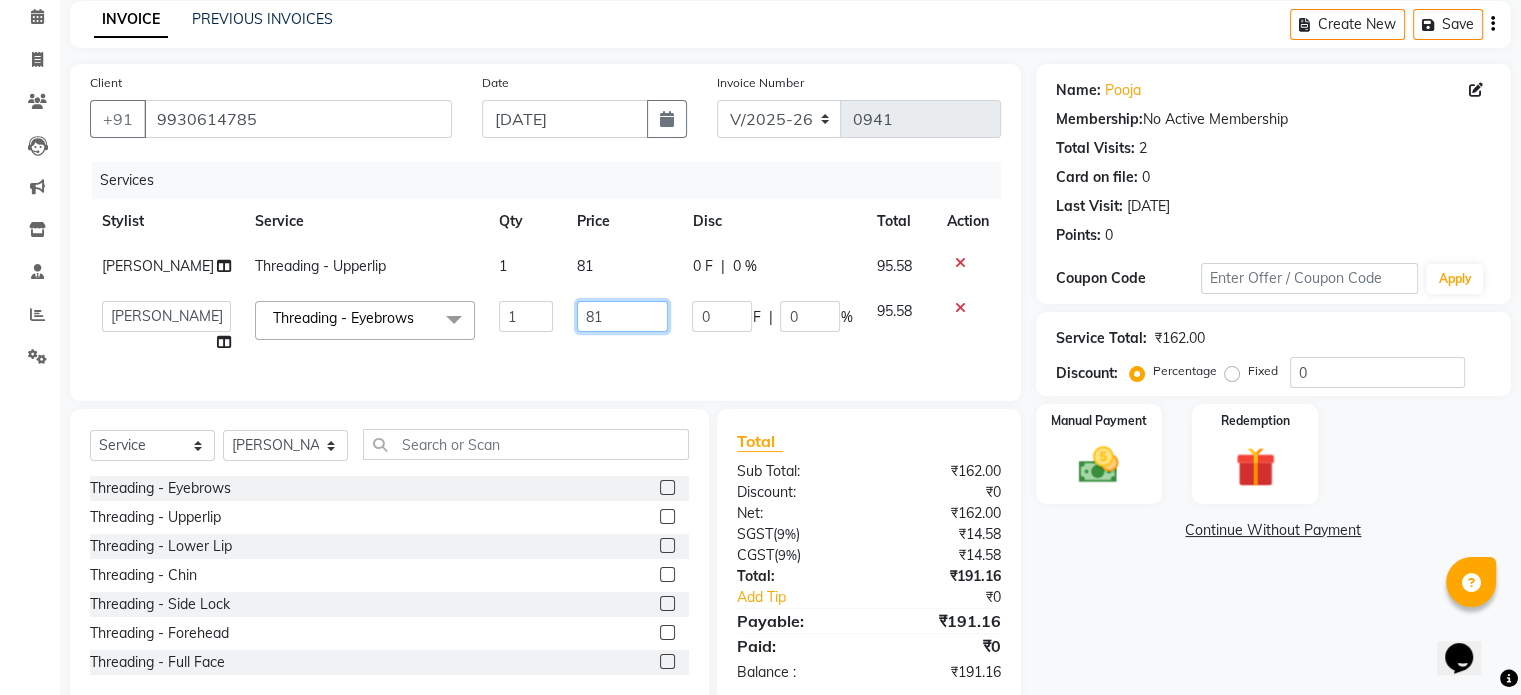 click on "81" 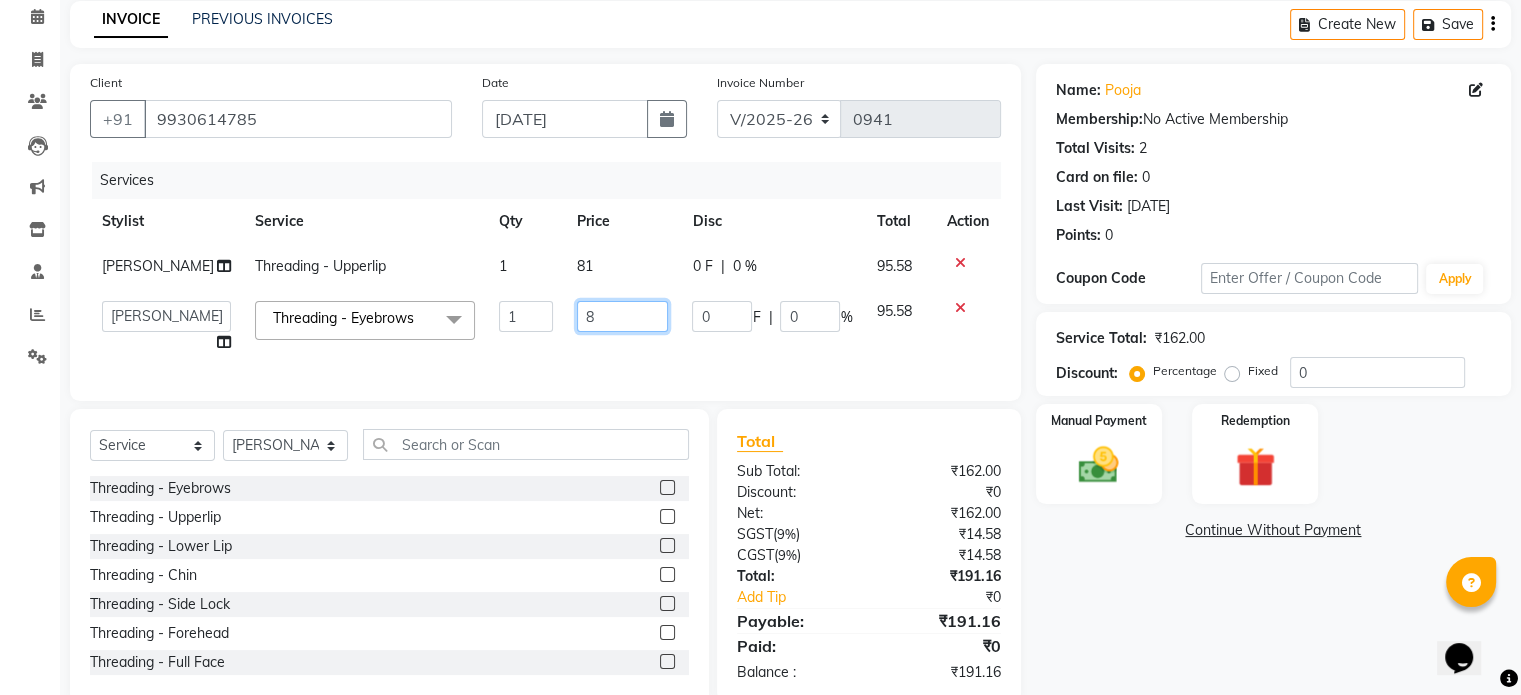 type on "80" 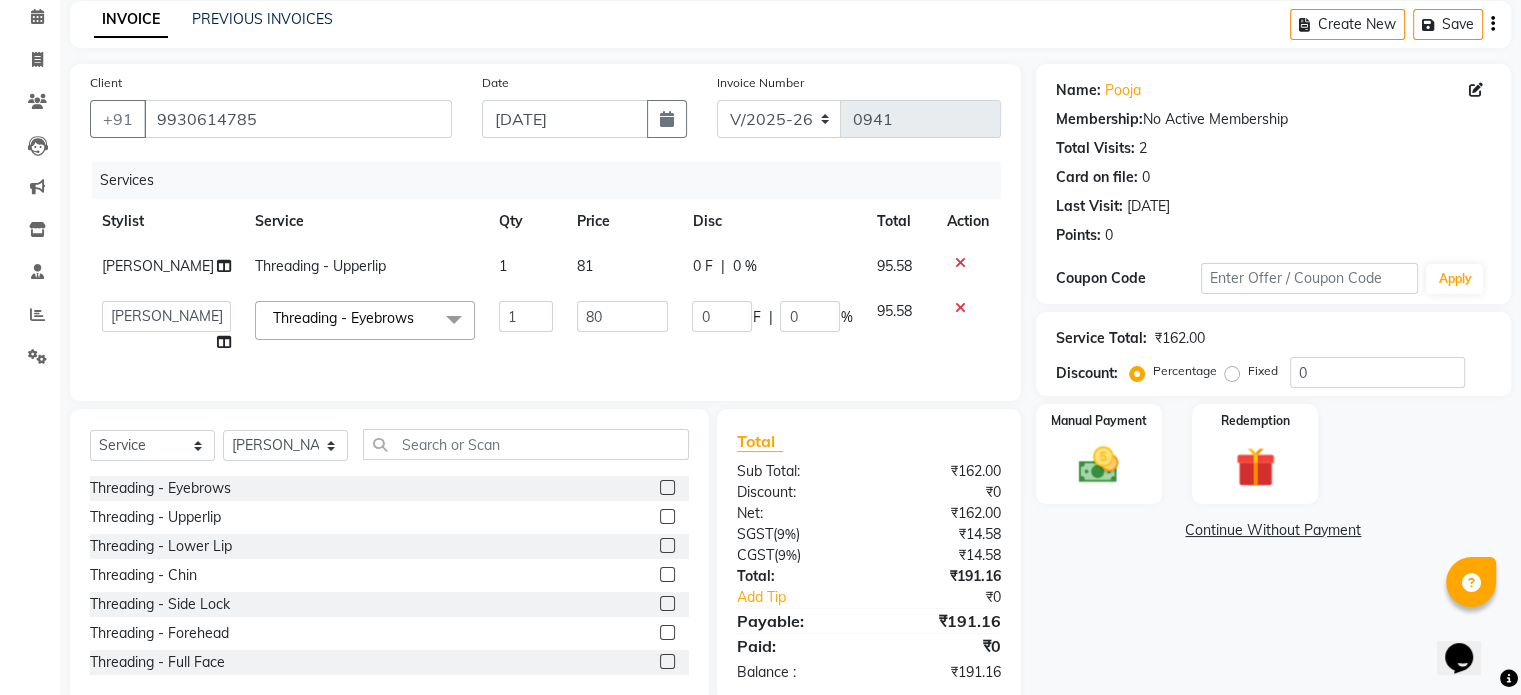 click on "80" 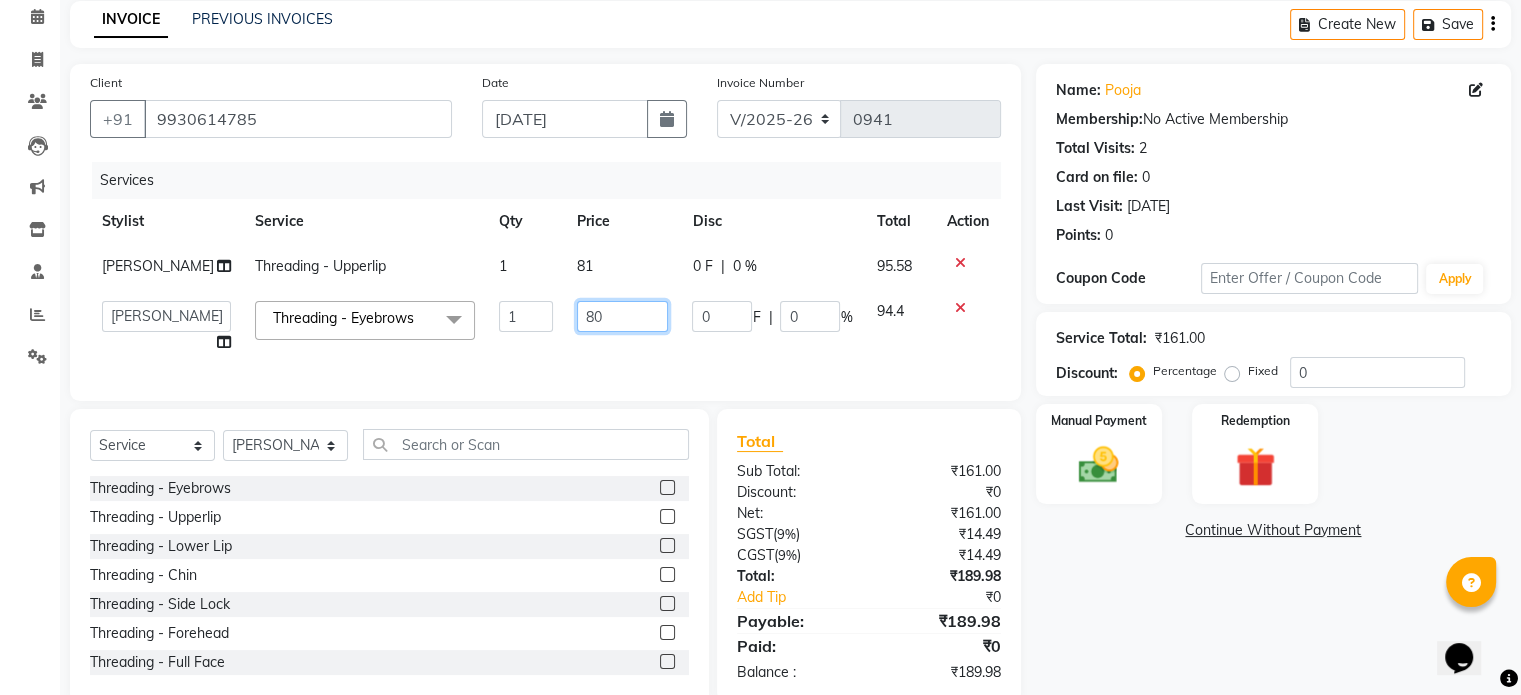 click on "80" 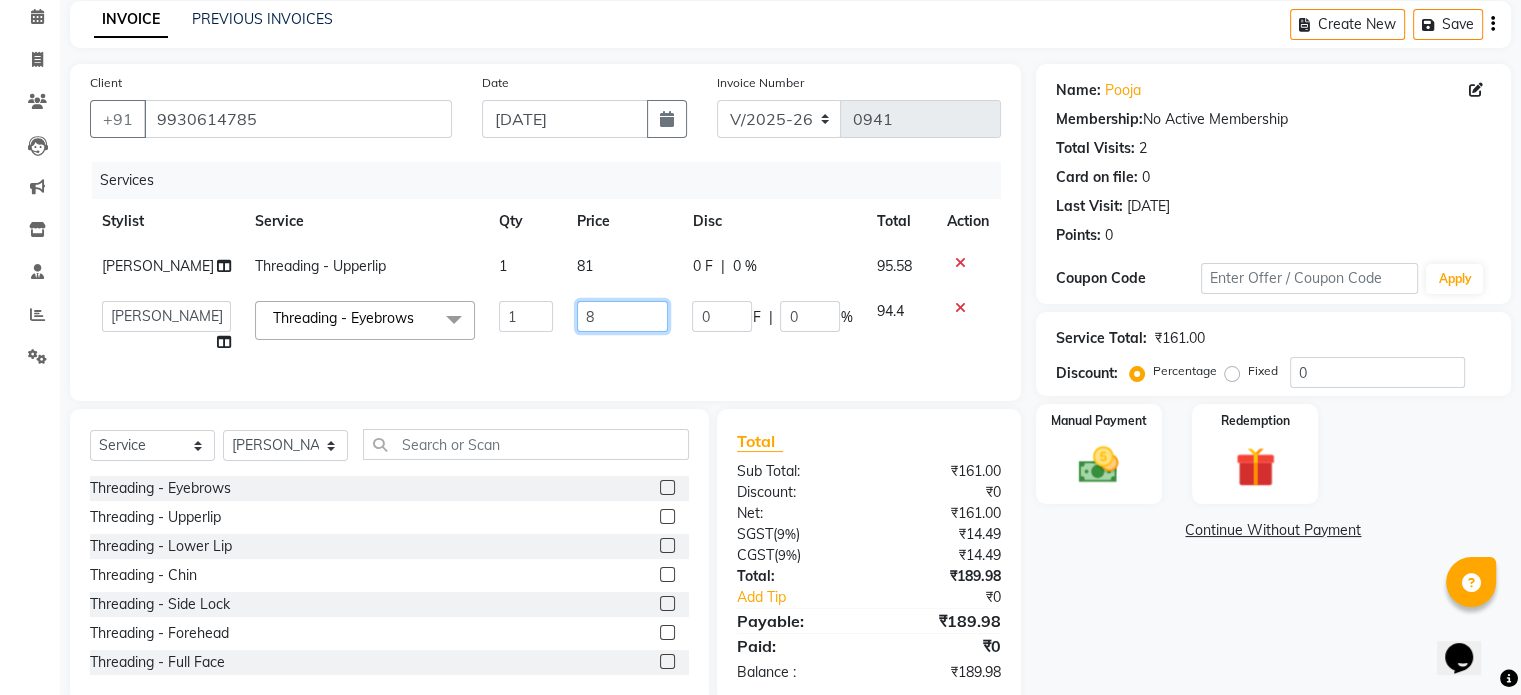type on "81" 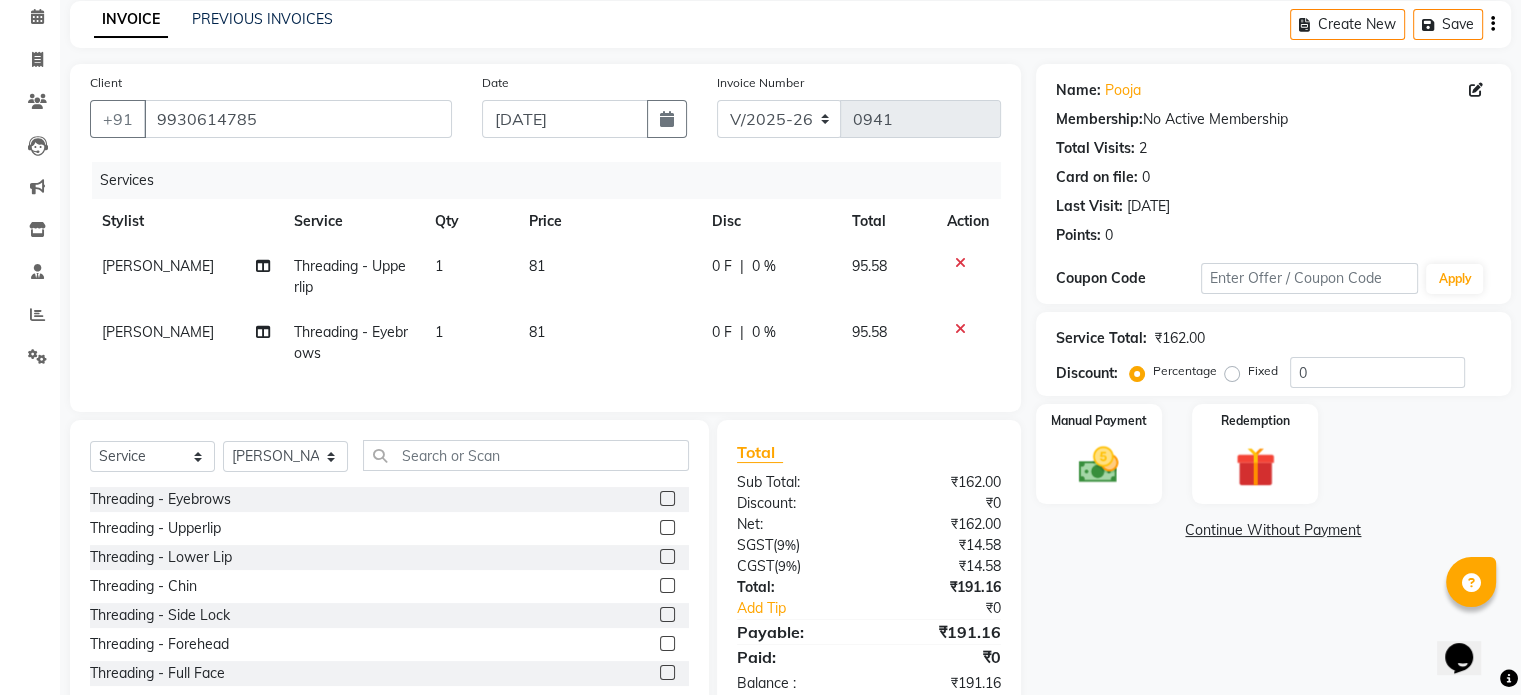 click on "81" 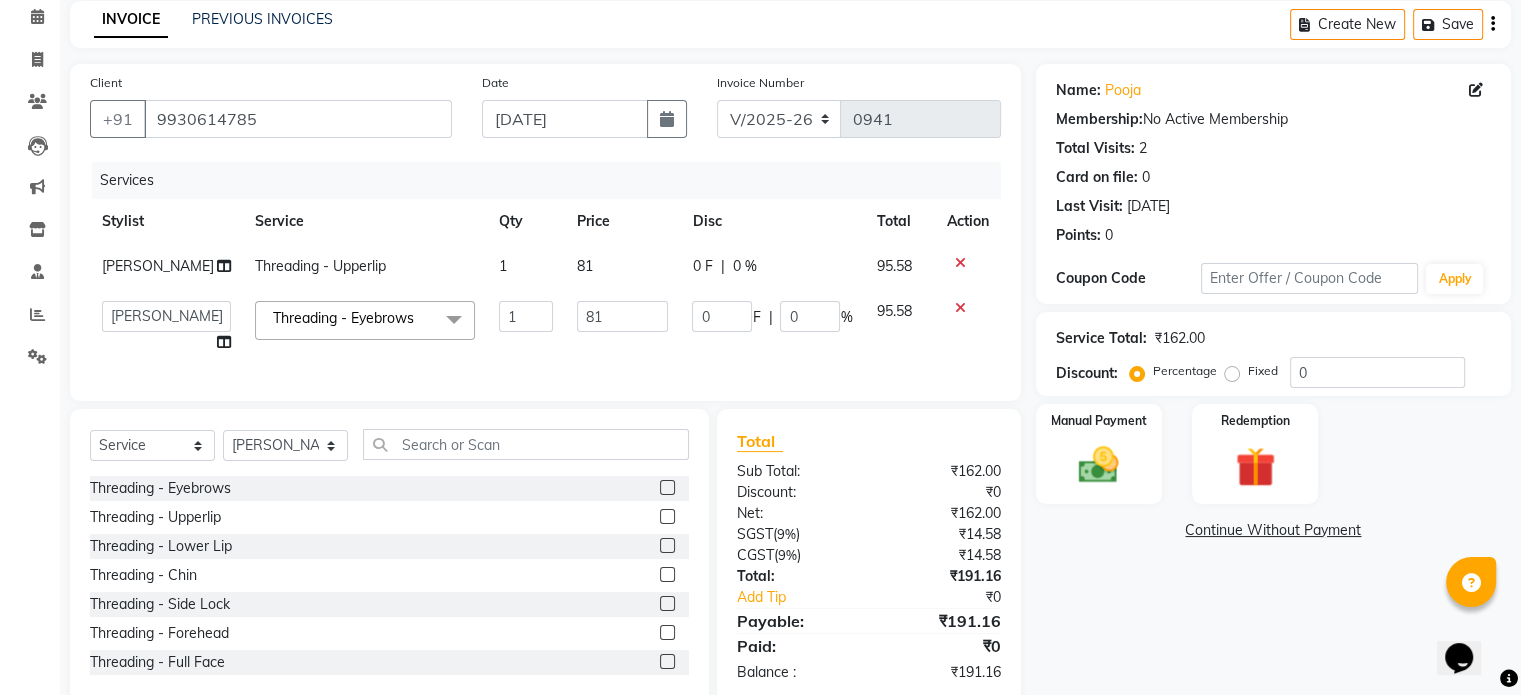 scroll, scrollTop: 140, scrollLeft: 0, axis: vertical 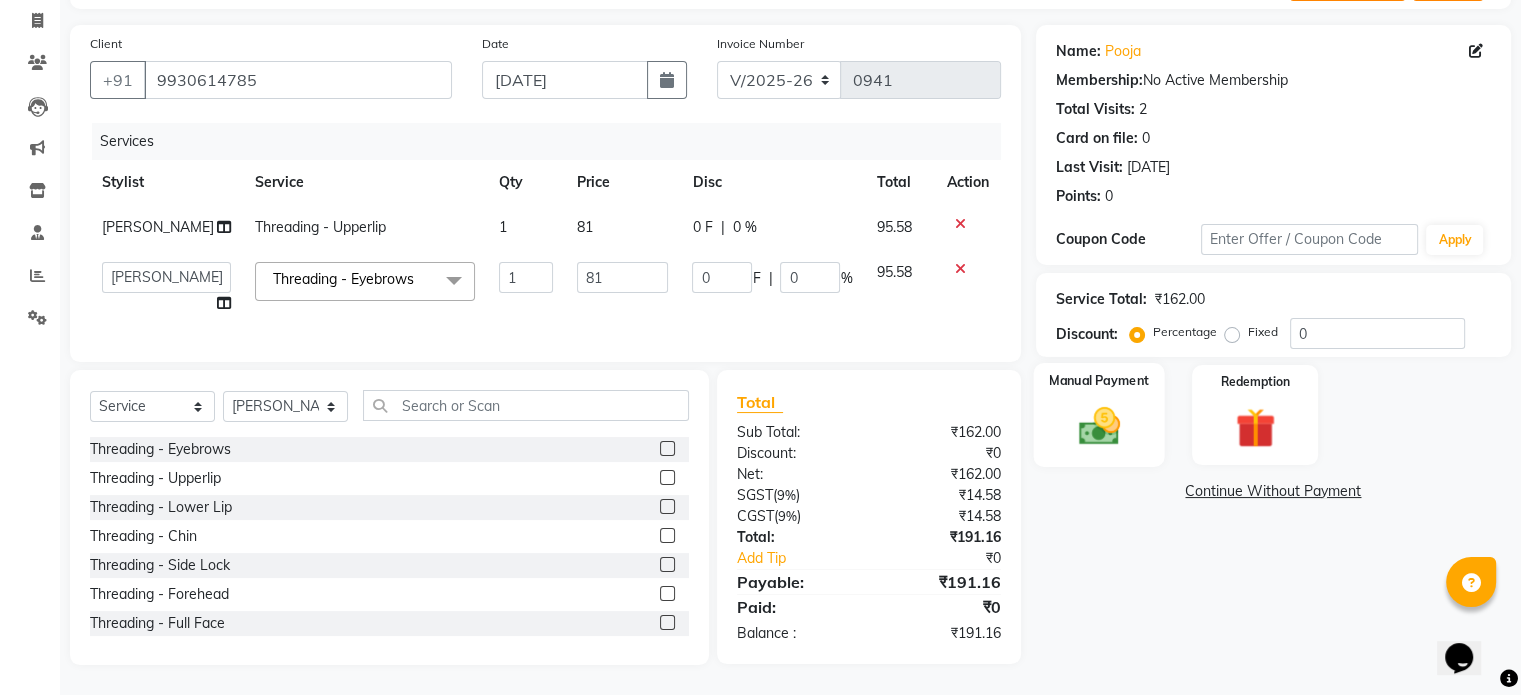 click 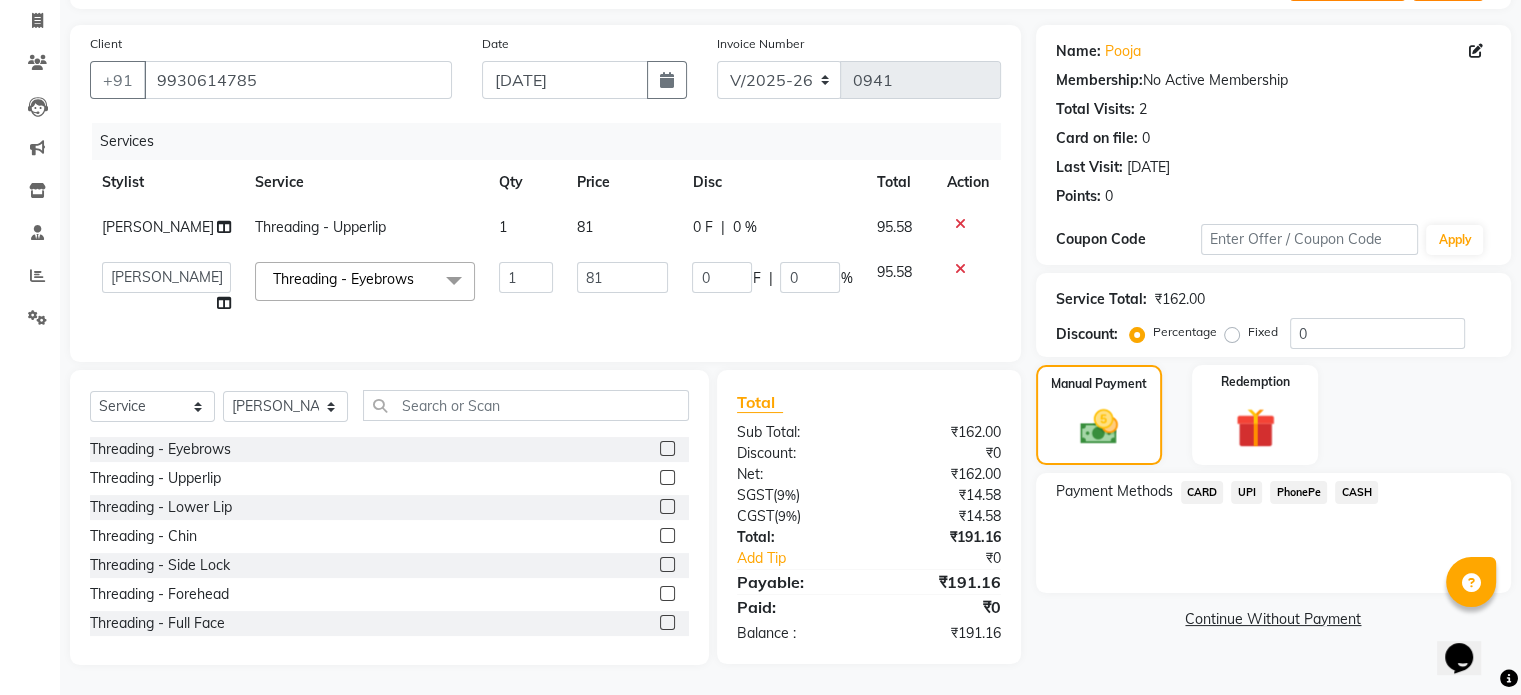 click on "CARD" 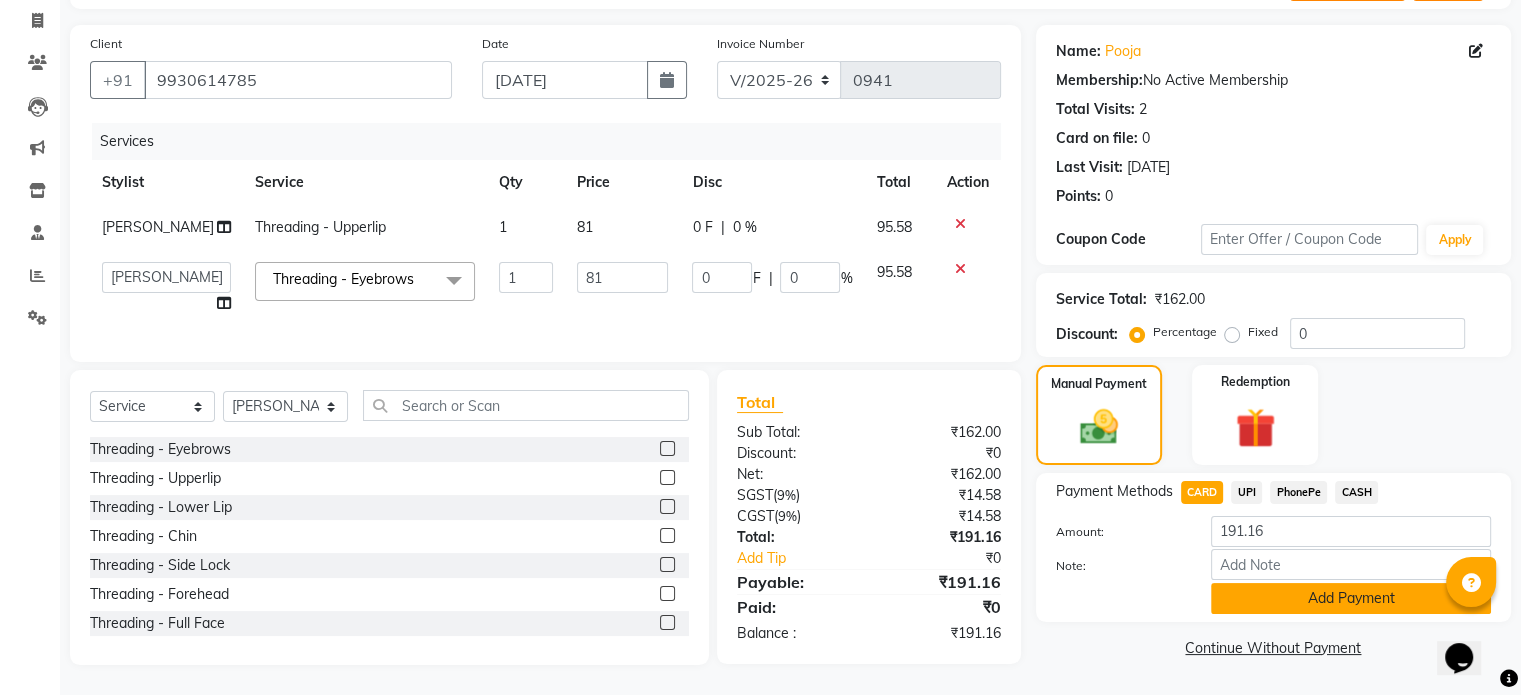click on "Add Payment" 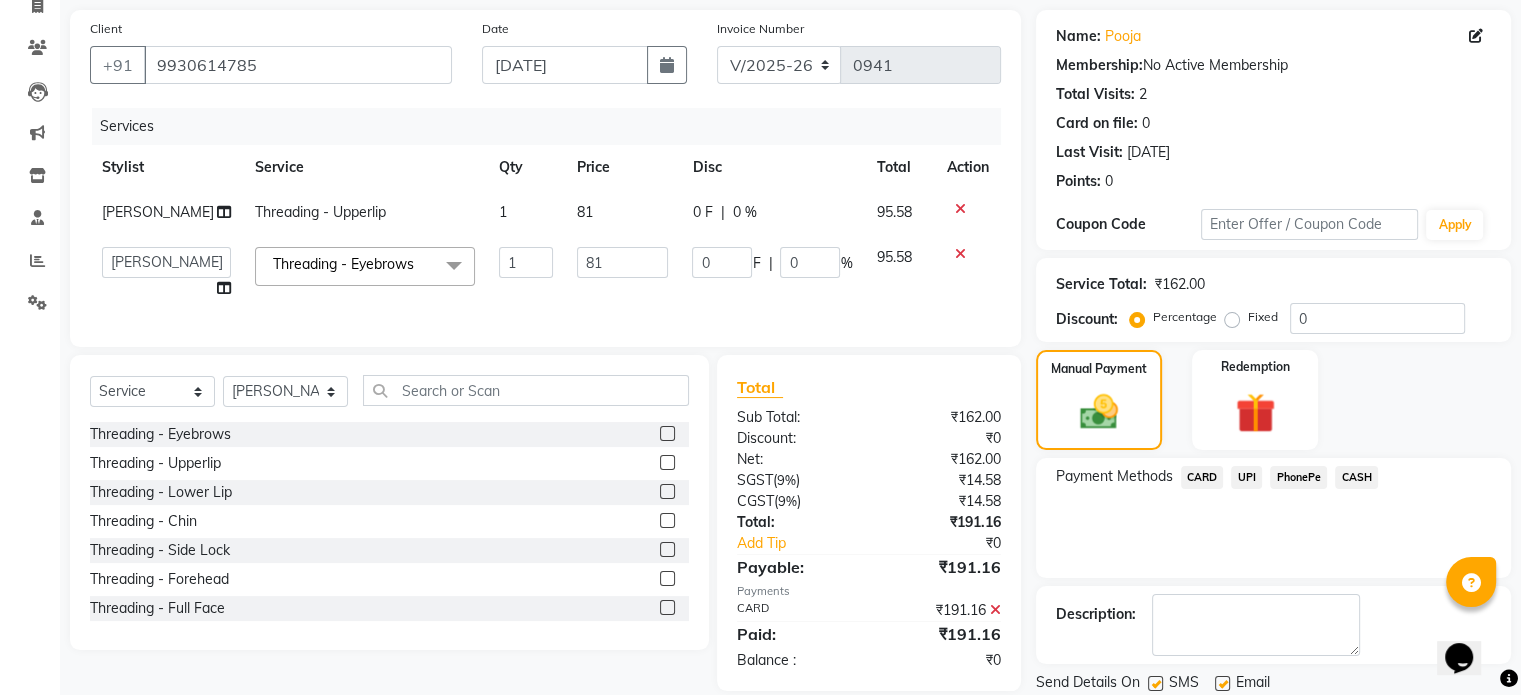 scroll, scrollTop: 205, scrollLeft: 0, axis: vertical 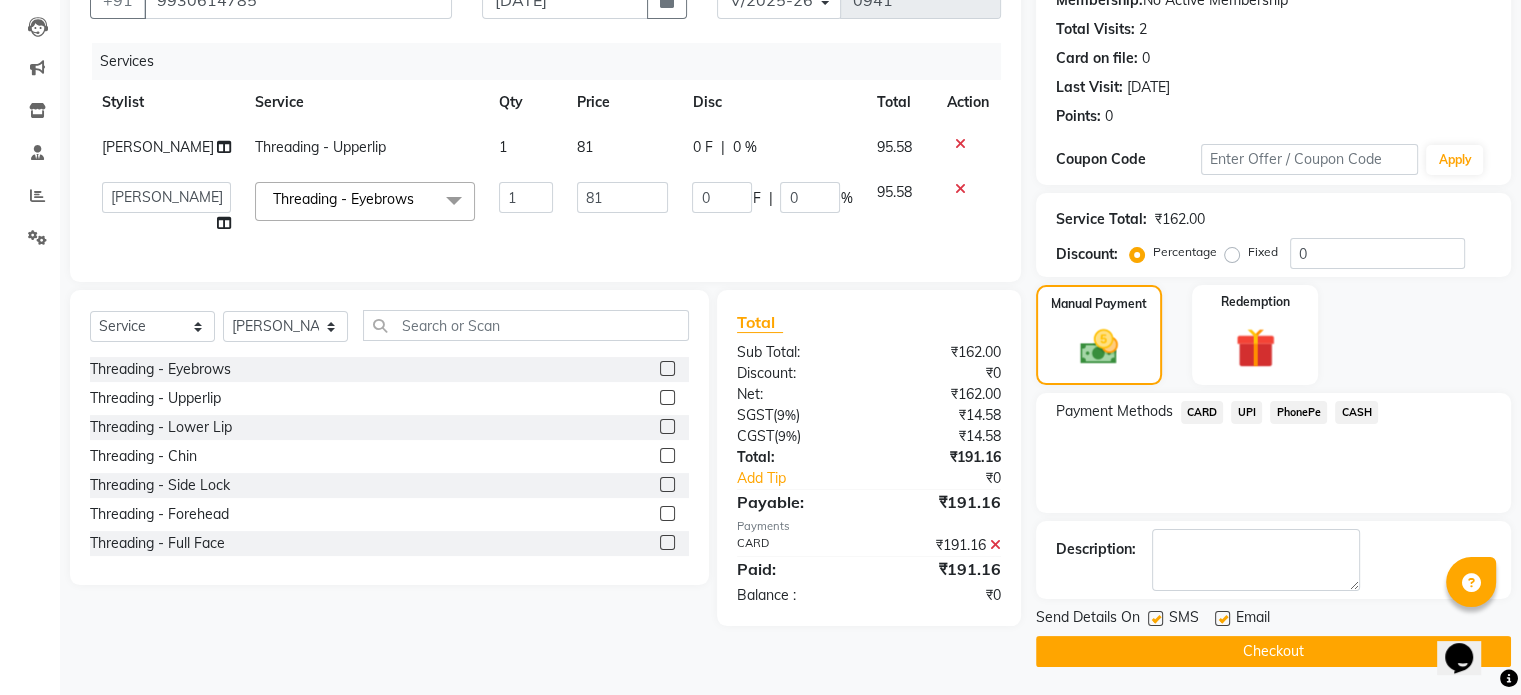 click on "Checkout" 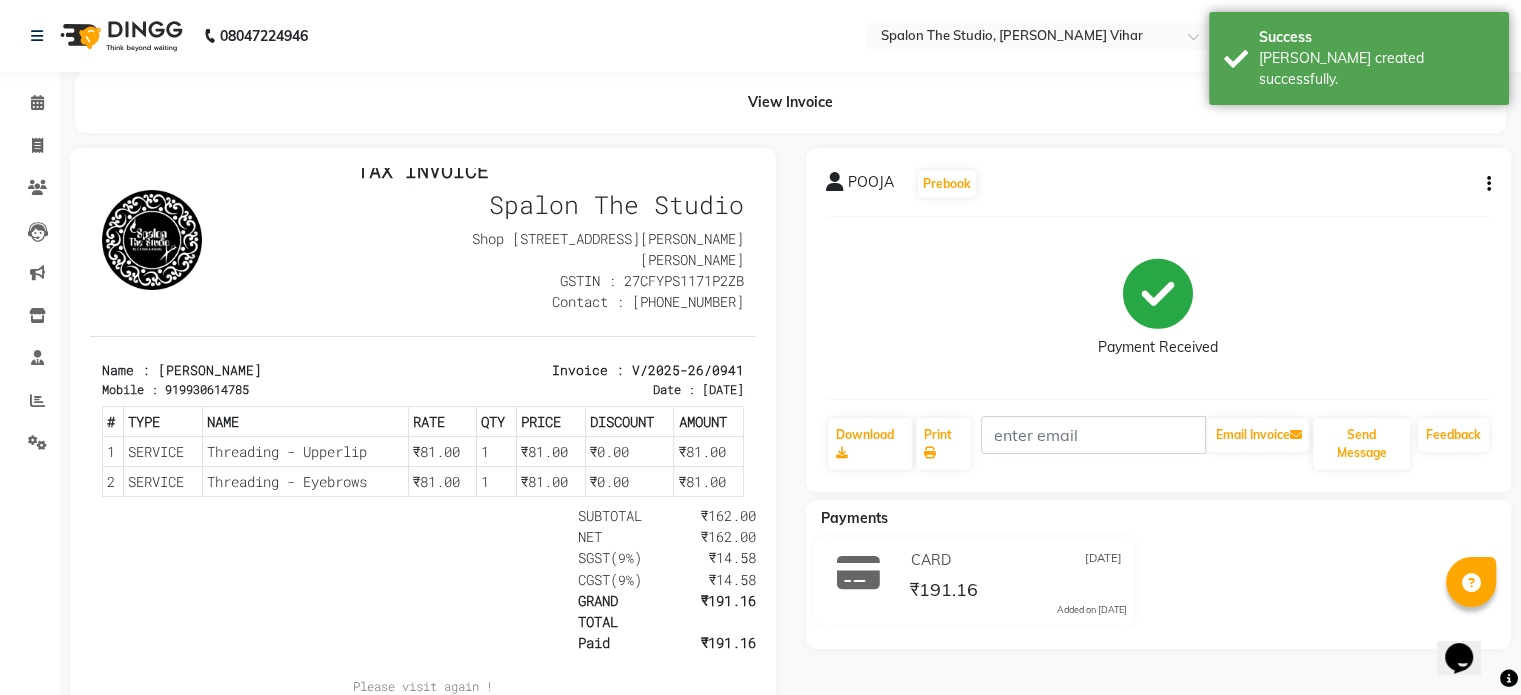 scroll, scrollTop: 0, scrollLeft: 0, axis: both 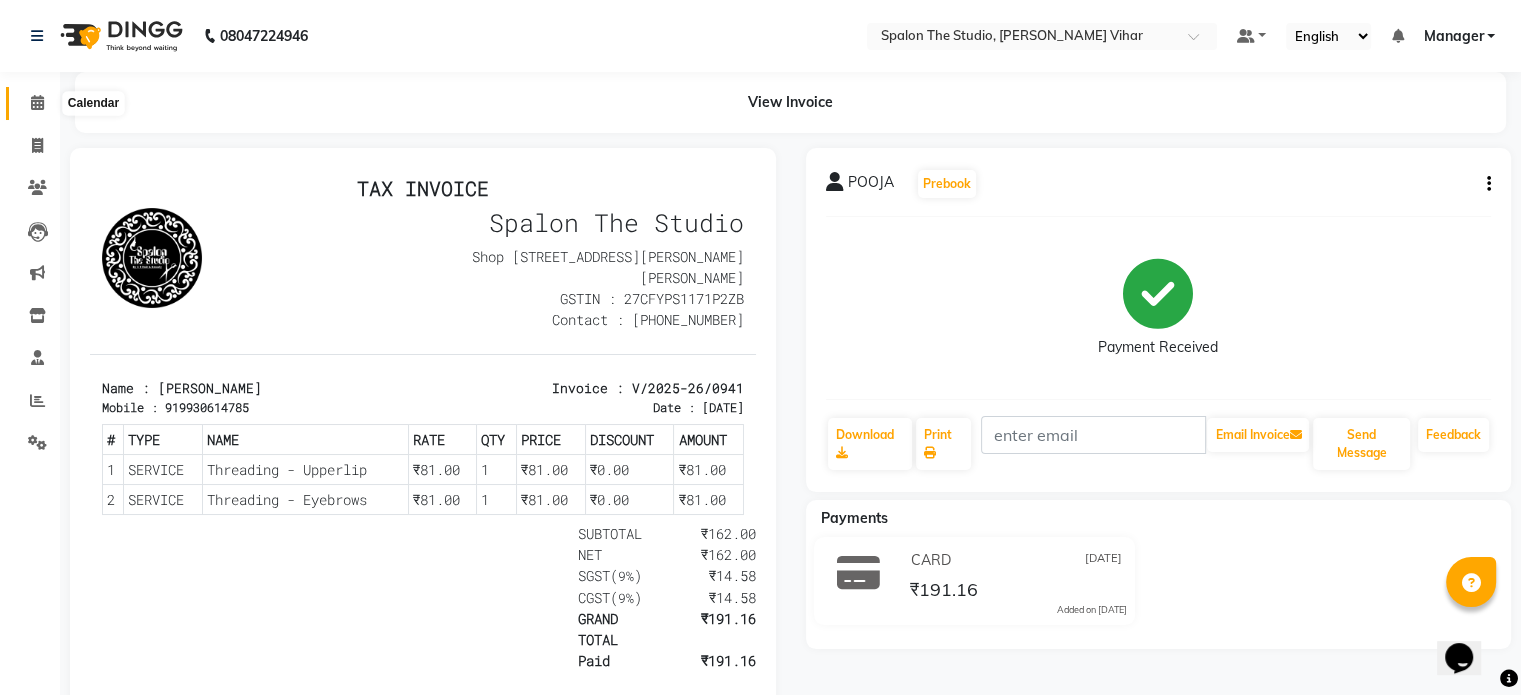 click 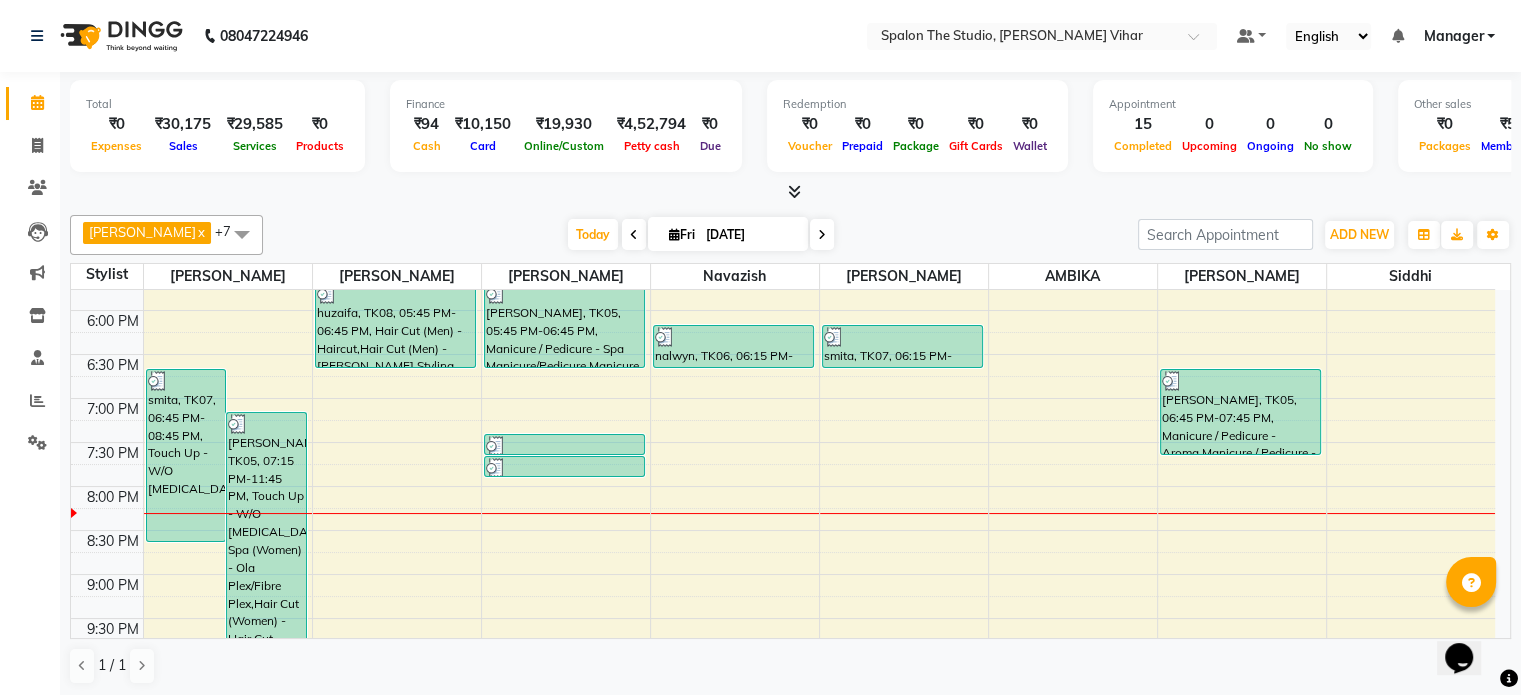 scroll, scrollTop: 772, scrollLeft: 0, axis: vertical 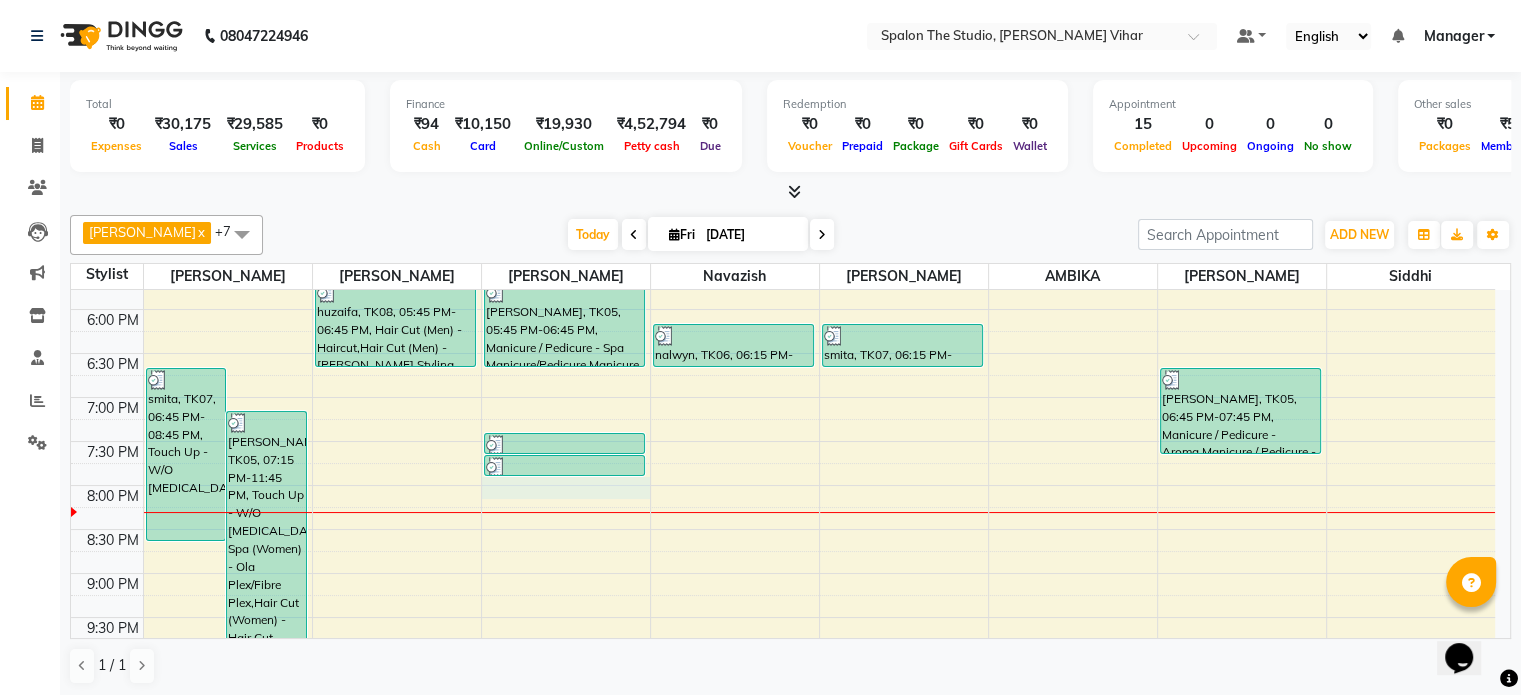 click on "9:00 AM 9:30 AM 10:00 AM 10:30 AM 11:00 AM 11:30 AM 12:00 PM 12:30 PM 1:00 PM 1:30 PM 2:00 PM 2:30 PM 3:00 PM 3:30 PM 4:00 PM 4:30 PM 5:00 PM 5:30 PM 6:00 PM 6:30 PM 7:00 PM 7:30 PM 8:00 PM 8:30 PM 9:00 PM 9:30 PM 10:00 PM 10:30 PM     smita, TK07, 06:45 PM-08:45 PM, Touch Up - W/O Ammonia     NAMRATA MAHALAY, TK05, 07:15 PM-11:45 PM, Touch Up - W/O Ammonia,Hair Spa (Women) - Ola Plex/Fibre Plex,Hair Cut (Women) - Hair Cut     Neena Waghamare, TK03, 12:30 PM-02:30 PM, Global Color With Ammonia - Upto Midback     neha, TK01, 12:30 PM-01:00 PM, Hair Cut (Women) - Pixie Cut     huzaifa, TK08, 05:45 PM-06:45 PM, Hair Cut (Men) - Haircut,Hair Cut (Men) - Beard Styling     NAMRATA MAHALAY, TK05, 05:45 PM-06:45 PM, Manicure / Pedicure - Spa Manicure/Pedicure,Manicure / Pedicure - Heel Peel Treatment     POOJA, TK09, 07:30 PM-07:45 PM, Threading - Eyebrows     POOJA, TK09, 07:45 PM-08:00 PM, Threading - Upperlip     nalwyn, TK06, 06:15 PM-06:45 PM, Hair Cut (Men) - Haircut" at bounding box center (783, 133) 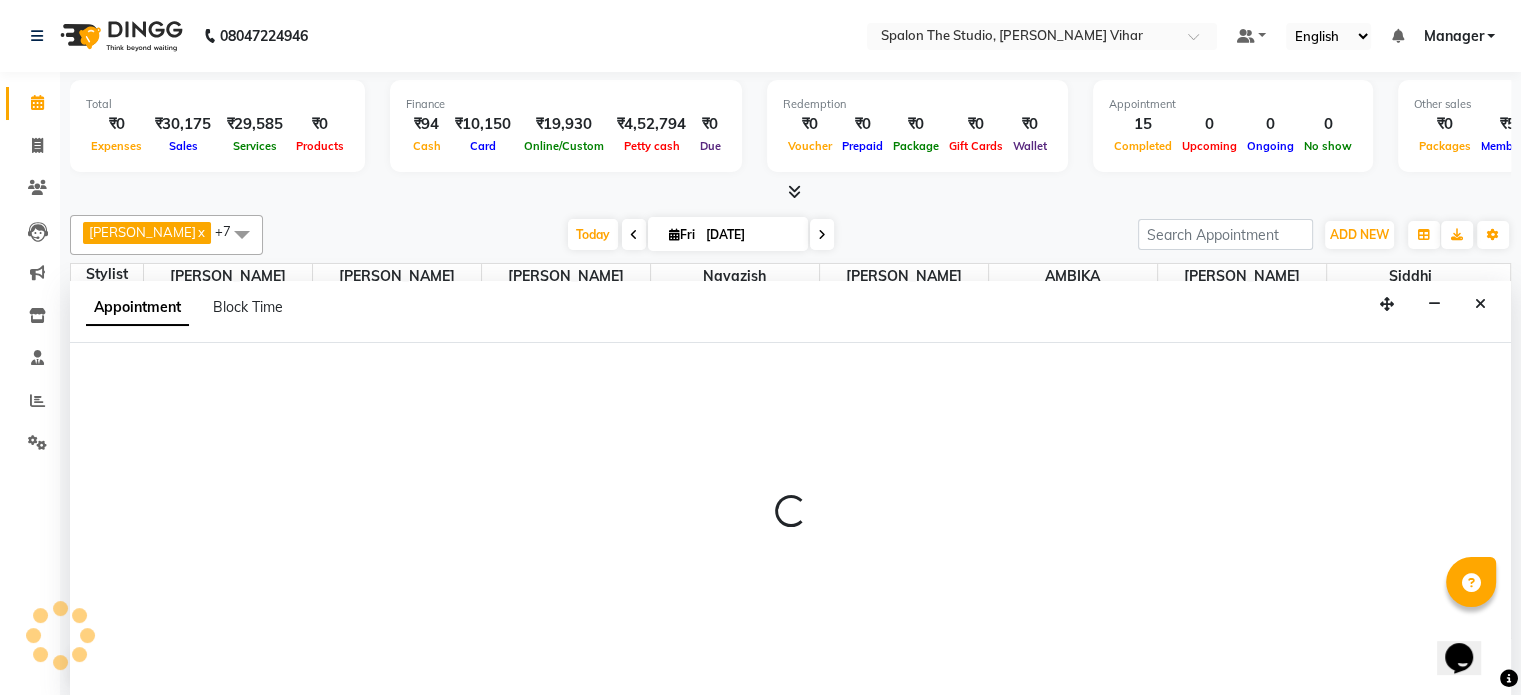 scroll, scrollTop: 0, scrollLeft: 0, axis: both 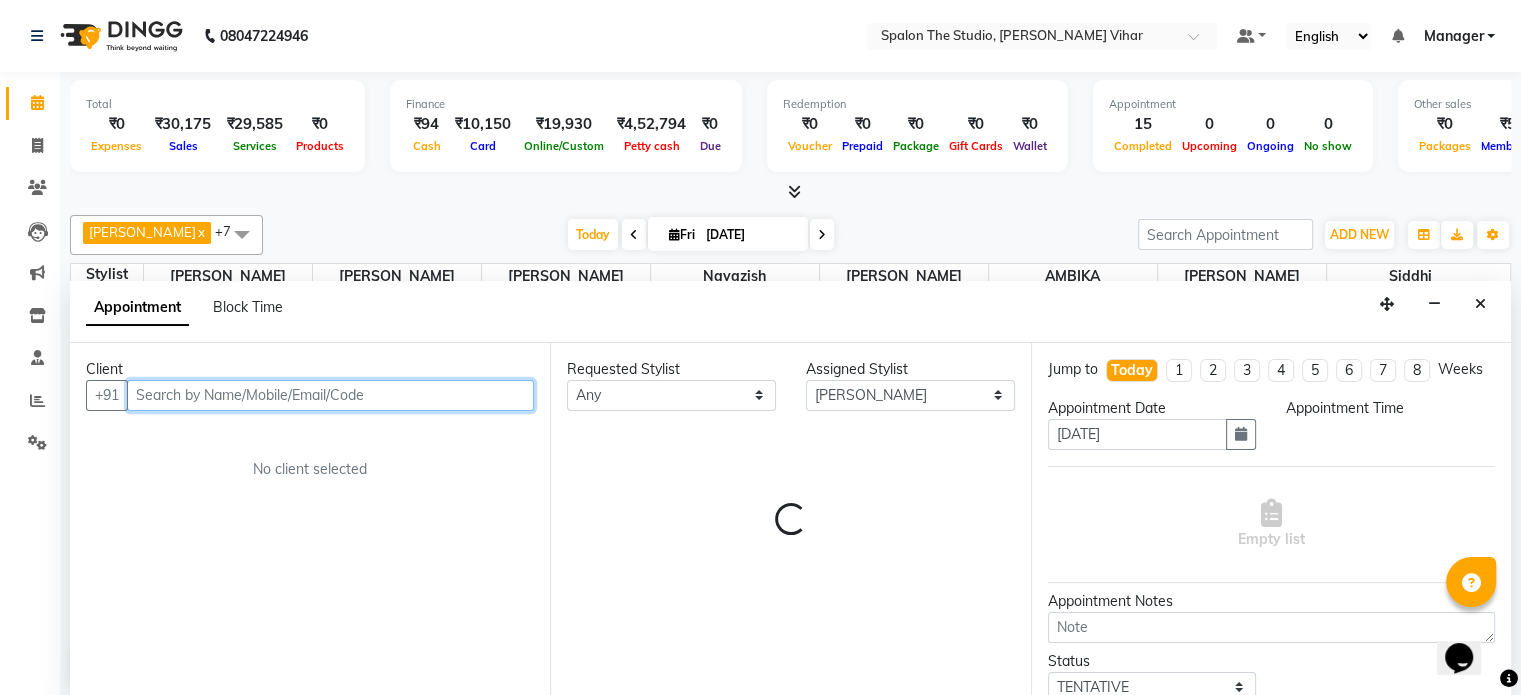 select on "1200" 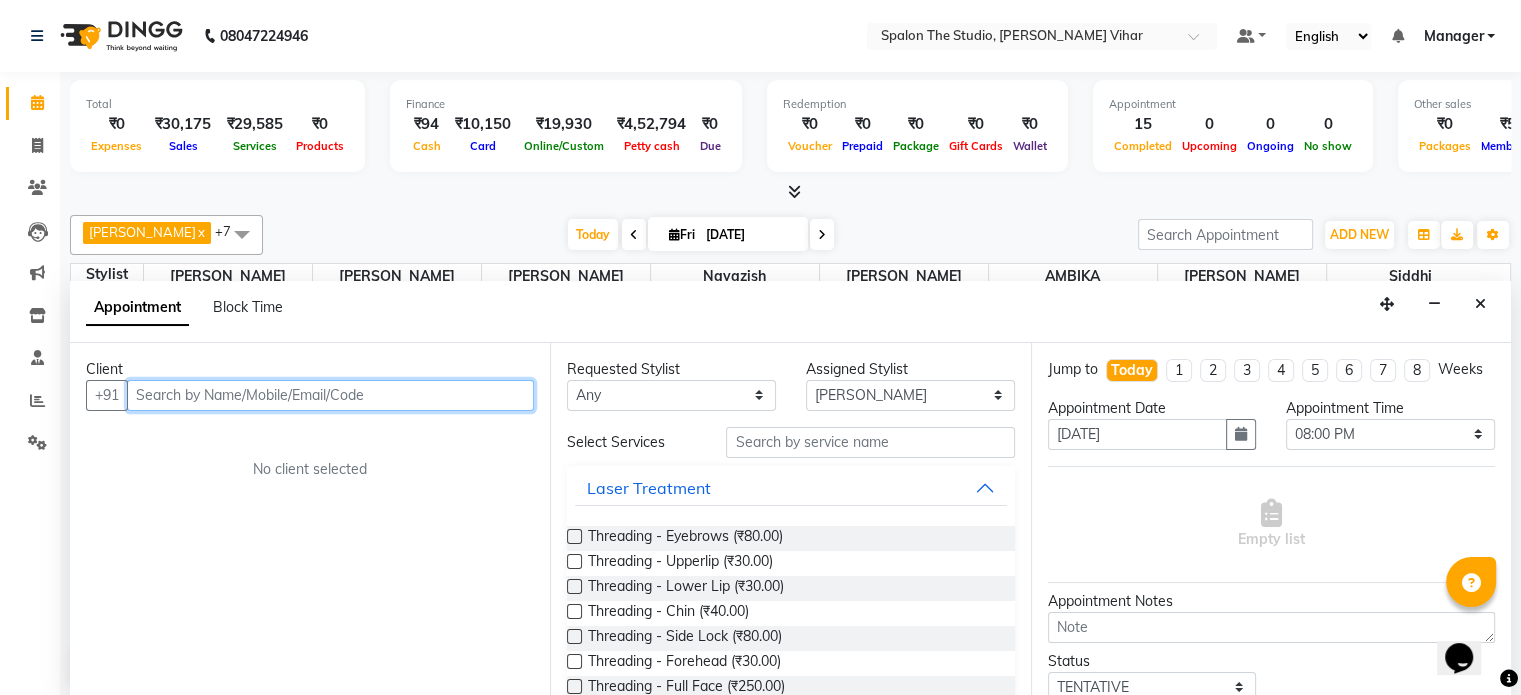 click at bounding box center [330, 395] 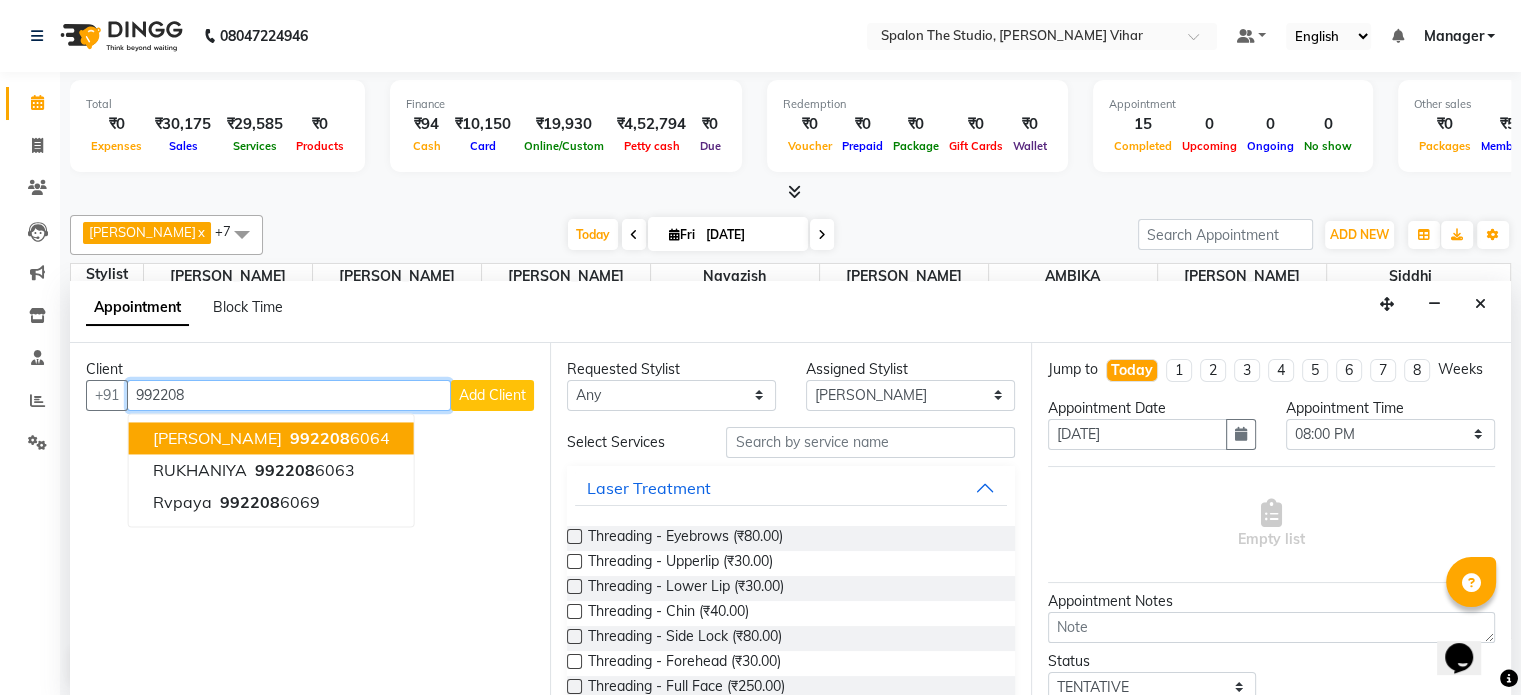 click on "Rukaiya Poonawala" at bounding box center [217, 438] 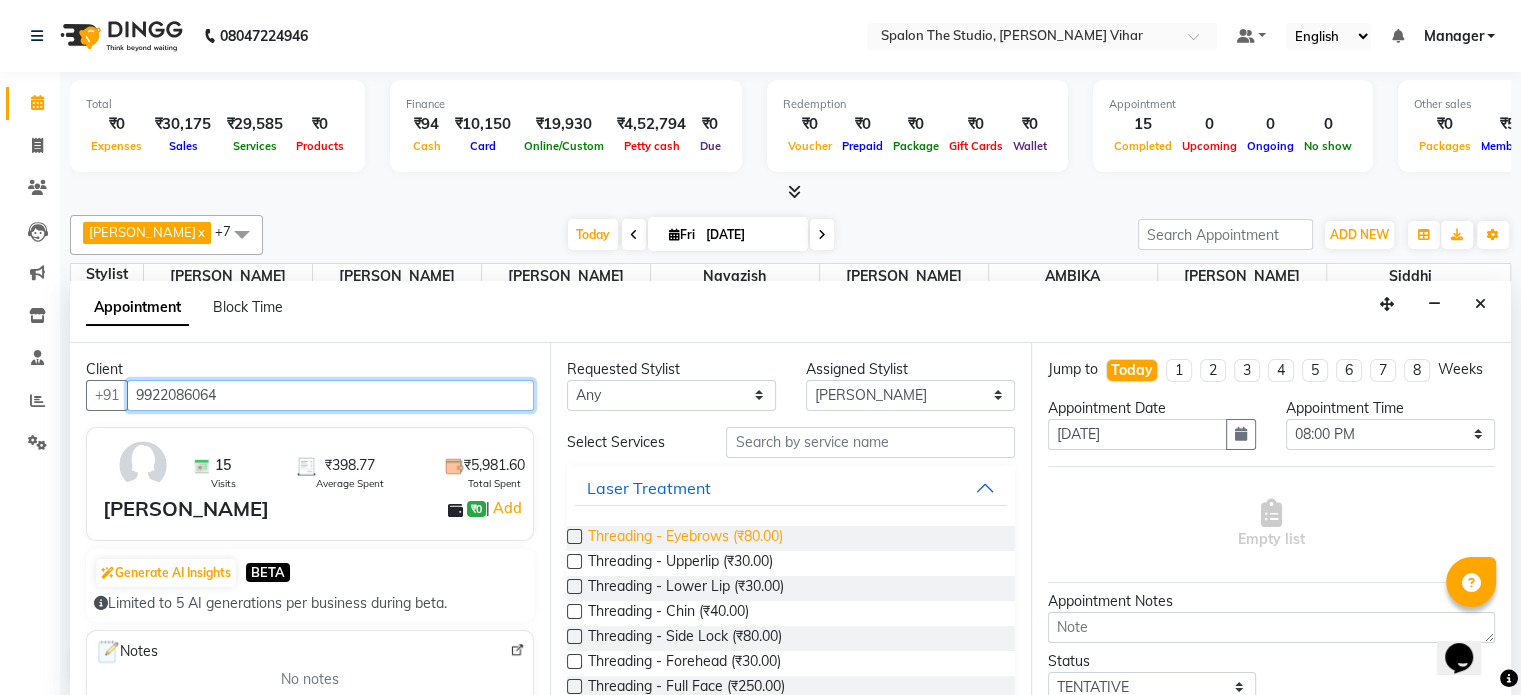 type on "9922086064" 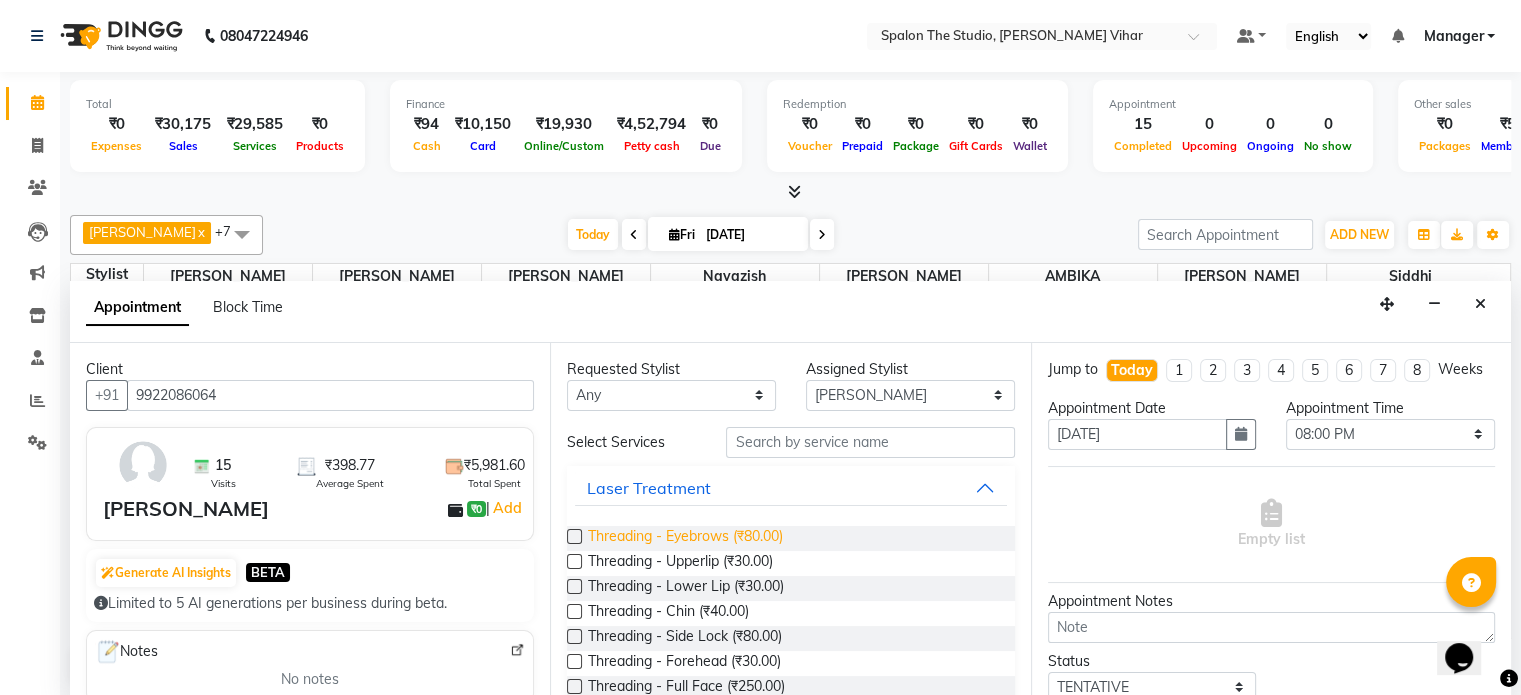click on "Threading - Eyebrows (₹80.00)" at bounding box center (685, 538) 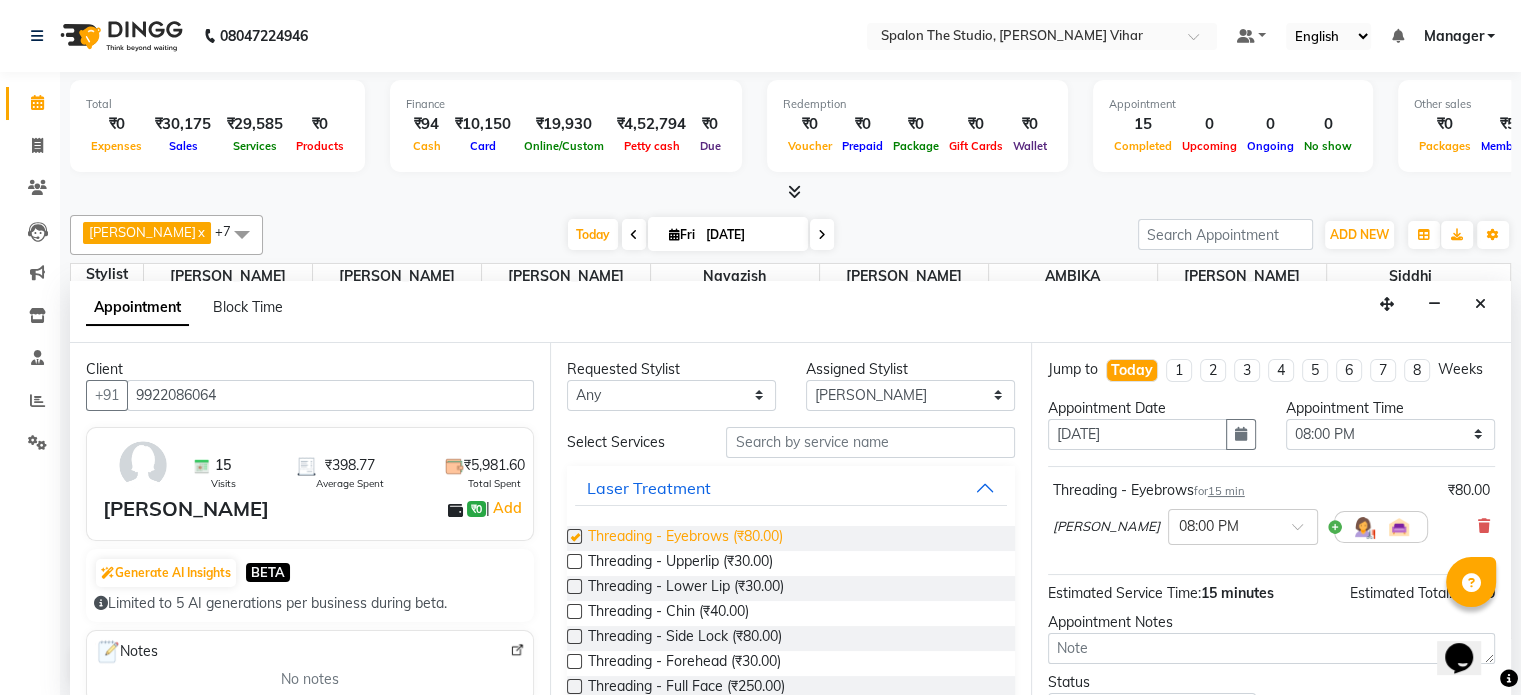 checkbox on "false" 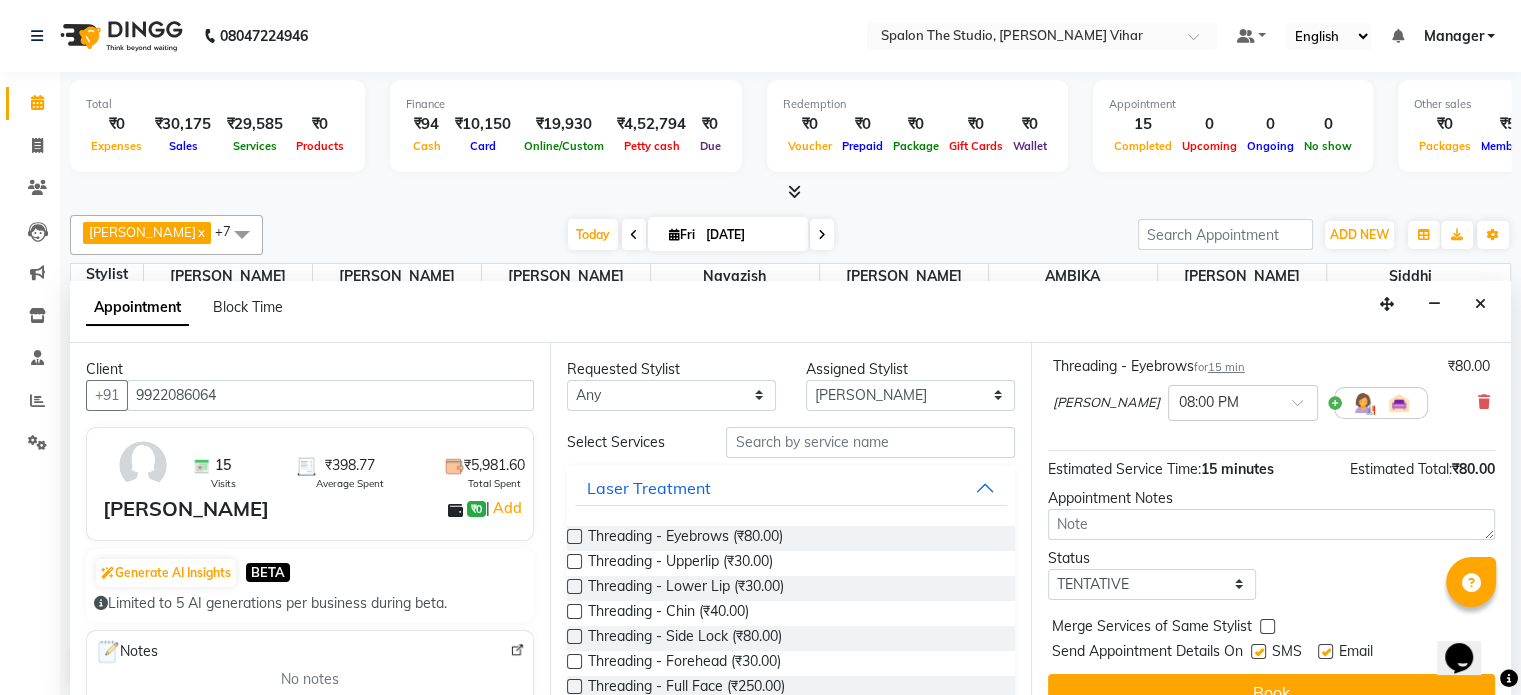 scroll, scrollTop: 170, scrollLeft: 0, axis: vertical 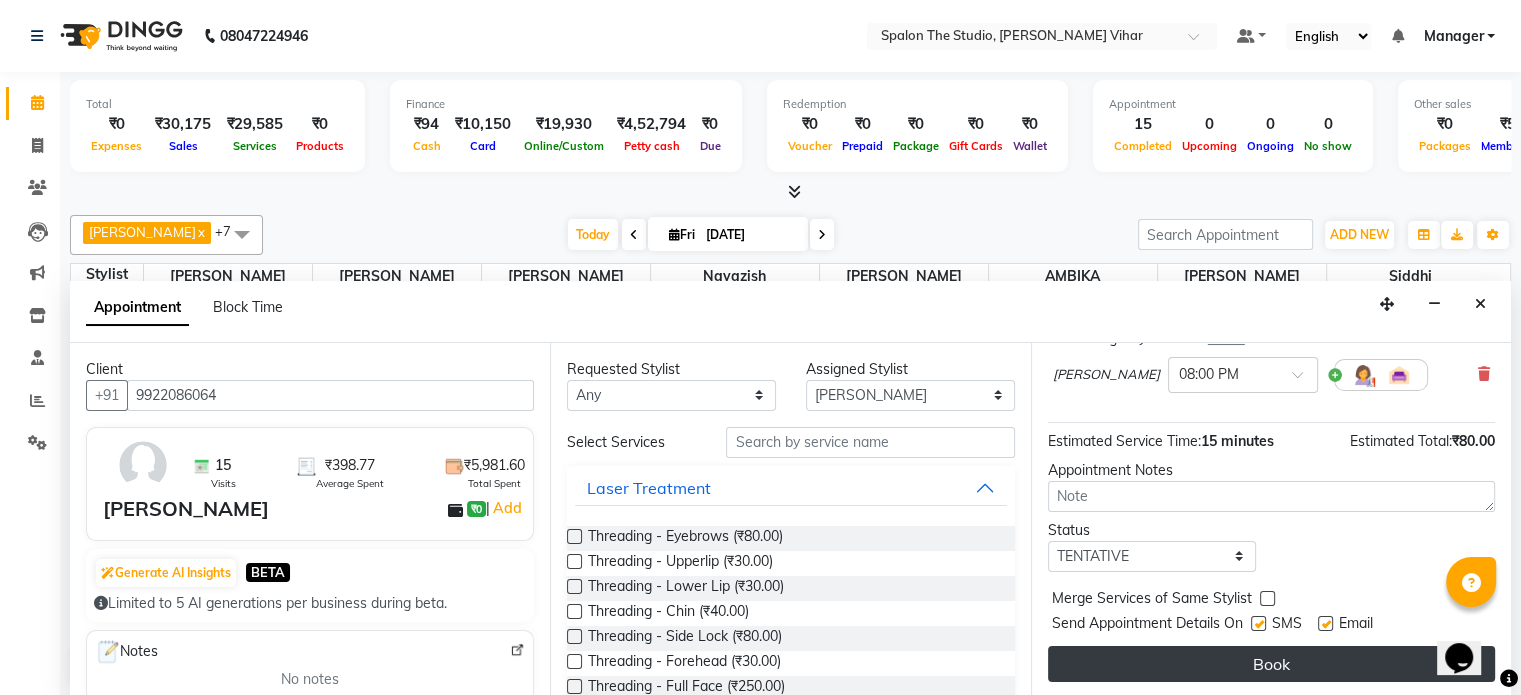 click on "Book" at bounding box center [1271, 664] 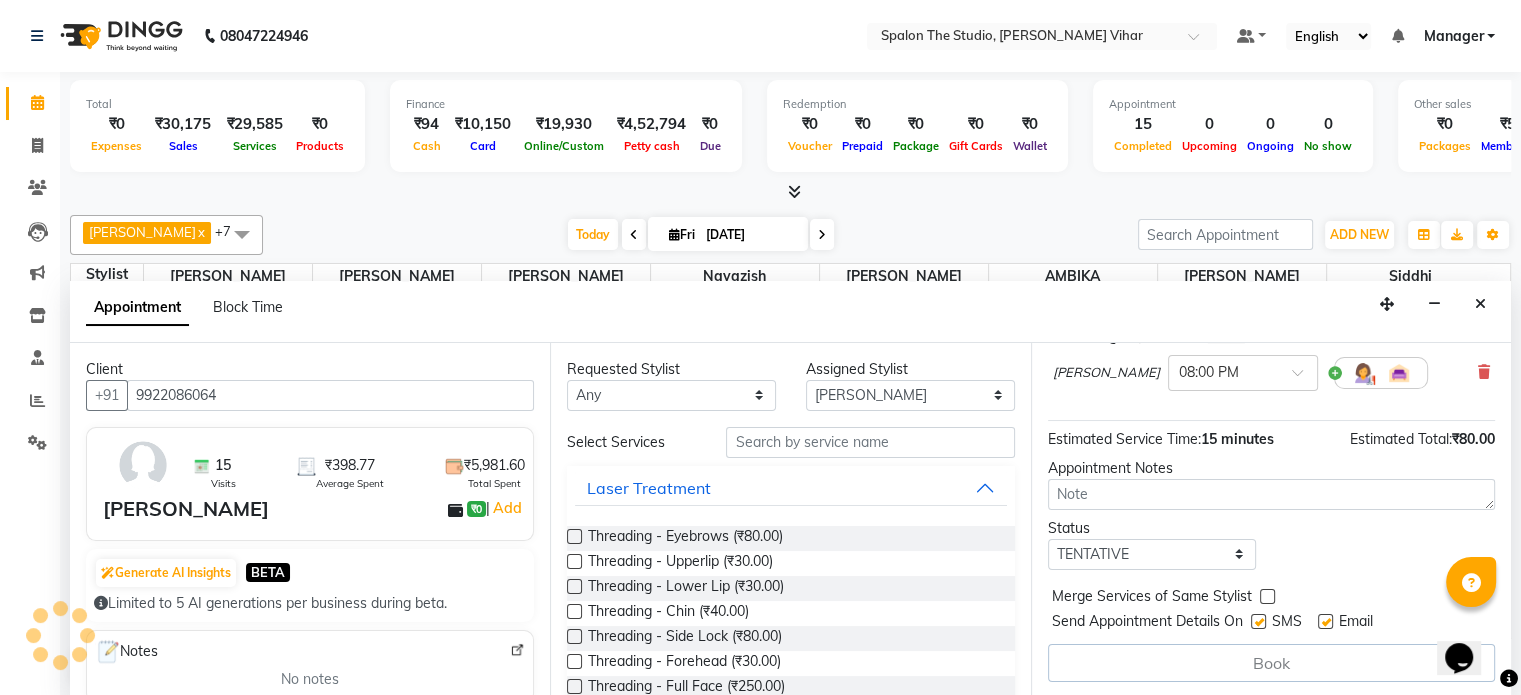scroll, scrollTop: 0, scrollLeft: 0, axis: both 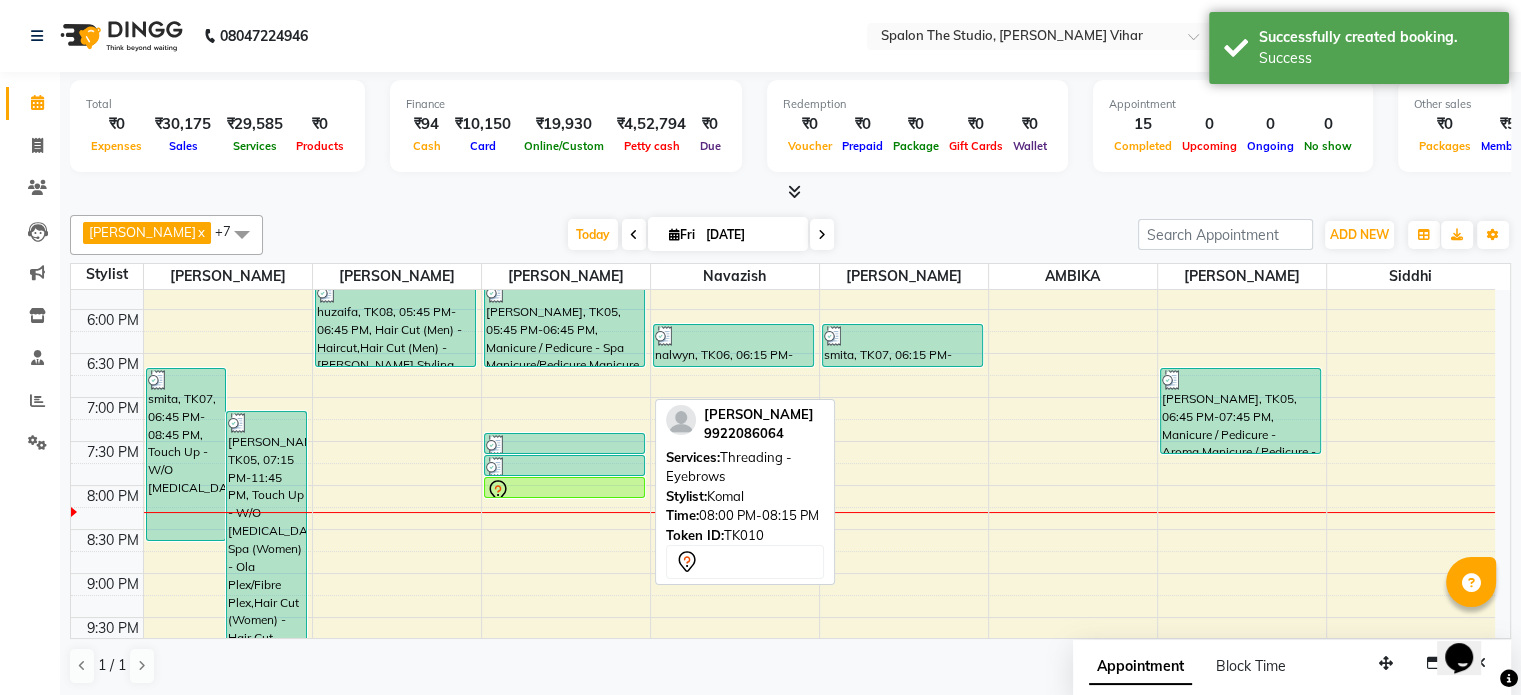 click at bounding box center [565, 491] 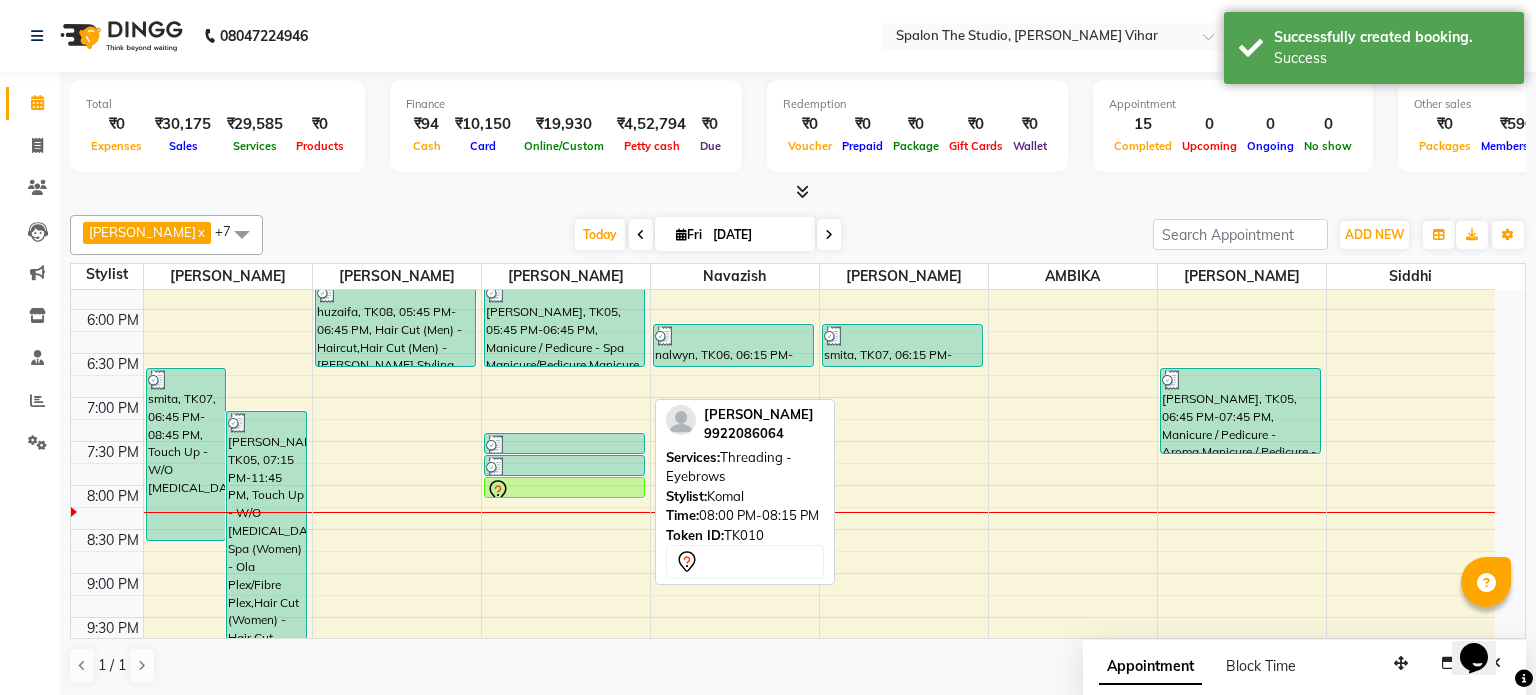 select on "7" 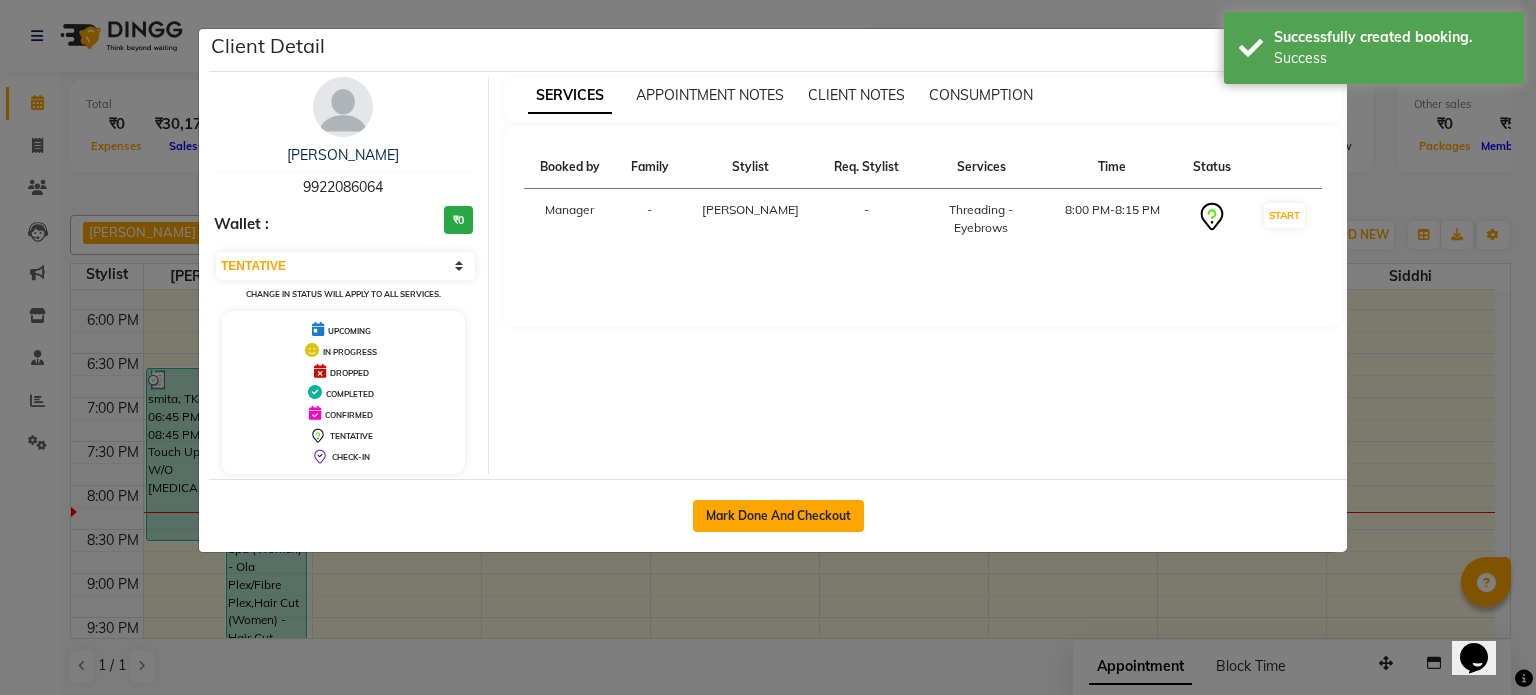 click on "Mark Done And Checkout" 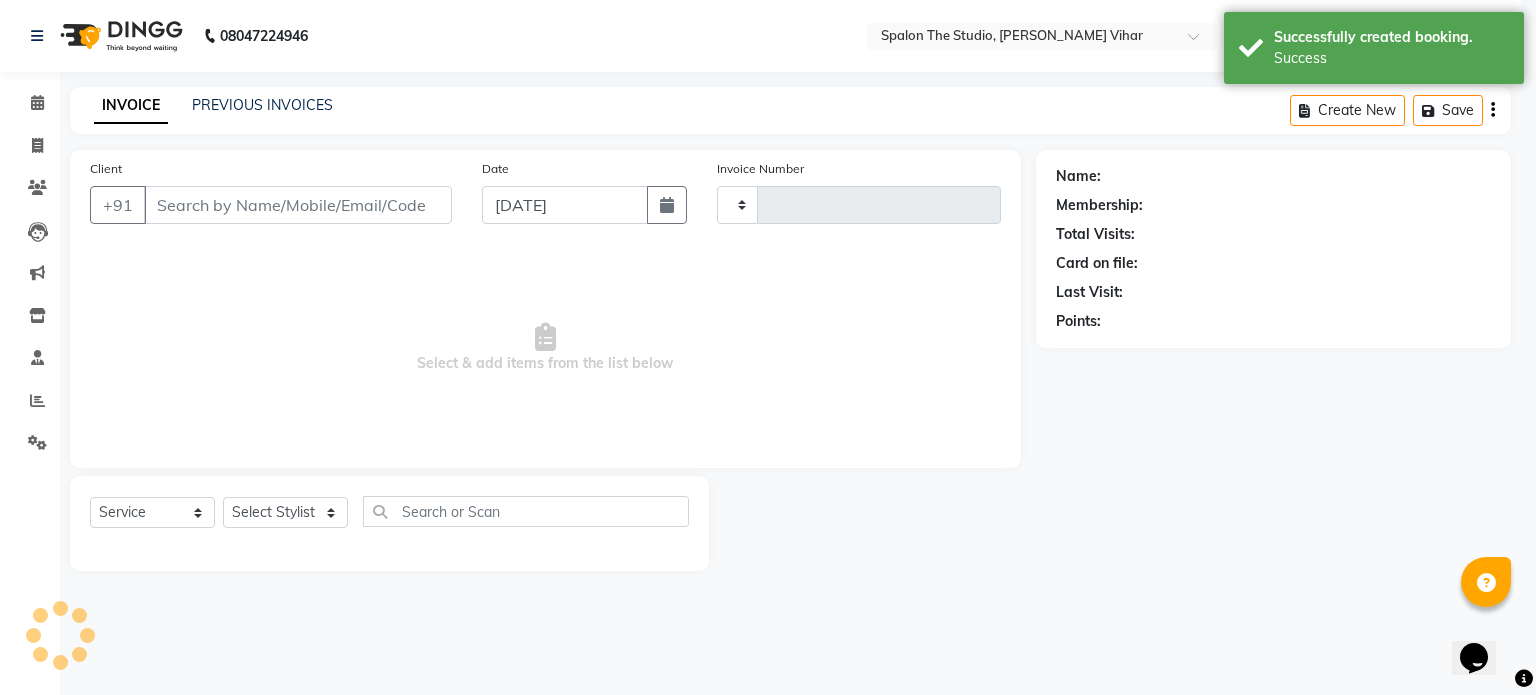 type on "0942" 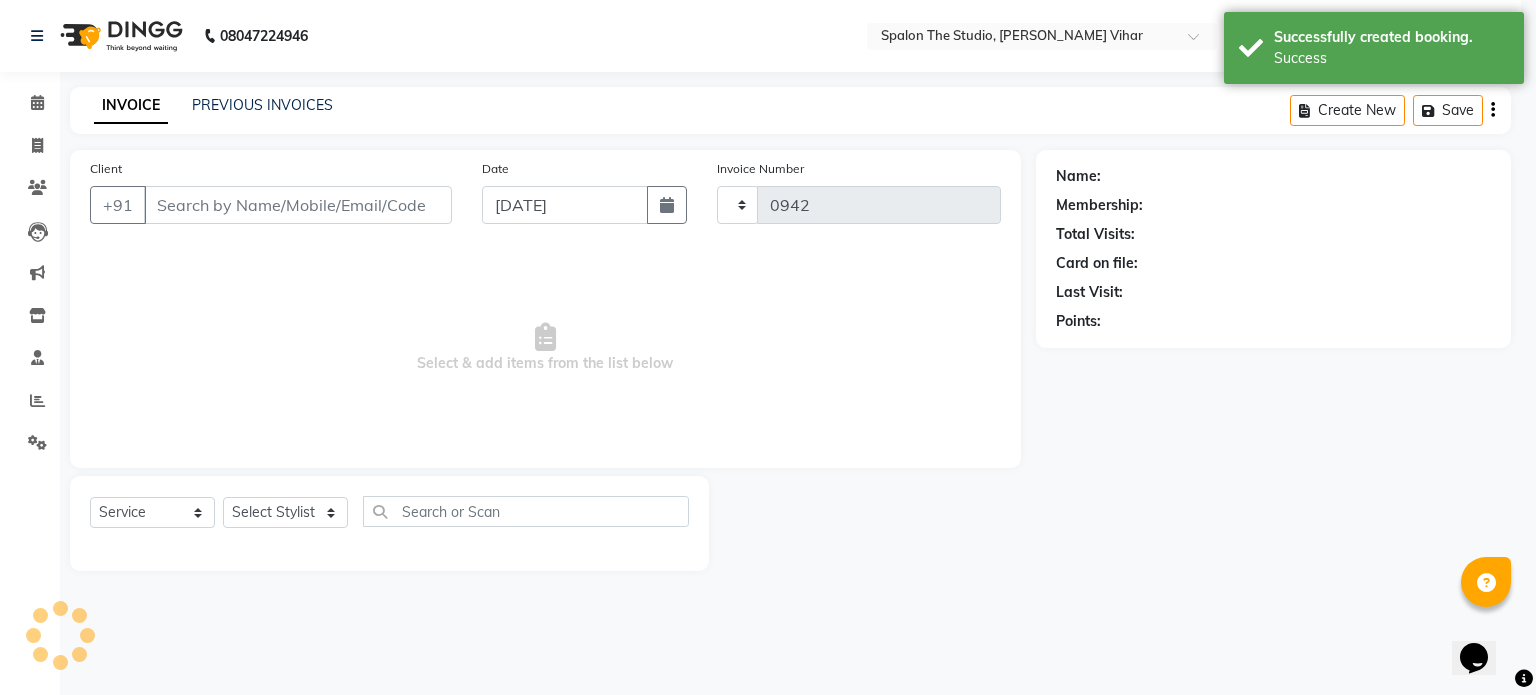 select on "903" 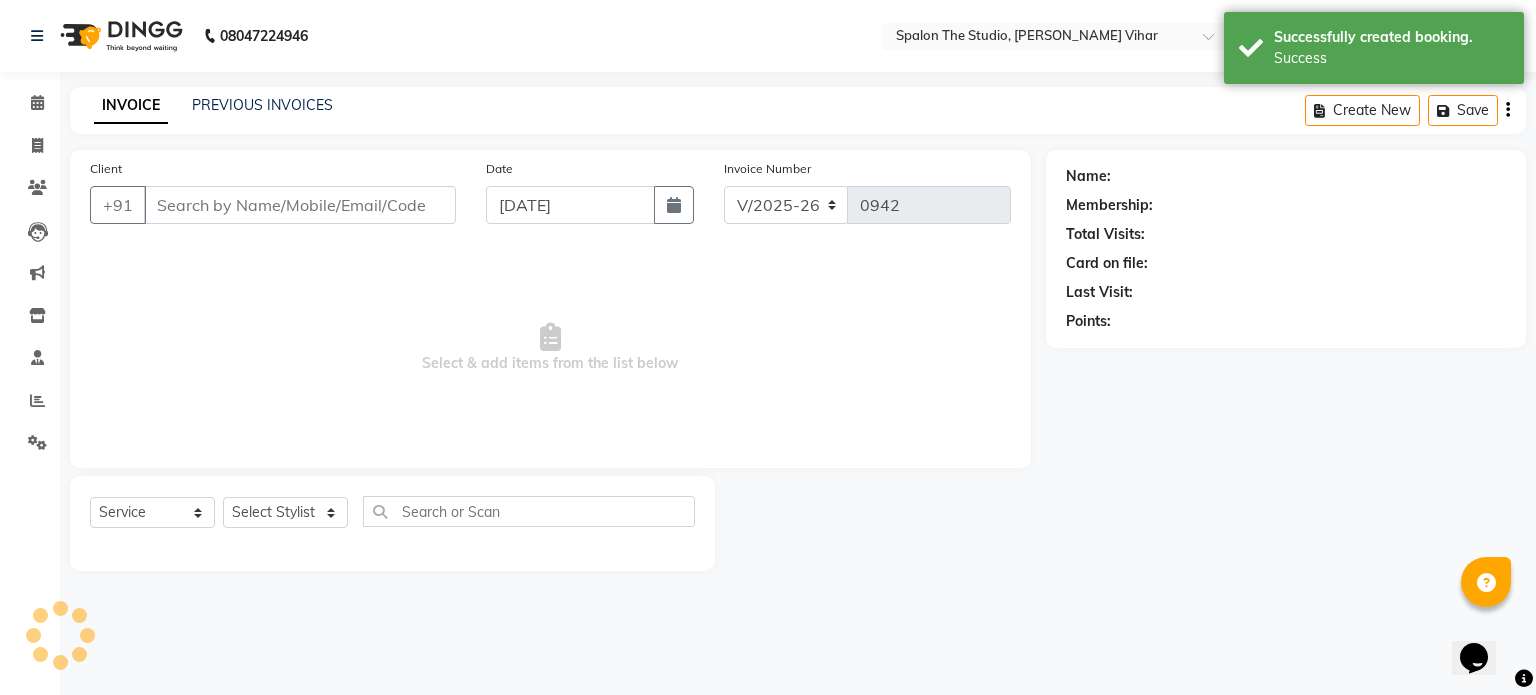 type on "9922086064" 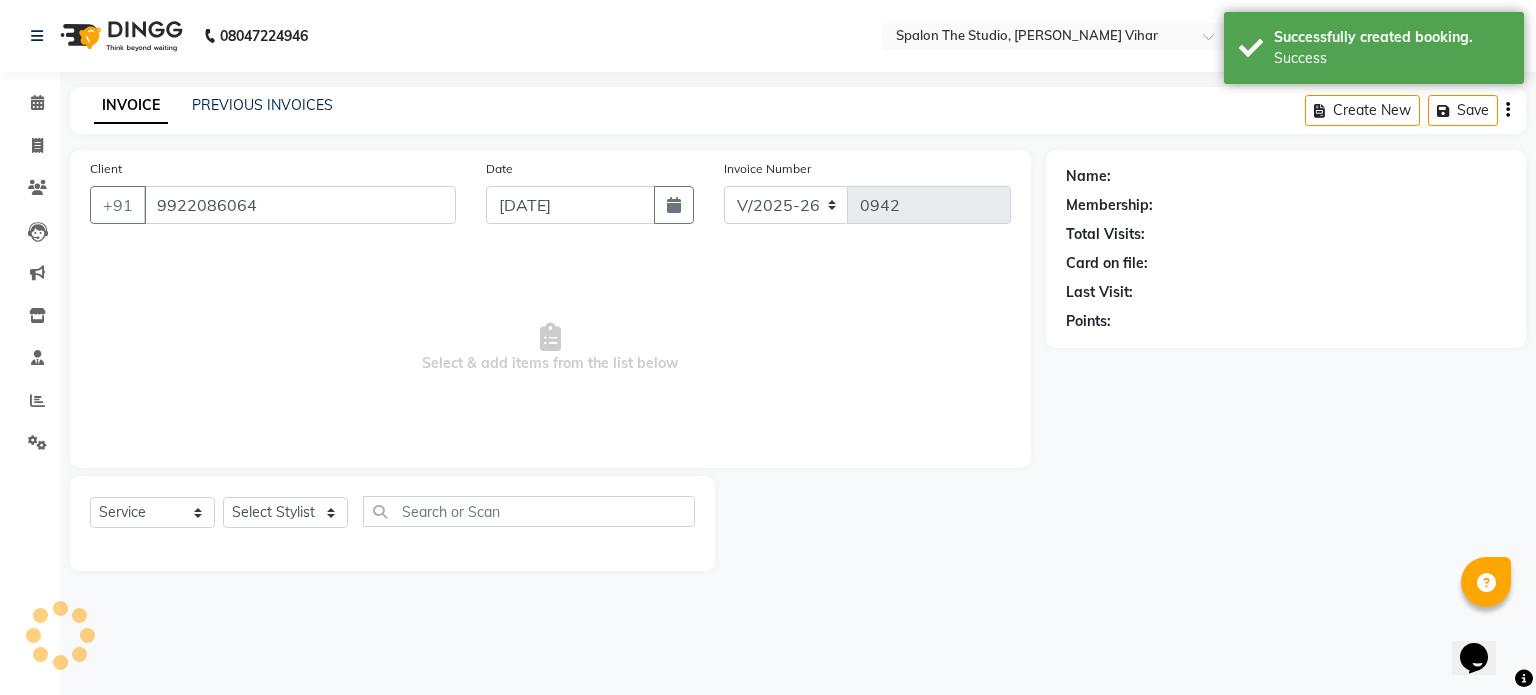 select on "63680" 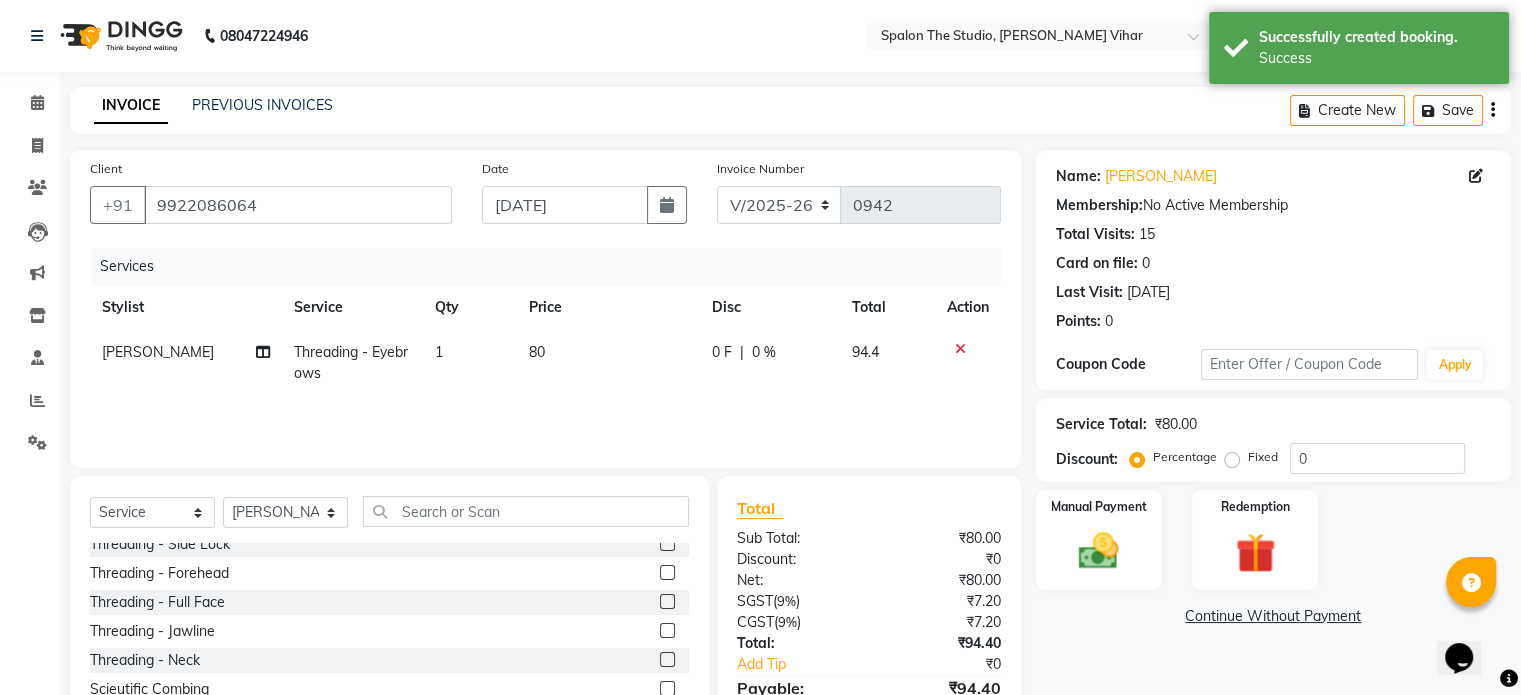 scroll, scrollTop: 126, scrollLeft: 0, axis: vertical 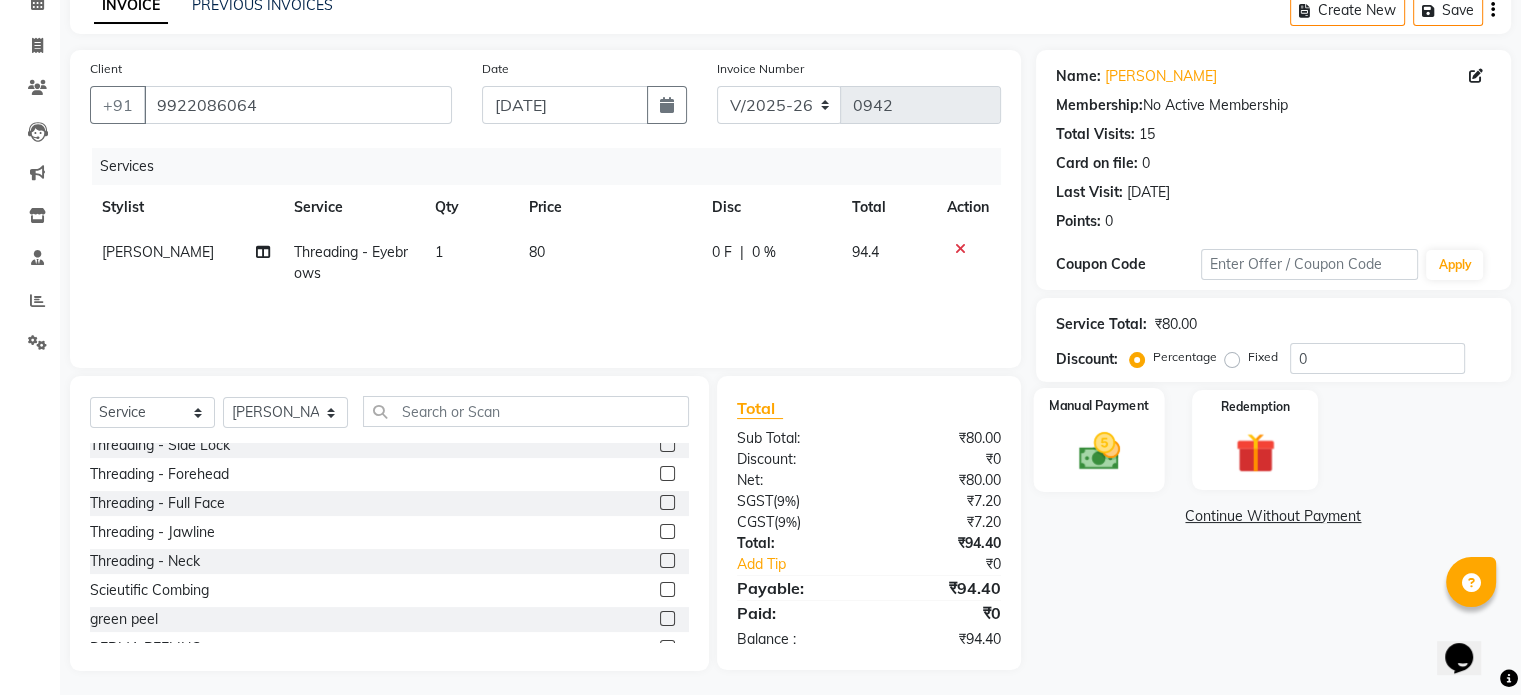 click 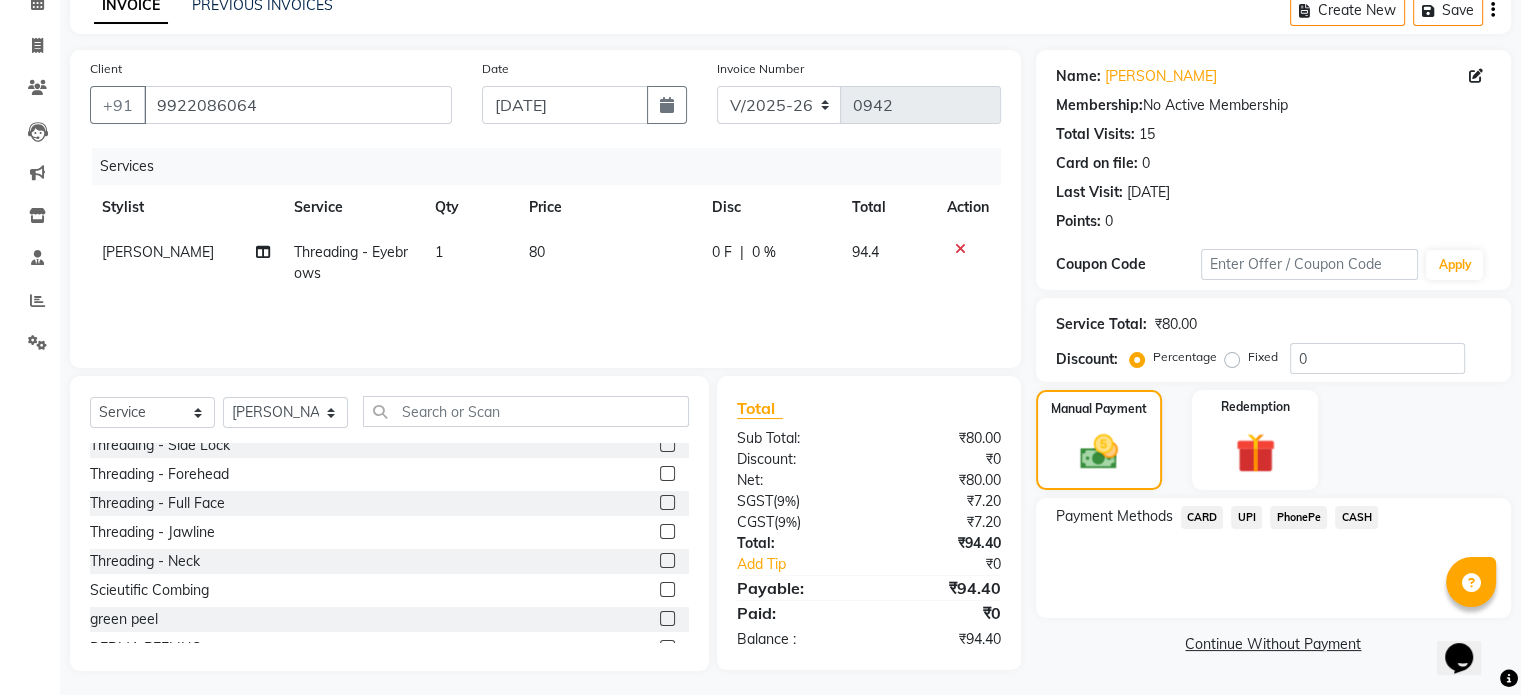 click on "UPI" 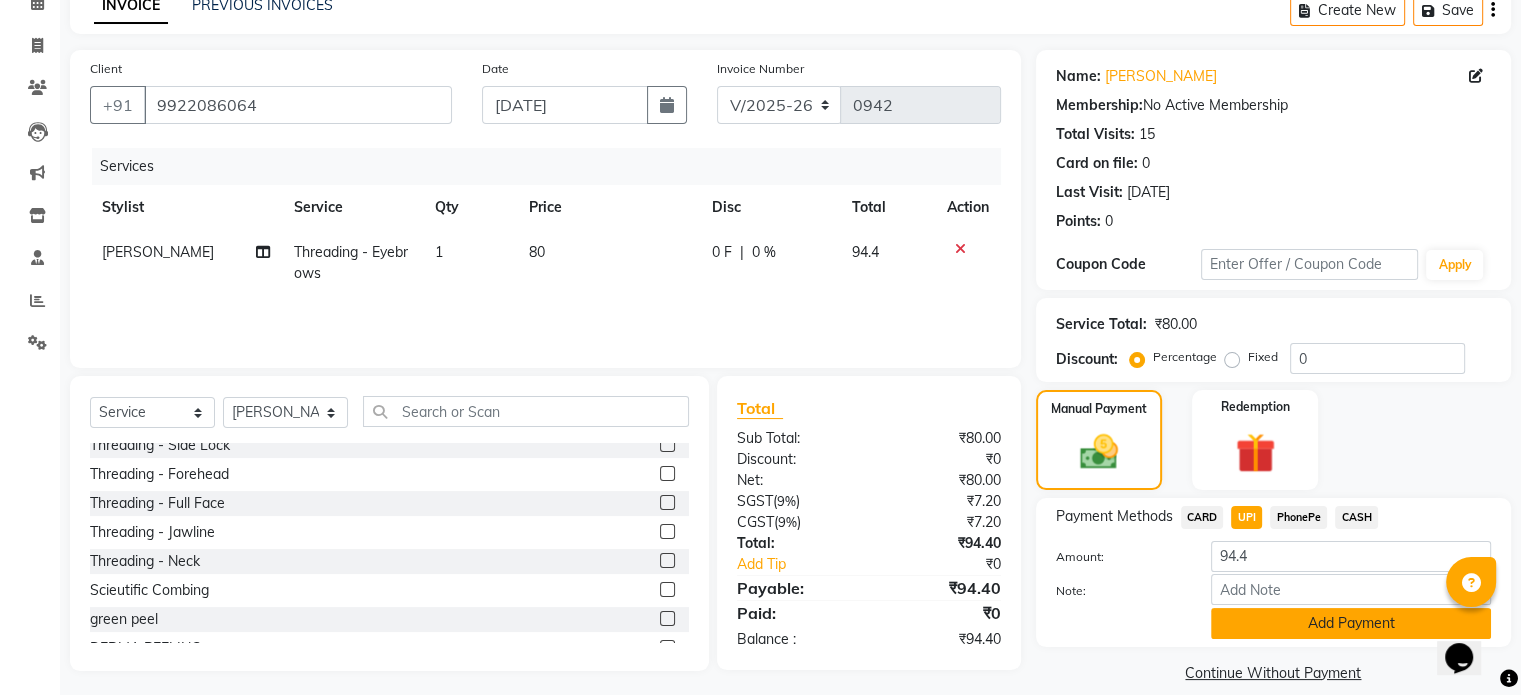 click on "Add Payment" 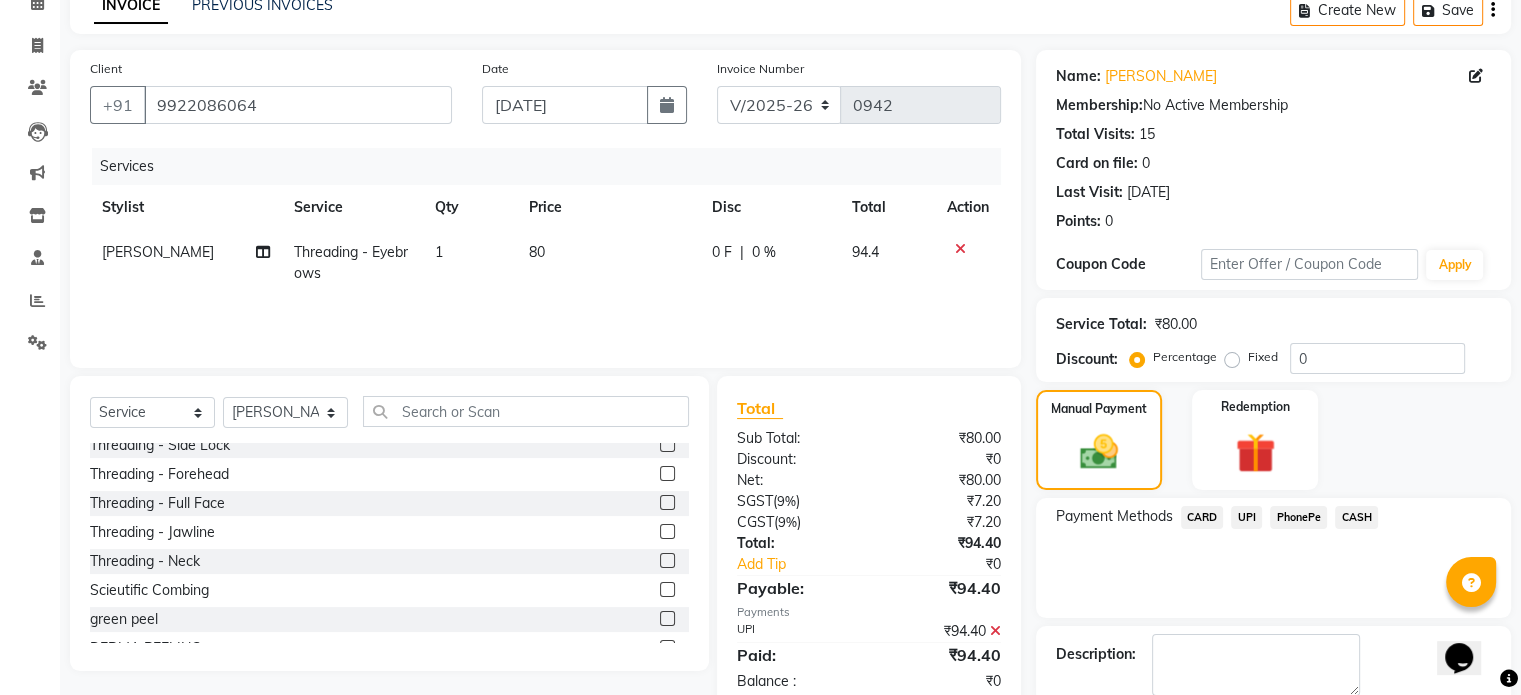 scroll, scrollTop: 205, scrollLeft: 0, axis: vertical 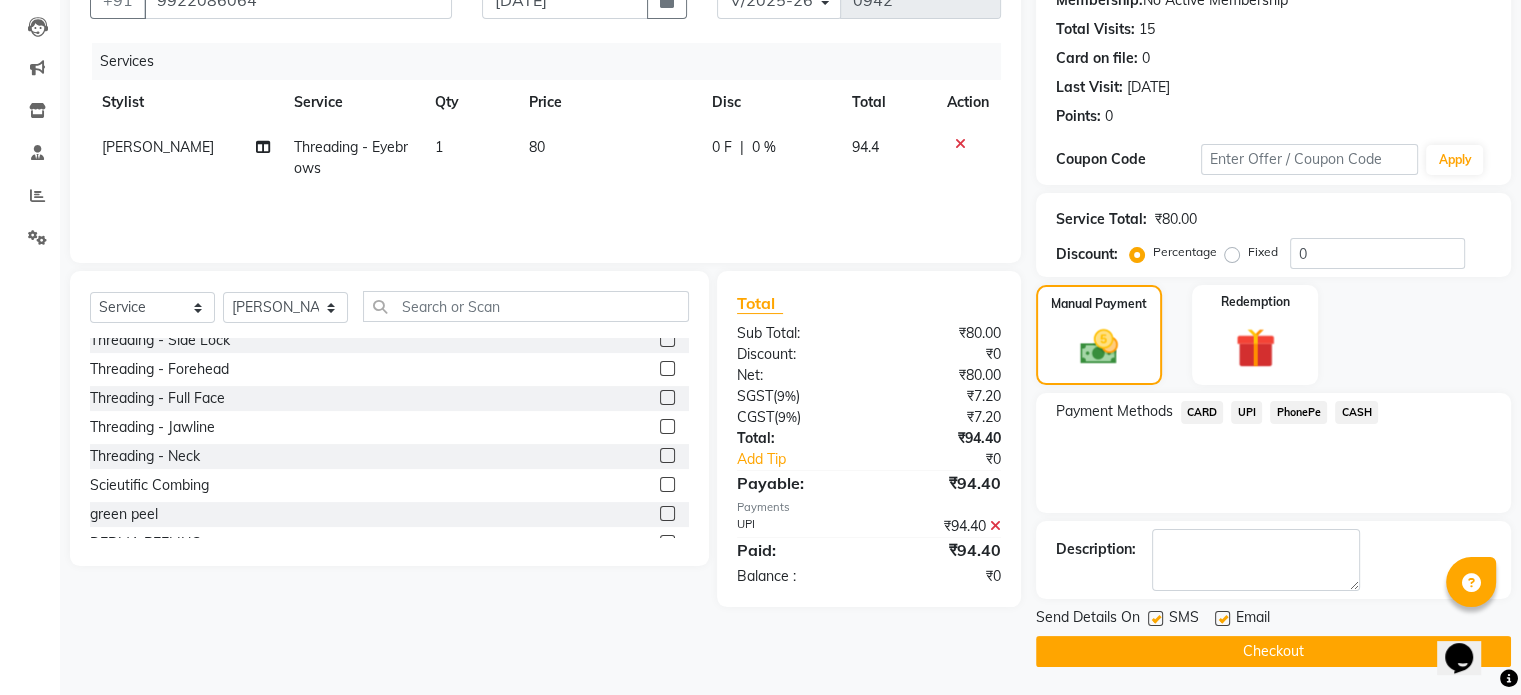 click on "Checkout" 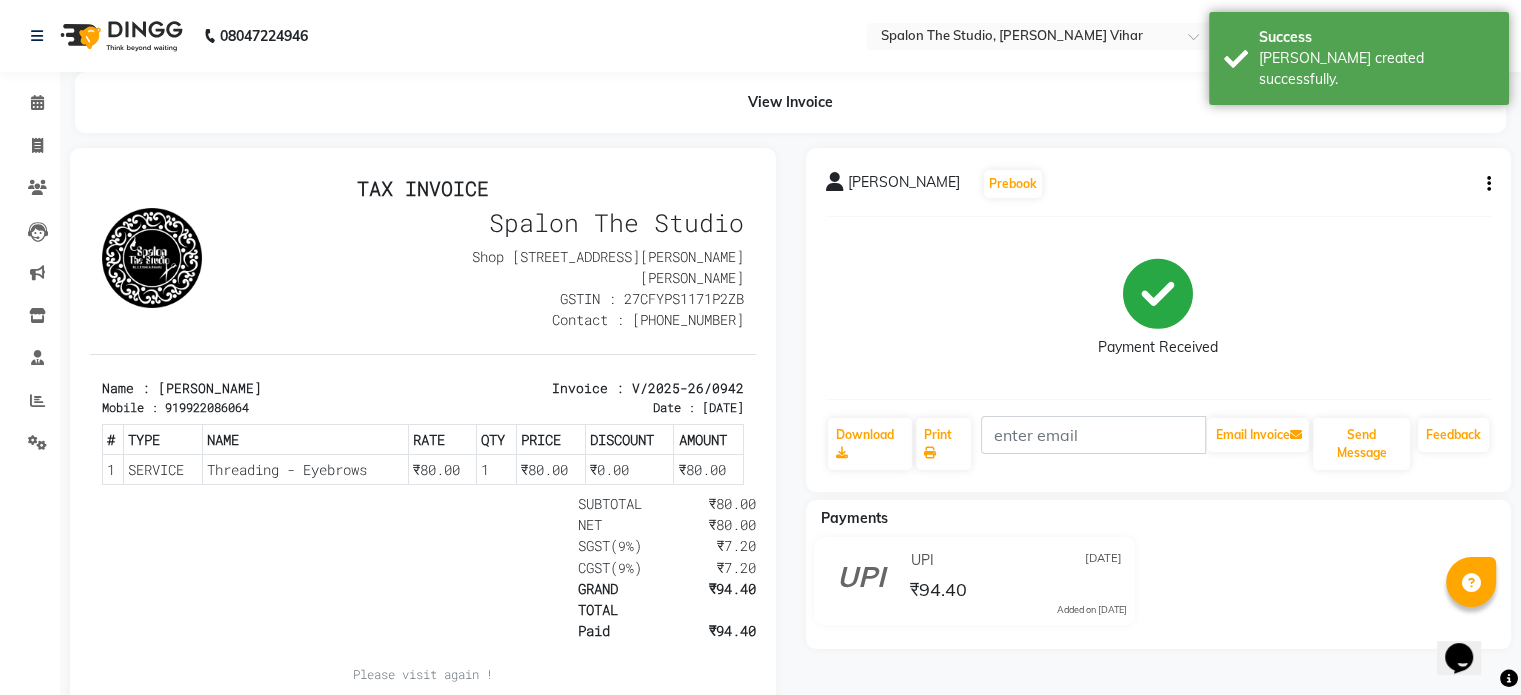 scroll, scrollTop: 0, scrollLeft: 0, axis: both 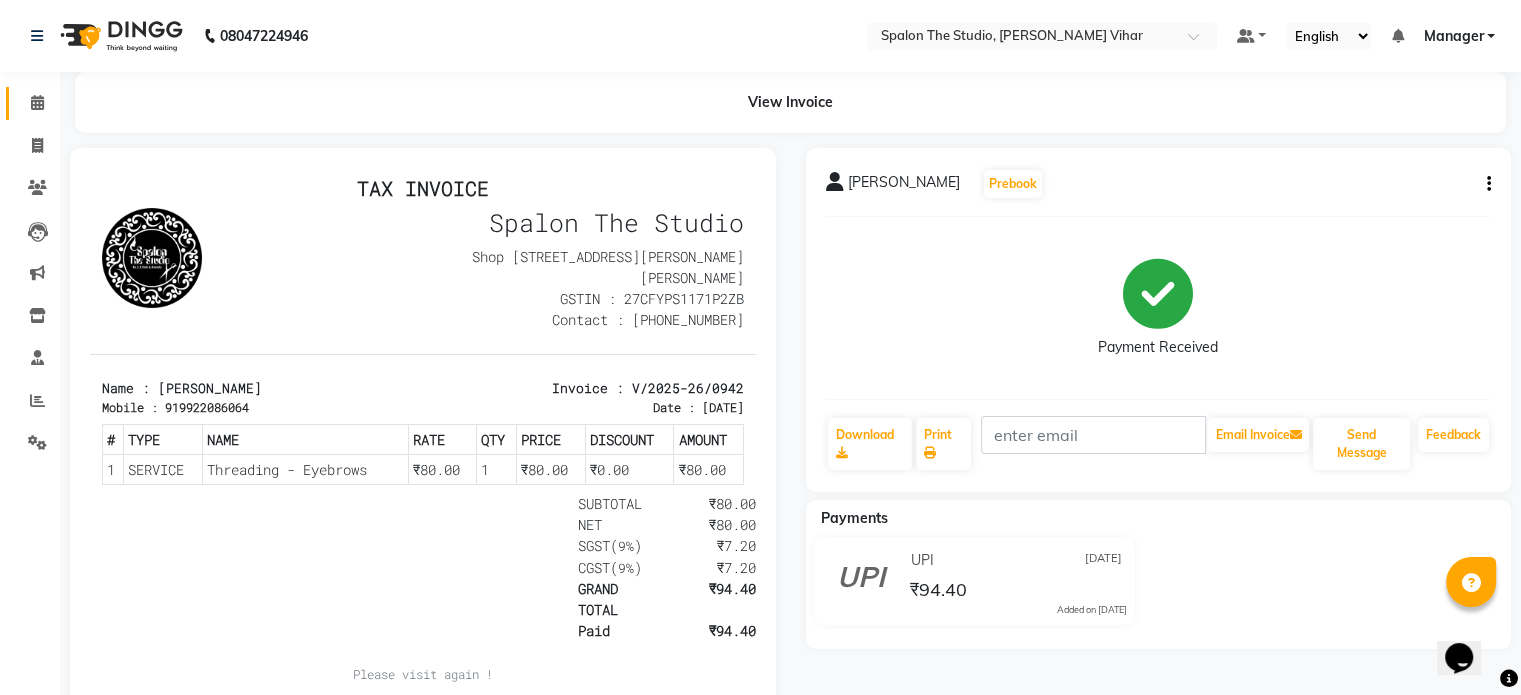 click on "Calendar" 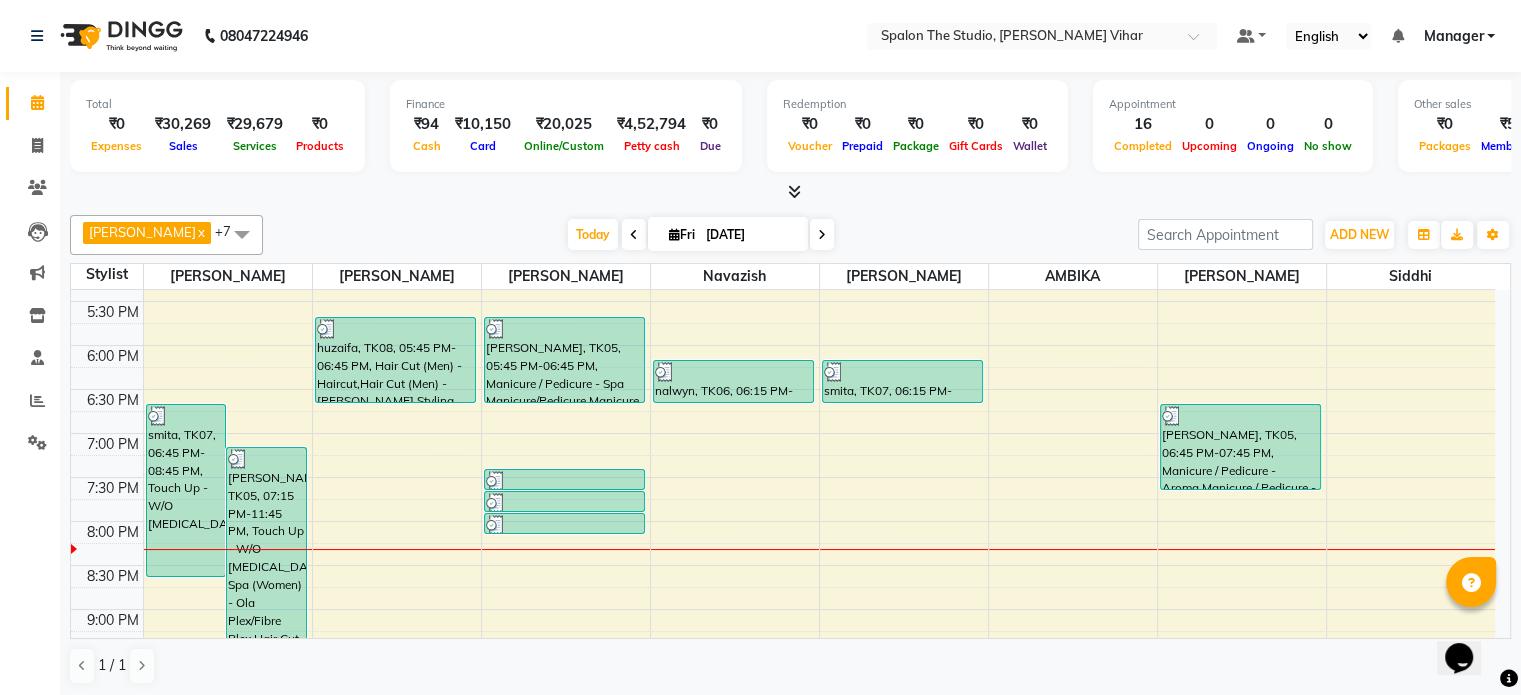 scroll, scrollTop: 736, scrollLeft: 0, axis: vertical 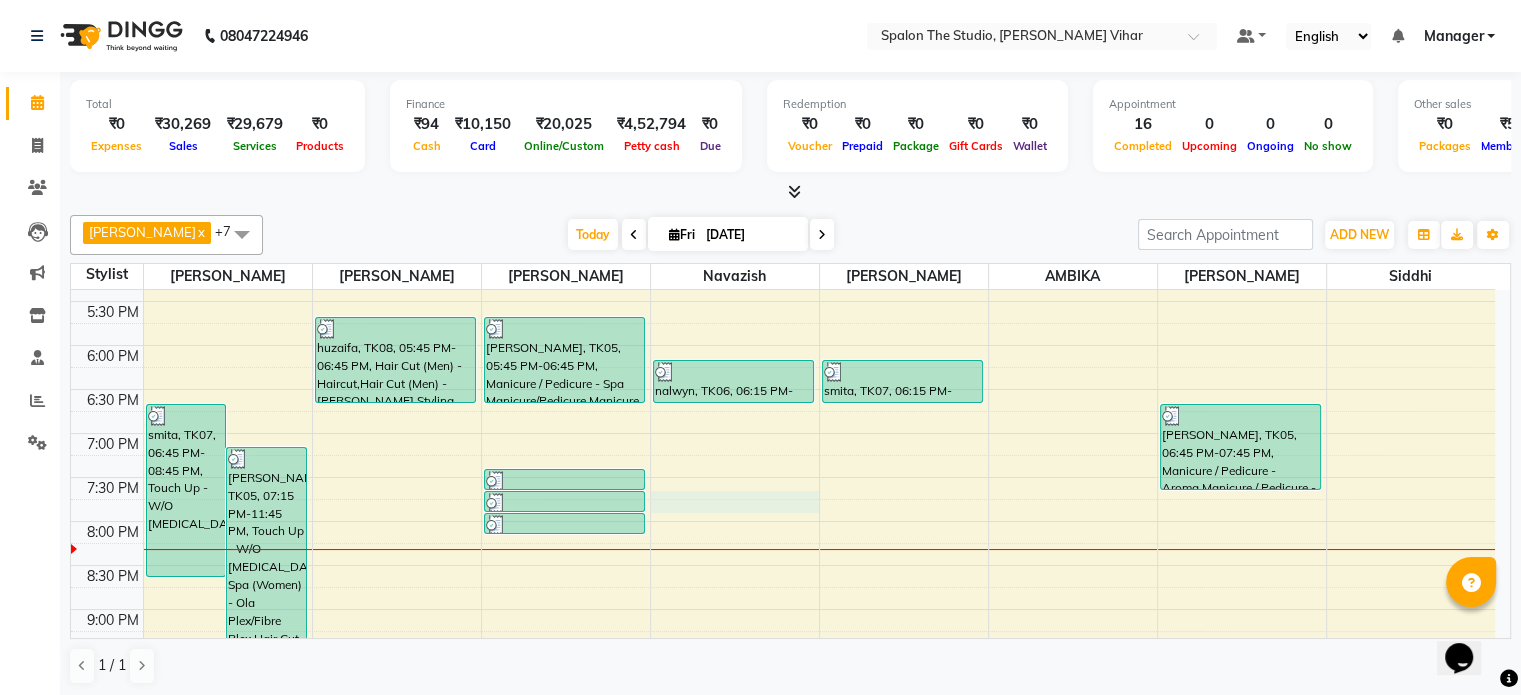 click on "9:00 AM 9:30 AM 10:00 AM 10:30 AM 11:00 AM 11:30 AM 12:00 PM 12:30 PM 1:00 PM 1:30 PM 2:00 PM 2:30 PM 3:00 PM 3:30 PM 4:00 PM 4:30 PM 5:00 PM 5:30 PM 6:00 PM 6:30 PM 7:00 PM 7:30 PM 8:00 PM 8:30 PM 9:00 PM 9:30 PM 10:00 PM 10:30 PM     smita, TK07, 06:45 PM-08:45 PM, Touch Up - W/O Ammonia     NAMRATA MAHALAY, TK05, 07:15 PM-11:45 PM, Touch Up - W/O Ammonia,Hair Spa (Women) - Ola Plex/Fibre Plex,Hair Cut (Women) - Hair Cut     Neena Waghamare, TK03, 12:30 PM-02:30 PM, Global Color With Ammonia - Upto Midback     neha, TK01, 12:30 PM-01:00 PM, Hair Cut (Women) - Pixie Cut     huzaifa, TK08, 05:45 PM-06:45 PM, Hair Cut (Men) - Haircut,Hair Cut (Men) - Beard Styling     NAMRATA MAHALAY, TK05, 05:45 PM-06:45 PM, Manicure / Pedicure - Spa Manicure/Pedicure,Manicure / Pedicure - Heel Peel Treatment     POOJA, TK09, 07:30 PM-07:45 PM, Threading - Eyebrows     POOJA, TK09, 07:45 PM-08:00 PM, Threading - Upperlip     Rukaiya Poonawala, TK10, 08:00 PM-08:15 PM, Threading - Eyebrows" at bounding box center (783, 169) 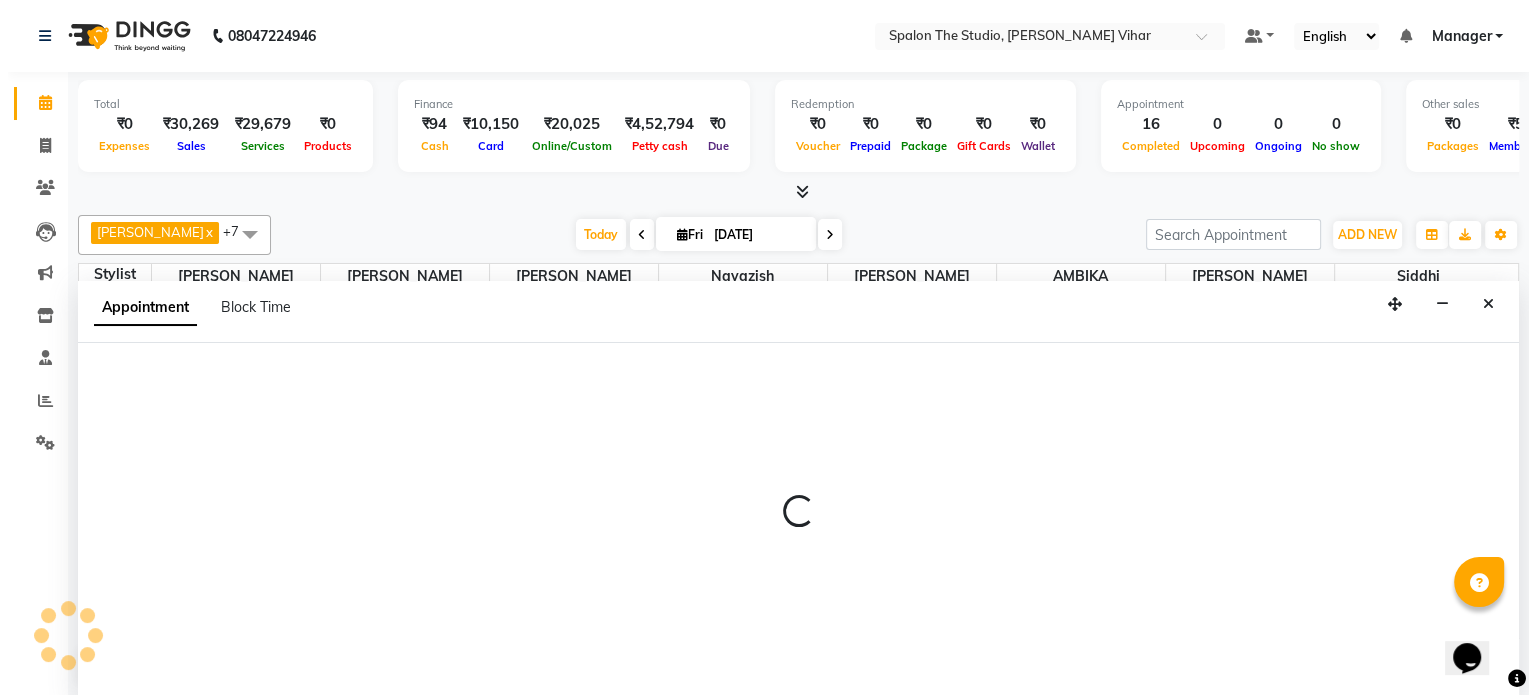 scroll, scrollTop: 0, scrollLeft: 0, axis: both 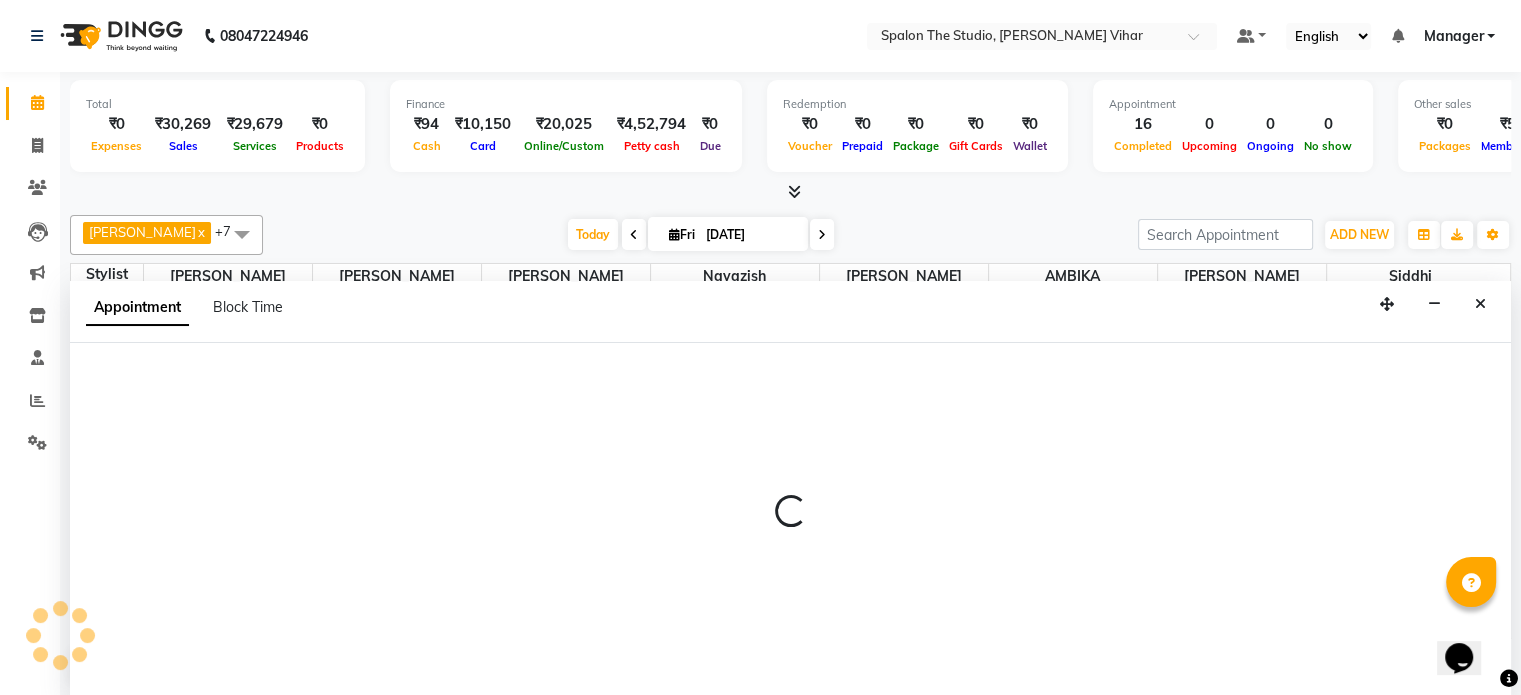 select on "63779" 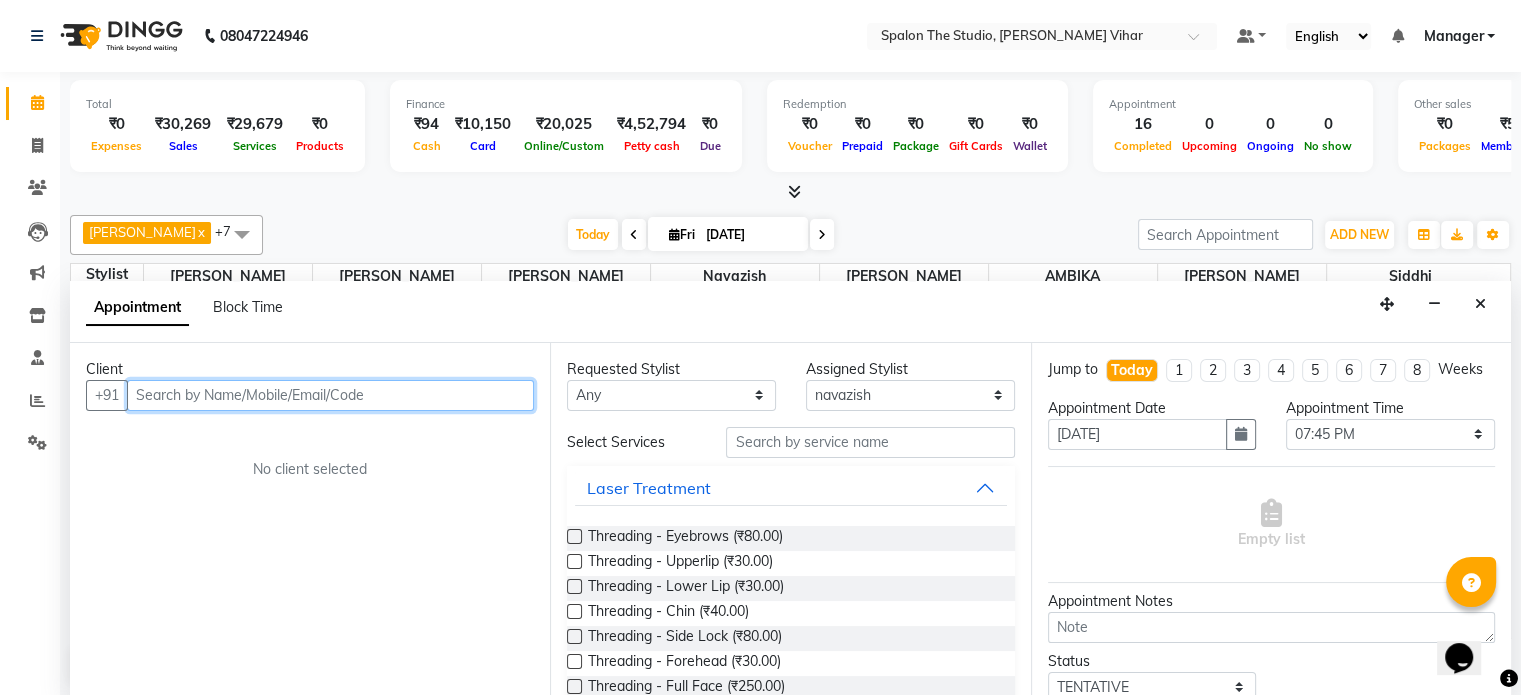 click at bounding box center (330, 395) 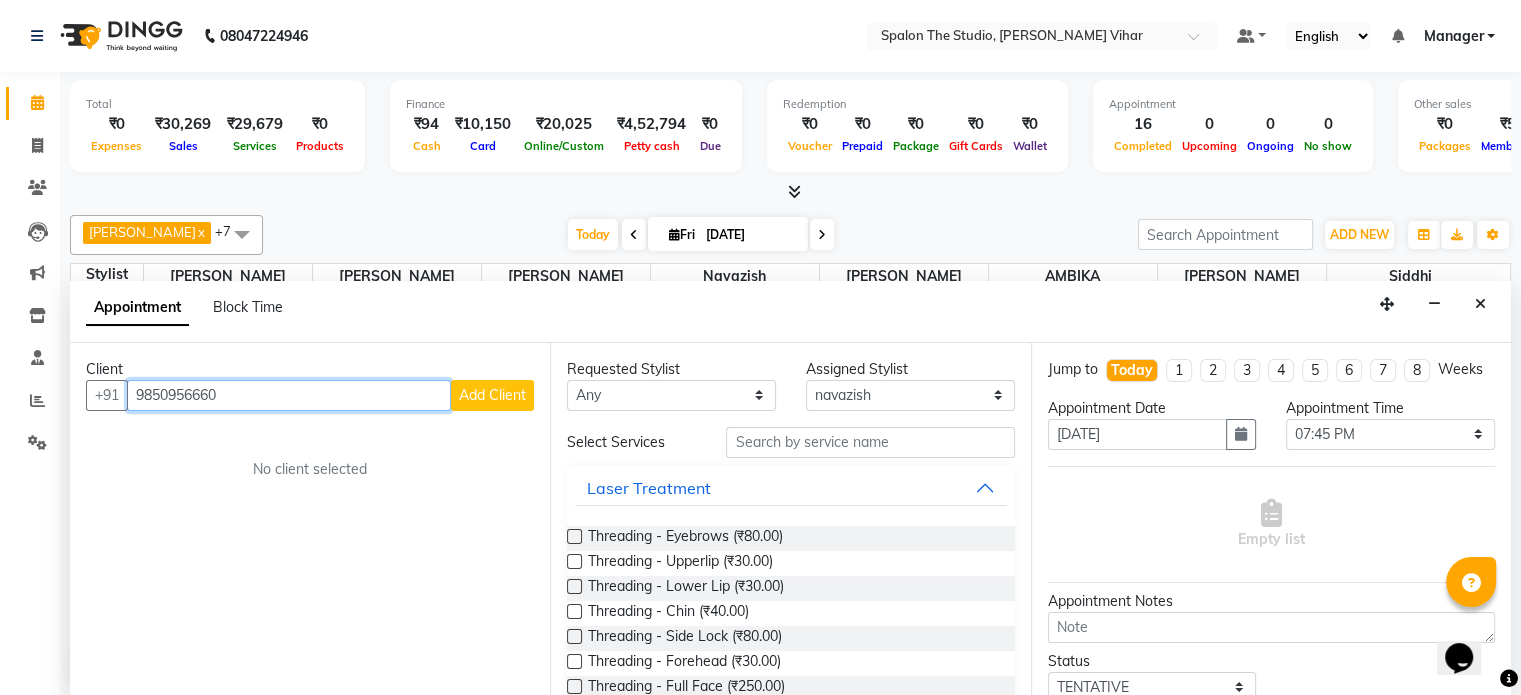 type on "9850956660" 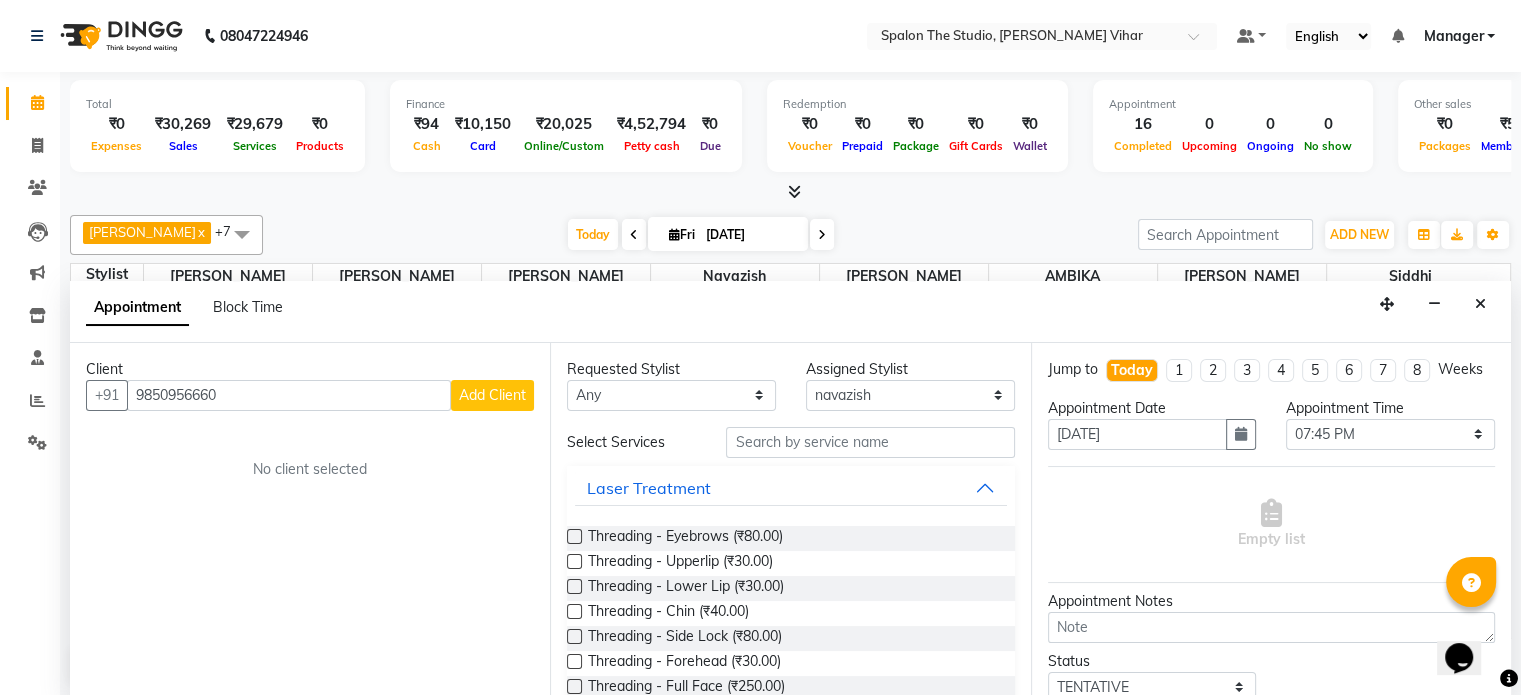 click on "Add Client" at bounding box center (492, 395) 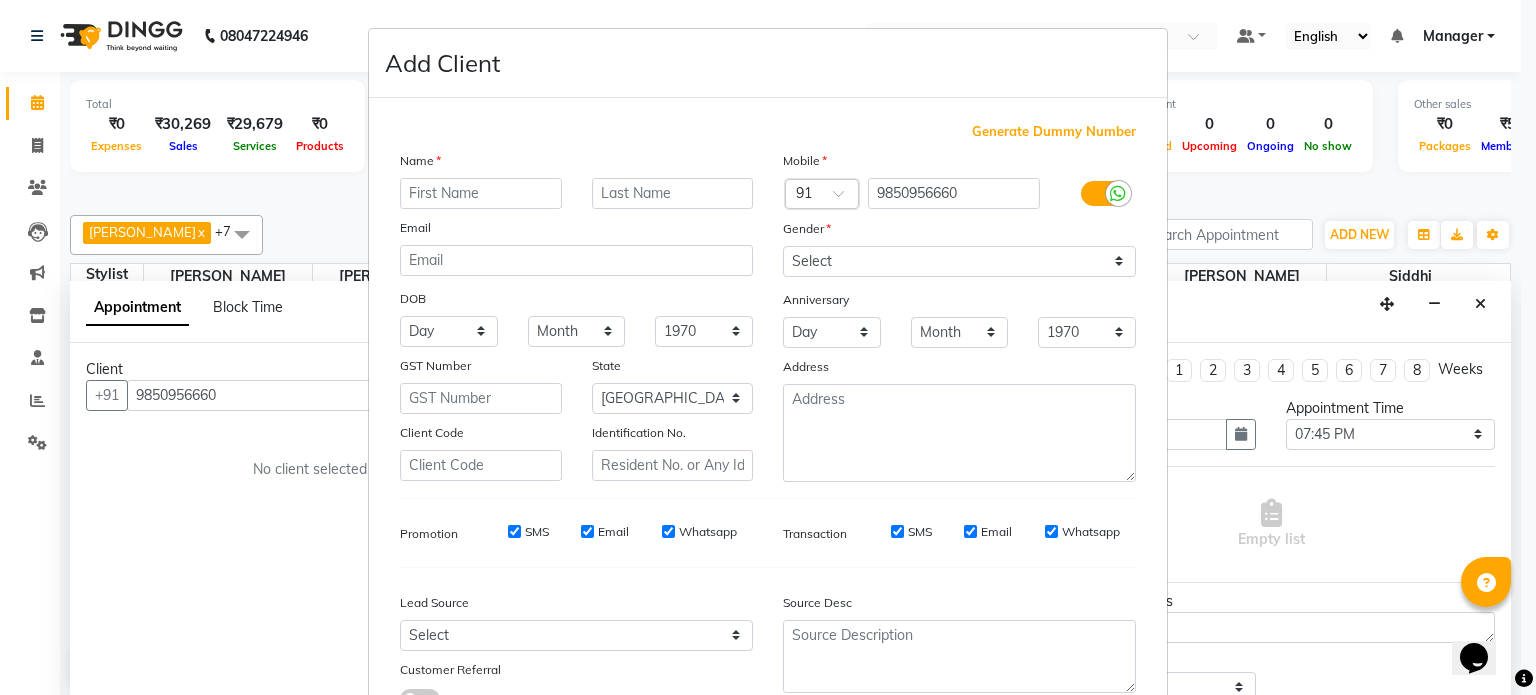 click at bounding box center [481, 193] 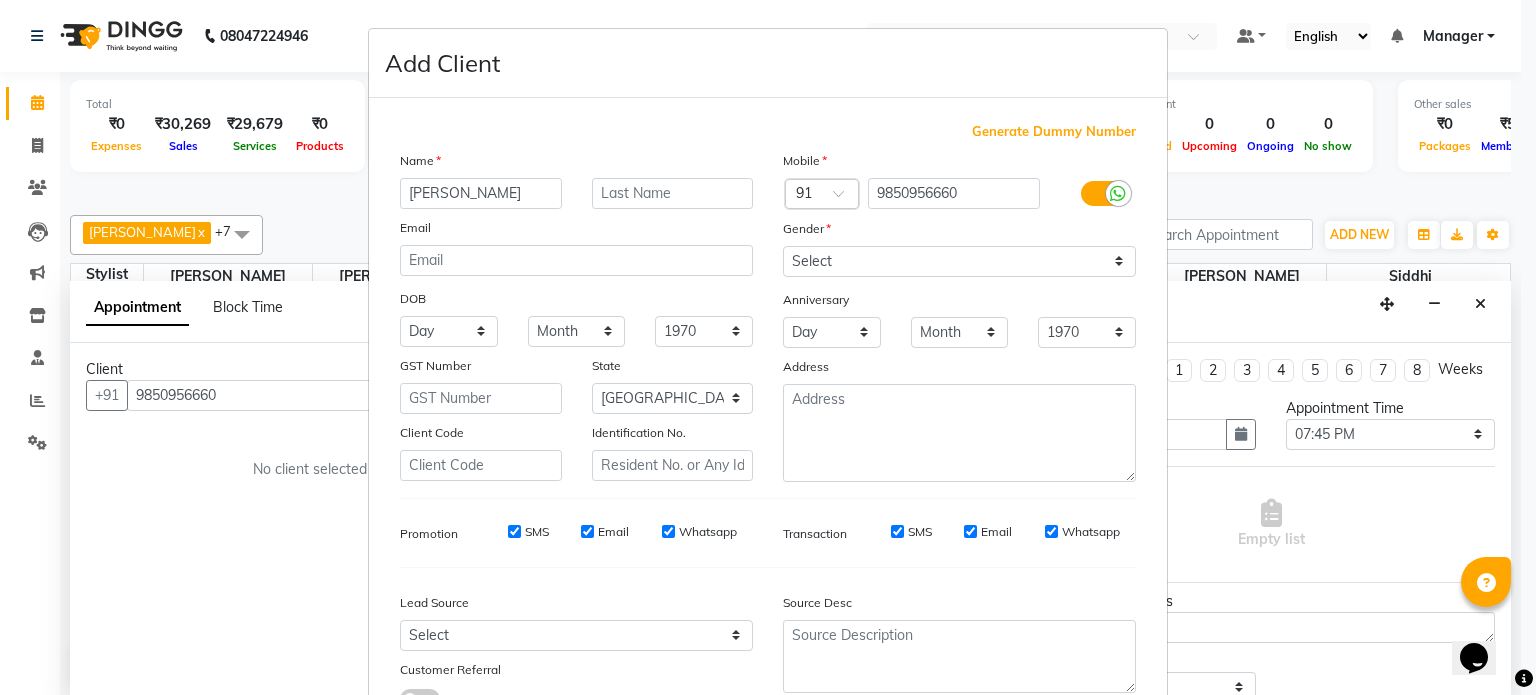 type on "[PERSON_NAME]" 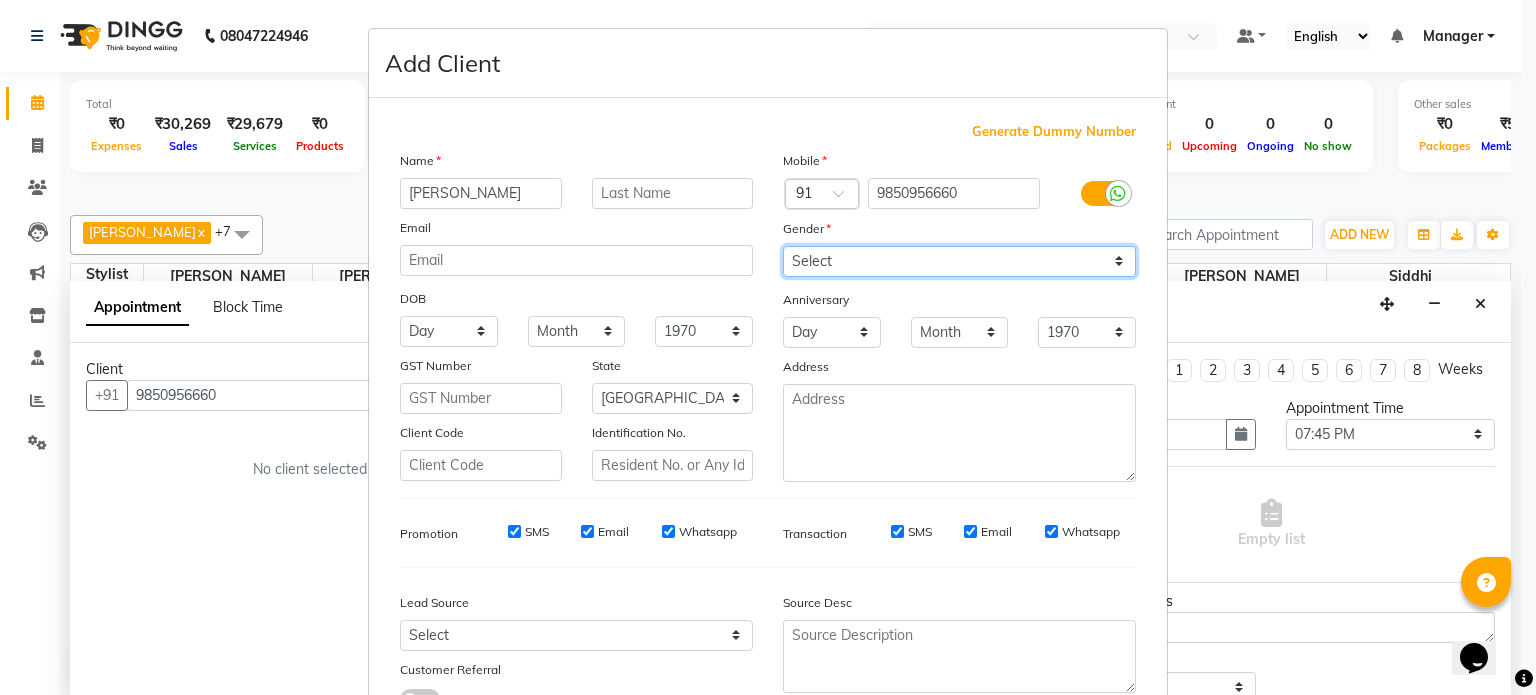 click on "Select [DEMOGRAPHIC_DATA] [DEMOGRAPHIC_DATA] Other Prefer Not To Say" at bounding box center (959, 261) 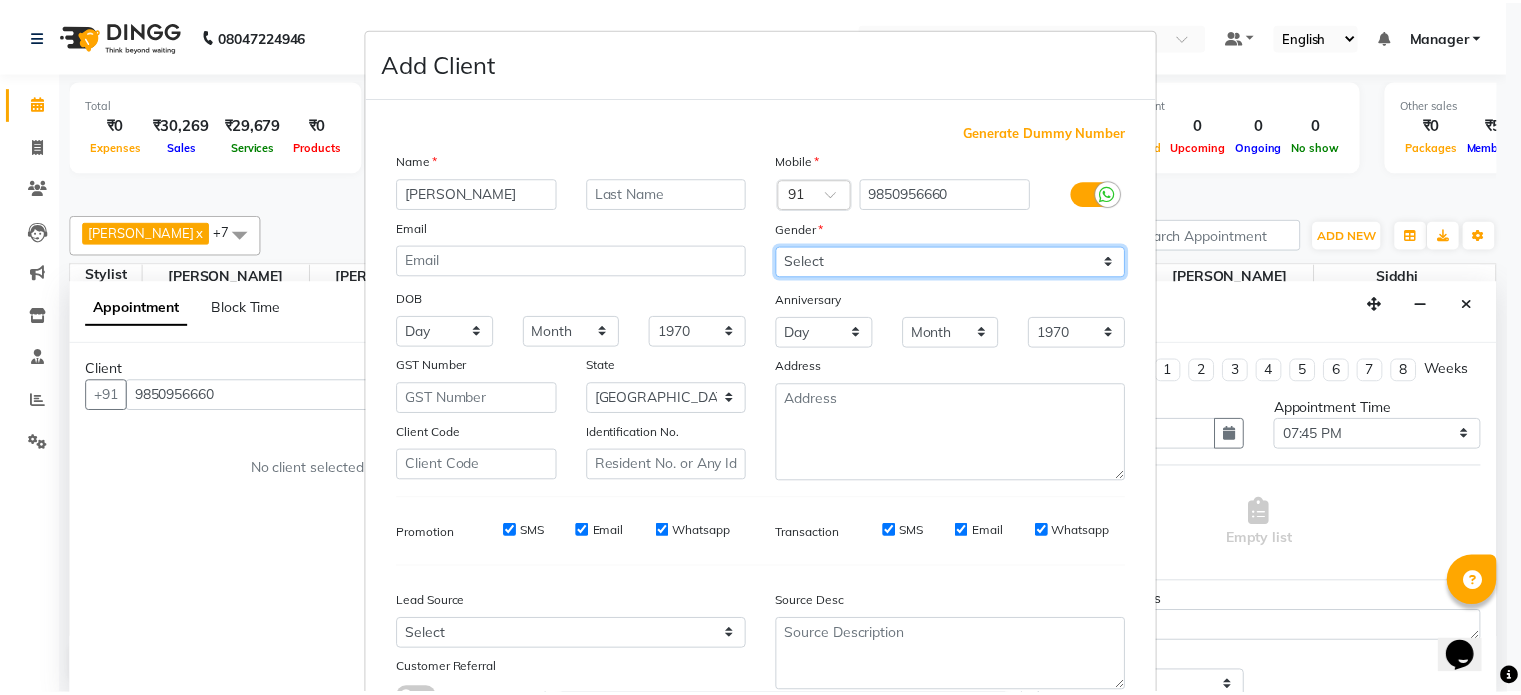 scroll, scrollTop: 161, scrollLeft: 0, axis: vertical 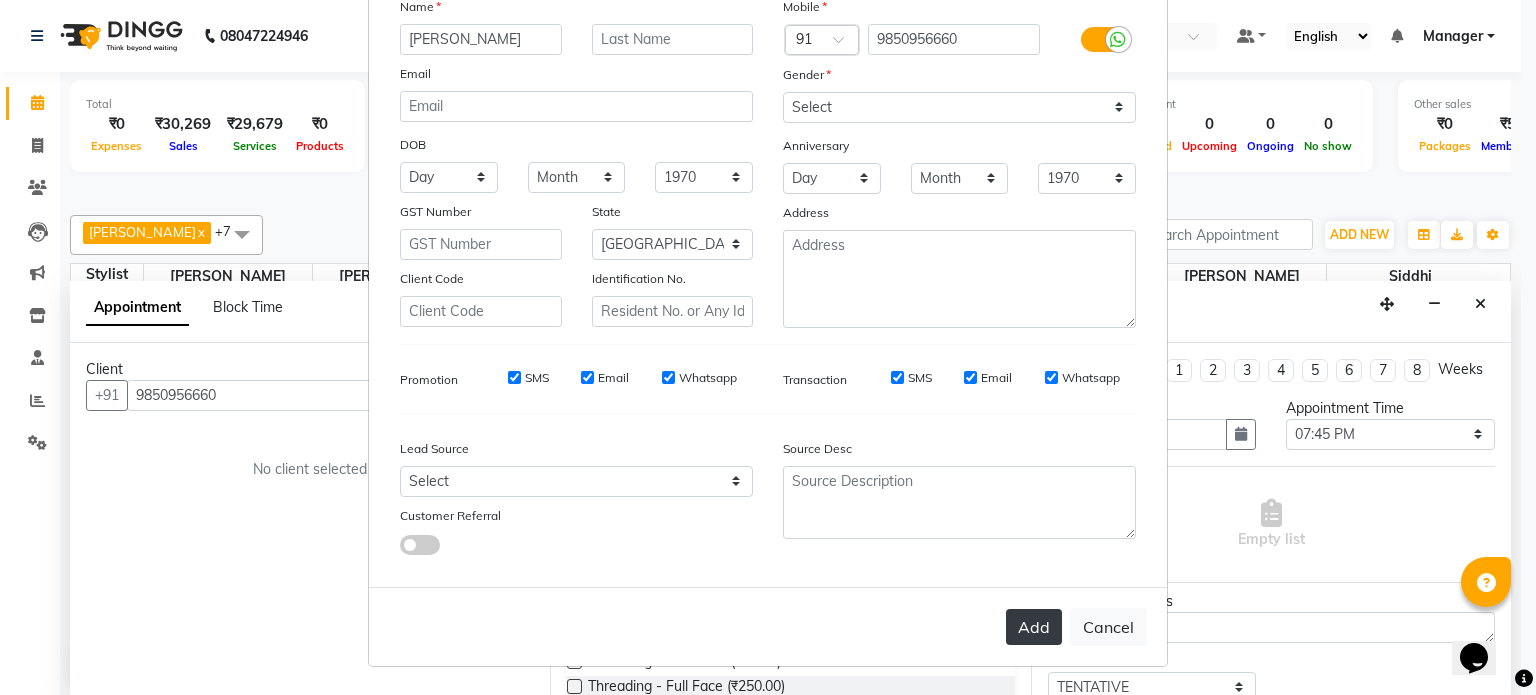 click on "Add" at bounding box center [1034, 627] 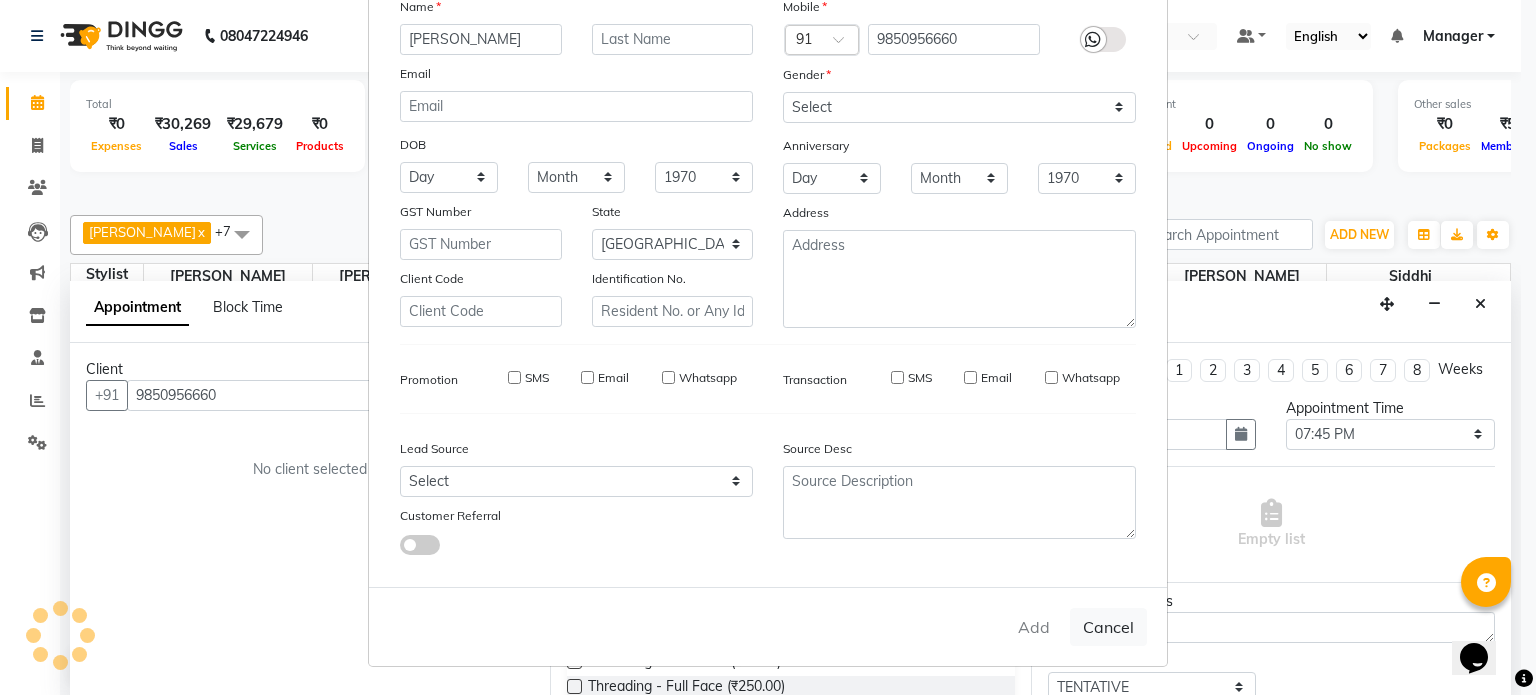 type 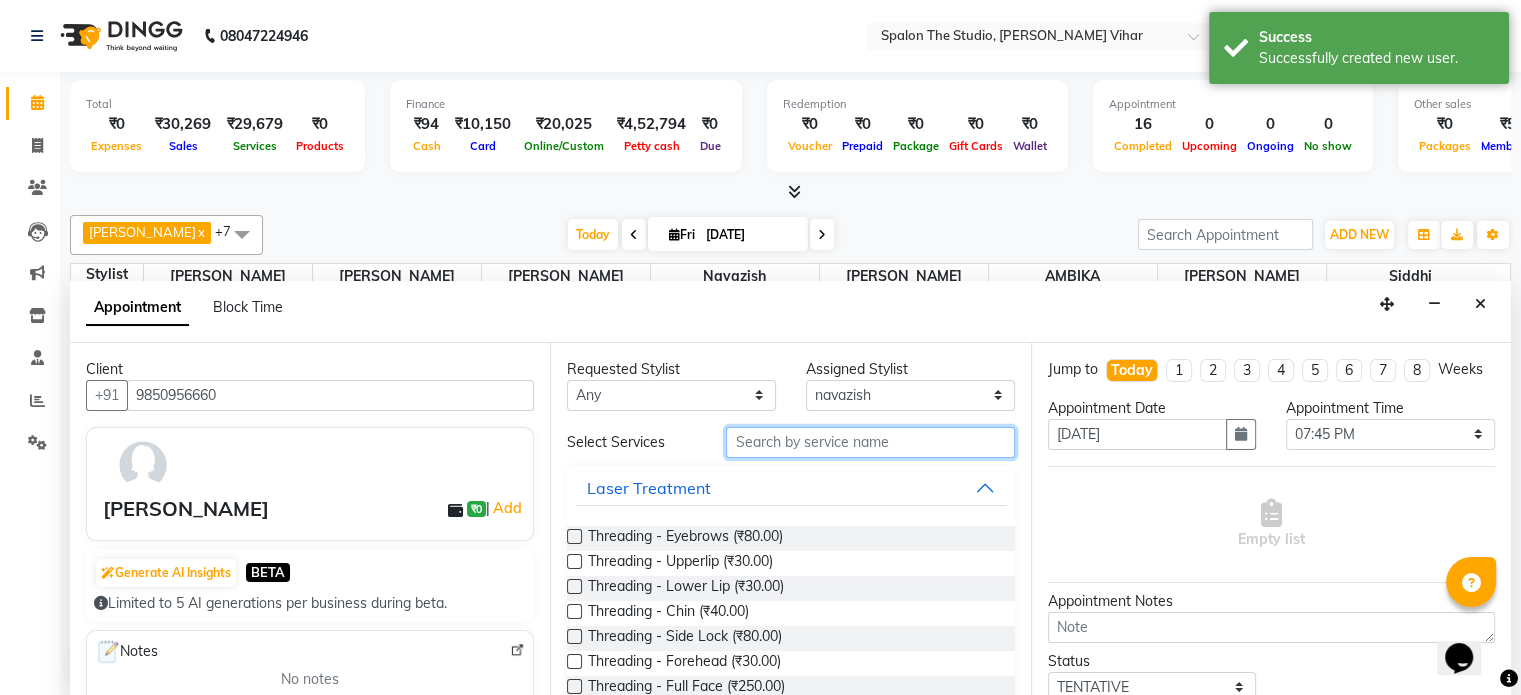 click at bounding box center [870, 442] 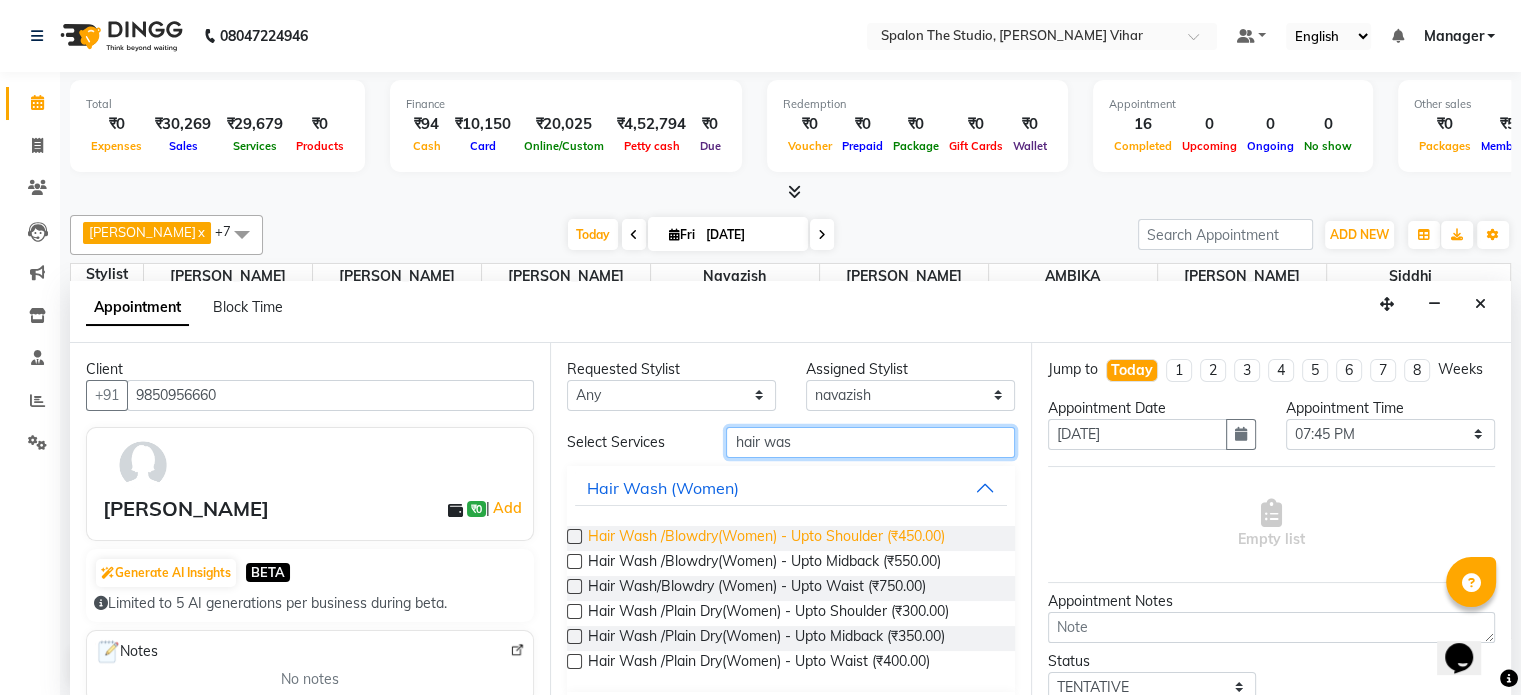 type on "hair was" 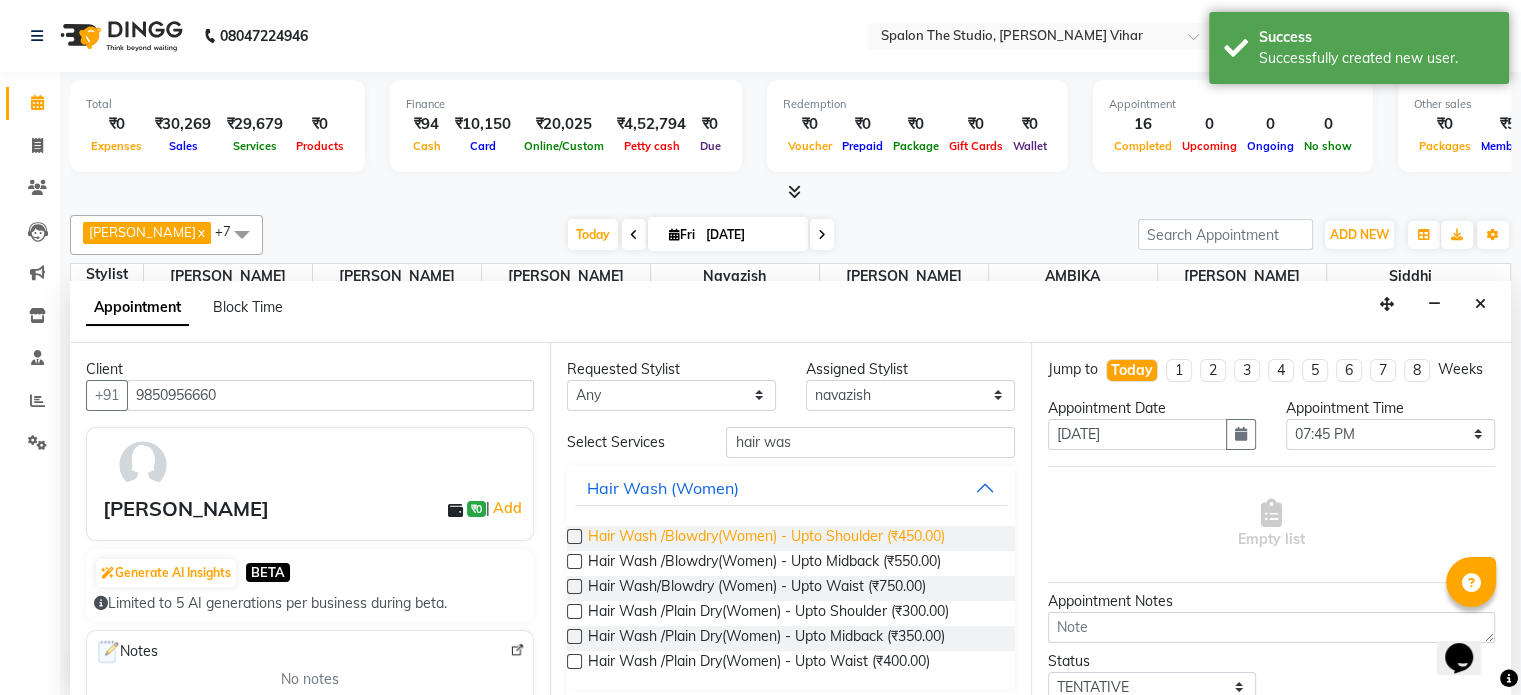 click on "Hair Wash /Blowdry(Women) - Upto Shoulder (₹450.00)" at bounding box center [766, 538] 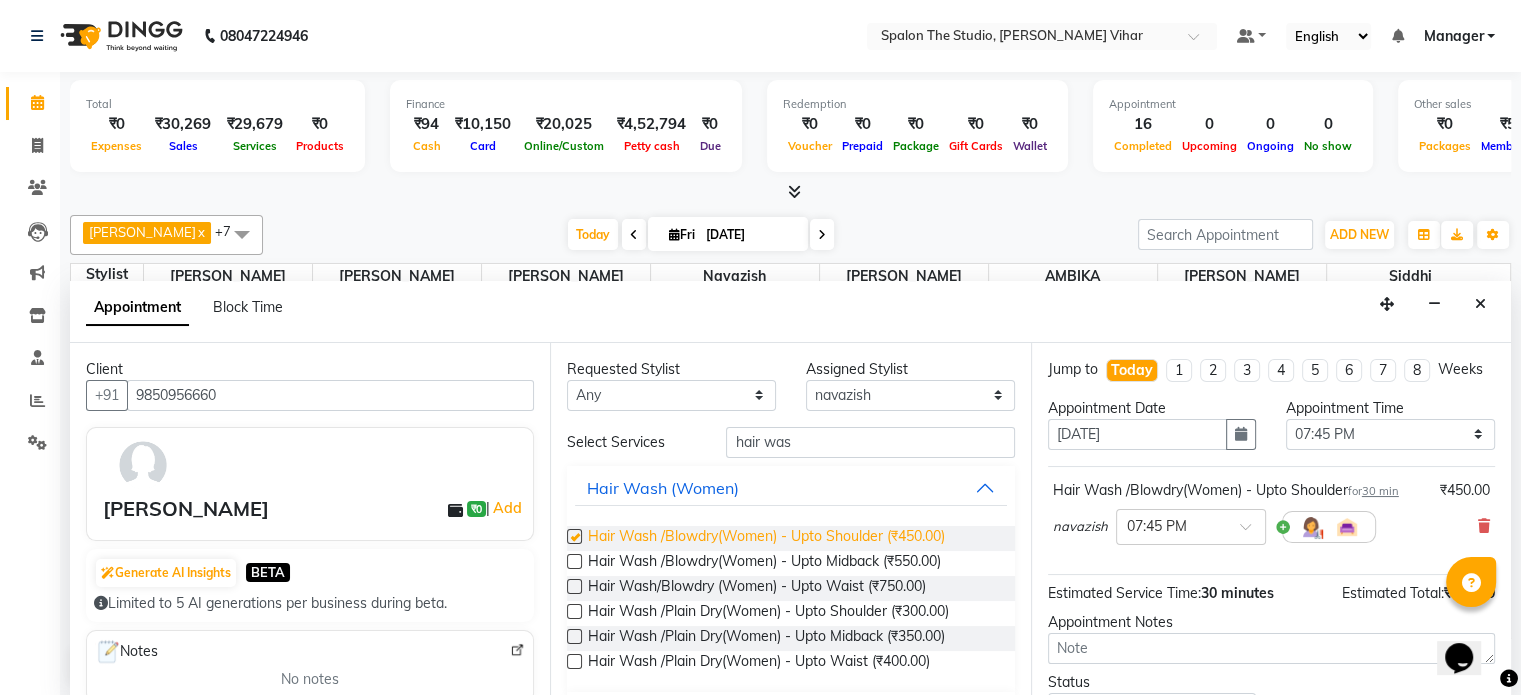checkbox on "false" 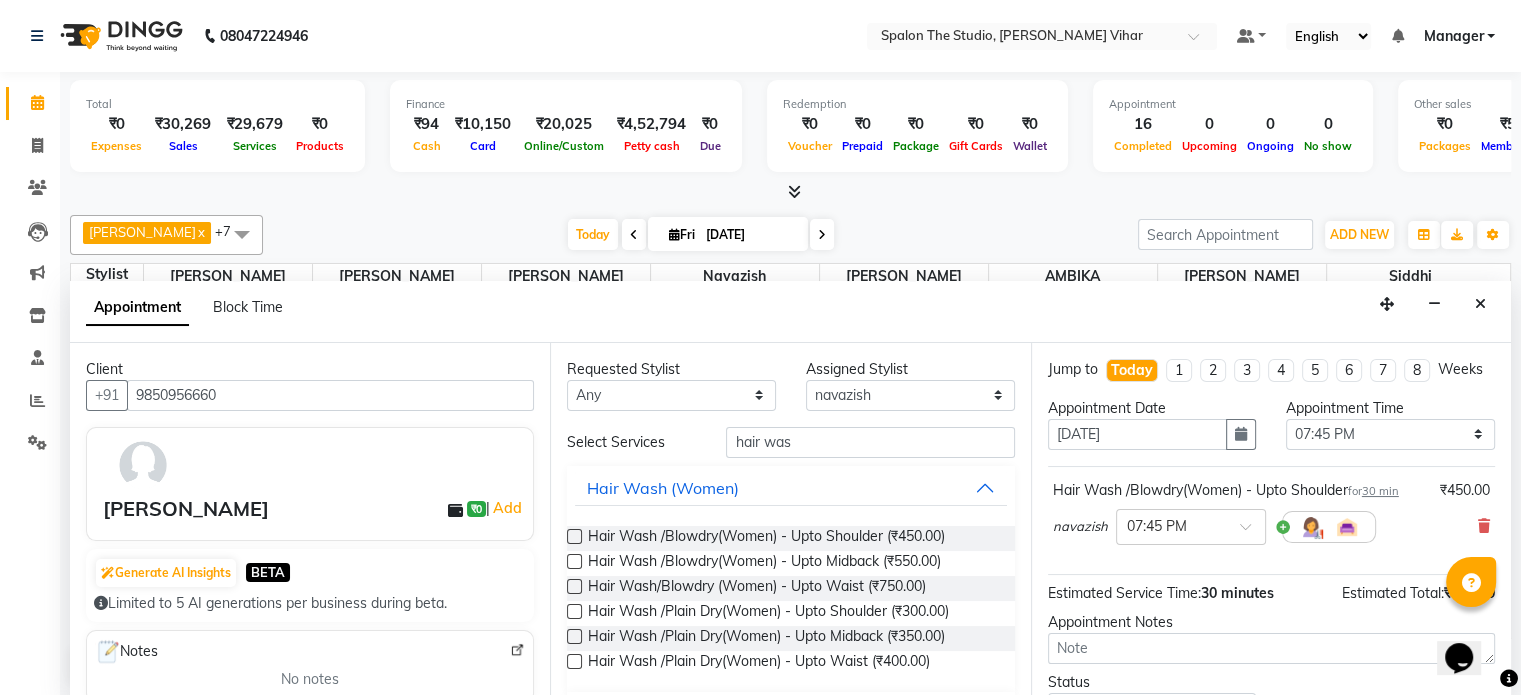 scroll, scrollTop: 170, scrollLeft: 0, axis: vertical 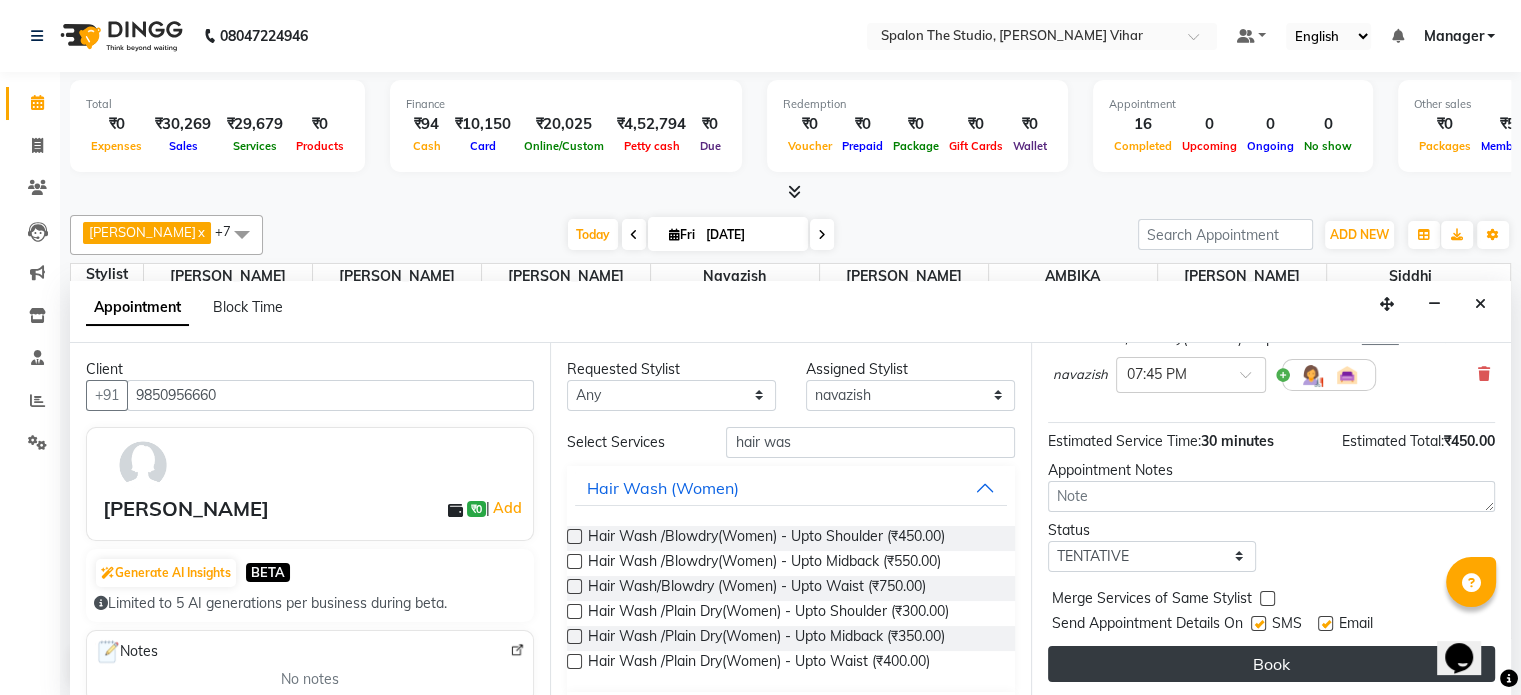 click on "Book" at bounding box center [1271, 664] 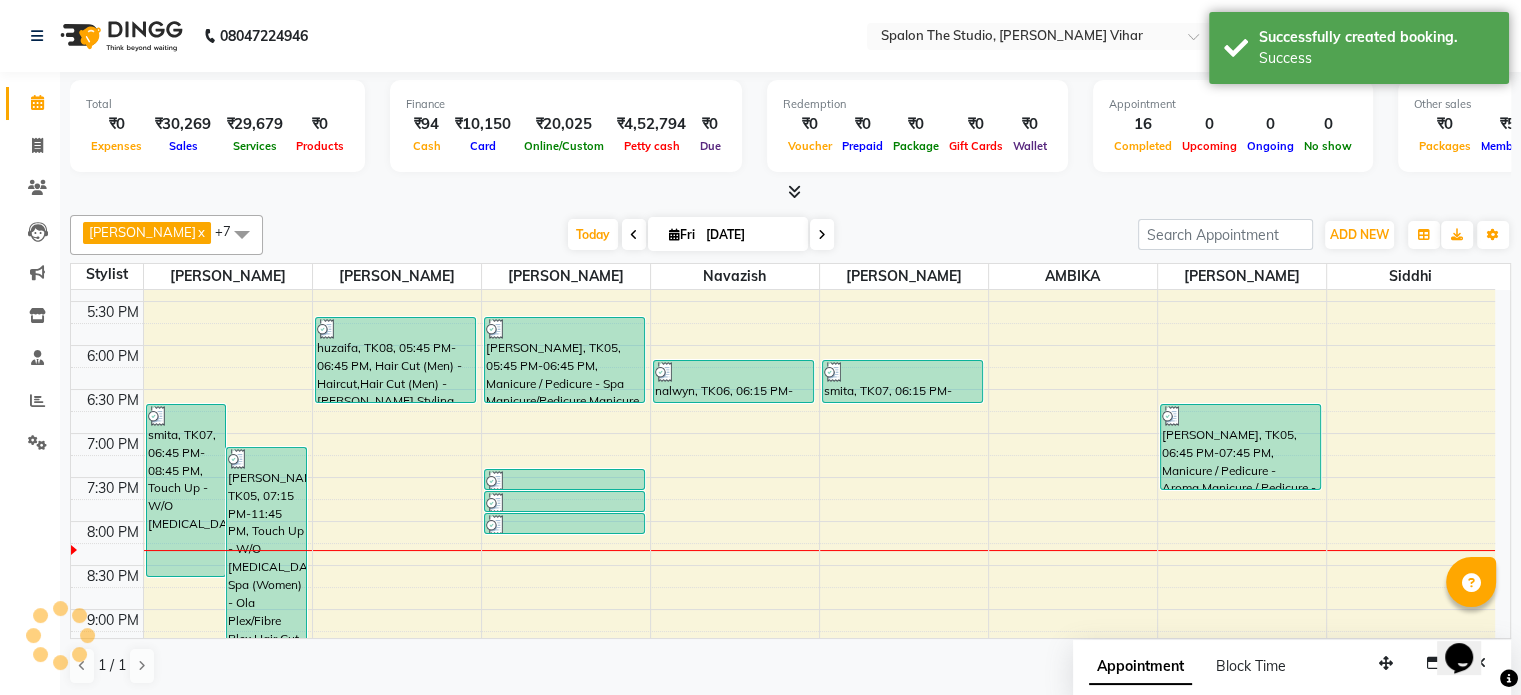 scroll, scrollTop: 0, scrollLeft: 0, axis: both 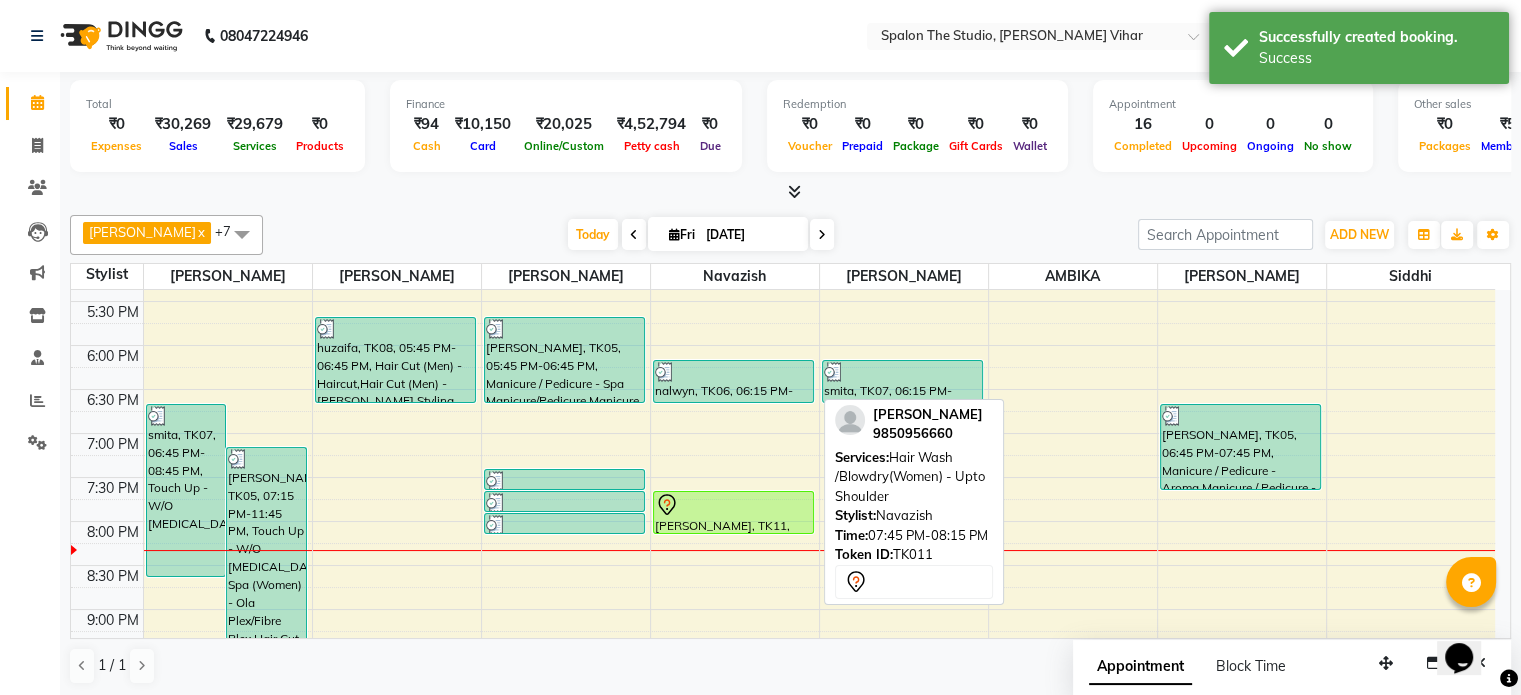 click at bounding box center (734, 505) 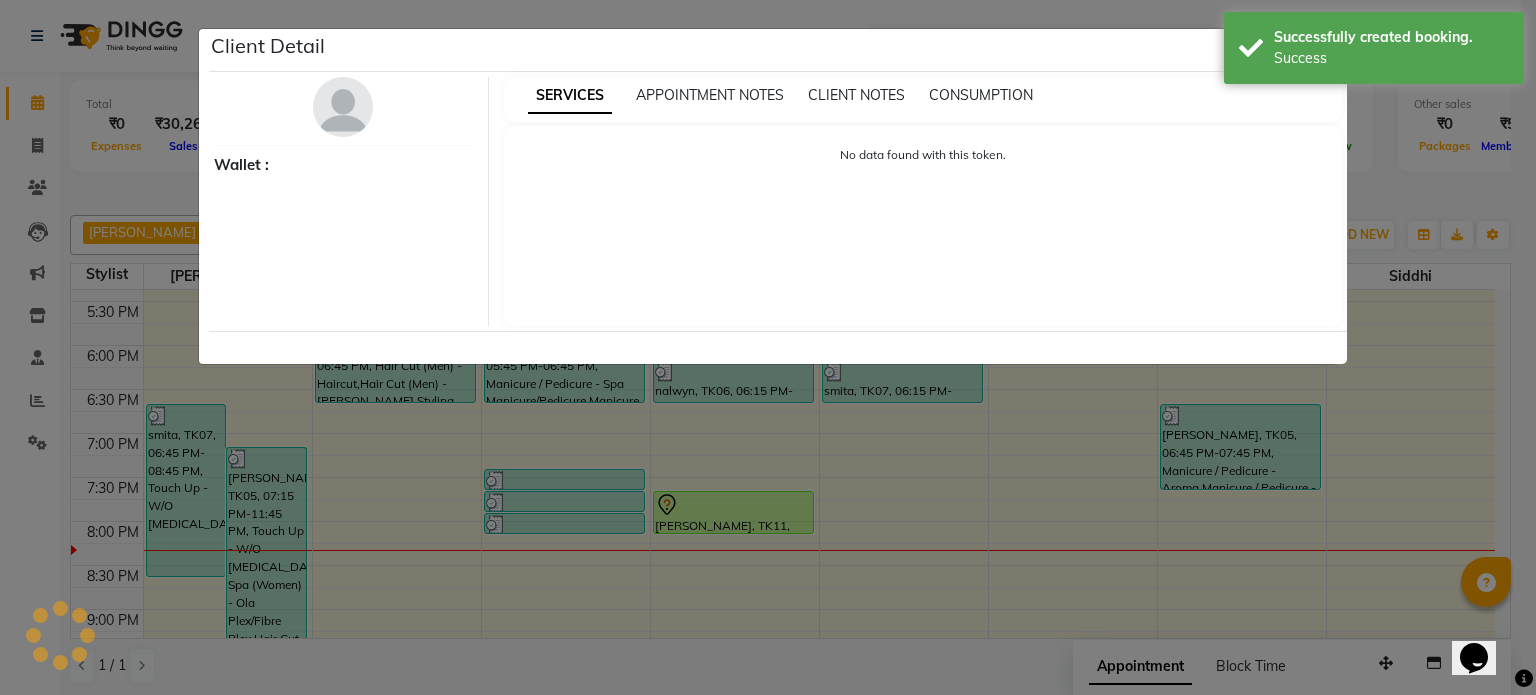 select on "7" 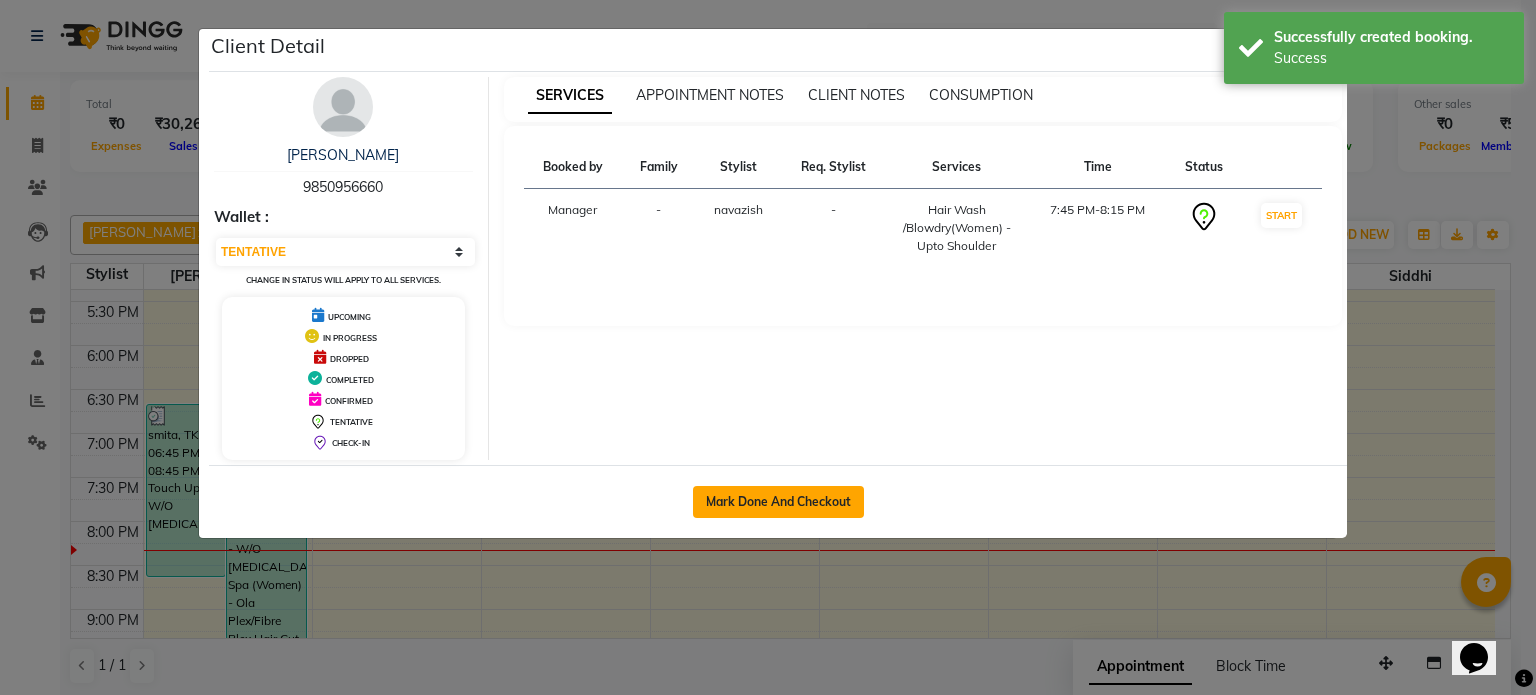 click on "Mark Done And Checkout" 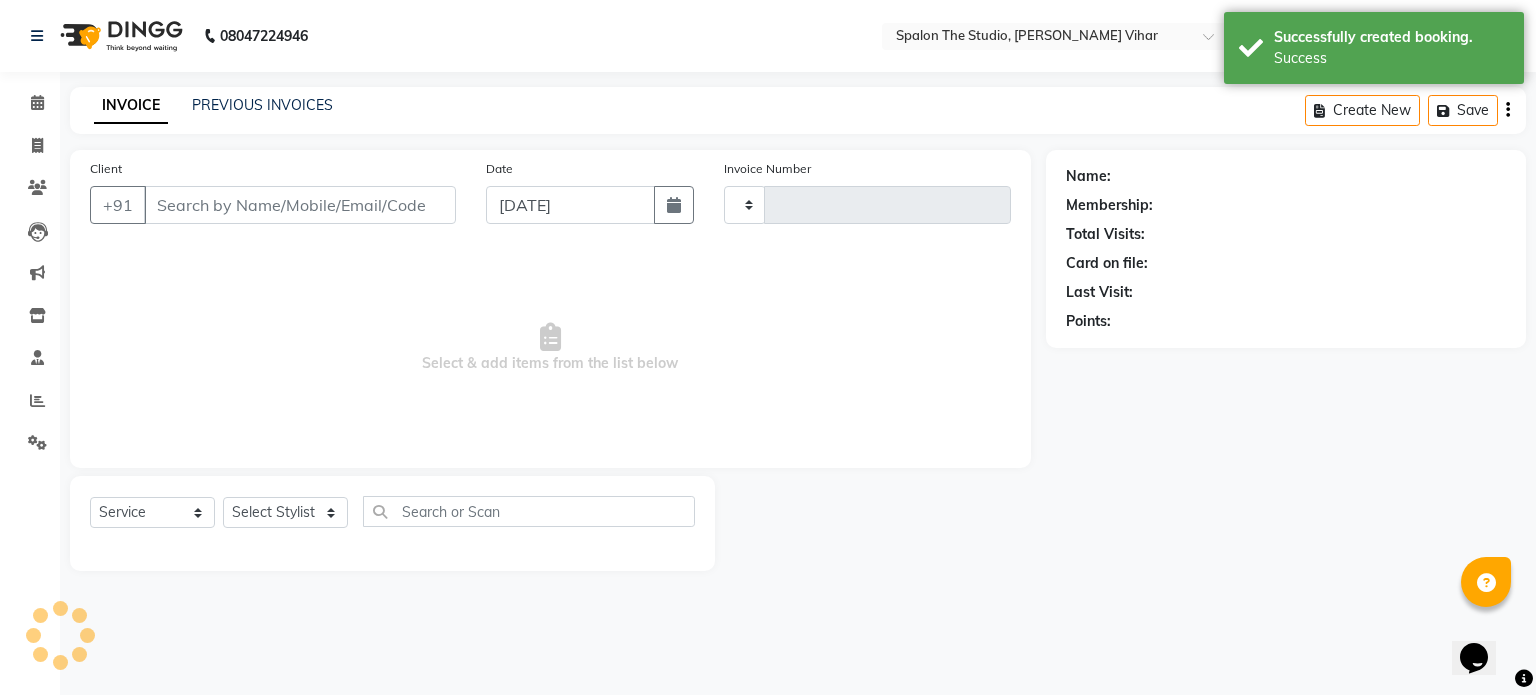 type on "0943" 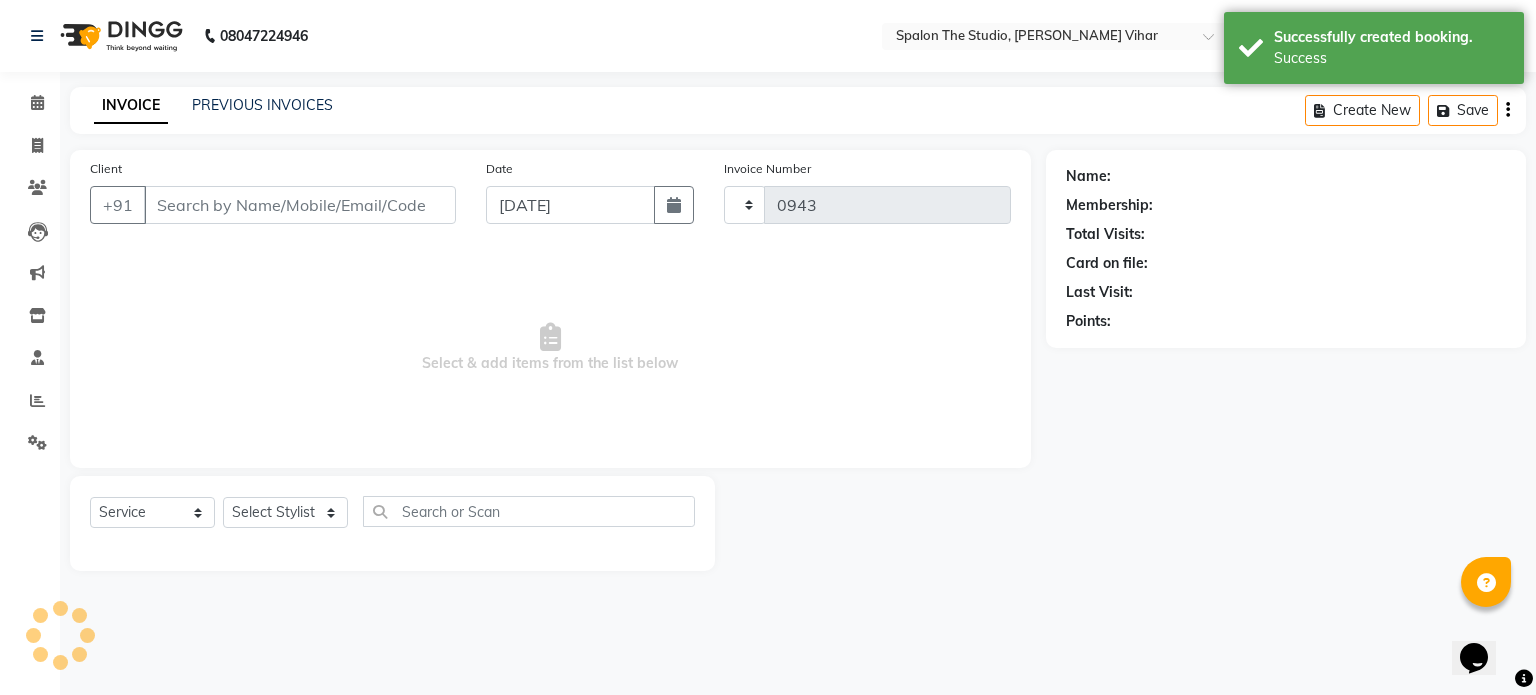 select on "903" 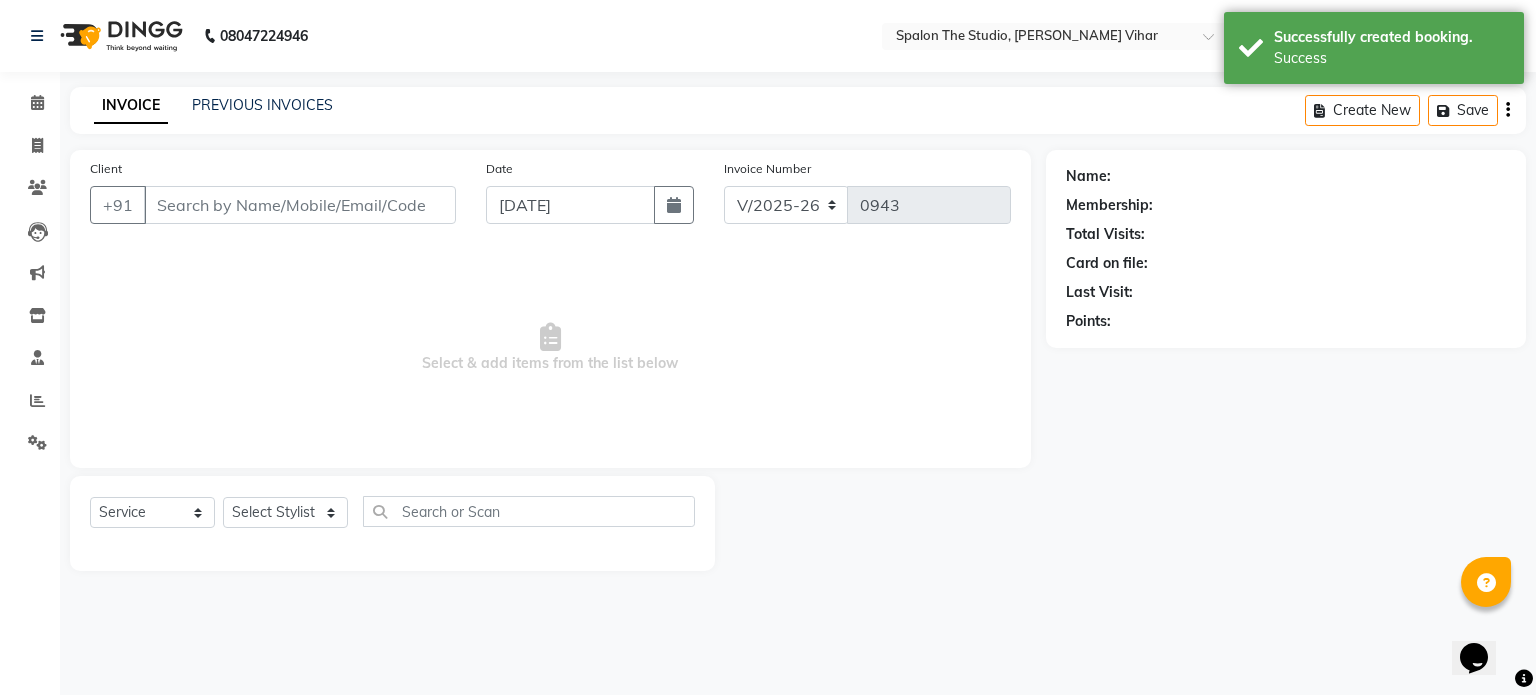 type on "9850956660" 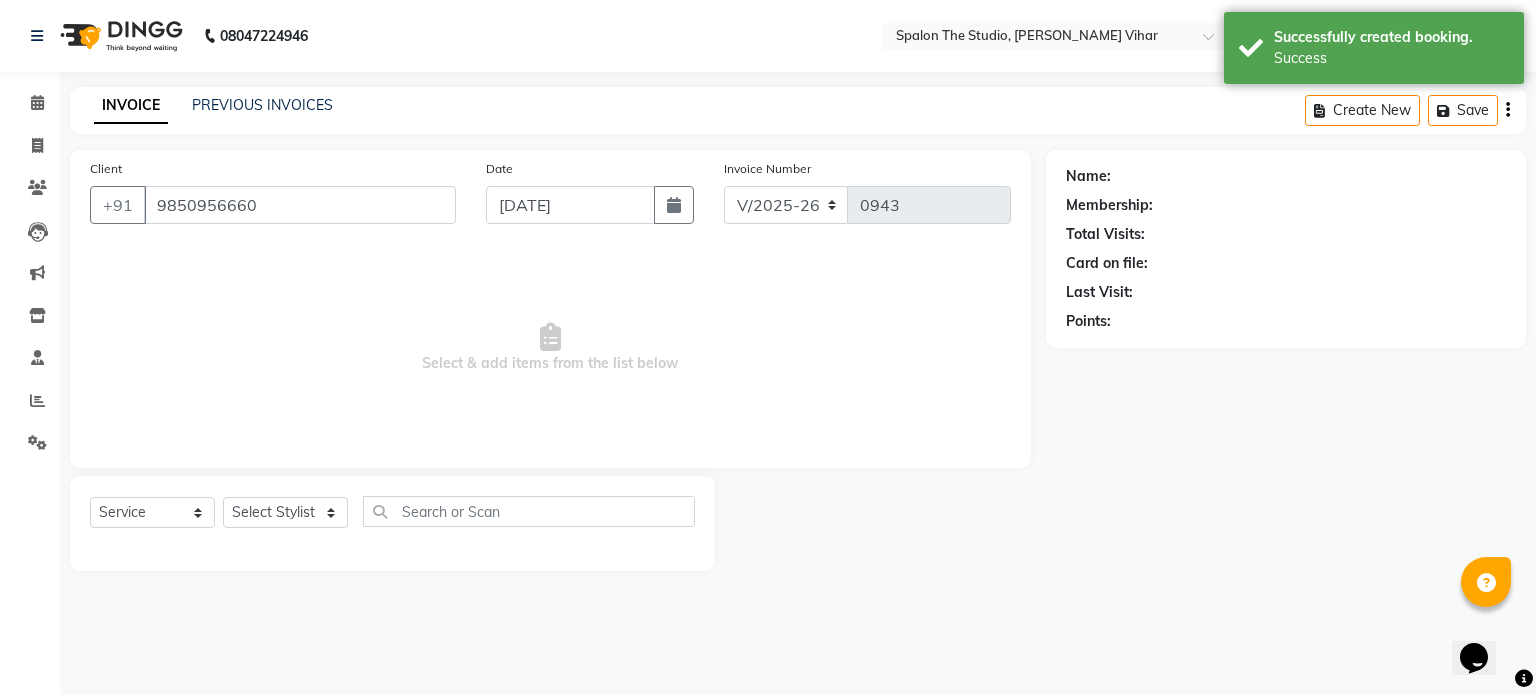 select on "63779" 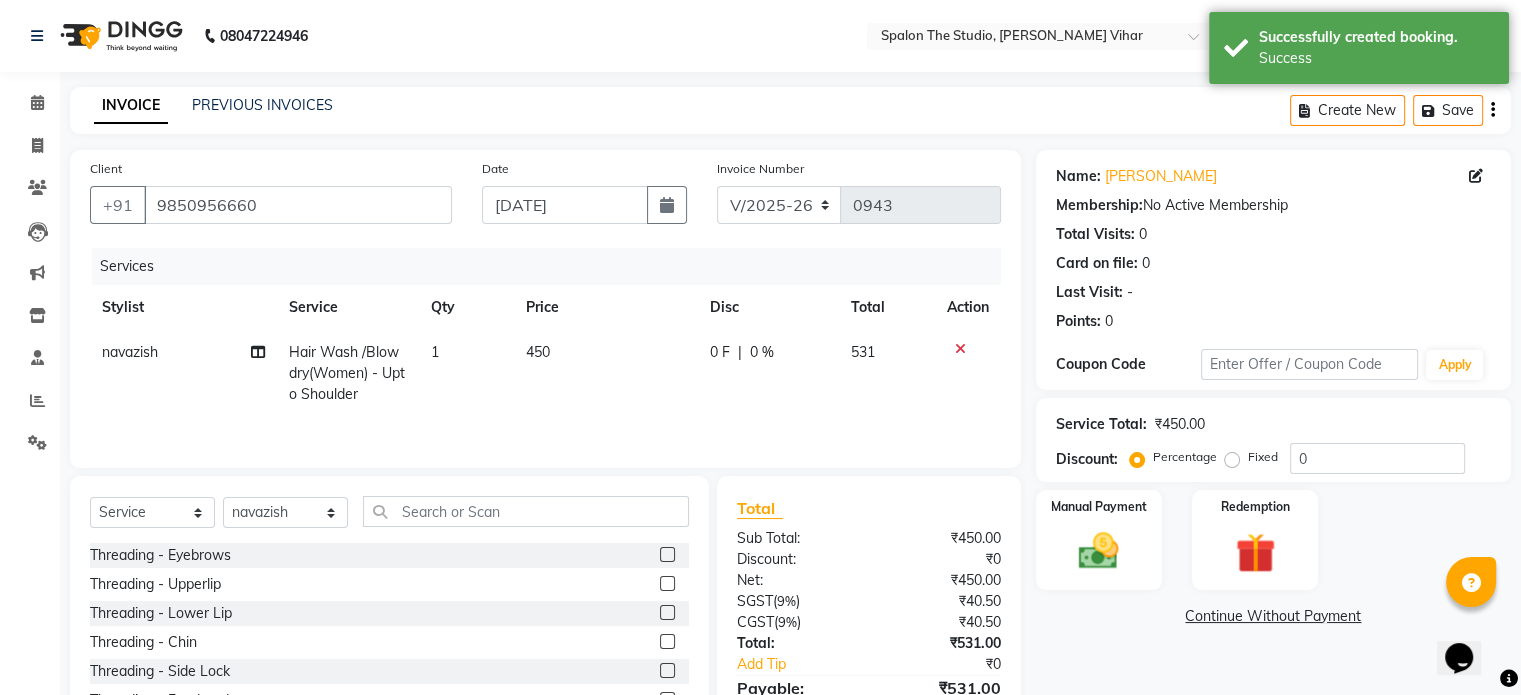 scroll, scrollTop: 107, scrollLeft: 0, axis: vertical 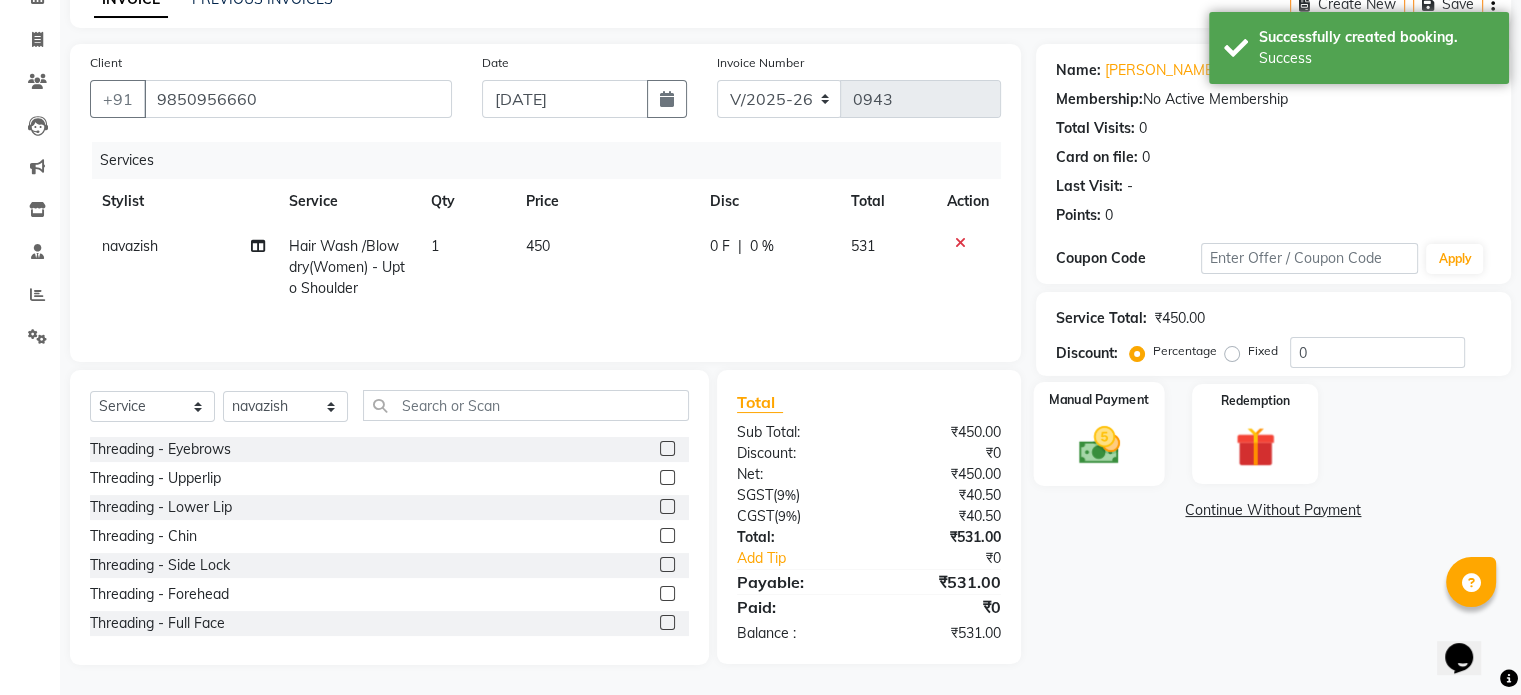 click 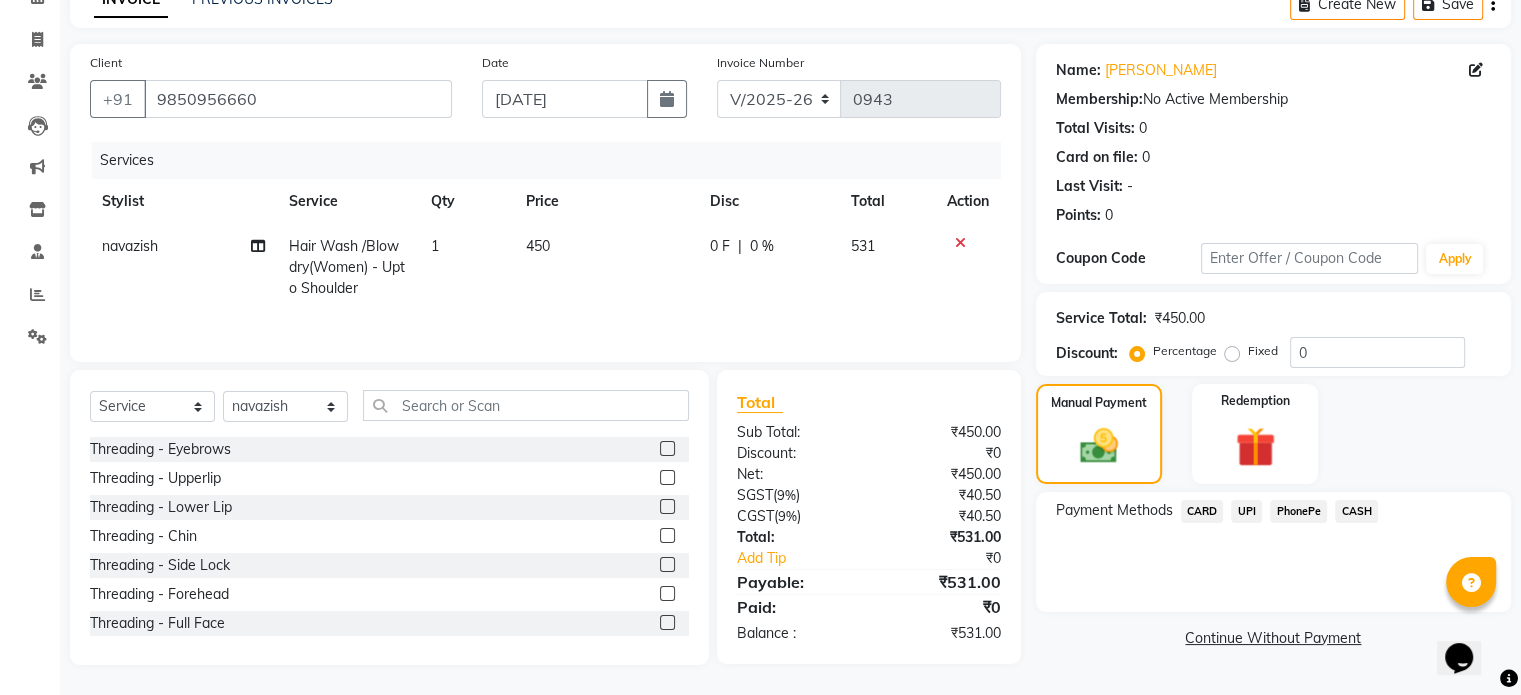 click on "UPI" 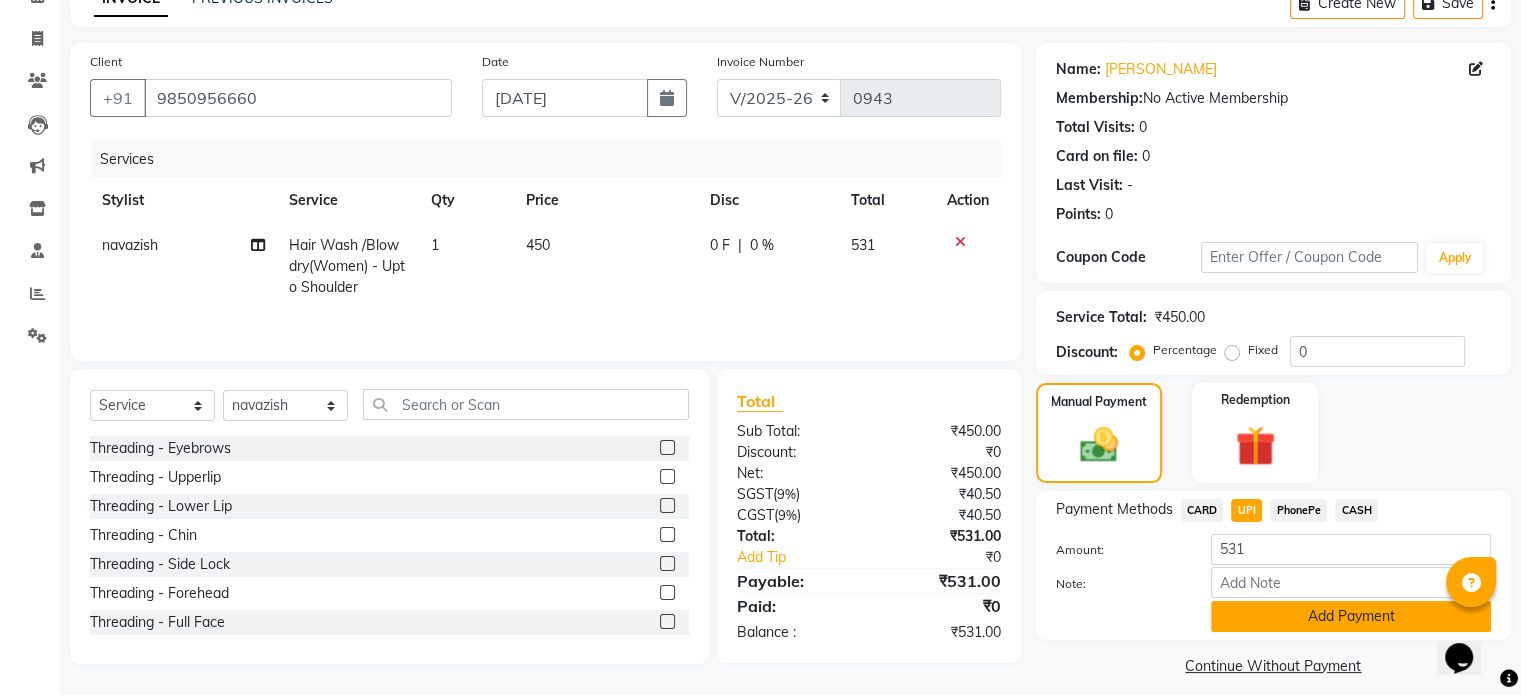 click on "Add Payment" 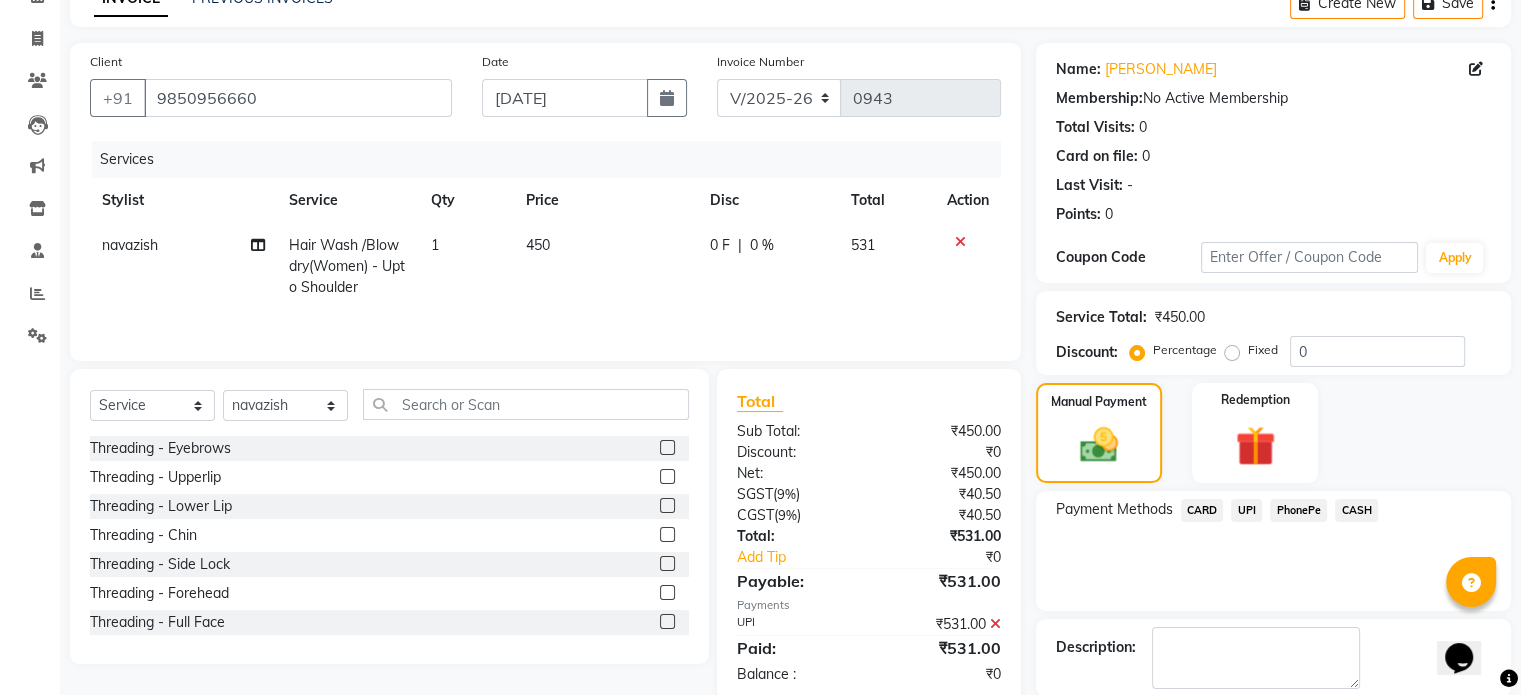 scroll, scrollTop: 205, scrollLeft: 0, axis: vertical 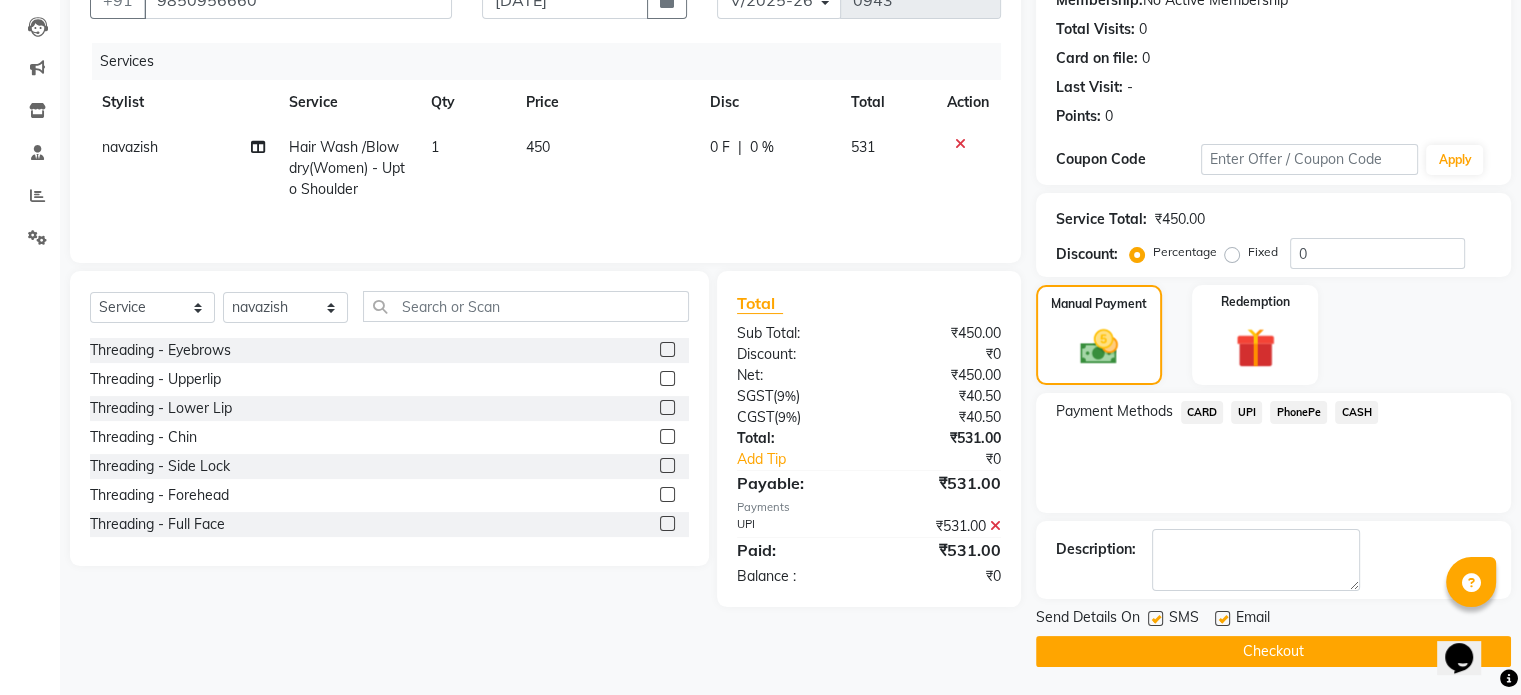 click on "Checkout" 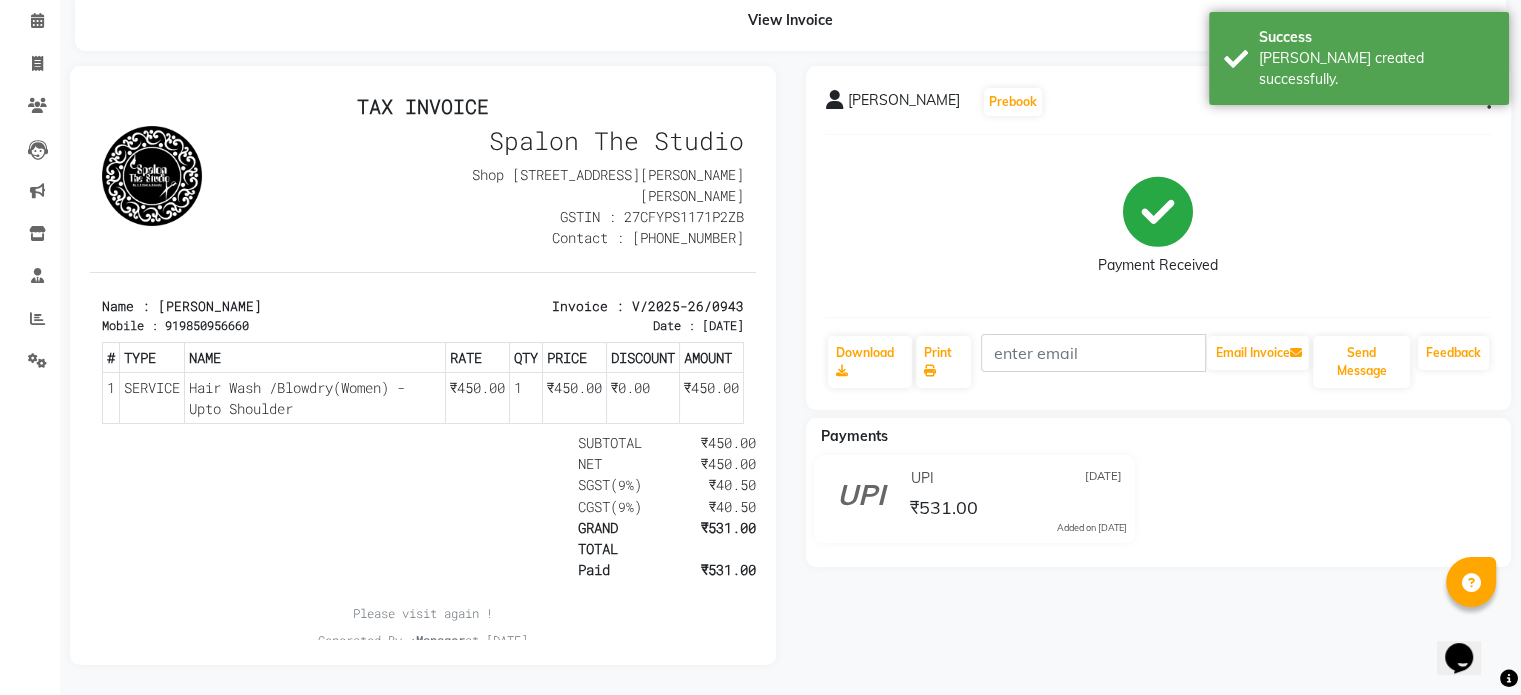 scroll, scrollTop: 0, scrollLeft: 0, axis: both 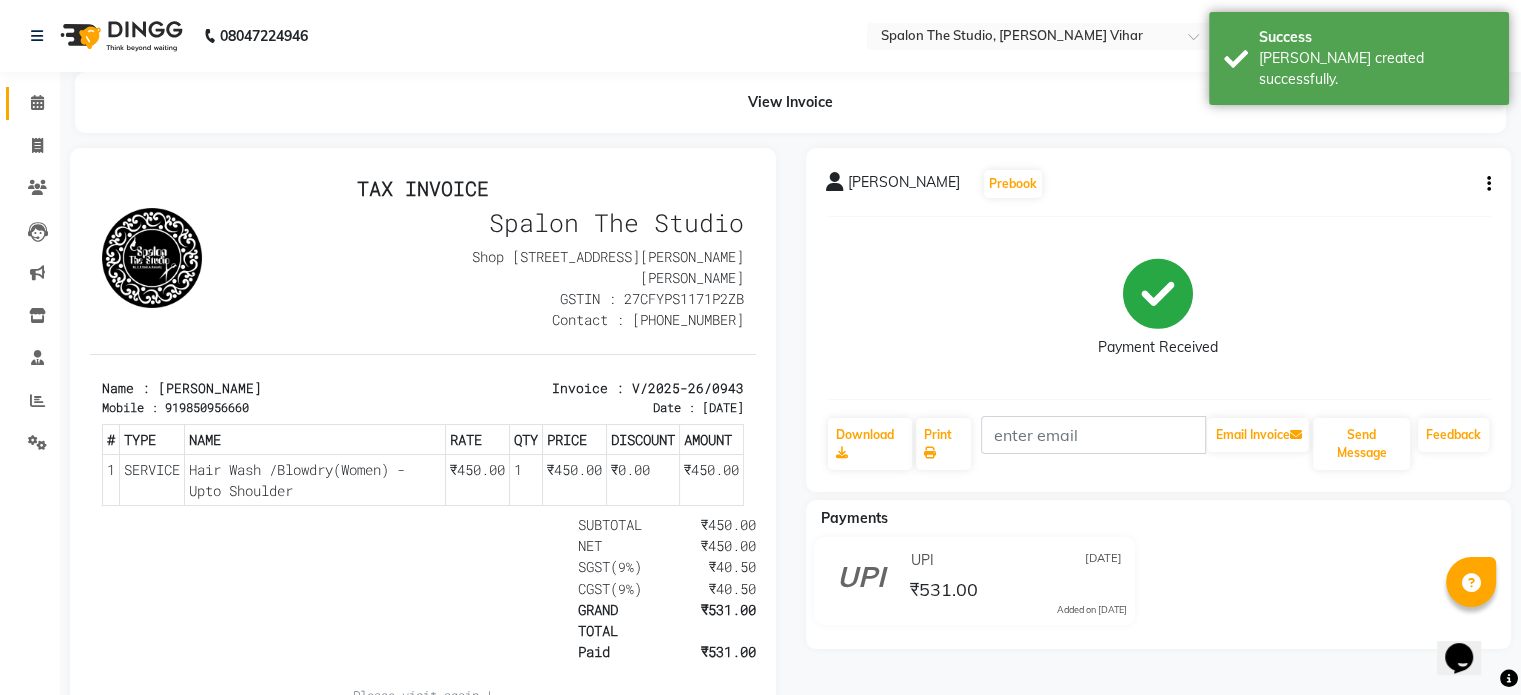 click 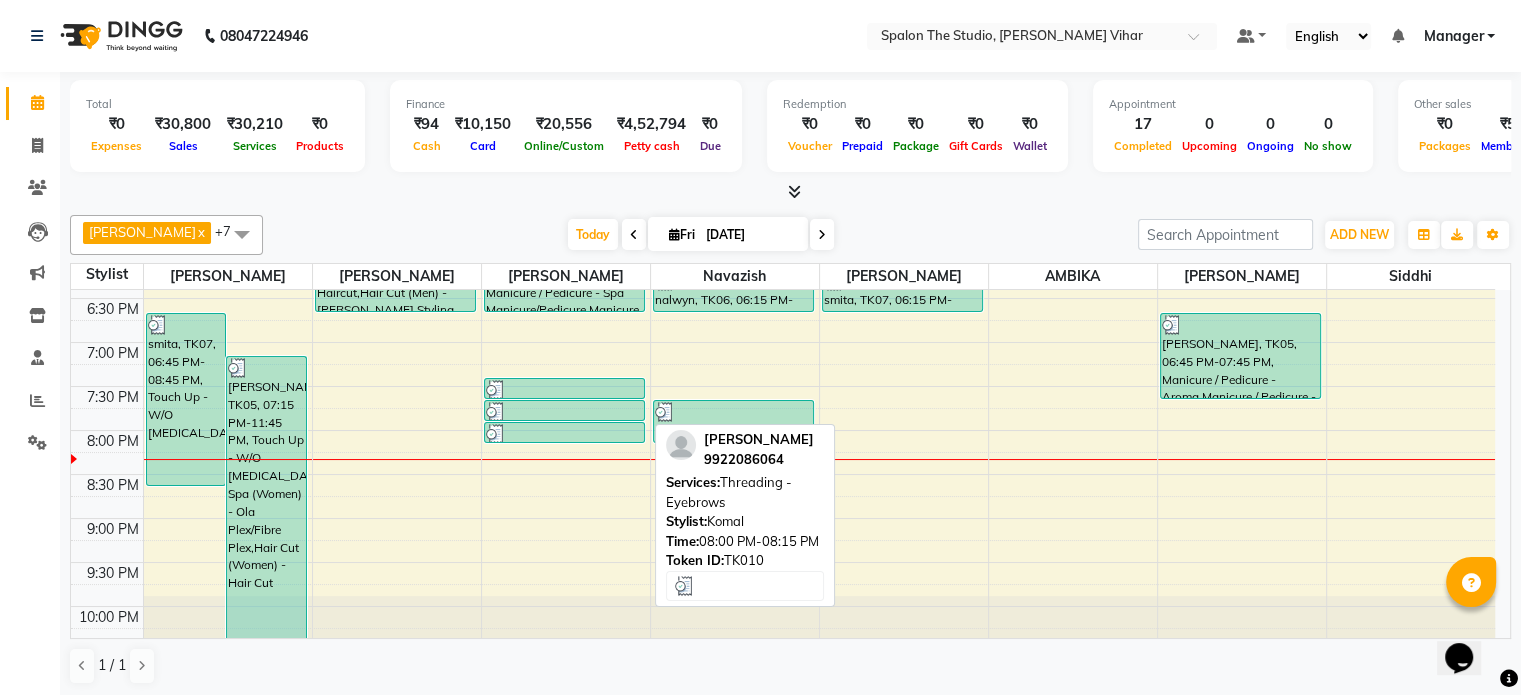 scroll, scrollTop: 824, scrollLeft: 0, axis: vertical 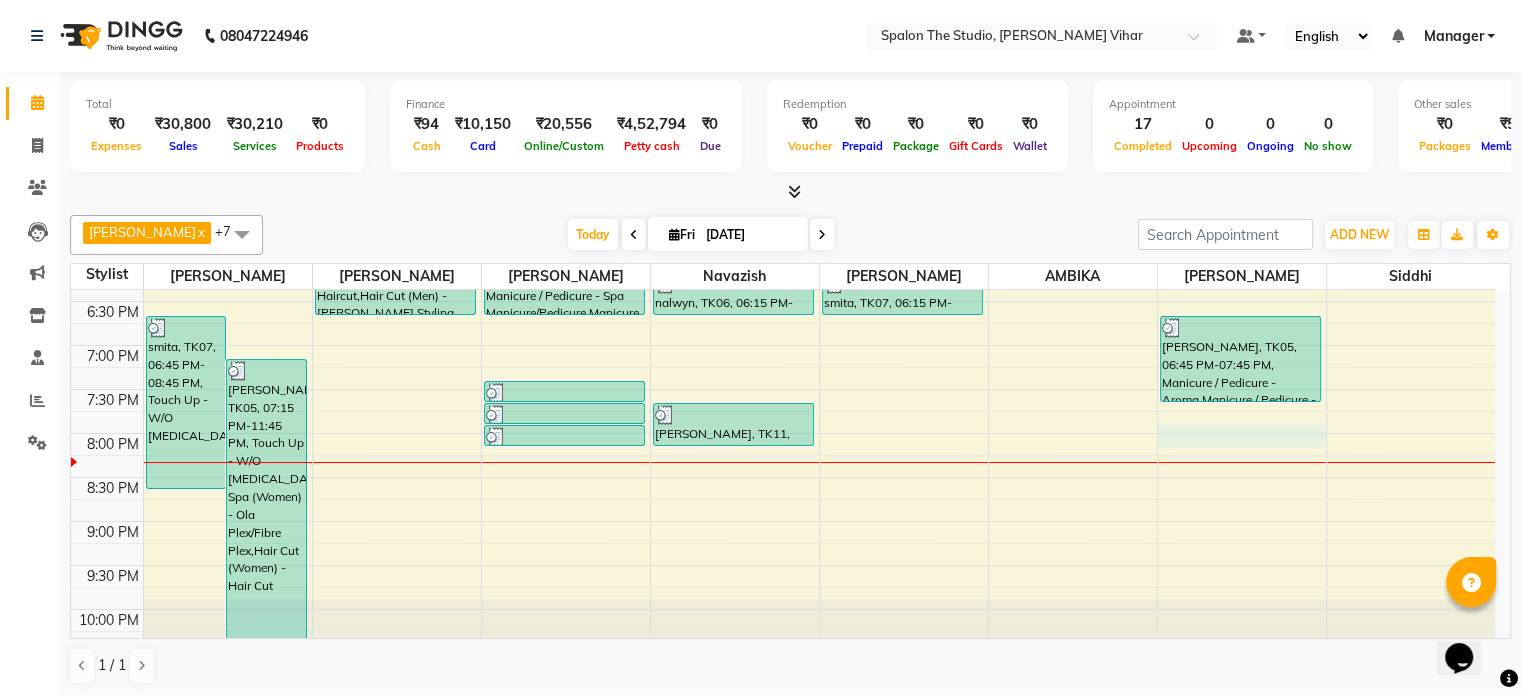 click on "9:00 AM 9:30 AM 10:00 AM 10:30 AM 11:00 AM 11:30 AM 12:00 PM 12:30 PM 1:00 PM 1:30 PM 2:00 PM 2:30 PM 3:00 PM 3:30 PM 4:00 PM 4:30 PM 5:00 PM 5:30 PM 6:00 PM 6:30 PM 7:00 PM 7:30 PM 8:00 PM 8:30 PM 9:00 PM 9:30 PM 10:00 PM 10:30 PM     smita, TK07, 06:45 PM-08:45 PM, Touch Up - W/O Ammonia     NAMRATA MAHALAY, TK05, 07:15 PM-11:45 PM, Touch Up - W/O Ammonia,Hair Spa (Women) - Ola Plex/Fibre Plex,Hair Cut (Women) - Hair Cut     Neena Waghamare, TK03, 12:30 PM-02:30 PM, Global Color With Ammonia - Upto Midback     neha, TK01, 12:30 PM-01:00 PM, Hair Cut (Women) - Pixie Cut     huzaifa, TK08, 05:45 PM-06:45 PM, Hair Cut (Men) - Haircut,Hair Cut (Men) - Beard Styling     NAMRATA MAHALAY, TK05, 05:45 PM-06:45 PM, Manicure / Pedicure - Spa Manicure/Pedicure,Manicure / Pedicure - Heel Peel Treatment     POOJA, TK09, 07:30 PM-07:45 PM, Threading - Eyebrows     POOJA, TK09, 07:45 PM-08:00 PM, Threading - Upperlip     Rukaiya Poonawala, TK10, 08:00 PM-08:15 PM, Threading - Eyebrows" at bounding box center (783, 81) 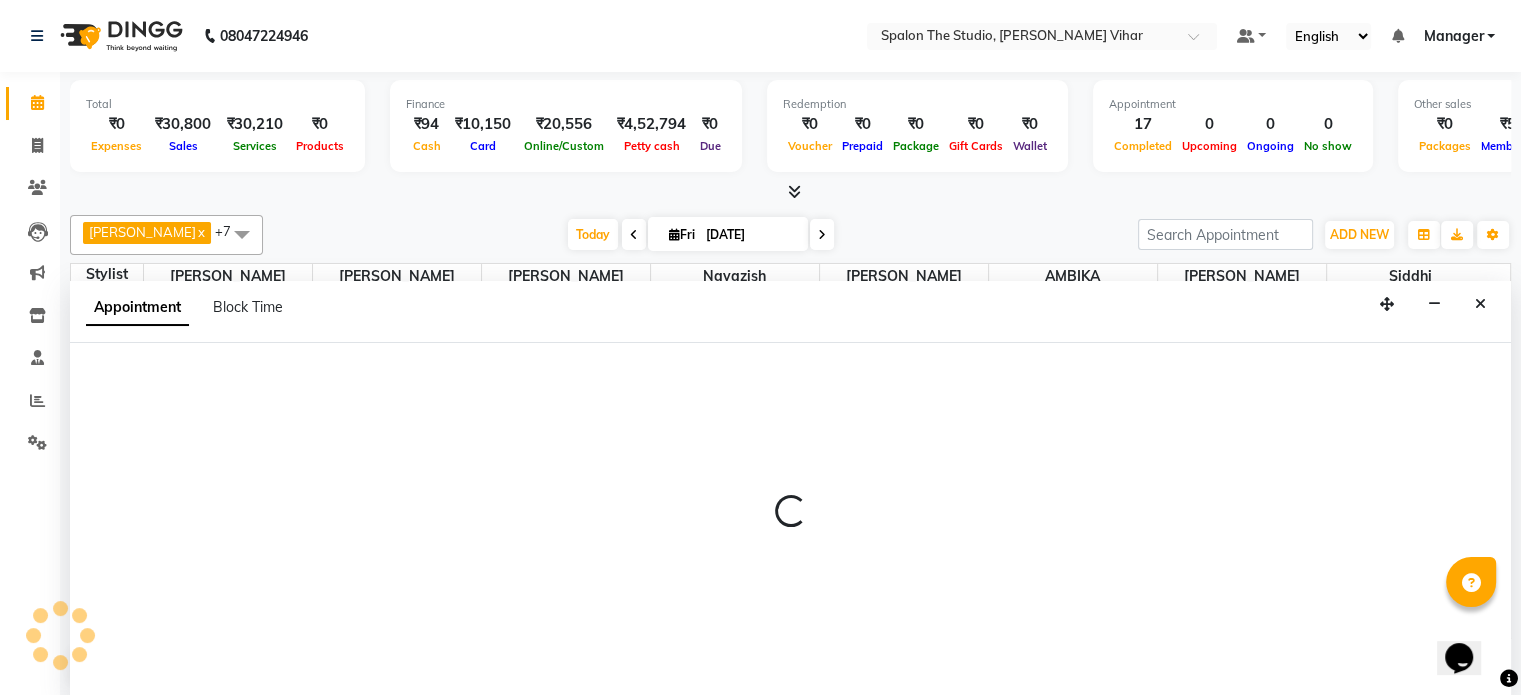scroll, scrollTop: 0, scrollLeft: 0, axis: both 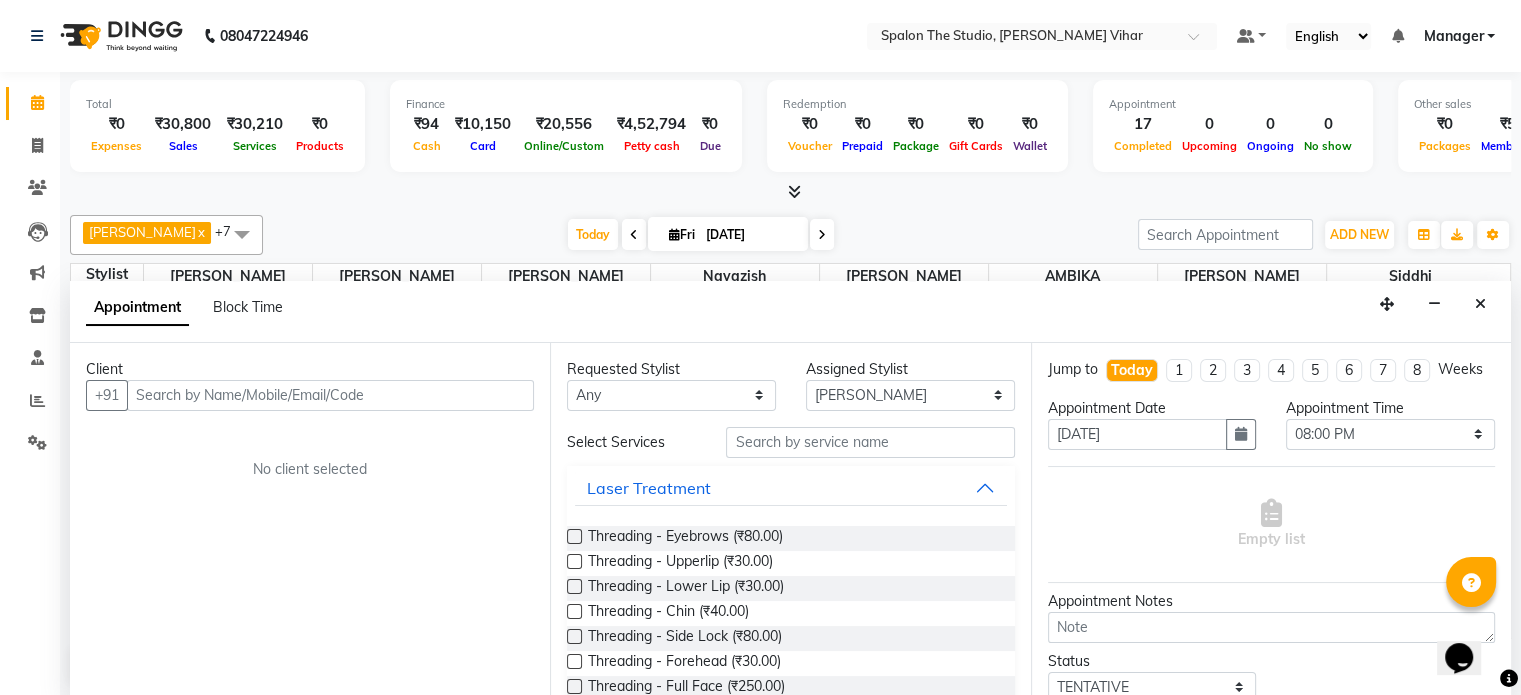 click at bounding box center [330, 395] 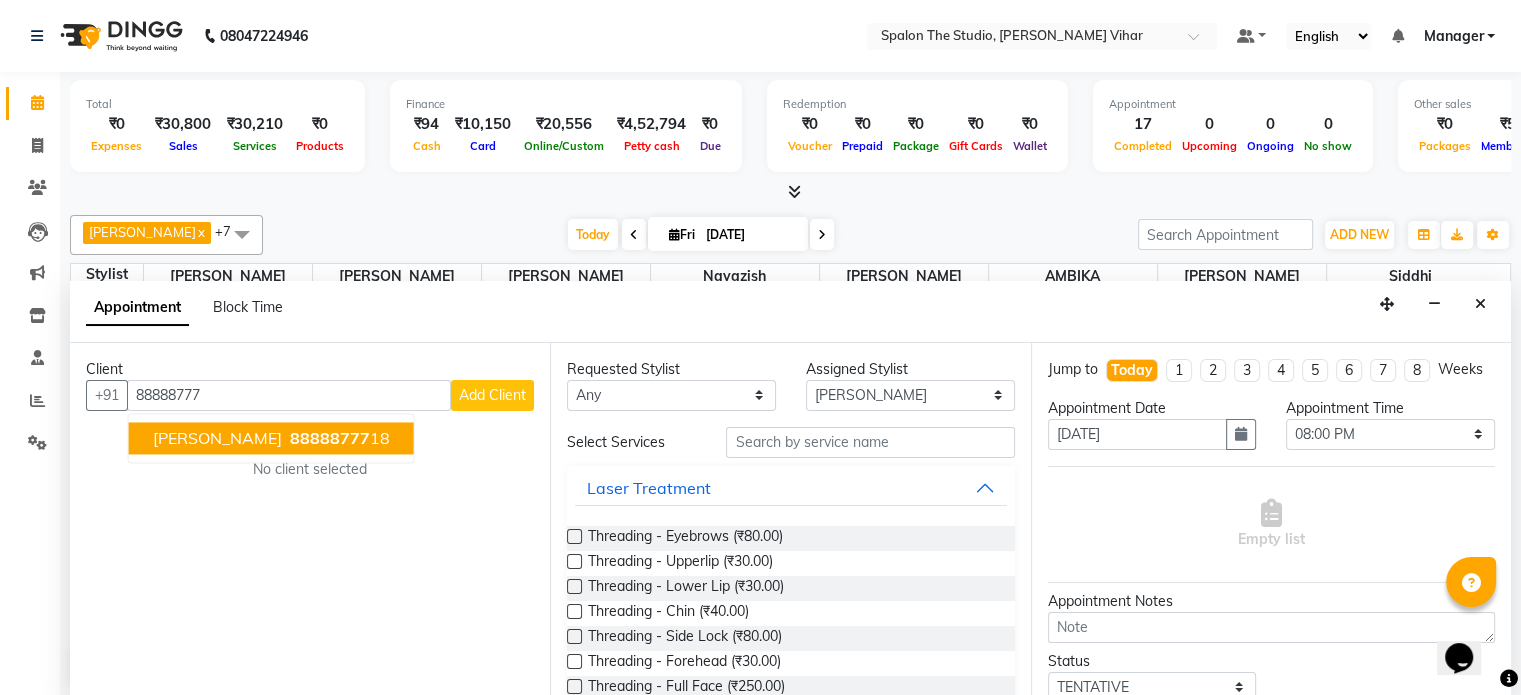click on "[PERSON_NAME]" at bounding box center [217, 438] 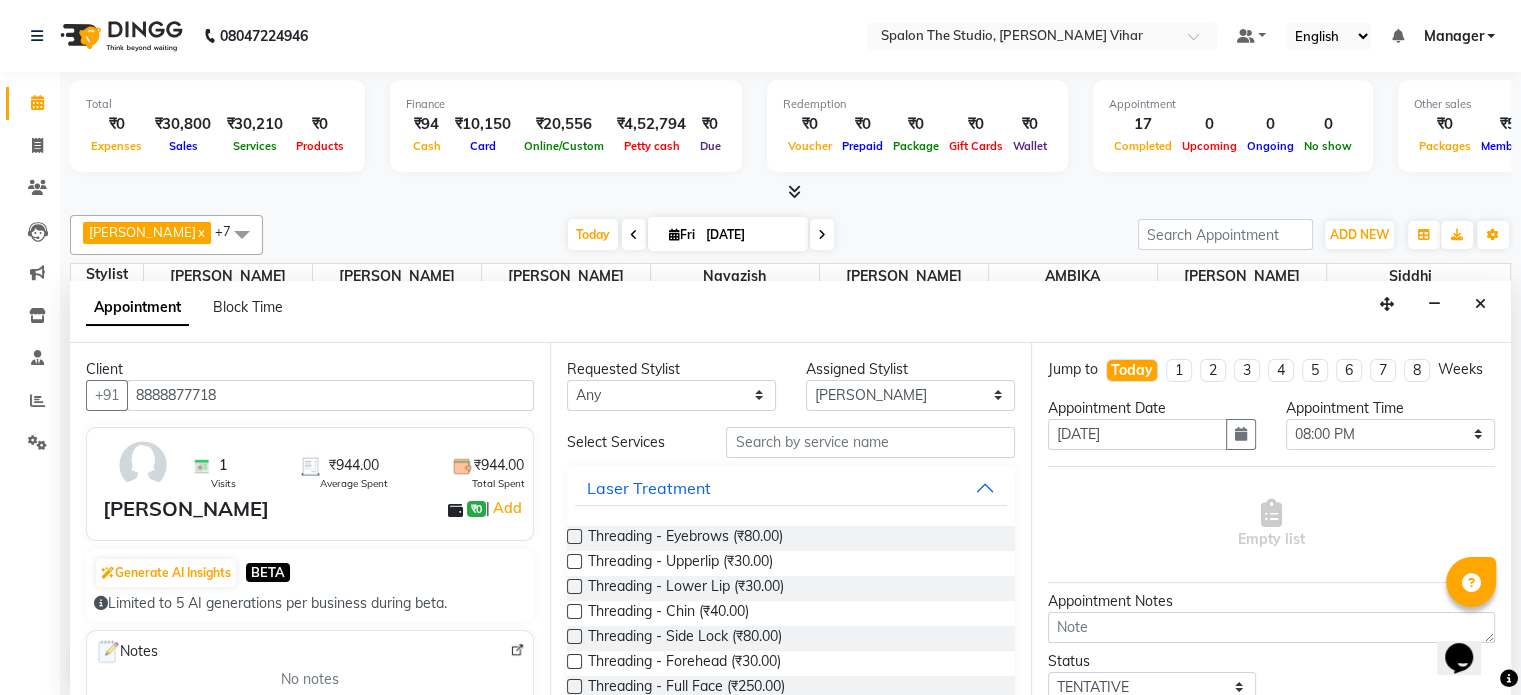 type on "8888877718" 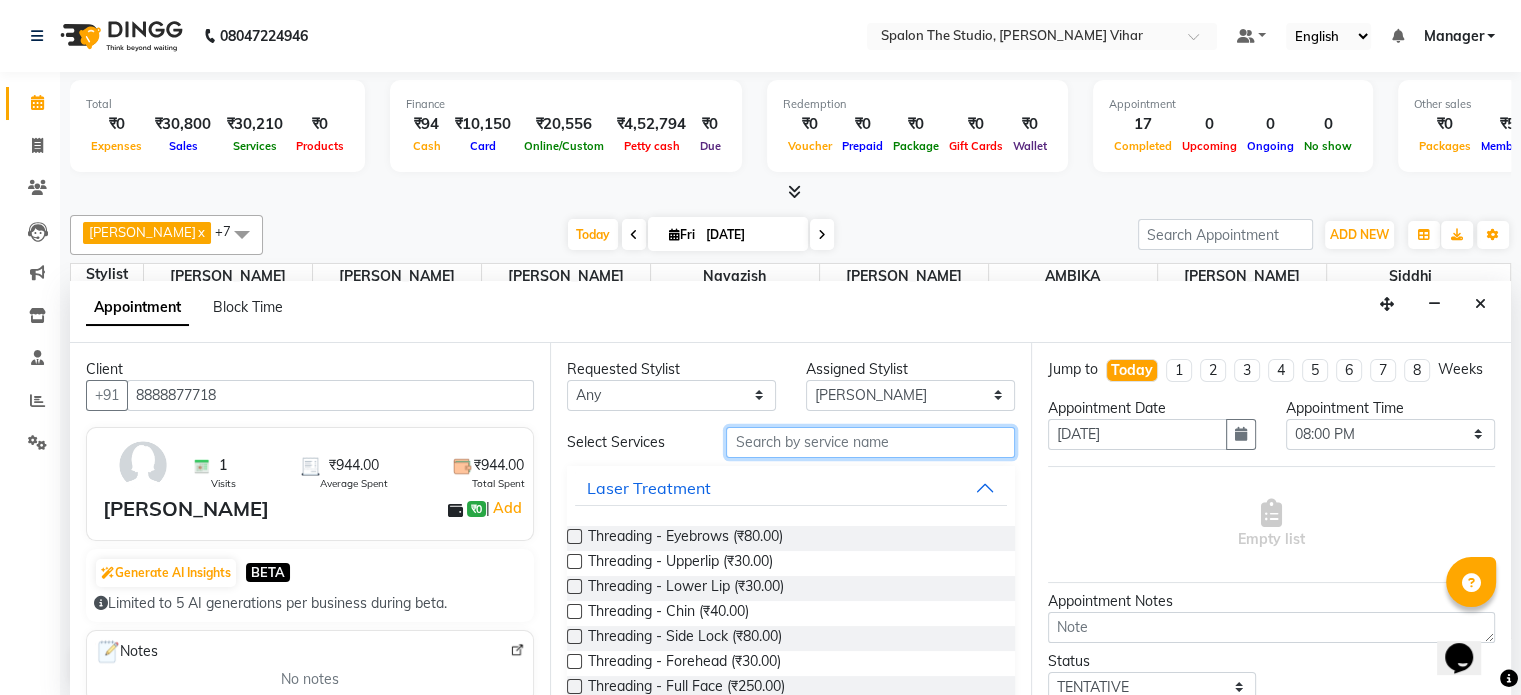 click at bounding box center (870, 442) 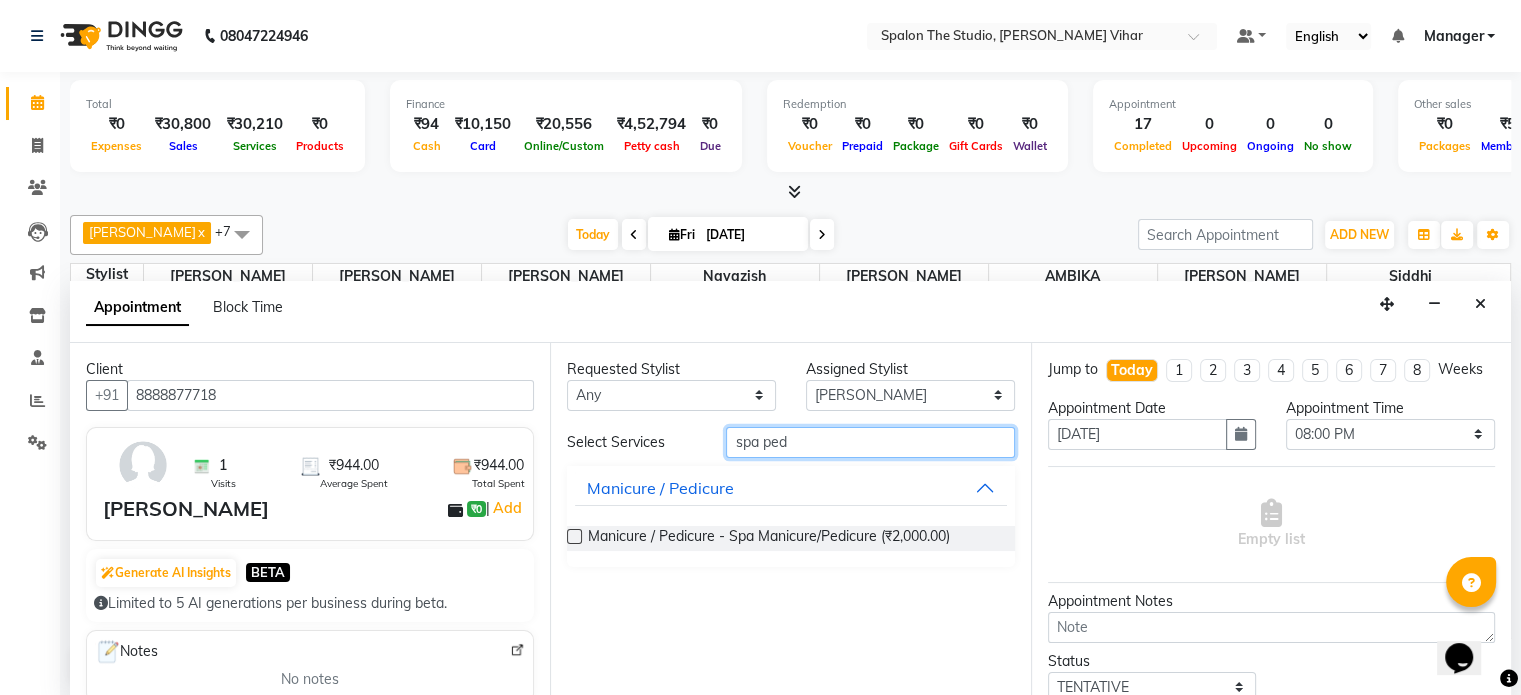 click on "spa ped" at bounding box center (870, 442) 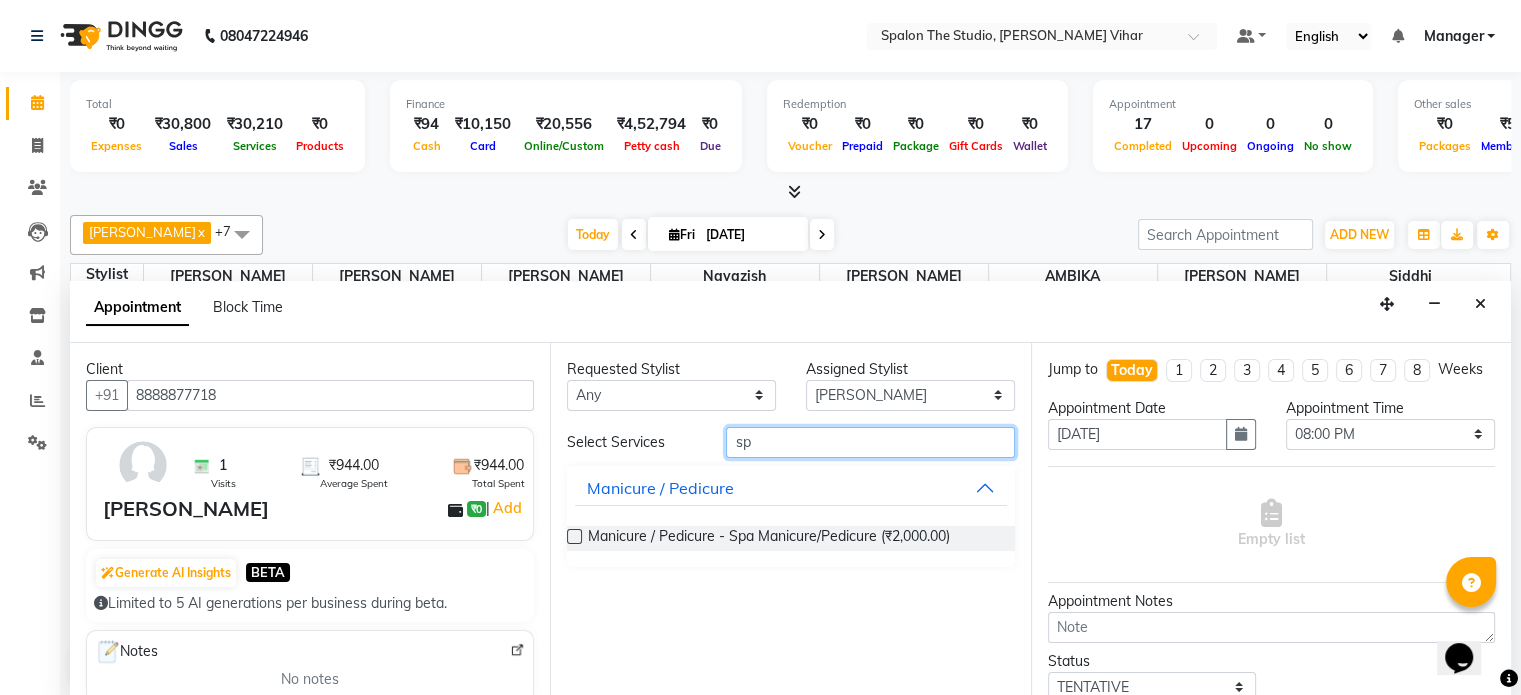 type on "s" 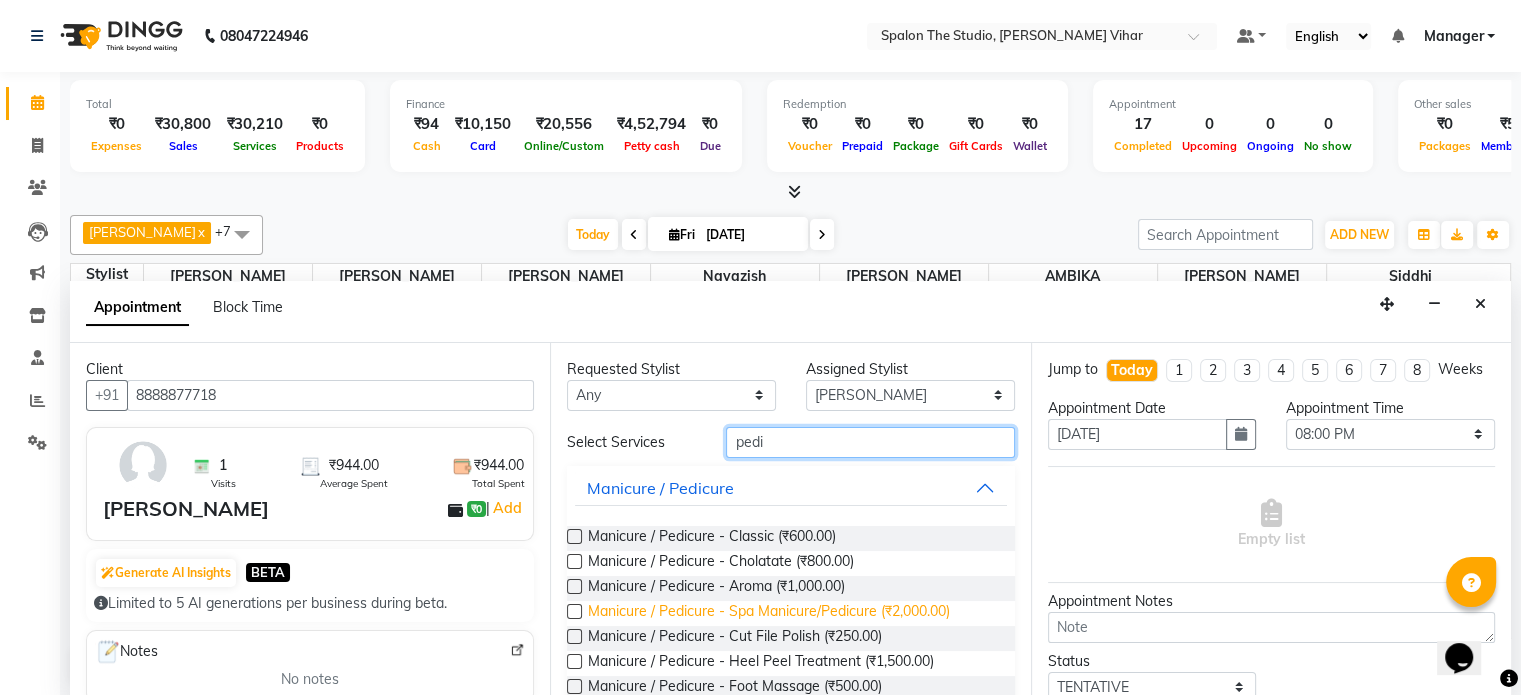 type on "pedi" 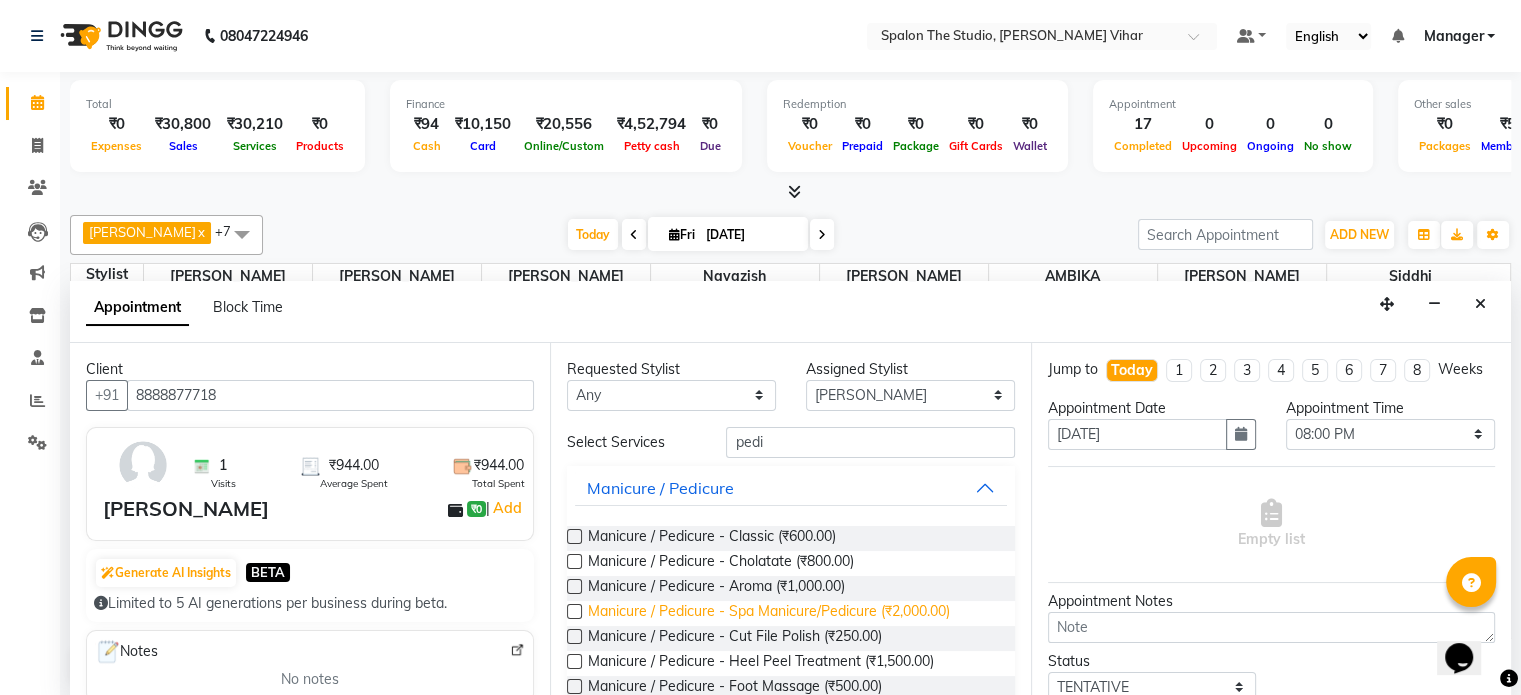click on "Manicure / Pedicure - Spa Manicure/Pedicure (₹2,000.00)" at bounding box center [769, 613] 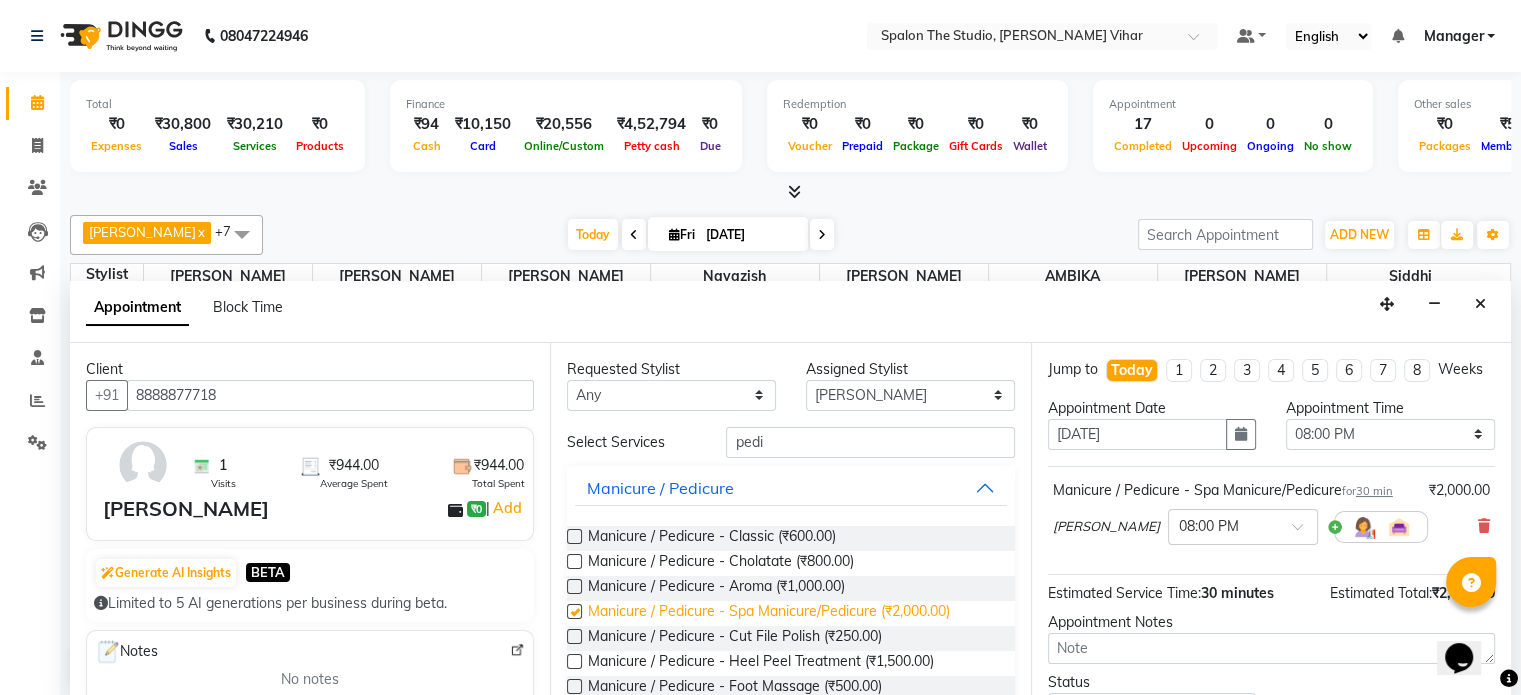 checkbox on "false" 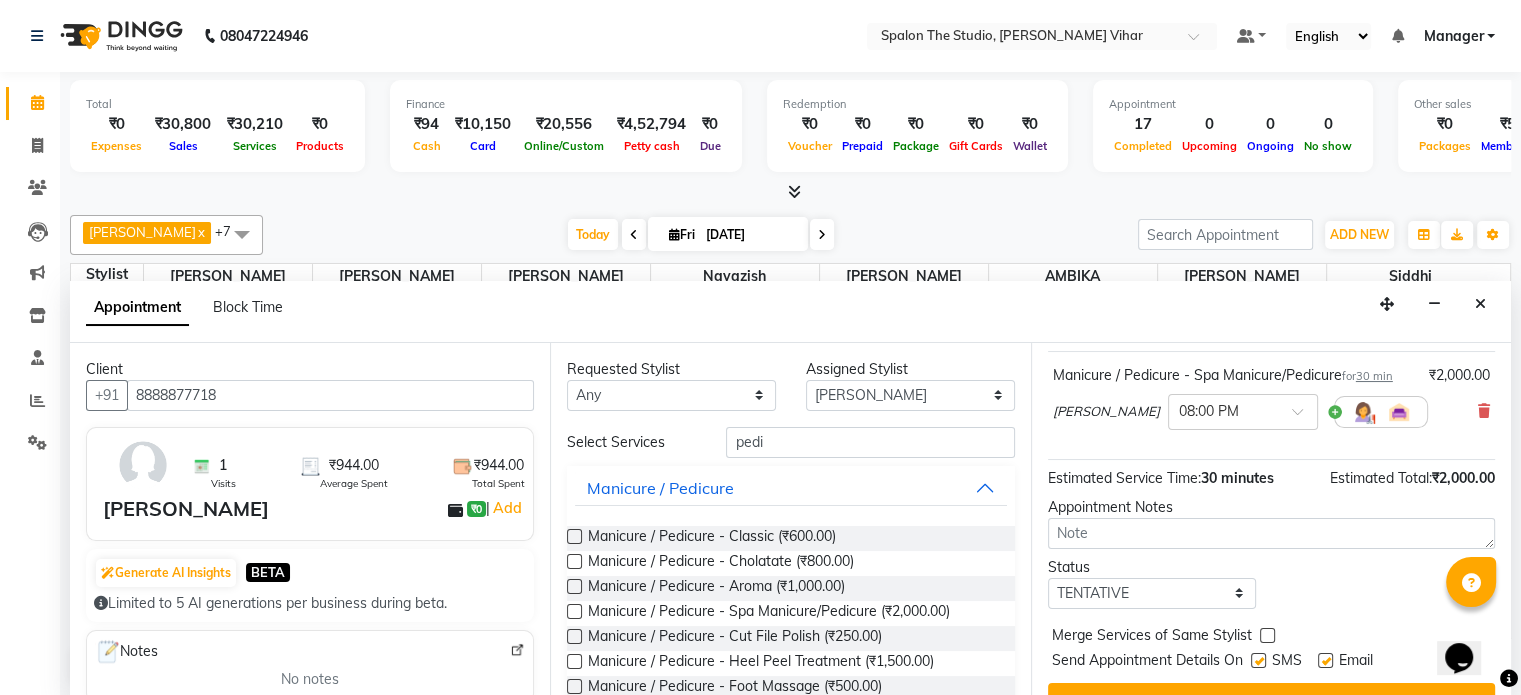 scroll, scrollTop: 170, scrollLeft: 0, axis: vertical 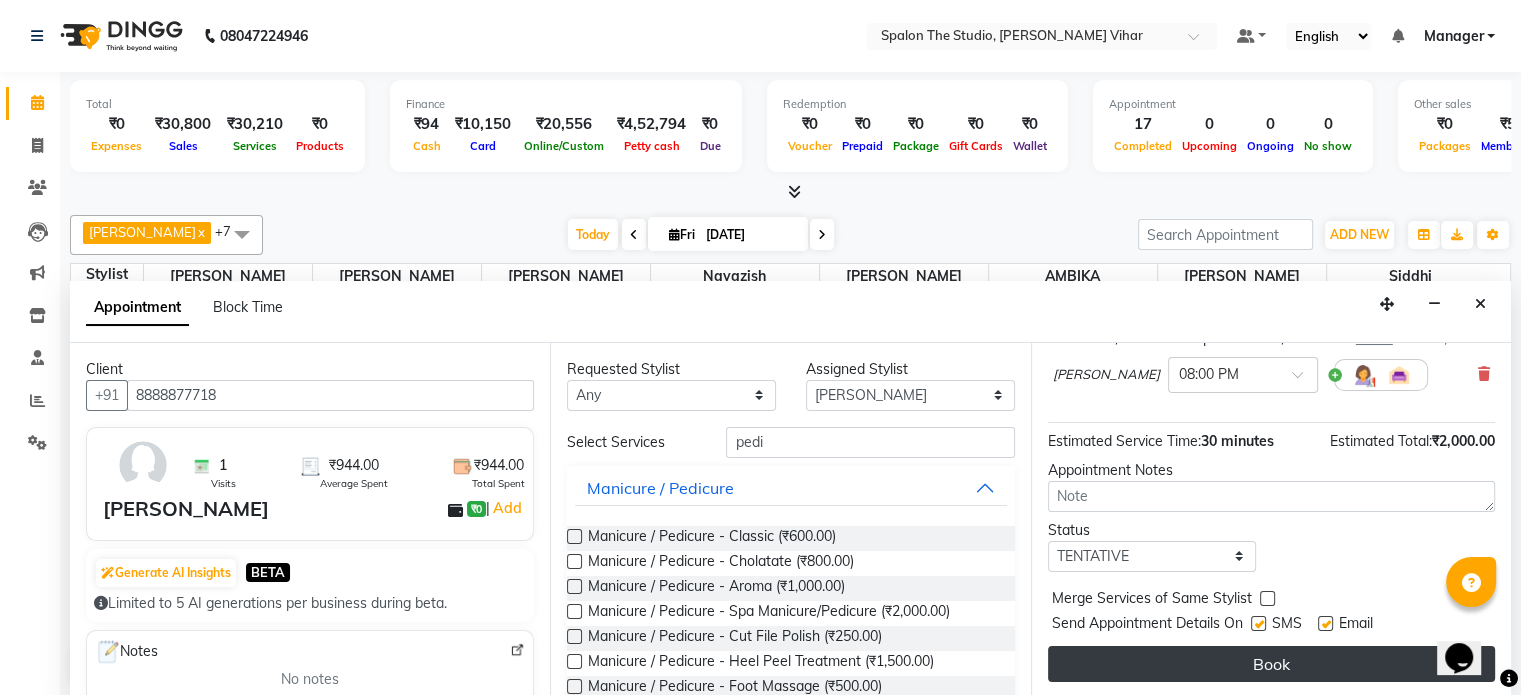 click on "Book" at bounding box center [1271, 664] 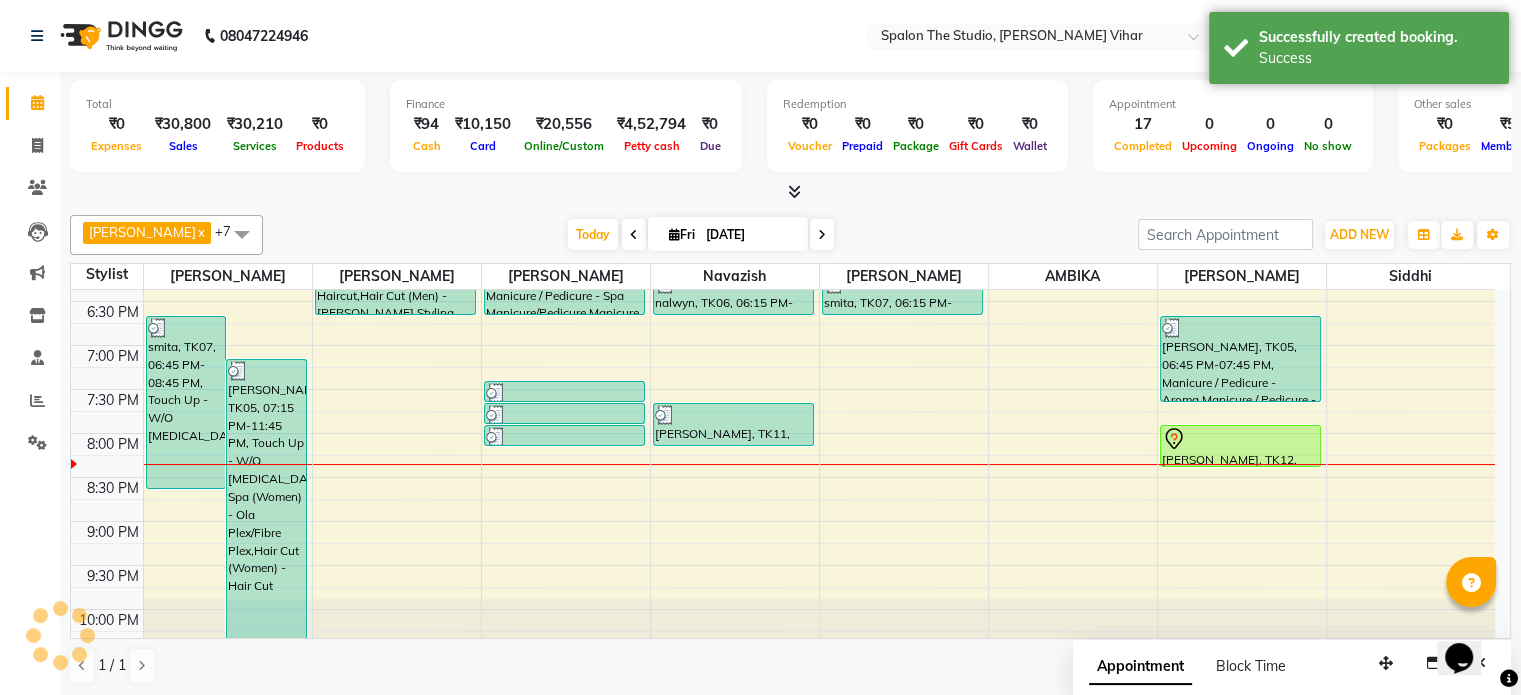 scroll, scrollTop: 0, scrollLeft: 0, axis: both 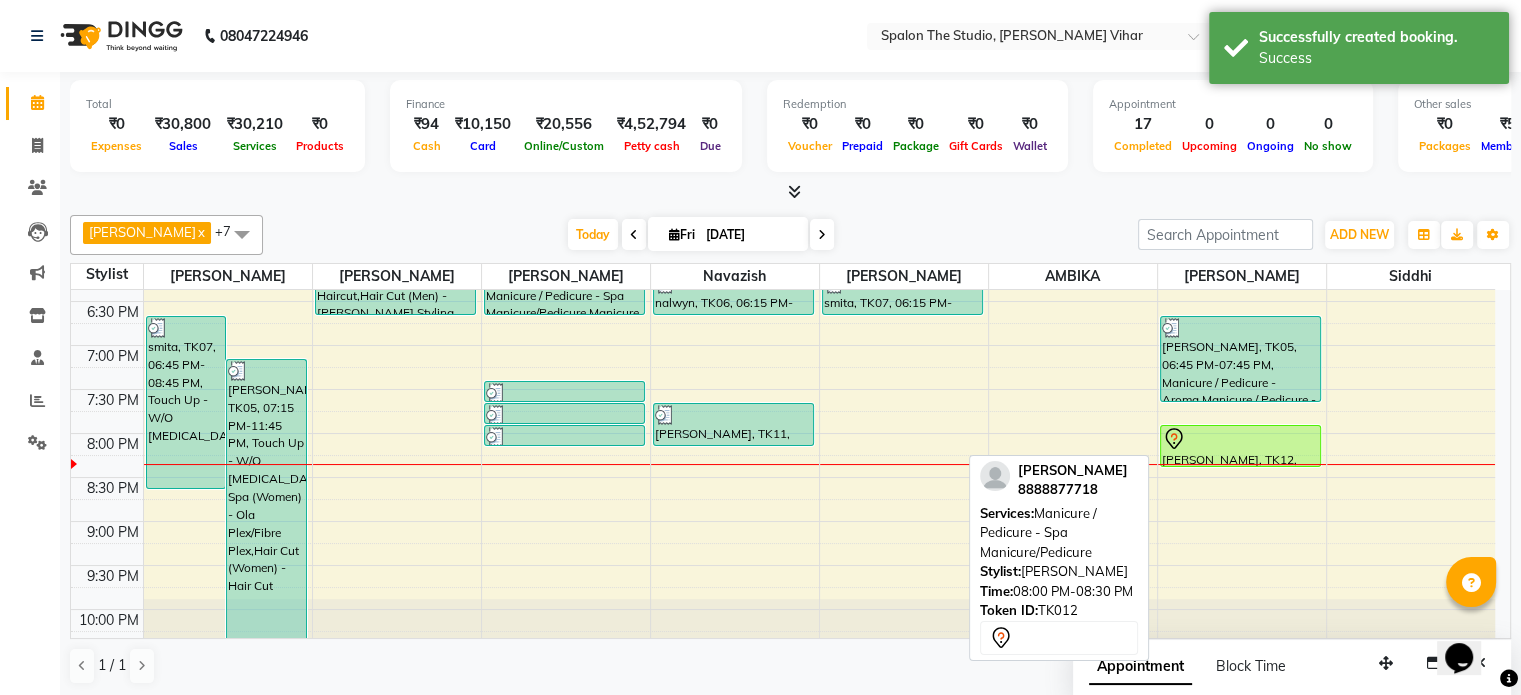 click at bounding box center [1241, 439] 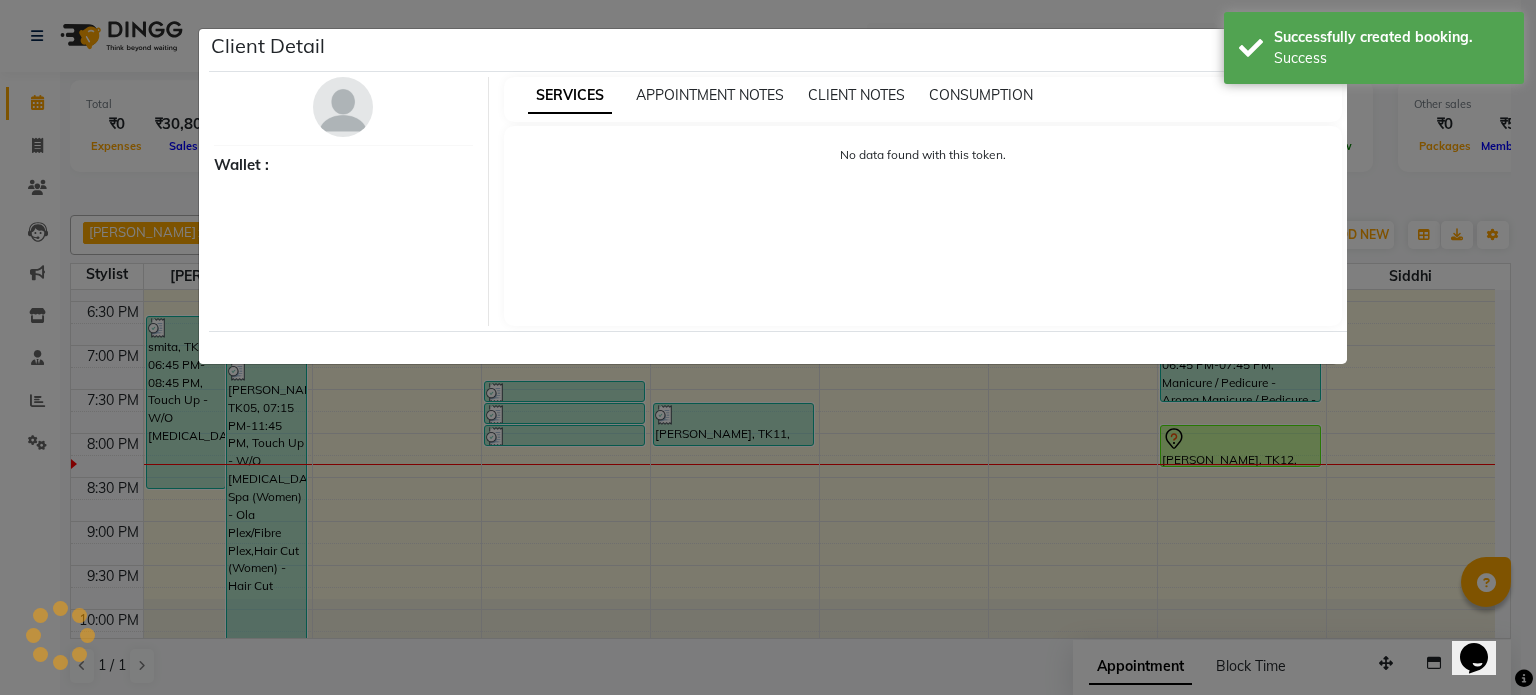 select on "7" 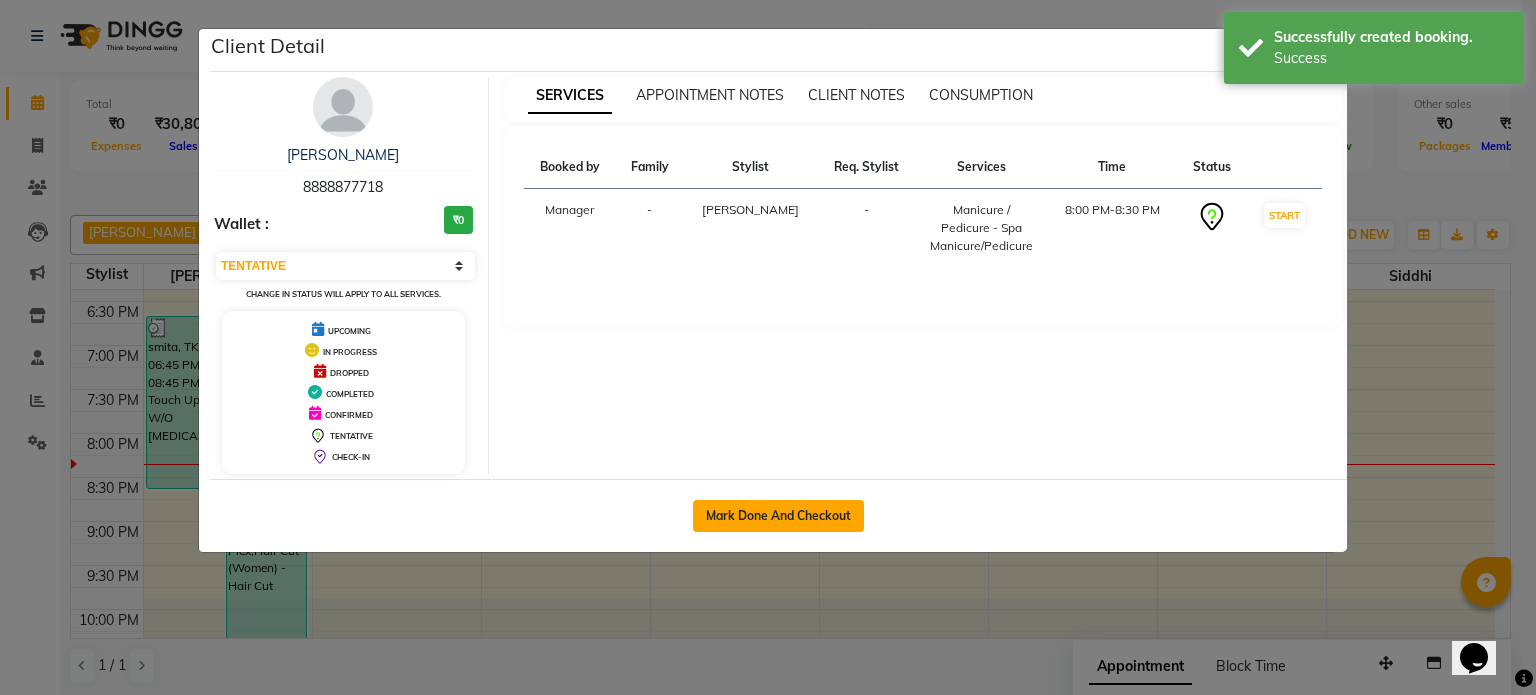 click on "Mark Done And Checkout" 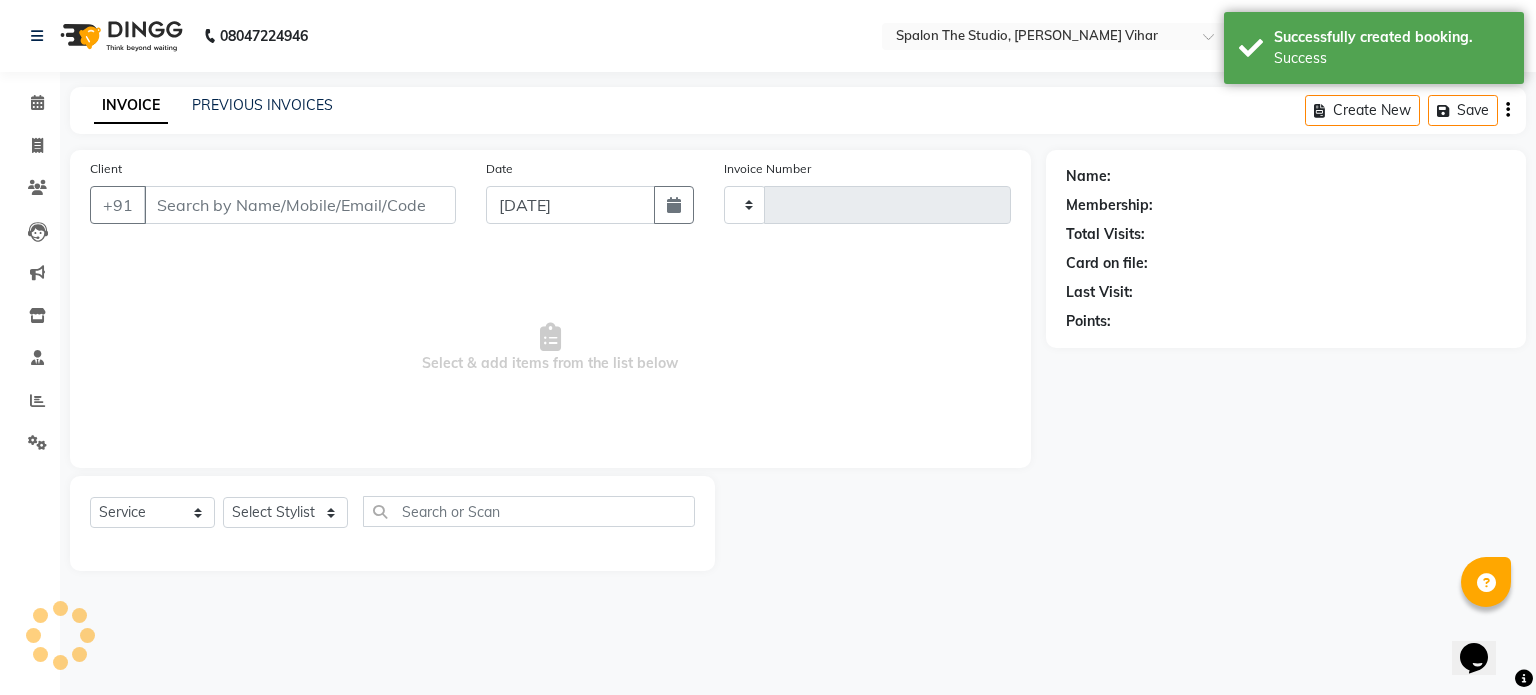type on "0944" 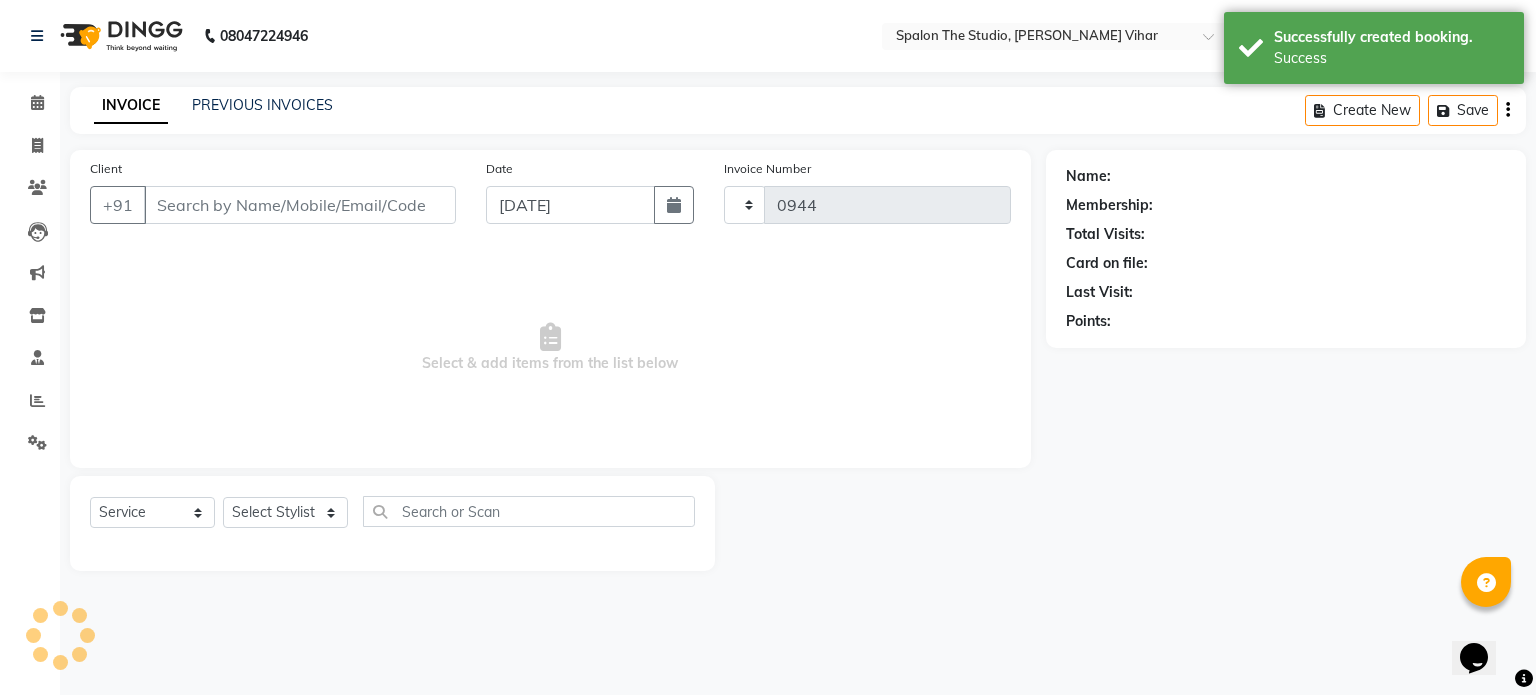 select on "903" 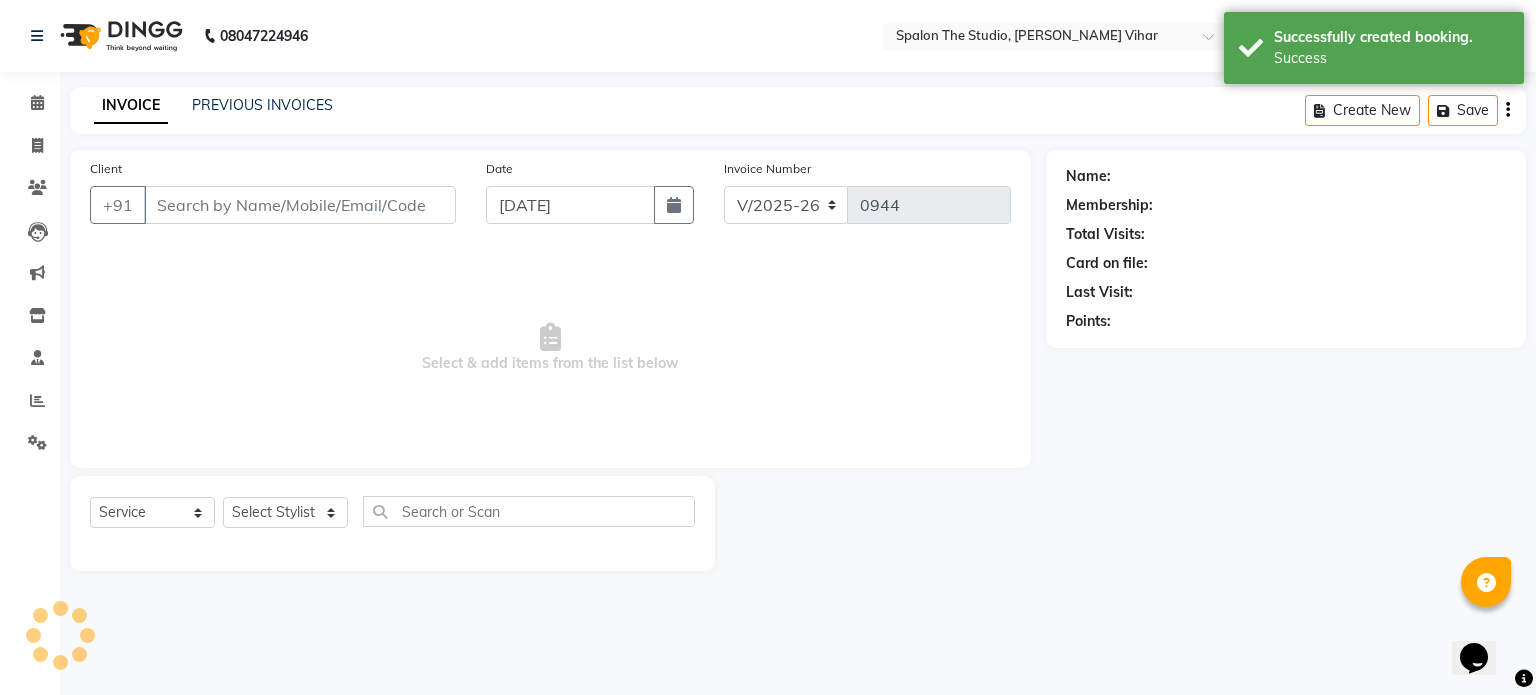 type on "8888877718" 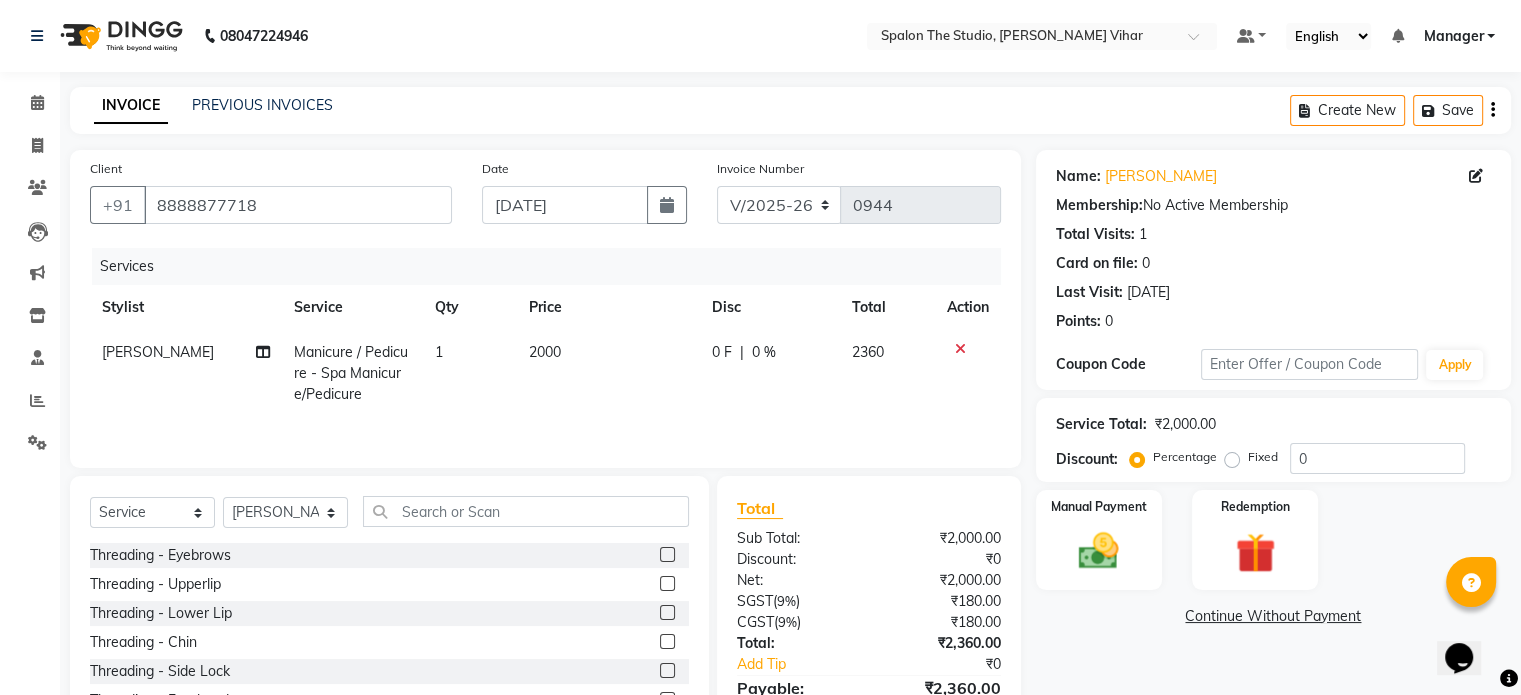 click on "2000" 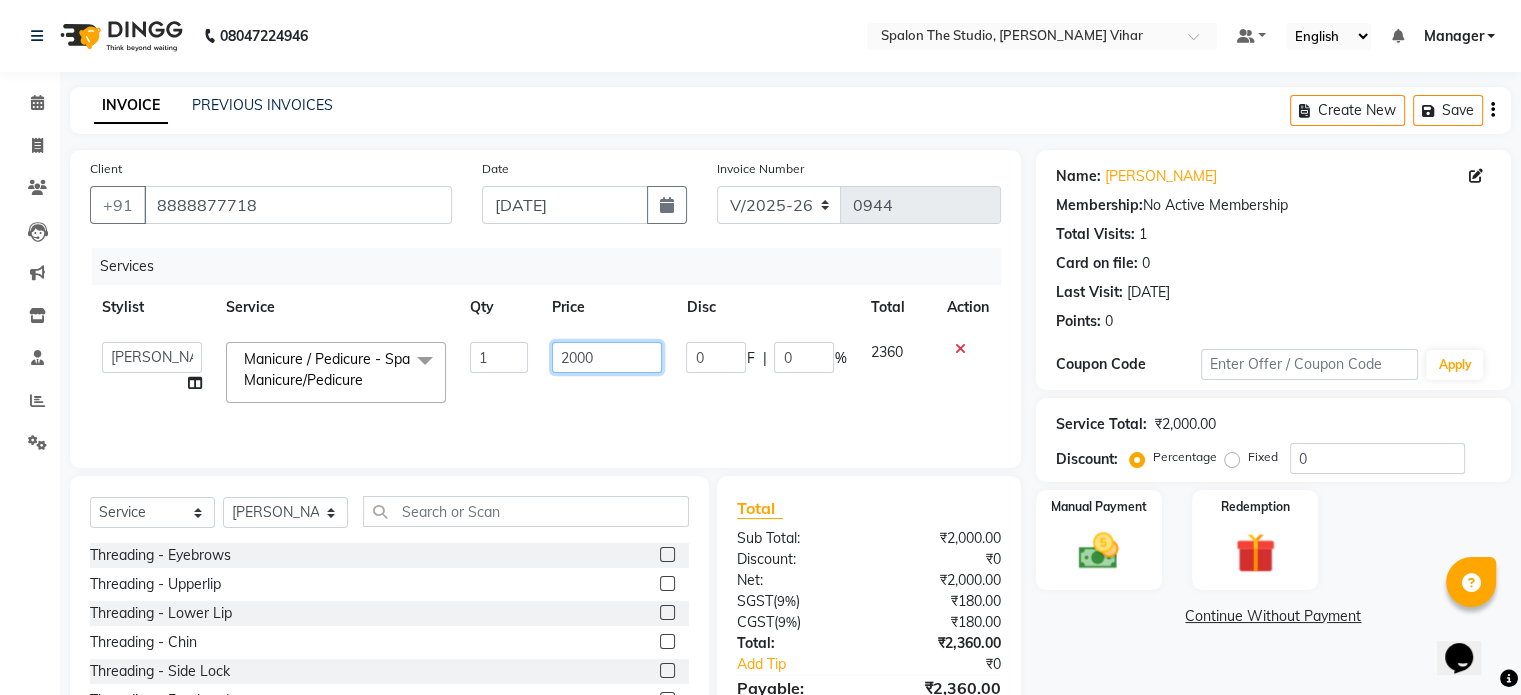 click on "2000" 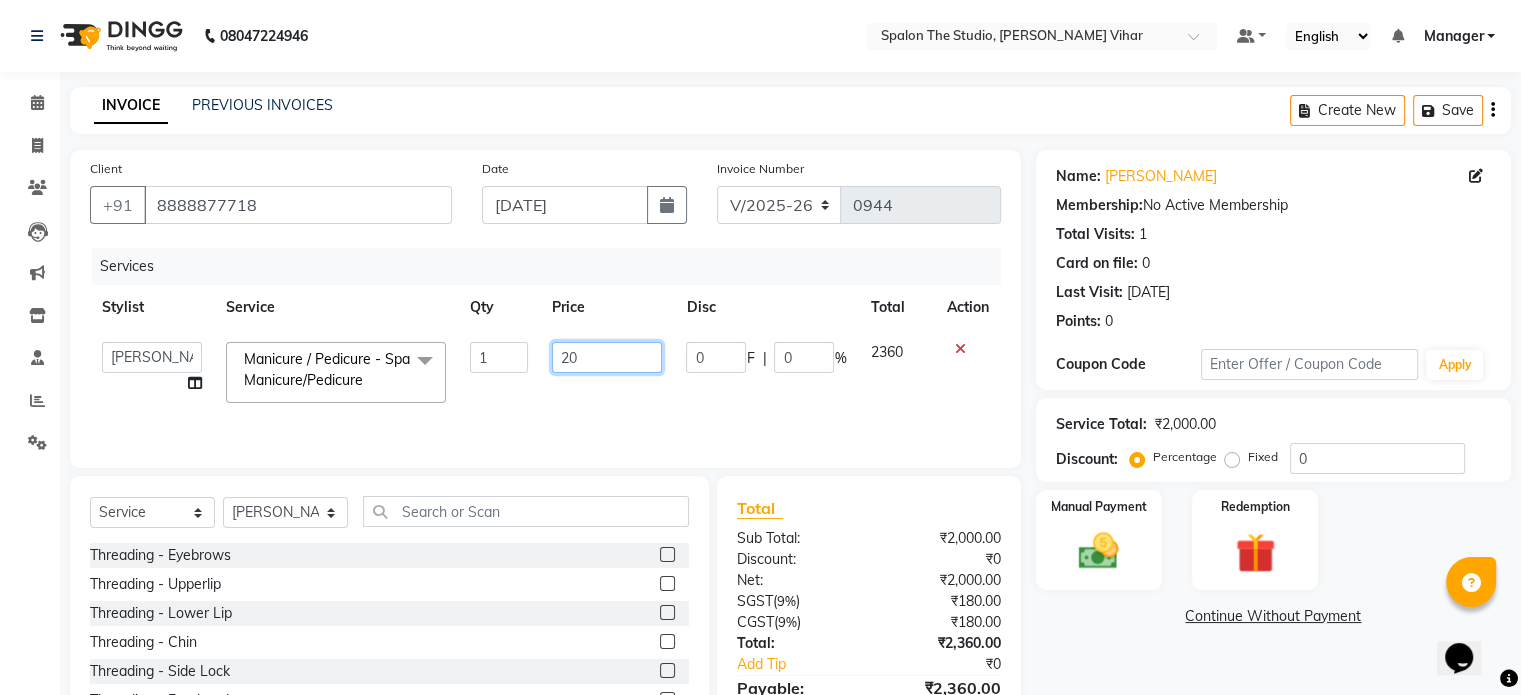 type on "2" 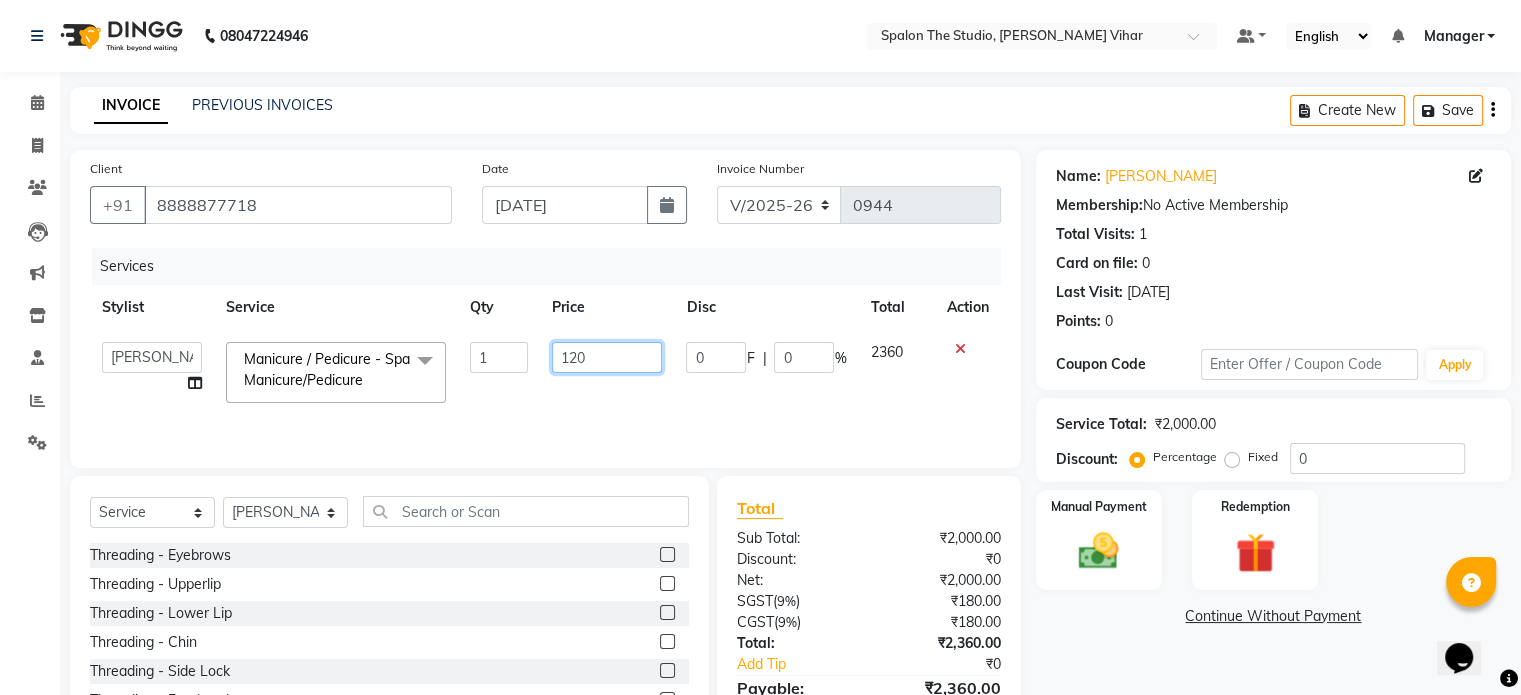 type on "1200" 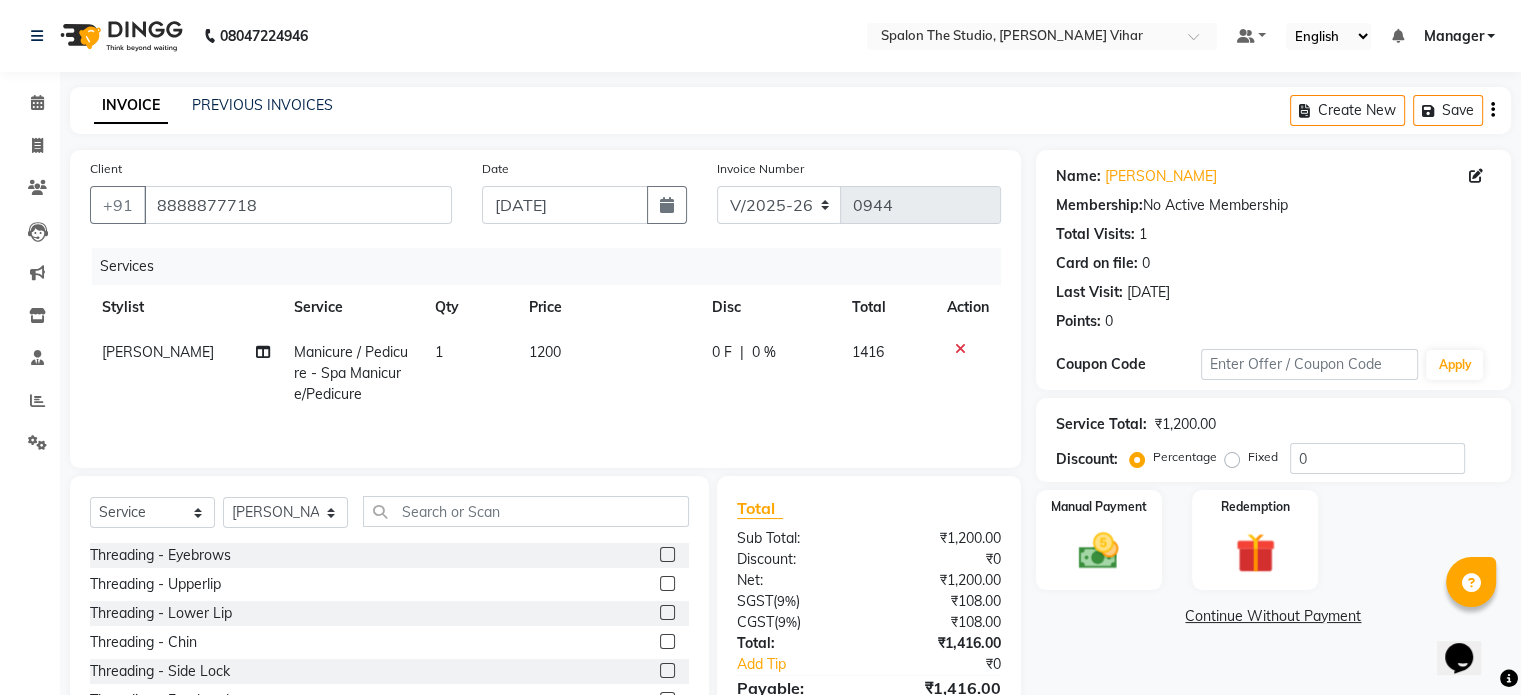 click on "1200" 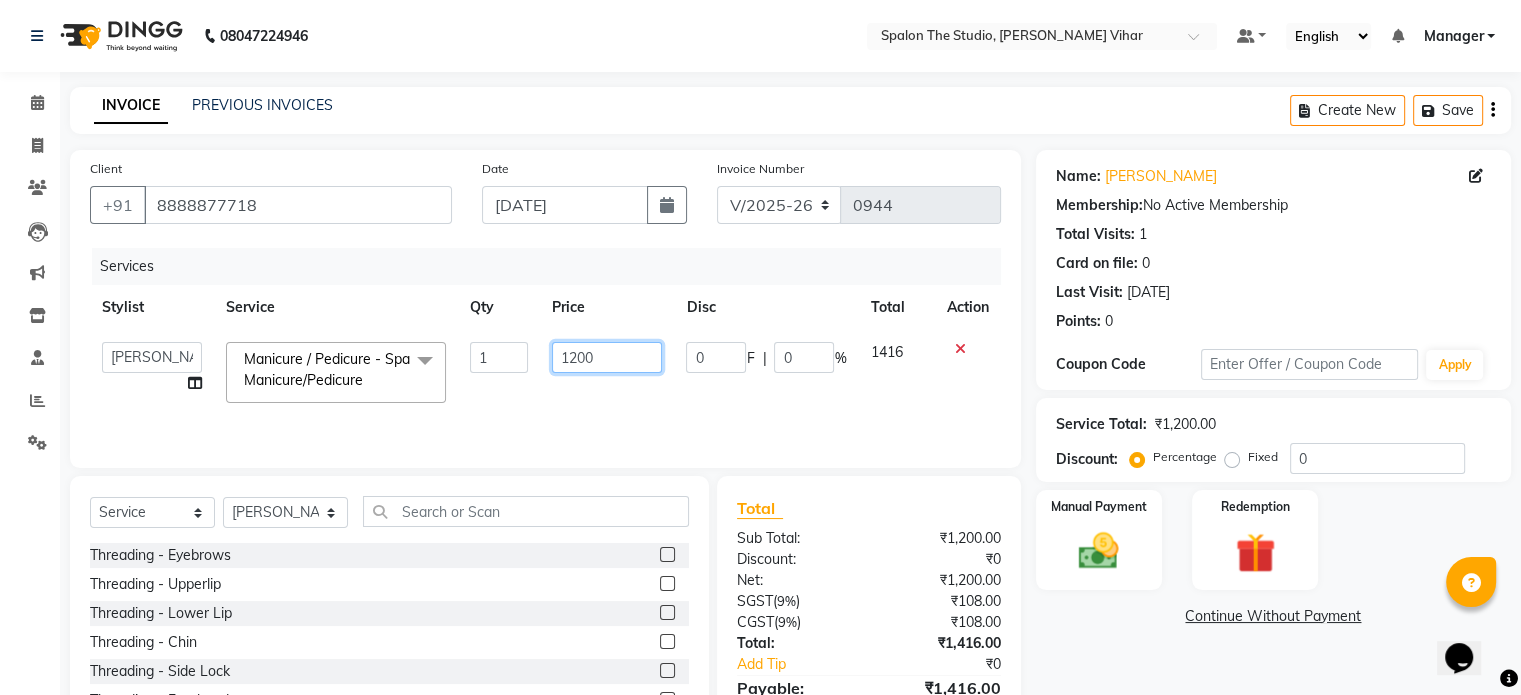 click on "1200" 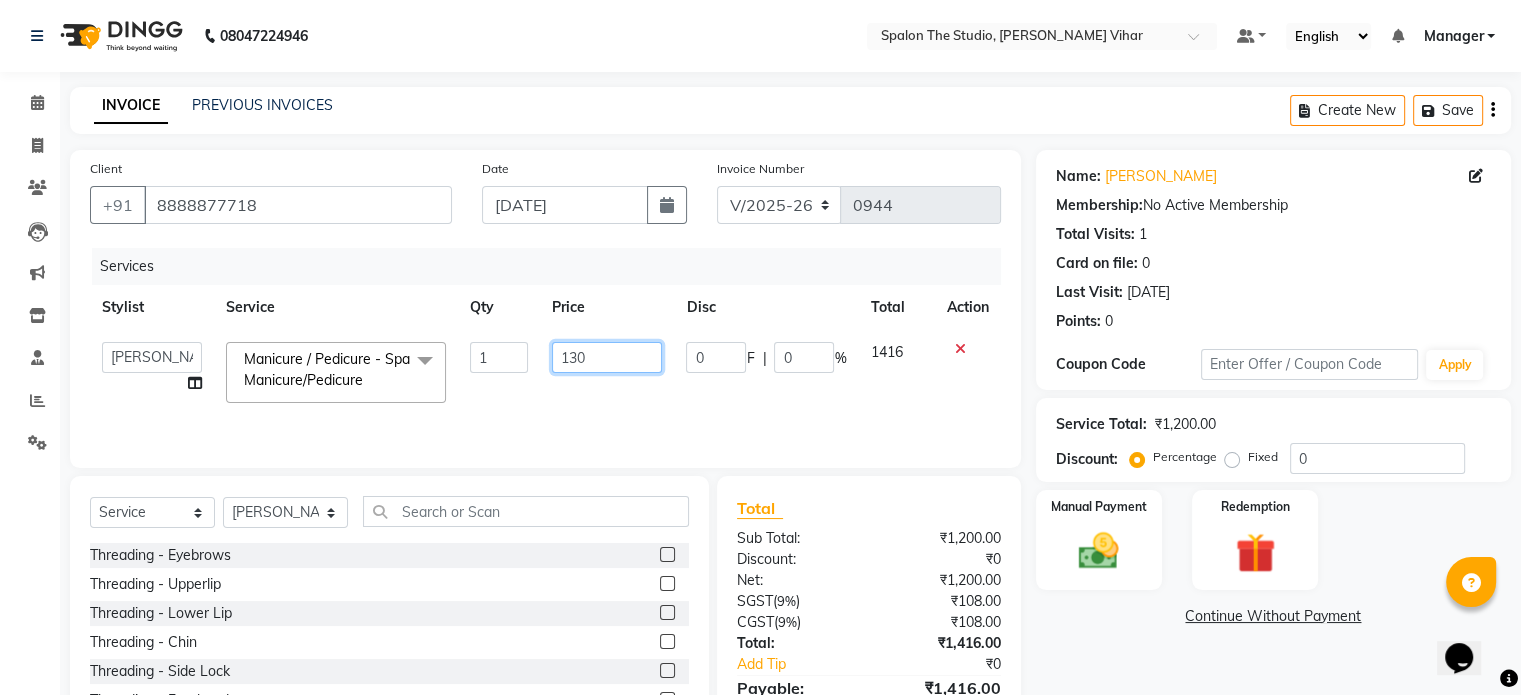type on "1300" 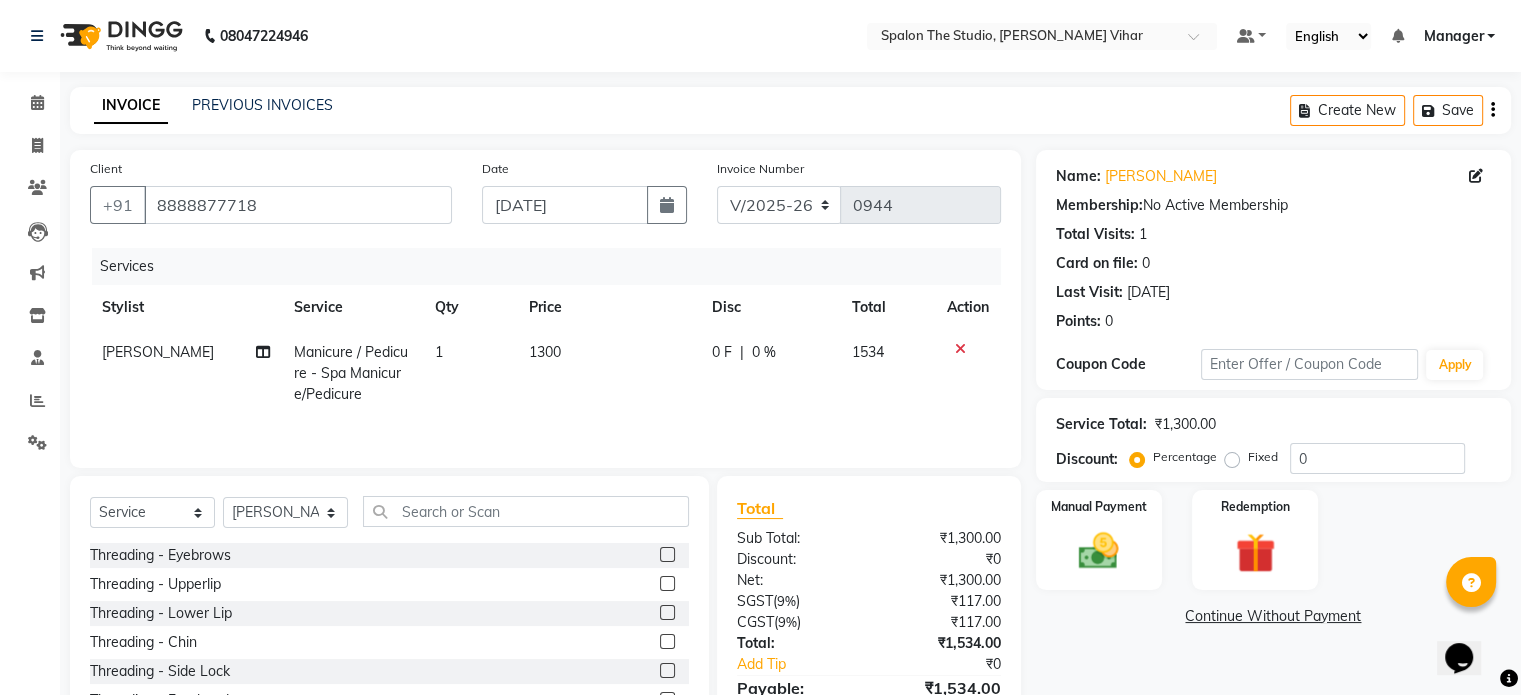 click on "1300" 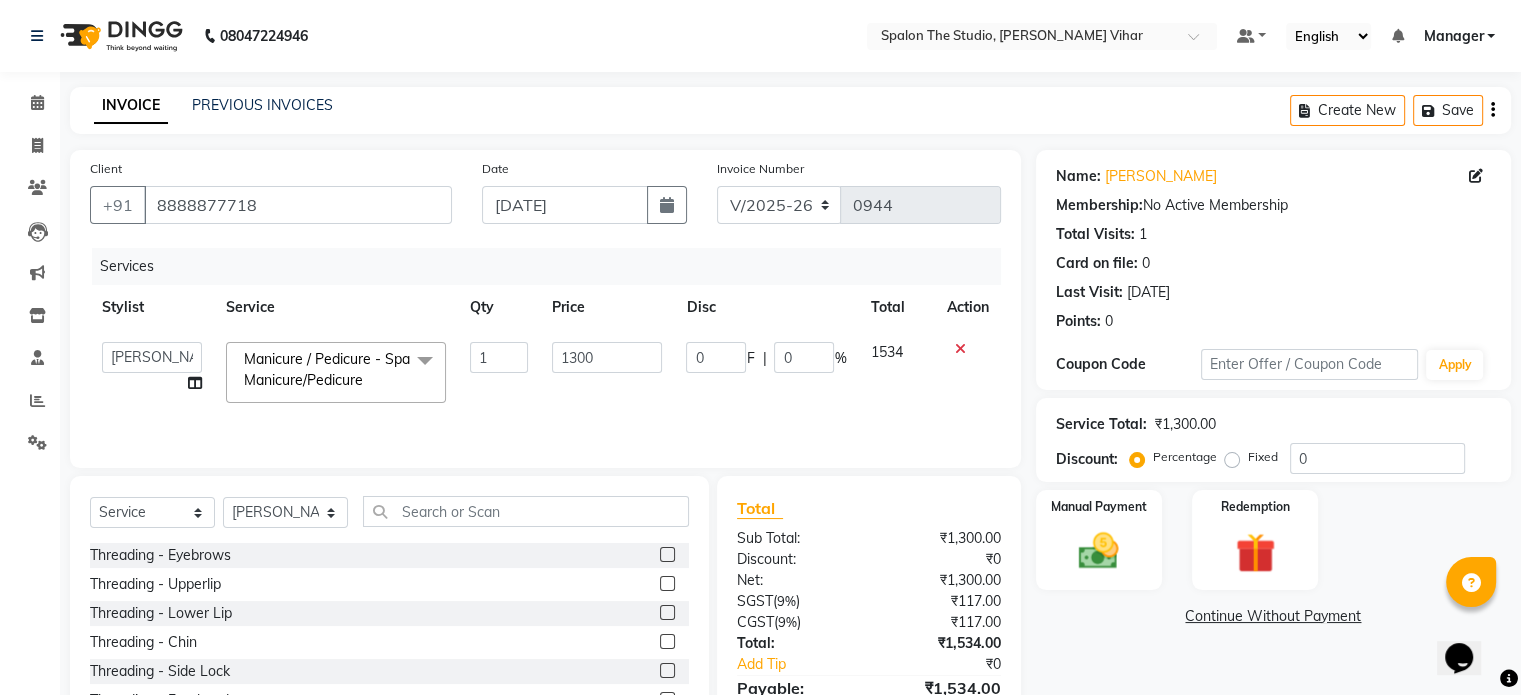 scroll, scrollTop: 106, scrollLeft: 0, axis: vertical 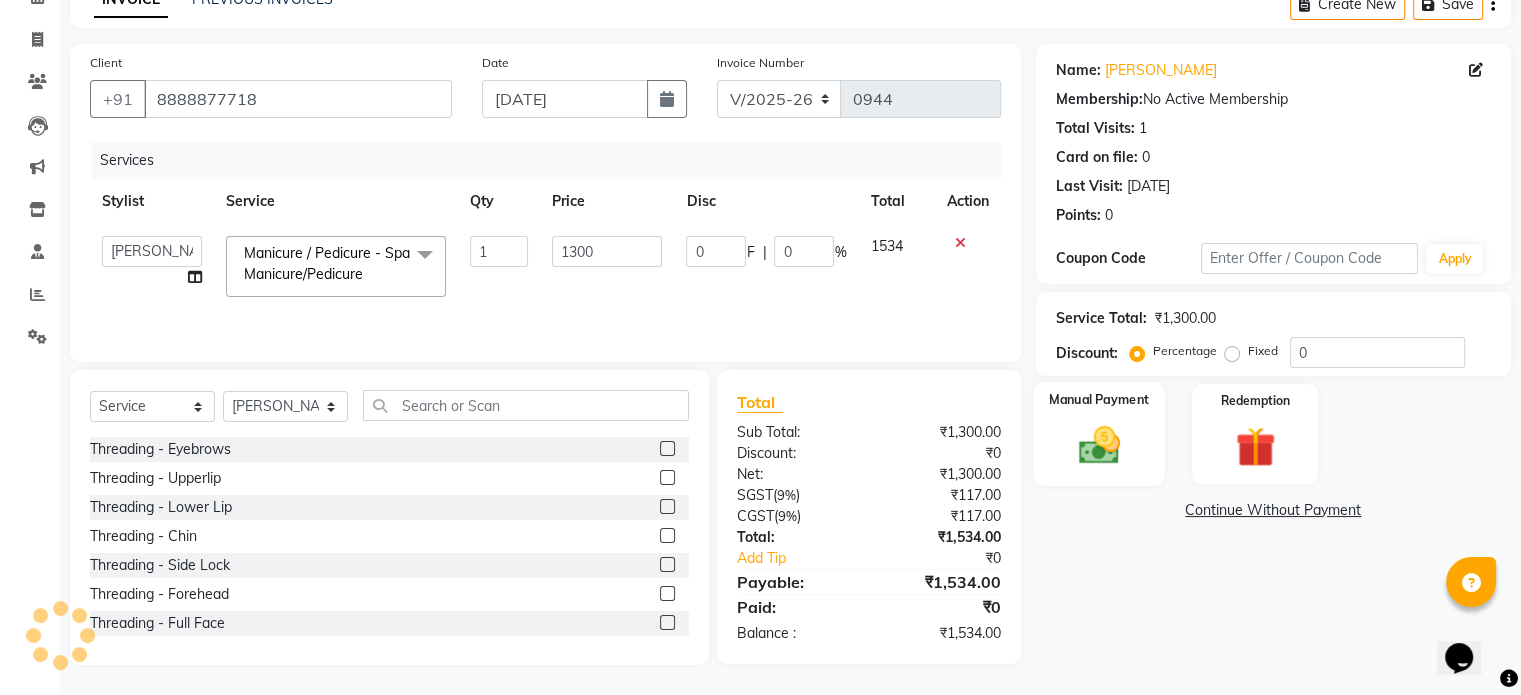 click 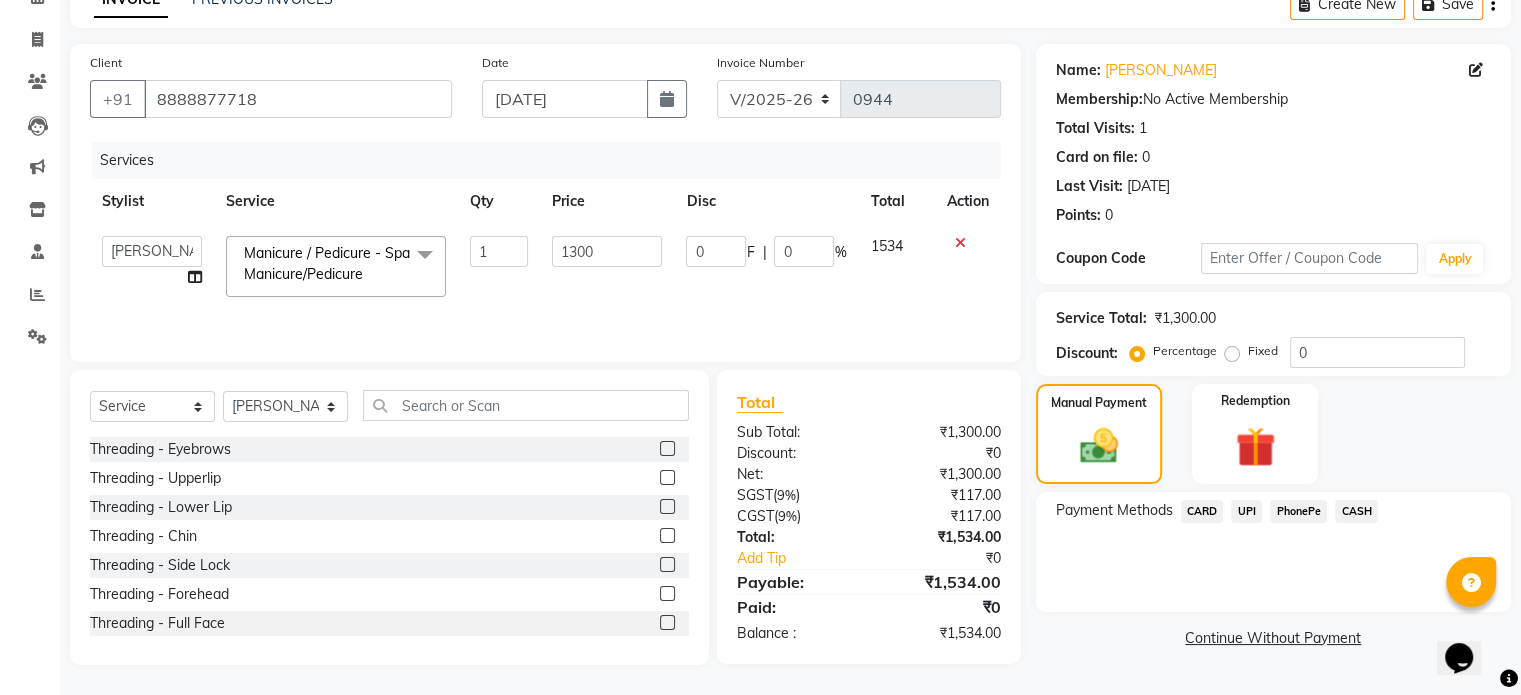 click on "CARD" 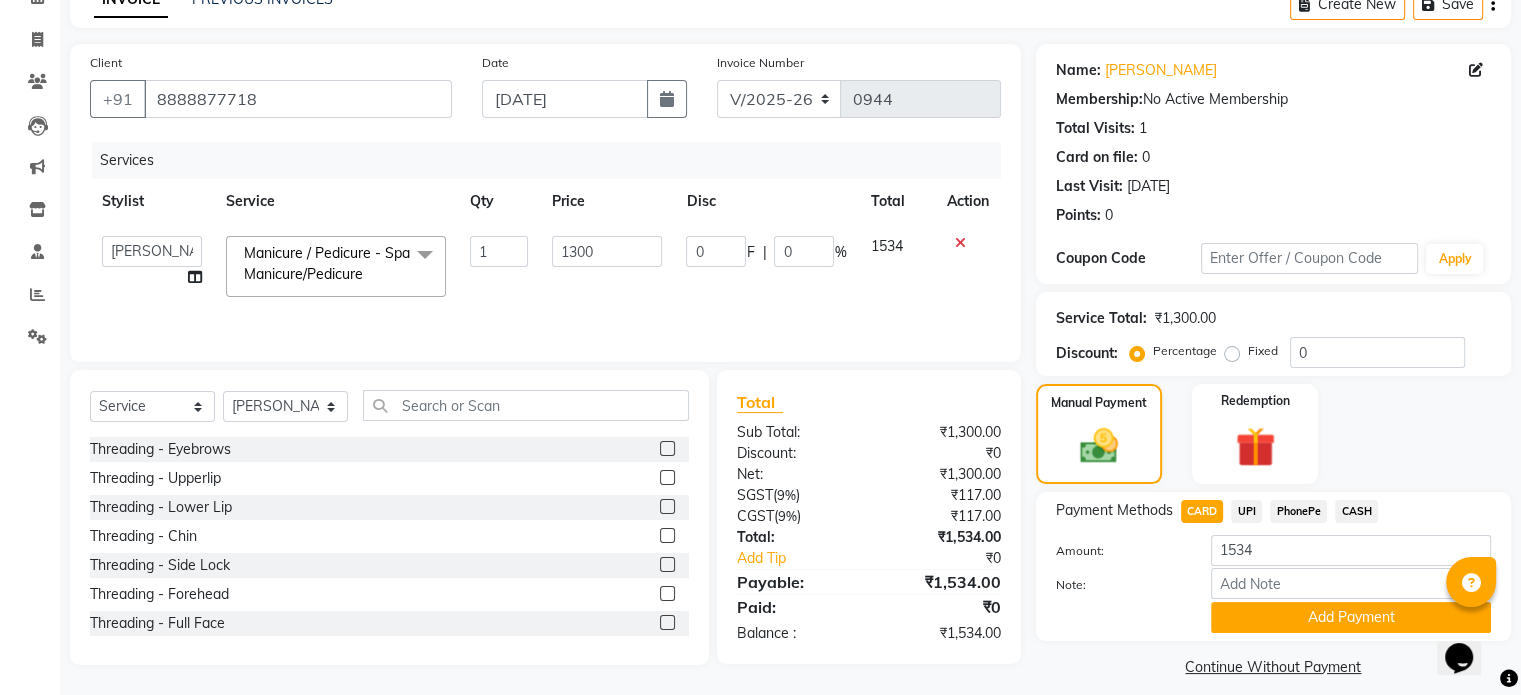scroll, scrollTop: 124, scrollLeft: 0, axis: vertical 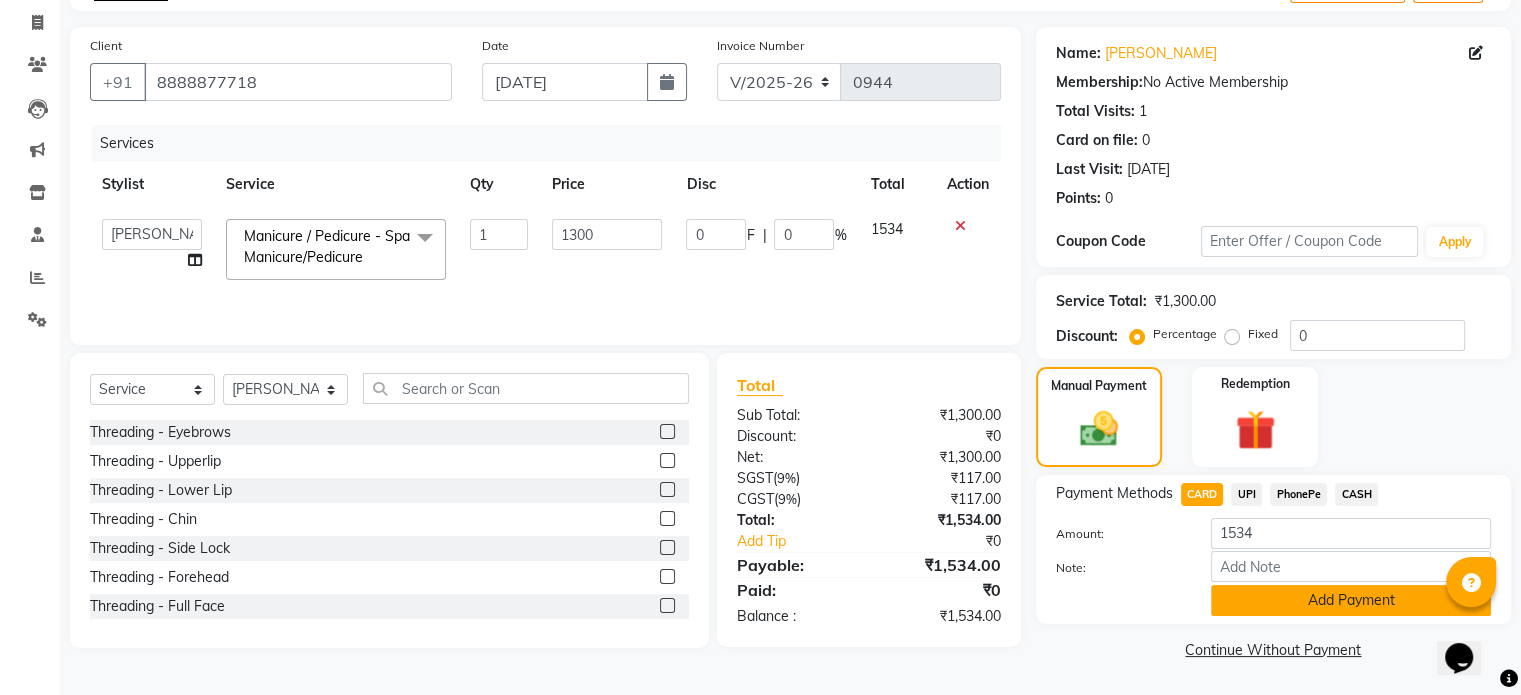 click on "Add Payment" 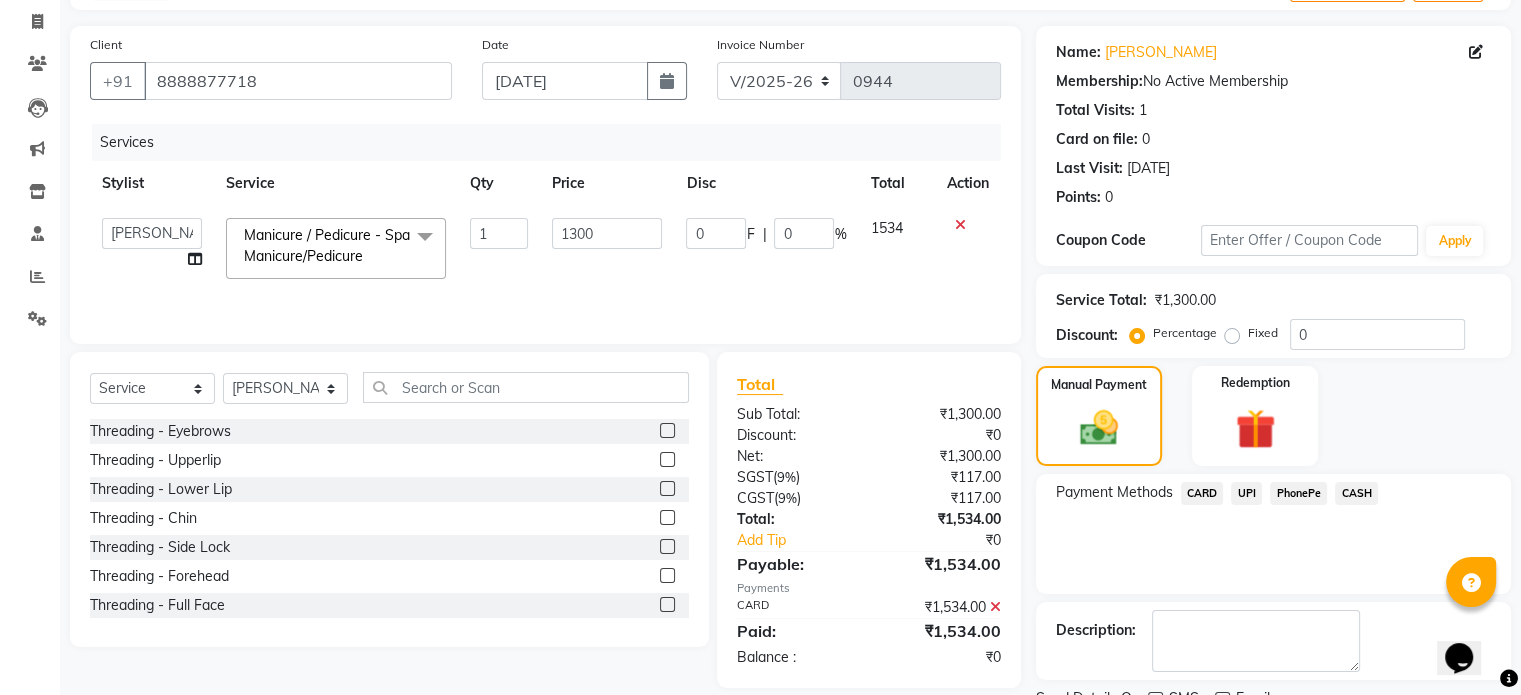 scroll, scrollTop: 205, scrollLeft: 0, axis: vertical 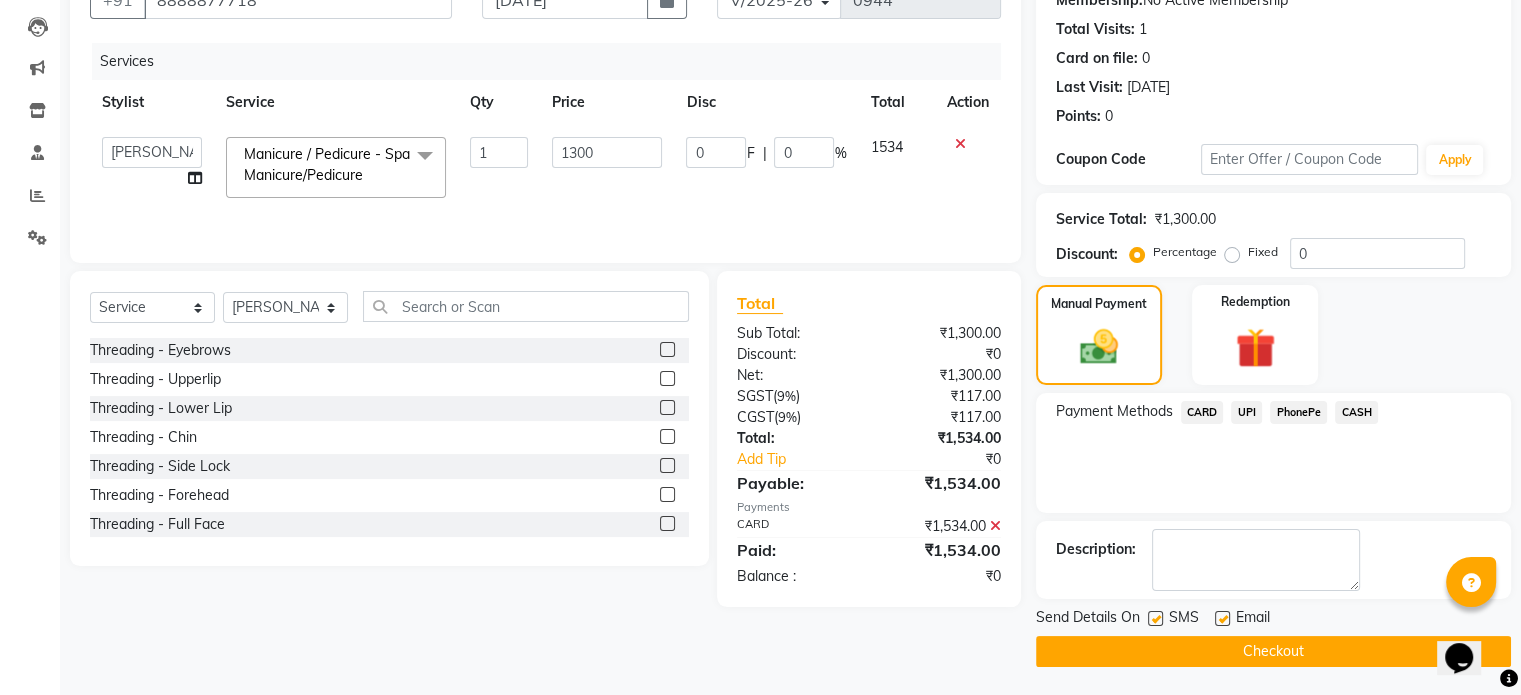 click on "Checkout" 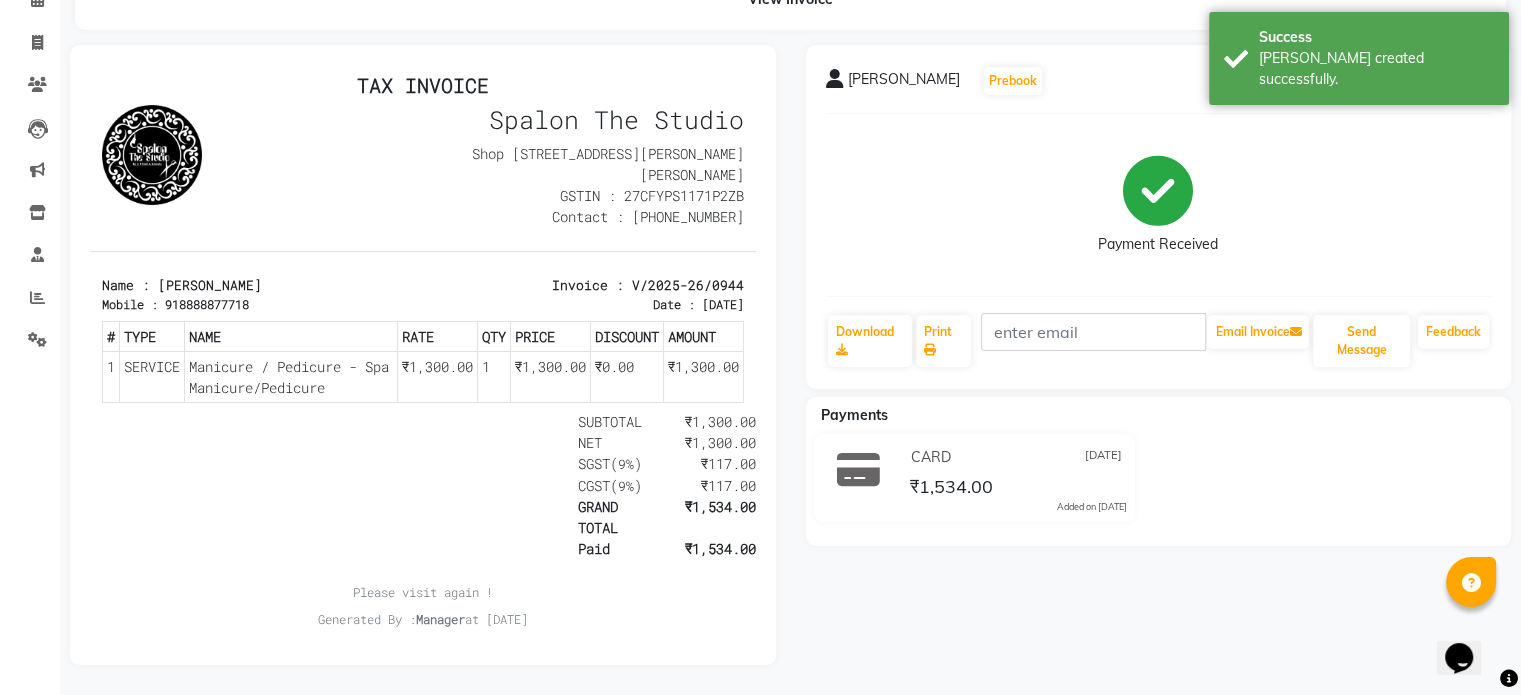scroll, scrollTop: 0, scrollLeft: 0, axis: both 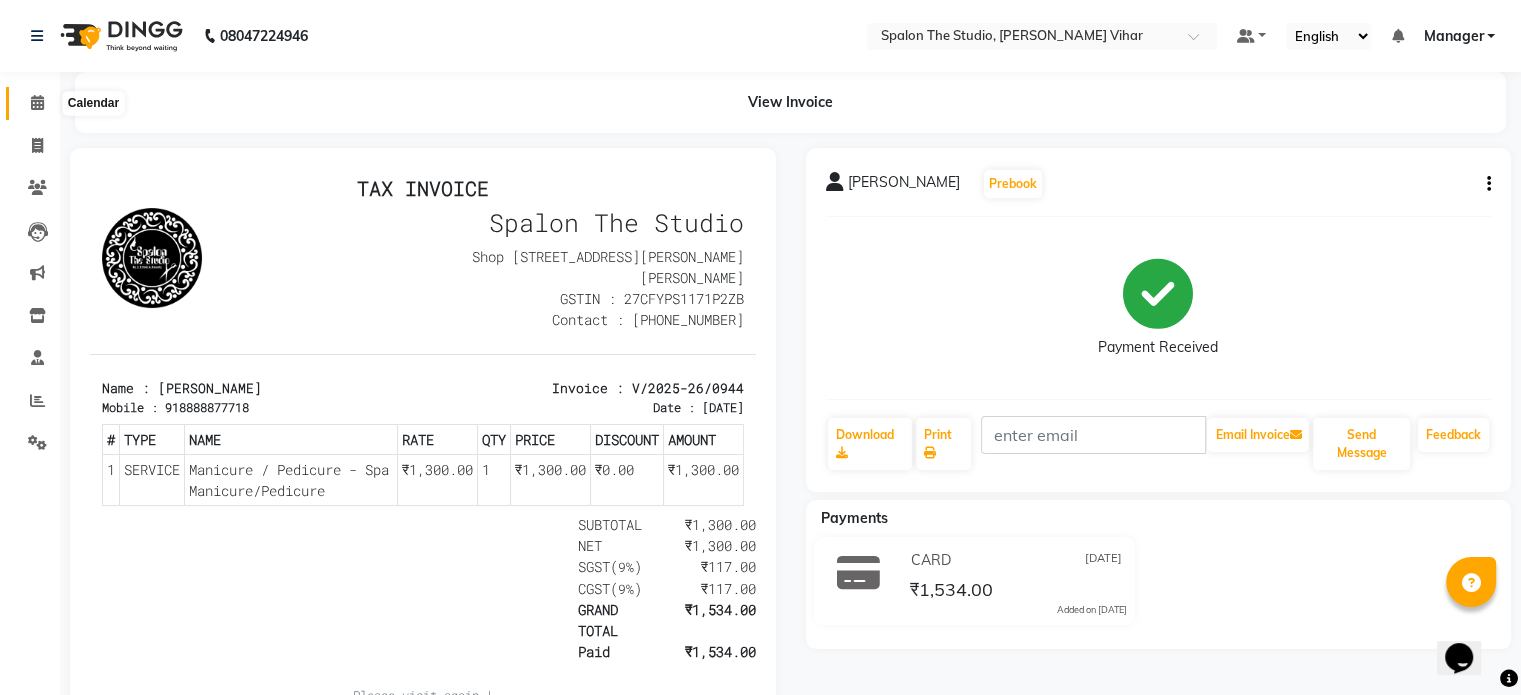 click 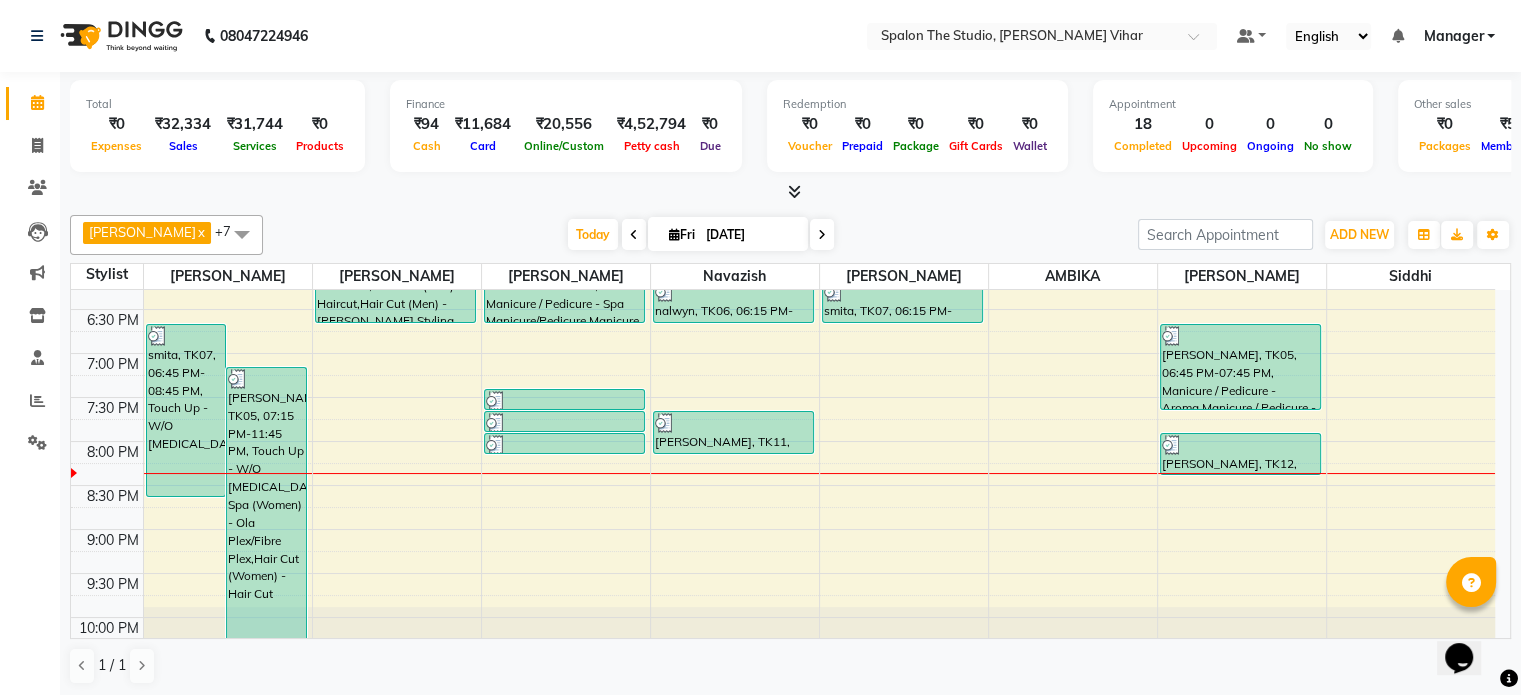 scroll, scrollTop: 819, scrollLeft: 0, axis: vertical 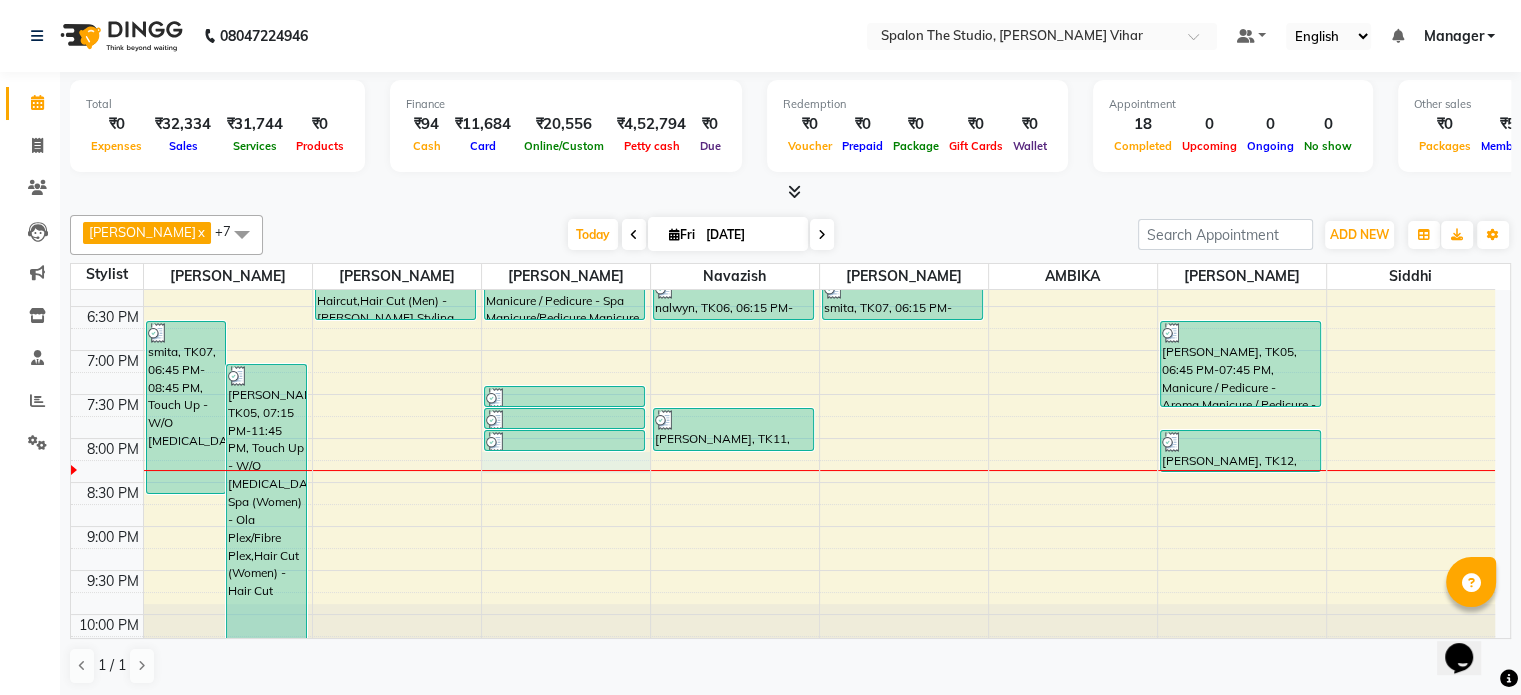 click on "9:00 AM 9:30 AM 10:00 AM 10:30 AM 11:00 AM 11:30 AM 12:00 PM 12:30 PM 1:00 PM 1:30 PM 2:00 PM 2:30 PM 3:00 PM 3:30 PM 4:00 PM 4:30 PM 5:00 PM 5:30 PM 6:00 PM 6:30 PM 7:00 PM 7:30 PM 8:00 PM 8:30 PM 9:00 PM 9:30 PM 10:00 PM 10:30 PM     smita, TK07, 06:45 PM-08:45 PM, Touch Up - W/O Ammonia     NAMRATA MAHALAY, TK05, 07:15 PM-11:45 PM, Touch Up - W/O Ammonia,Hair Spa (Women) - Ola Plex/Fibre Plex,Hair Cut (Women) - Hair Cut     Neena Waghamare, TK03, 12:30 PM-02:30 PM, Global Color With Ammonia - Upto Midback     neha, TK01, 12:30 PM-01:00 PM, Hair Cut (Women) - Pixie Cut     huzaifa, TK08, 05:45 PM-06:45 PM, Hair Cut (Men) - Haircut,Hair Cut (Men) - Beard Styling     NAMRATA MAHALAY, TK05, 05:45 PM-06:45 PM, Manicure / Pedicure - Spa Manicure/Pedicure,Manicure / Pedicure - Heel Peel Treatment     POOJA, TK09, 07:30 PM-07:45 PM, Threading - Eyebrows     POOJA, TK09, 07:45 PM-08:00 PM, Threading - Upperlip     Rukaiya Poonawala, TK10, 08:00 PM-08:15 PM, Threading - Eyebrows" at bounding box center (783, 86) 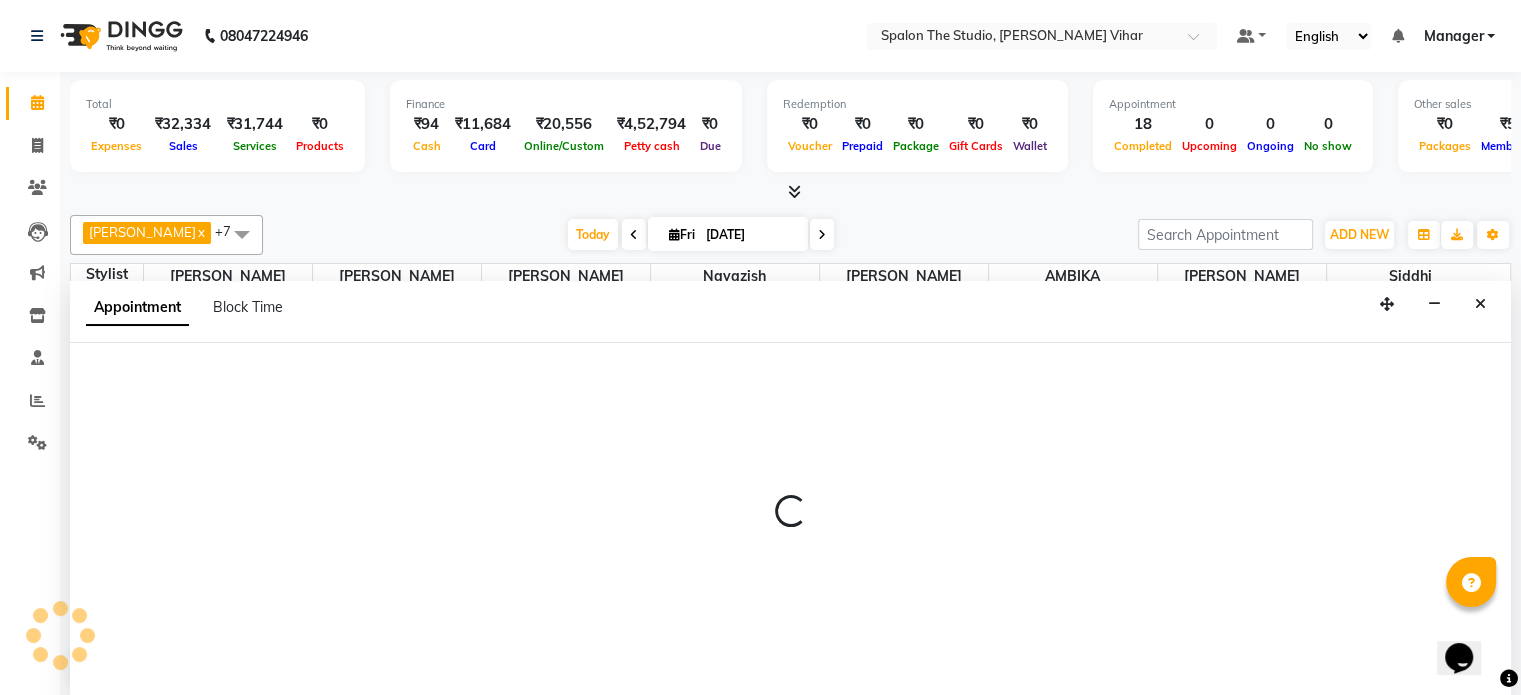 scroll, scrollTop: 0, scrollLeft: 0, axis: both 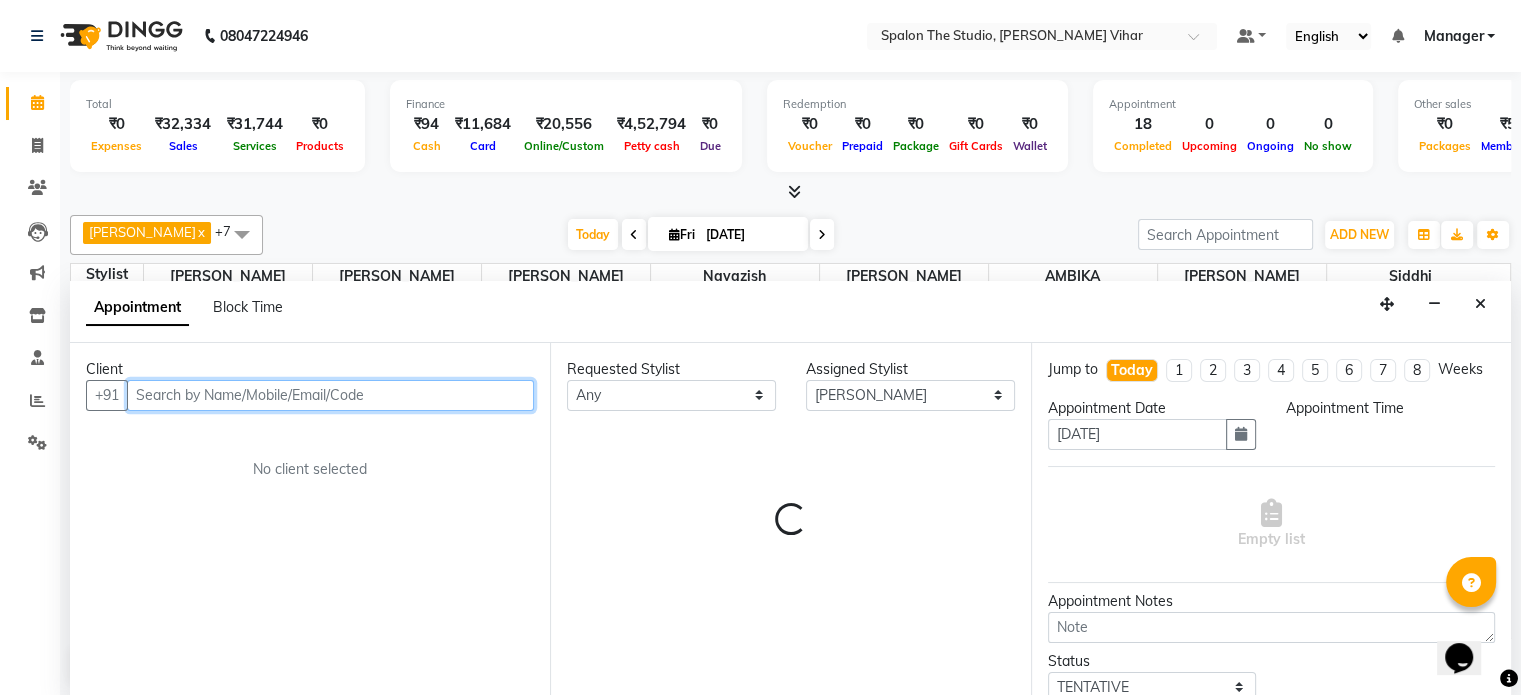 select on "1215" 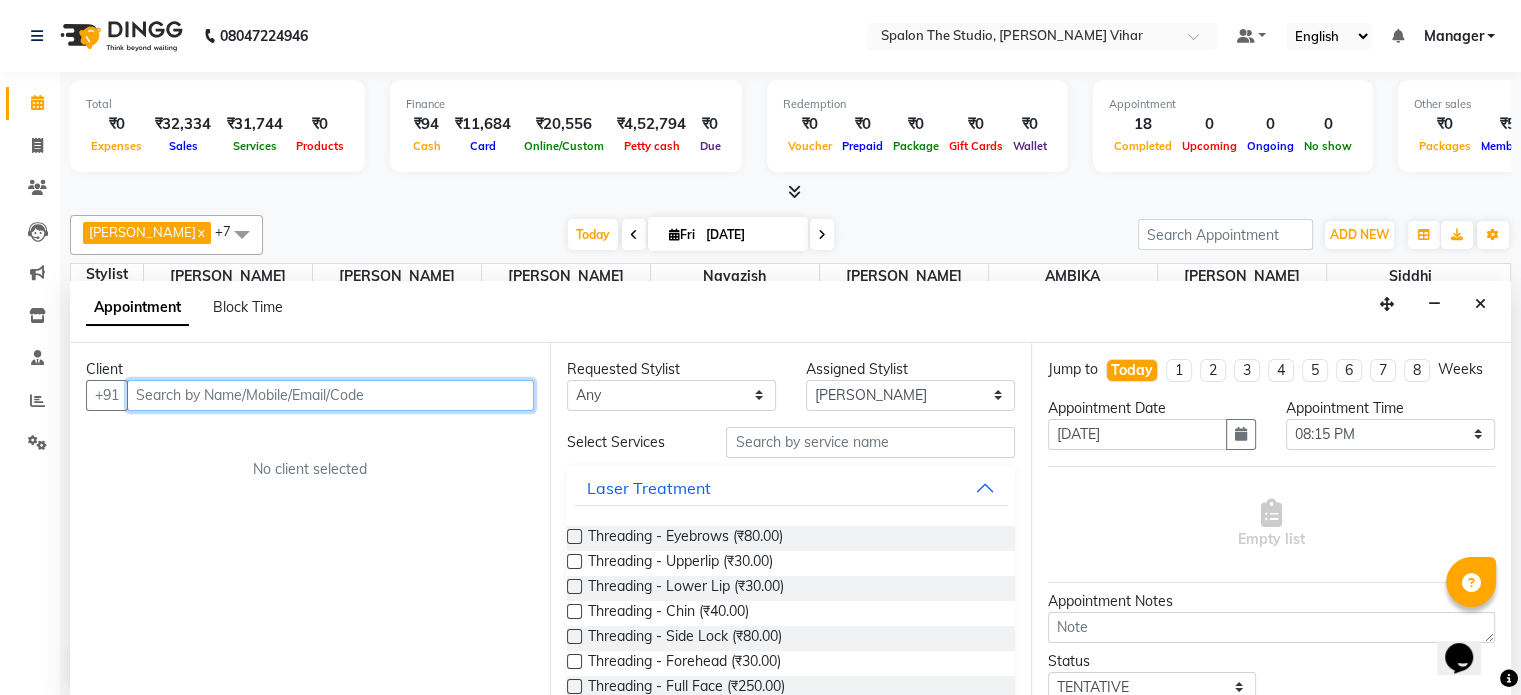 click at bounding box center [330, 395] 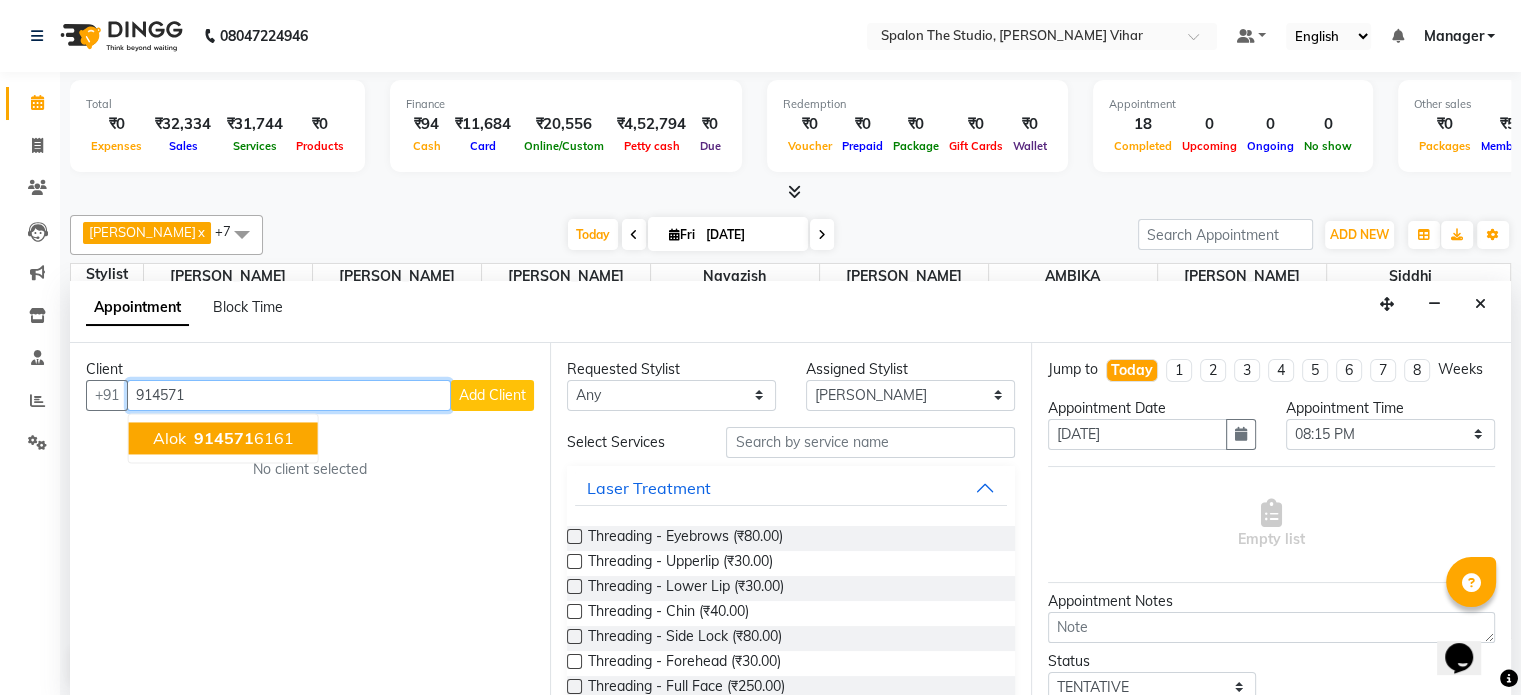 click on "914571 6161" at bounding box center [242, 438] 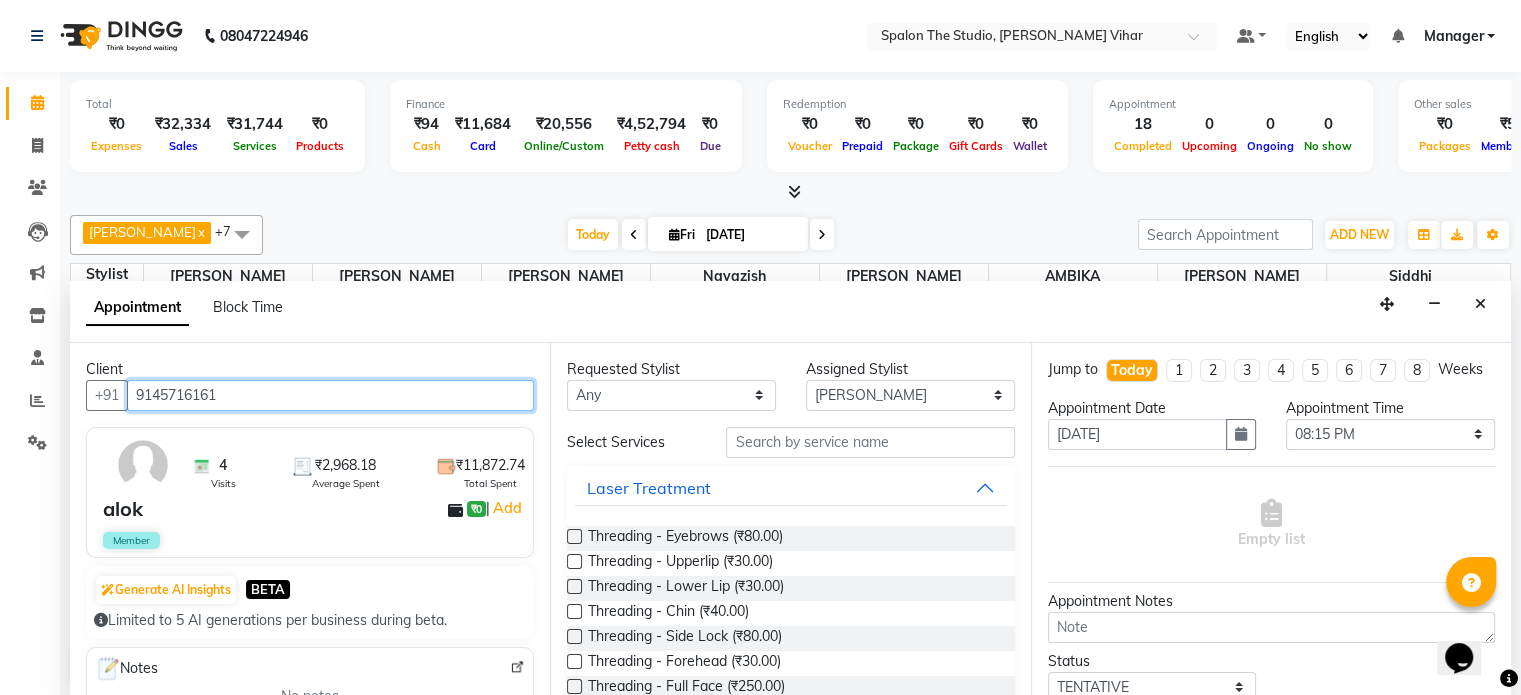 type on "9145716161" 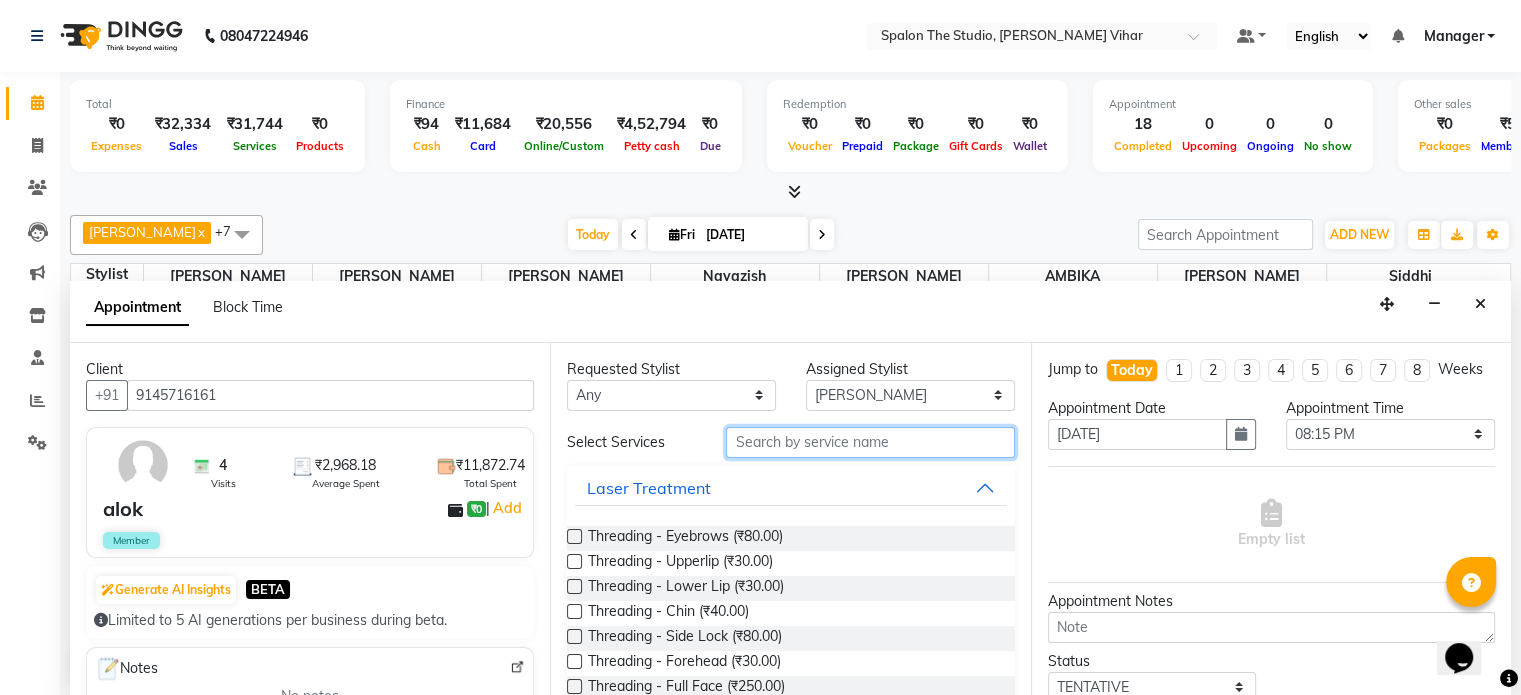 click at bounding box center [870, 442] 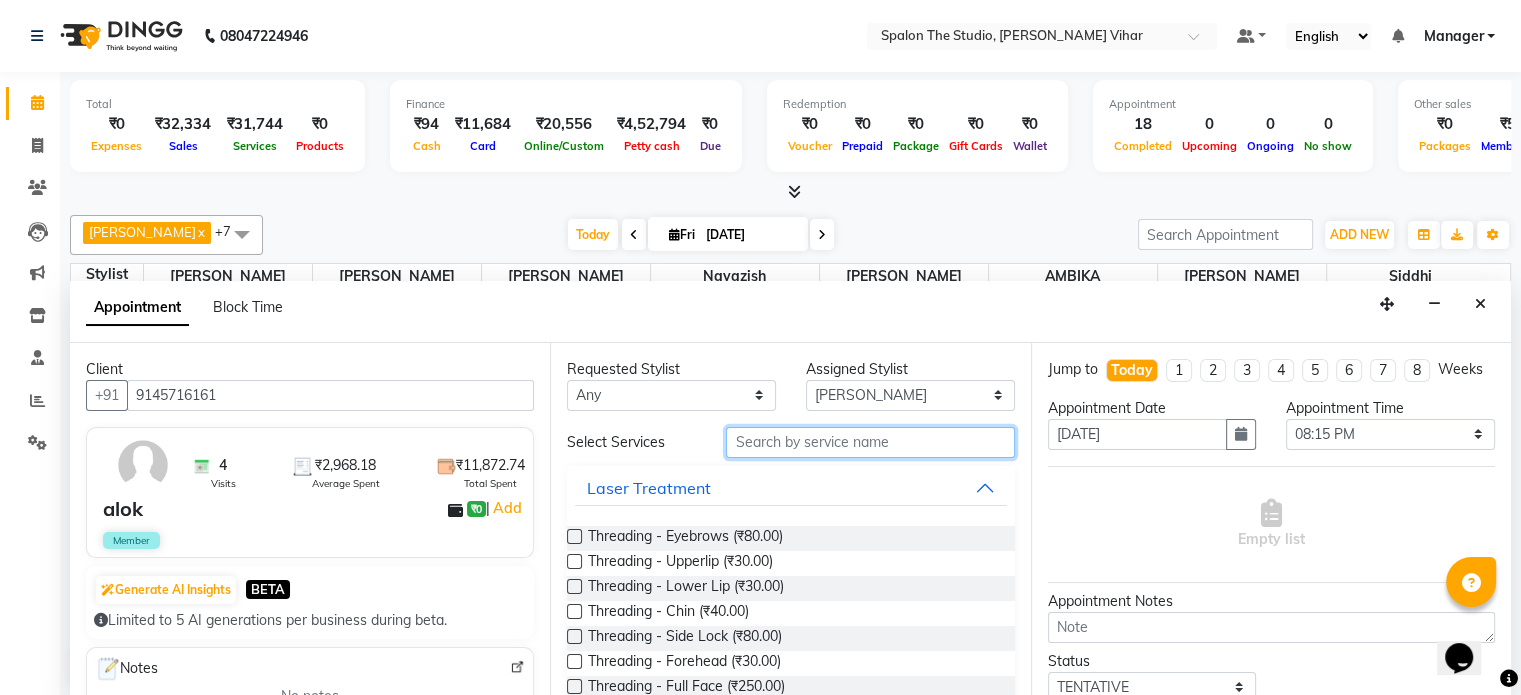 click at bounding box center [870, 442] 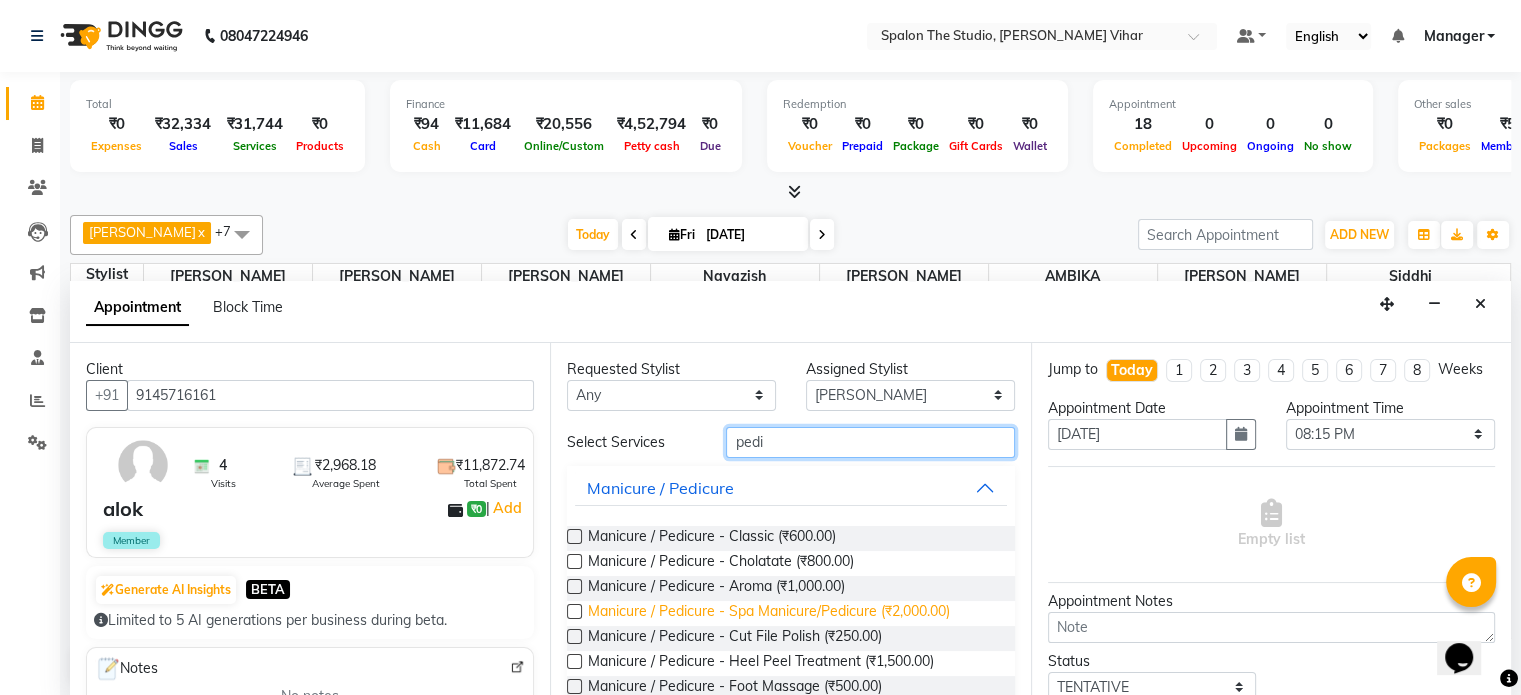 type on "pedi" 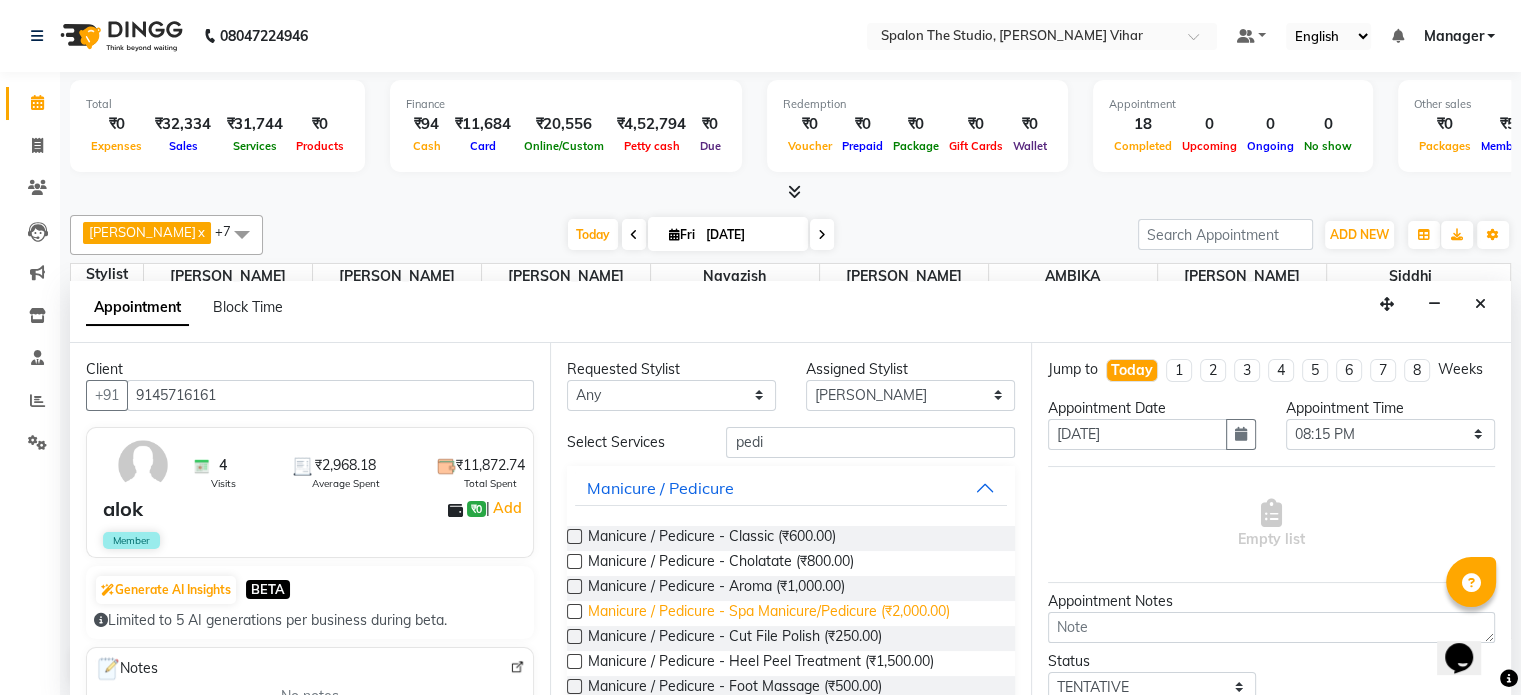 click on "Manicure / Pedicure - Spa Manicure/Pedicure (₹2,000.00)" at bounding box center (769, 613) 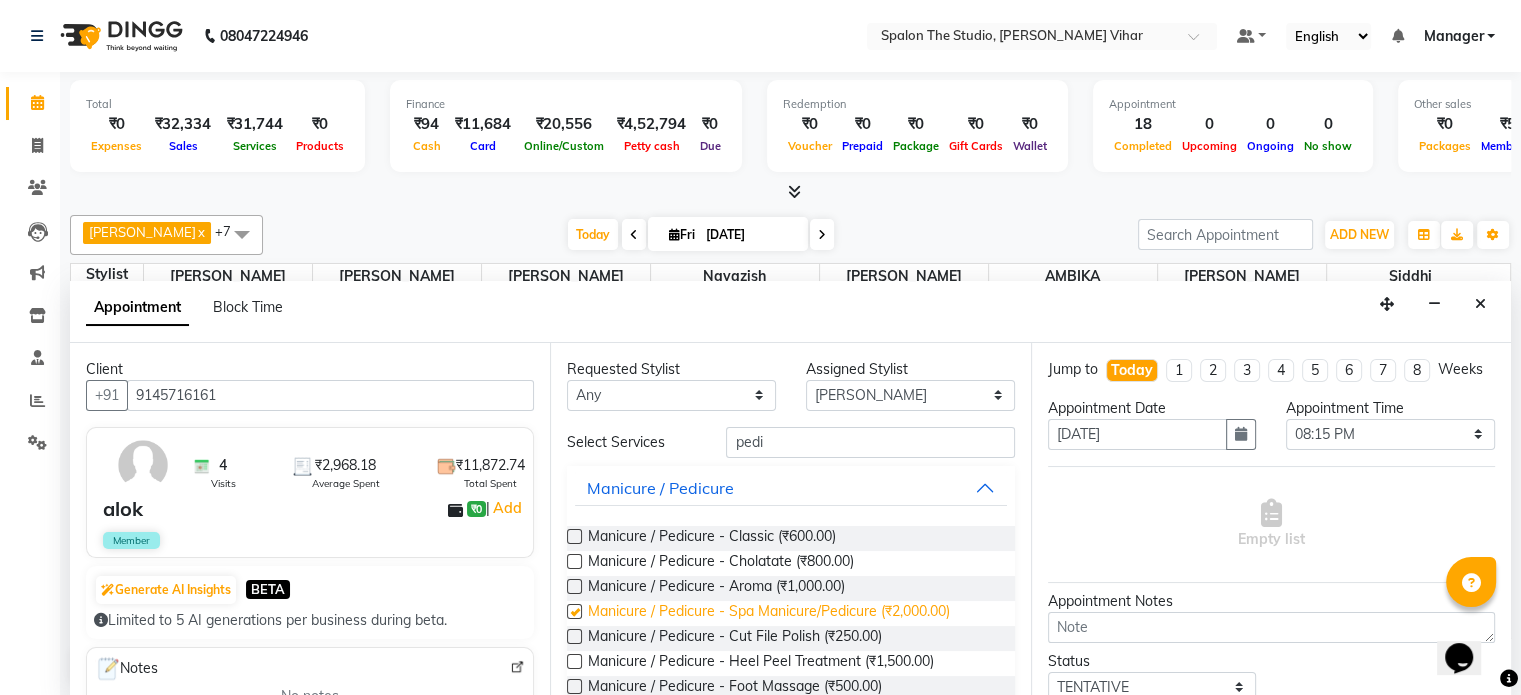 checkbox on "false" 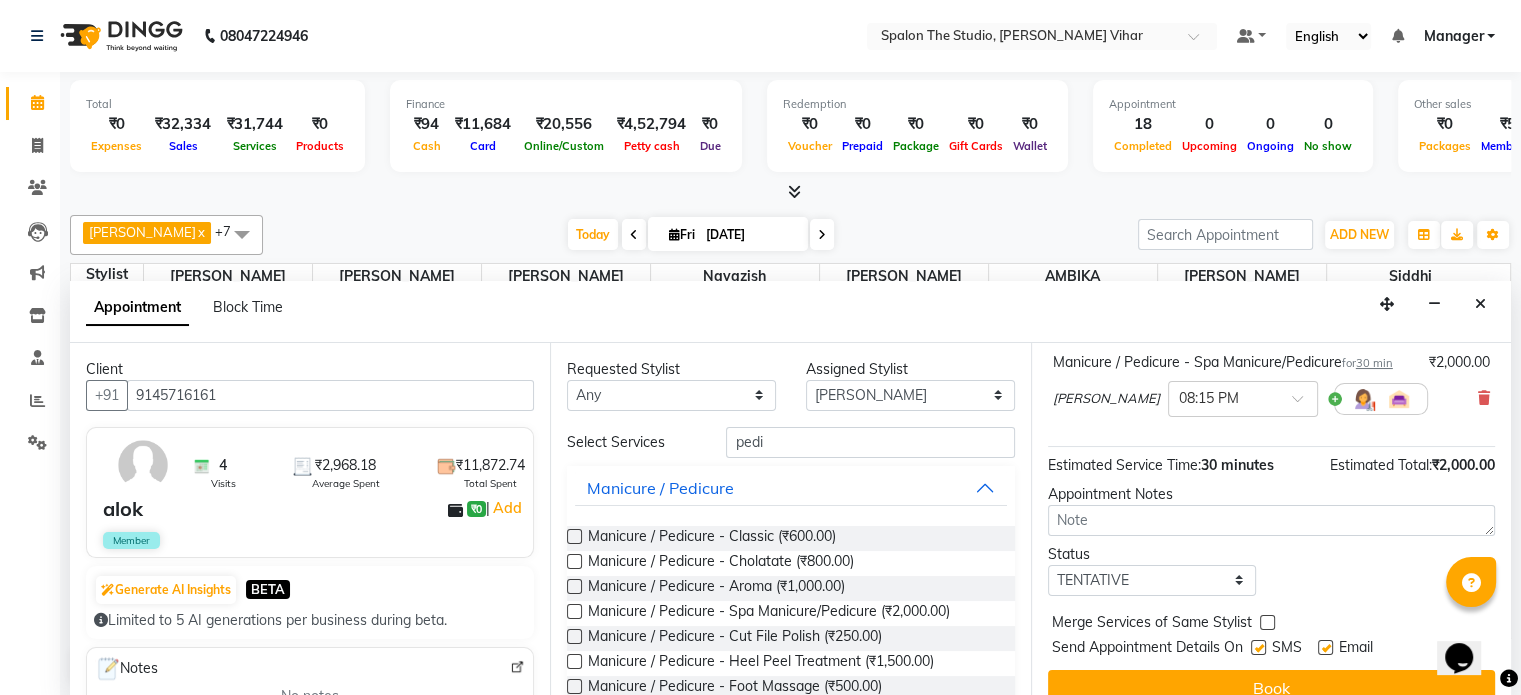 scroll, scrollTop: 170, scrollLeft: 0, axis: vertical 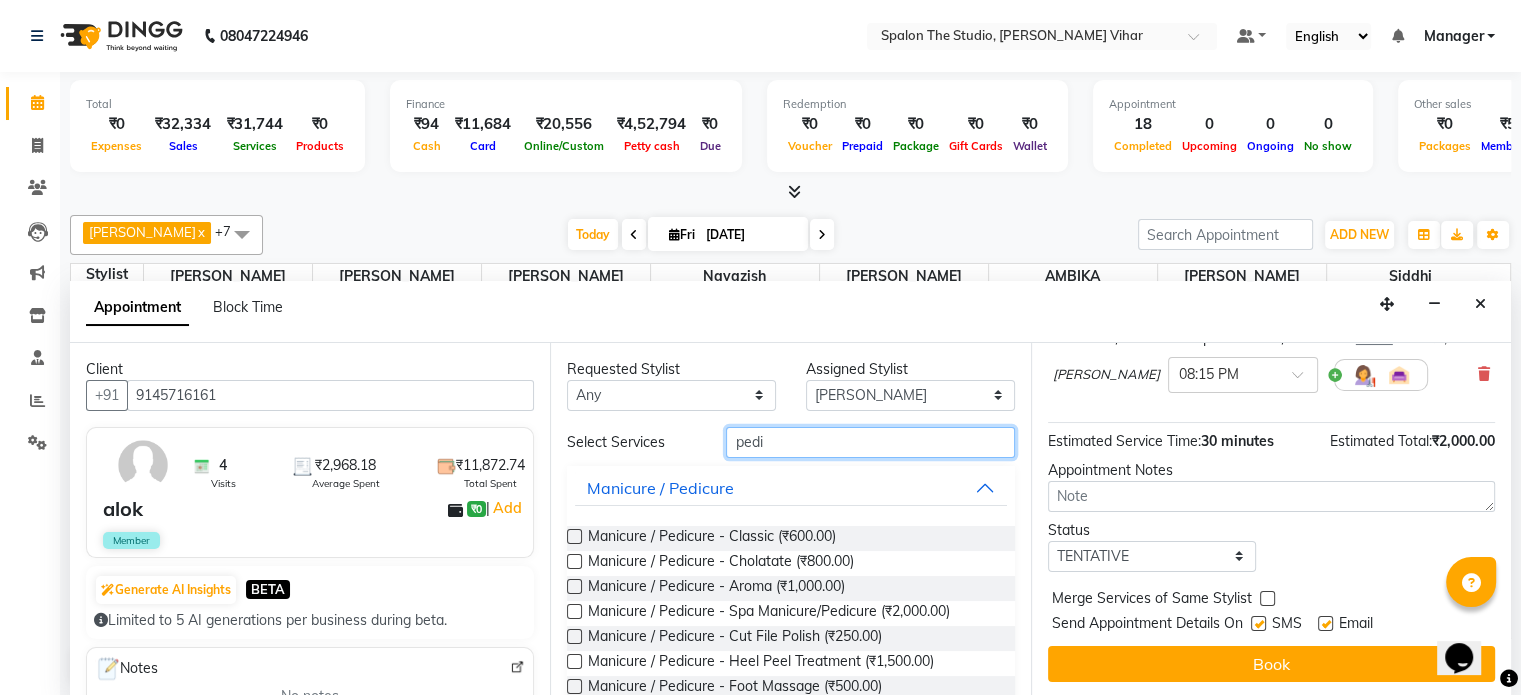 click on "pedi" at bounding box center [870, 442] 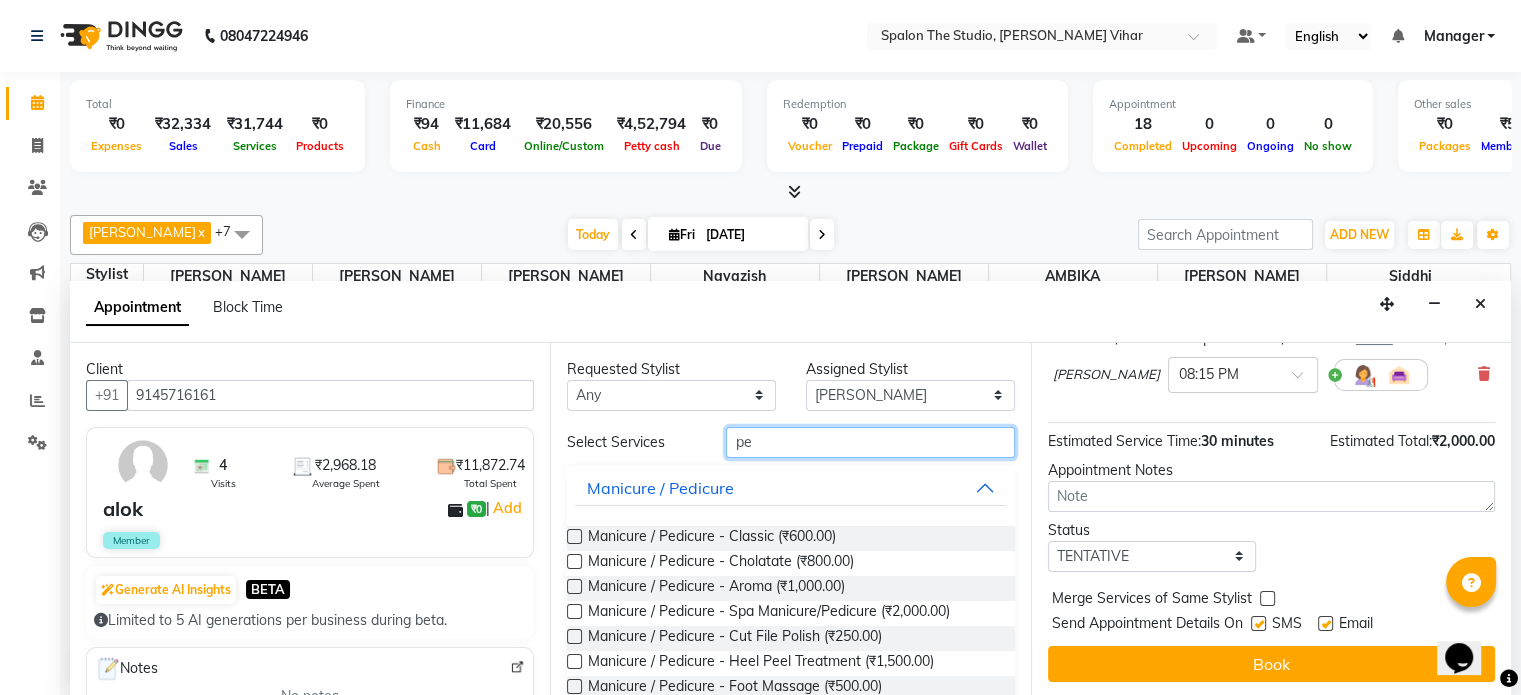 type on "p" 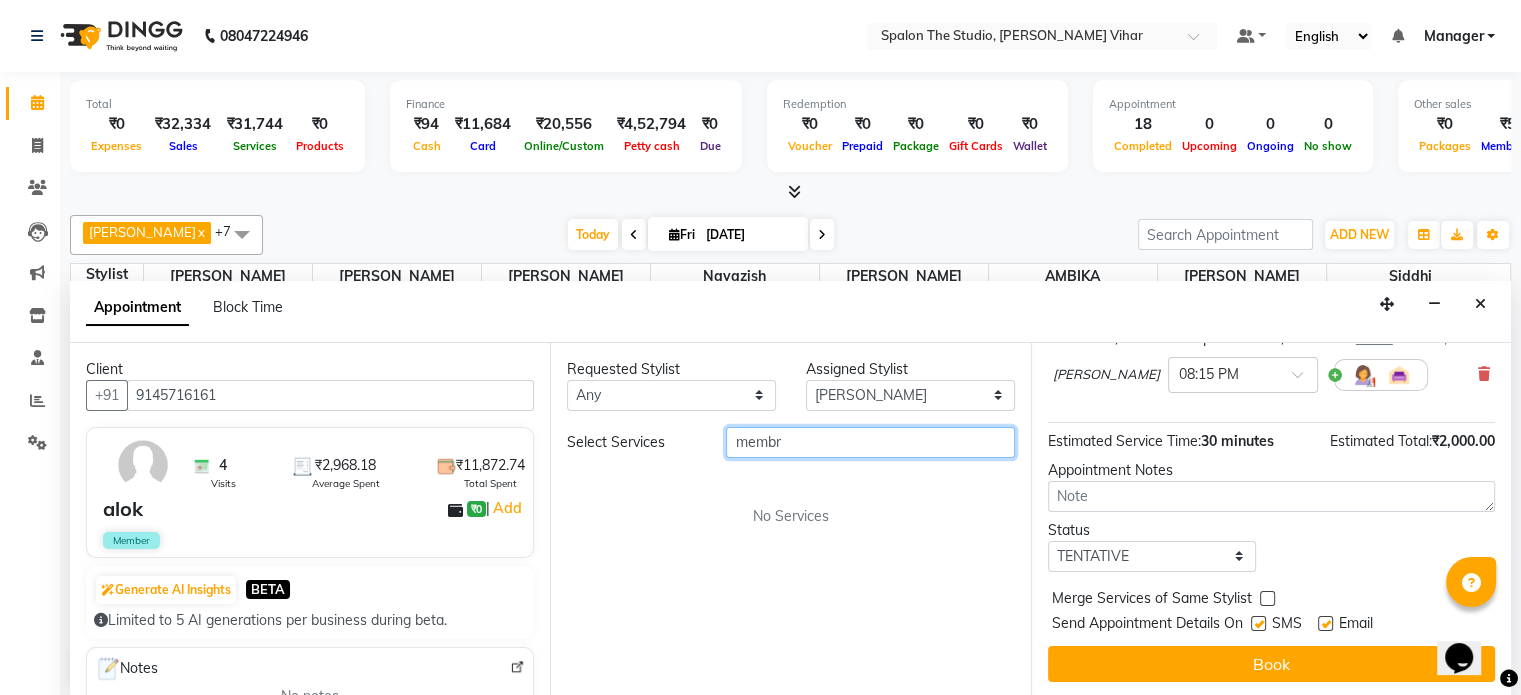 click on "membr" at bounding box center [870, 442] 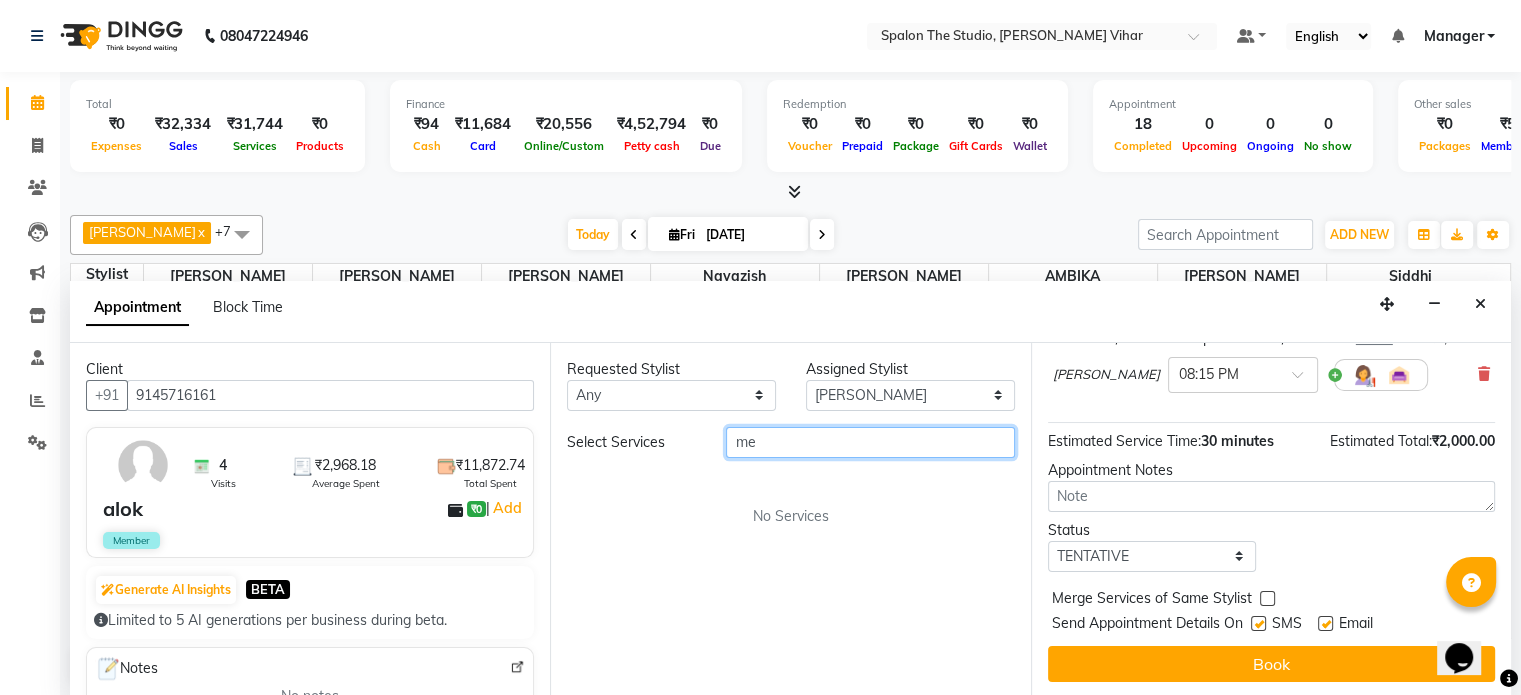 type on "m" 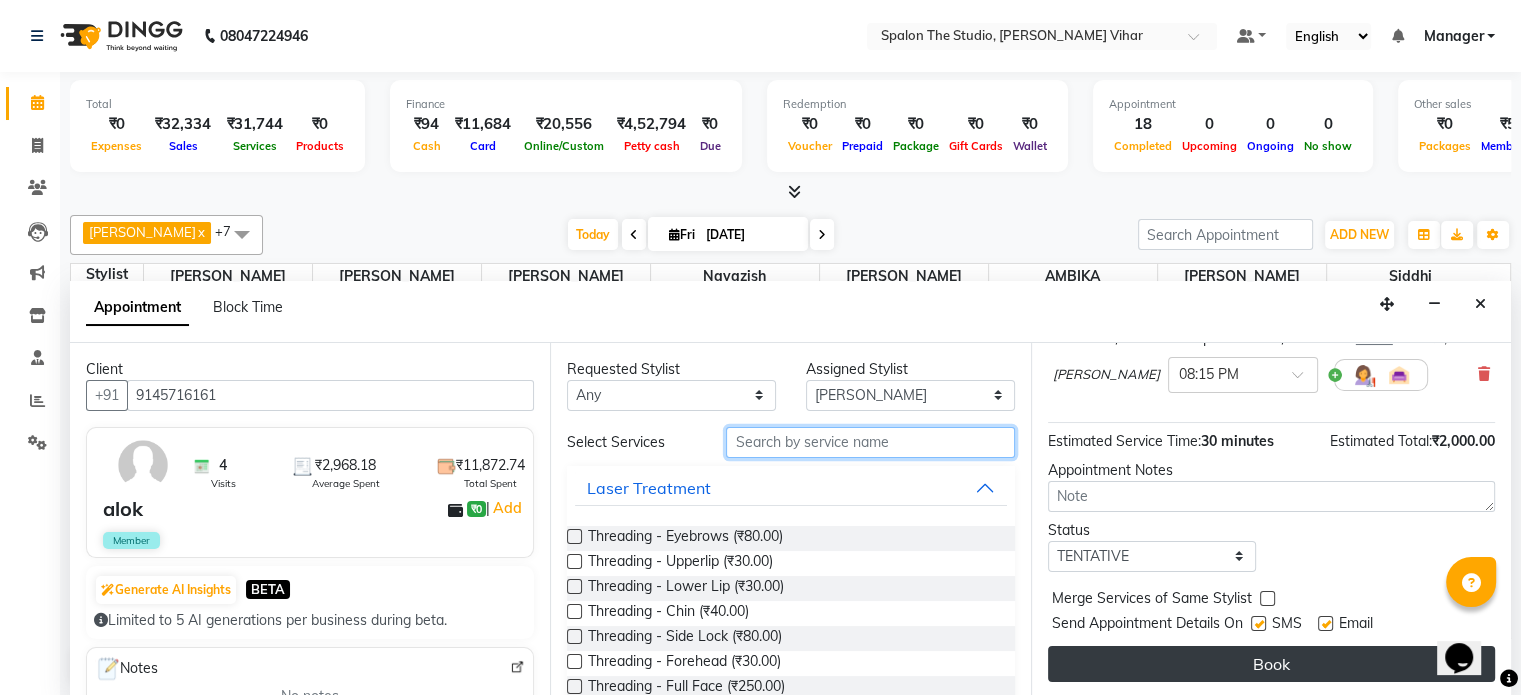 type 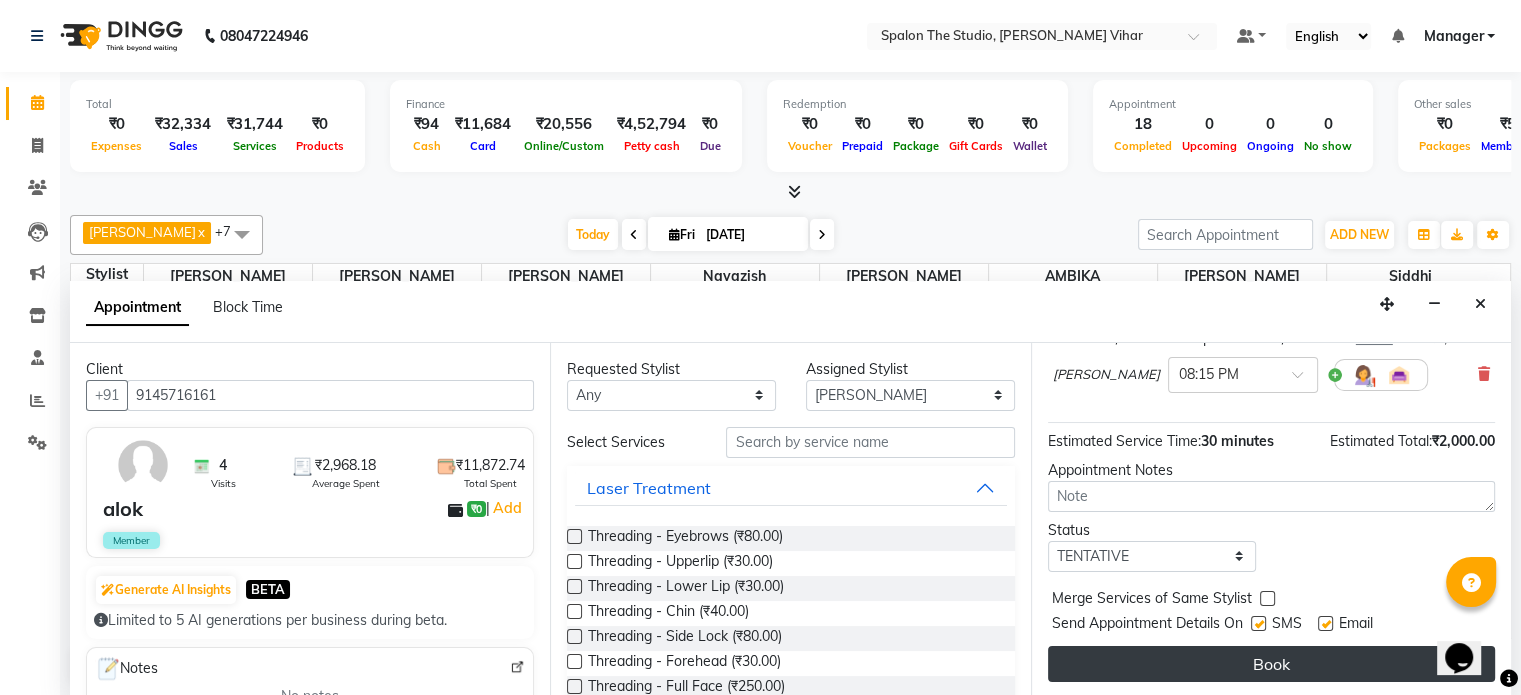 click on "Book" at bounding box center [1271, 664] 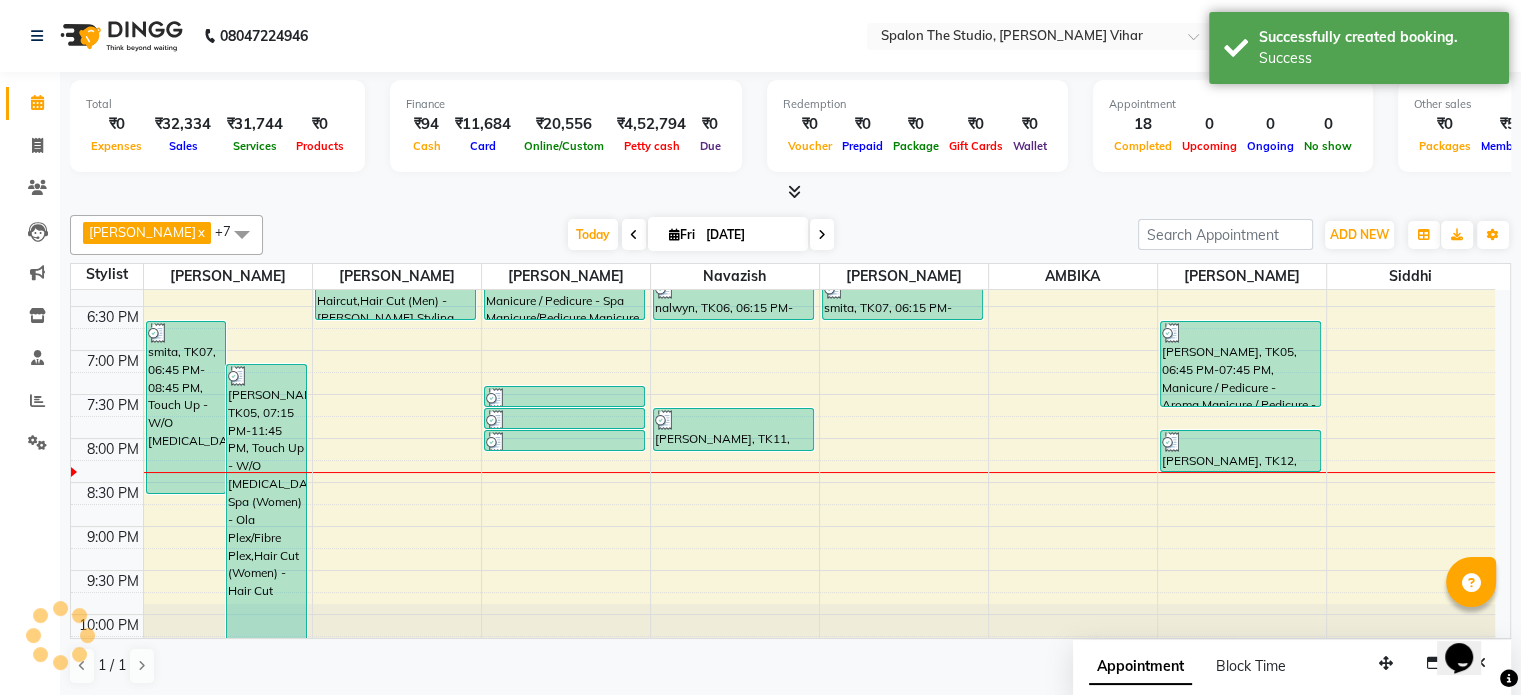 scroll, scrollTop: 0, scrollLeft: 0, axis: both 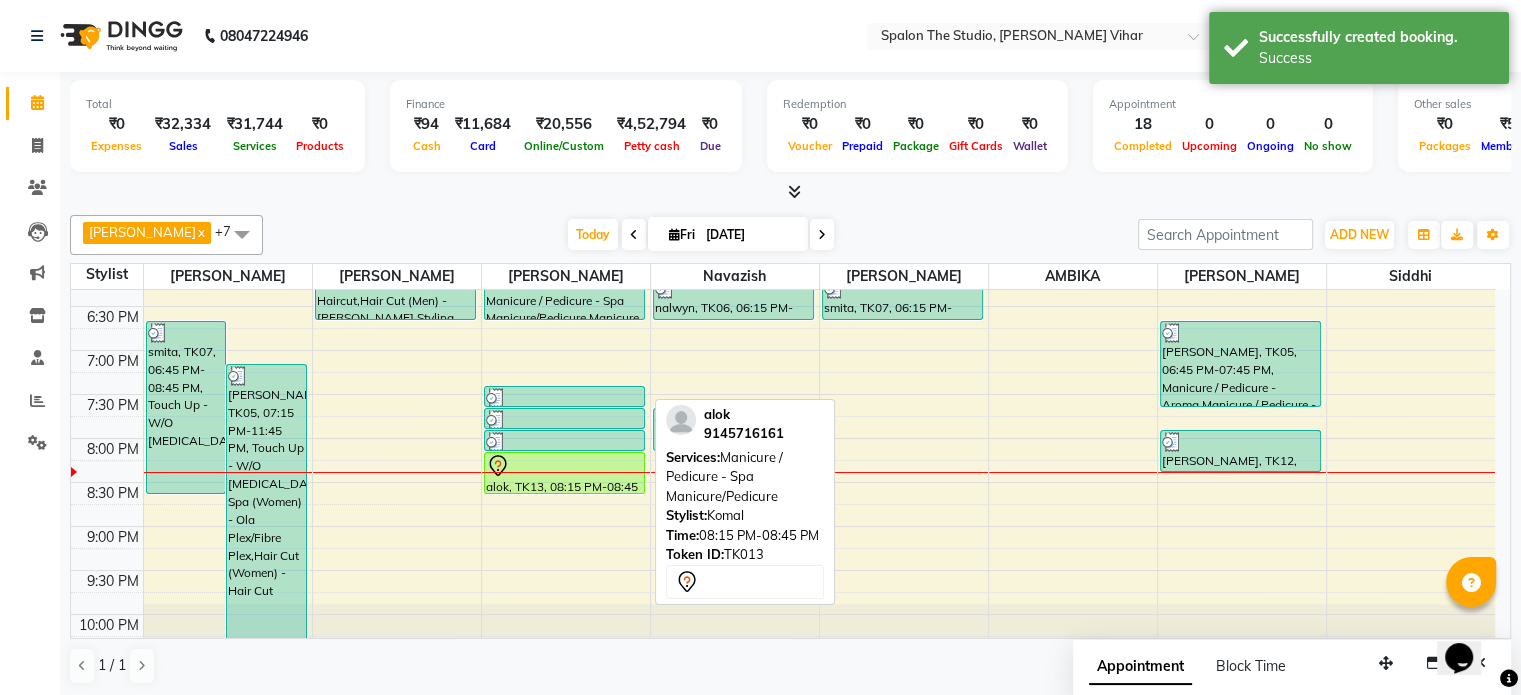 click at bounding box center (565, 493) 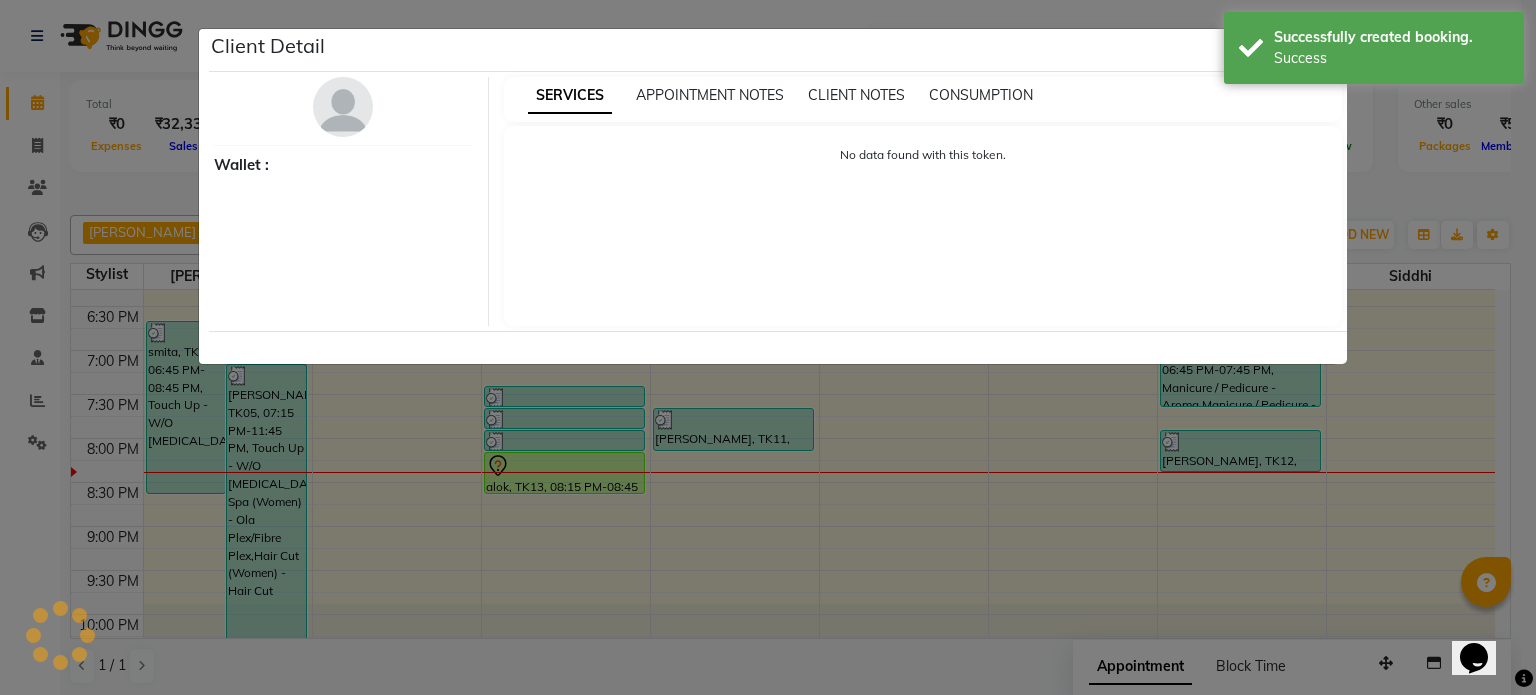 select on "7" 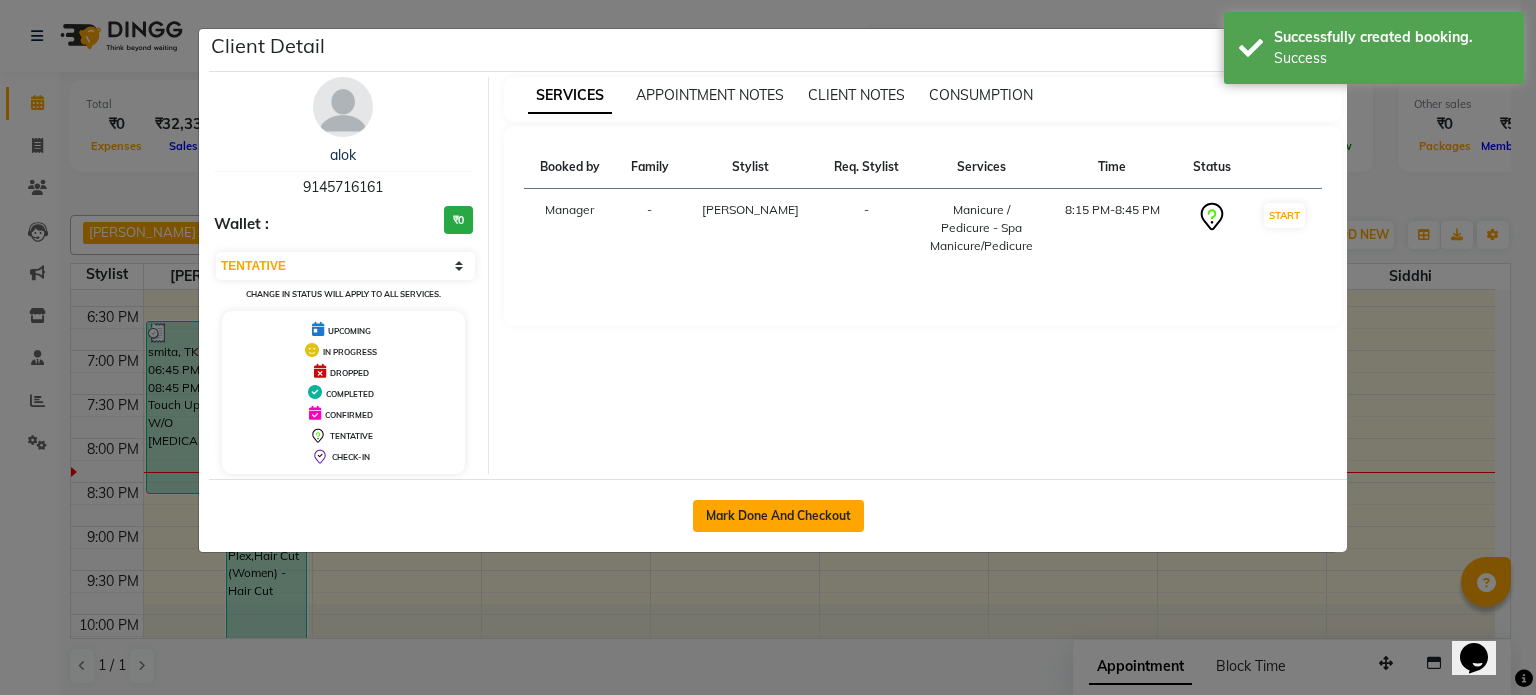 click on "Mark Done And Checkout" 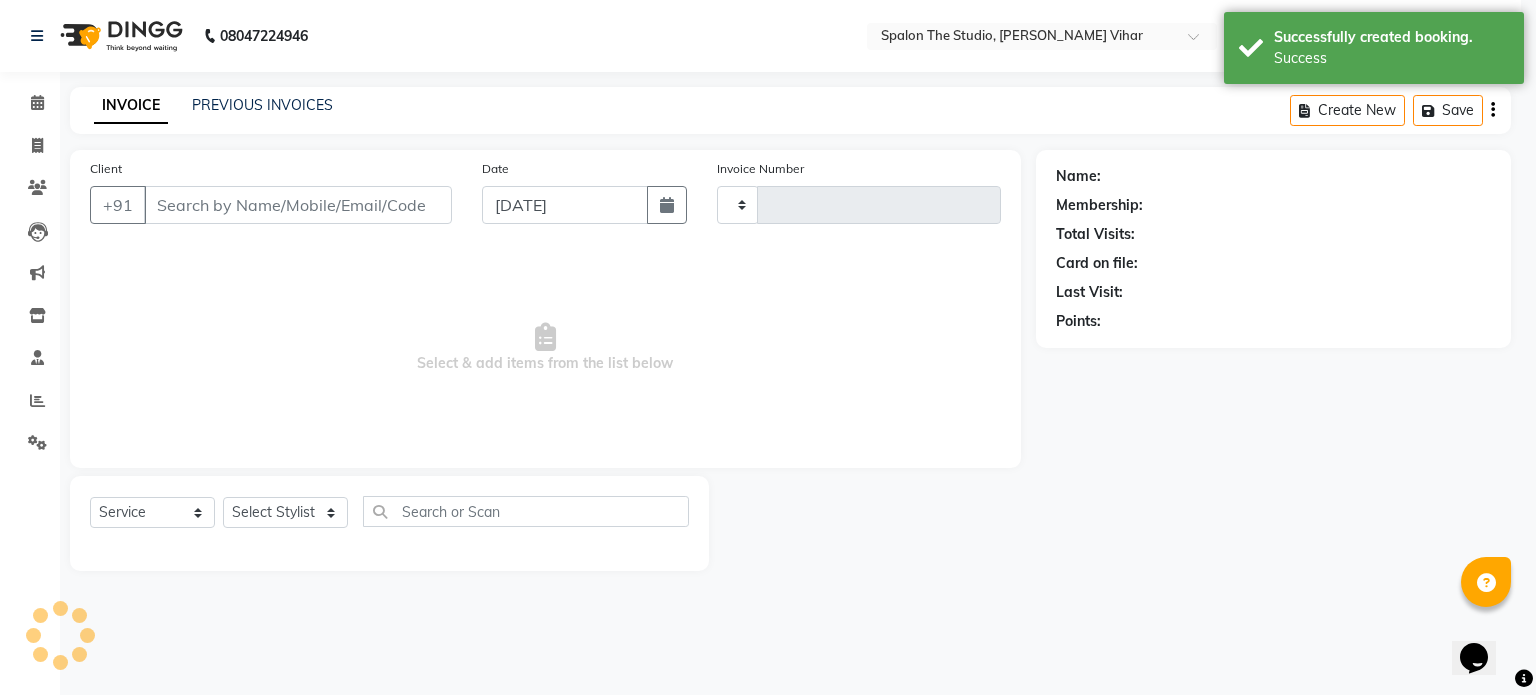 type on "0945" 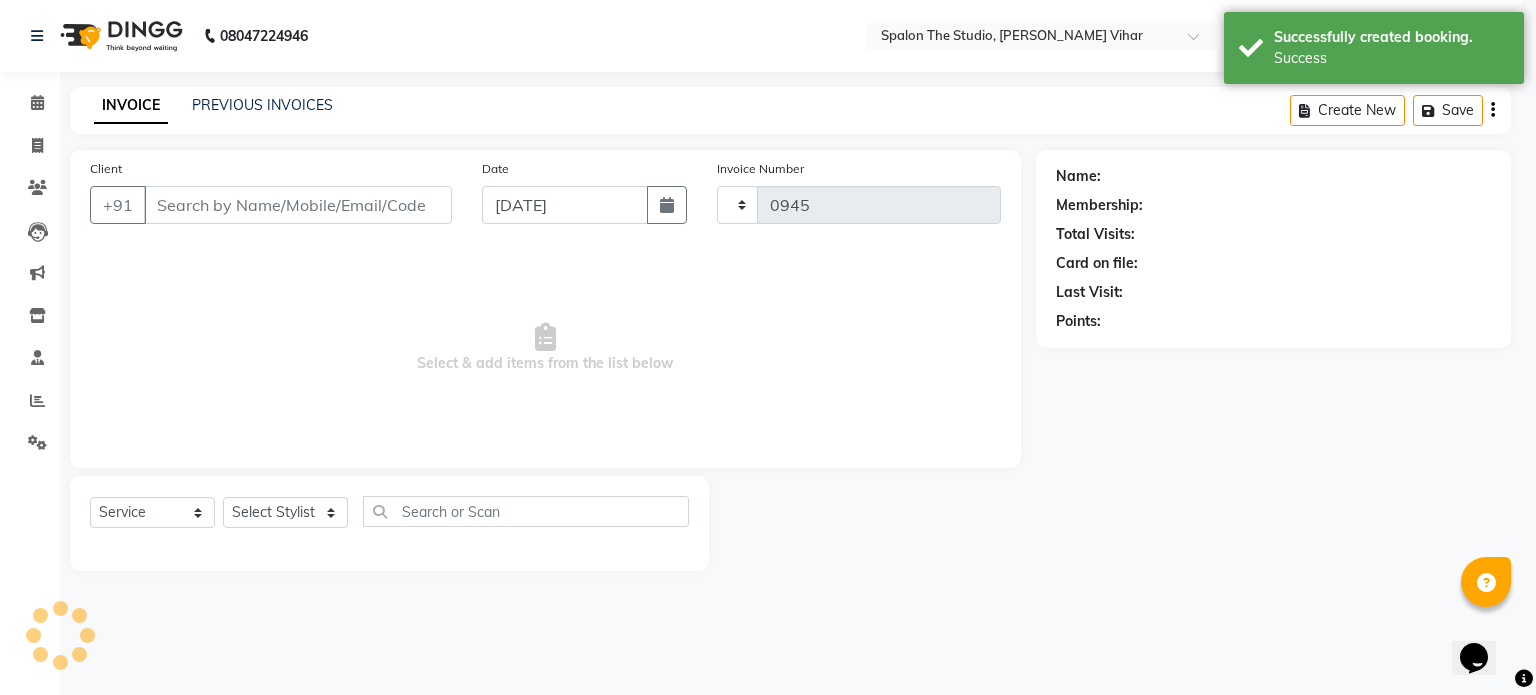 select on "903" 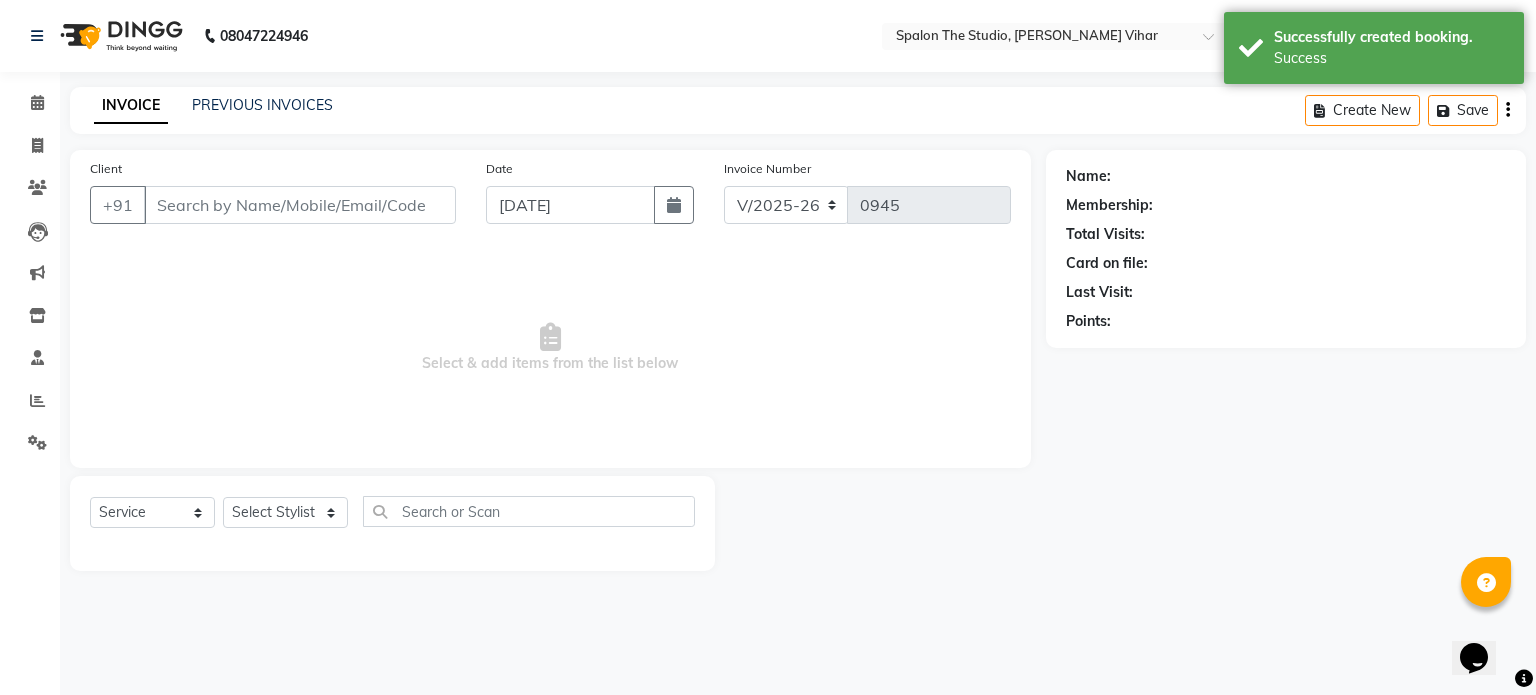 type on "9145716161" 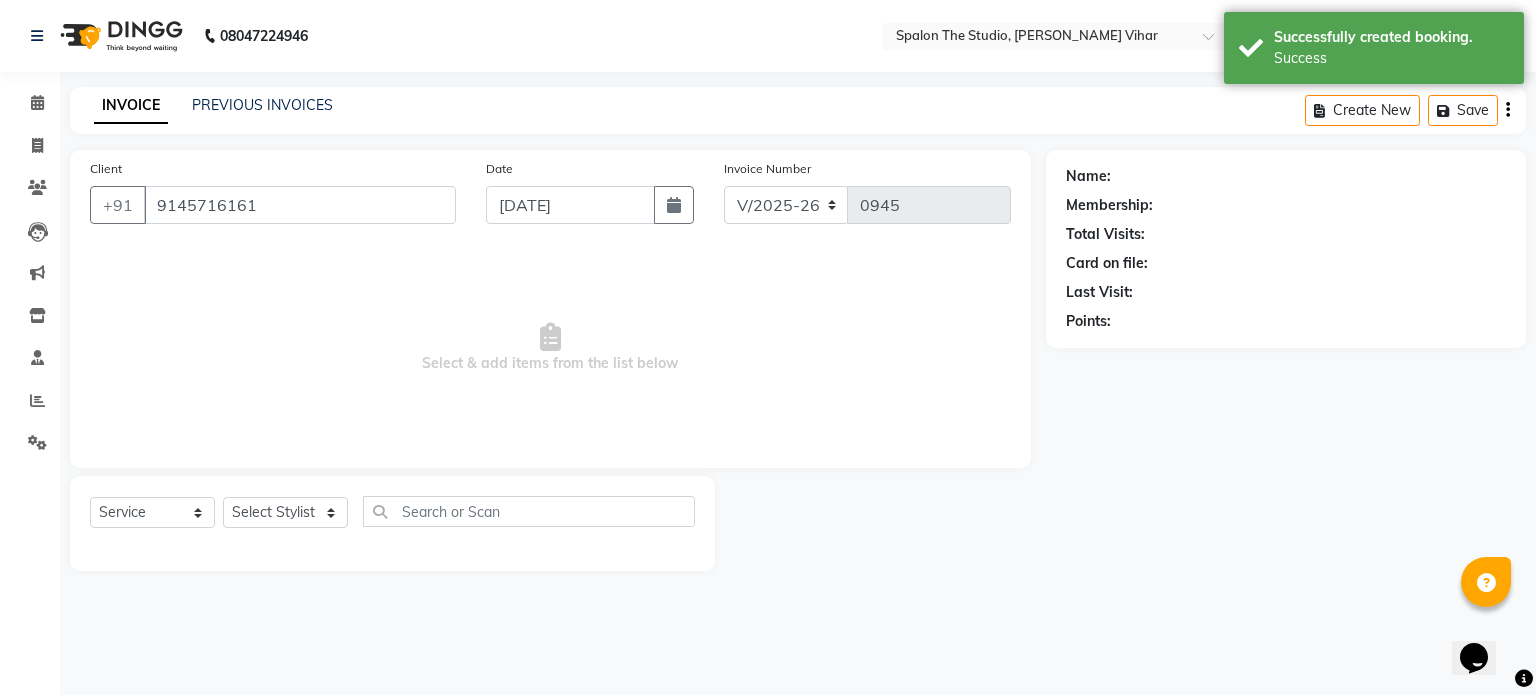 select on "63680" 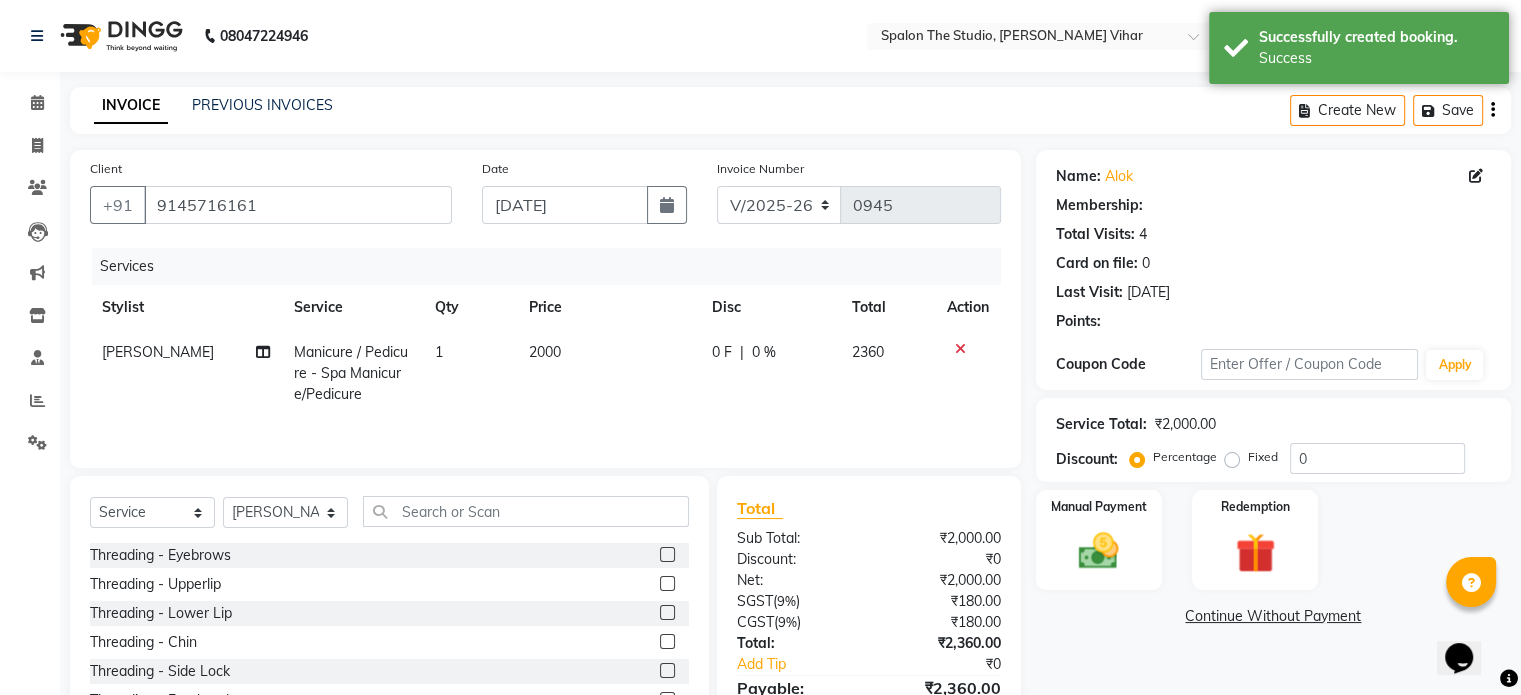 select on "1: Object" 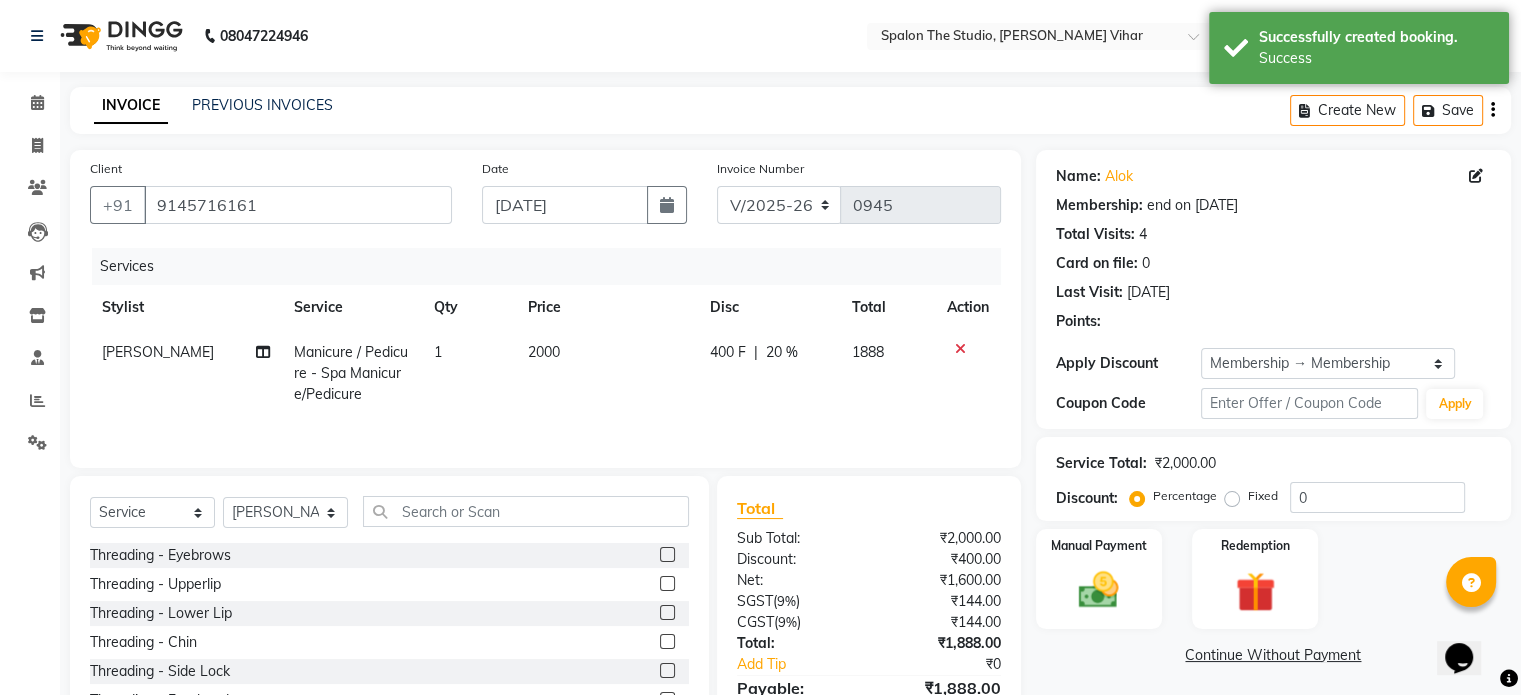 type on "20" 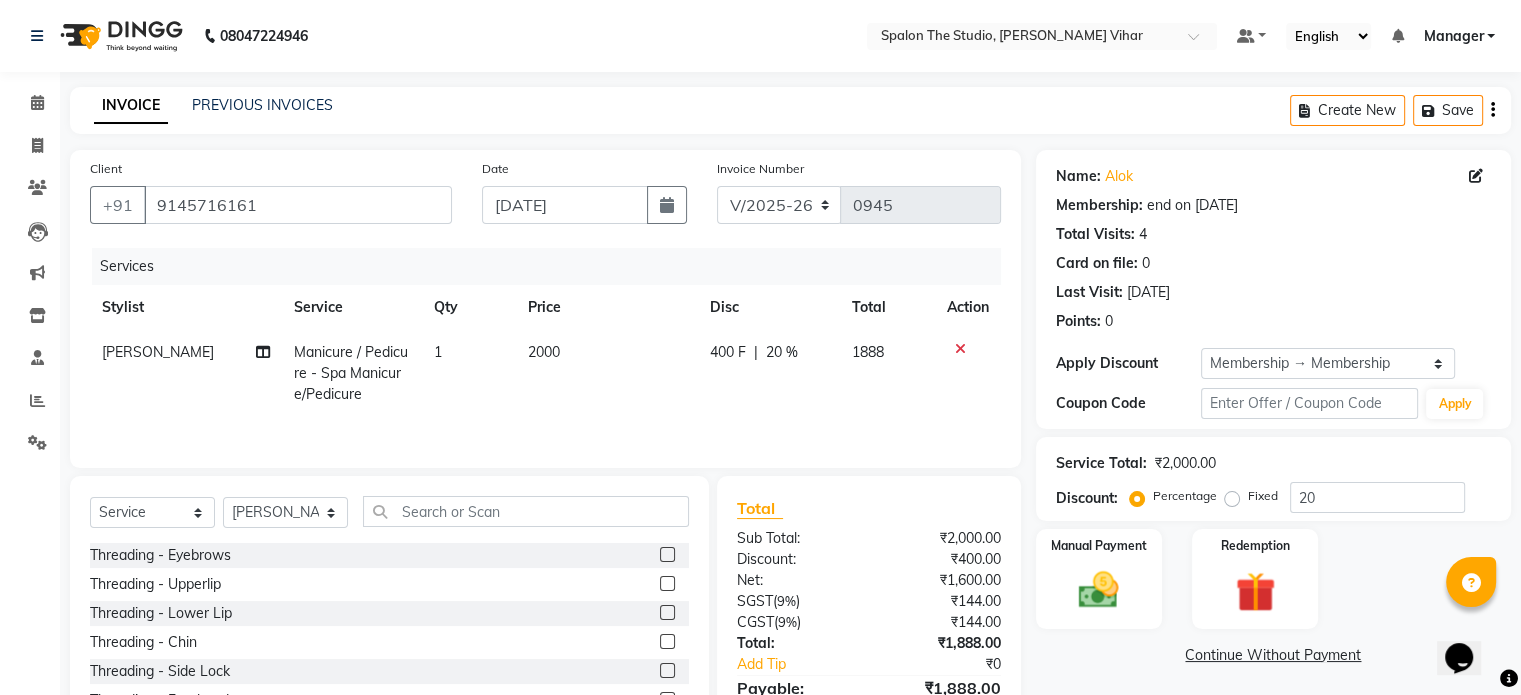 click on "2000" 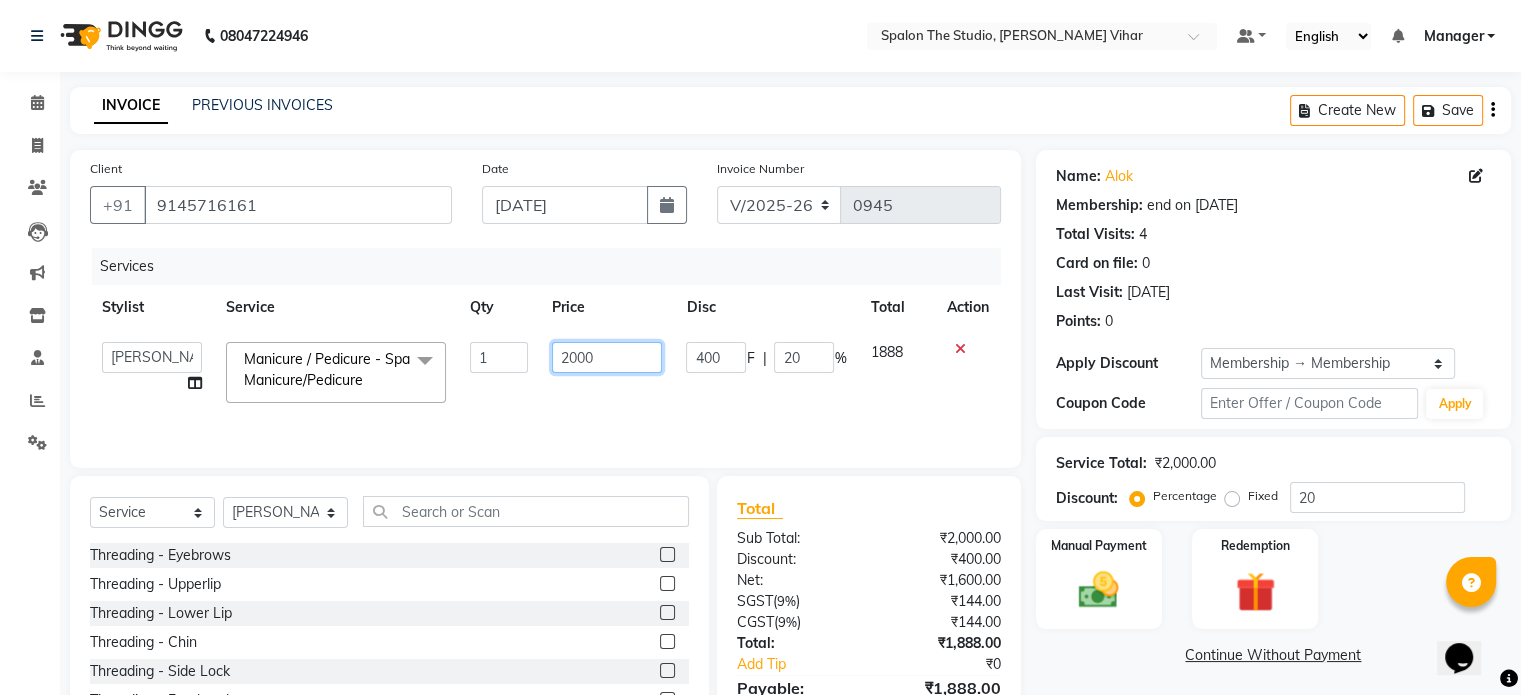 click on "2000" 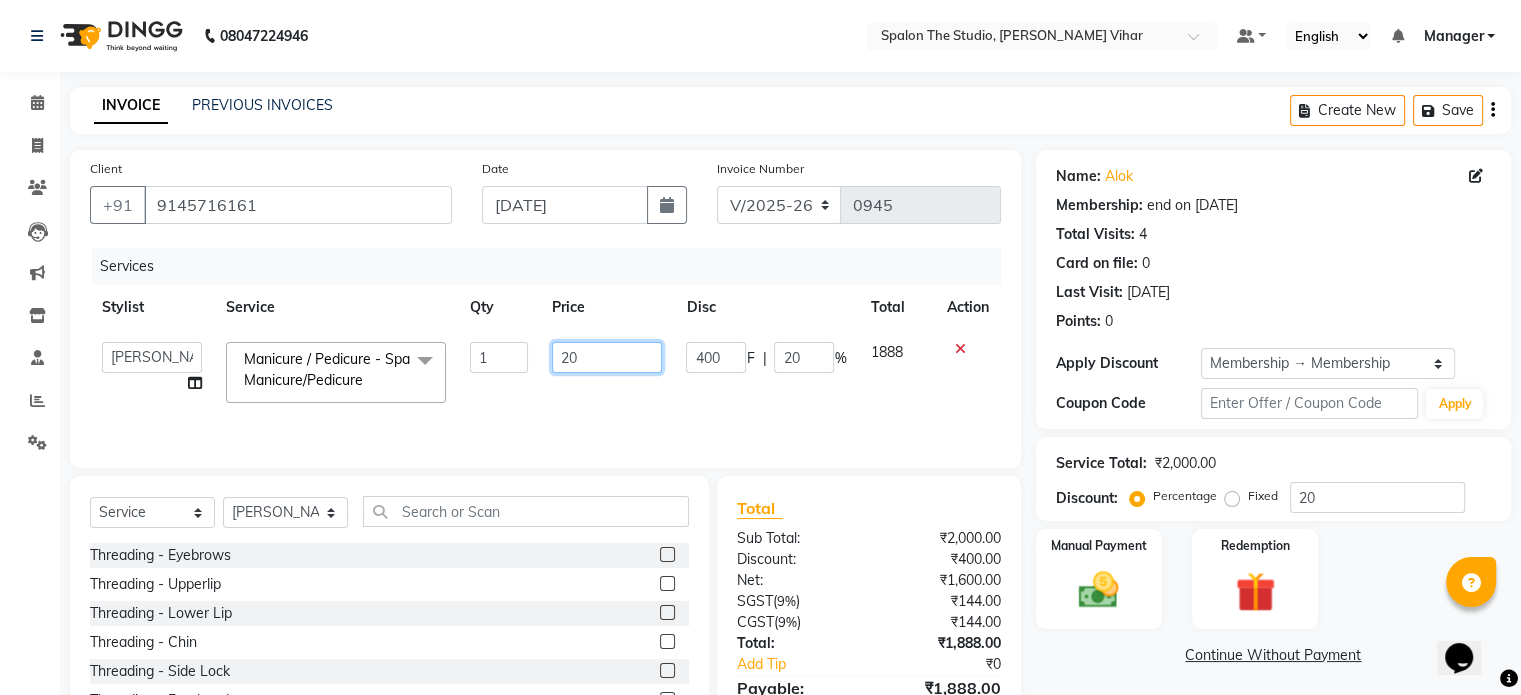 type on "2" 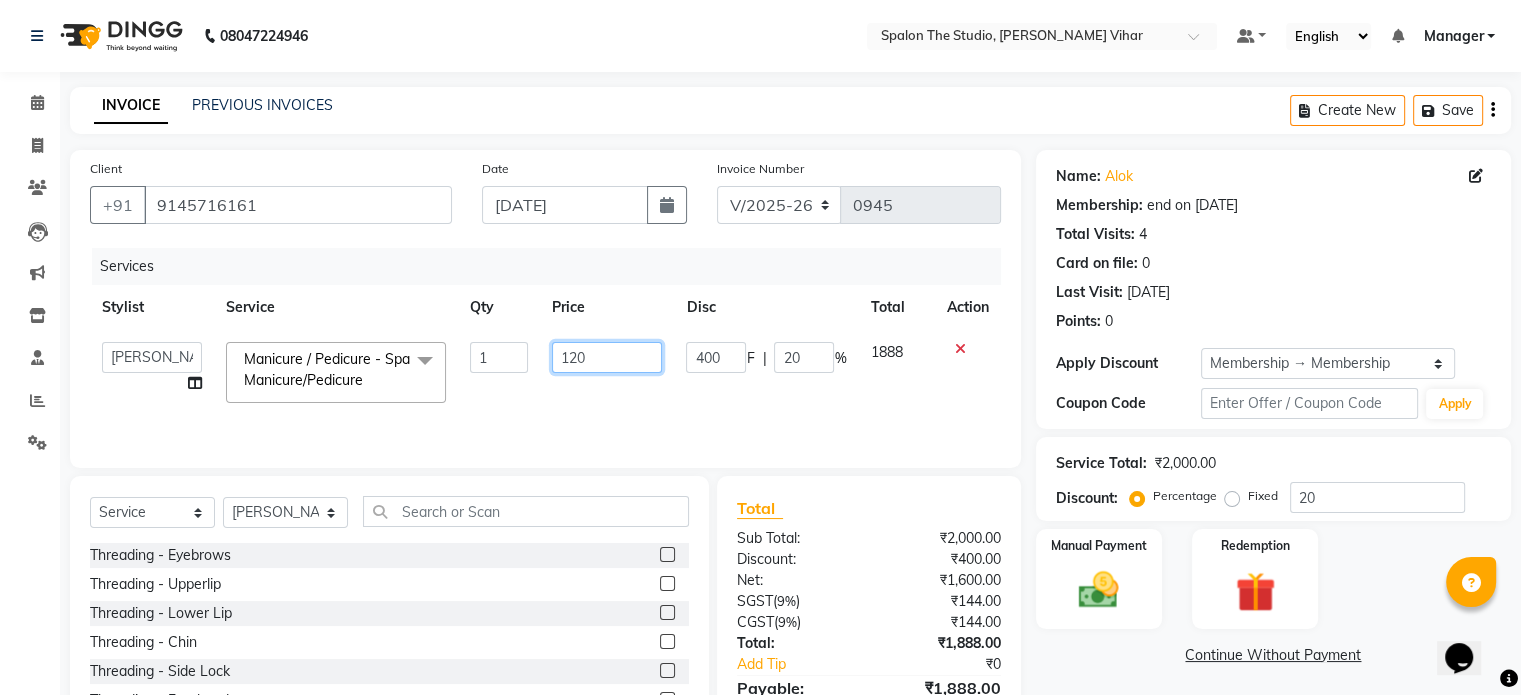 type on "1200" 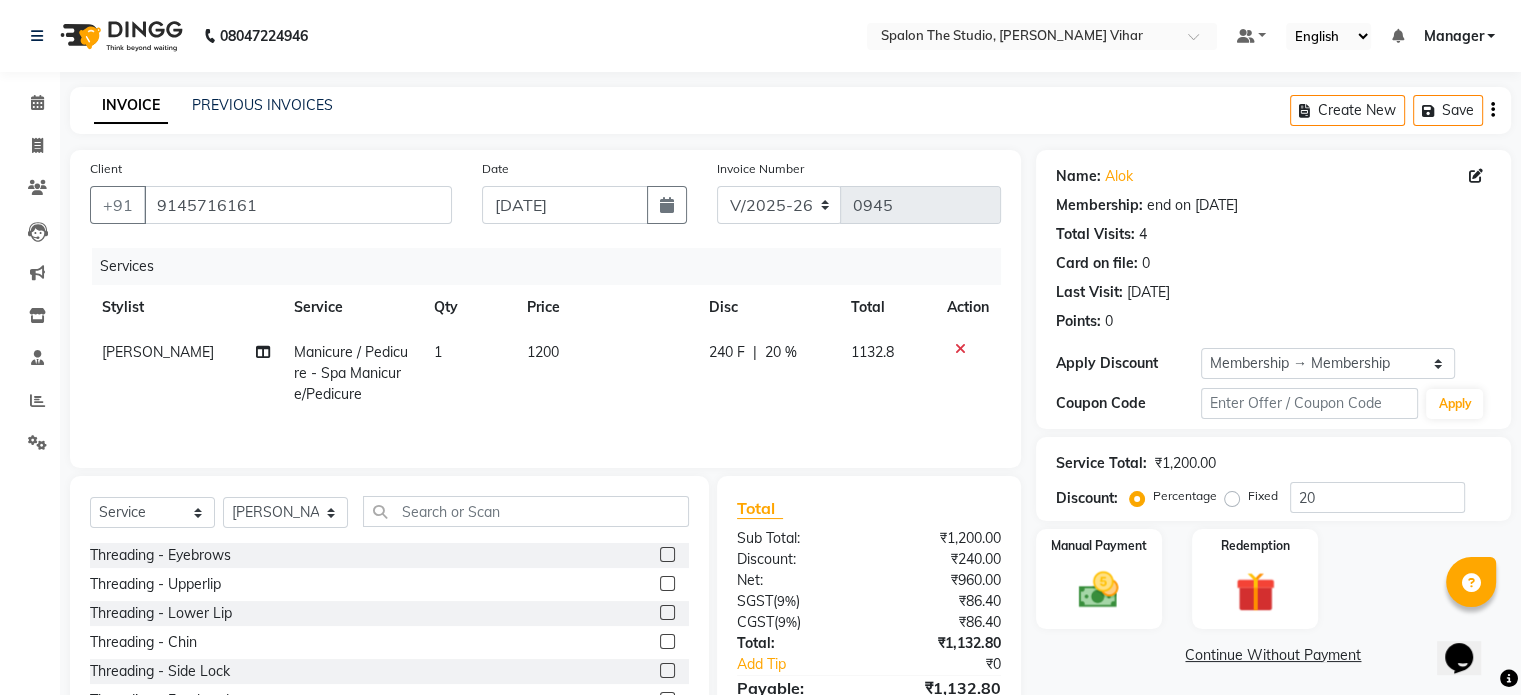 click on "1200" 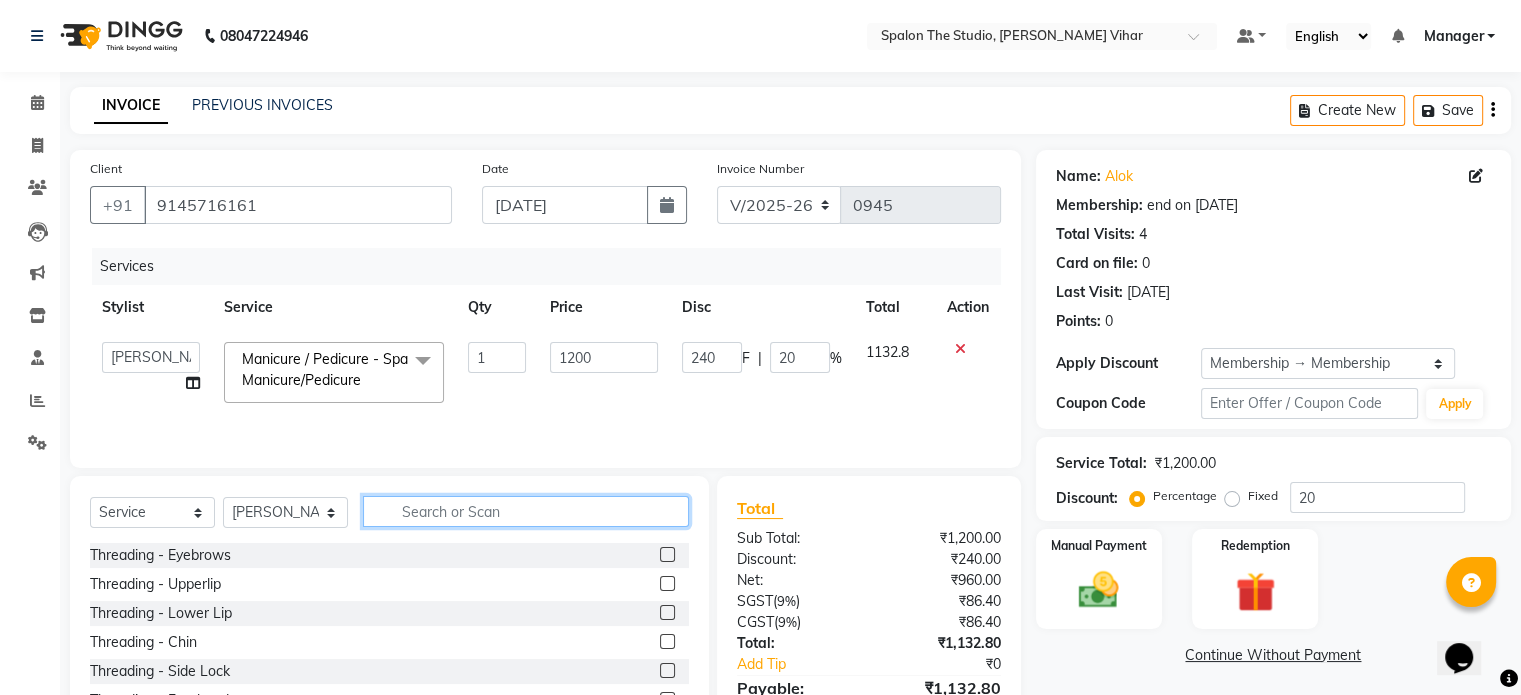click 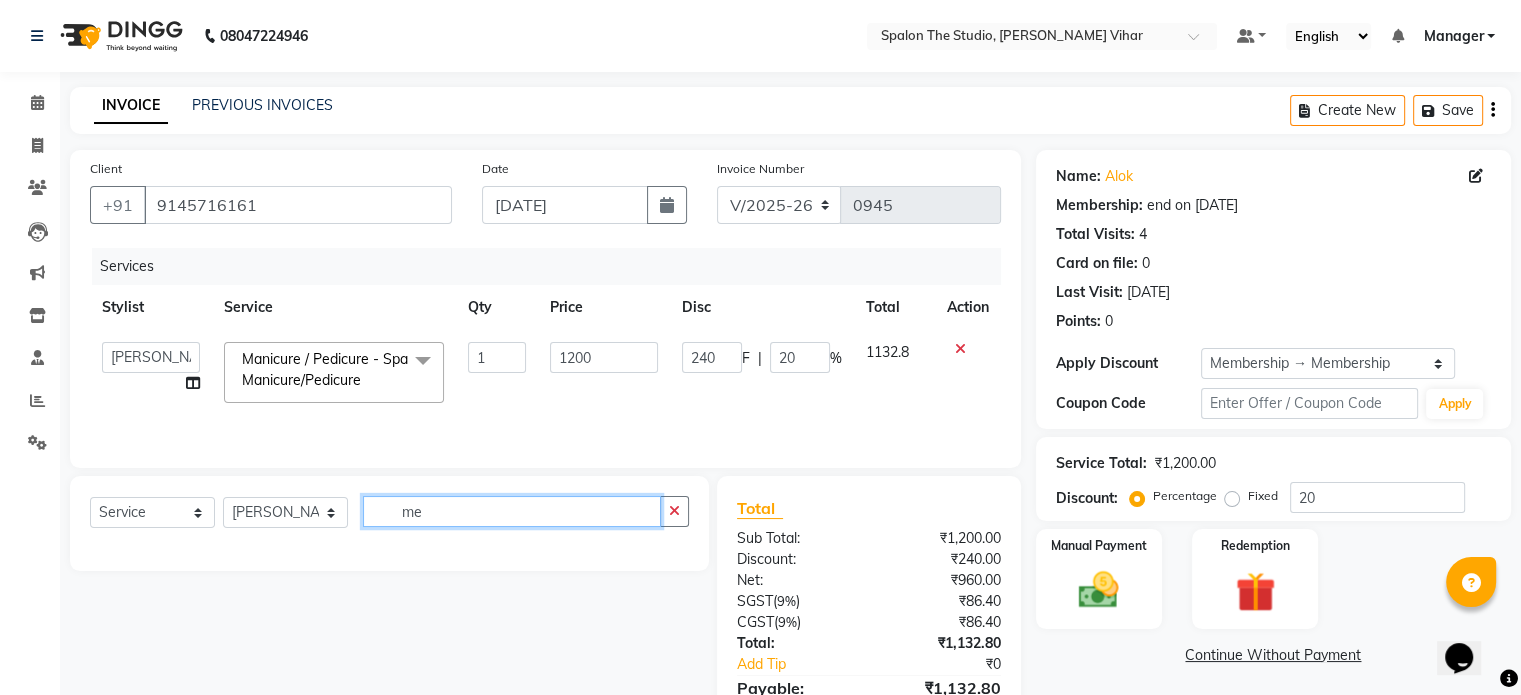 type on "m" 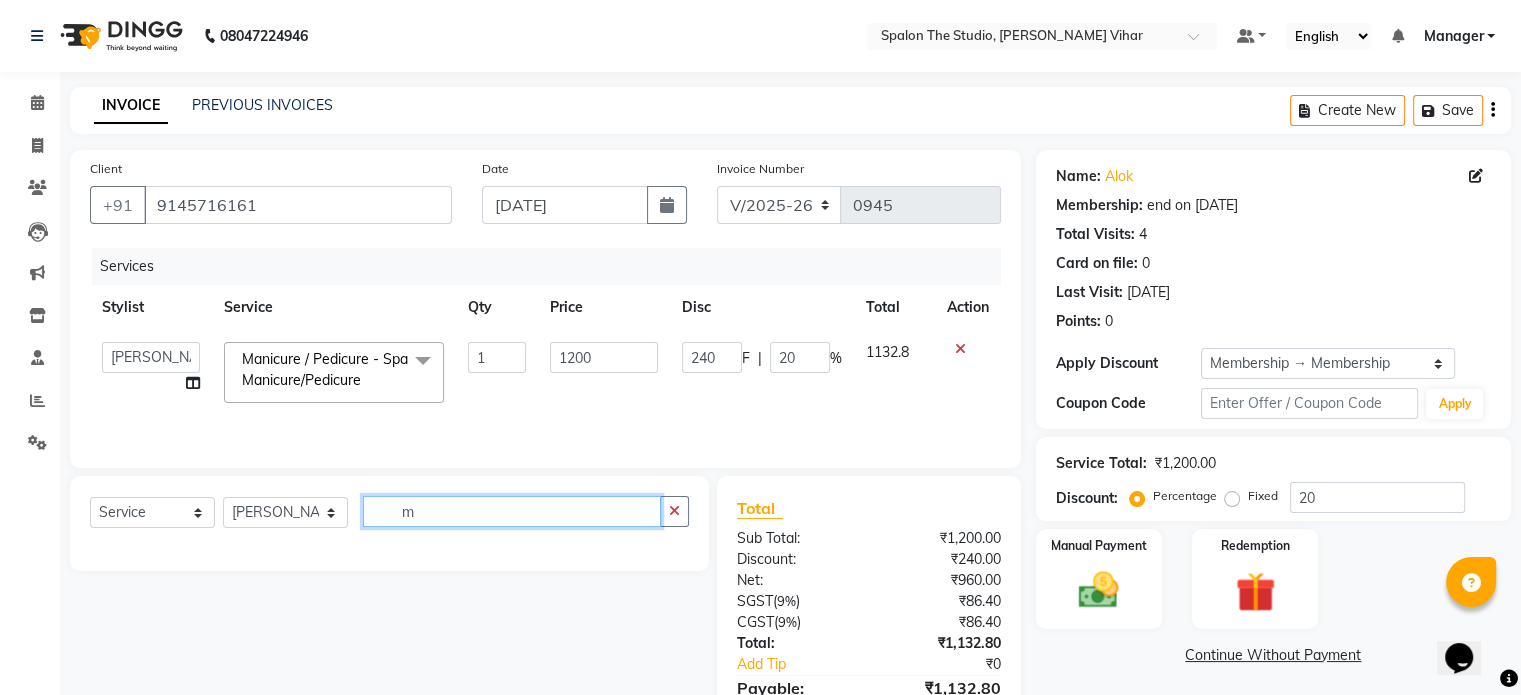 type 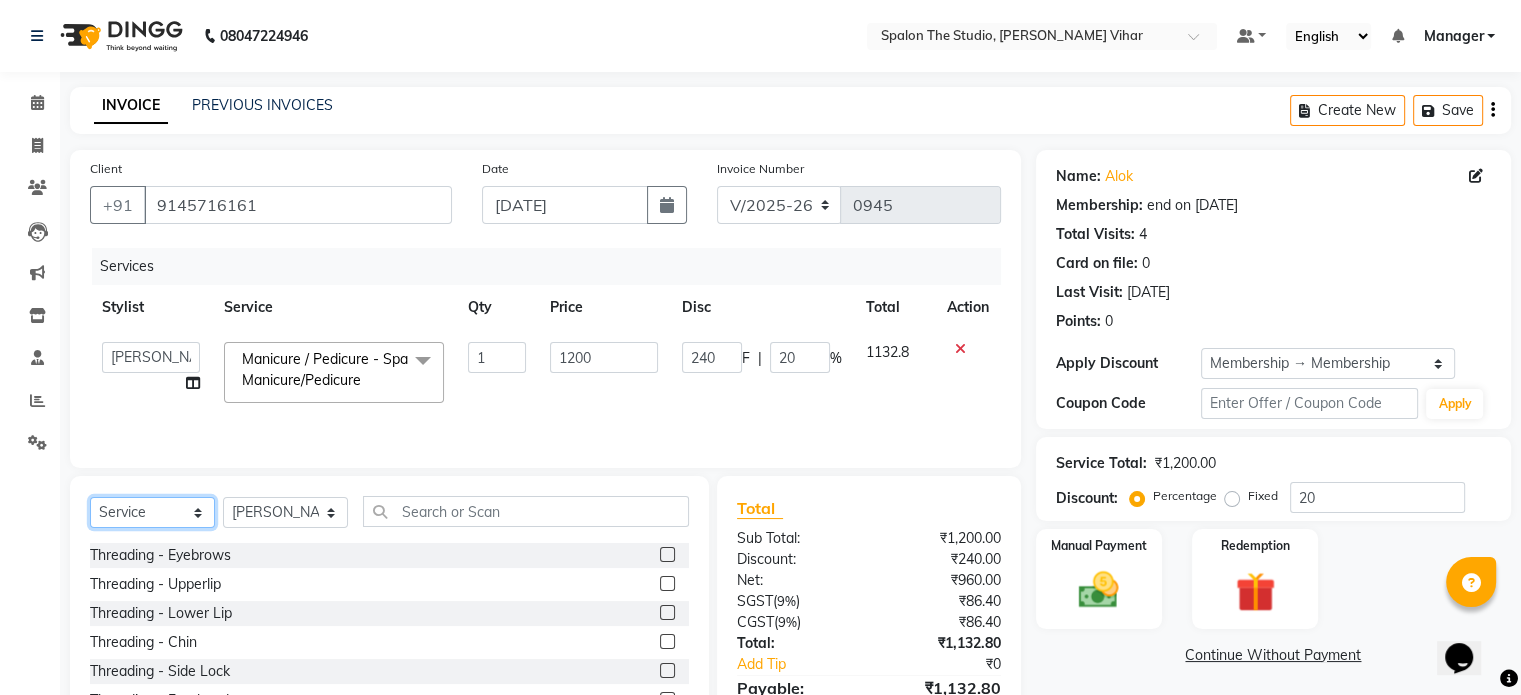 click on "Select  Service  Product  Membership  Package Voucher Prepaid Gift Card" 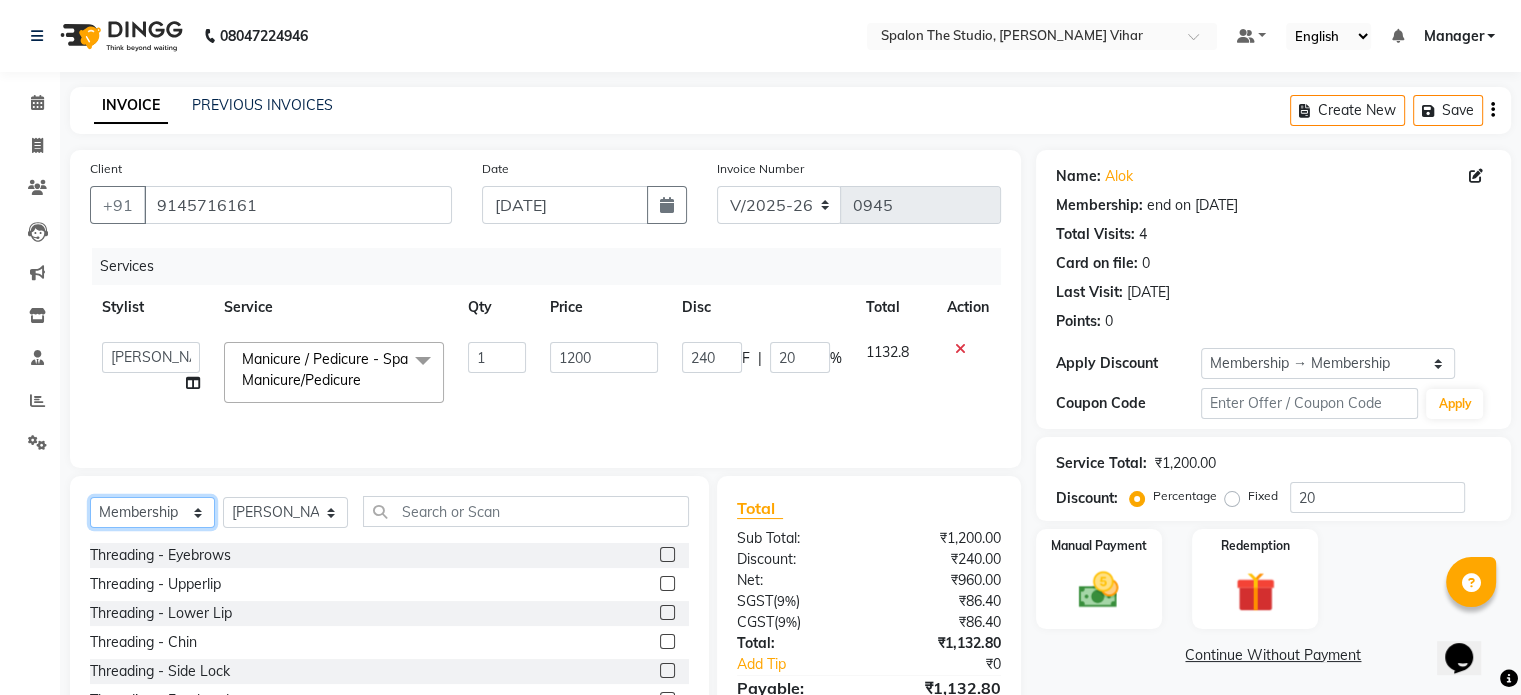 click on "Select  Service  Product  Membership  Package Voucher Prepaid Gift Card" 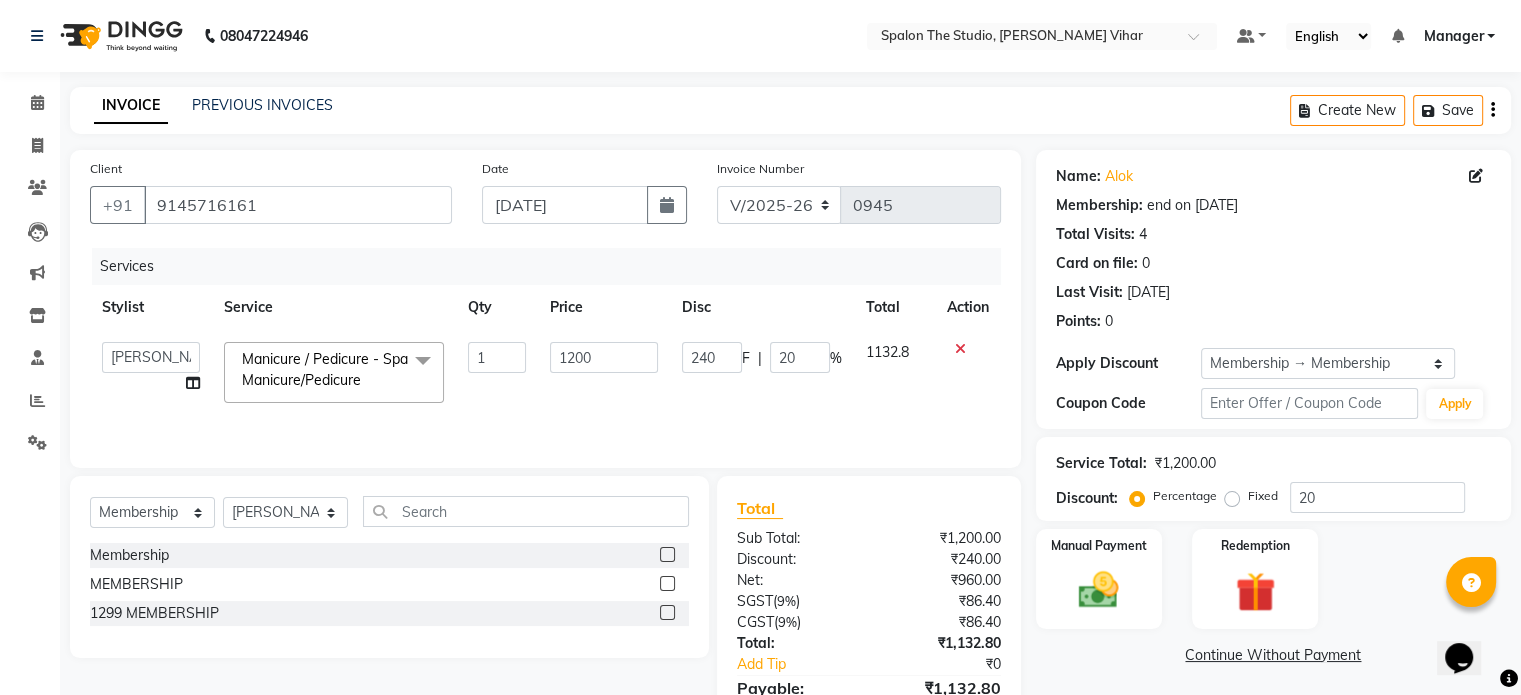 click on "Membership" 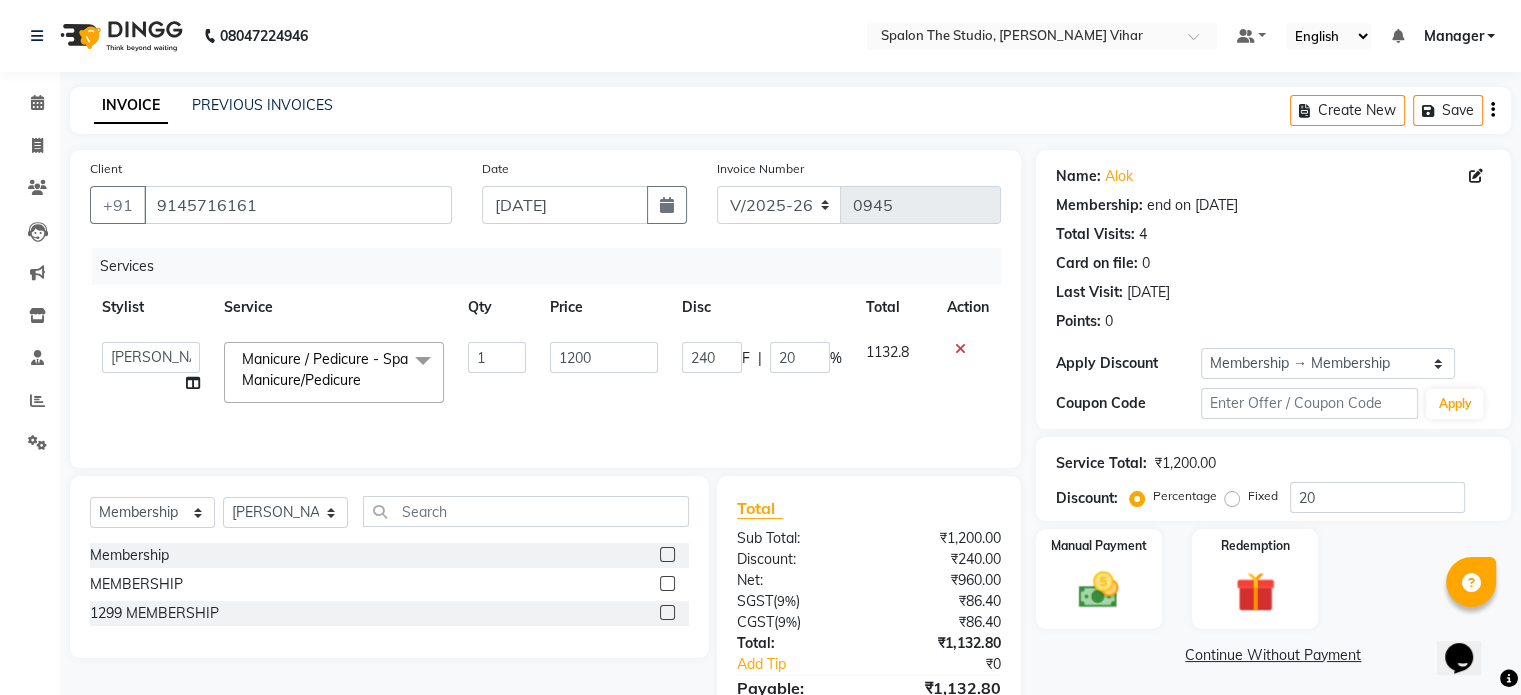 click 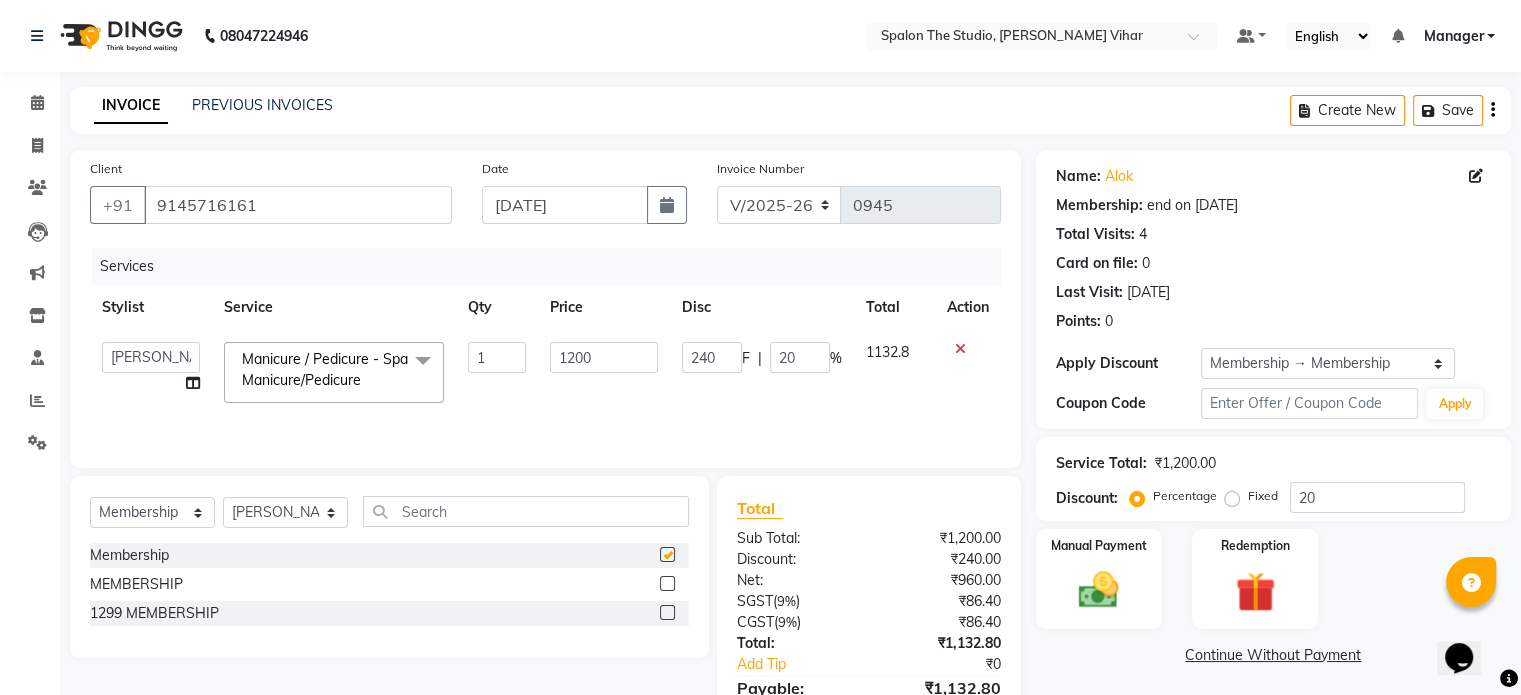 select on "select" 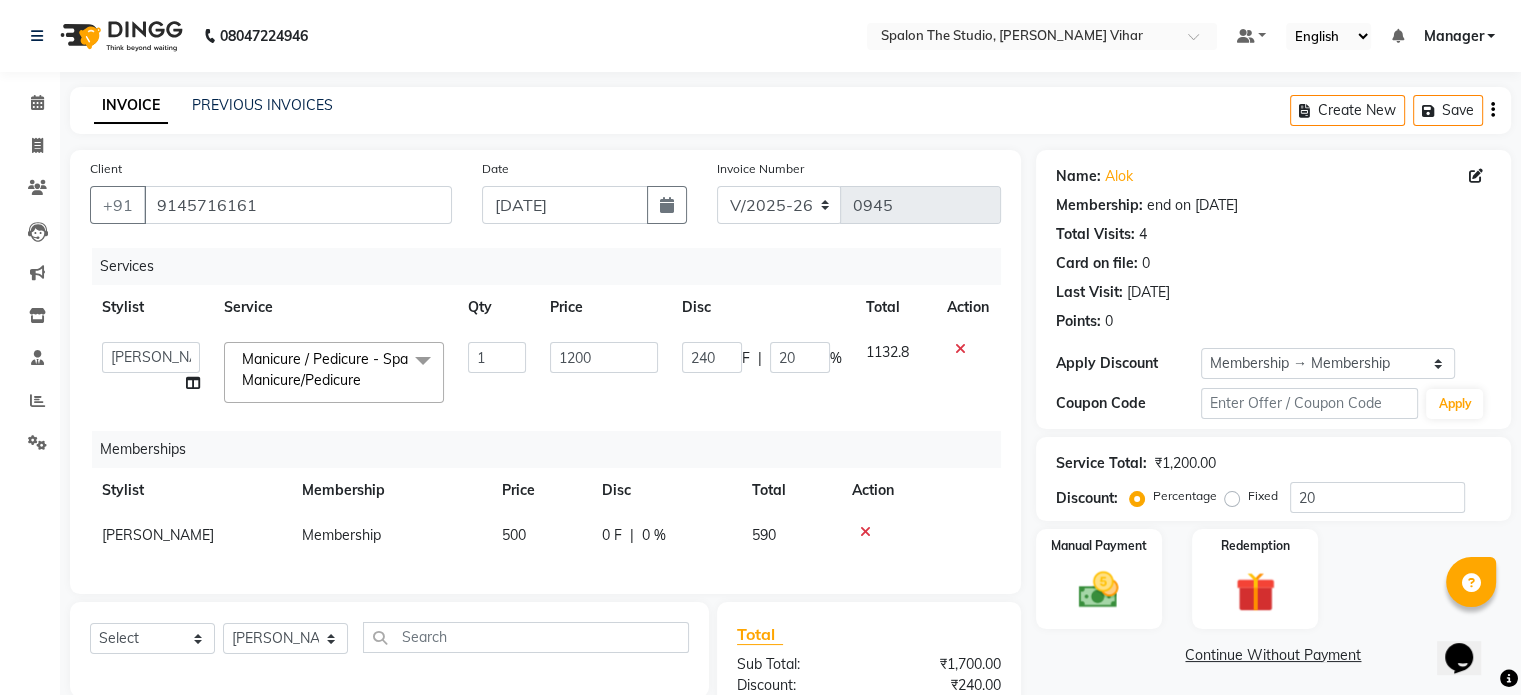 scroll, scrollTop: 176, scrollLeft: 0, axis: vertical 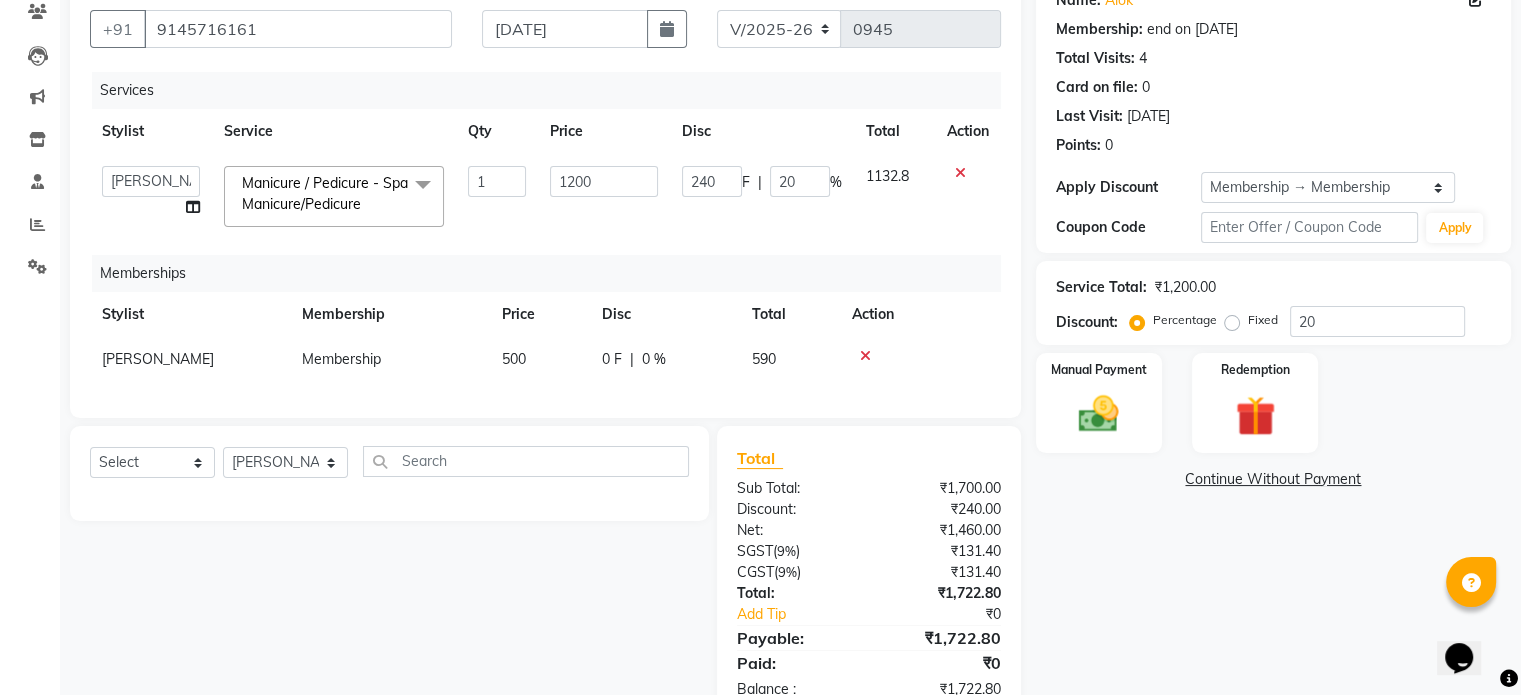 click on "500" 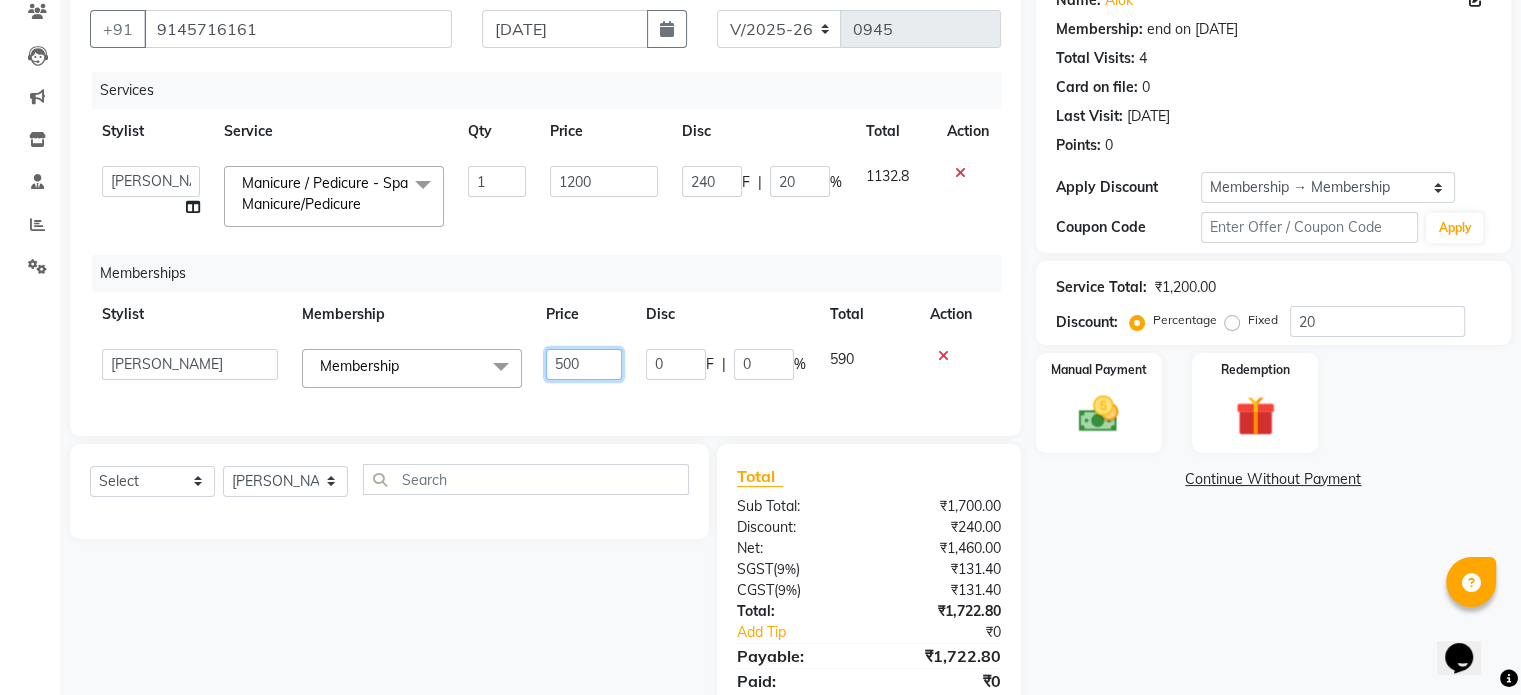 click on "500" 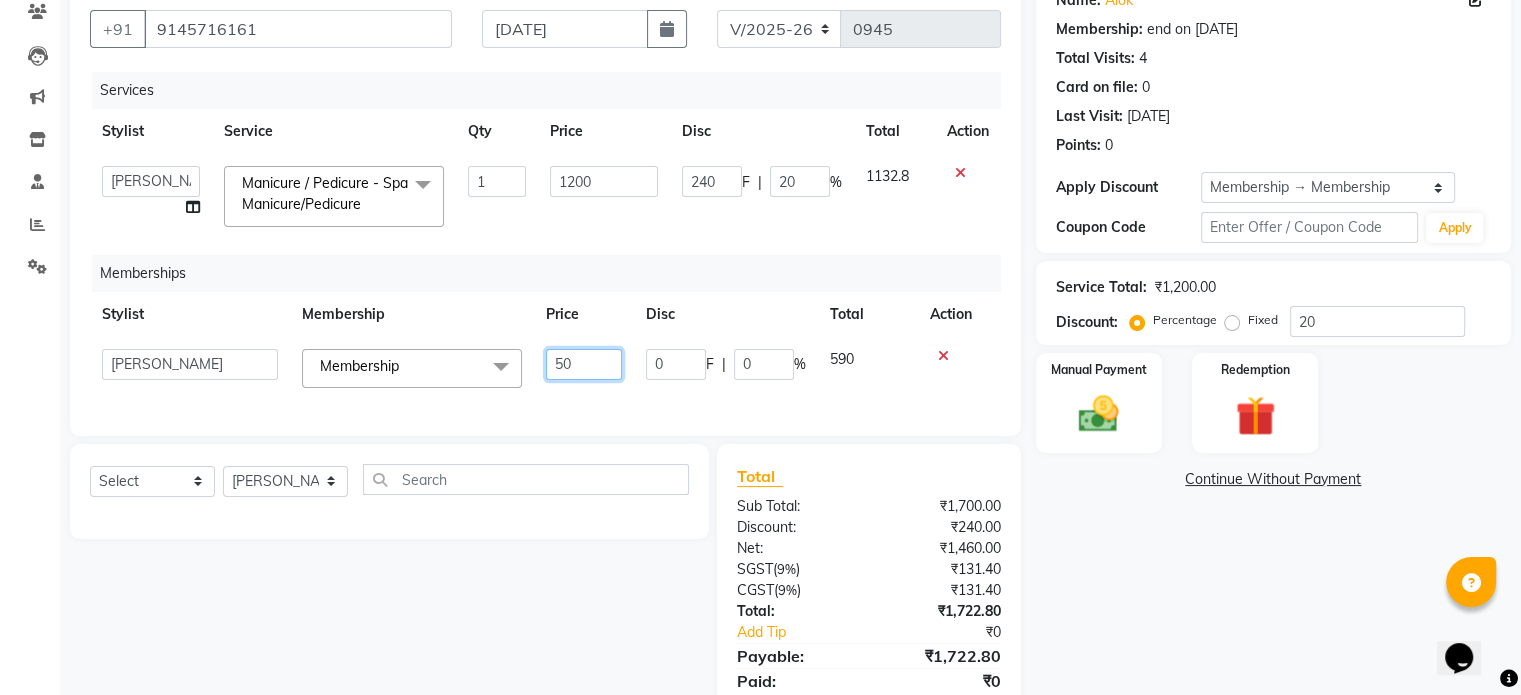 type on "5" 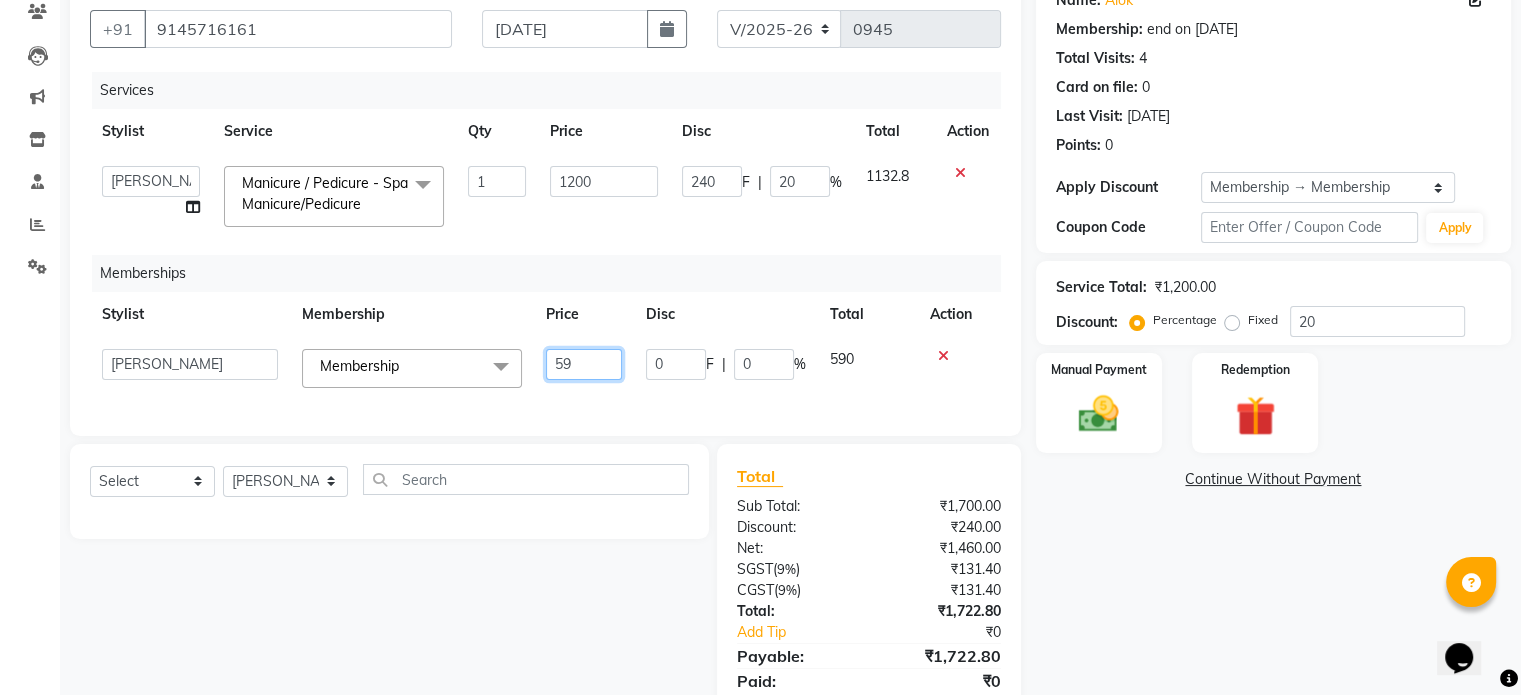 type on "590" 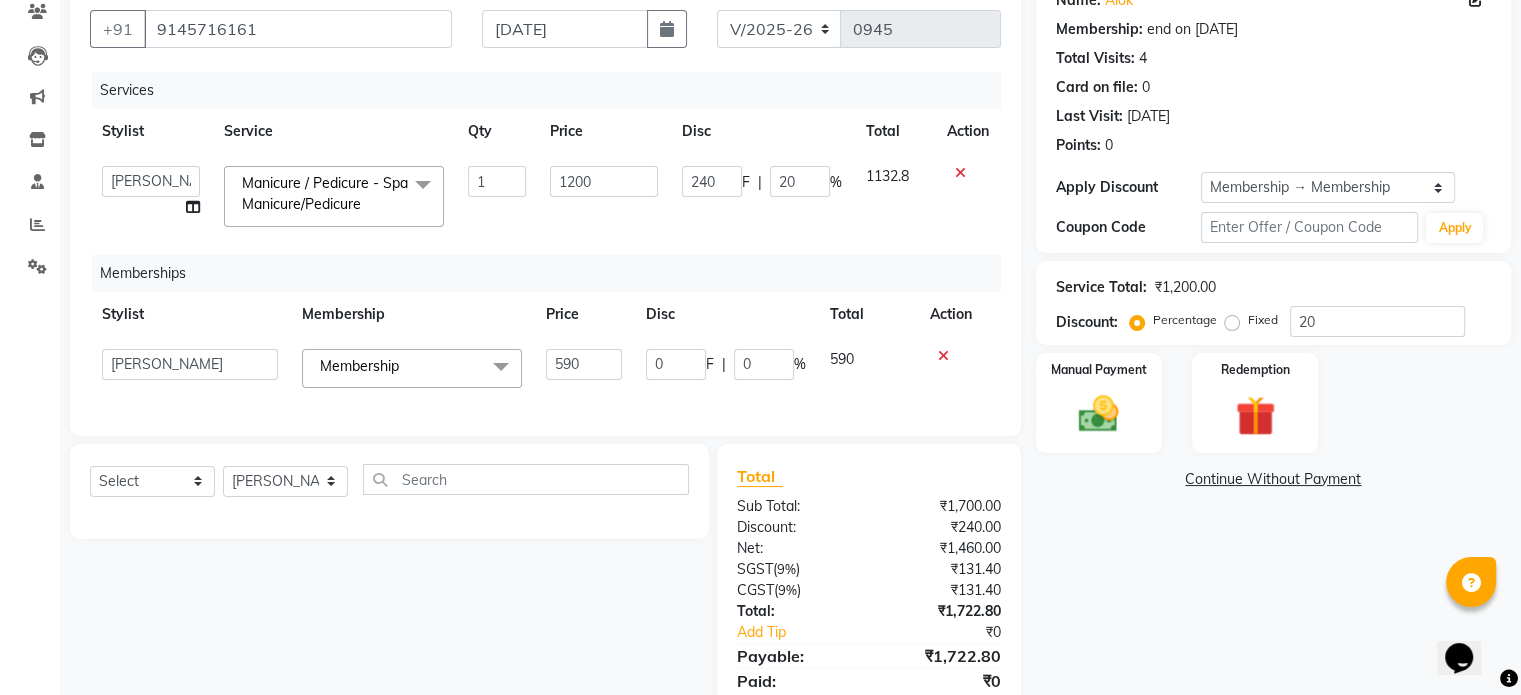 click on "Services Stylist Service Qty Price Disc Total Action  abhishek   AMBIKA   komal    kusum   Manager   navazish   Riya Shetye   Saisha   SHARIF   Shubham  Pawar   siddhi   Vanshika  Manicure / Pedicure - Spa Manicure/Pedicure  x Threading - Eyebrows Threading - Upperlip Threading - Lower Lip Threading - Chin Threading - Side Lock Threading - Forehead Threading - Full Face Threading - Jawline Threading - Neck Scieutific Combing green peel DERMA PEELING  LHR YELLOW PEEL LE MARINE TREATMENT tatto removal D - Tan - Underarm D - Tan - Feet D - Tan - Face & Neck D - Tan - Full Arm/Half Arm D - Tan - Half Back/Front D - Tan - Midriff D - Tan - Face Neck & Blouse Line D - Tan - Full Back/Front D - Tan - Full Leg/Half Leg D - Tan - Full Body Waxing - Sugar Wax Full Arm Waxing - Sugar Wax Full Leg Waxing - Sugar Wax Half Arm Waxing - Sugar Wax Half Leg Waxing - Sugar Wax Under Arm Waxing - Sugar Wax Chin Waxing - Sugar Wax Upperlip/Lowerlip Waxing - Sugar Wax Side Lock Waxing - Sugar Wax Forehead Waxing - Sugar Wax Face" 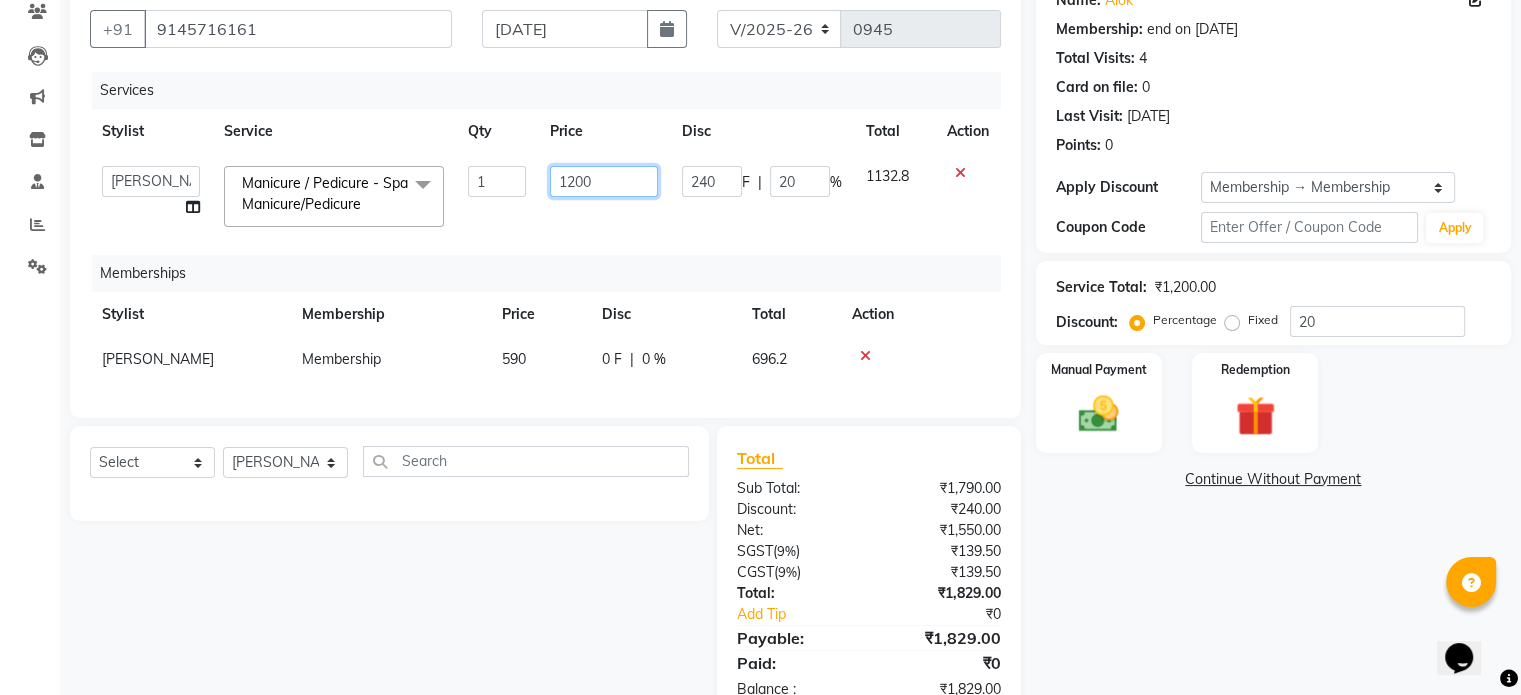 click on "1200" 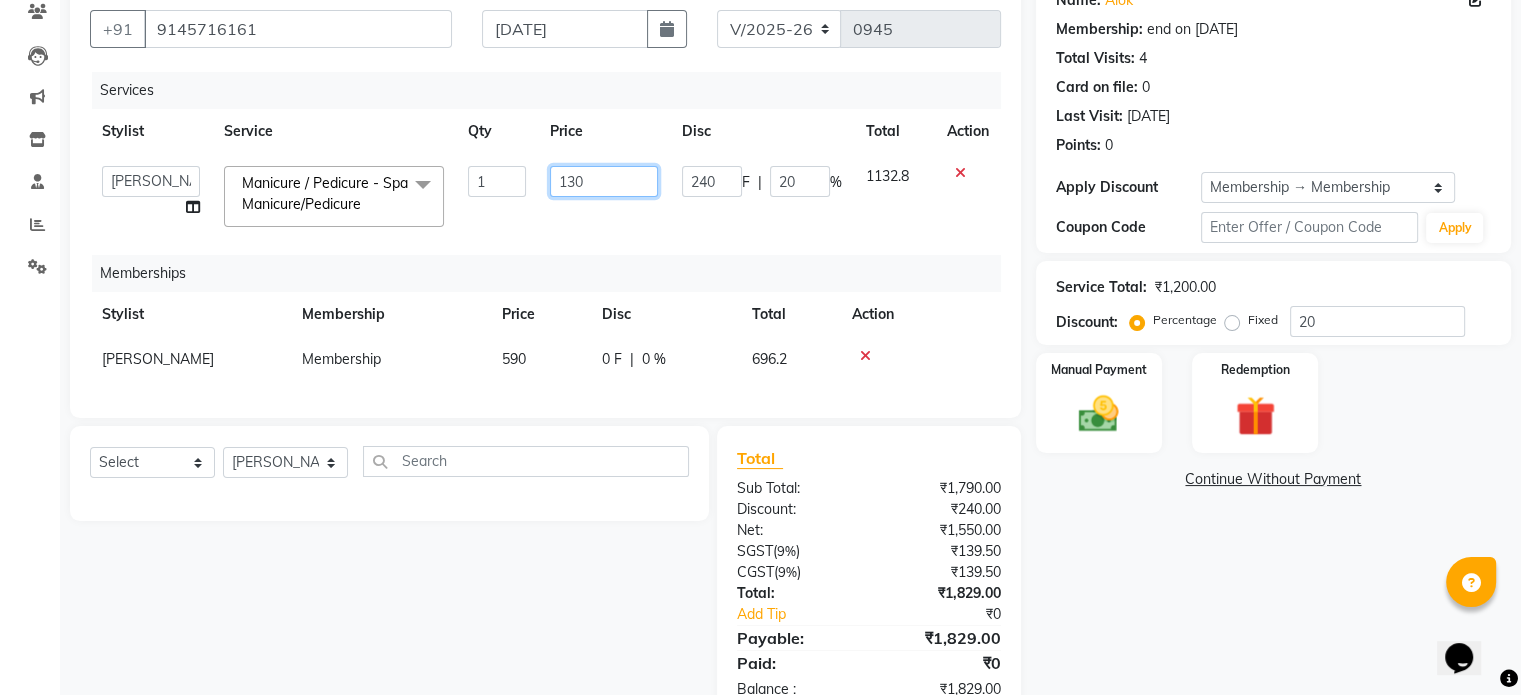 type on "1300" 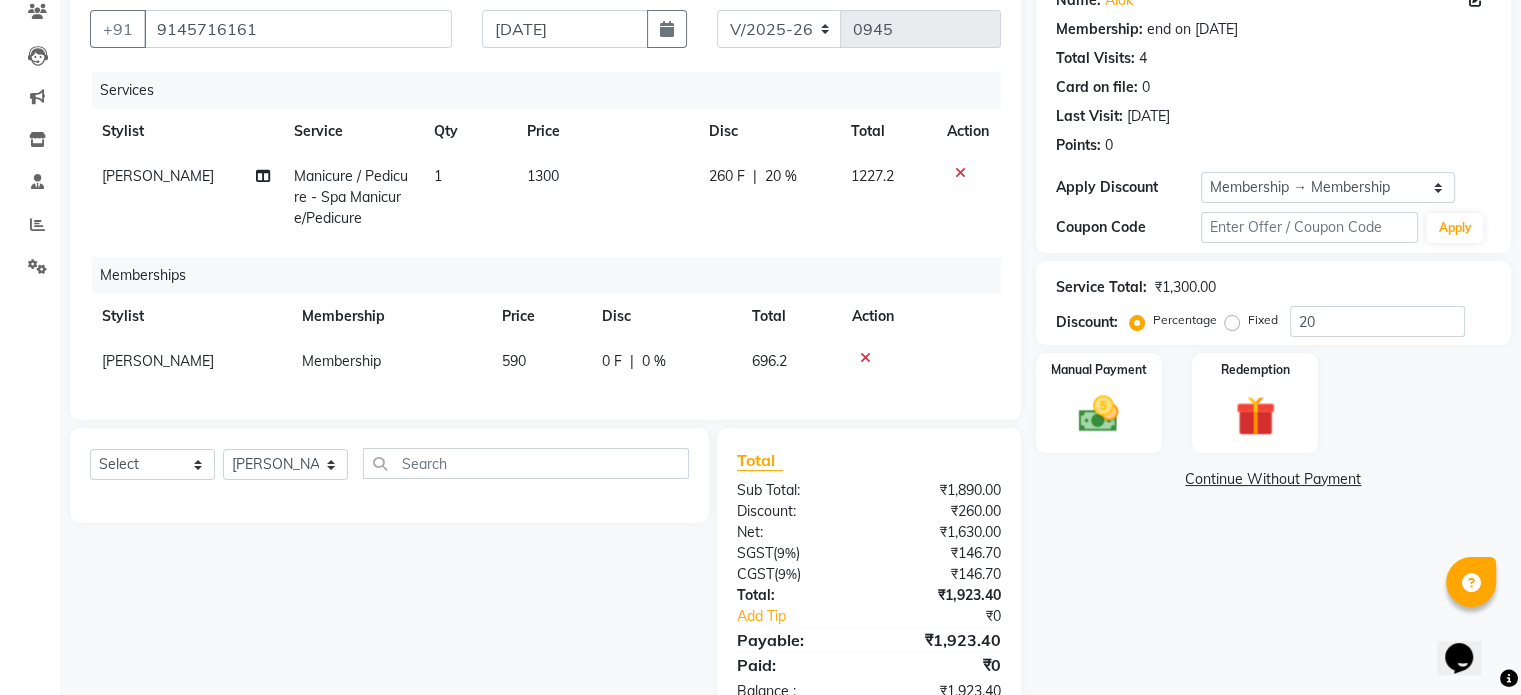 click on "0 F | 0 %" 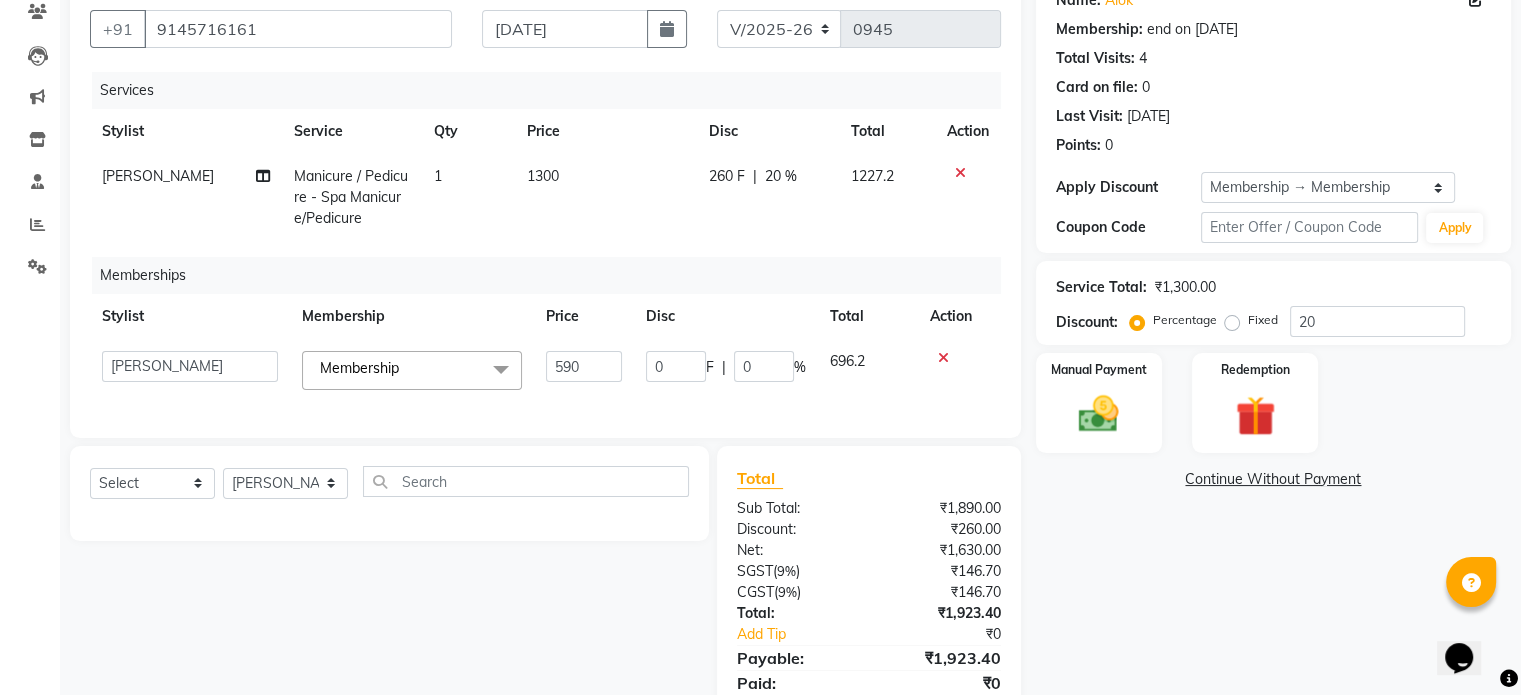 click 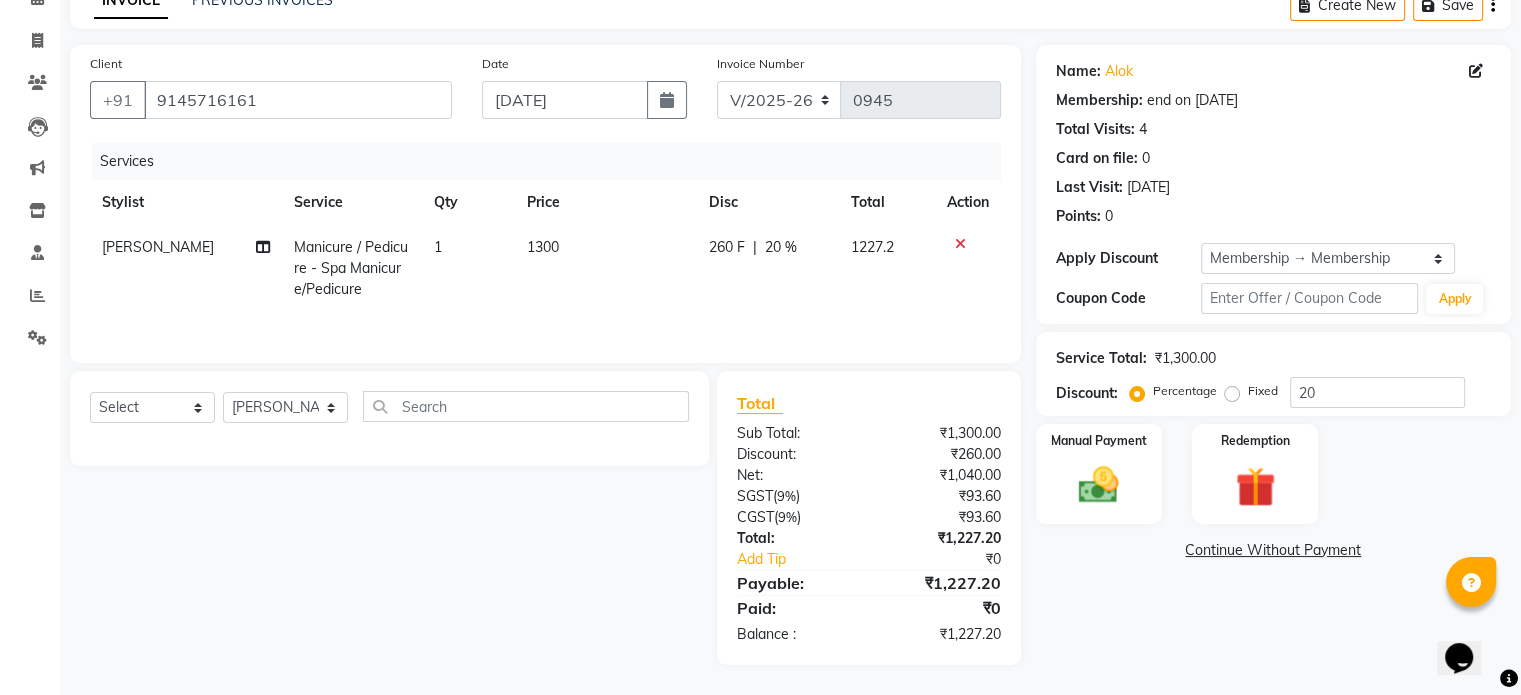 scroll, scrollTop: 105, scrollLeft: 0, axis: vertical 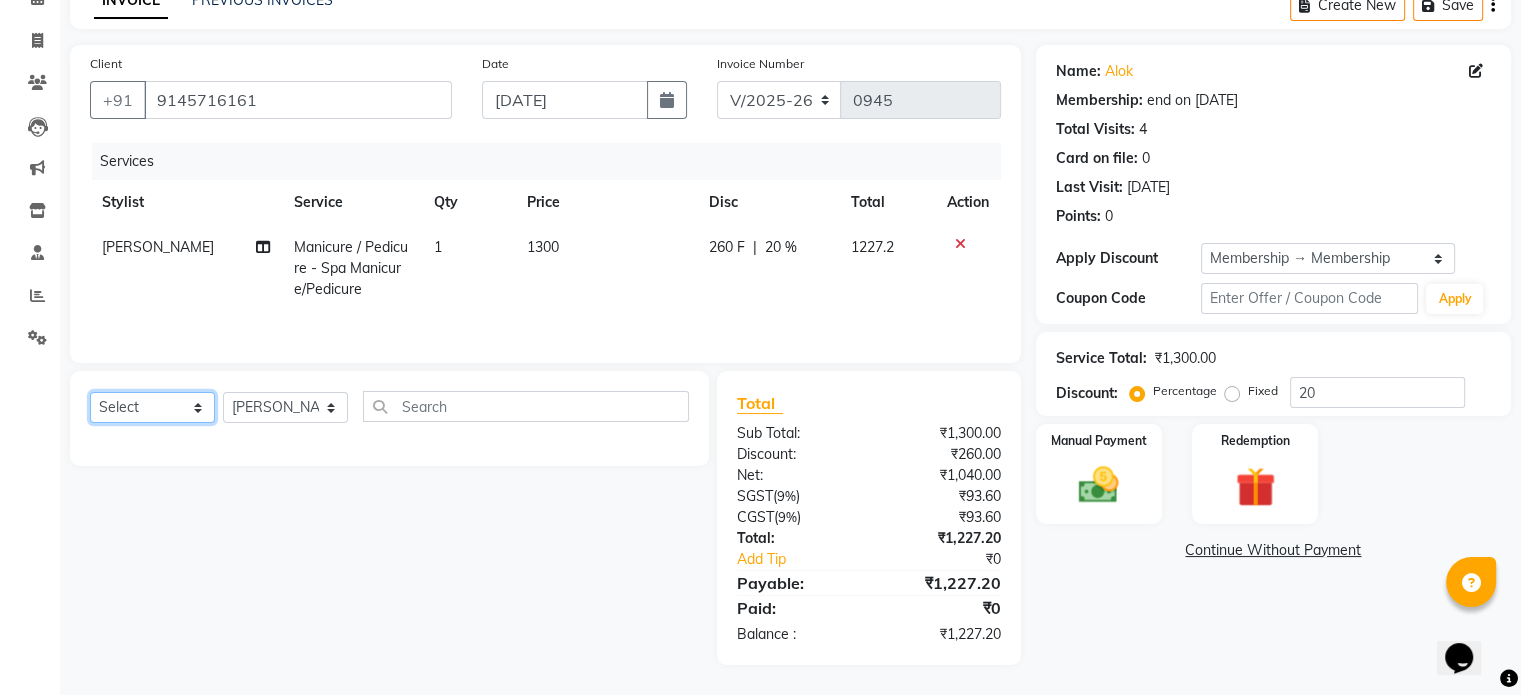 click on "Select  Service  Product  Membership  Package Voucher Prepaid Gift Card" 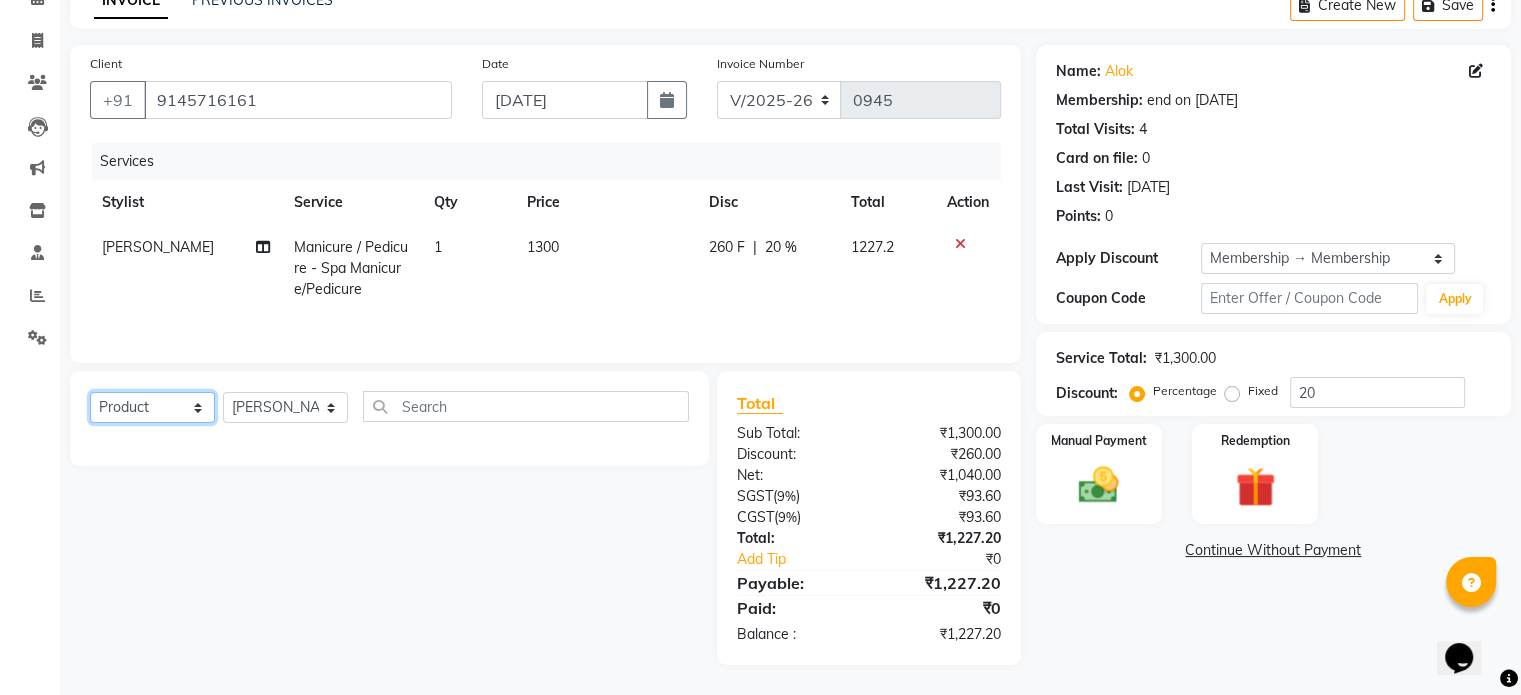 click on "Select  Service  Product  Membership  Package Voucher Prepaid Gift Card" 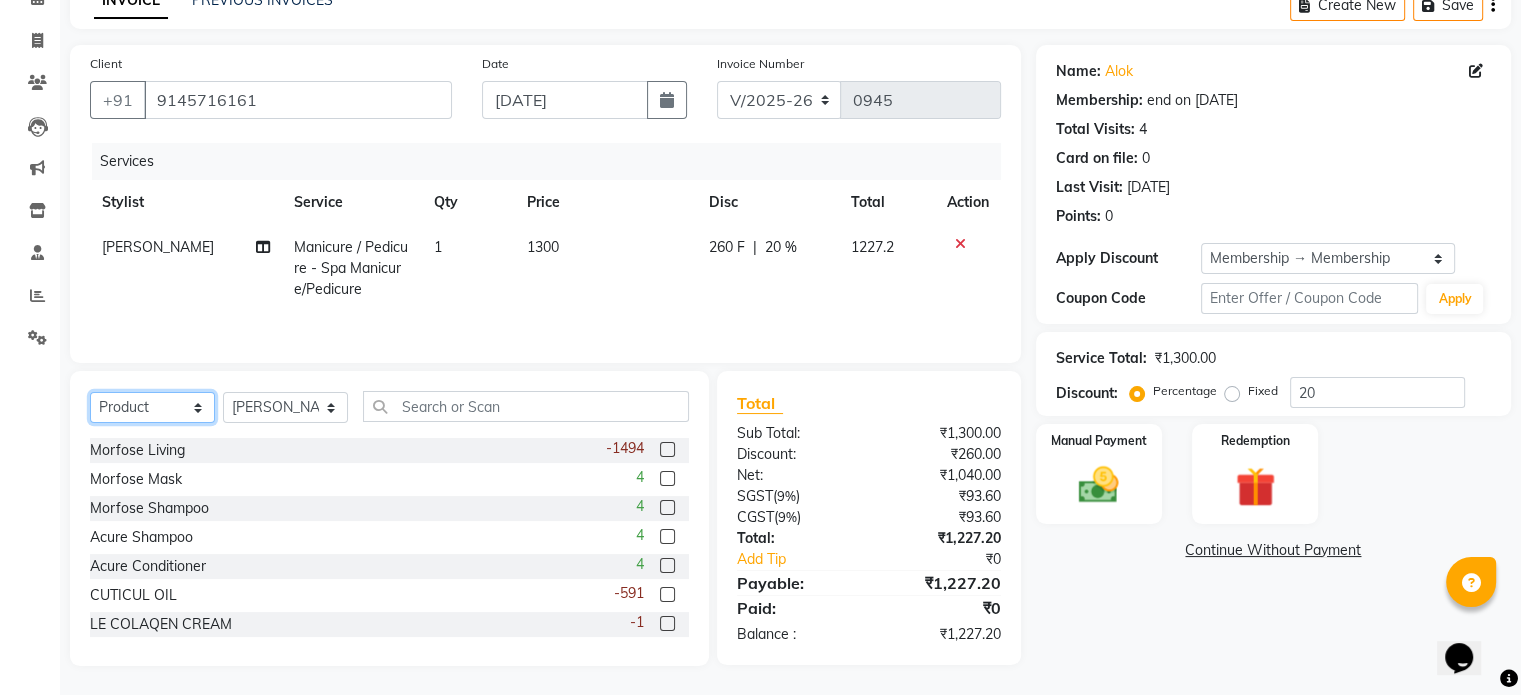 scroll, scrollTop: 107, scrollLeft: 0, axis: vertical 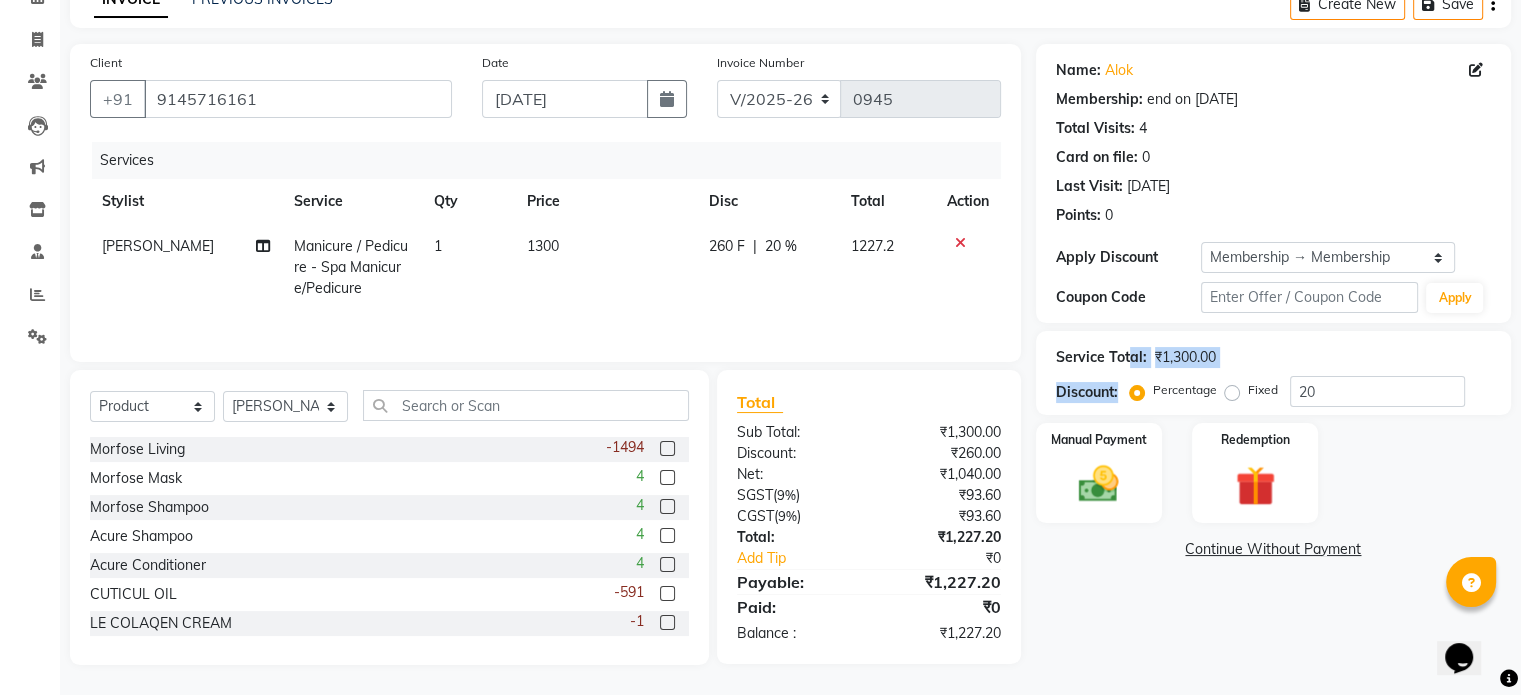 drag, startPoint x: 1131, startPoint y: 373, endPoint x: 1163, endPoint y: 300, distance: 79.70571 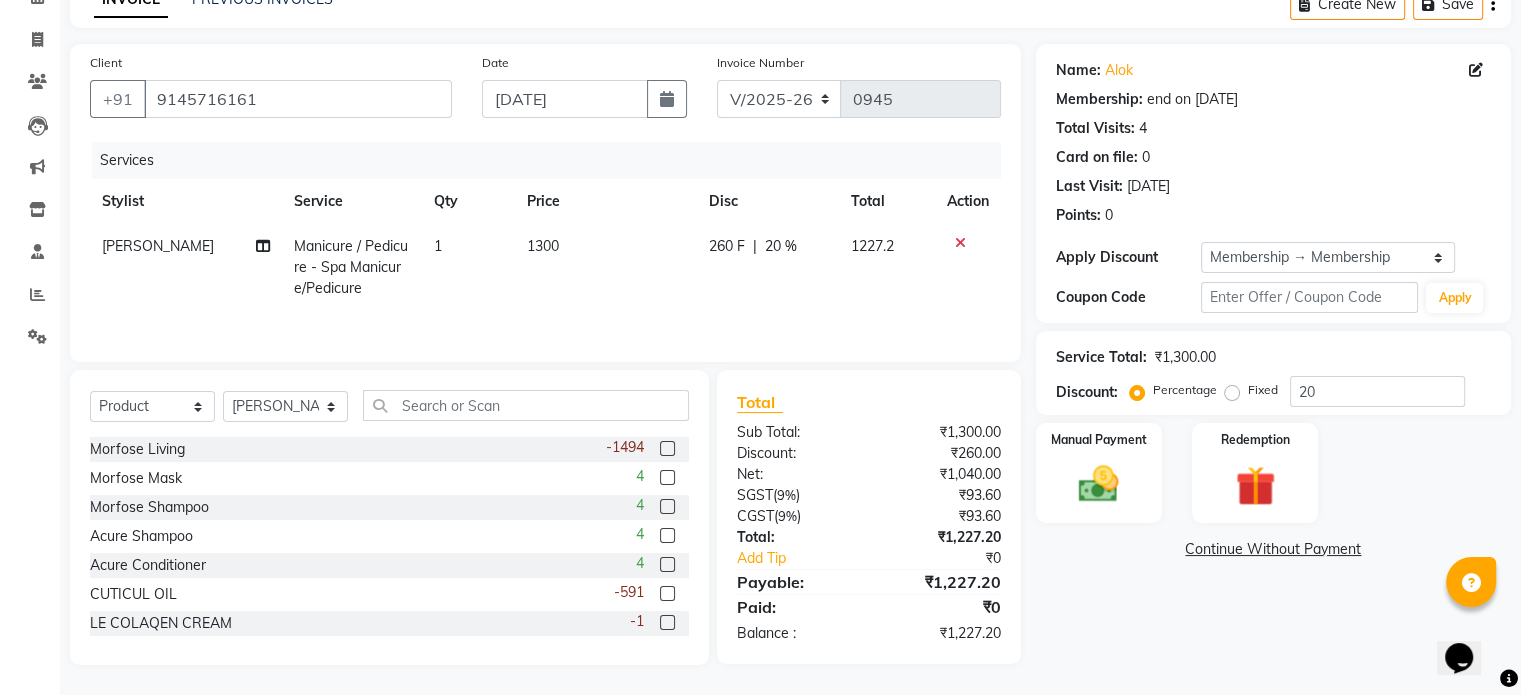 click on "Total Visits:  4" 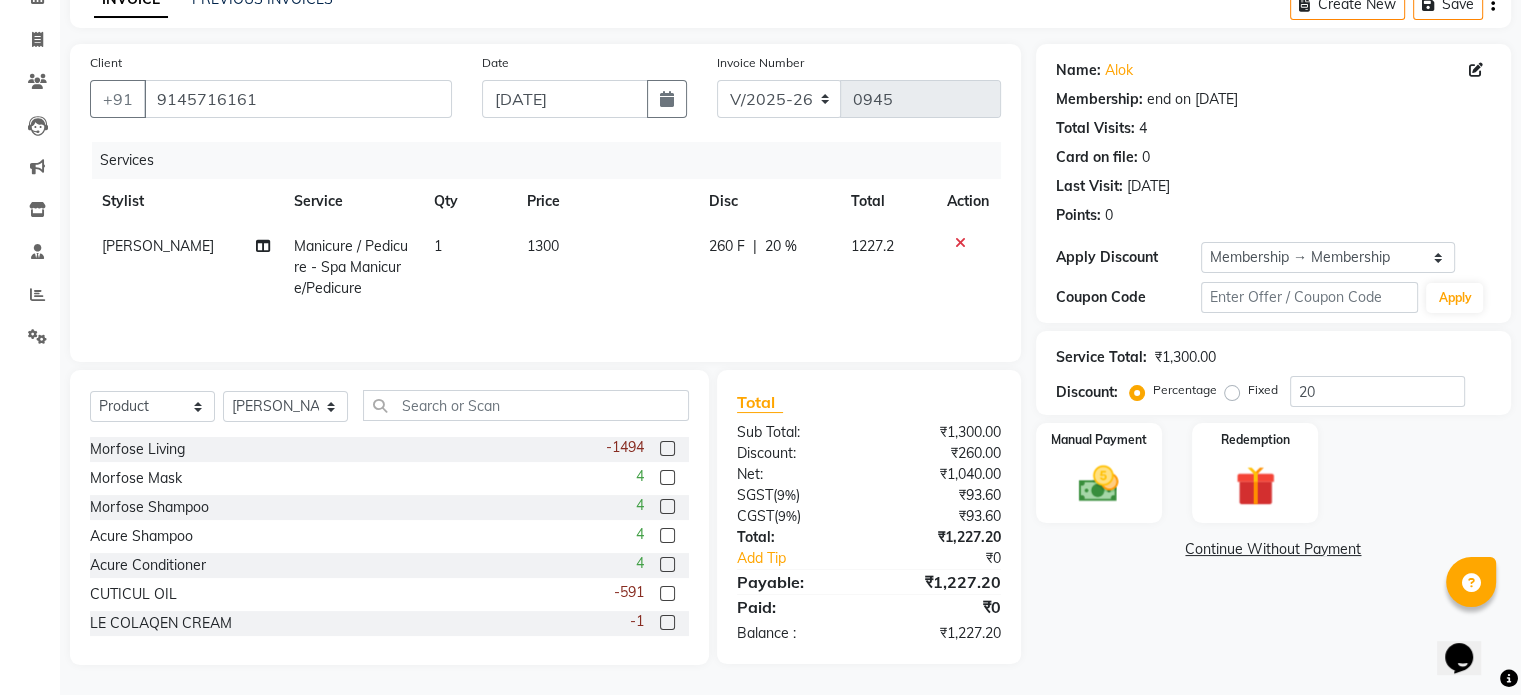 drag, startPoint x: 0, startPoint y: 39, endPoint x: 48, endPoint y: 371, distance: 335.45193 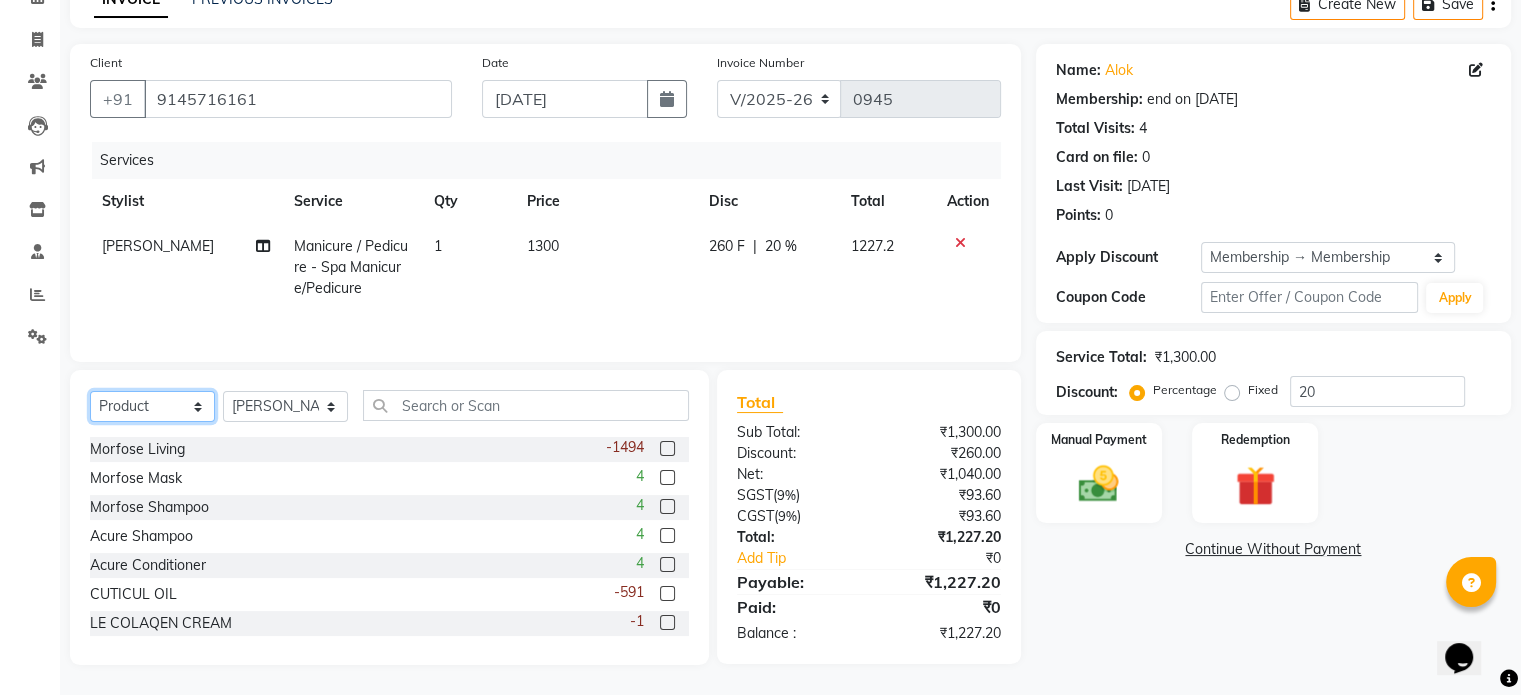 click on "Select  Service  Product  Membership  Package Voucher Prepaid Gift Card" 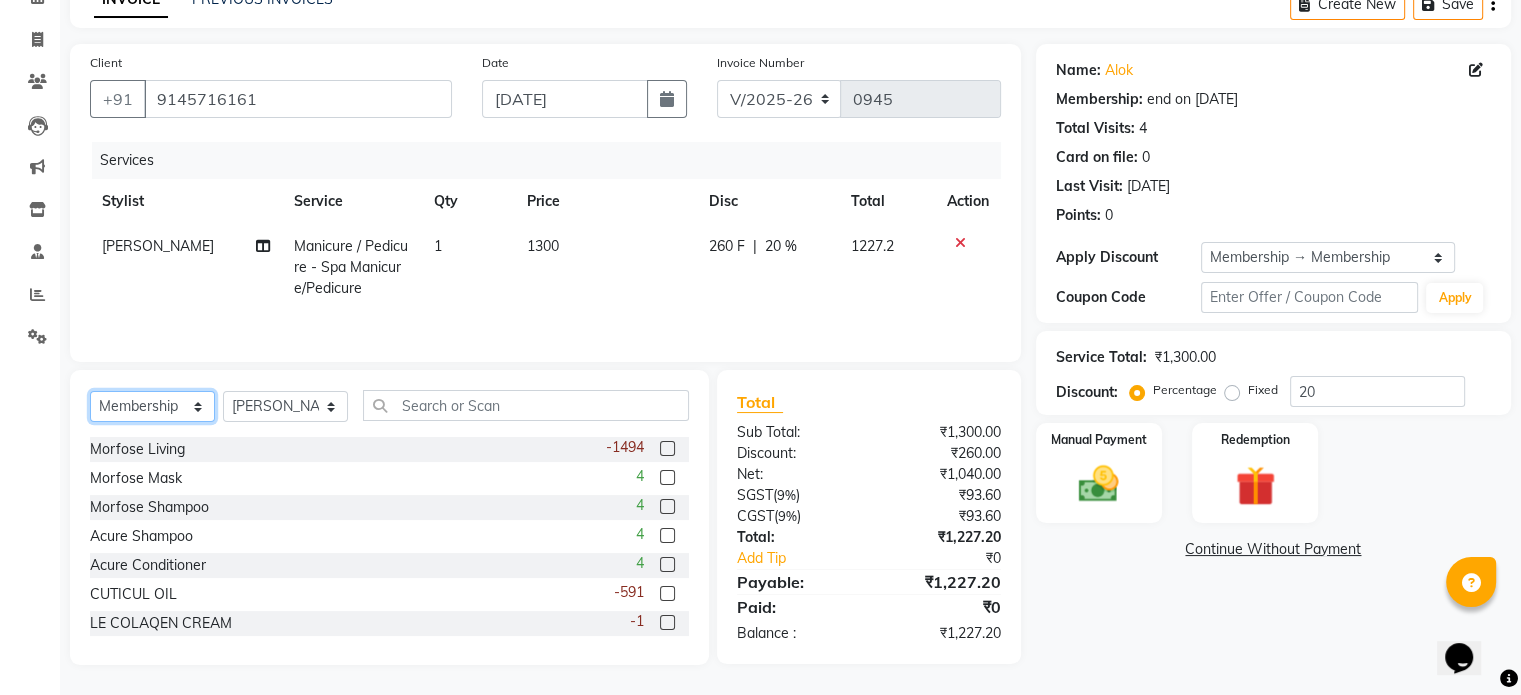 click on "Select  Service  Product  Membership  Package Voucher Prepaid Gift Card" 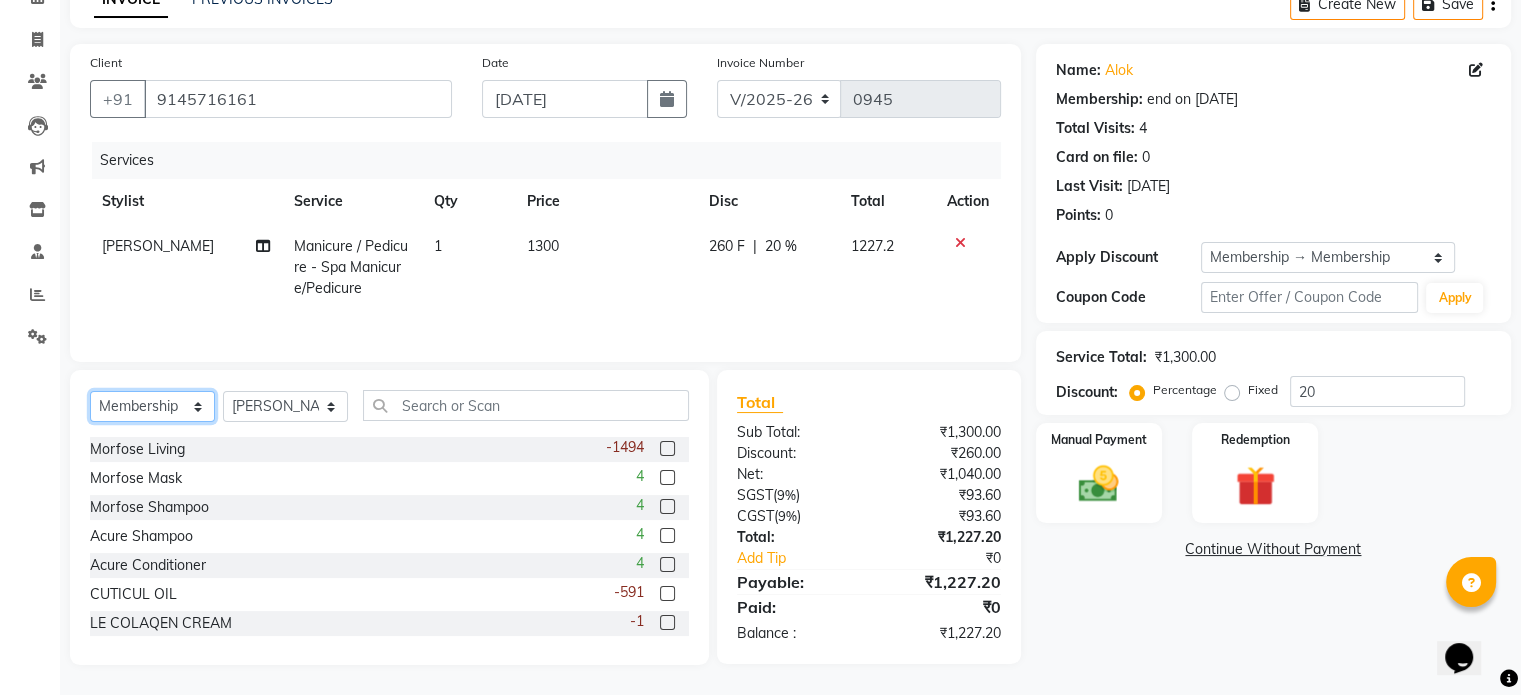 scroll, scrollTop: 105, scrollLeft: 0, axis: vertical 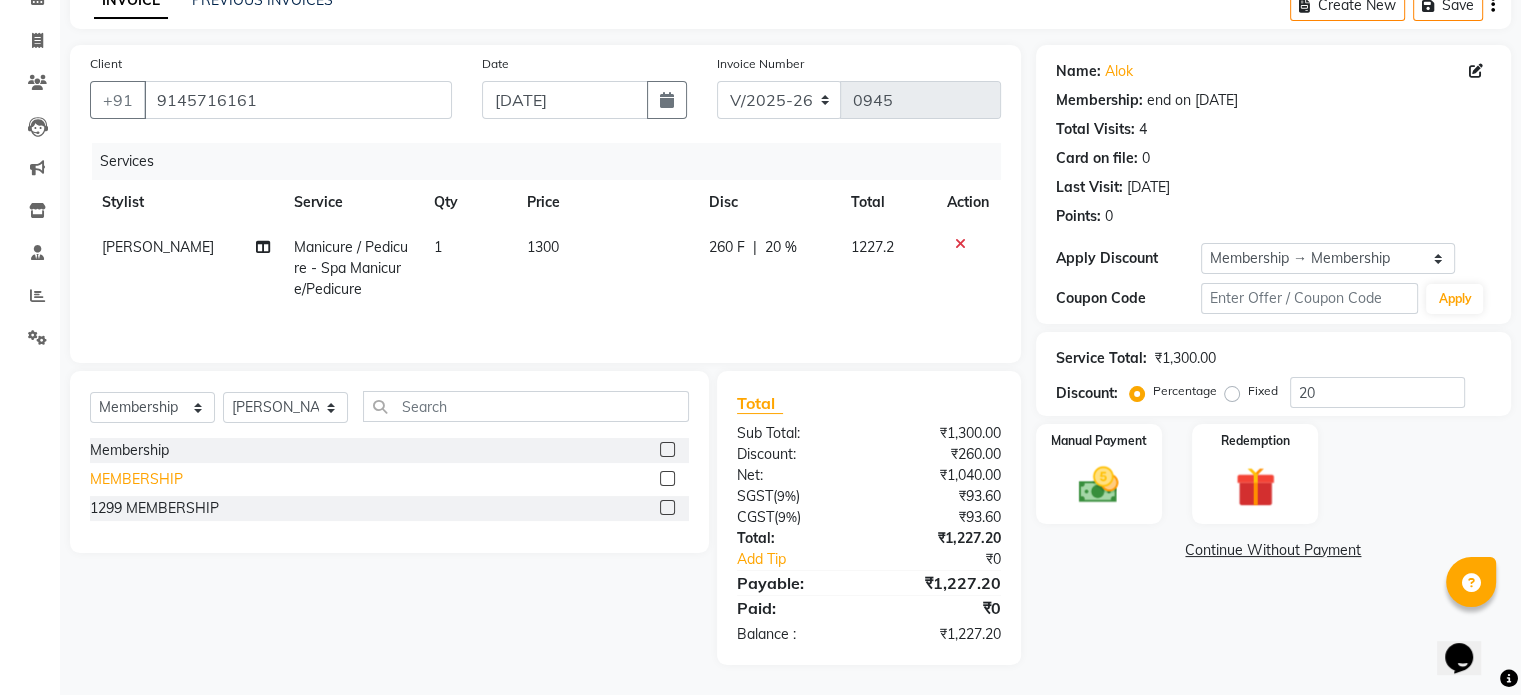 click on "MEMBERSHIP" 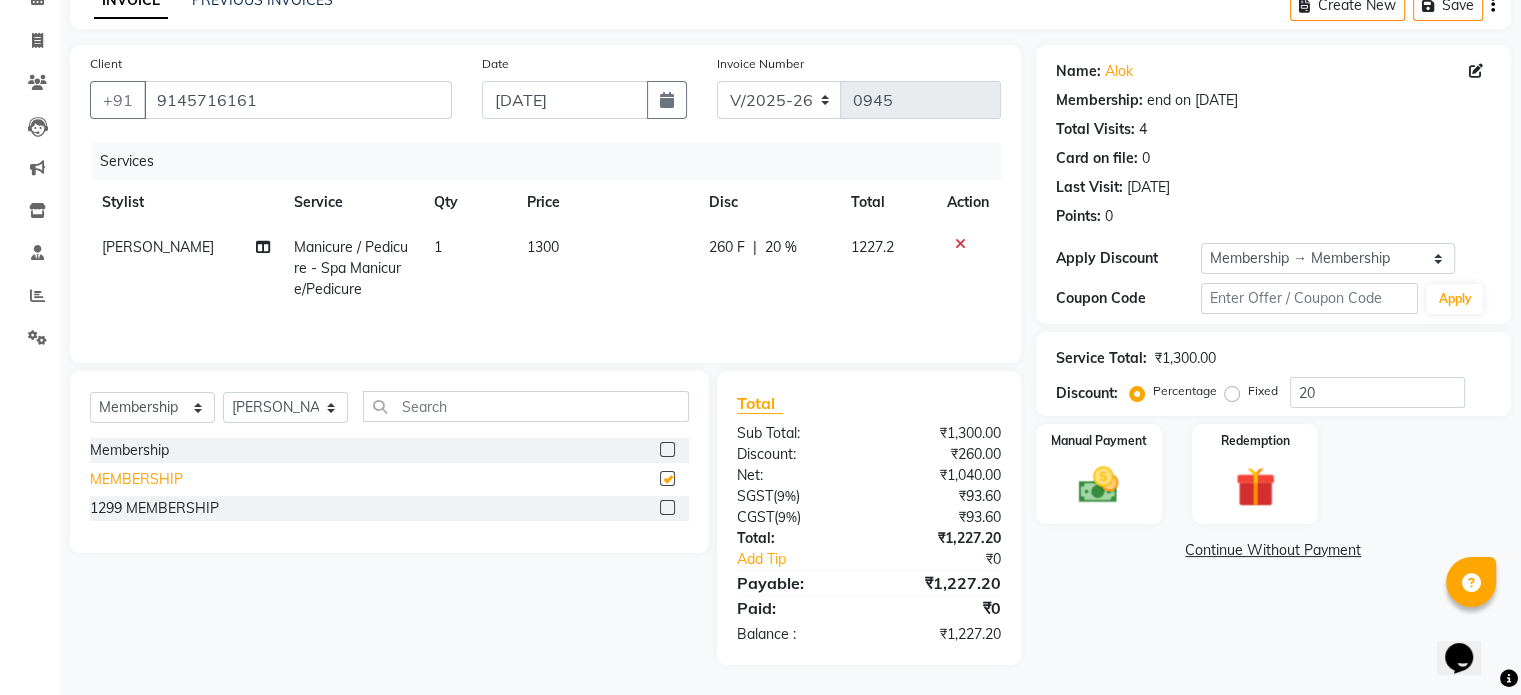 select on "select" 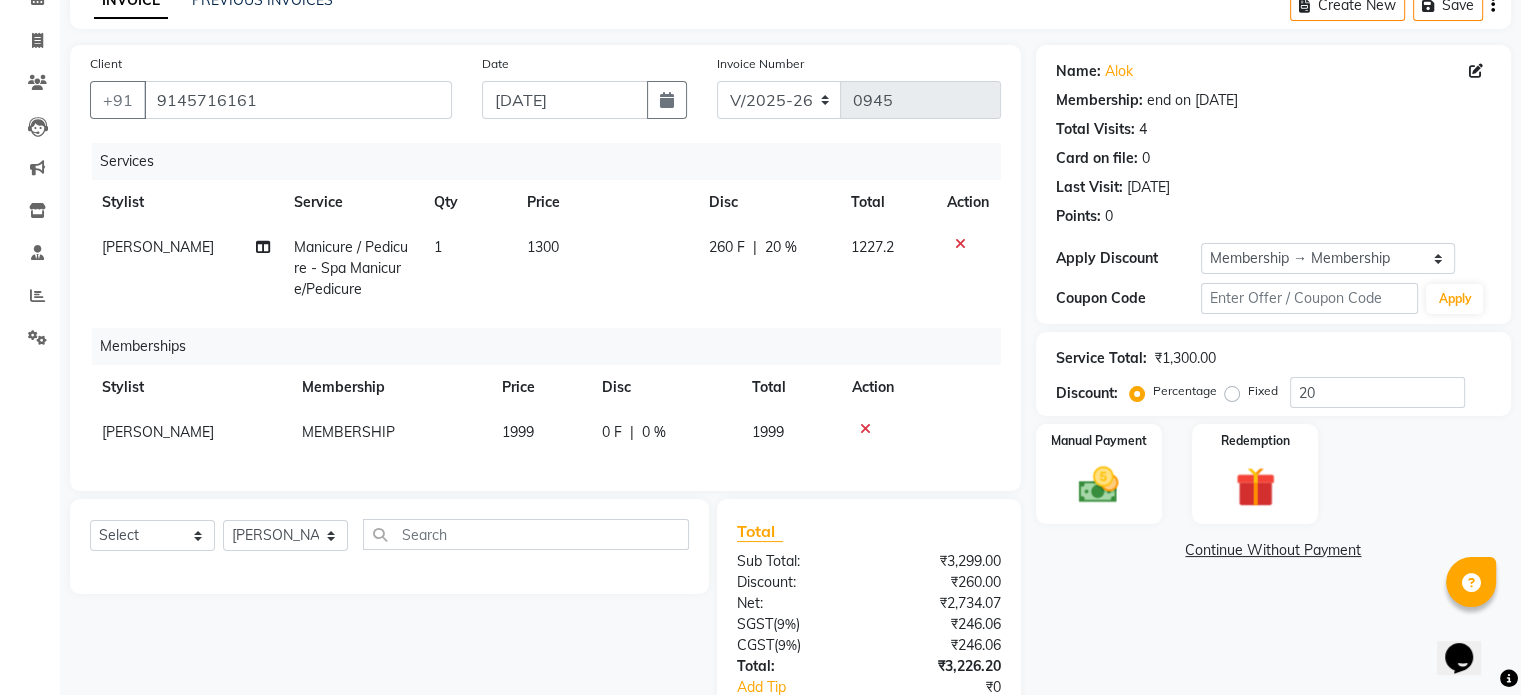 click on "1999" 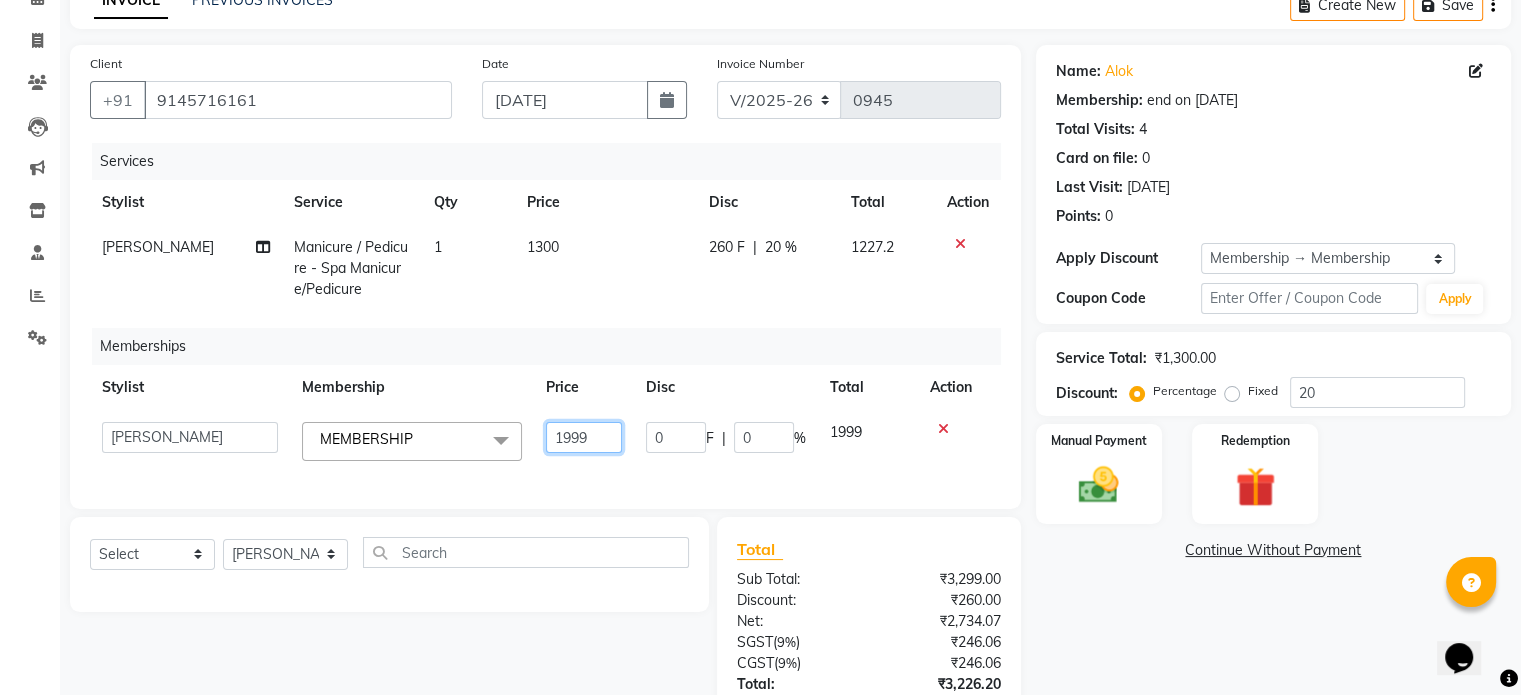 click on "1999" 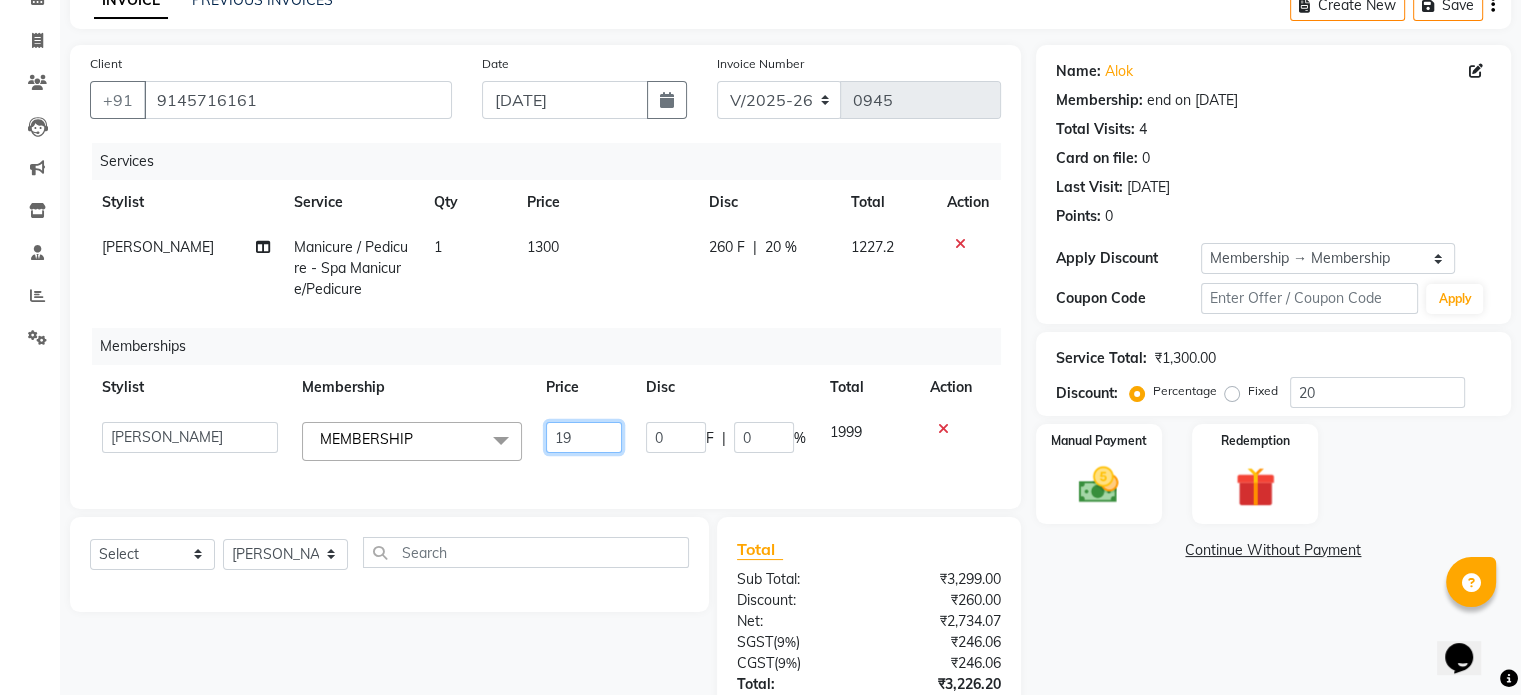type on "1" 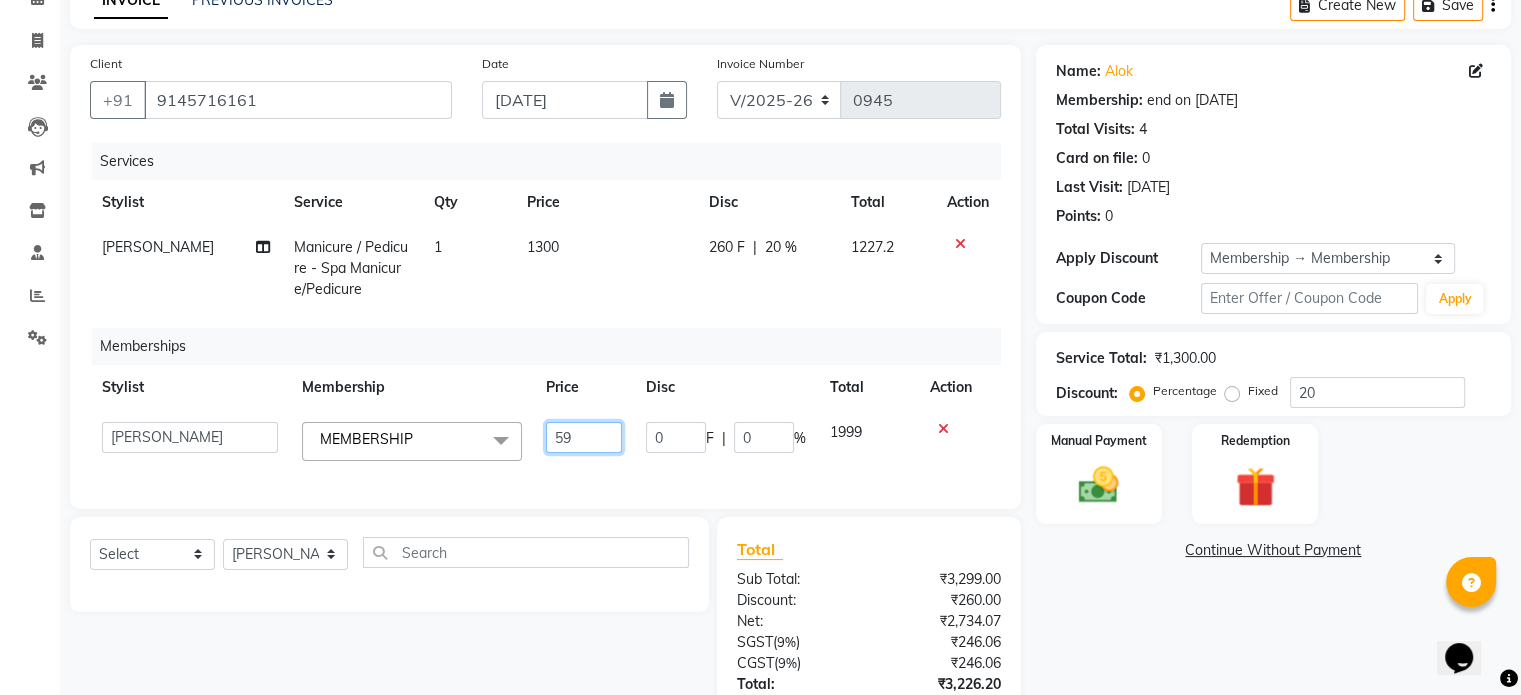 type on "590" 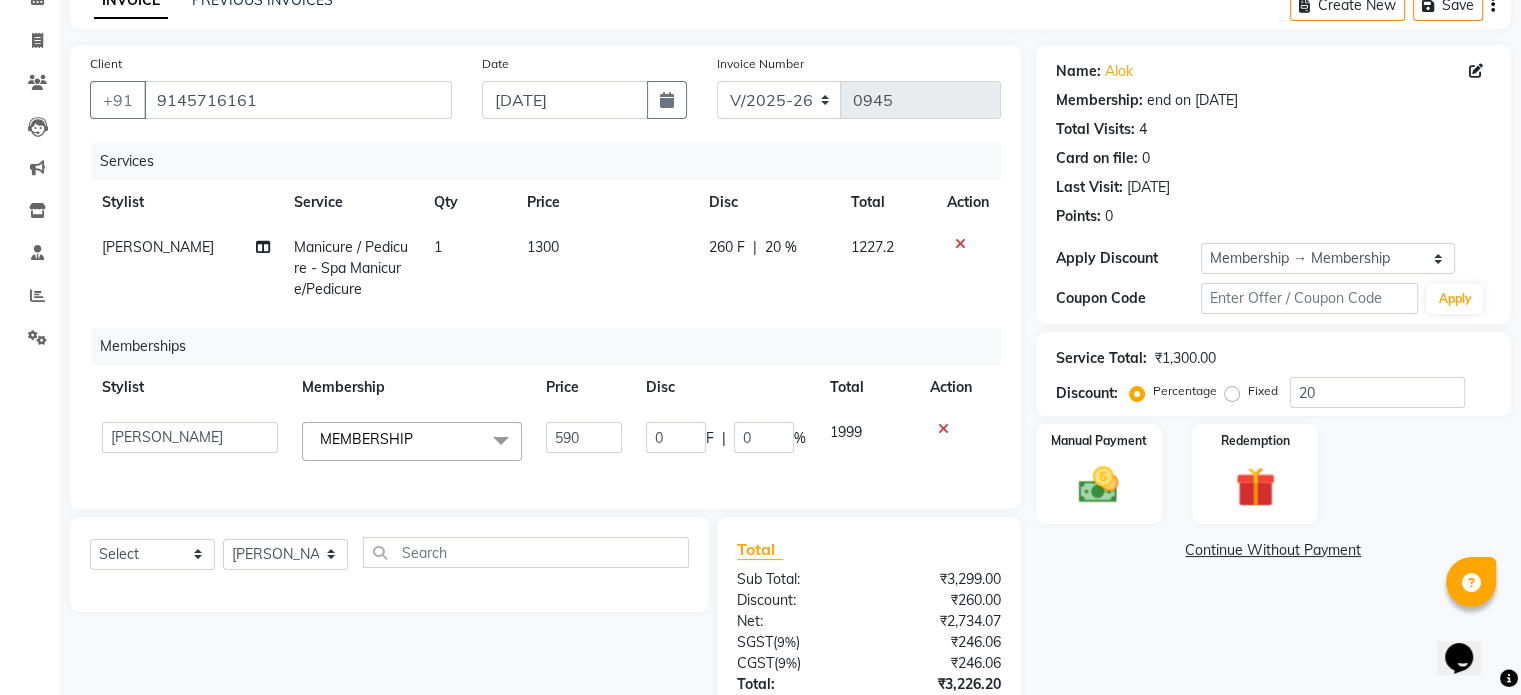 drag, startPoint x: 615, startPoint y: 308, endPoint x: 632, endPoint y: 293, distance: 22.671568 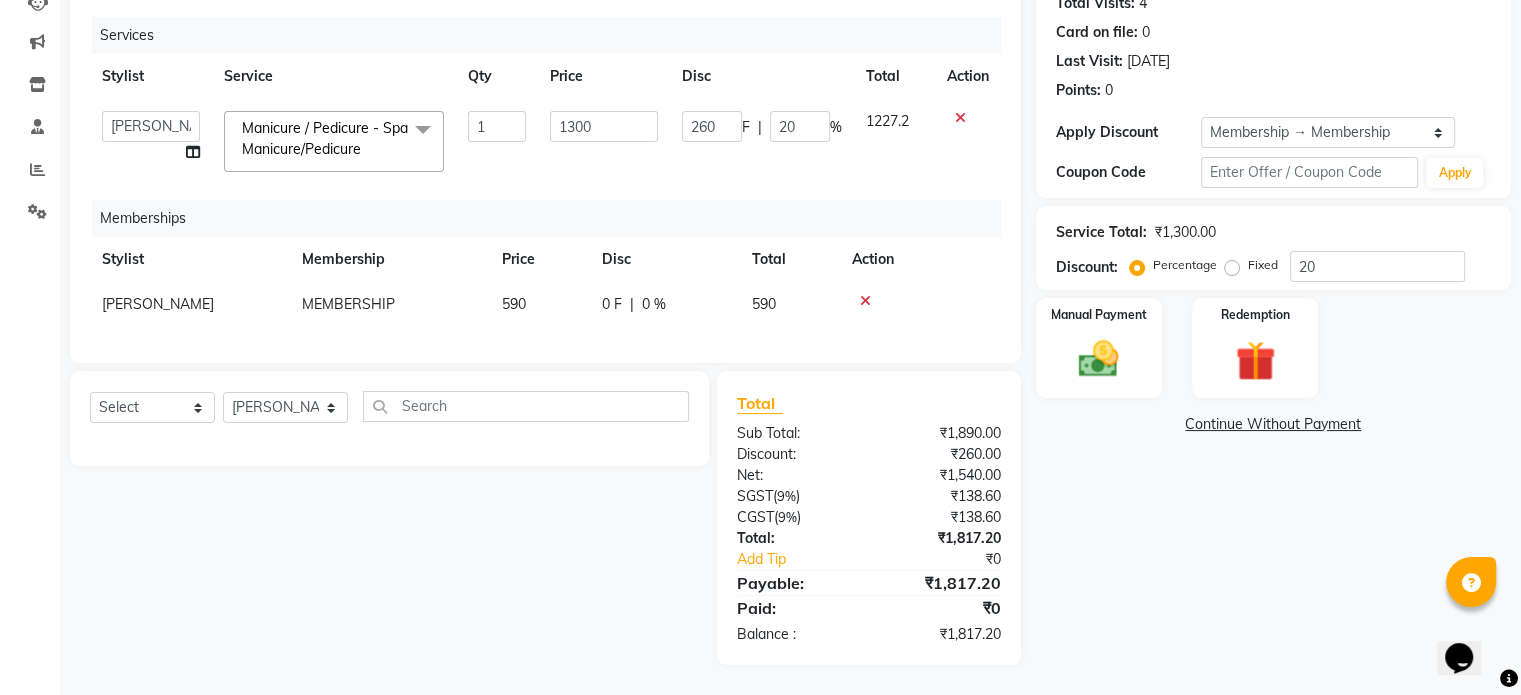 scroll, scrollTop: 146, scrollLeft: 0, axis: vertical 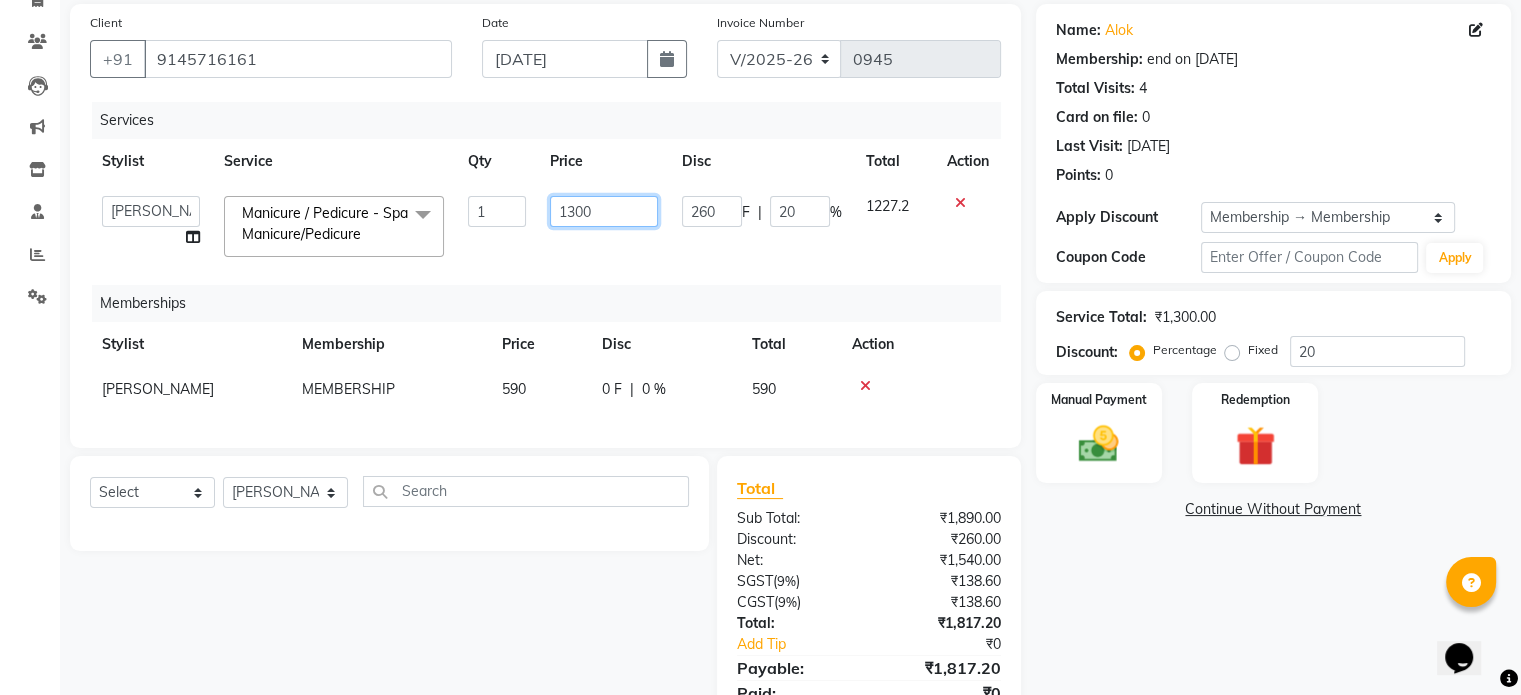 click on "1300" 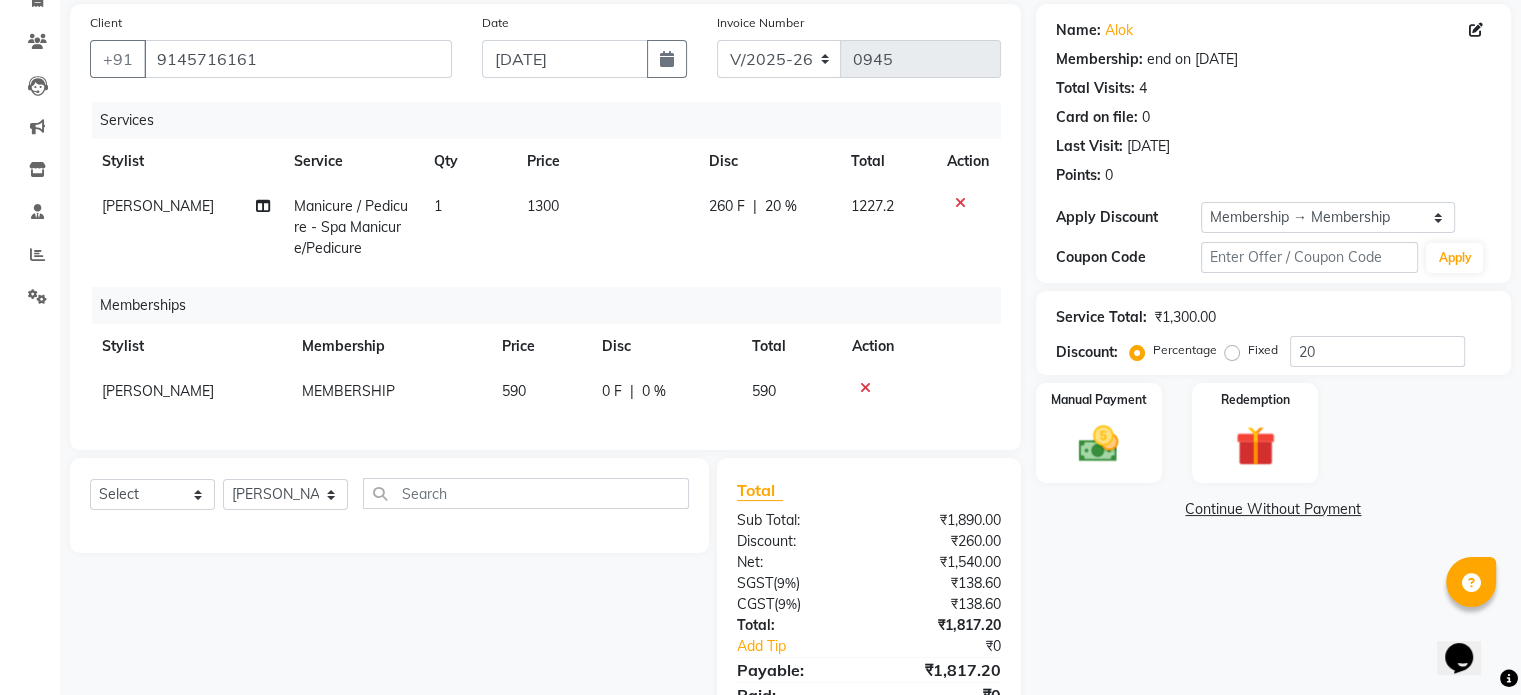 click on "20 %" 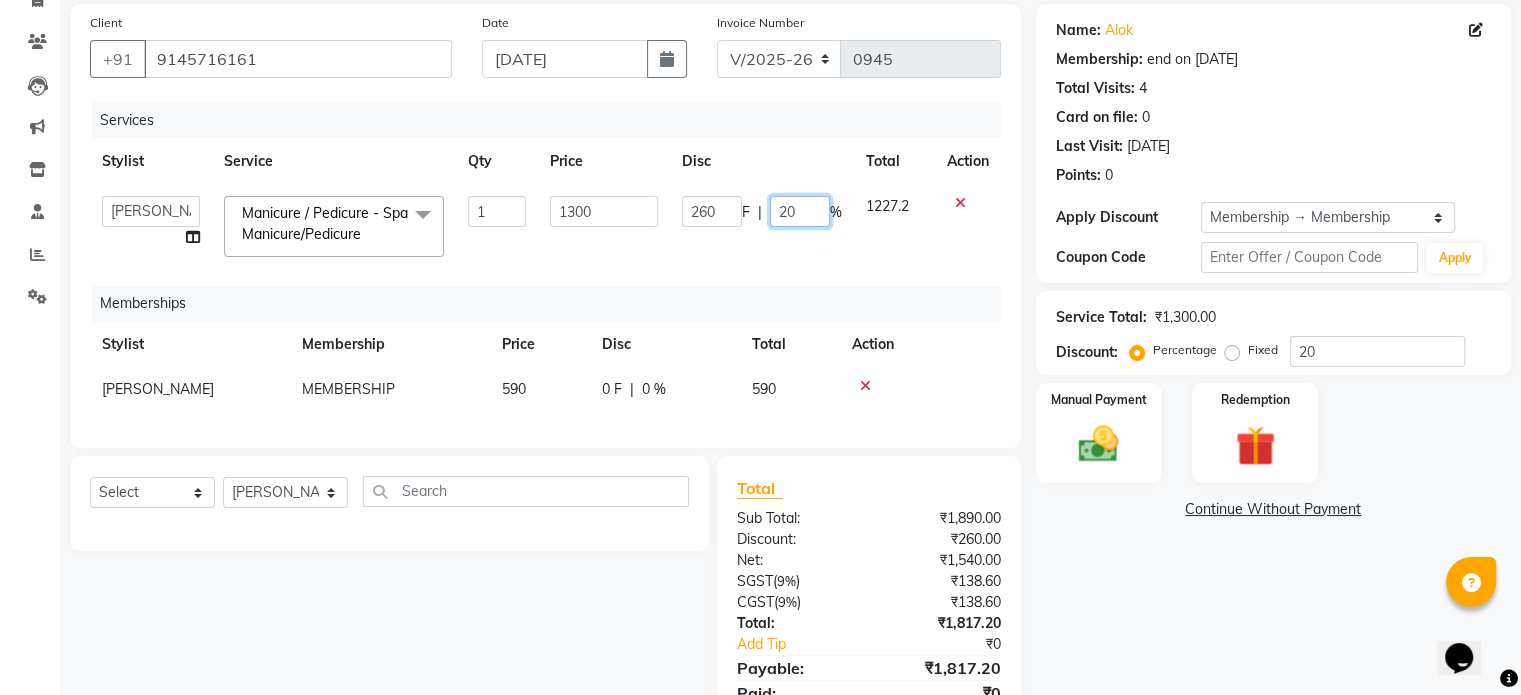 click on "260 F | 20 %" 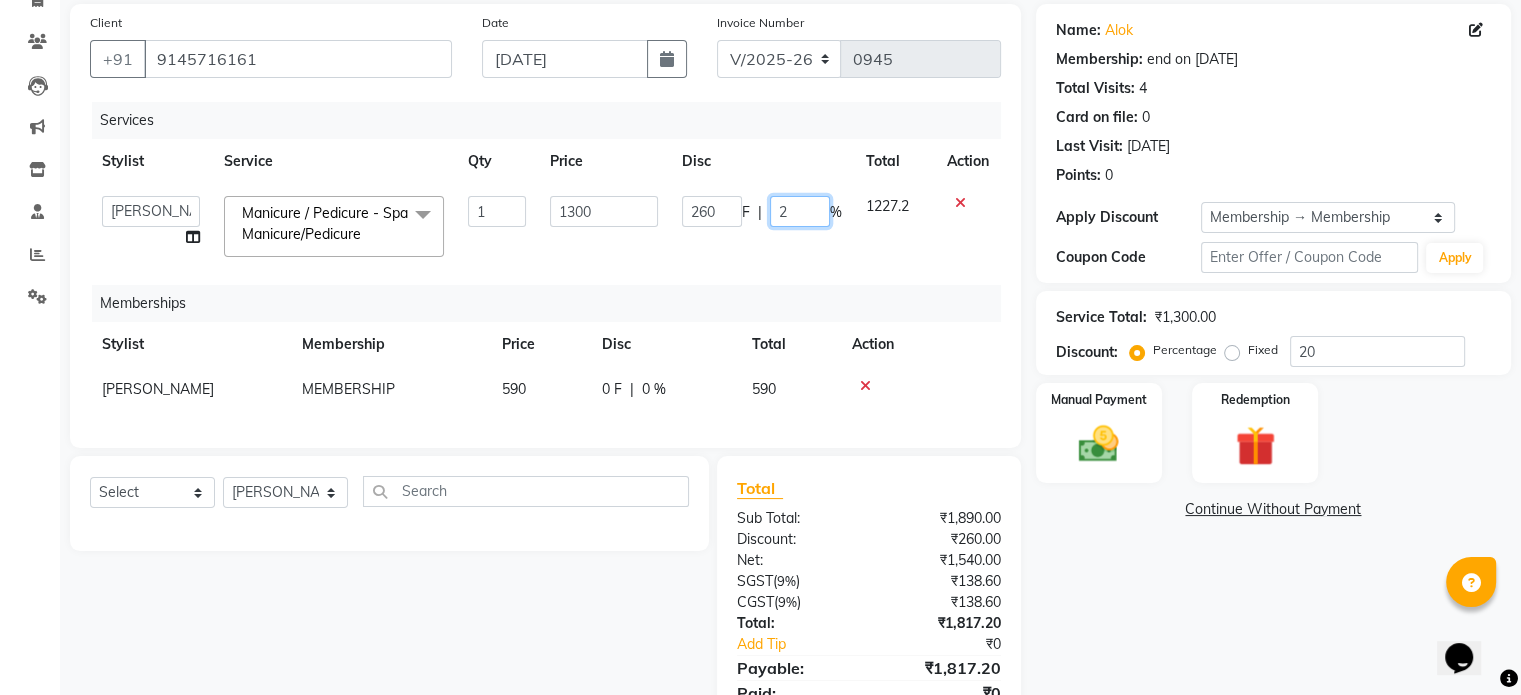 type 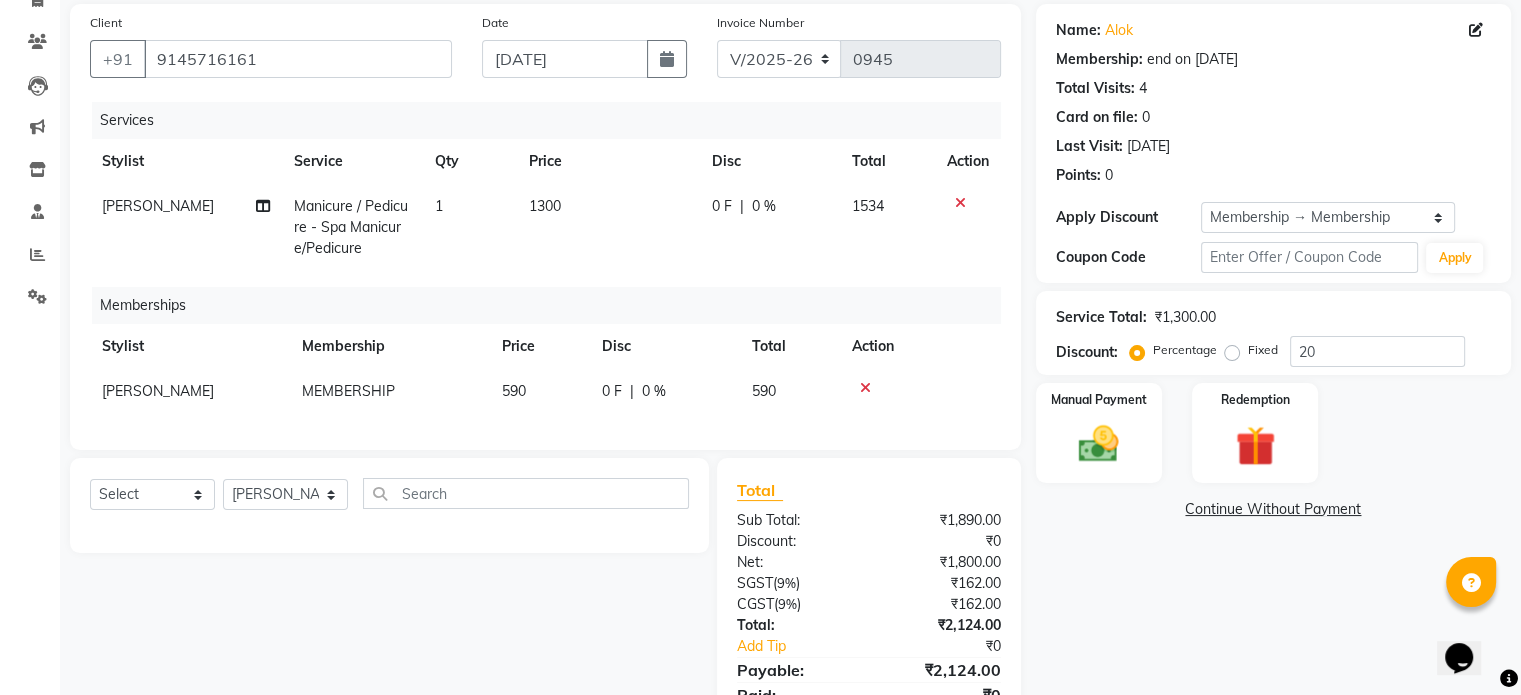 scroll, scrollTop: 248, scrollLeft: 0, axis: vertical 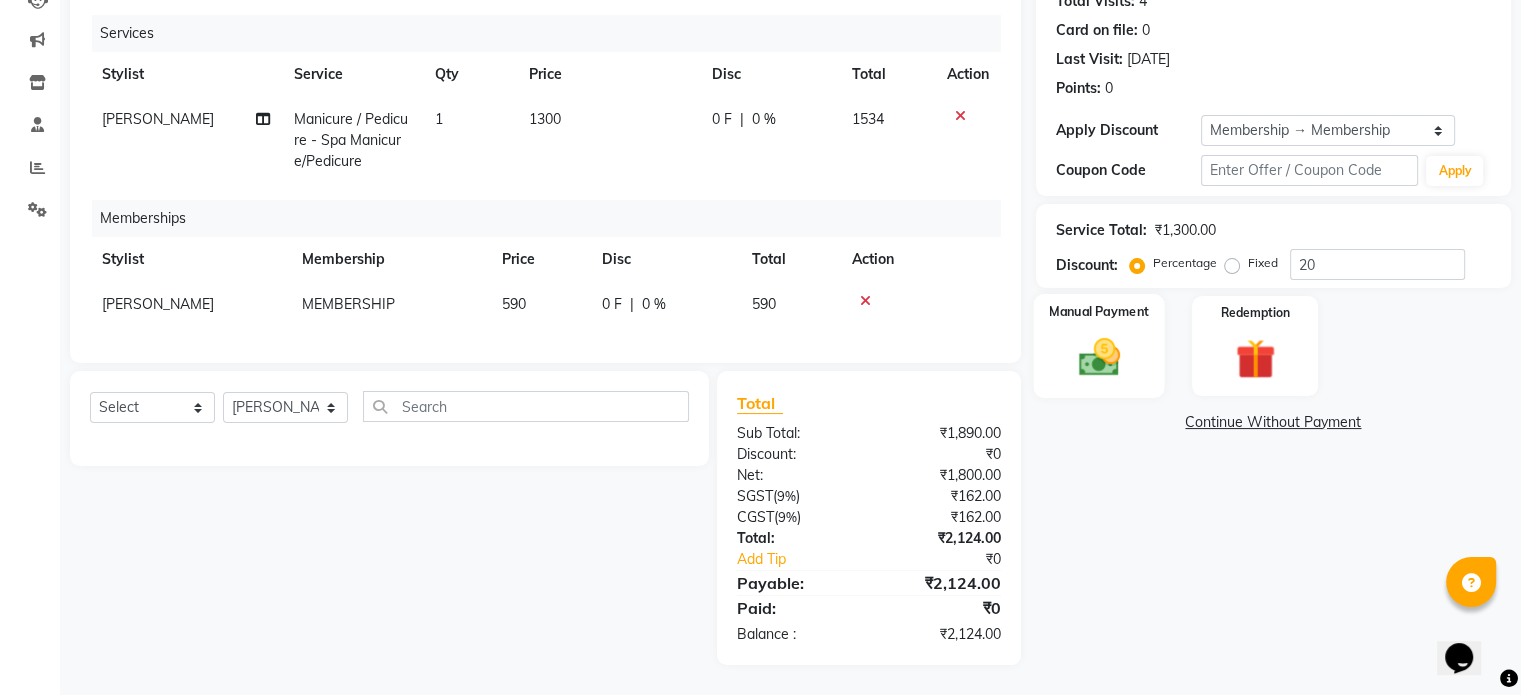 click on "Manual Payment" 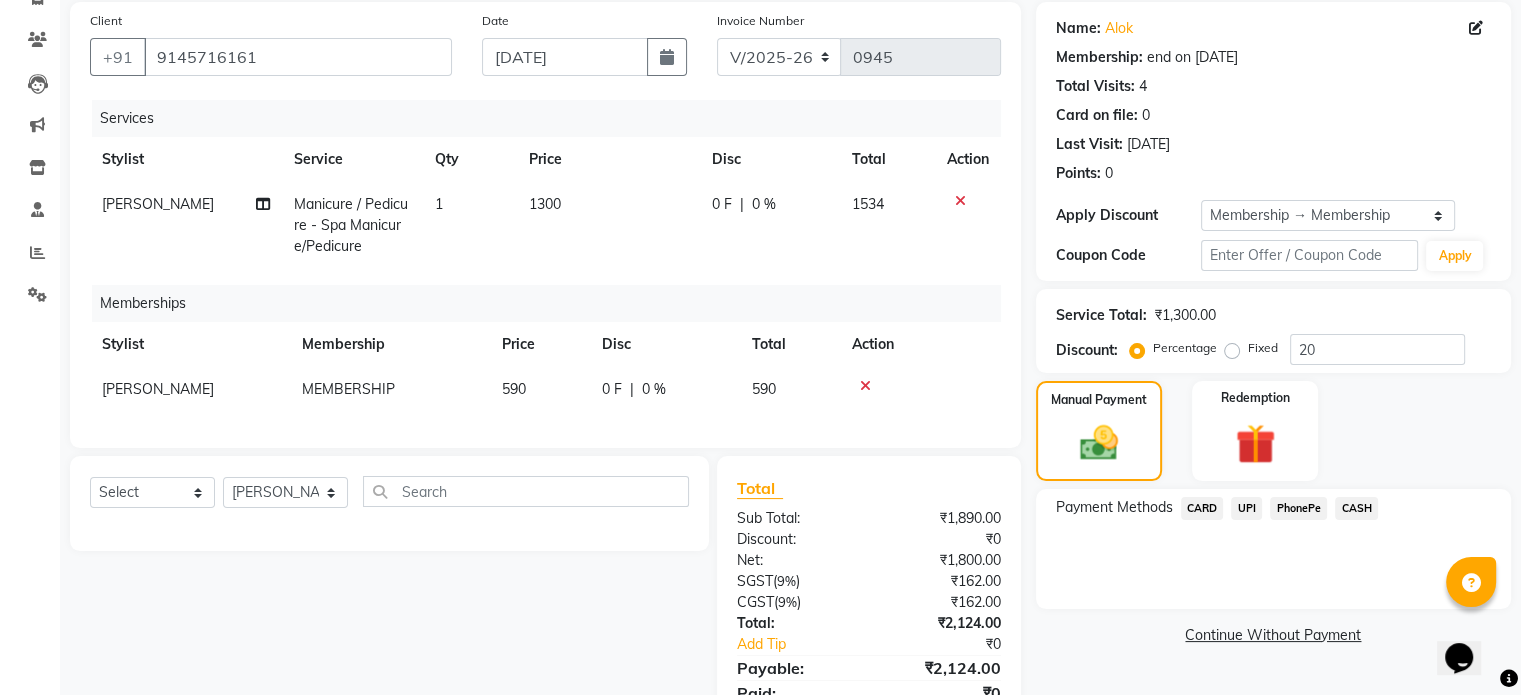 scroll, scrollTop: 248, scrollLeft: 0, axis: vertical 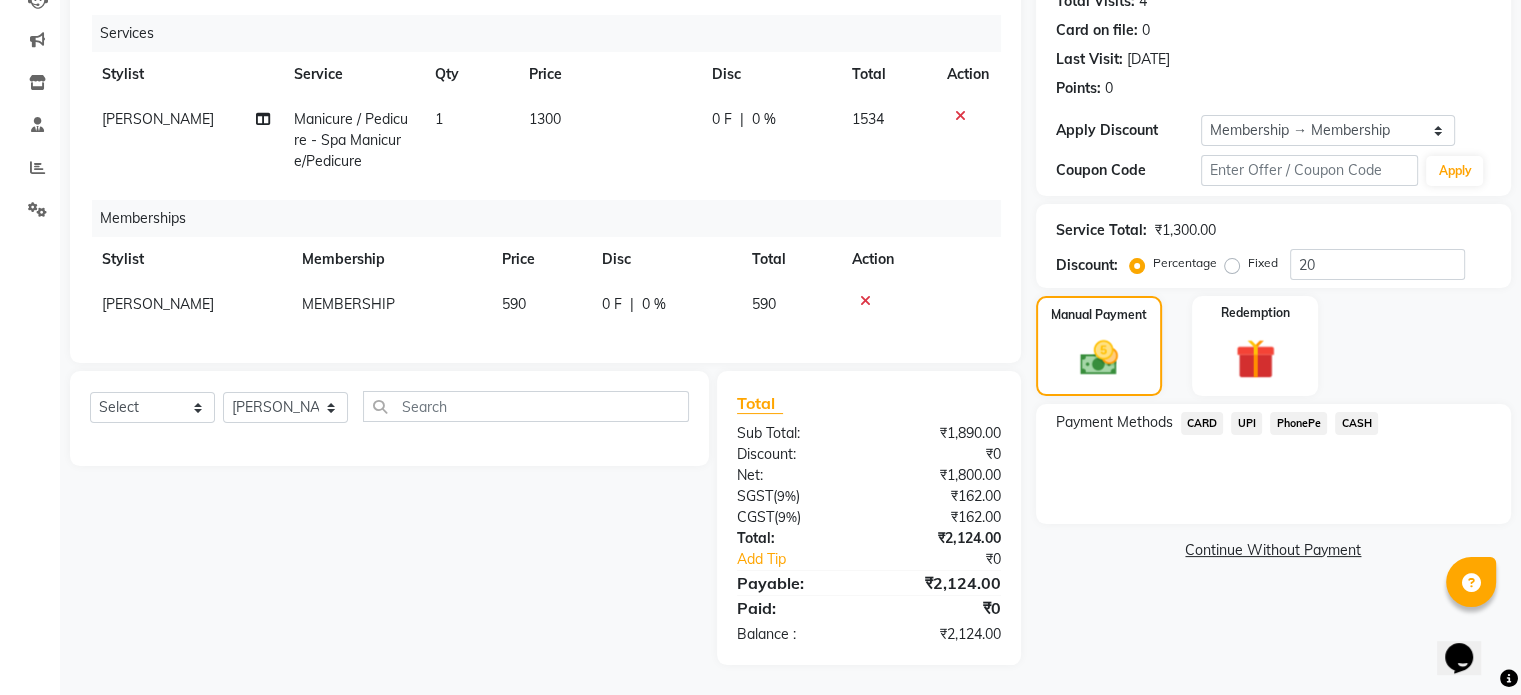 click on "UPI" 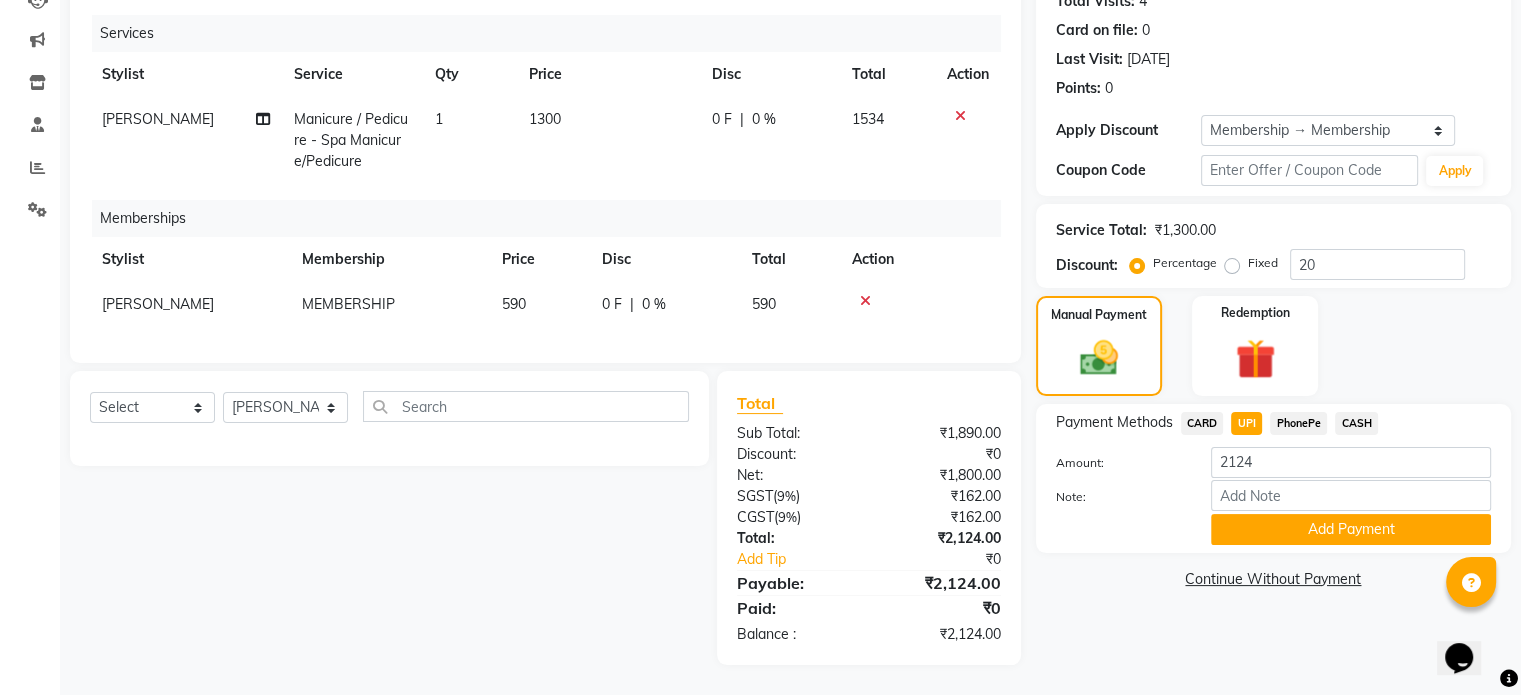 click on "CARD" 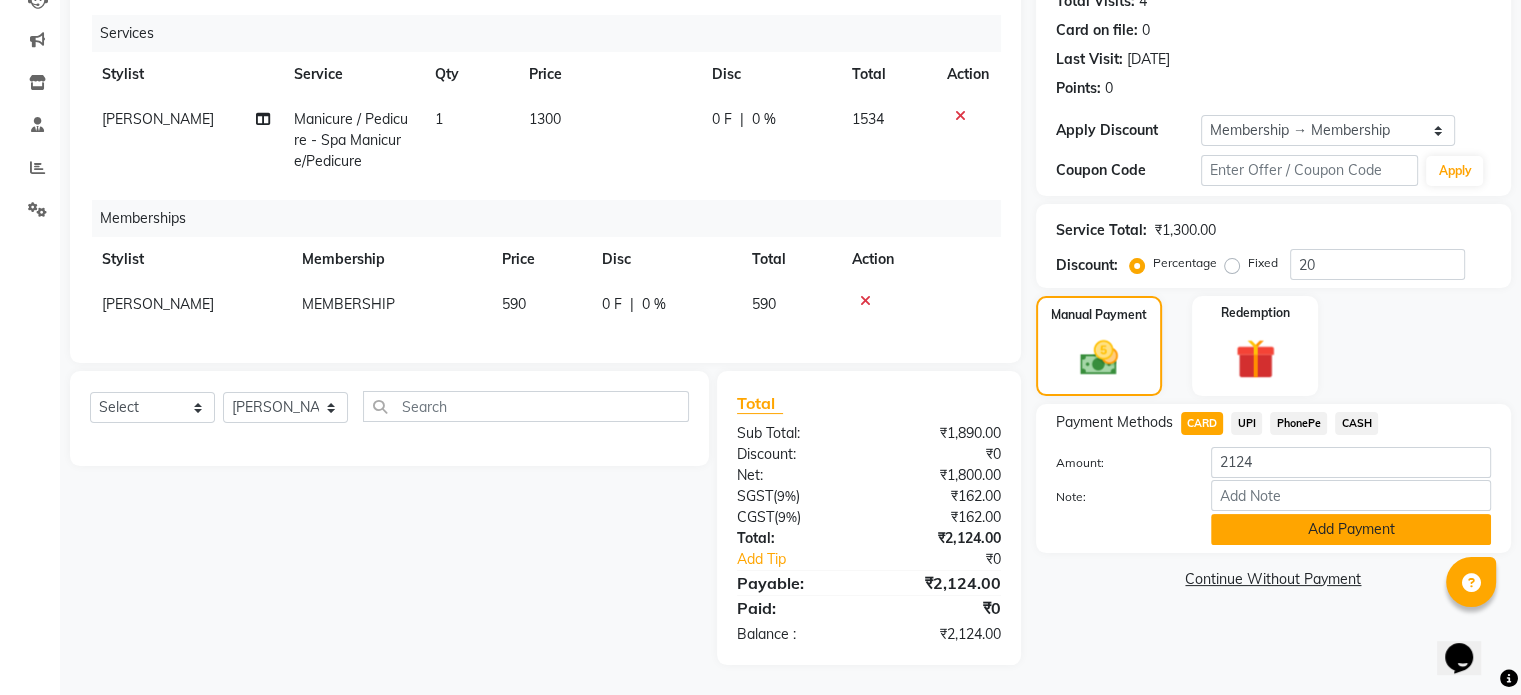 click on "Add Payment" 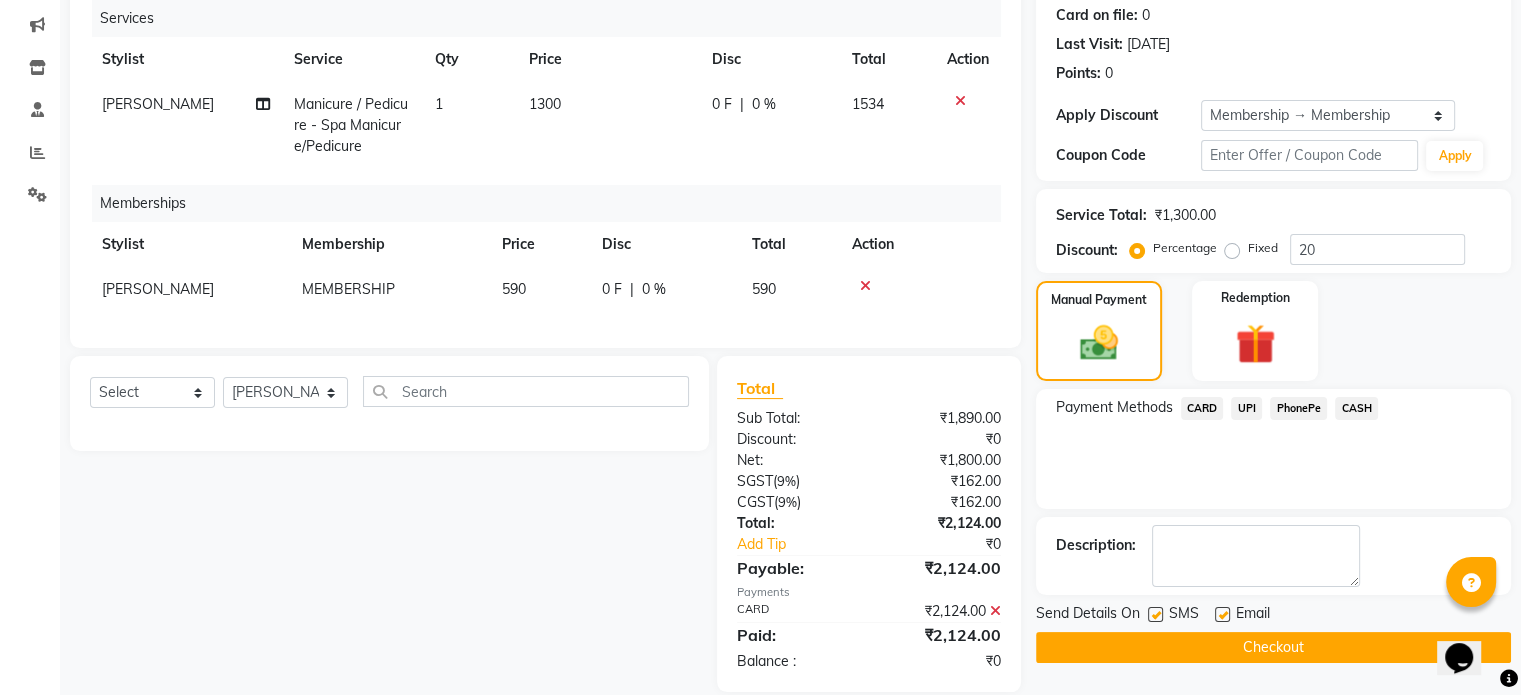 click on "Checkout" 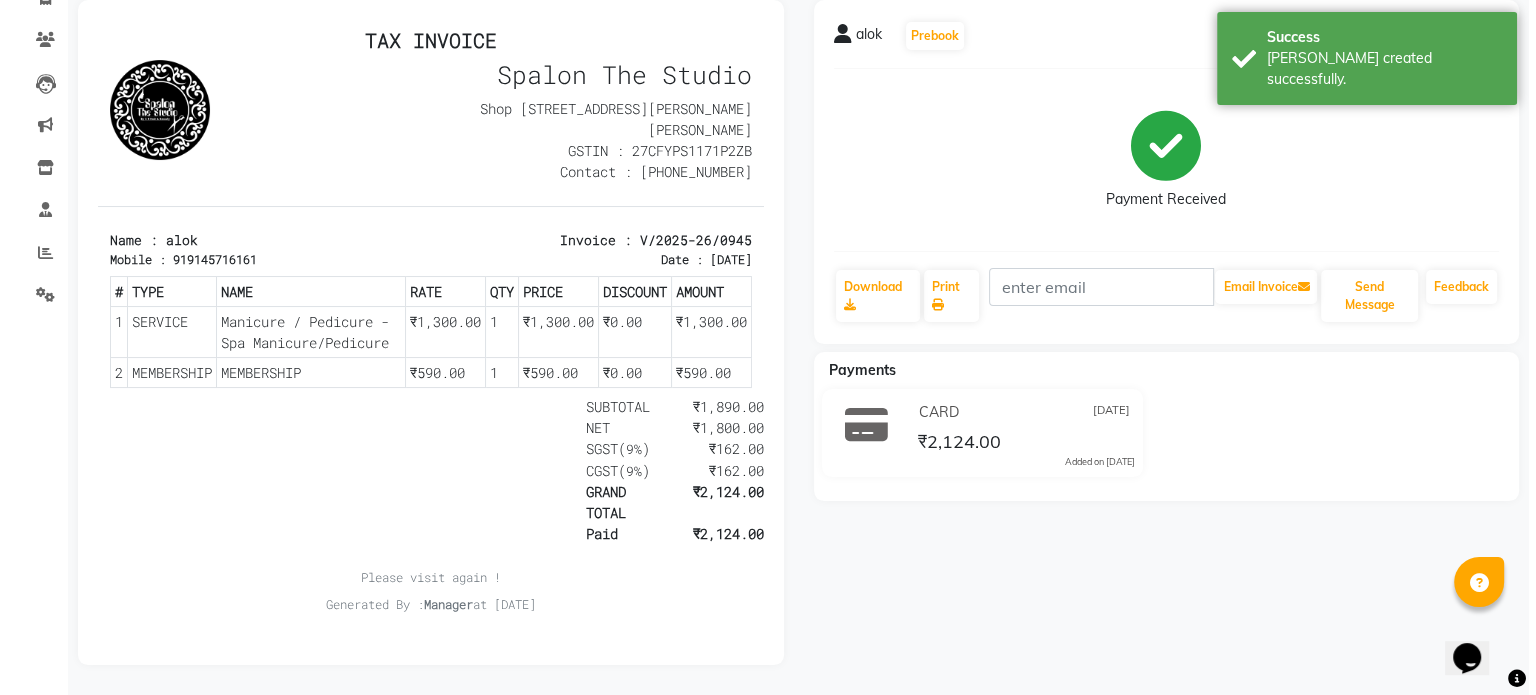 scroll, scrollTop: 0, scrollLeft: 0, axis: both 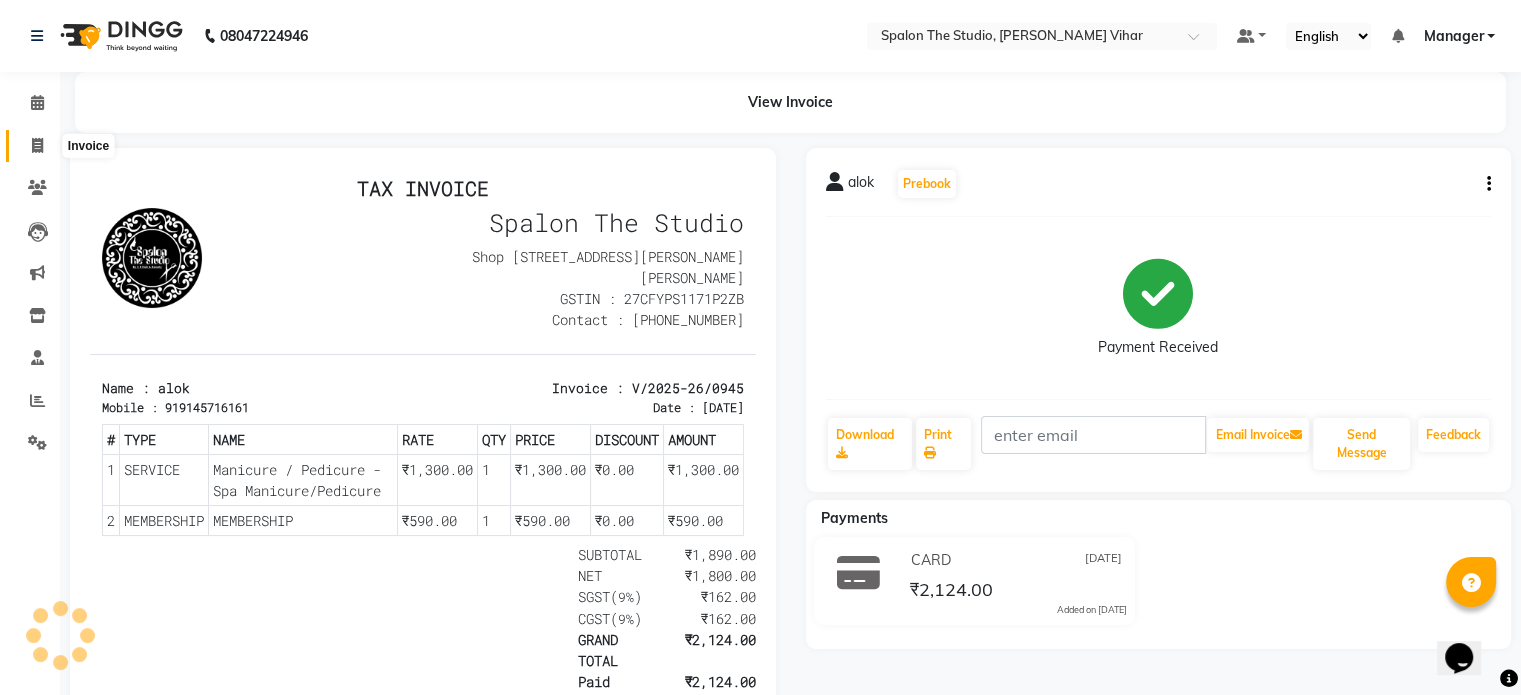 click 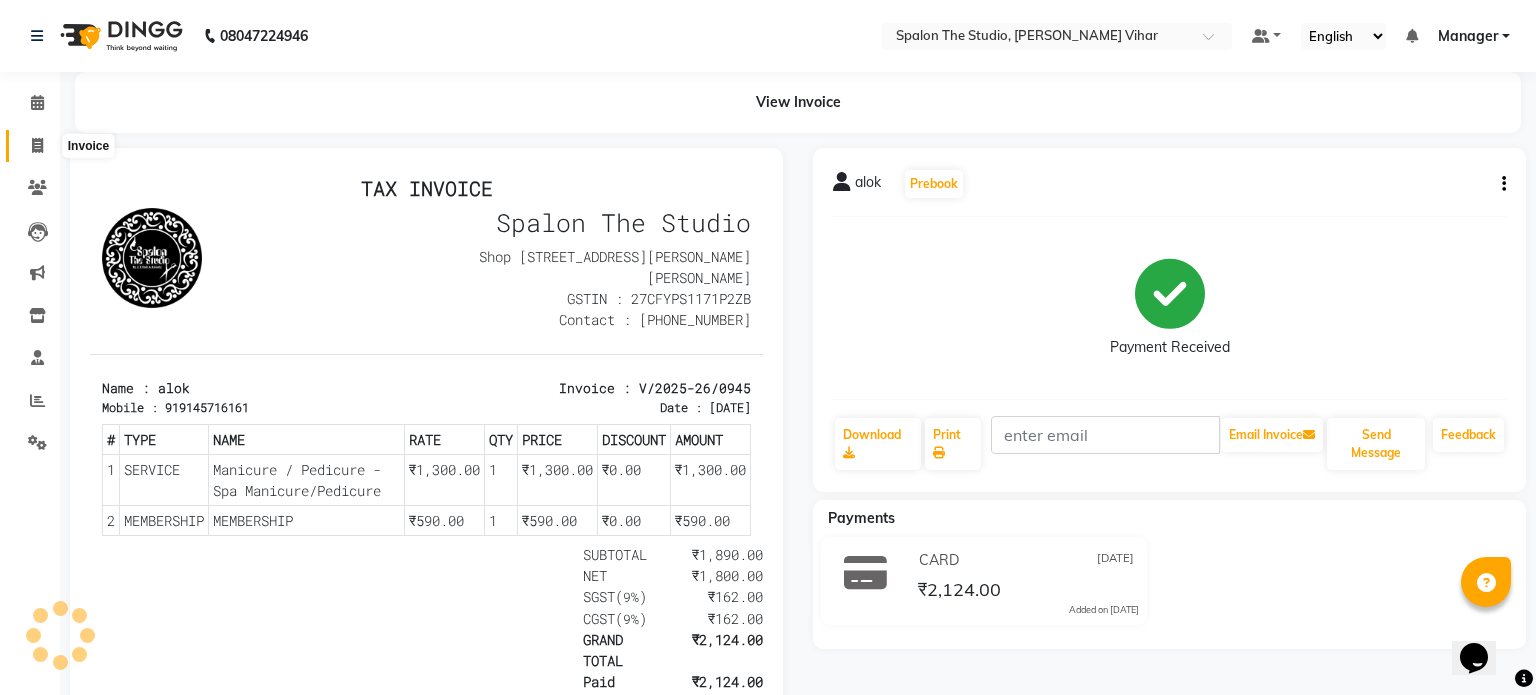 select on "service" 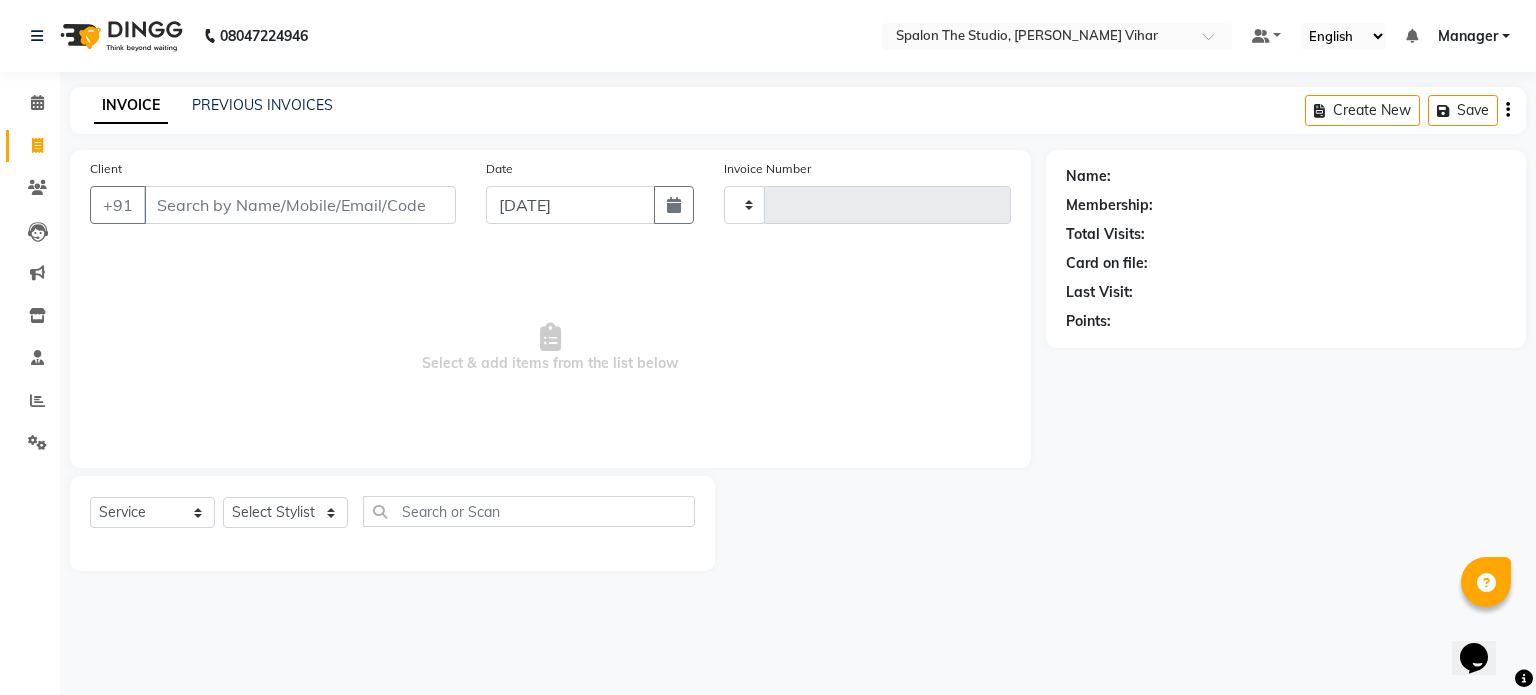 type on "0946" 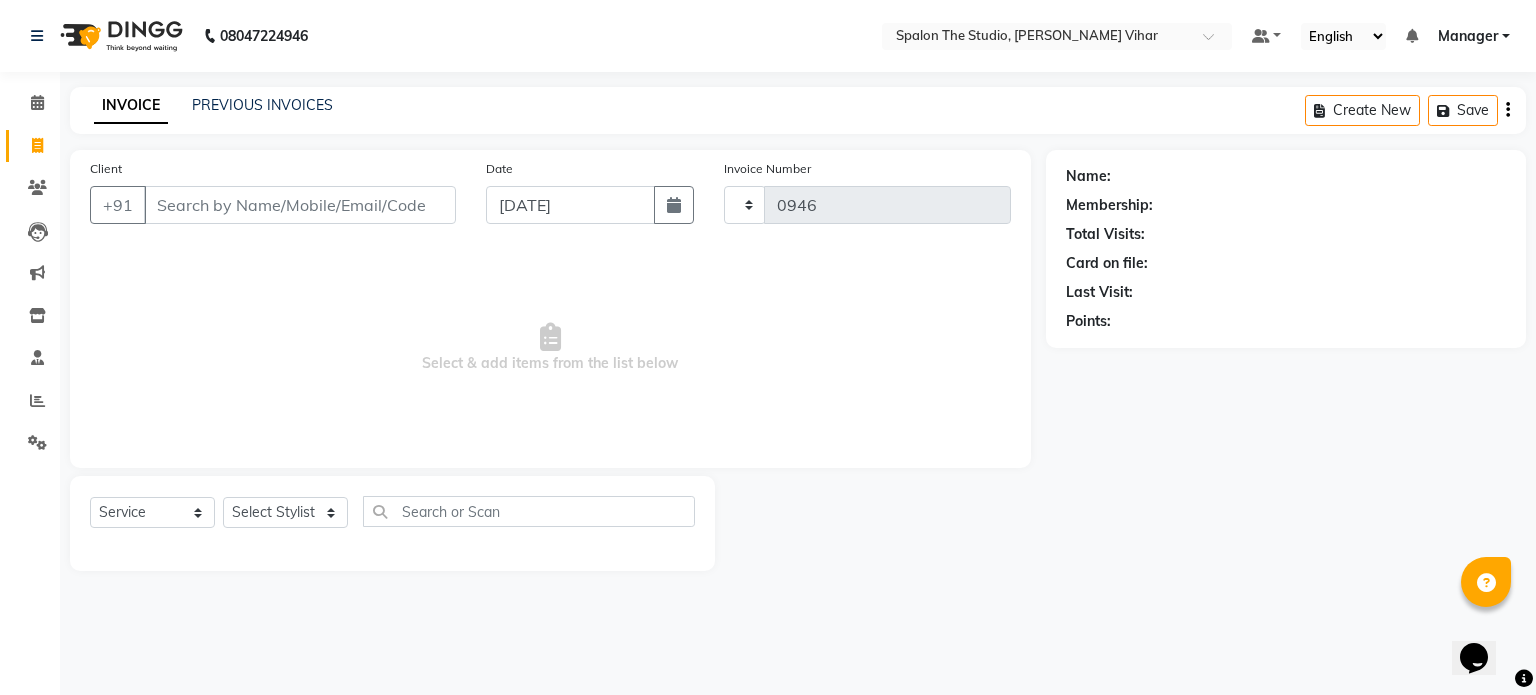 select on "903" 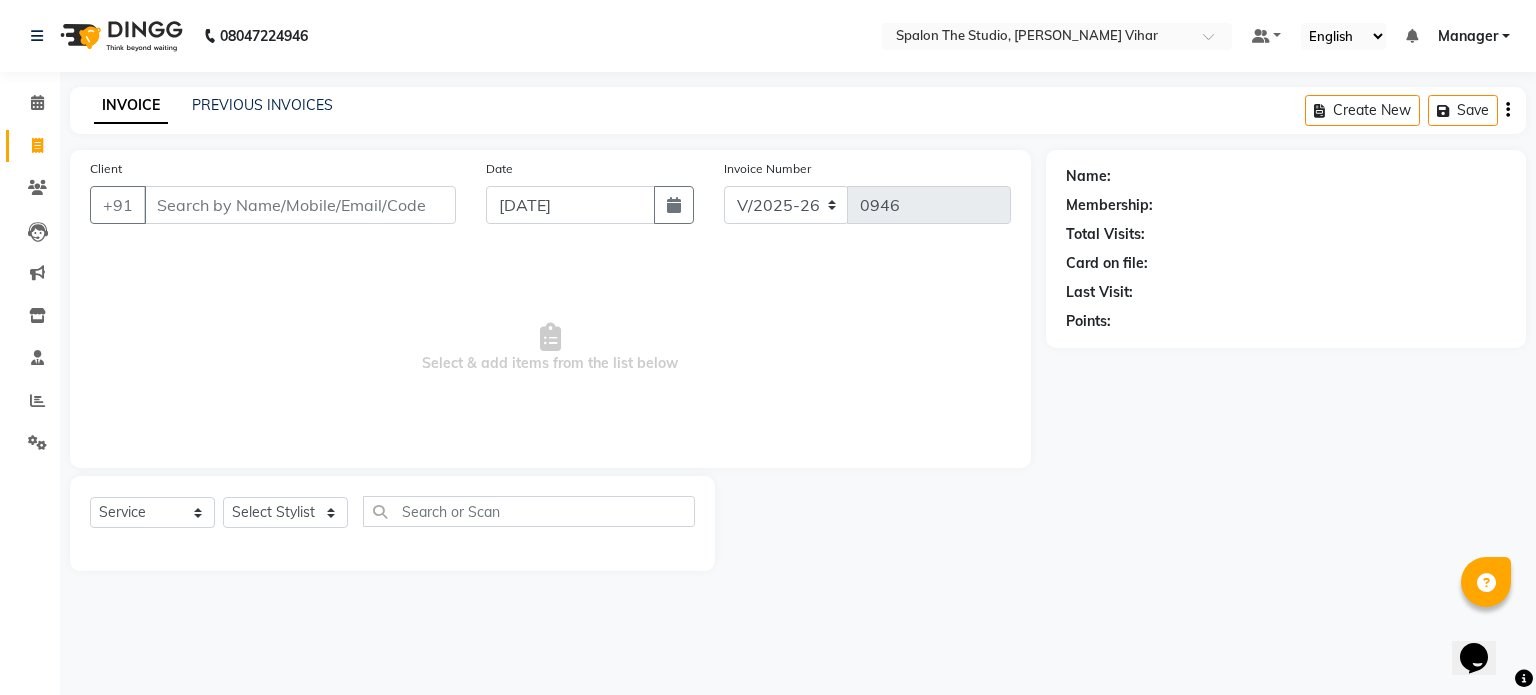 click on "Client" at bounding box center [300, 205] 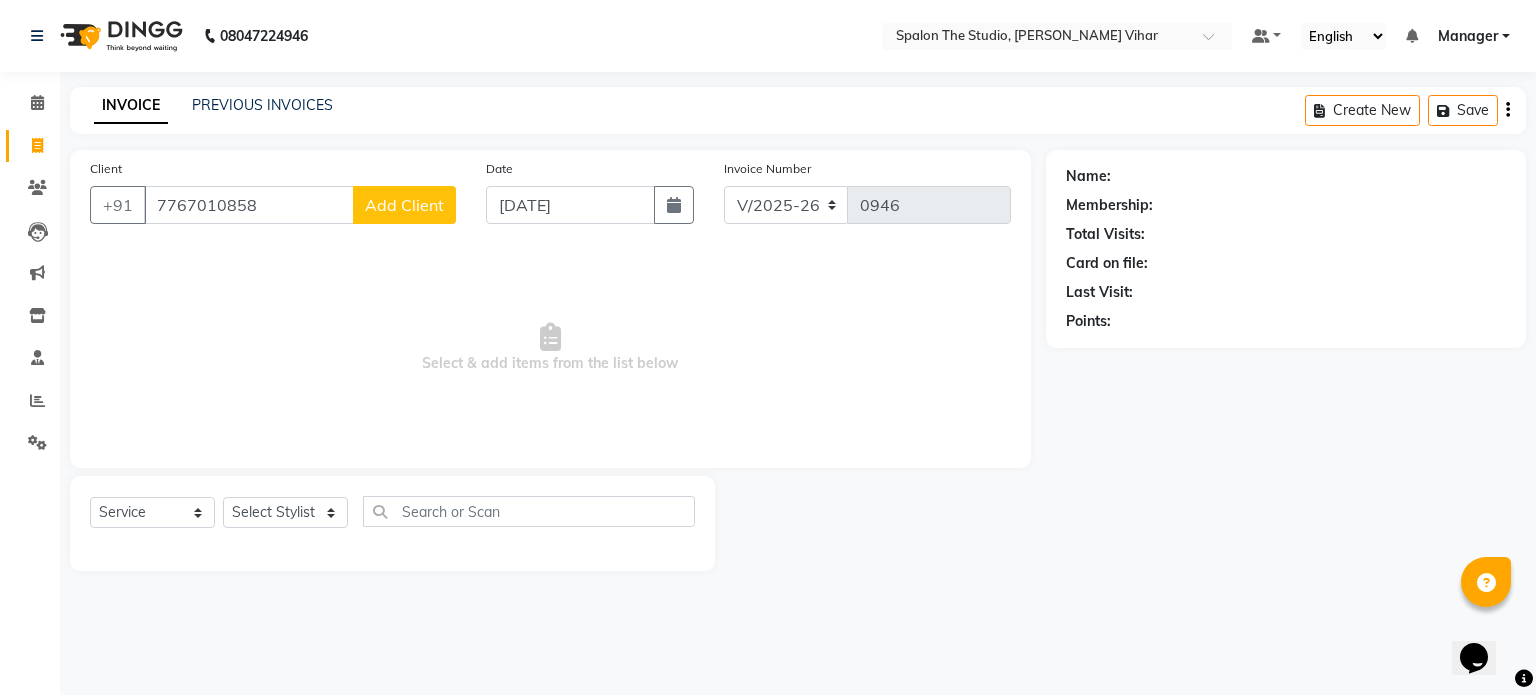 type on "7767010858" 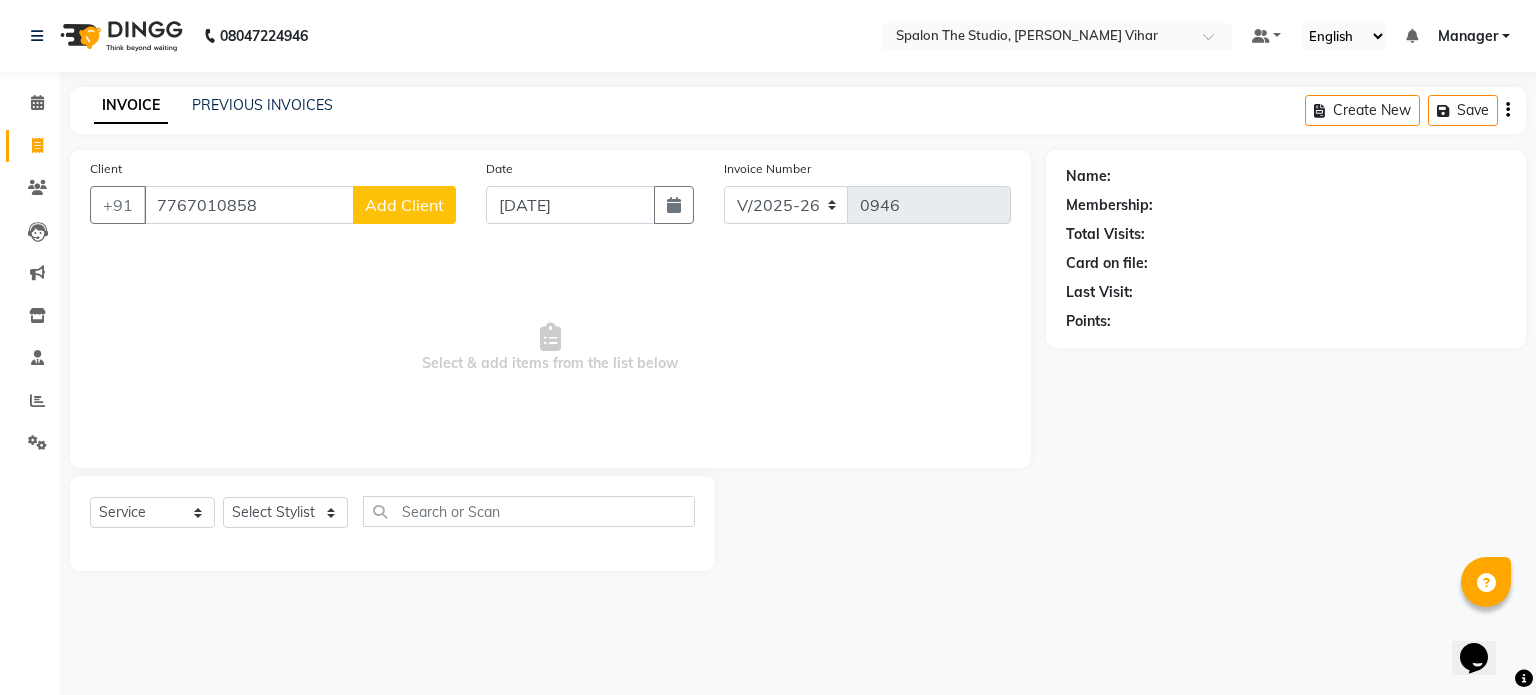 select on "22" 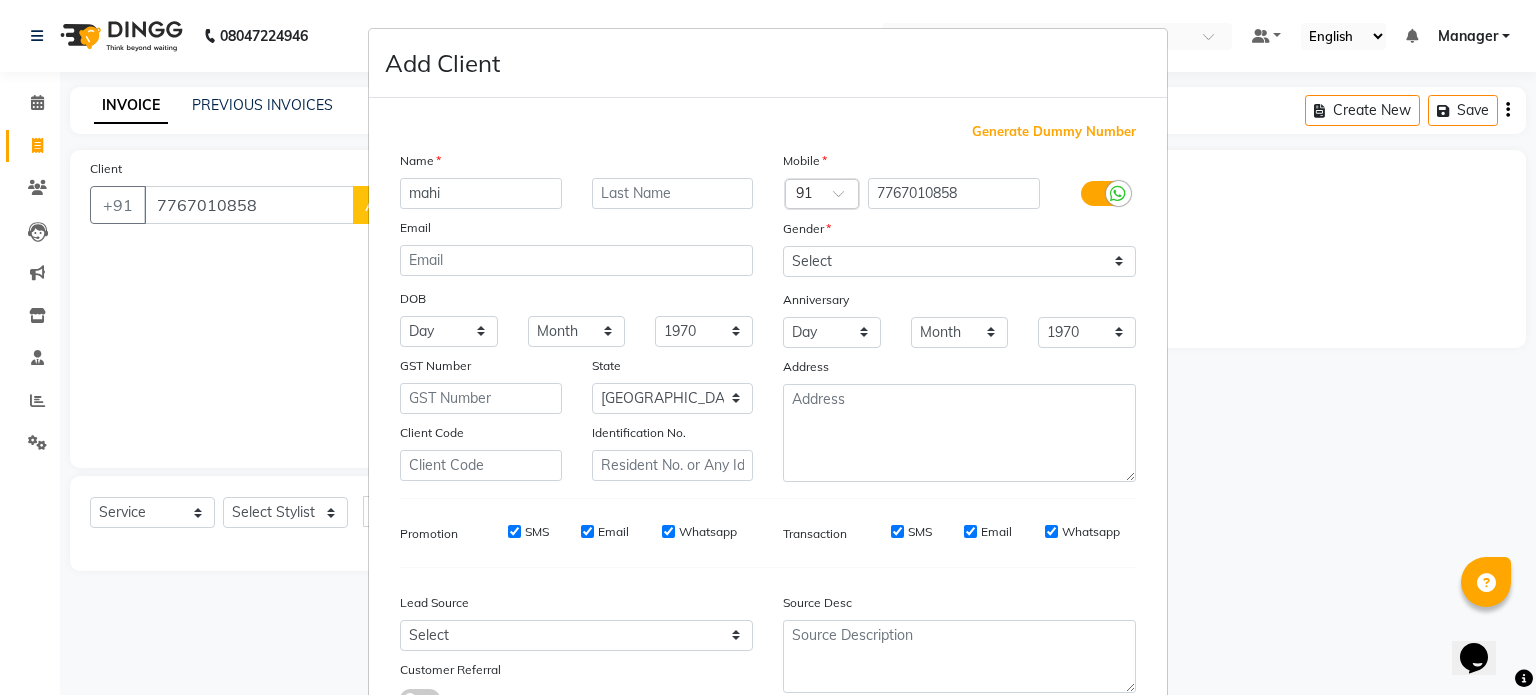 type on "mahi" 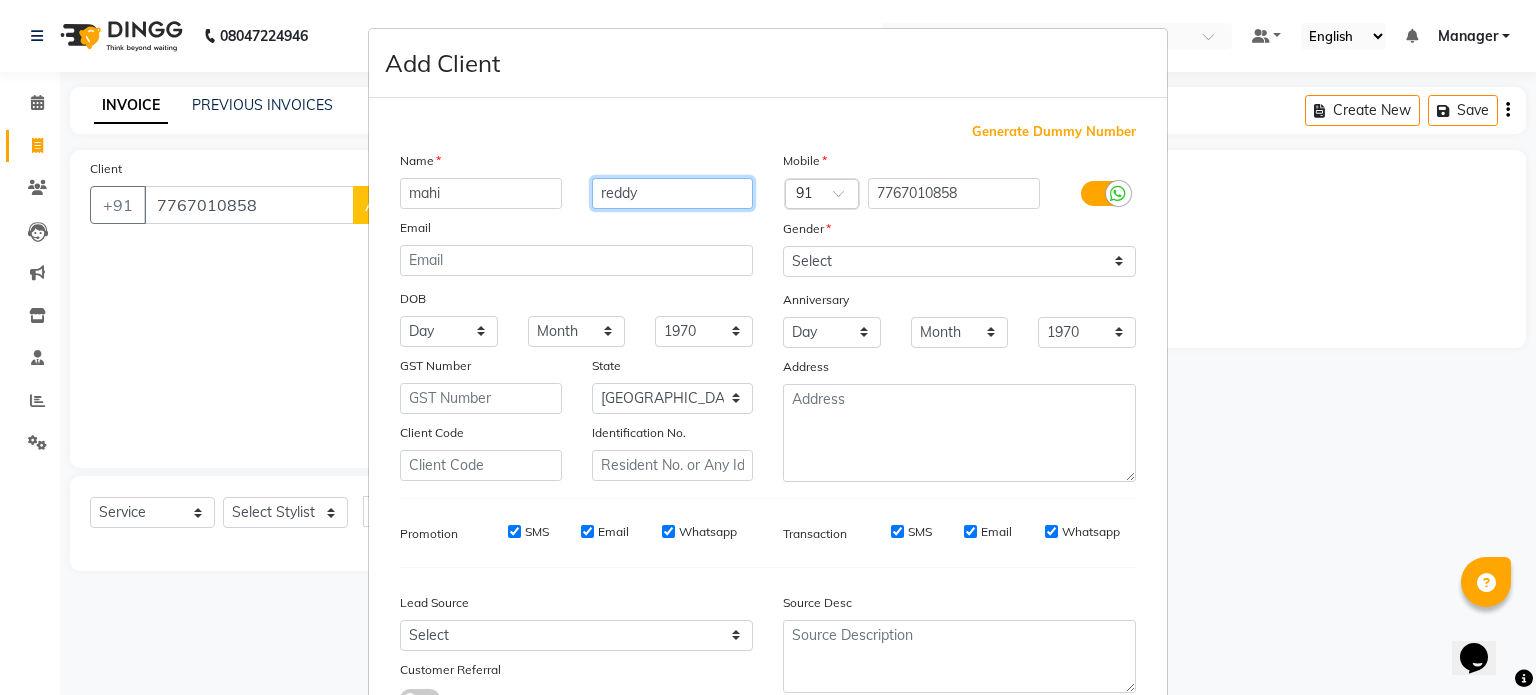 type on "reddy" 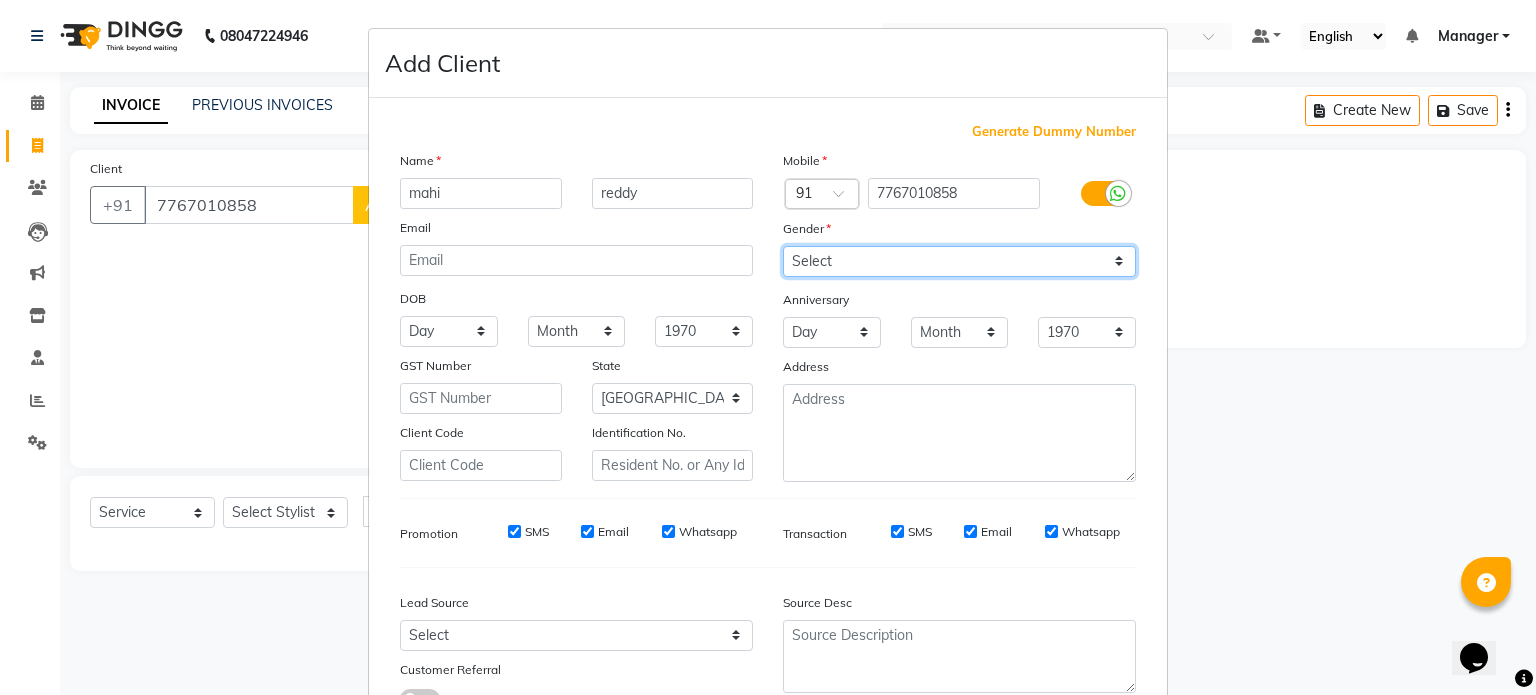 click on "Select [DEMOGRAPHIC_DATA] [DEMOGRAPHIC_DATA] Other Prefer Not To Say" at bounding box center (959, 261) 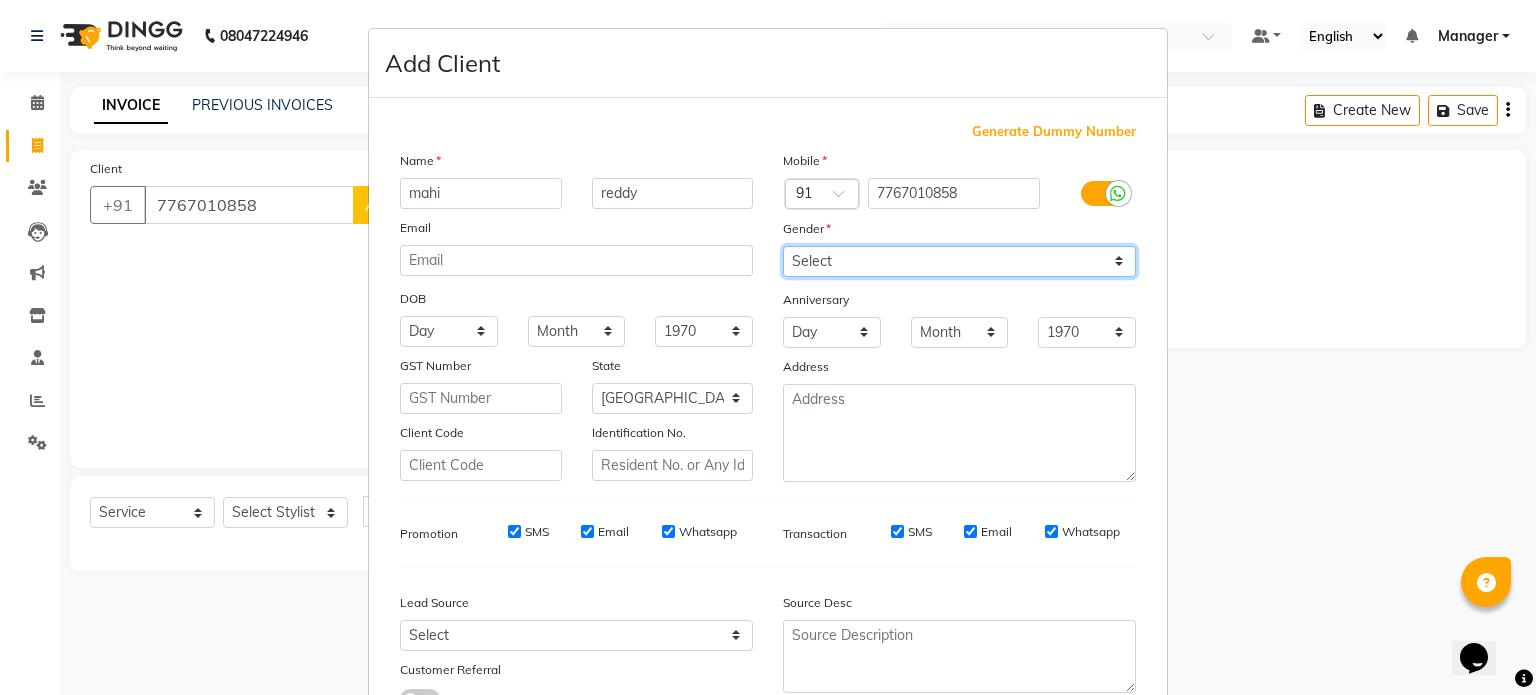 select on "[DEMOGRAPHIC_DATA]" 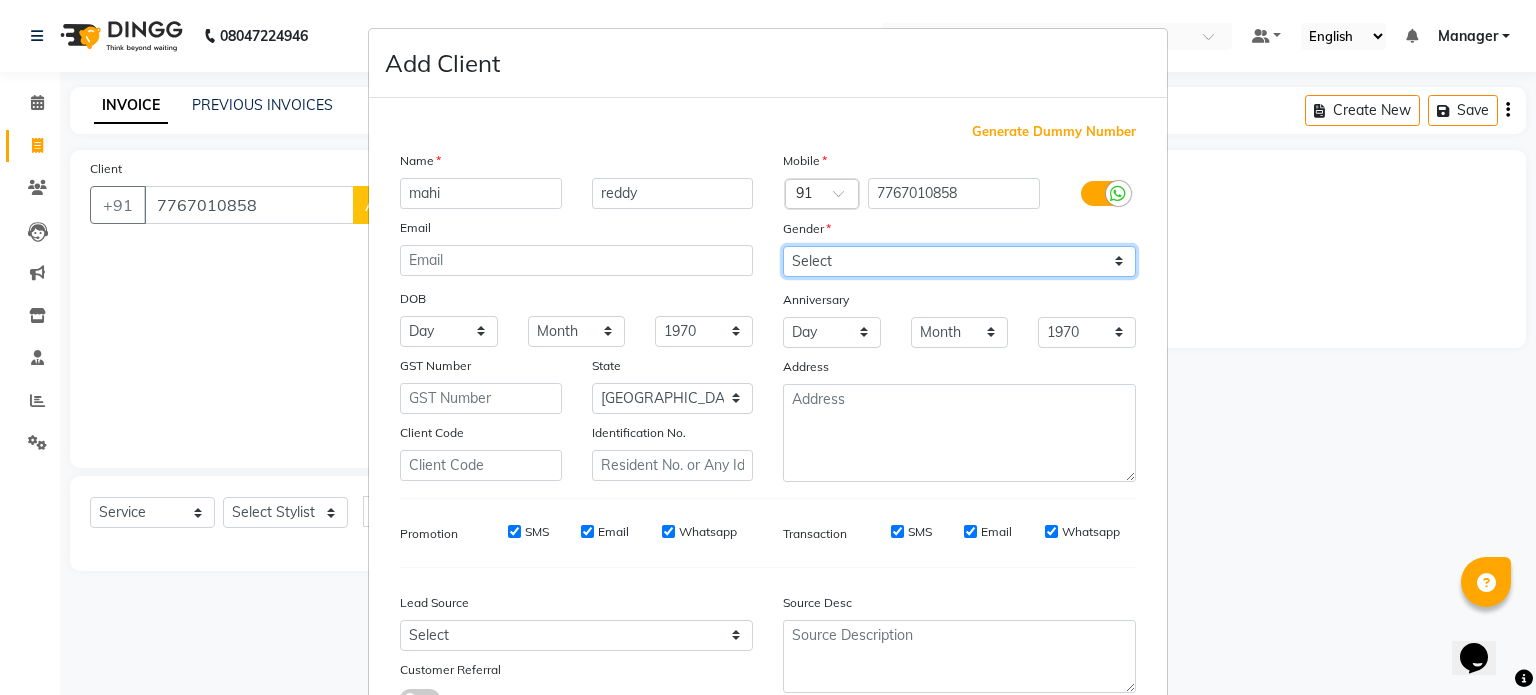 click on "Select [DEMOGRAPHIC_DATA] [DEMOGRAPHIC_DATA] Other Prefer Not To Say" at bounding box center (959, 261) 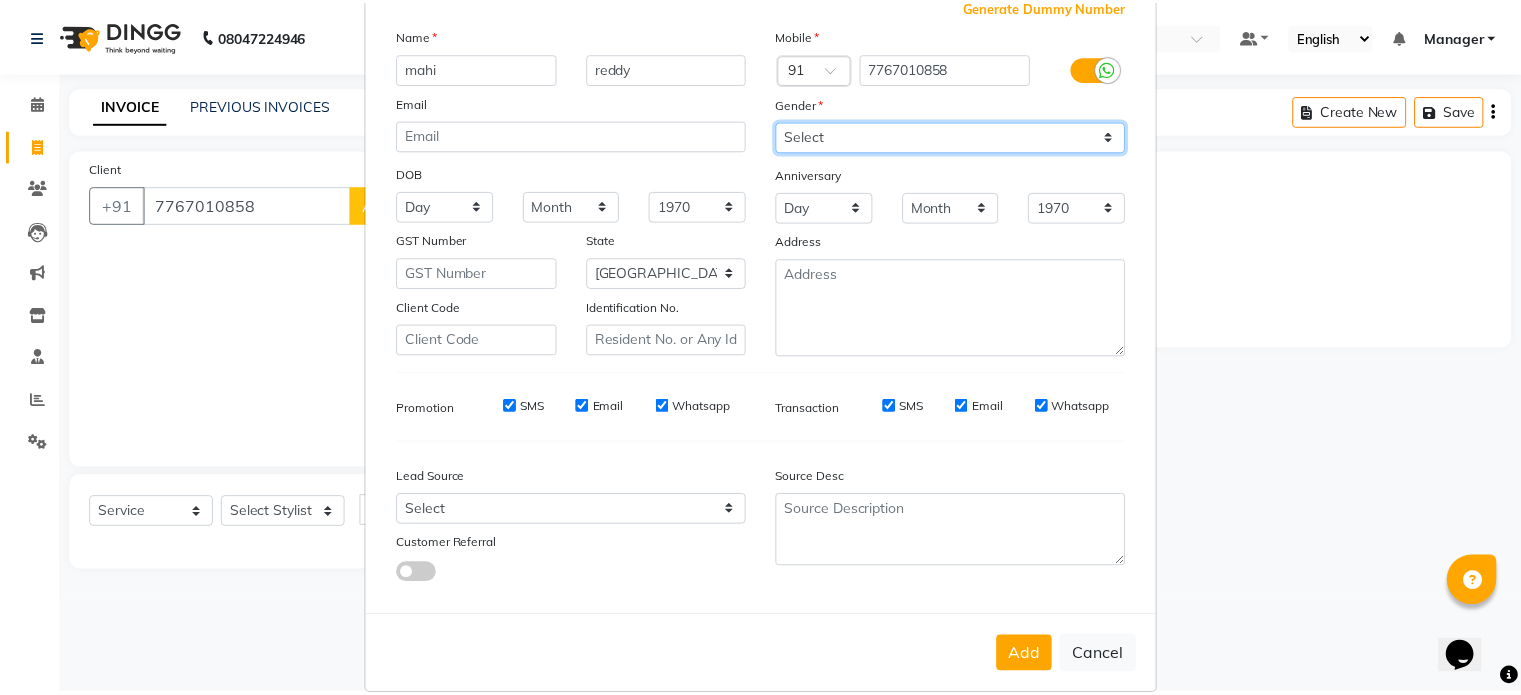 scroll, scrollTop: 161, scrollLeft: 0, axis: vertical 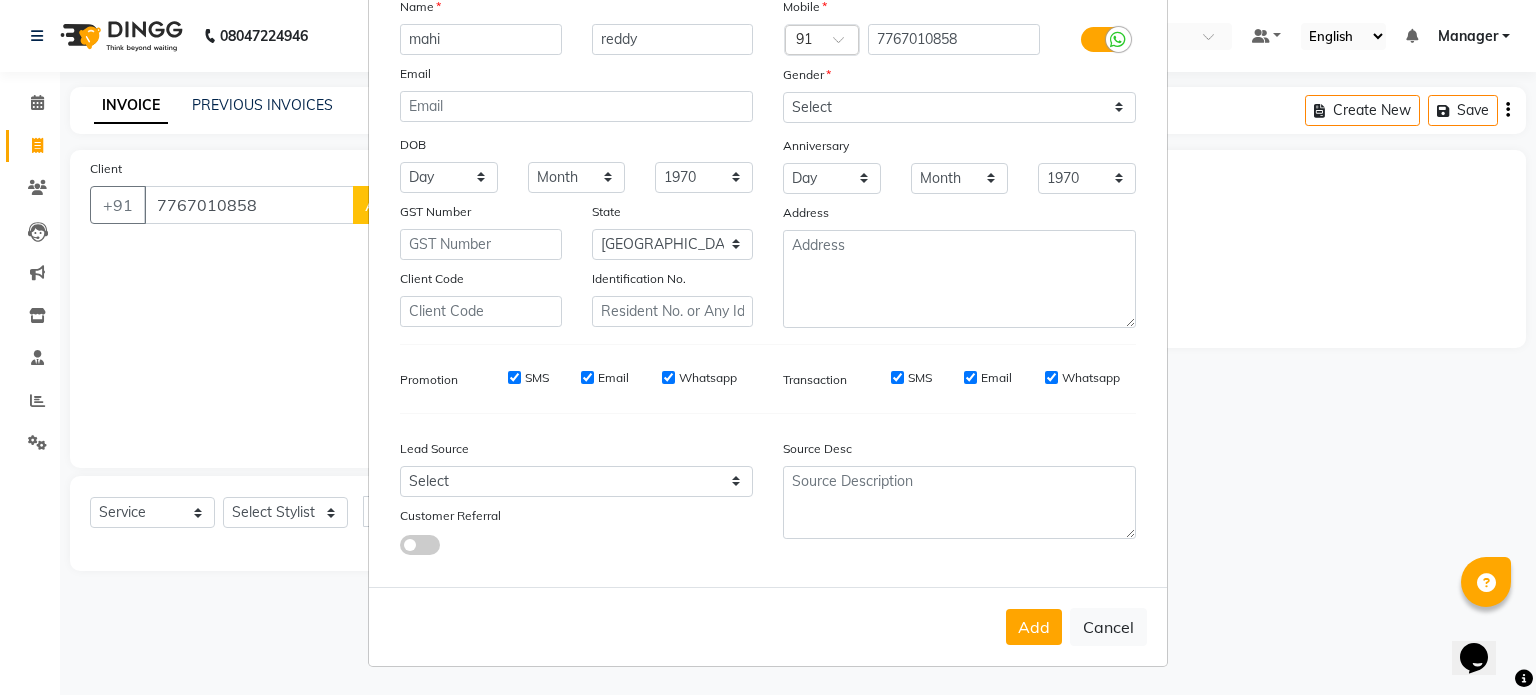 click on "Add" at bounding box center (1034, 627) 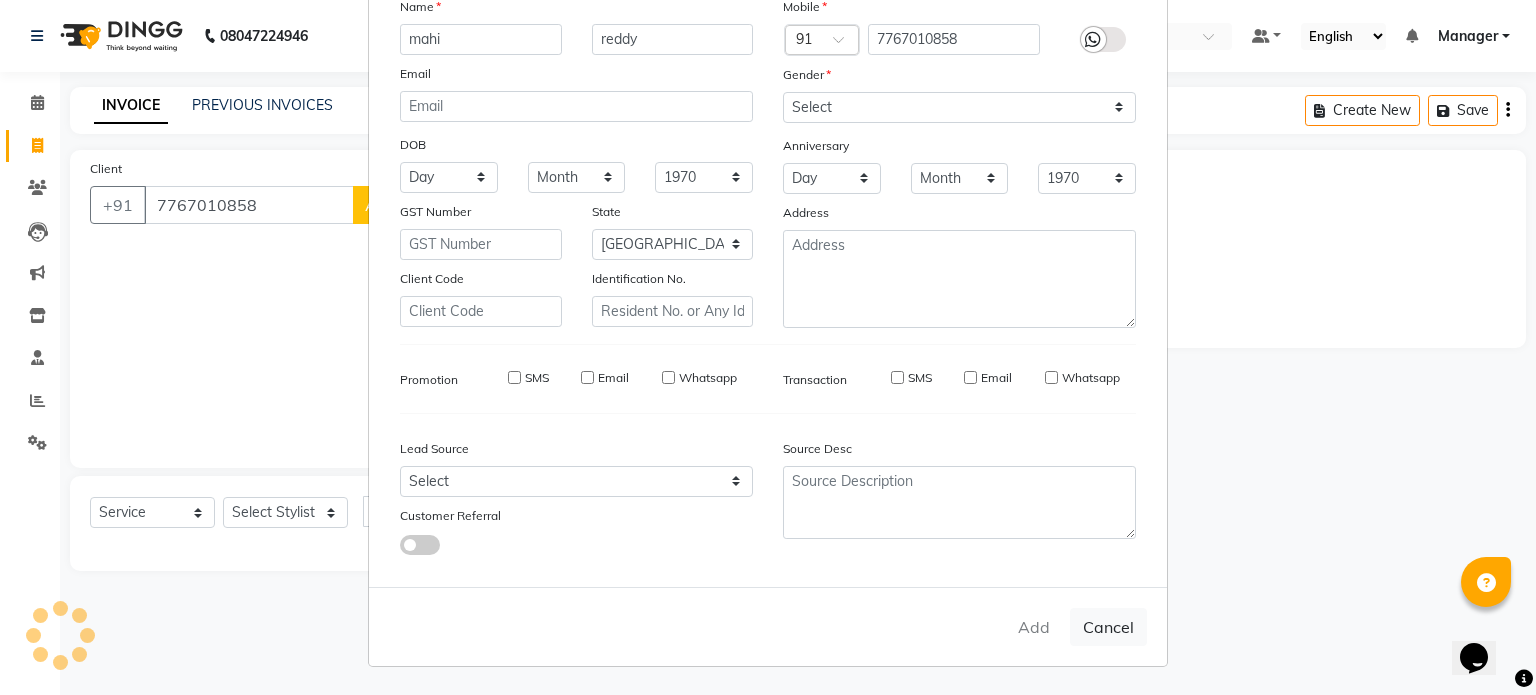 type 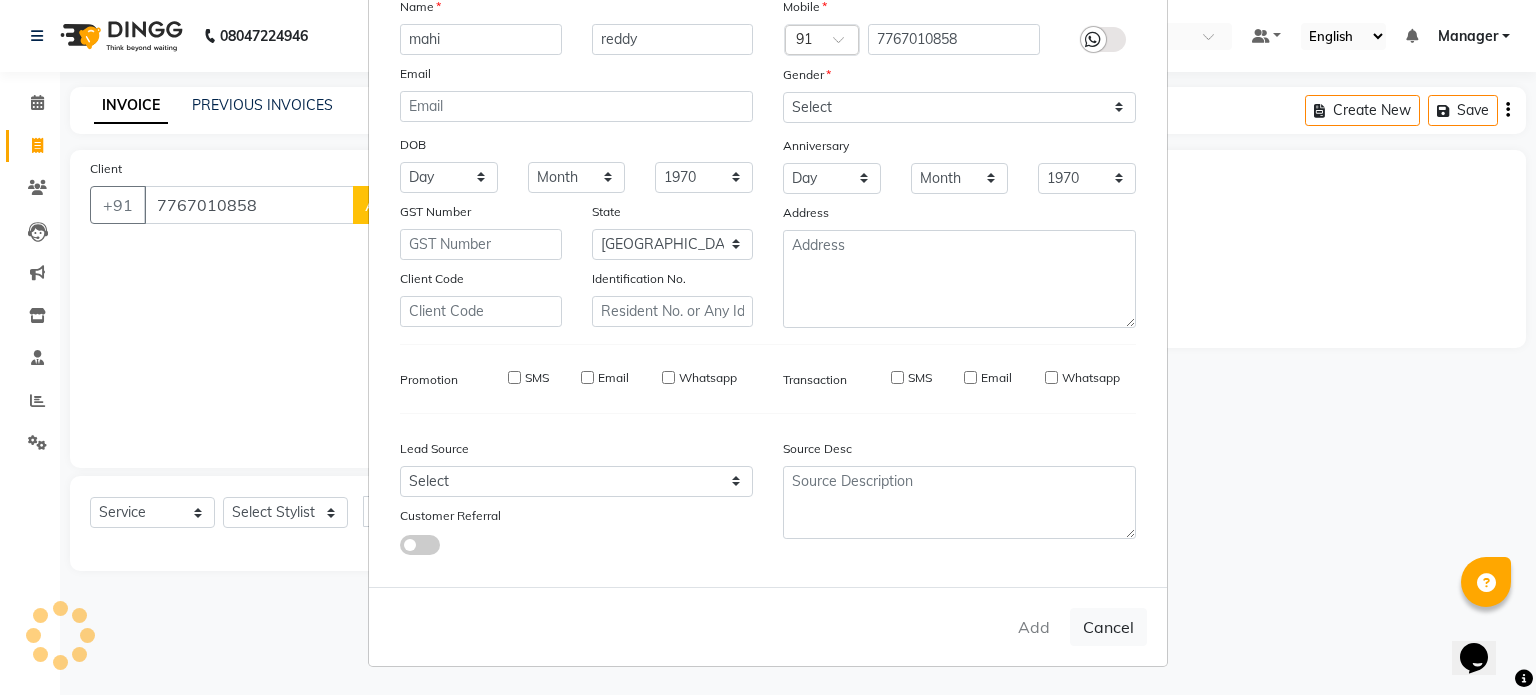type 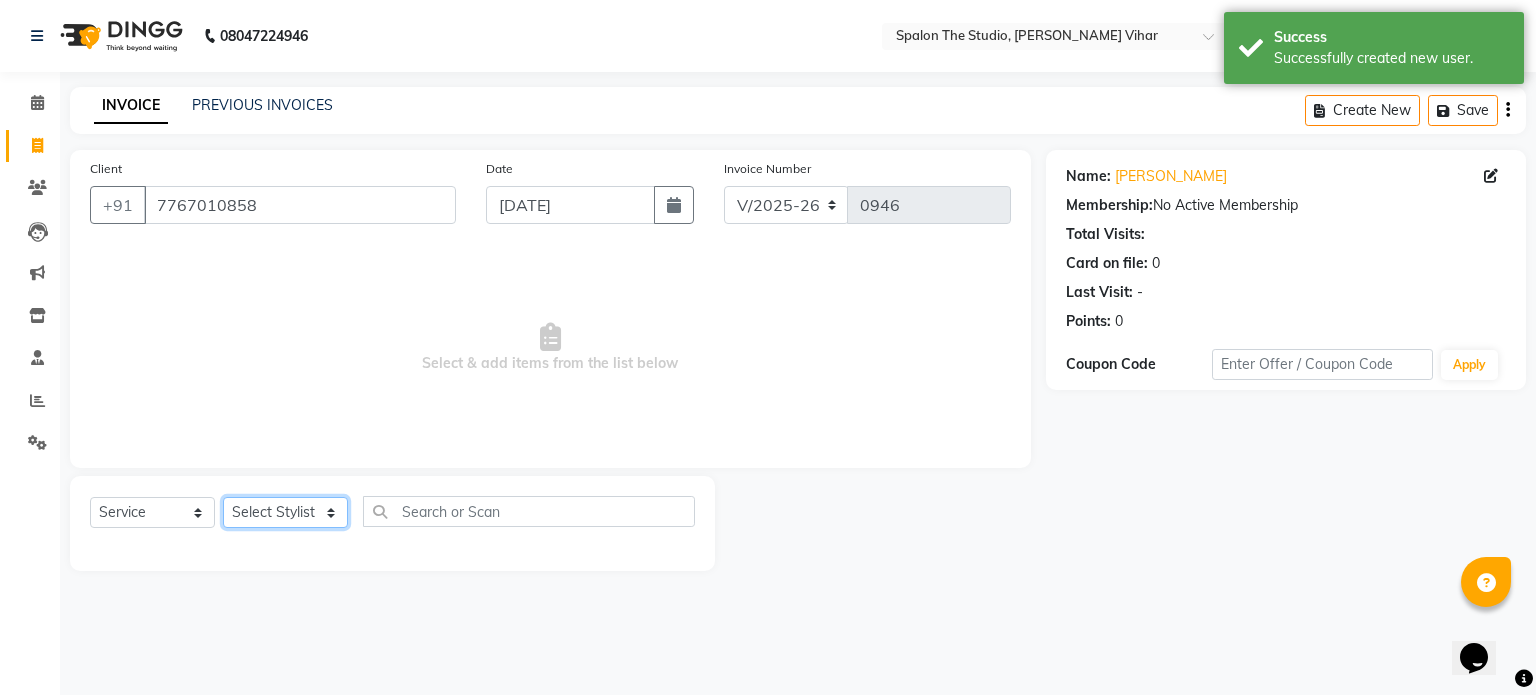 click on "Select Stylist abhishek AMBIKA komal  kusum Manager navazish Riya Shetye Saisha SHARIF Shubham  Pawar siddhi Vanshika" 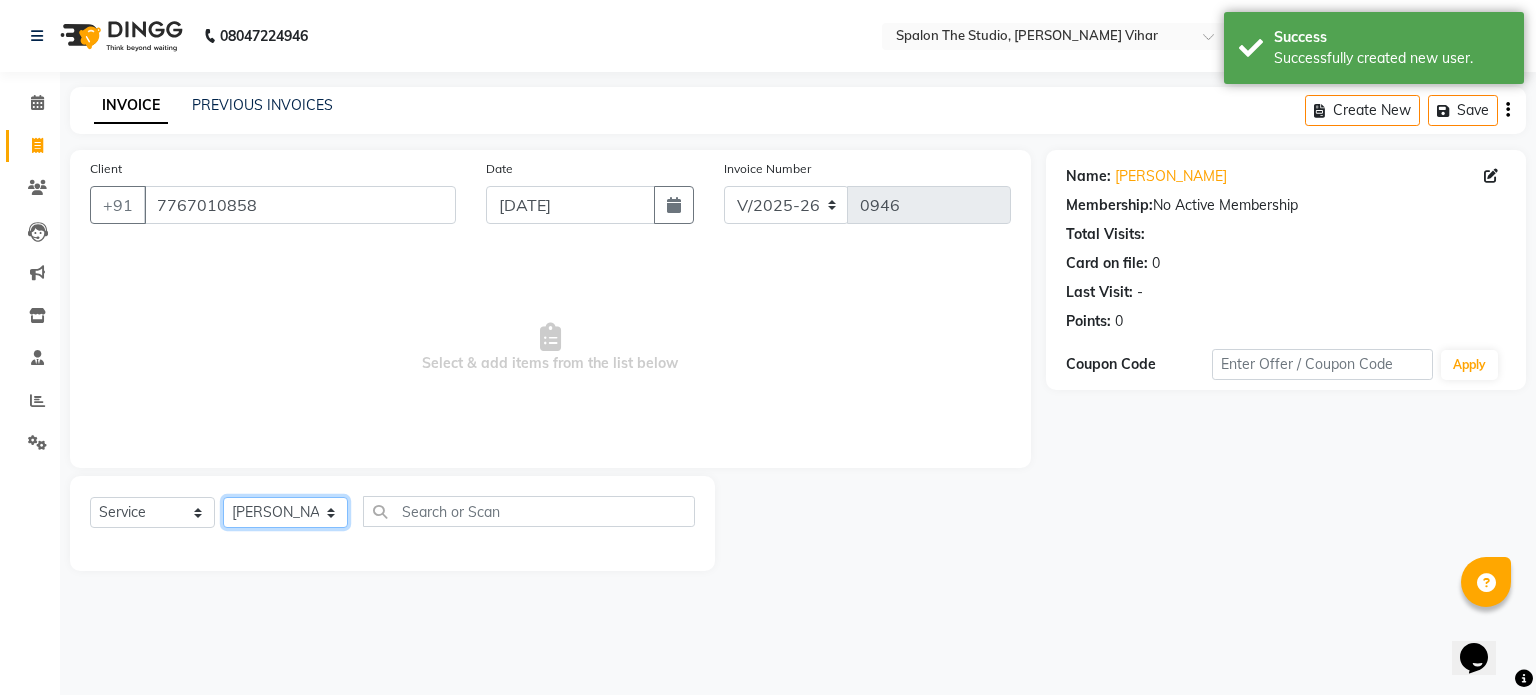 click on "Select Stylist abhishek AMBIKA komal  kusum Manager navazish Riya Shetye Saisha SHARIF Shubham  Pawar siddhi Vanshika" 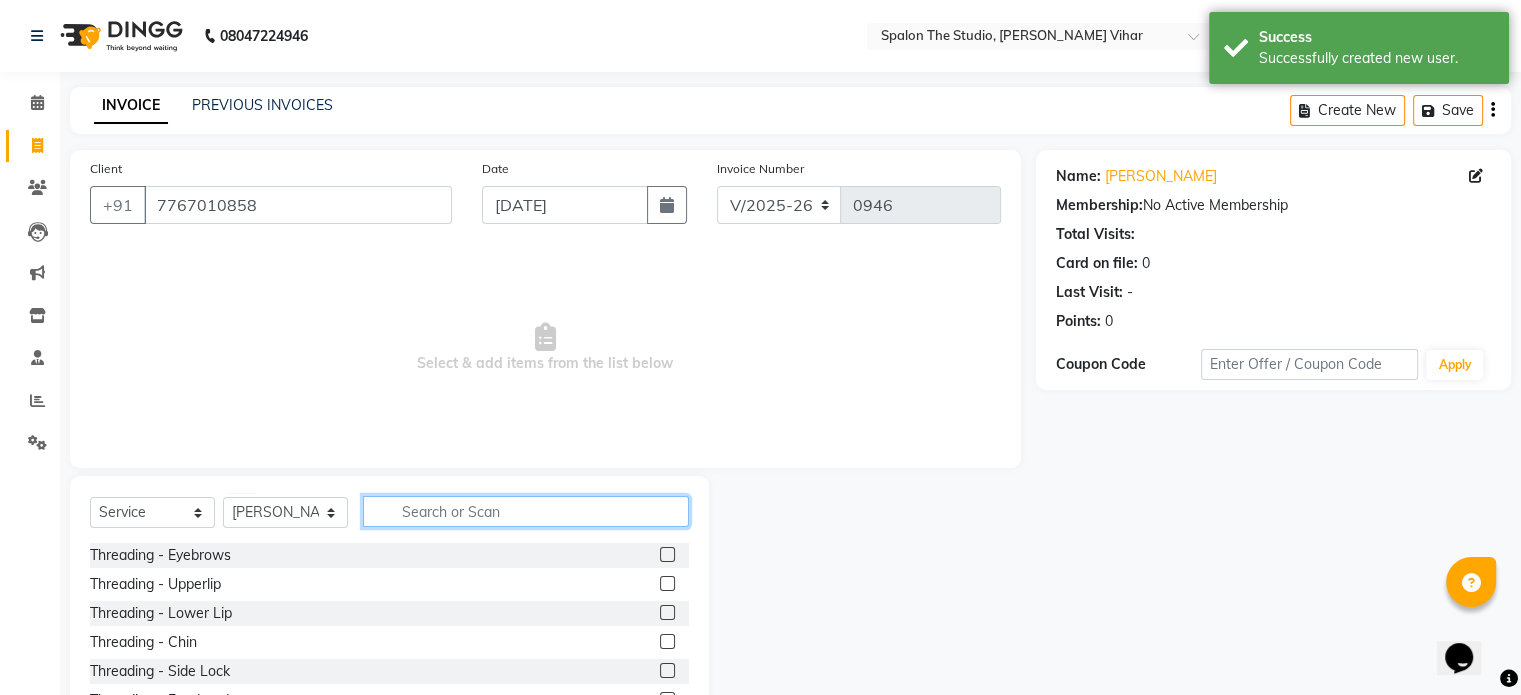 click 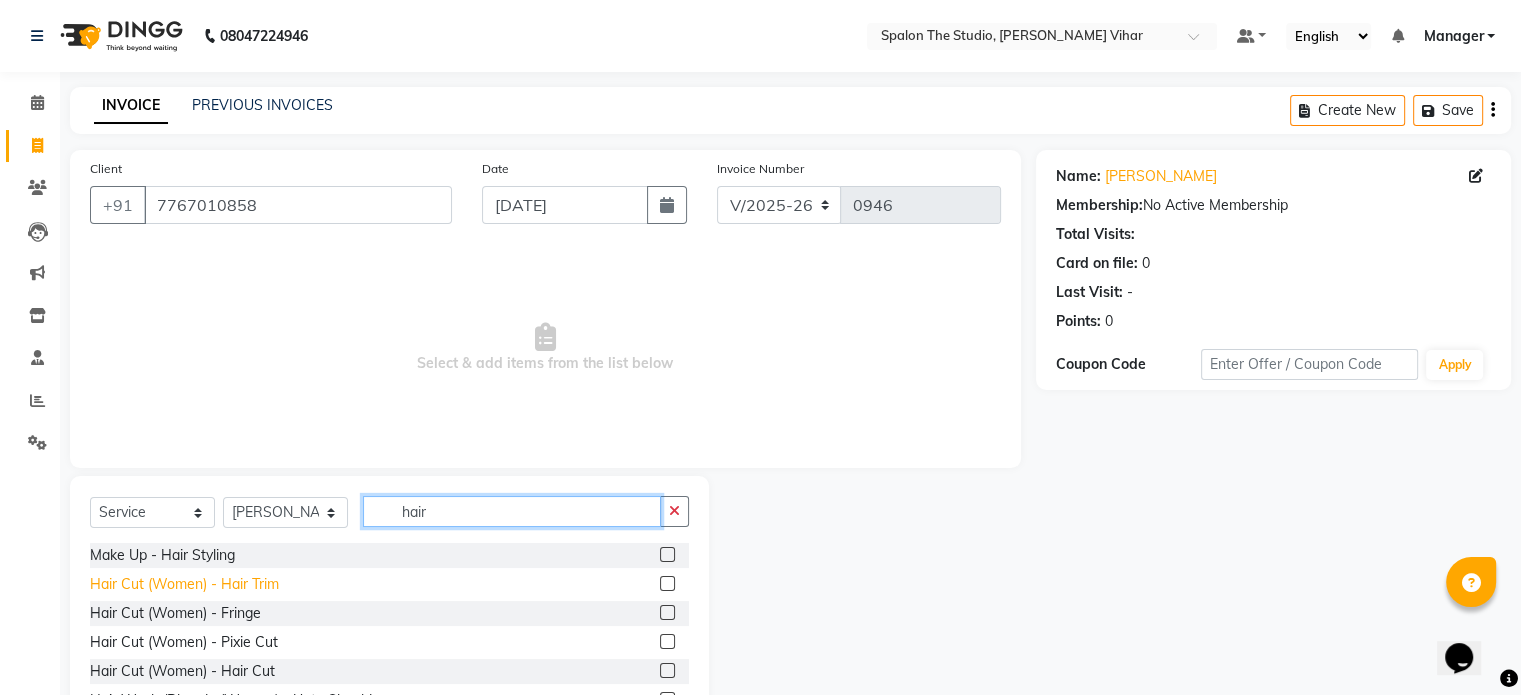 type on "hair" 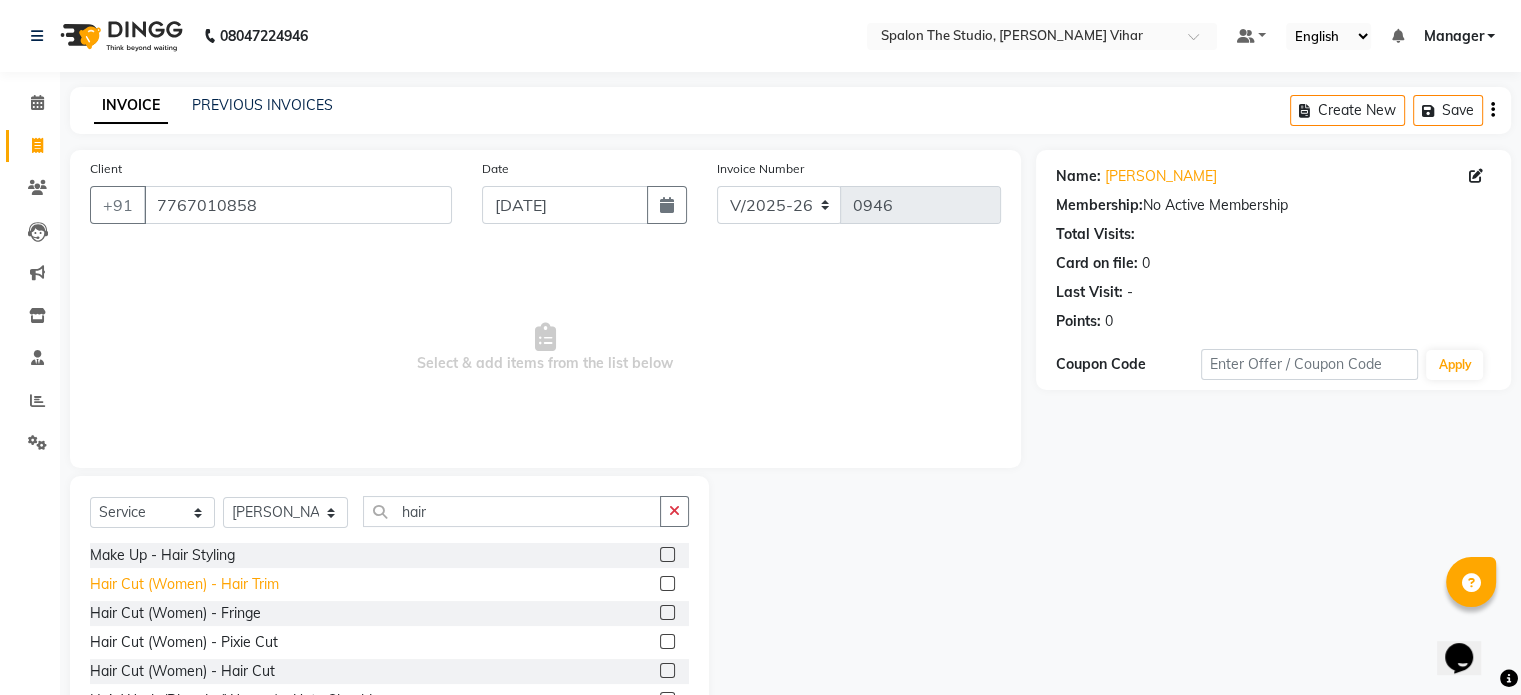 click on "Hair Cut (Women) - Hair Trim" 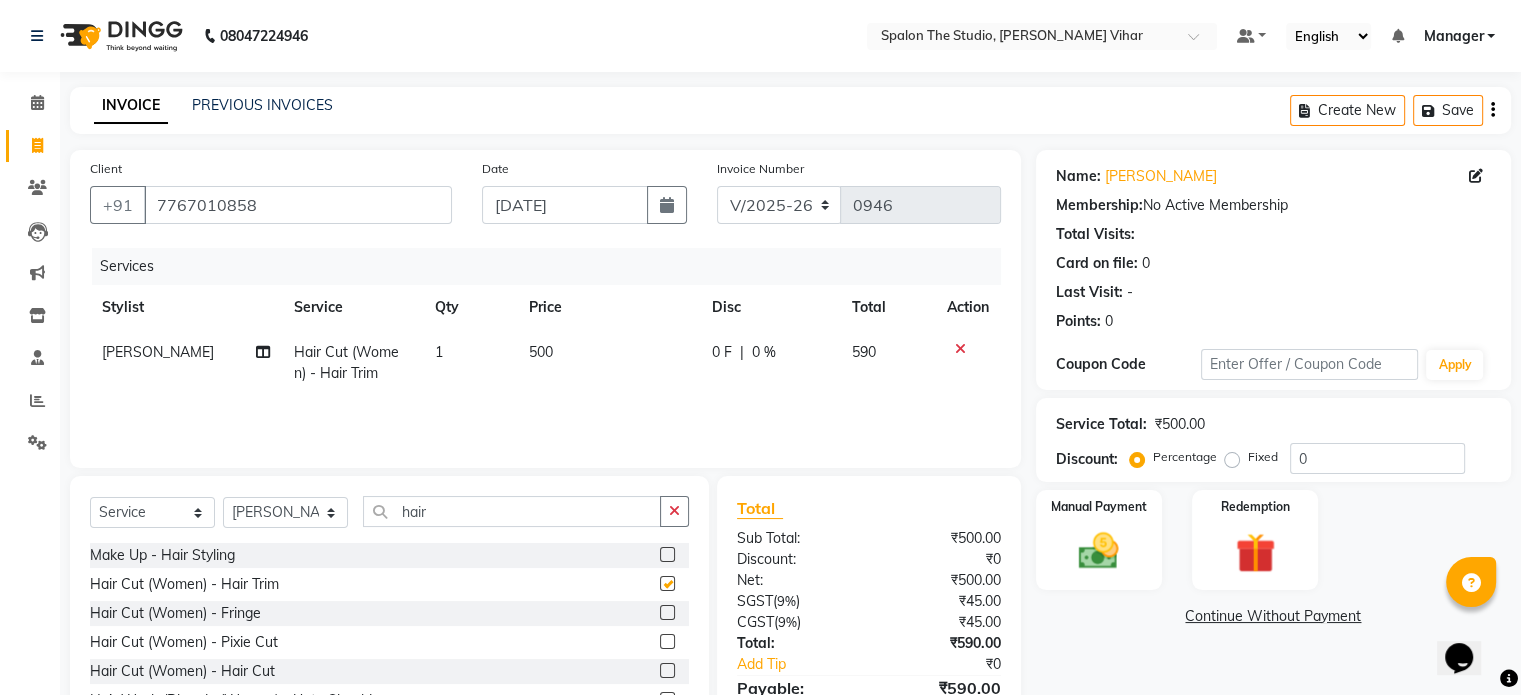 checkbox on "false" 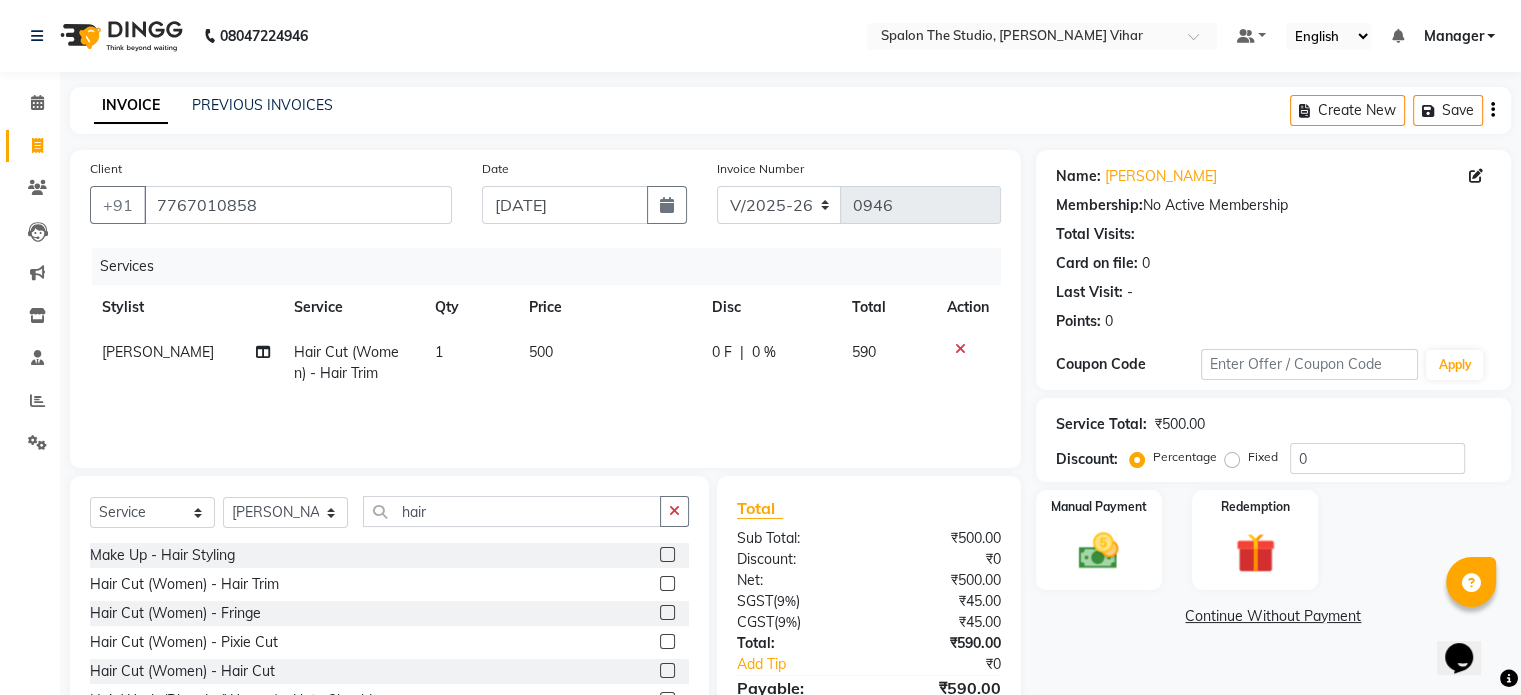 scroll, scrollTop: 106, scrollLeft: 0, axis: vertical 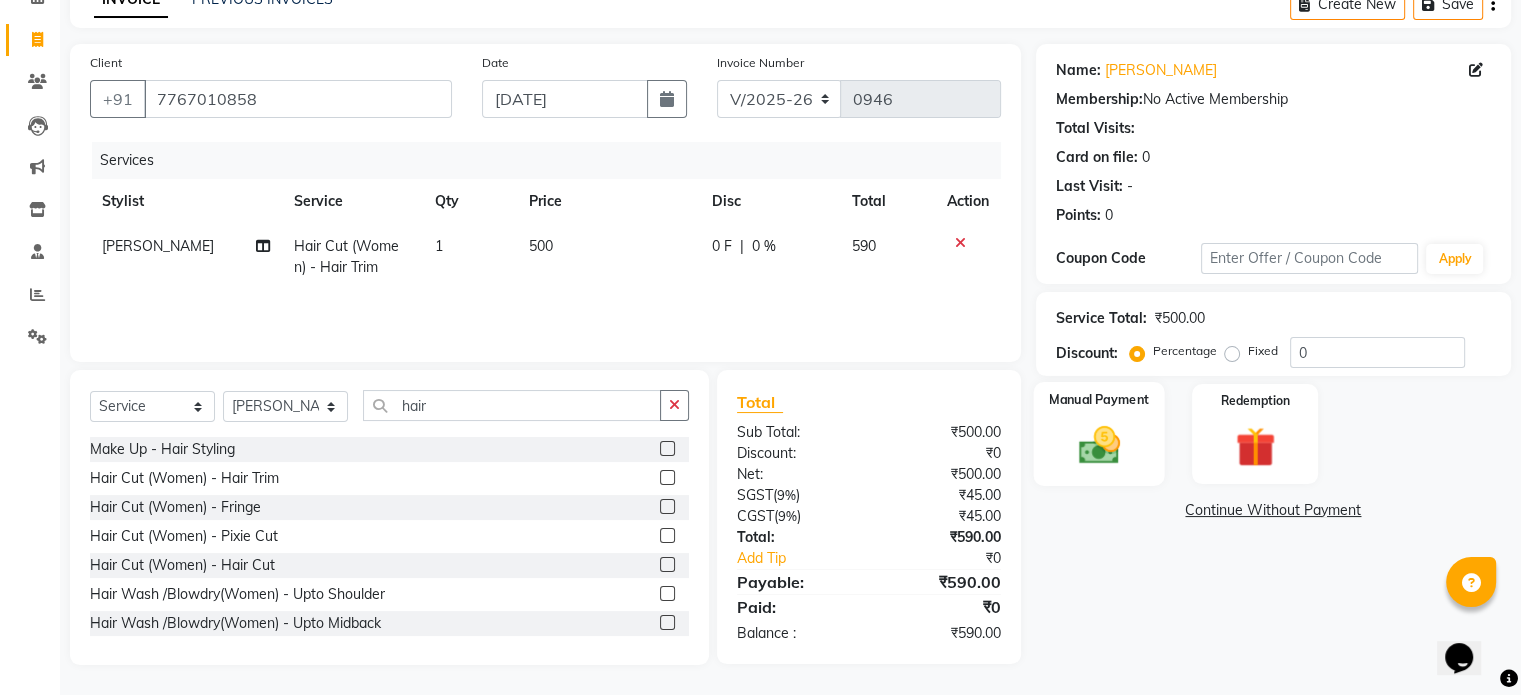 click on "Manual Payment" 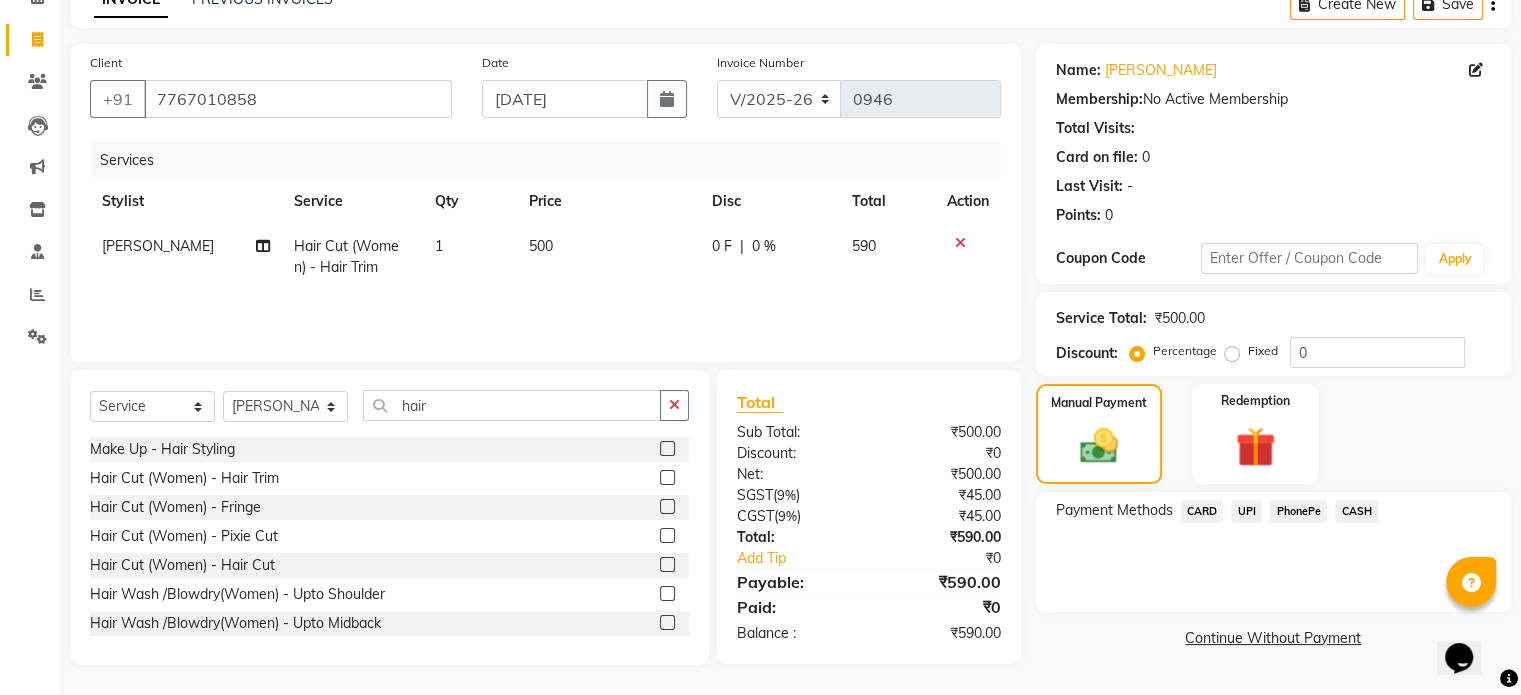click on "CARD" 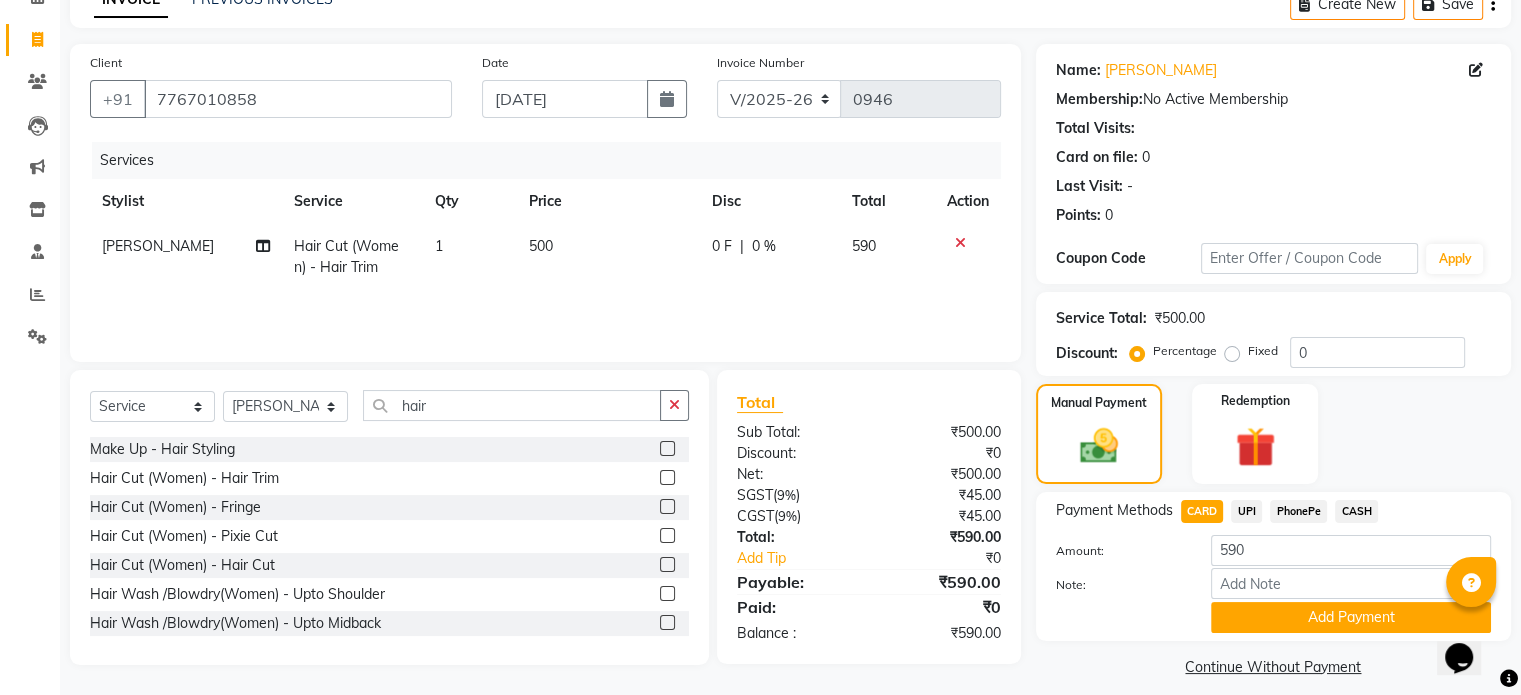 scroll, scrollTop: 124, scrollLeft: 0, axis: vertical 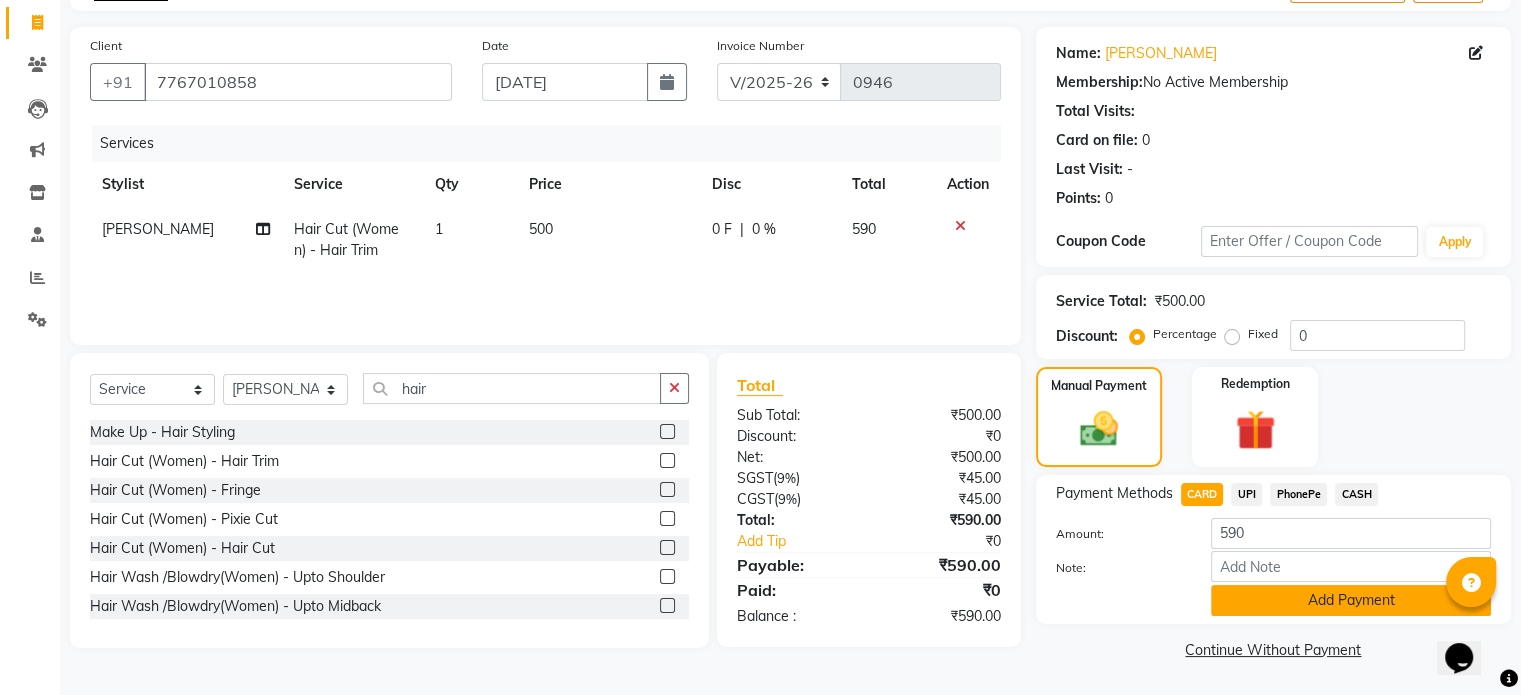 click on "Add Payment" 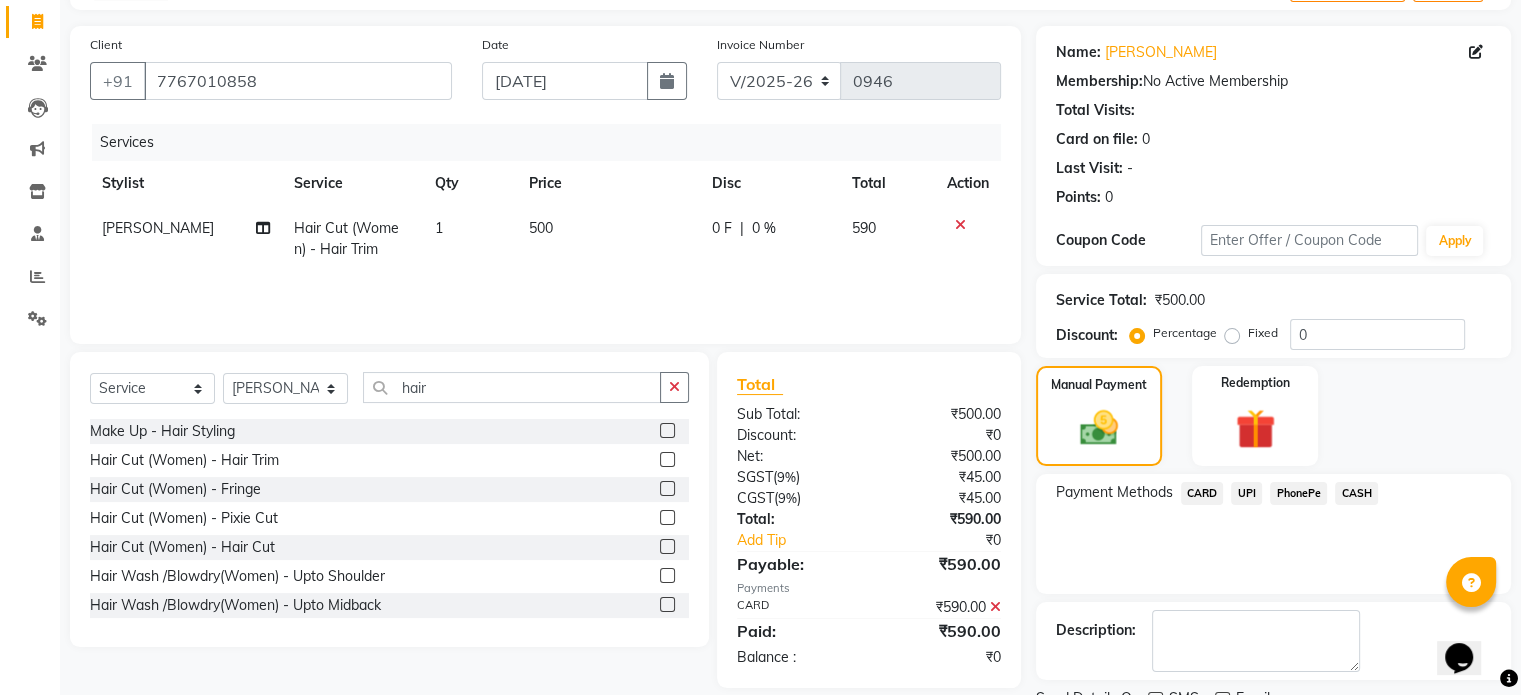 scroll, scrollTop: 205, scrollLeft: 0, axis: vertical 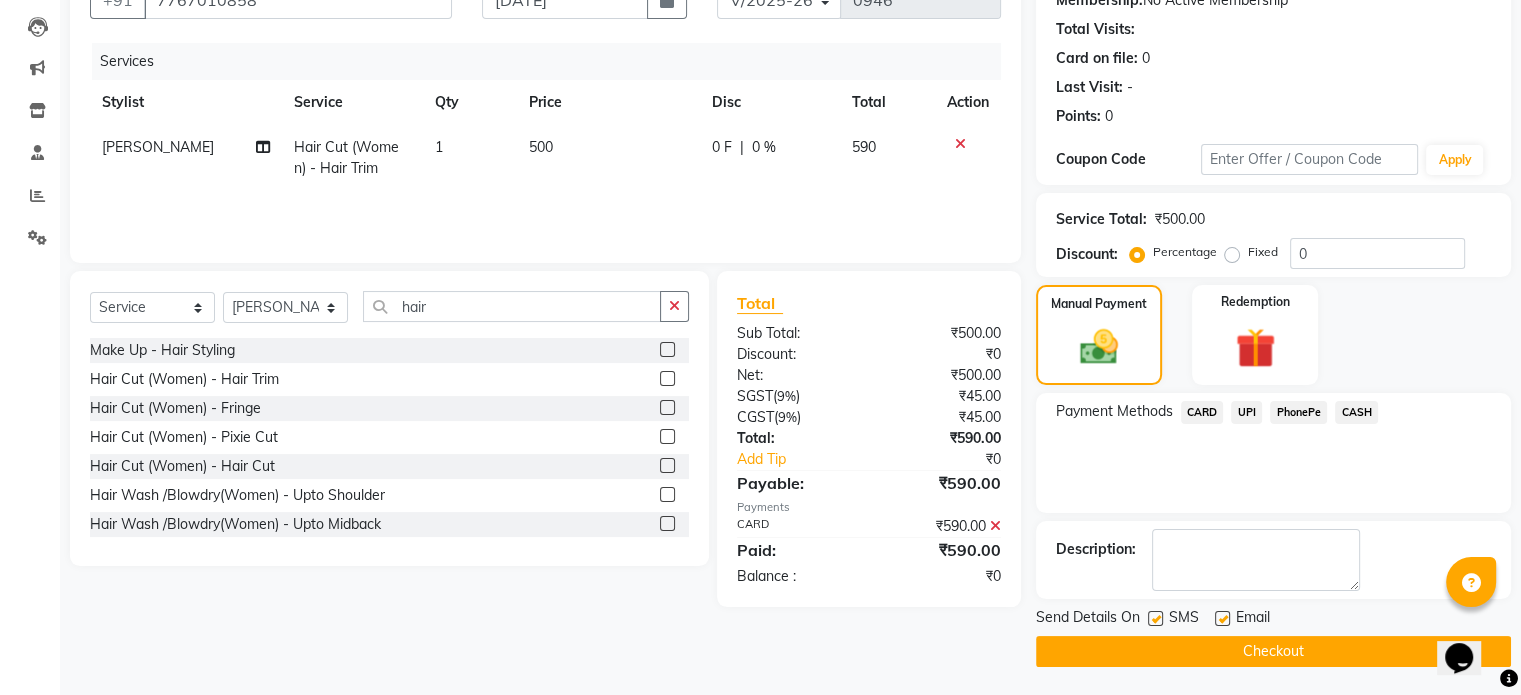 click on "Checkout" 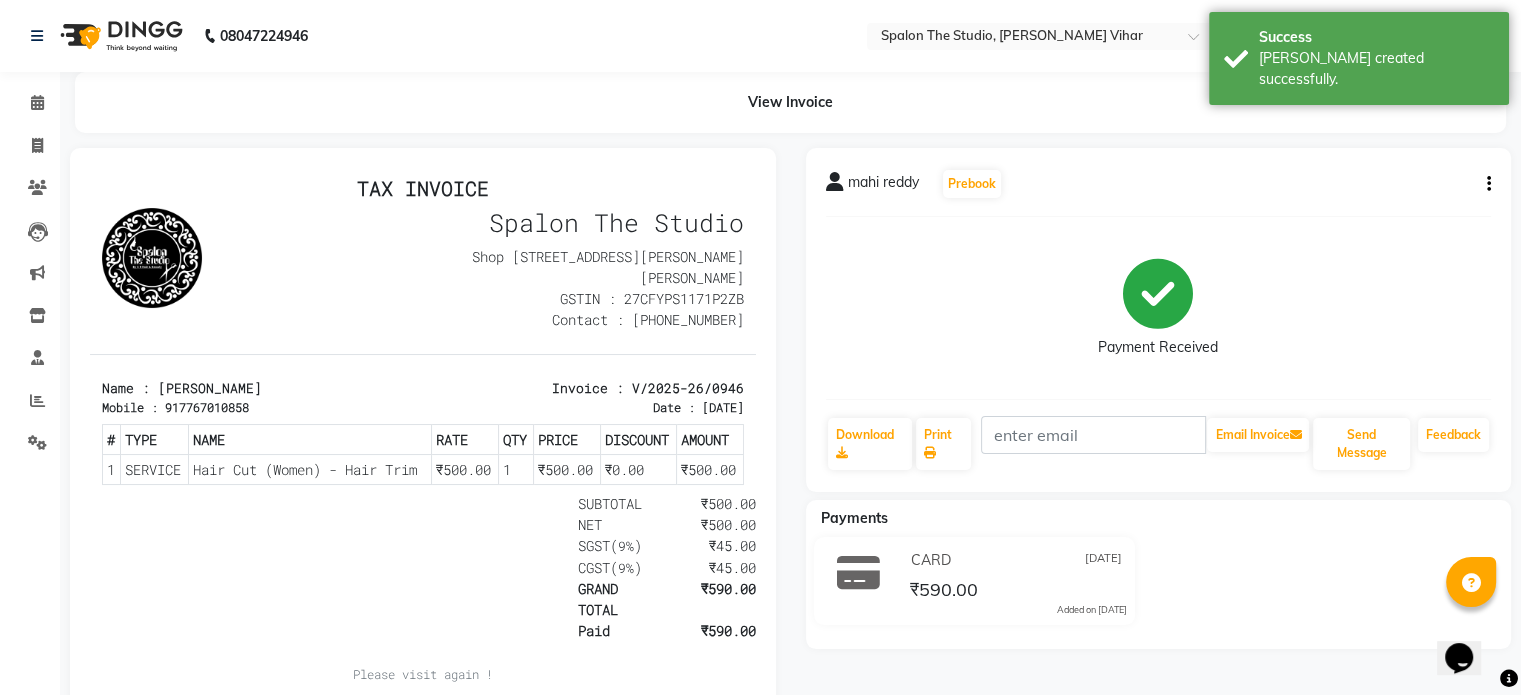 scroll, scrollTop: 0, scrollLeft: 0, axis: both 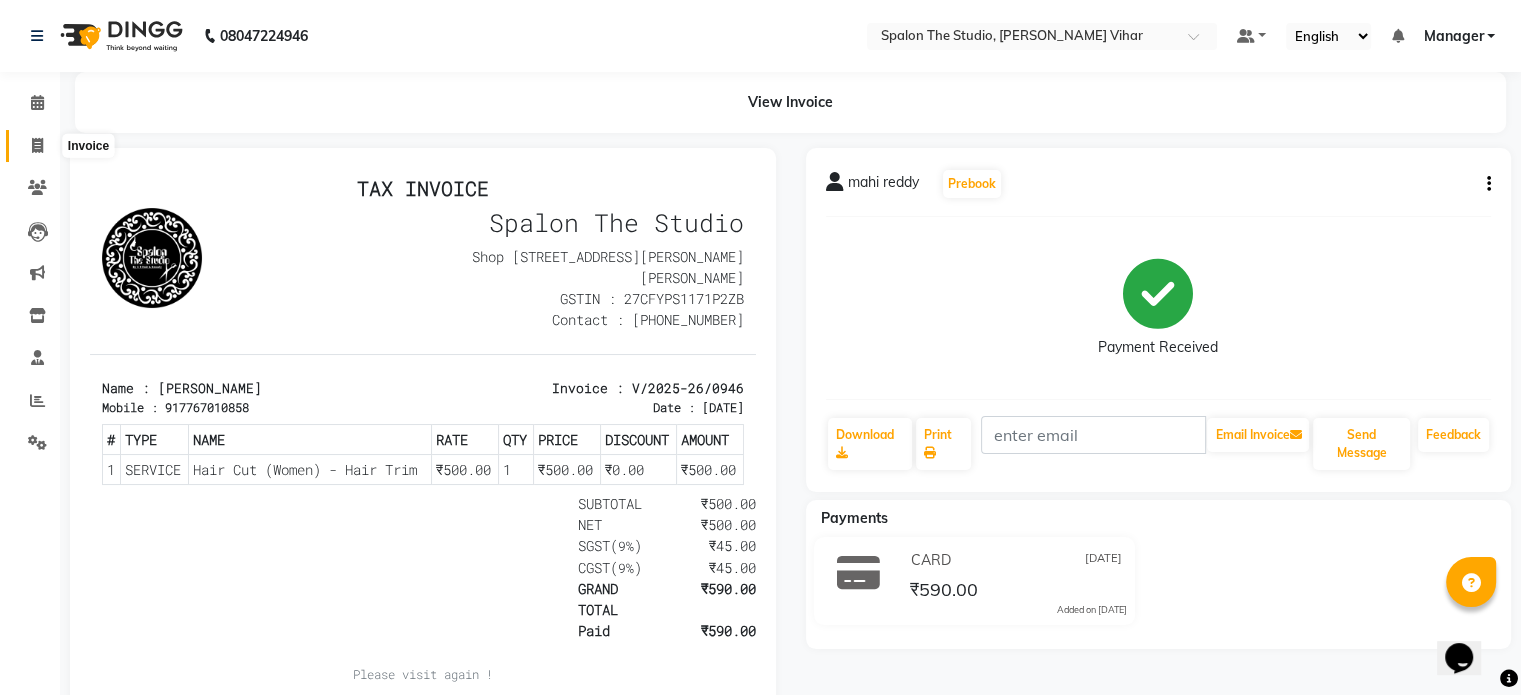 click 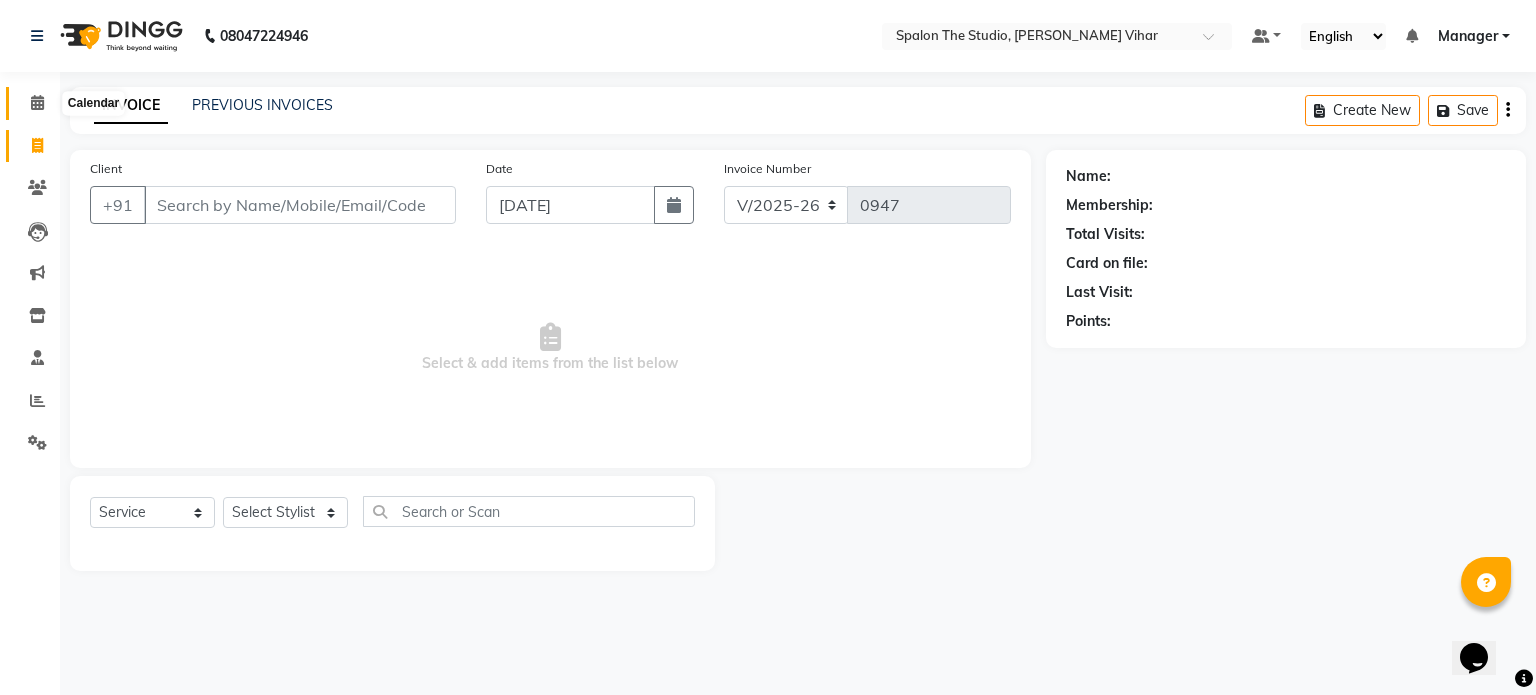 click 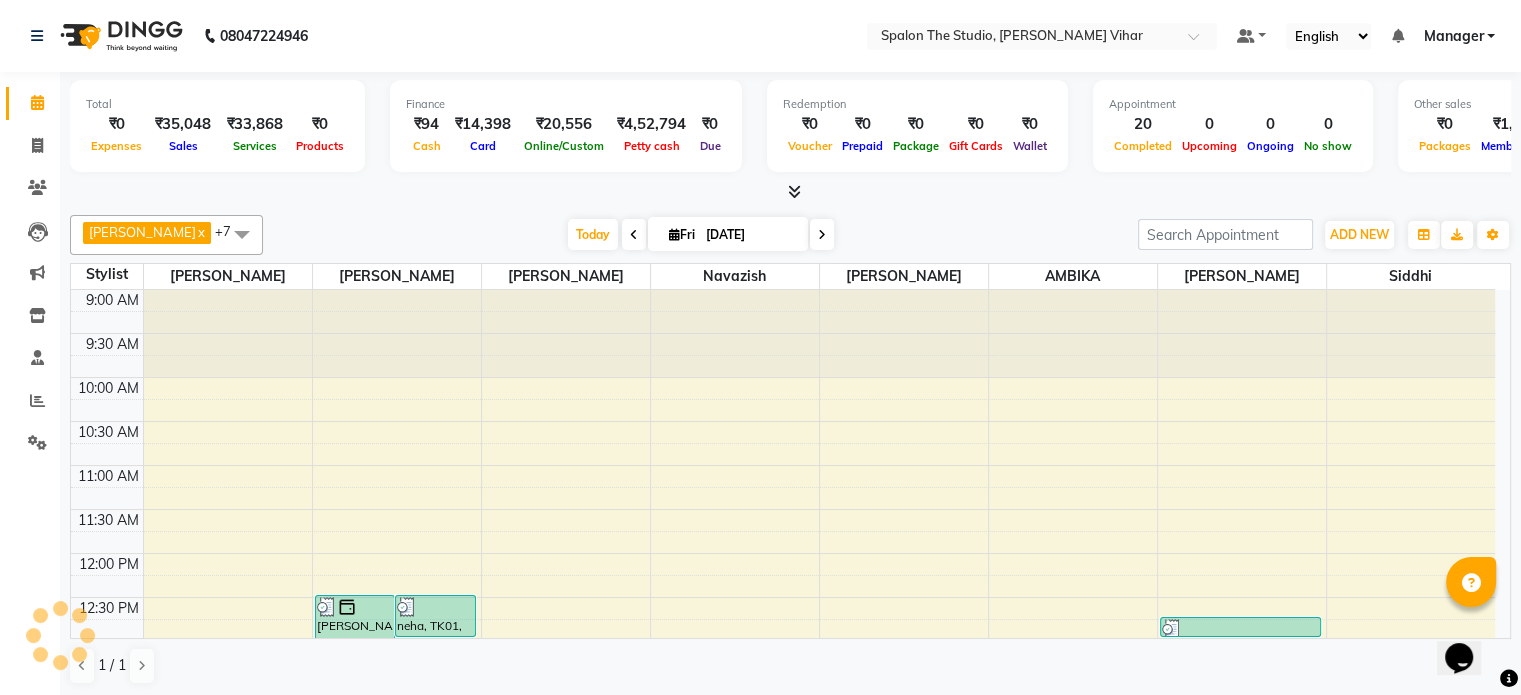 scroll, scrollTop: 833, scrollLeft: 0, axis: vertical 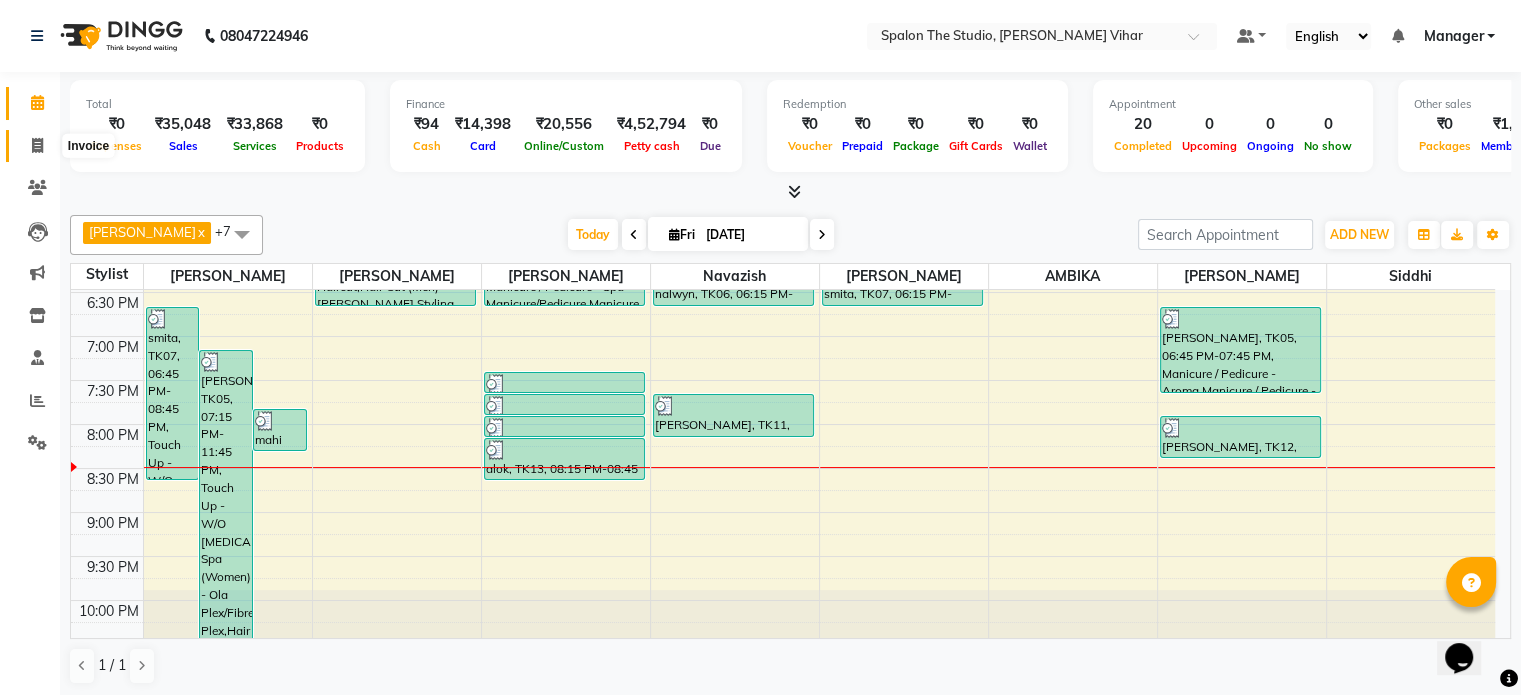 click 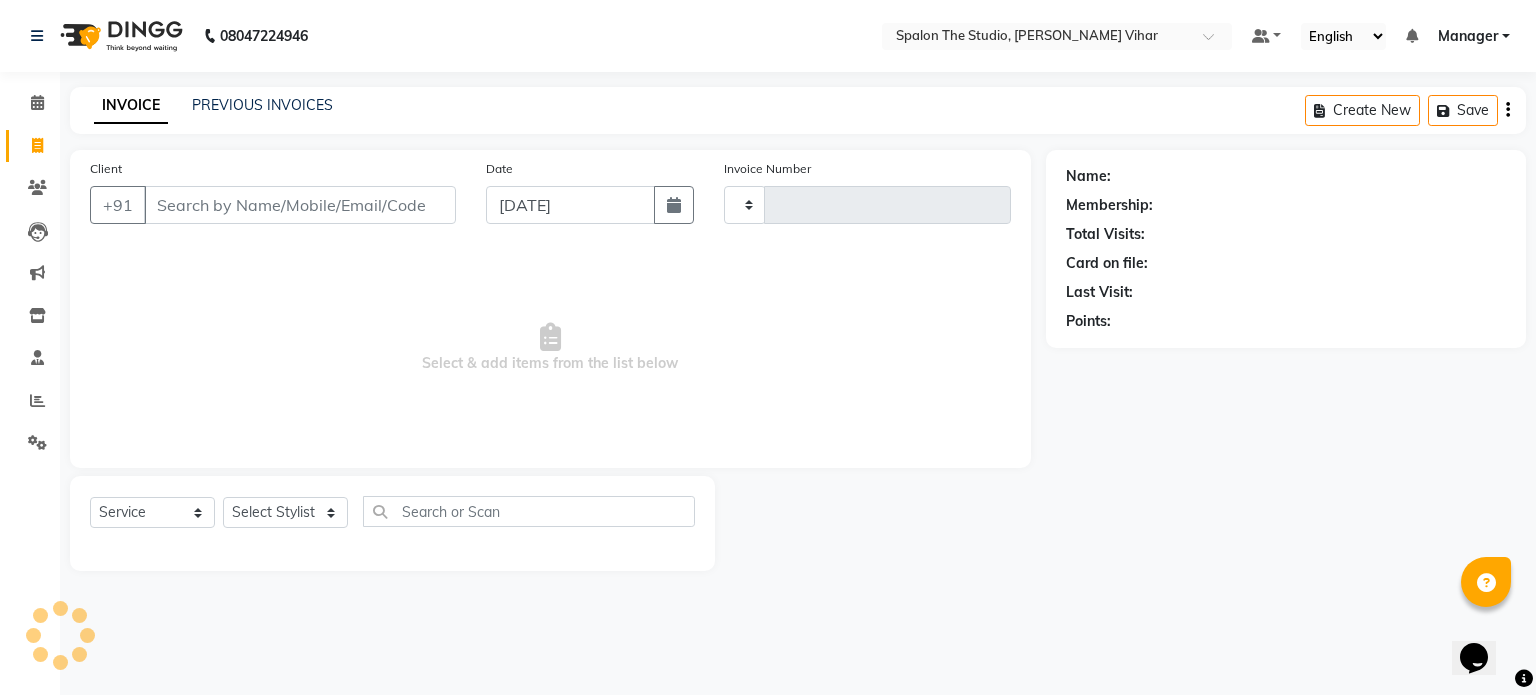 type on "0947" 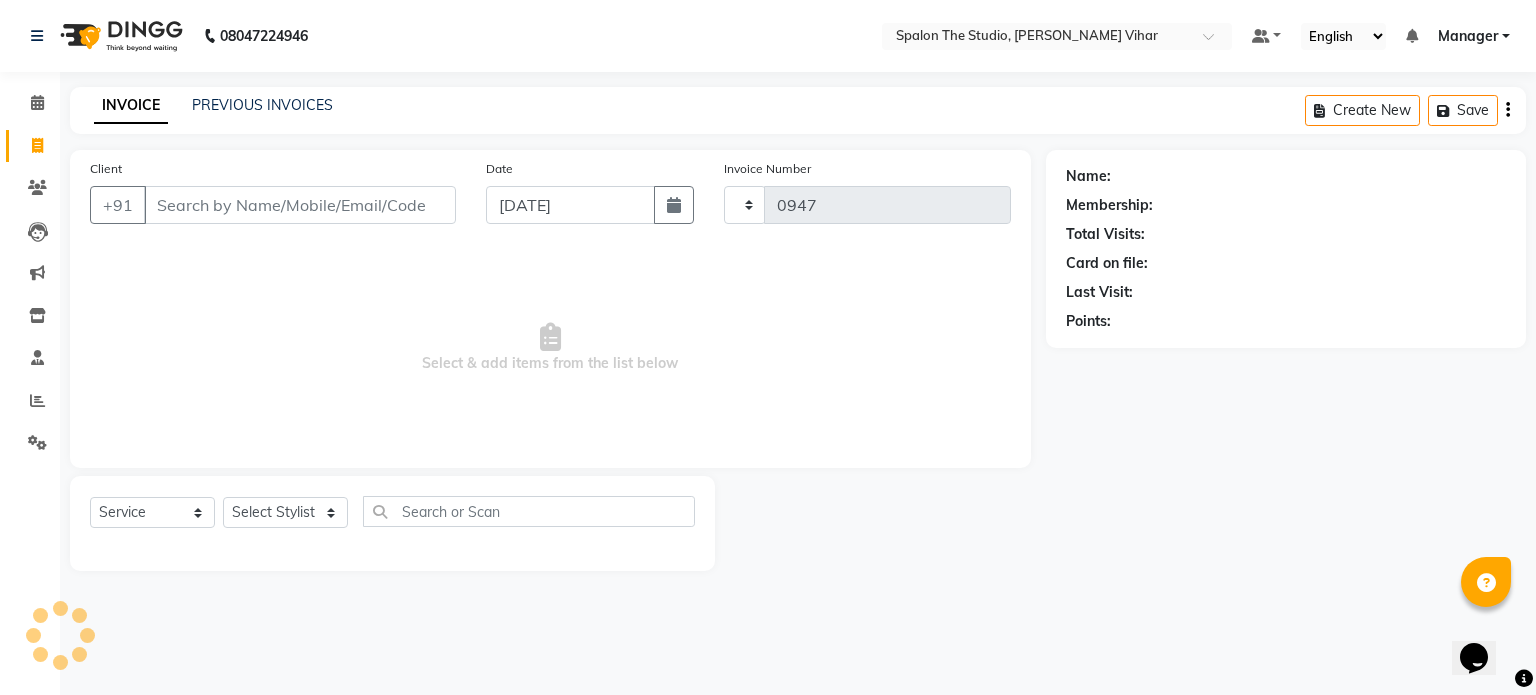 select on "903" 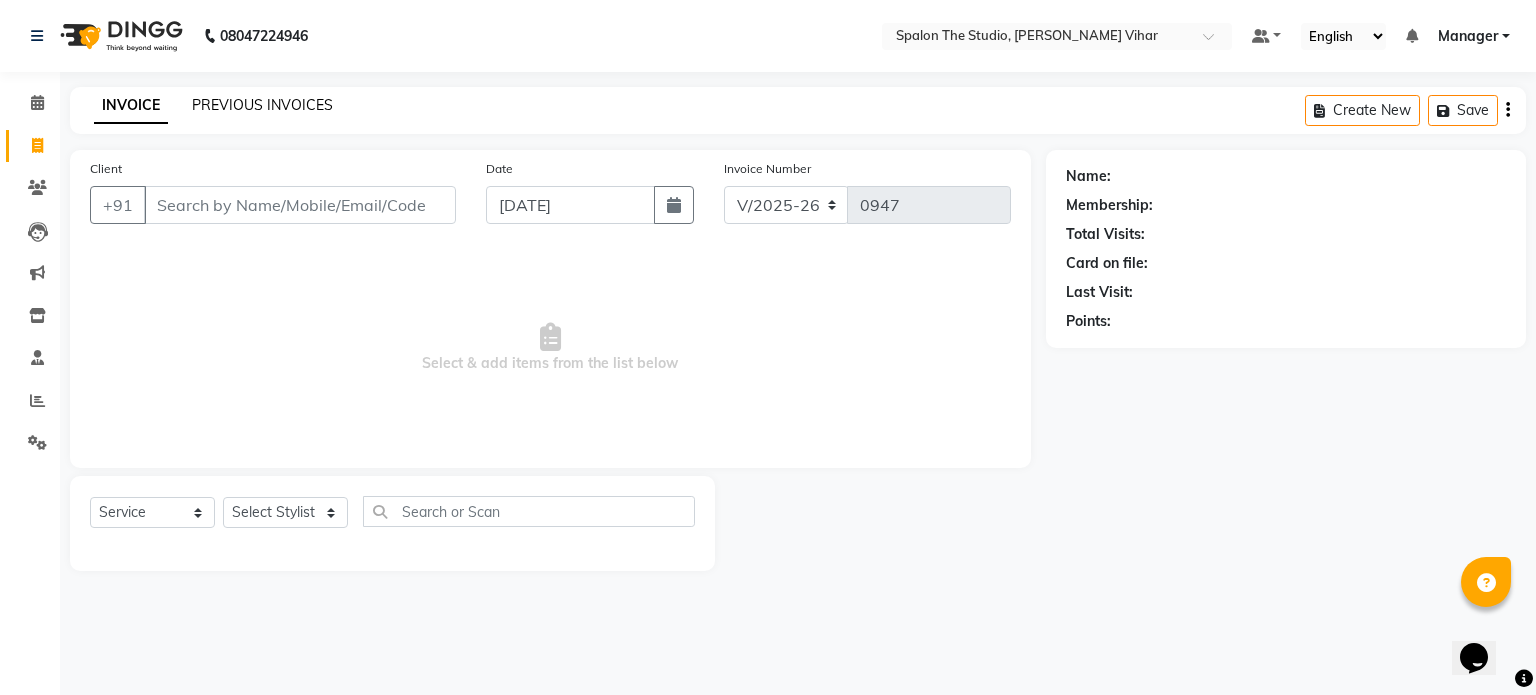 click on "PREVIOUS INVOICES" 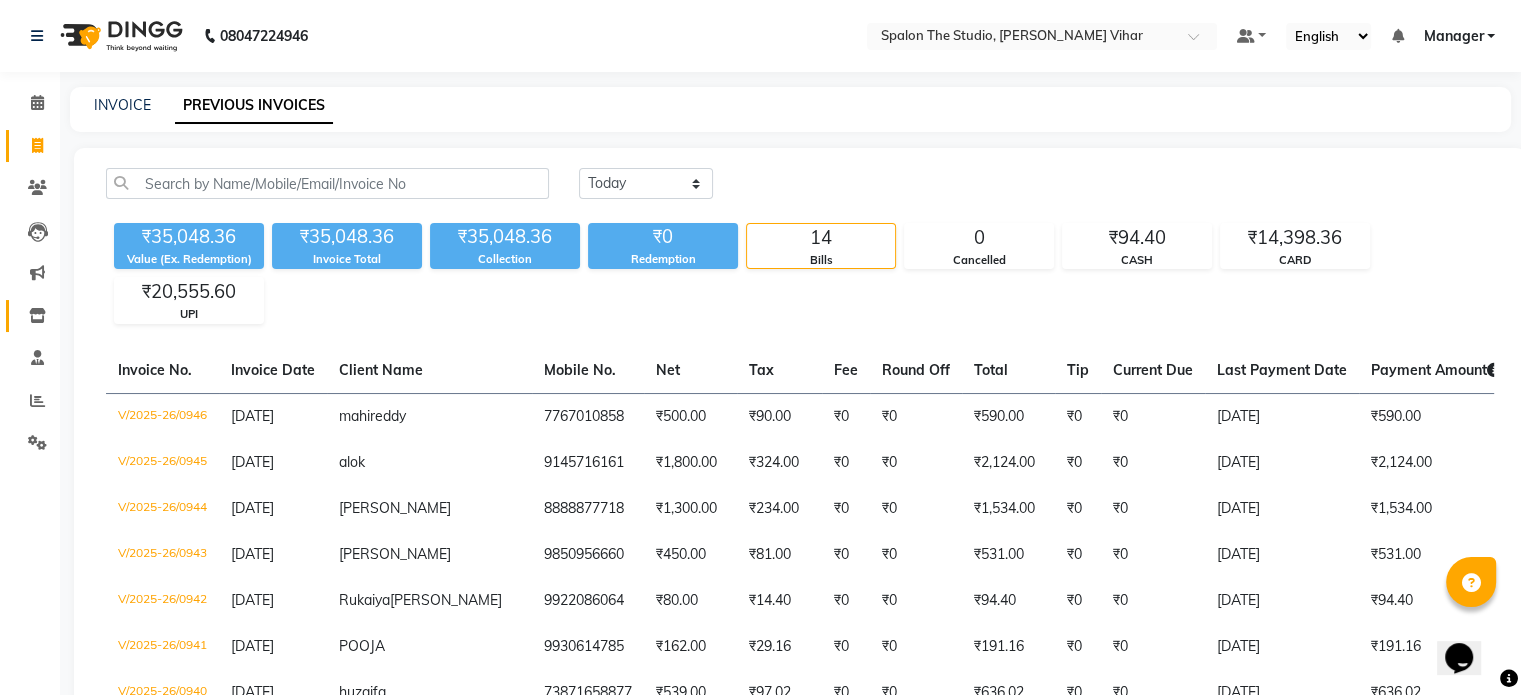 click on "Inventory" 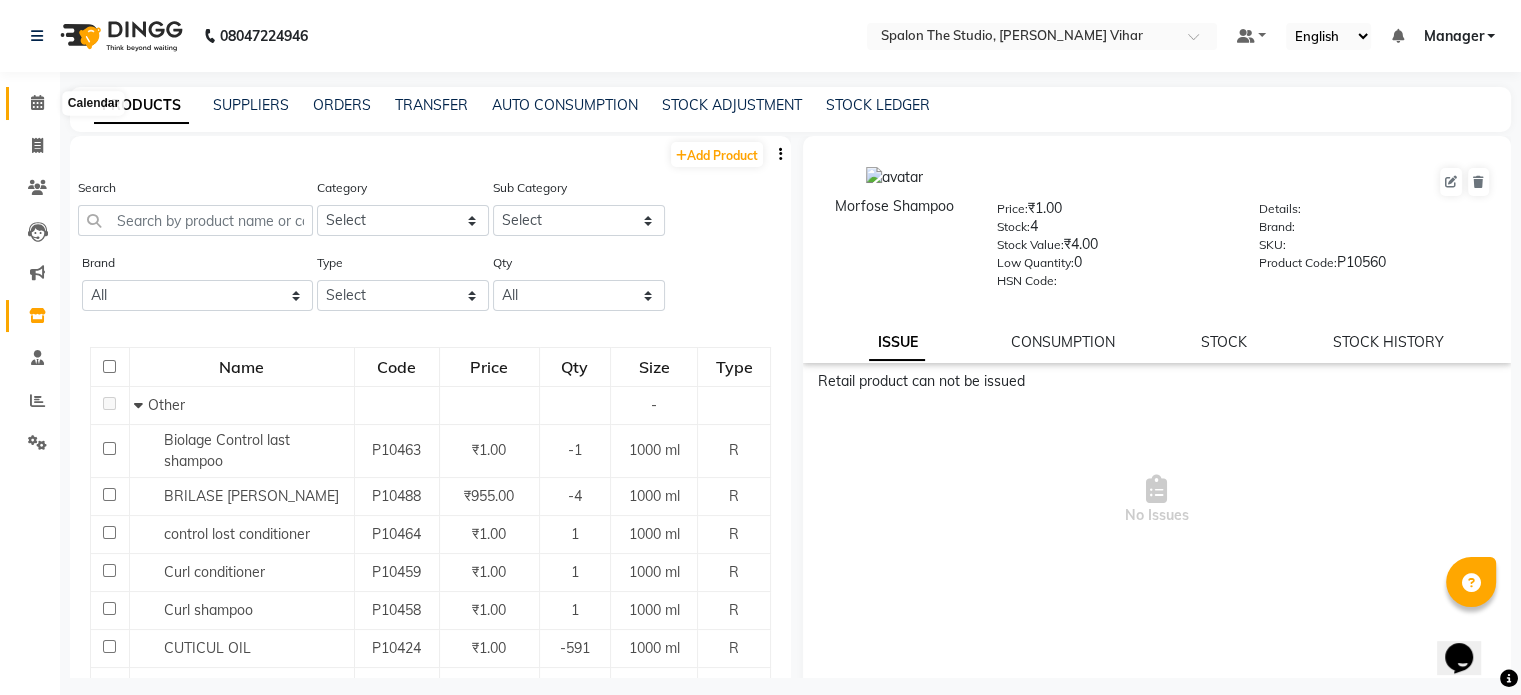 click 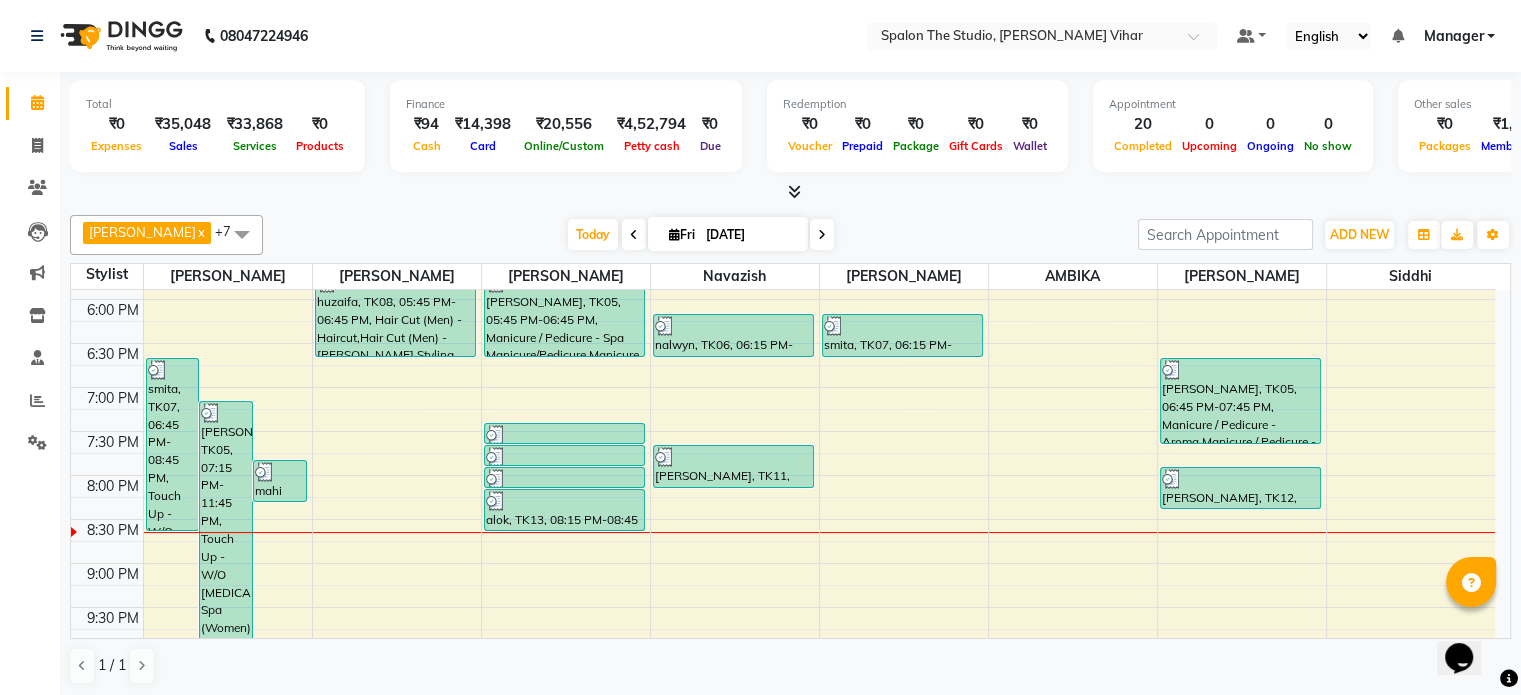 scroll, scrollTop: 782, scrollLeft: 0, axis: vertical 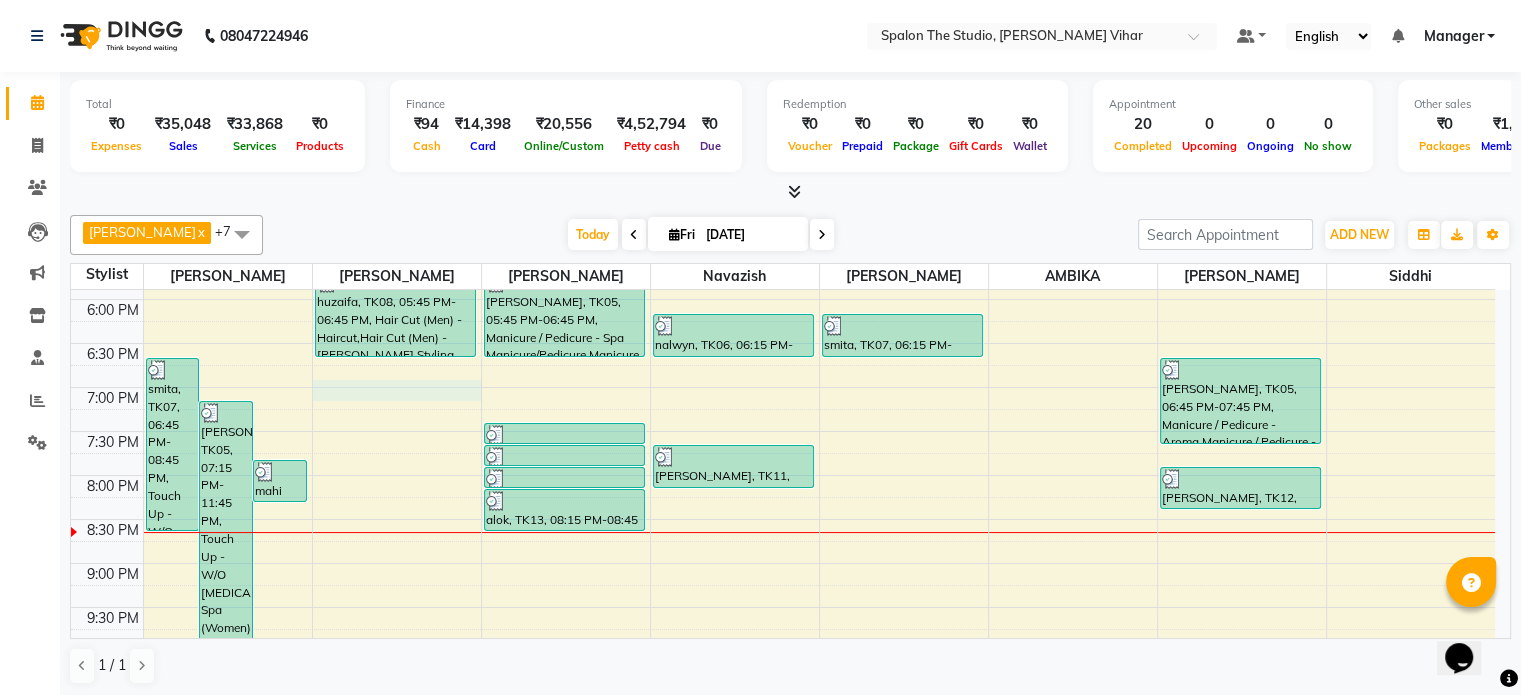 click on "9:00 AM 9:30 AM 10:00 AM 10:30 AM 11:00 AM 11:30 AM 12:00 PM 12:30 PM 1:00 PM 1:30 PM 2:00 PM 2:30 PM 3:00 PM 3:30 PM 4:00 PM 4:30 PM 5:00 PM 5:30 PM 6:00 PM 6:30 PM 7:00 PM 7:30 PM 8:00 PM 8:30 PM 9:00 PM 9:30 PM 10:00 PM 10:30 PM     smita, TK07, 06:45 PM-08:45 PM, Touch Up - W/O Ammonia     NAMRATA MAHALAY, TK05, 07:15 PM-11:45 PM, Touch Up - W/O Ammonia,Hair Spa (Women) - Ola Plex/Fibre Plex,Hair Cut (Women) - Hair Cut     mahi reddy, TK14, 07:55 PM-08:25 PM, Hair Cut (Women) - Hair Trim     Neena Waghamare, TK03, 12:30 PM-02:30 PM, Global Color With Ammonia - Upto Midback     neha, TK01, 12:30 PM-01:00 PM, Hair Cut (Women) - Pixie Cut     huzaifa, TK08, 05:45 PM-06:45 PM, Hair Cut (Men) - Haircut,Hair Cut (Men) - Beard Styling     NAMRATA MAHALAY, TK05, 05:45 PM-06:45 PM, Manicure / Pedicure - Spa Manicure/Pedicure,Manicure / Pedicure - Heel Peel Treatment     POOJA, TK09, 07:30 PM-07:45 PM, Threading - Eyebrows     POOJA, TK09, 07:45 PM-08:00 PM, Threading - Upperlip" at bounding box center (783, 123) 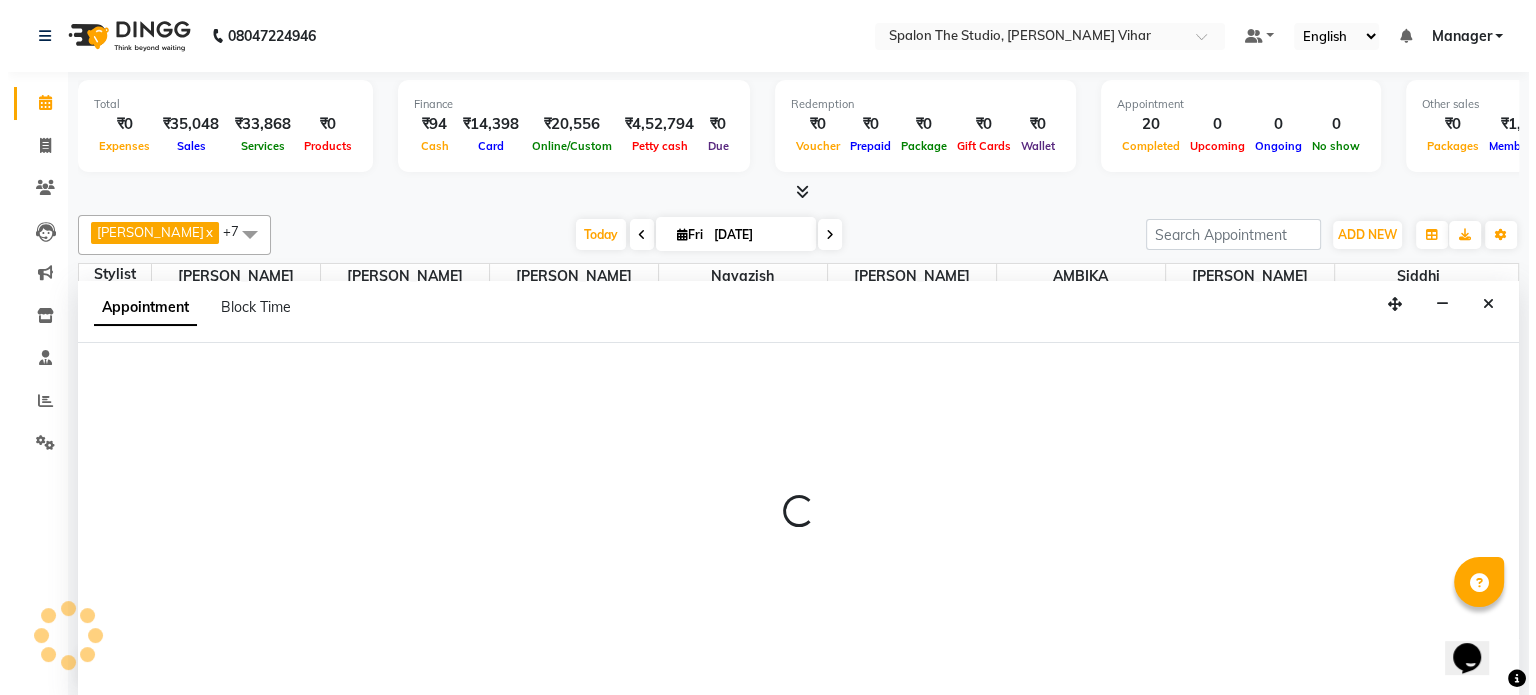 scroll, scrollTop: 0, scrollLeft: 0, axis: both 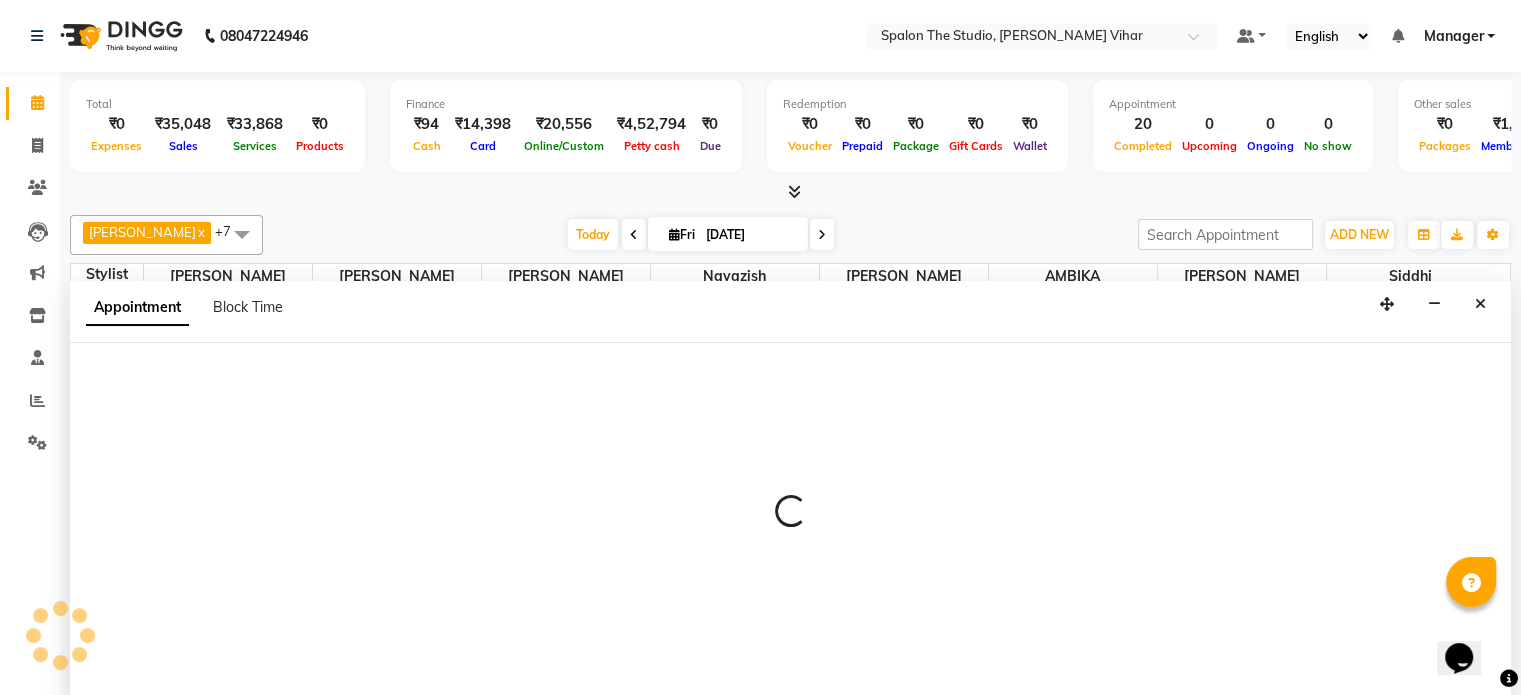 select on "47767" 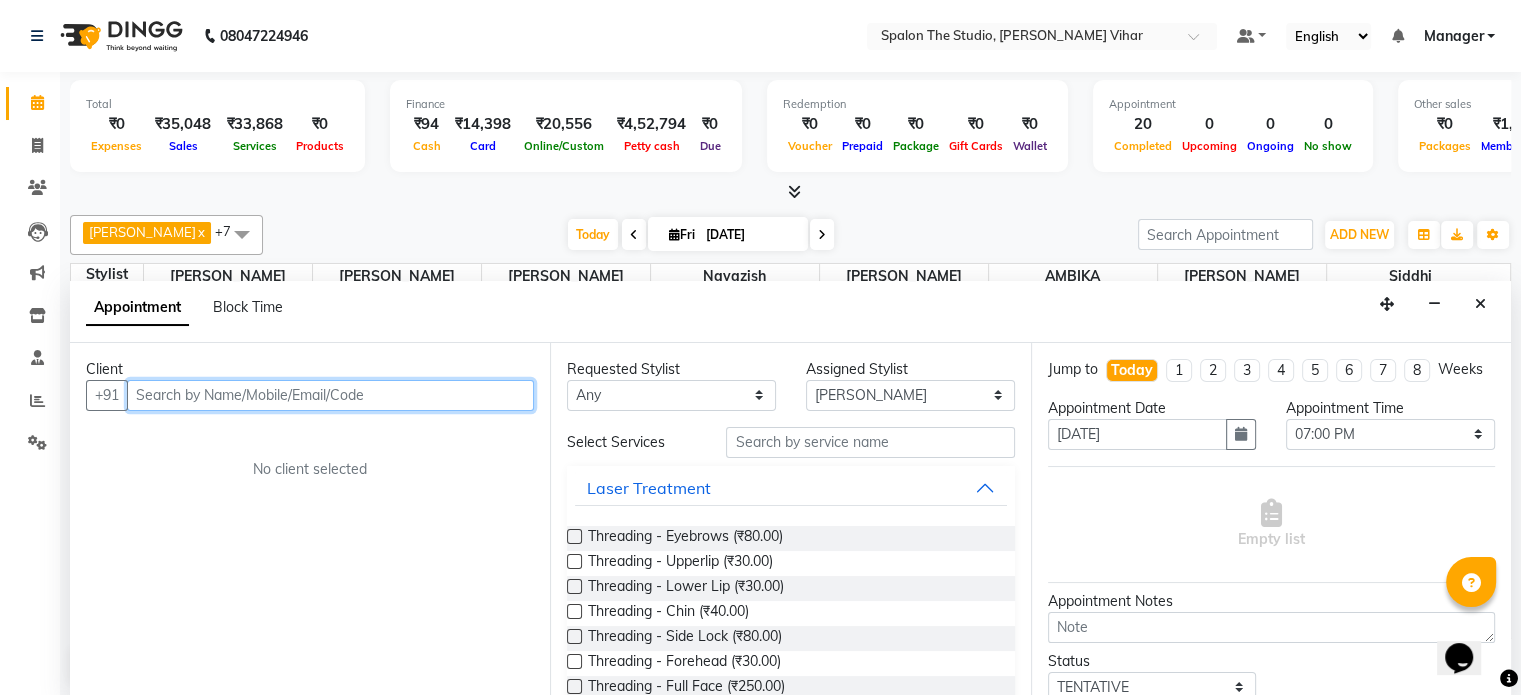 click at bounding box center (330, 395) 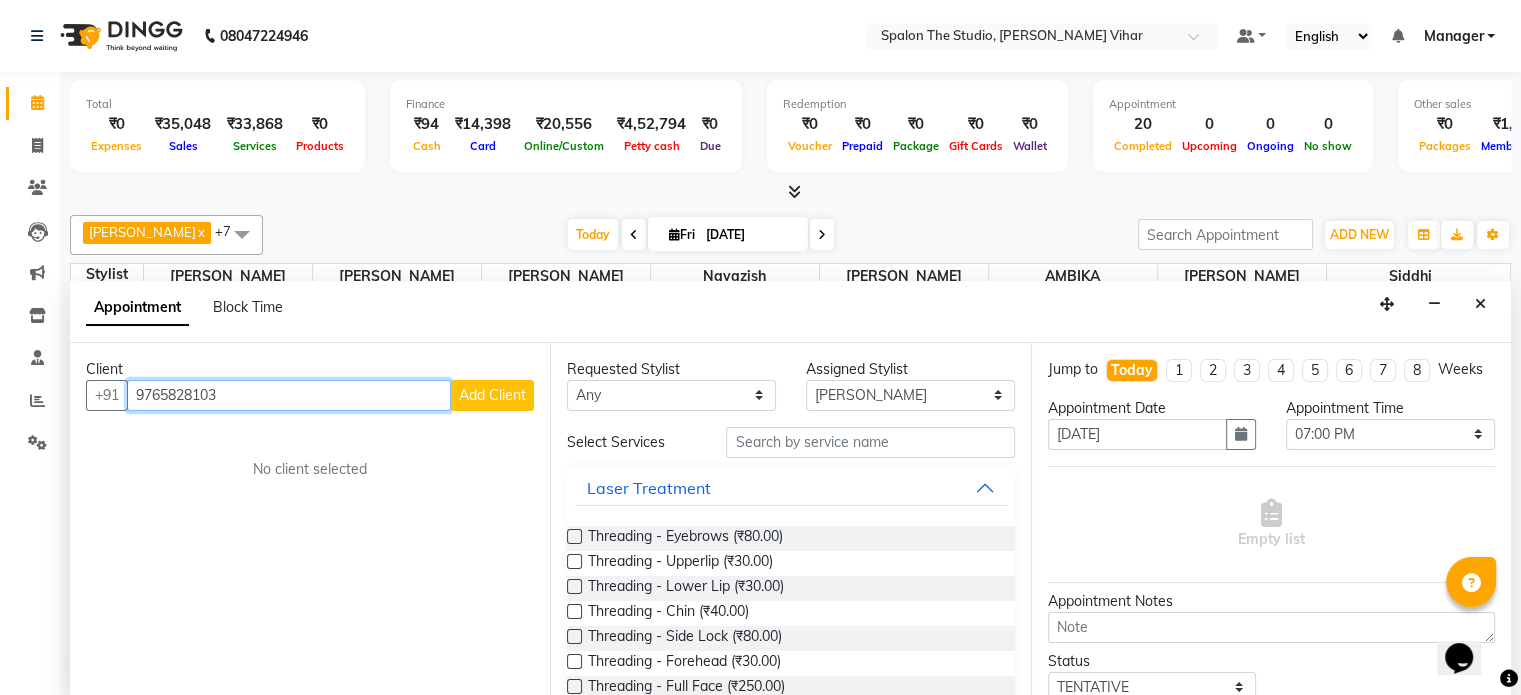 type on "9765828103" 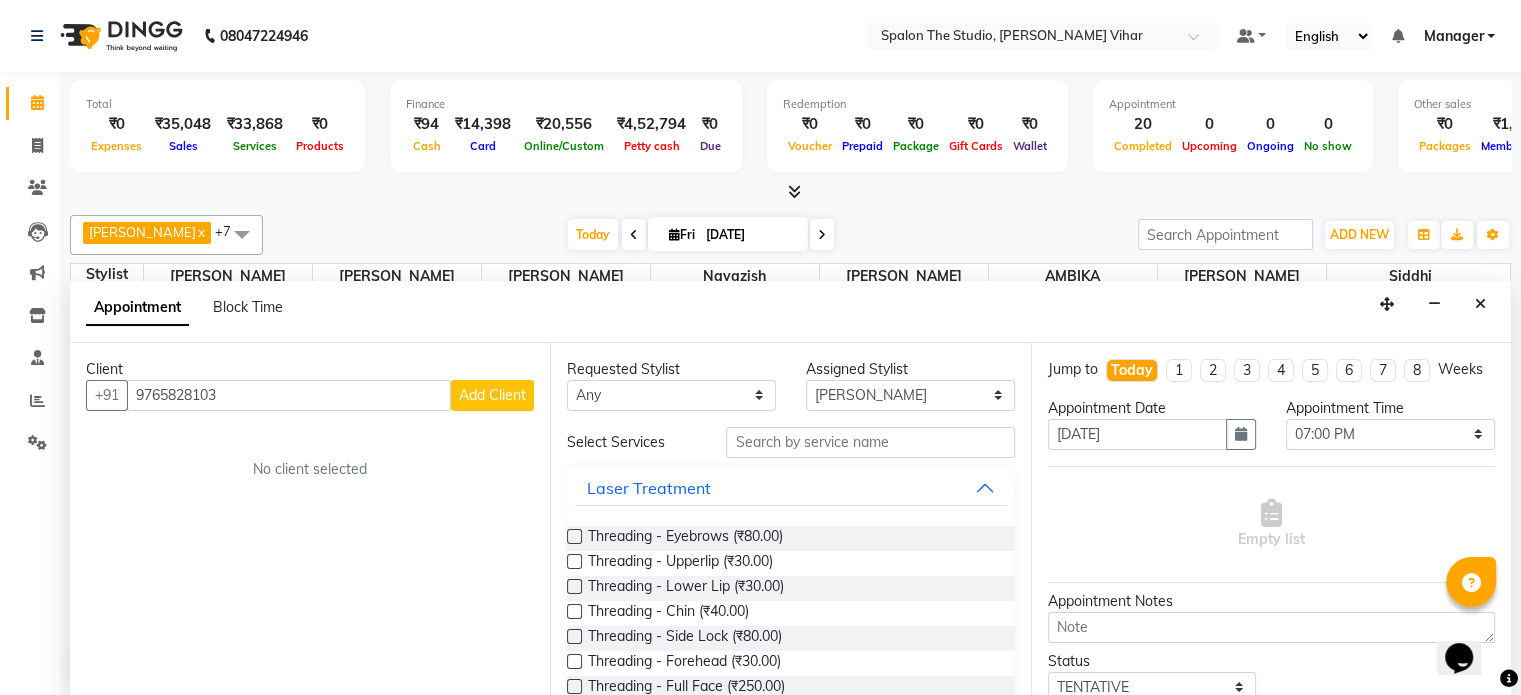 click on "Add Client" at bounding box center [492, 395] 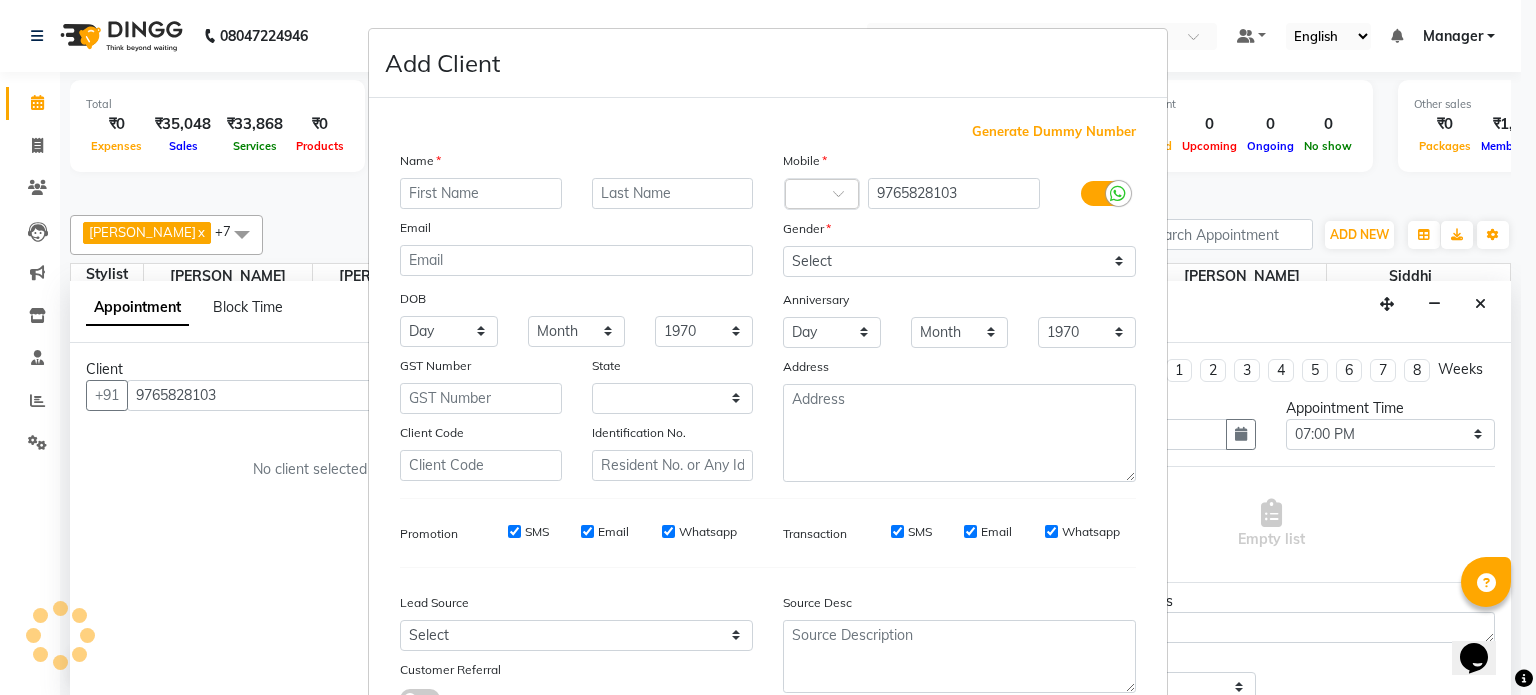 select on "22" 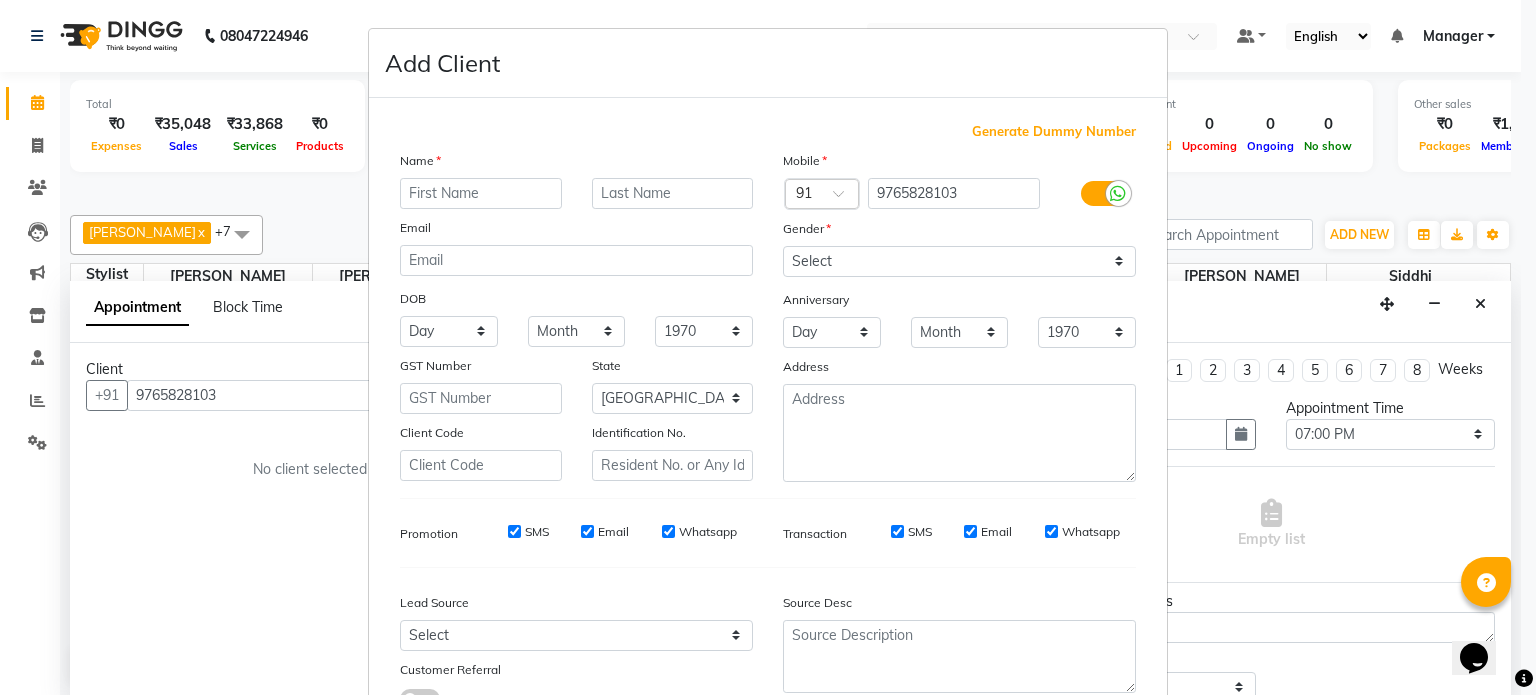 click at bounding box center (481, 193) 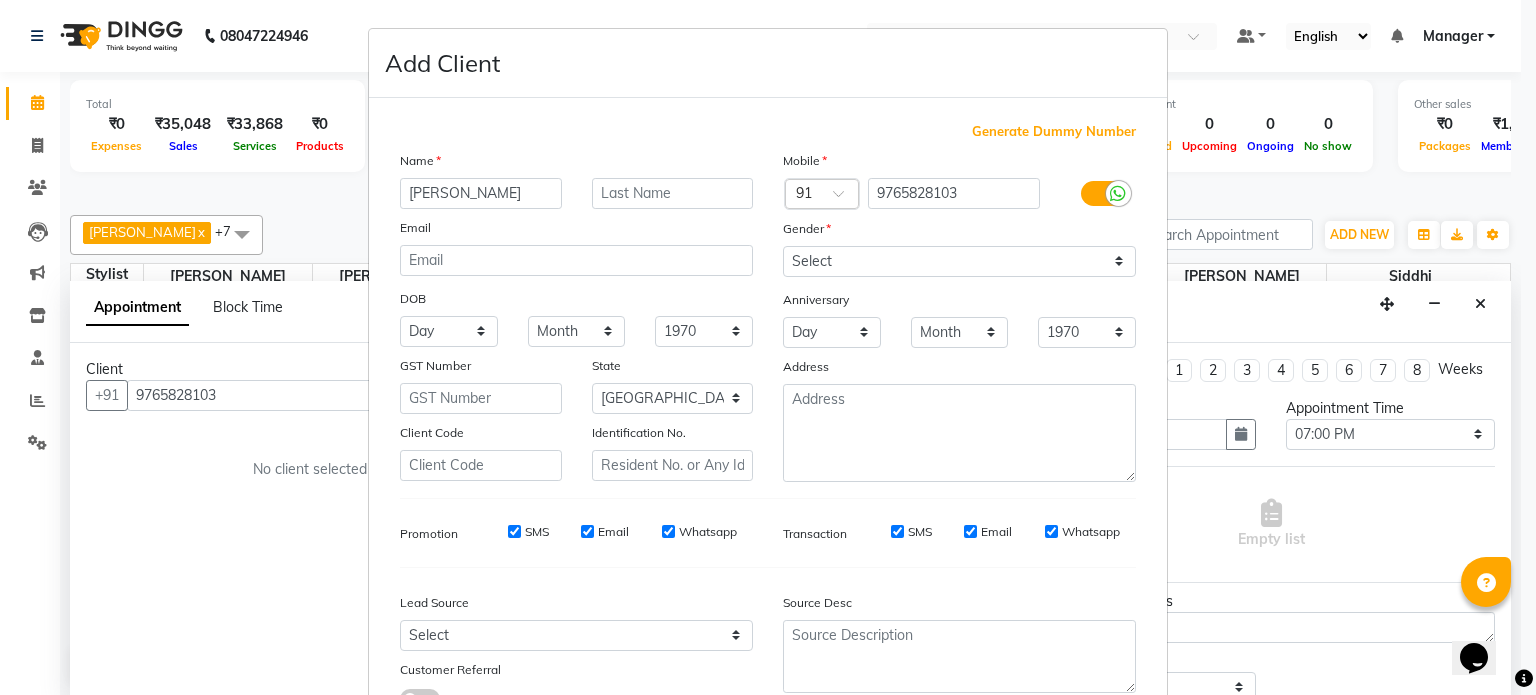 type on "[PERSON_NAME]" 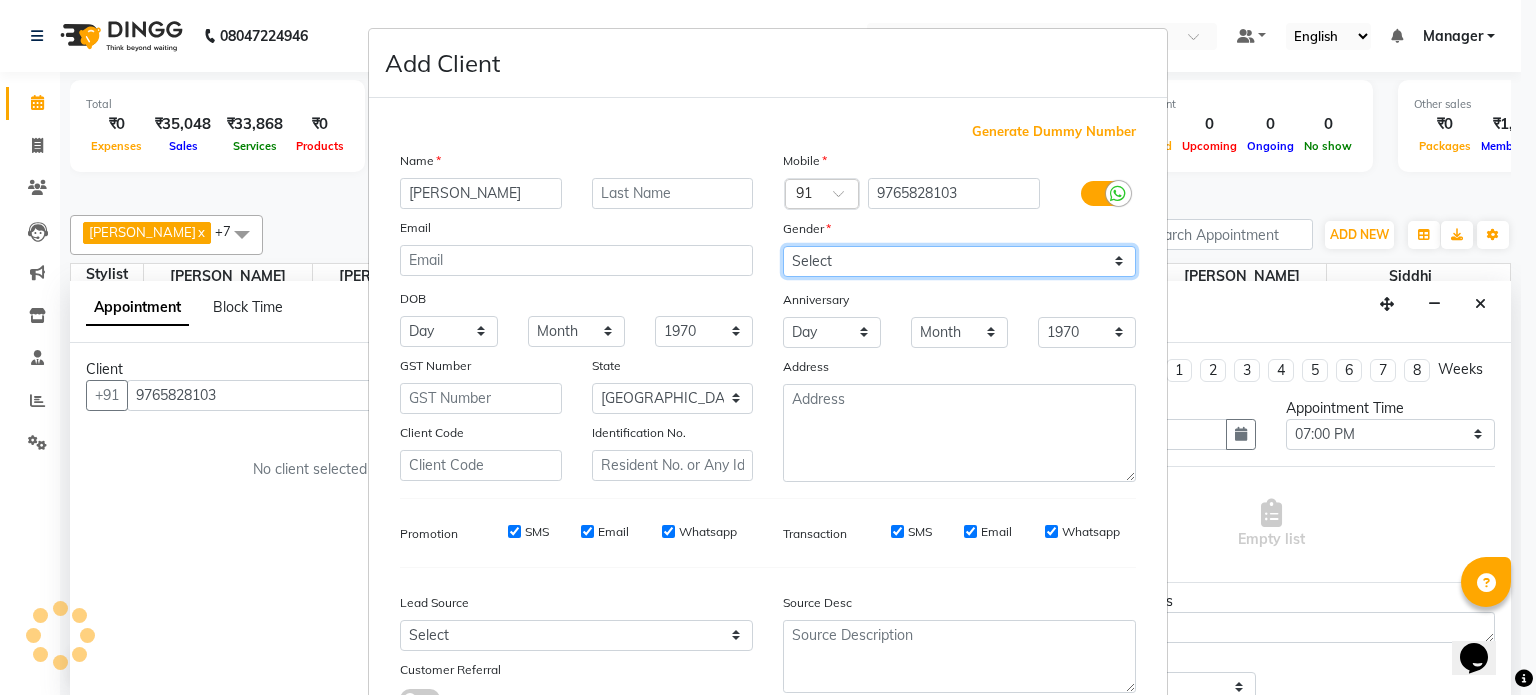 click on "Select [DEMOGRAPHIC_DATA] [DEMOGRAPHIC_DATA] Other Prefer Not To Say" at bounding box center (959, 261) 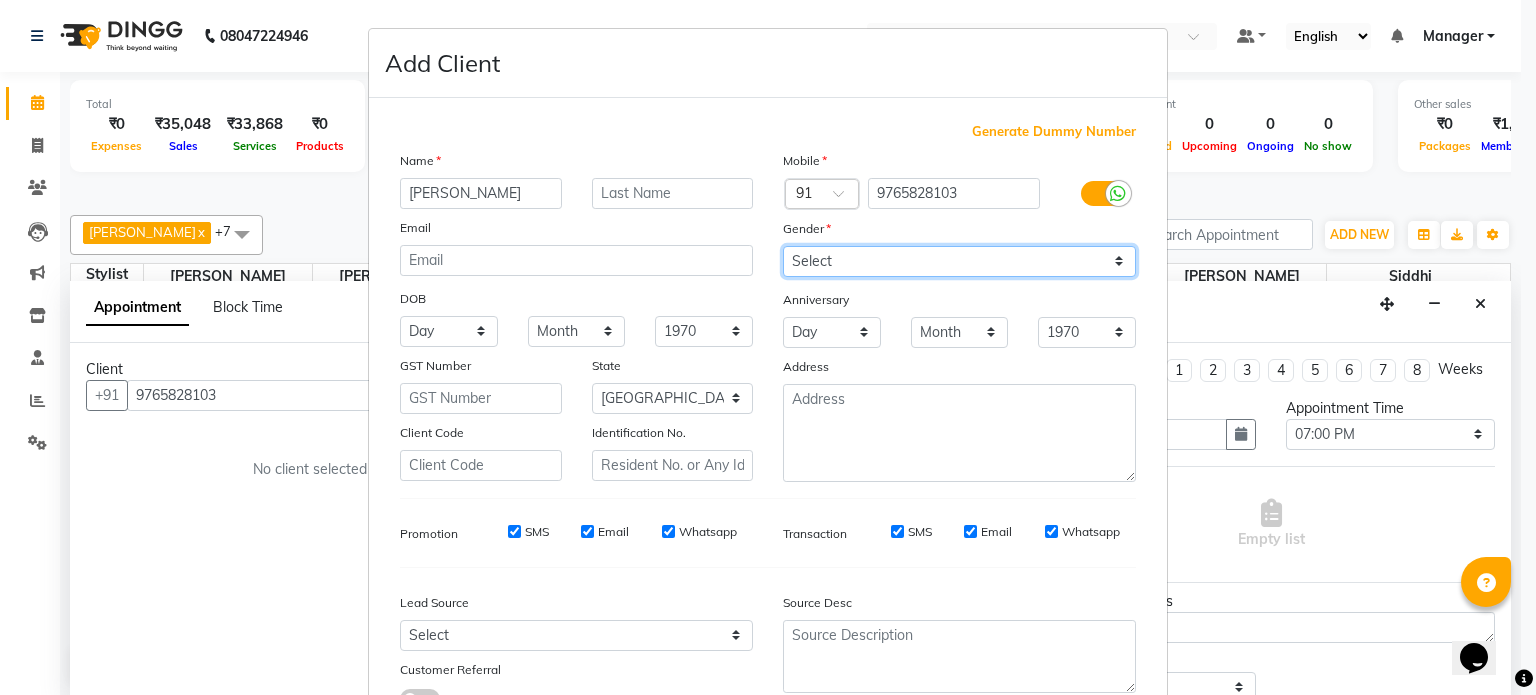 select on "[DEMOGRAPHIC_DATA]" 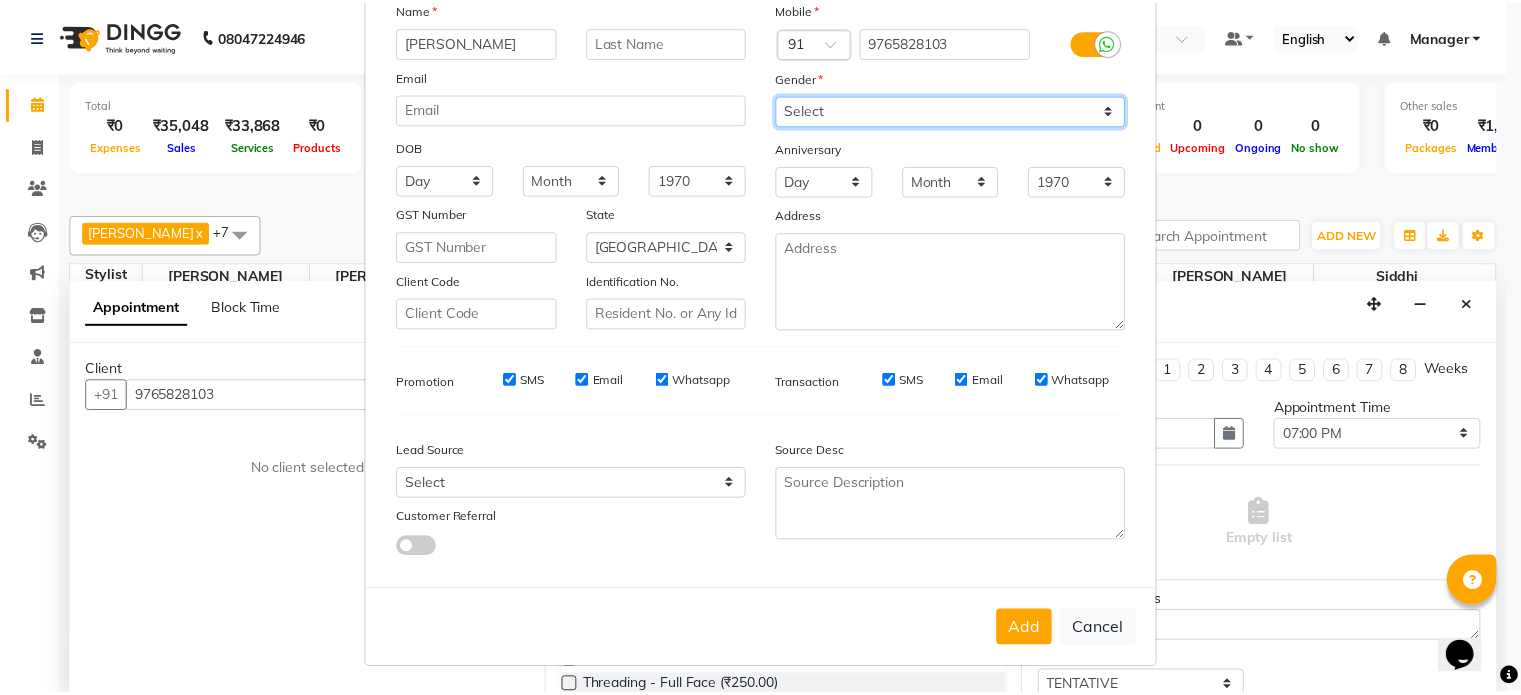scroll, scrollTop: 161, scrollLeft: 0, axis: vertical 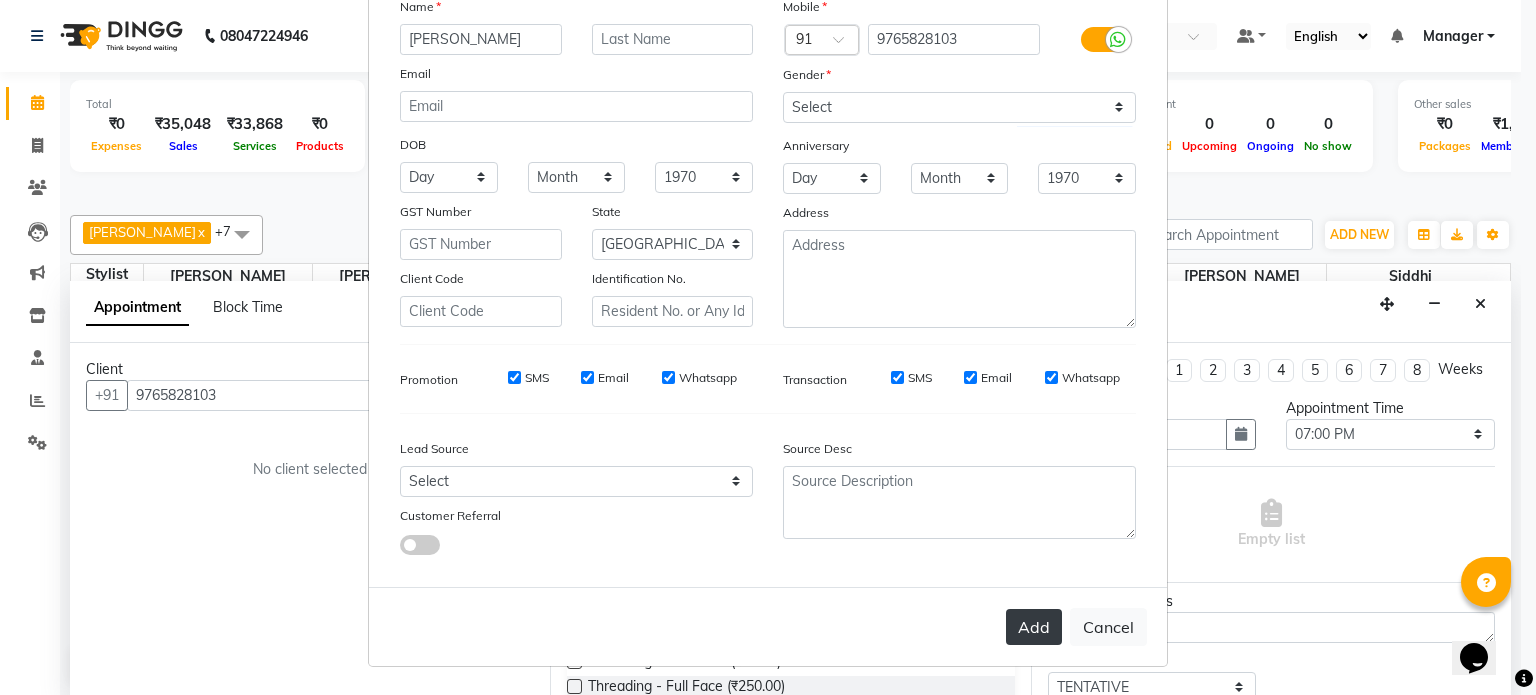 click on "Add" at bounding box center (1034, 627) 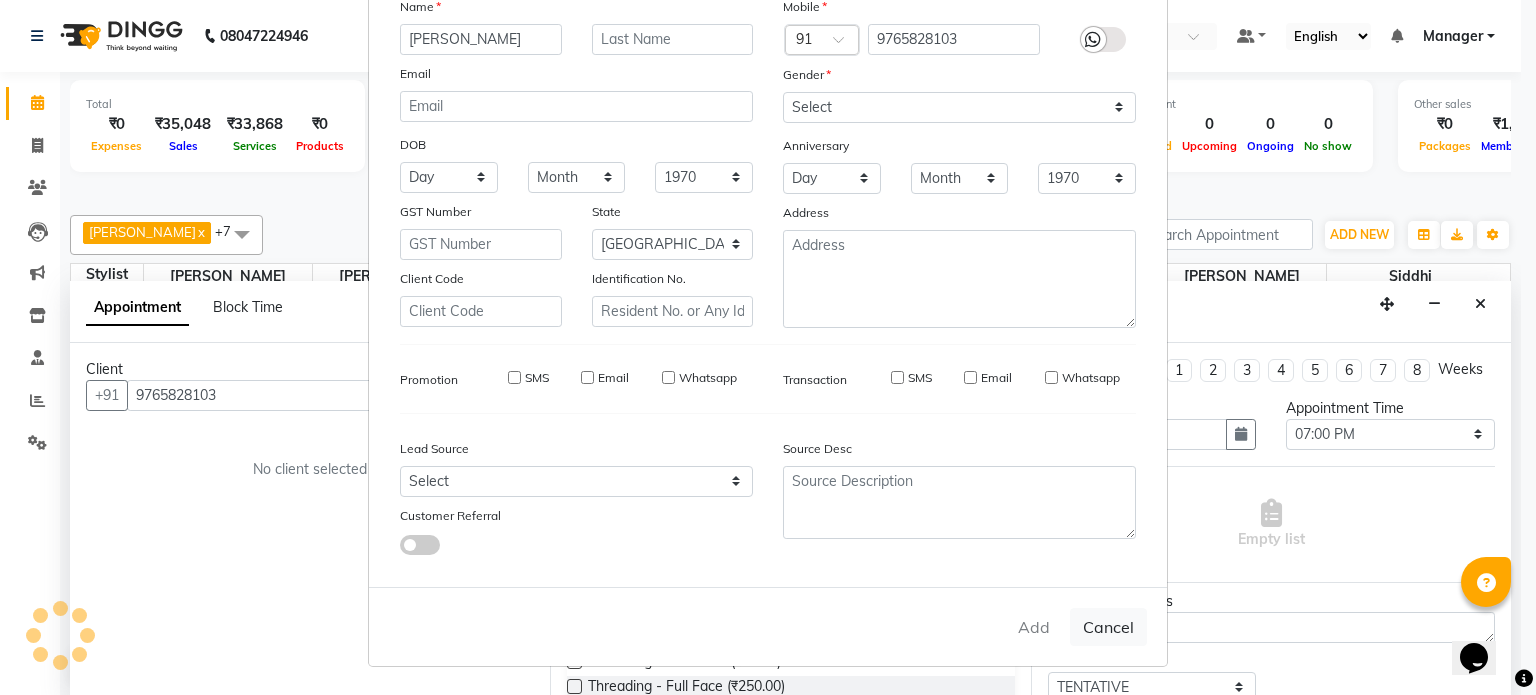 type 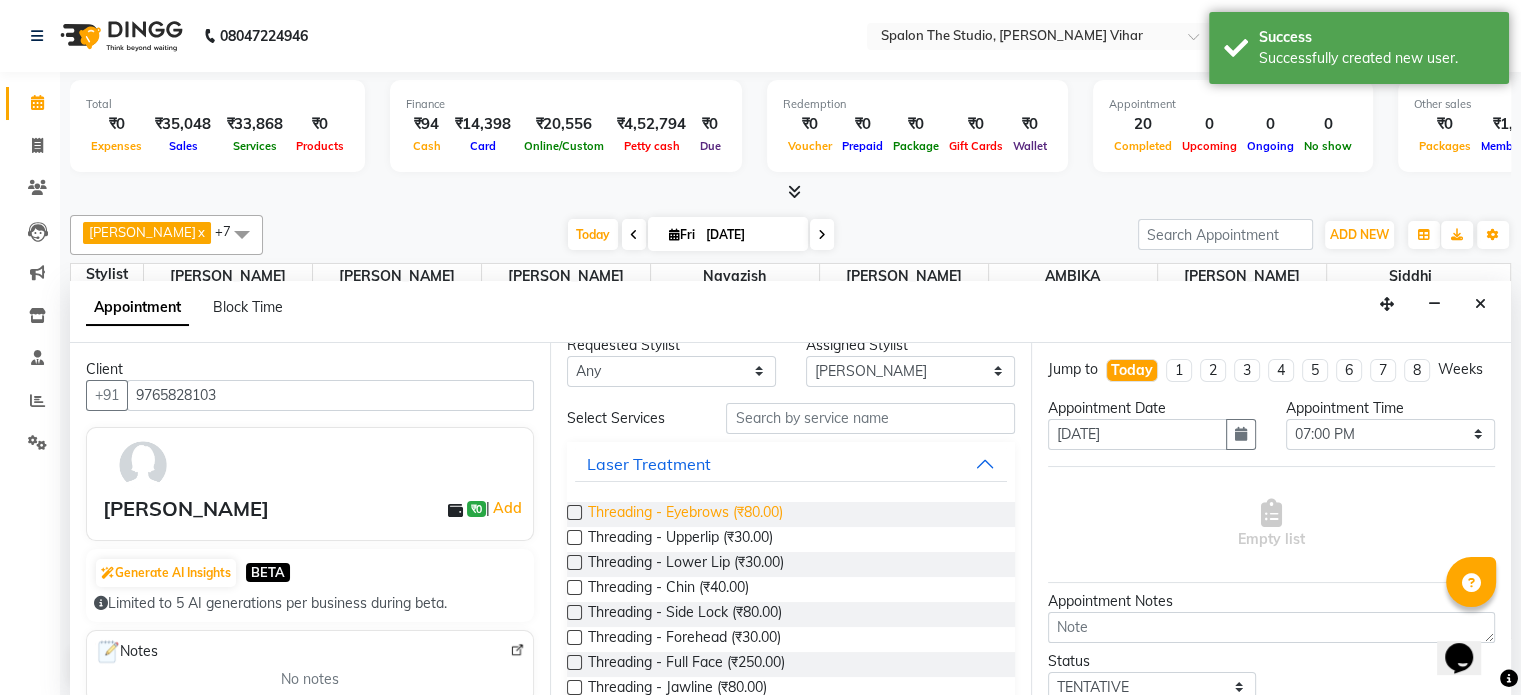 scroll, scrollTop: 20, scrollLeft: 0, axis: vertical 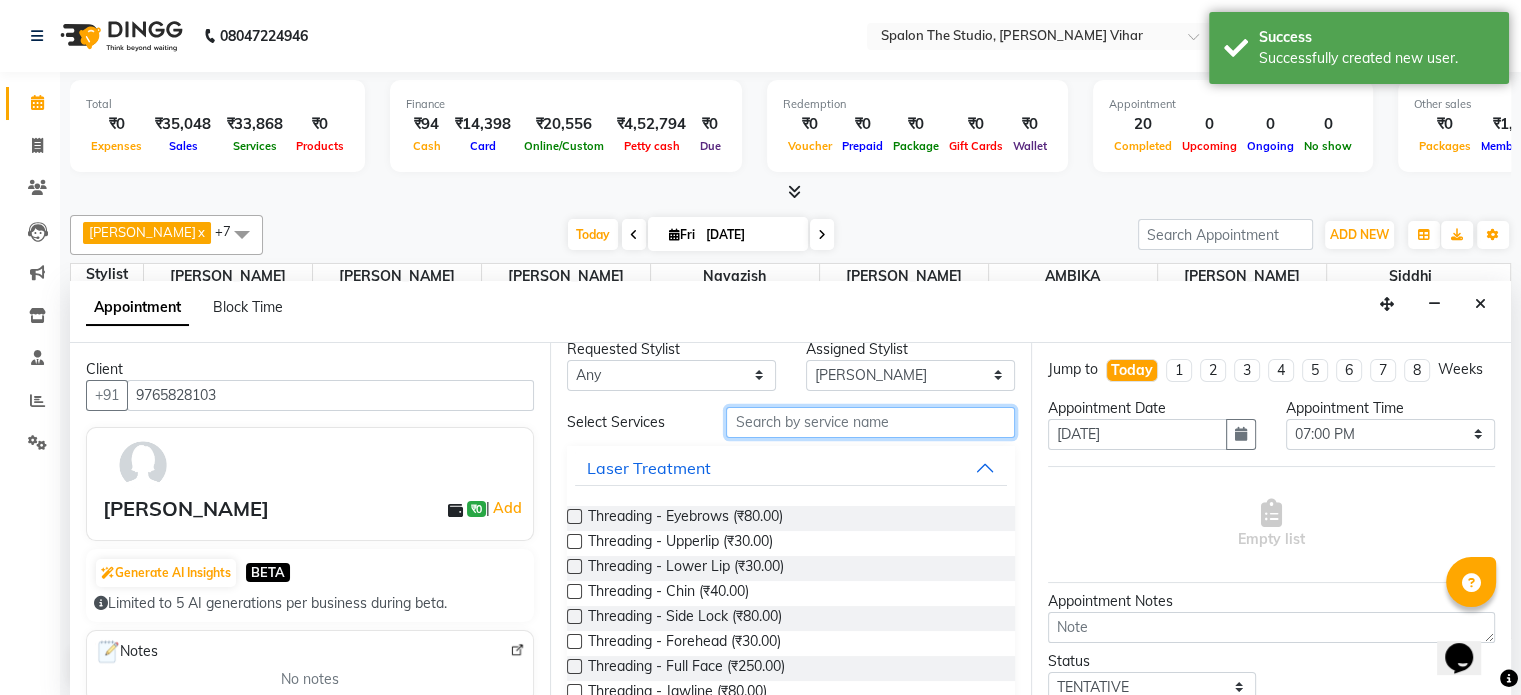 click at bounding box center [870, 422] 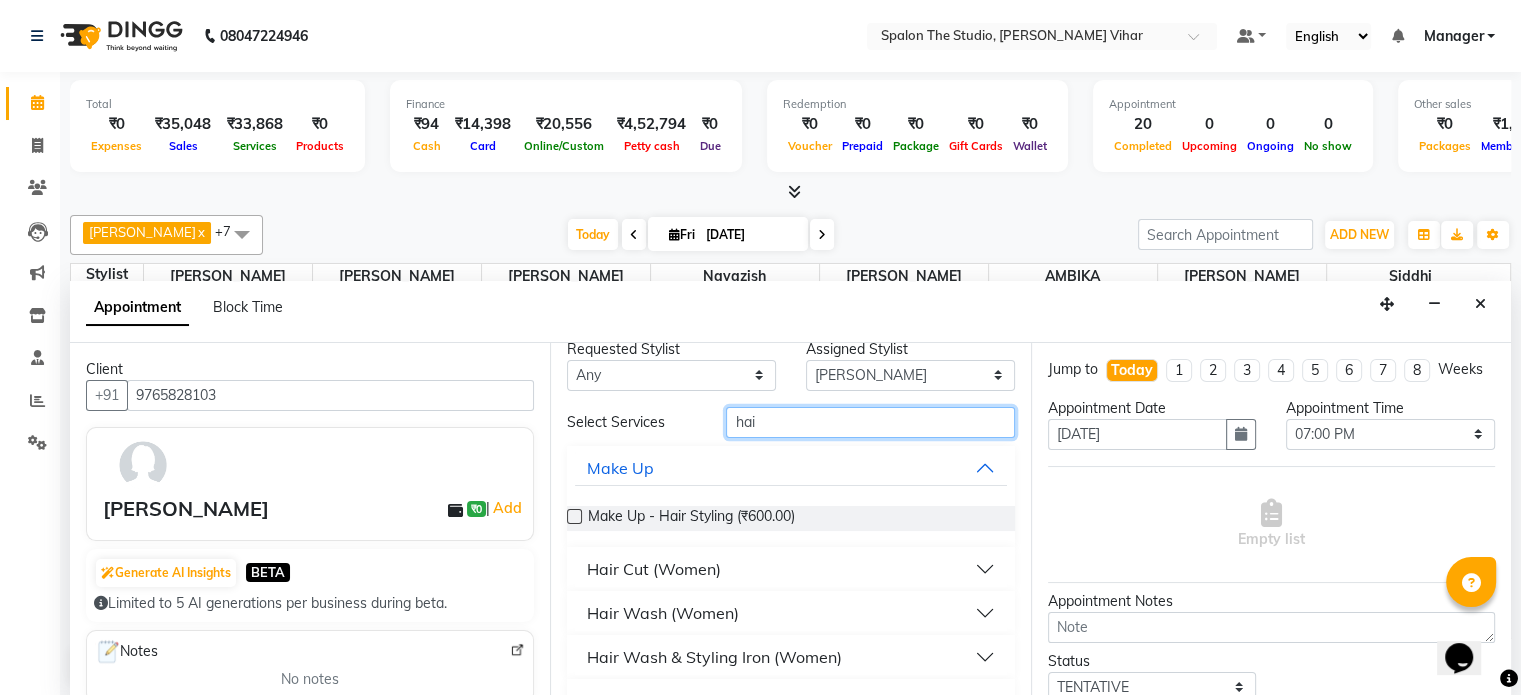type on "hai" 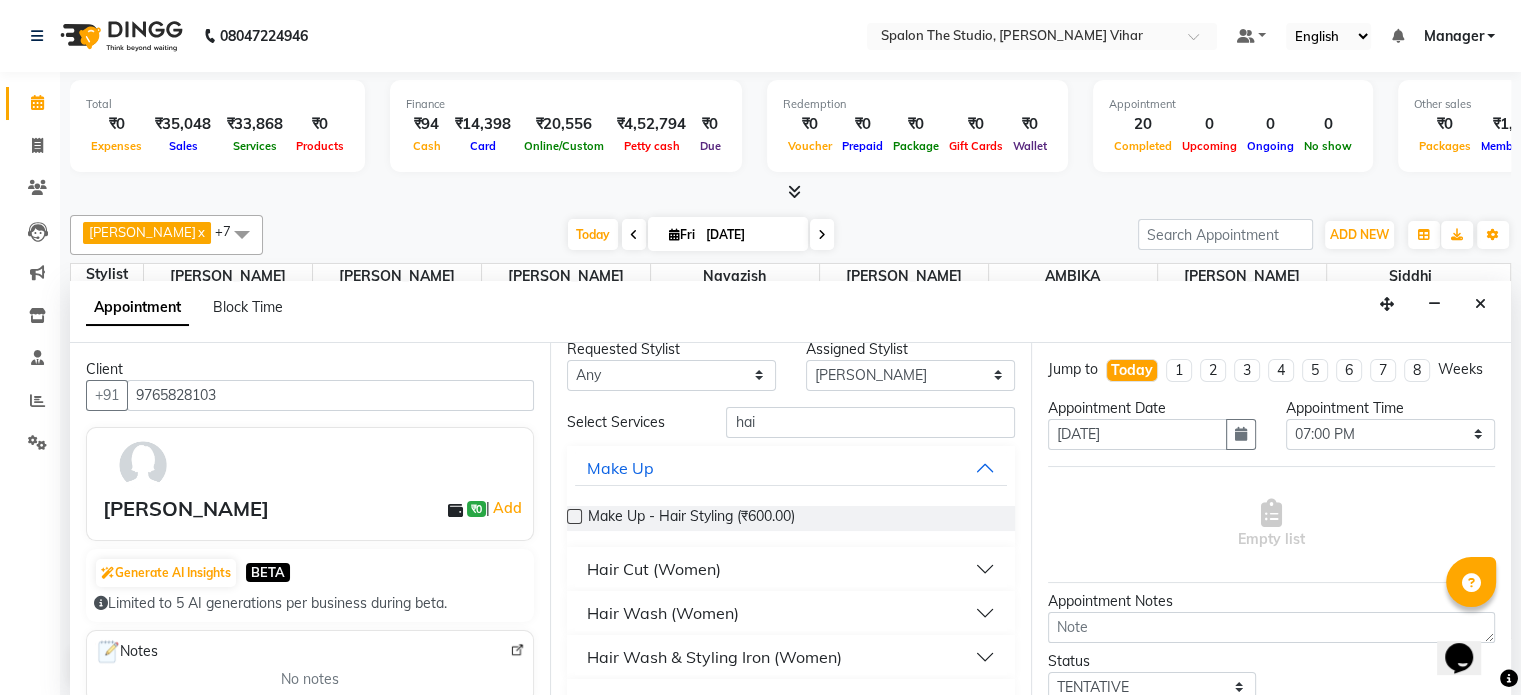 click on "Hair Cut (Women)" at bounding box center [654, 569] 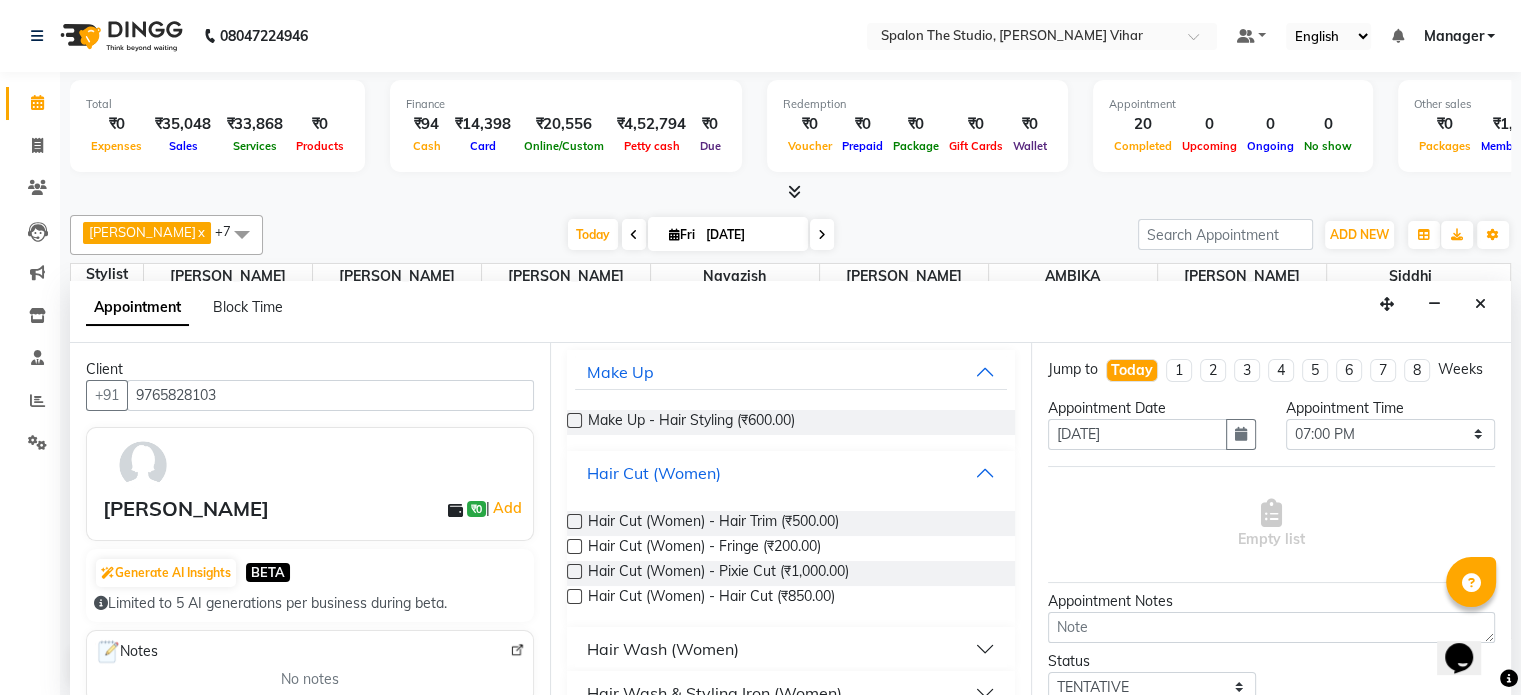 scroll, scrollTop: 116, scrollLeft: 0, axis: vertical 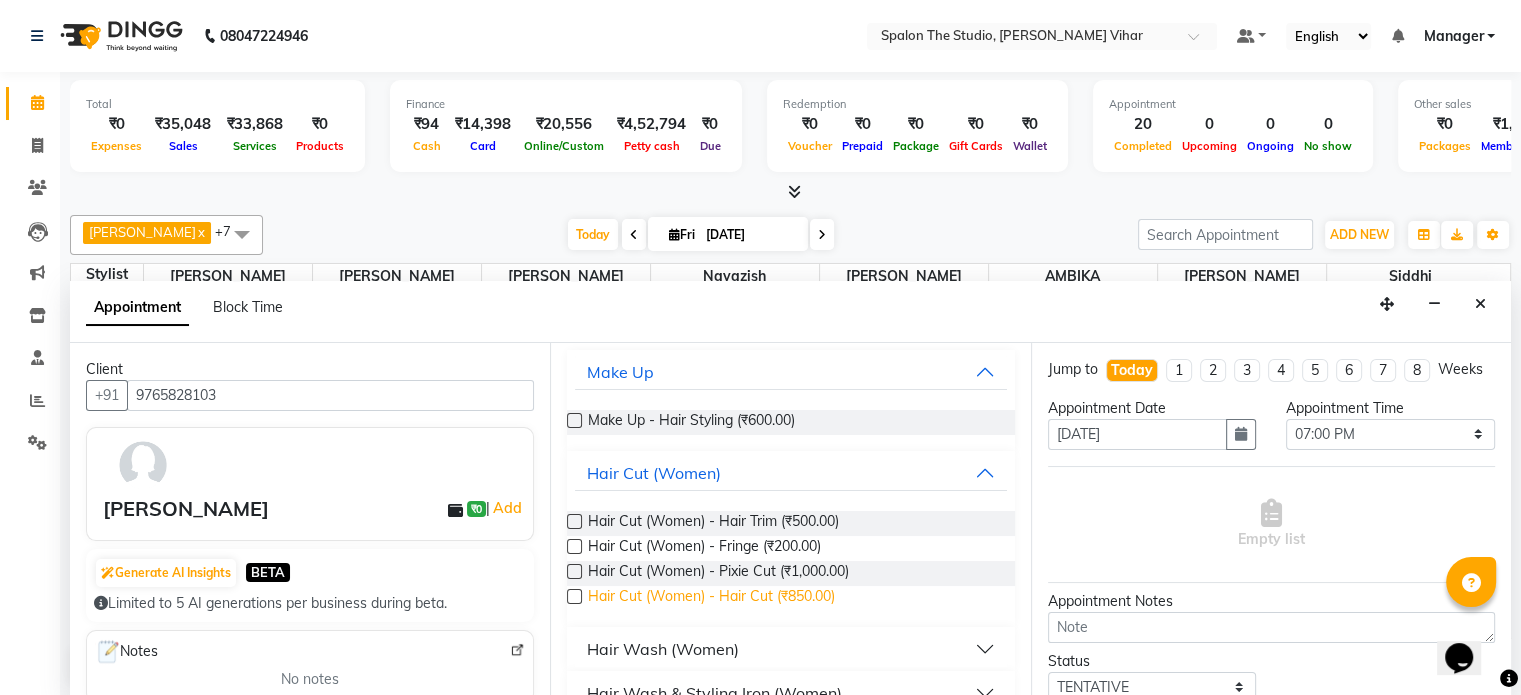 click on "Hair Cut (Women) - Hair Cut (₹850.00)" at bounding box center [711, 598] 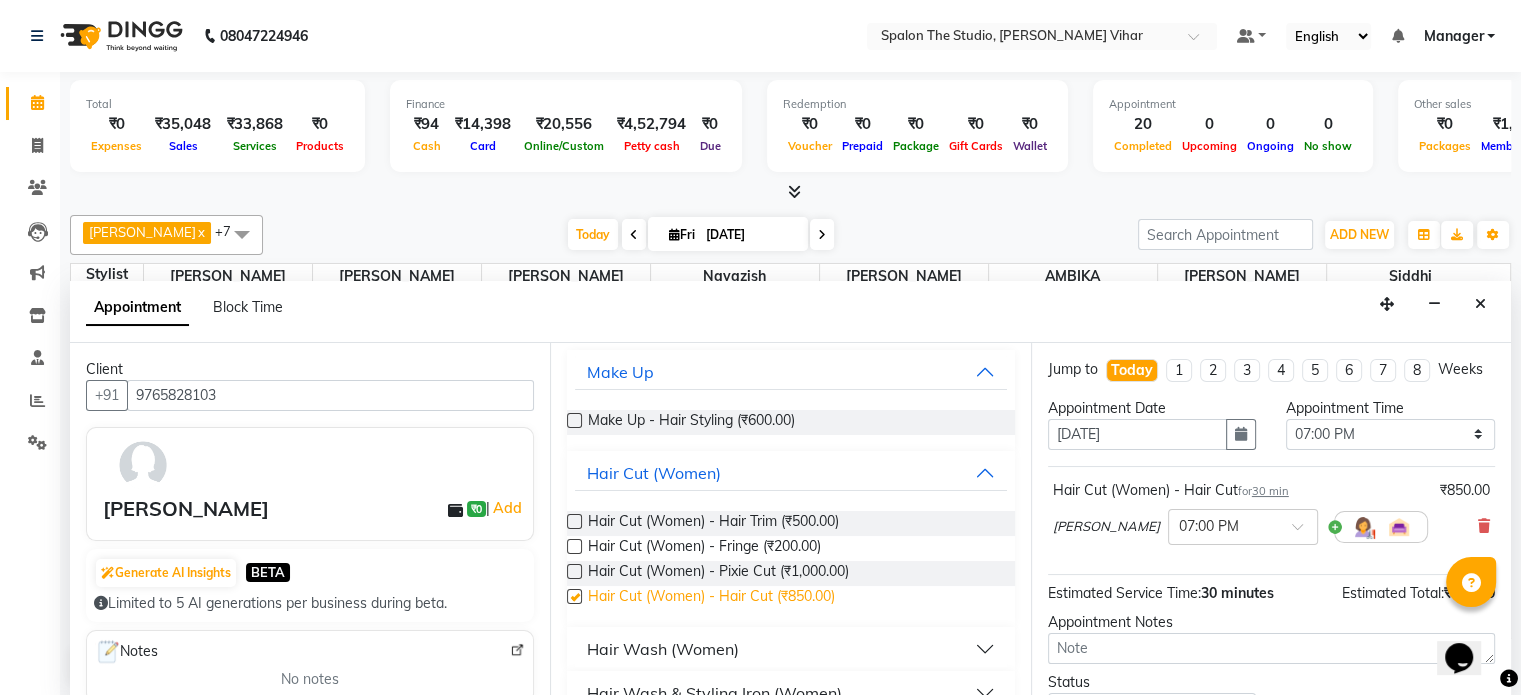 checkbox on "false" 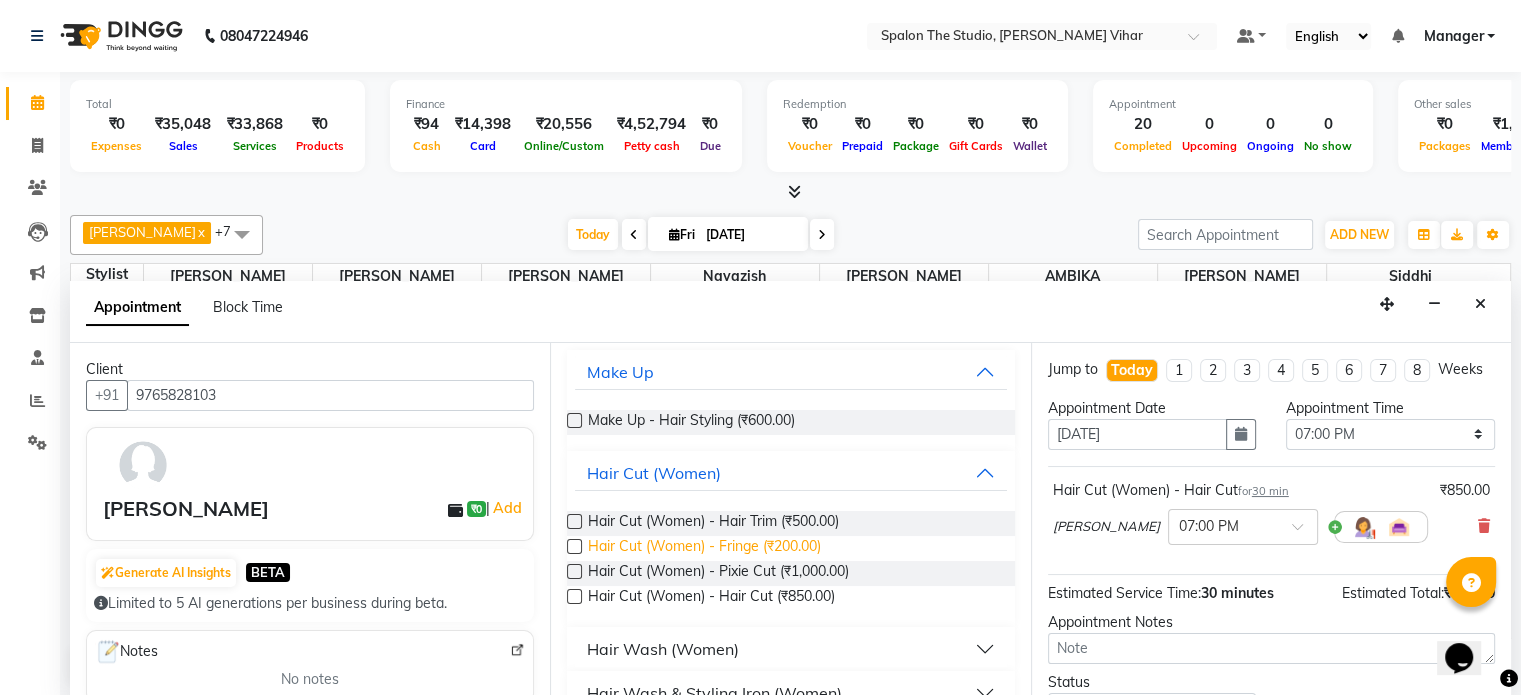 scroll, scrollTop: 0, scrollLeft: 0, axis: both 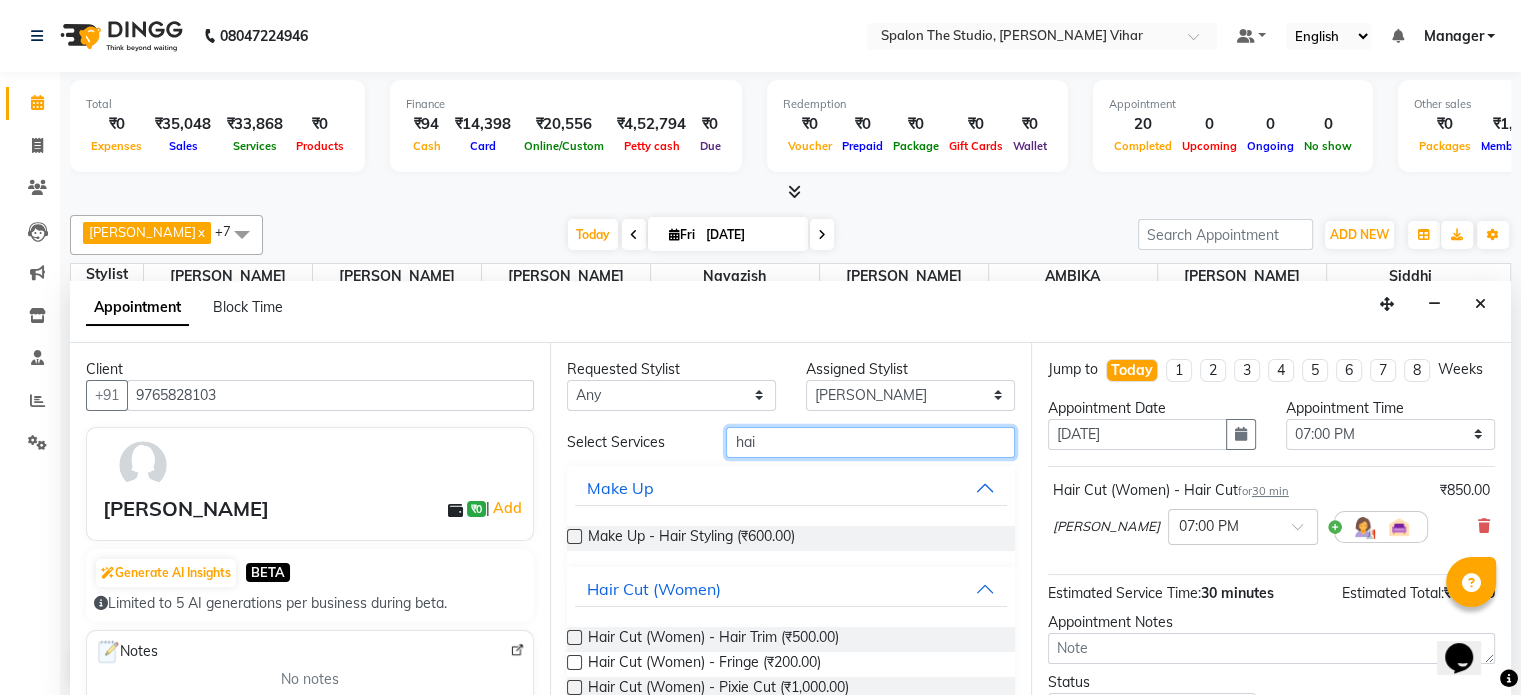 click on "hai" at bounding box center [870, 442] 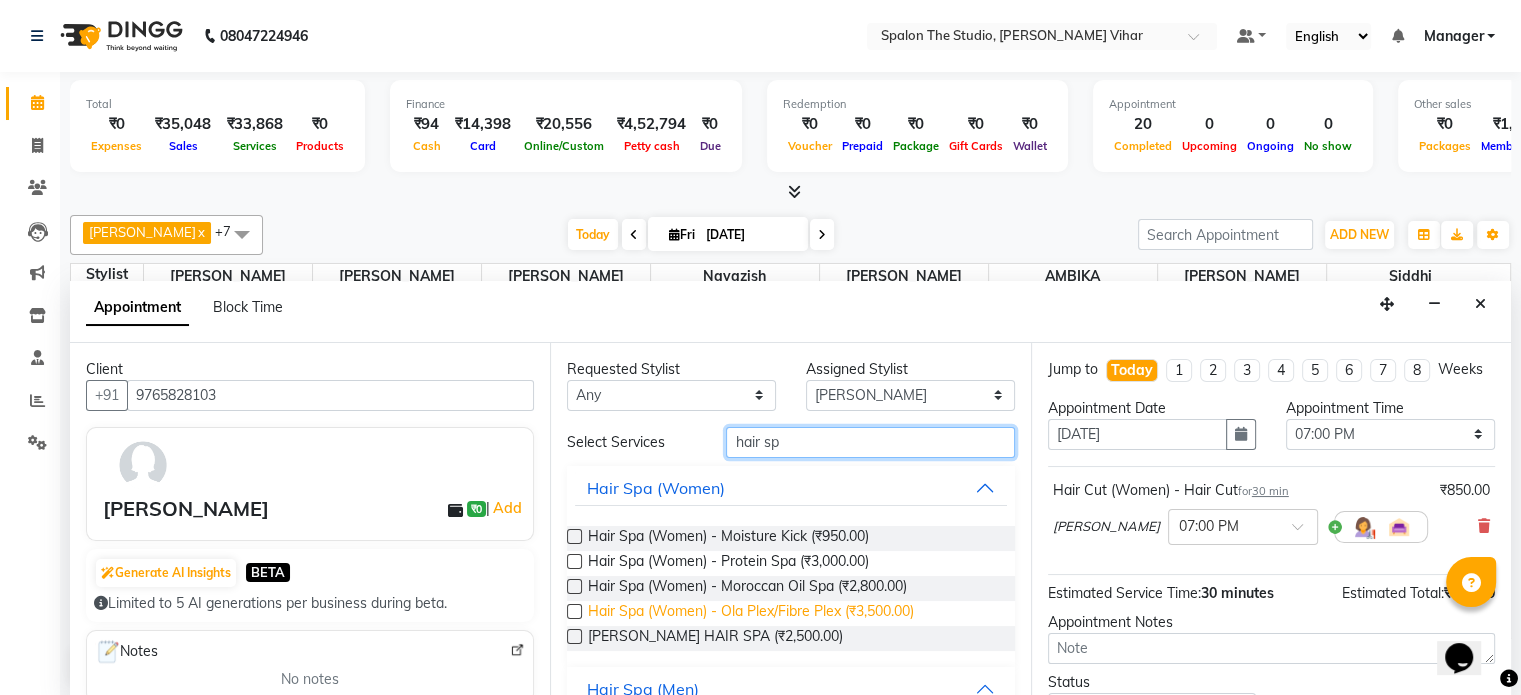 type on "hair sp" 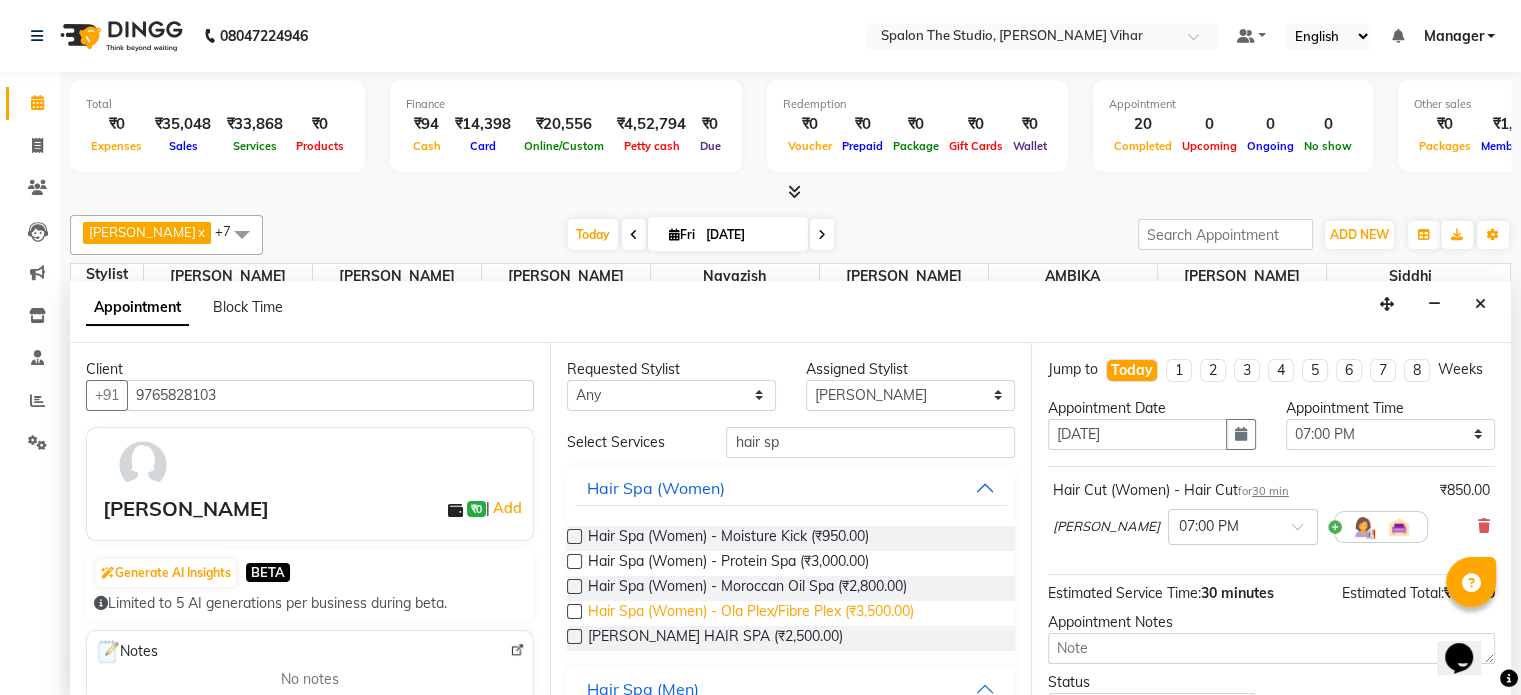 click on "Hair Spa (Women) - Ola Plex/Fibre Plex (₹3,500.00)" at bounding box center (751, 613) 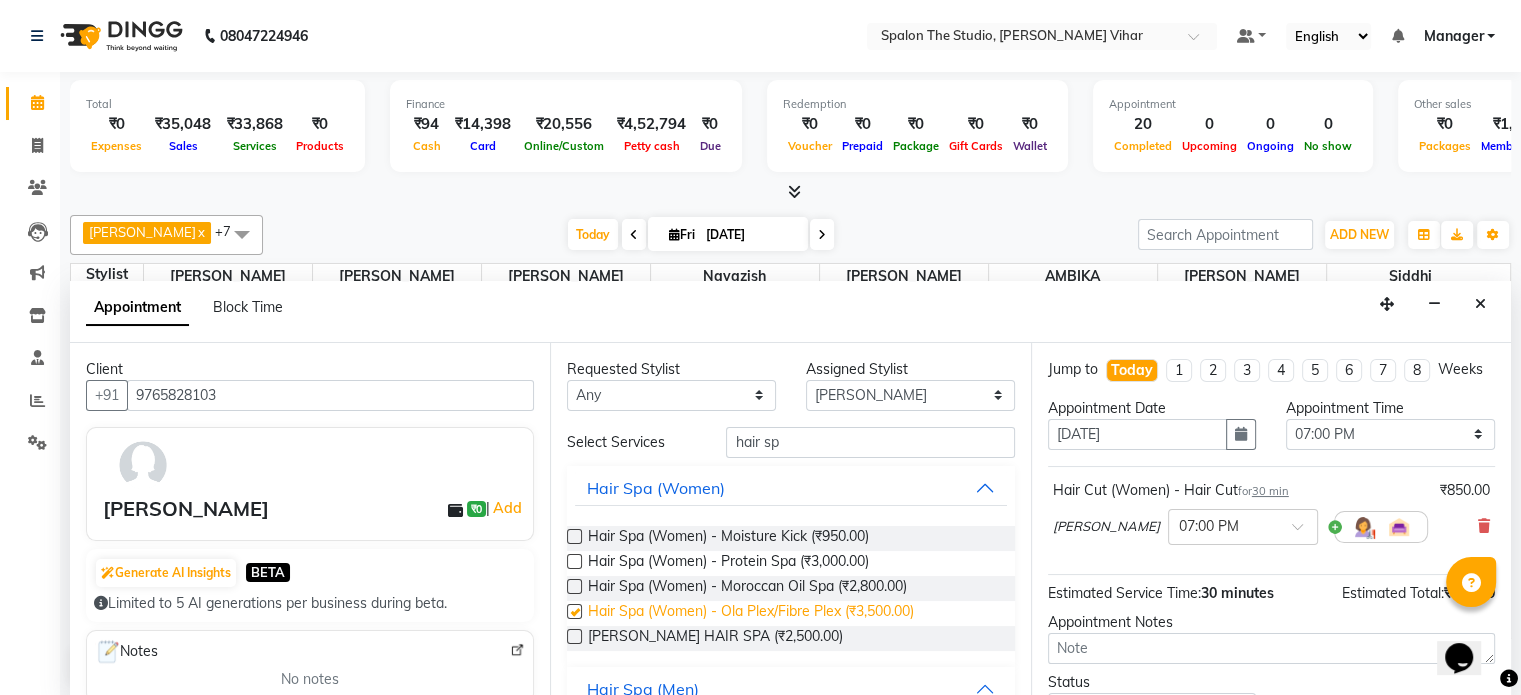 checkbox on "false" 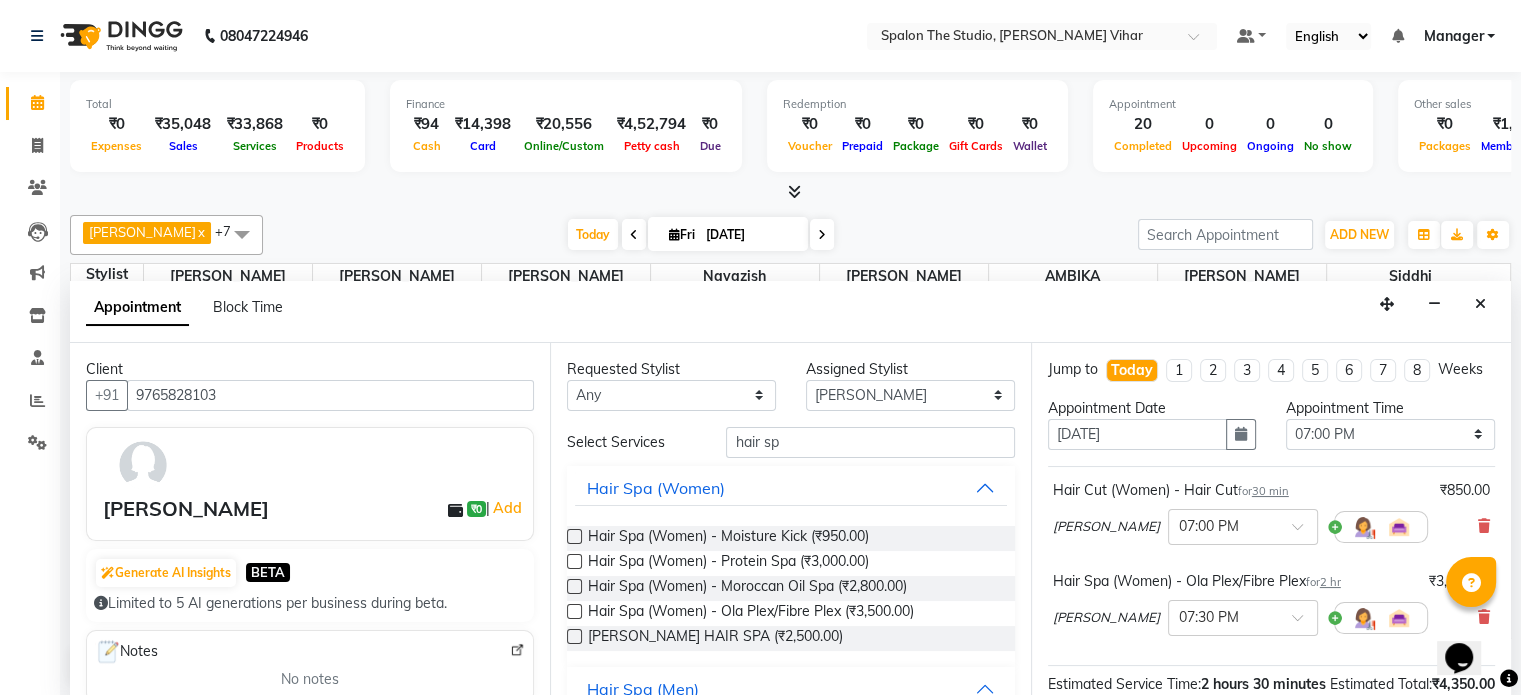 scroll, scrollTop: 282, scrollLeft: 0, axis: vertical 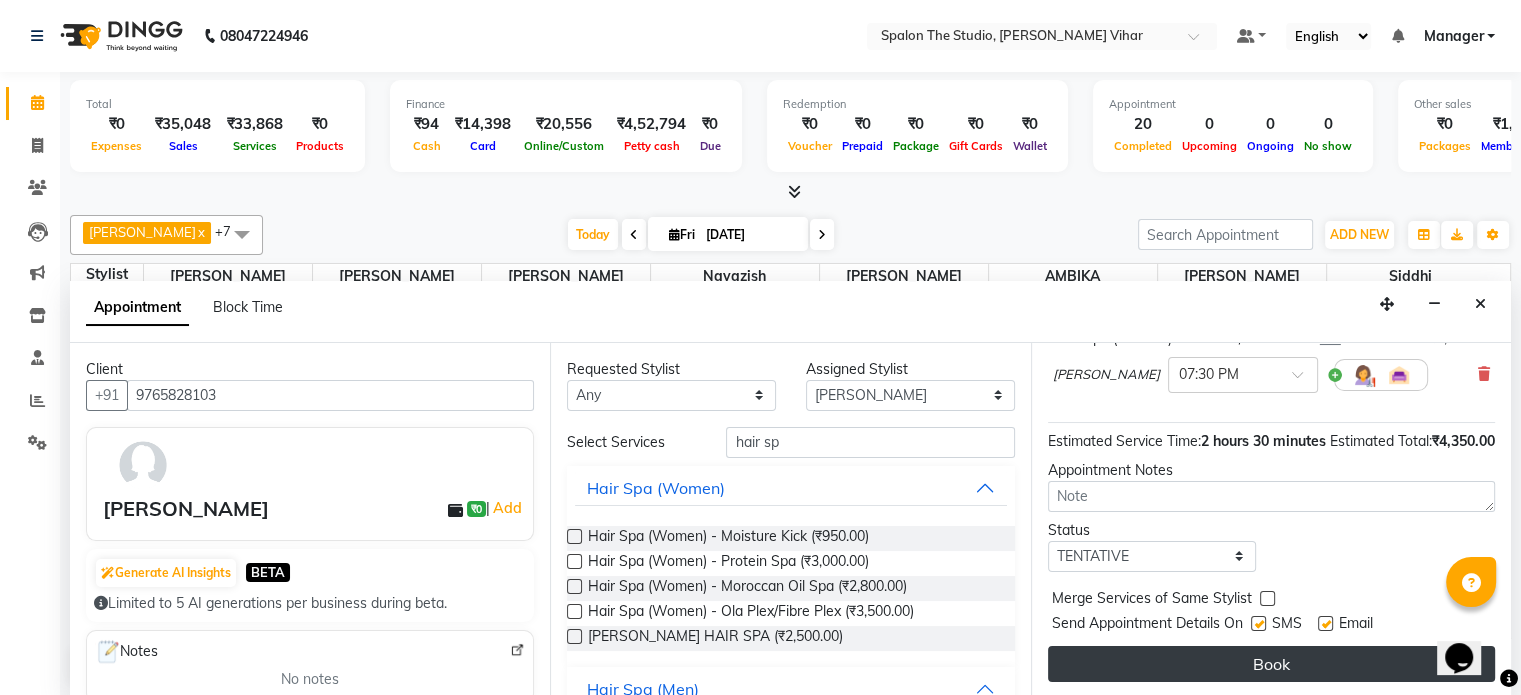 click on "Book" at bounding box center (1271, 664) 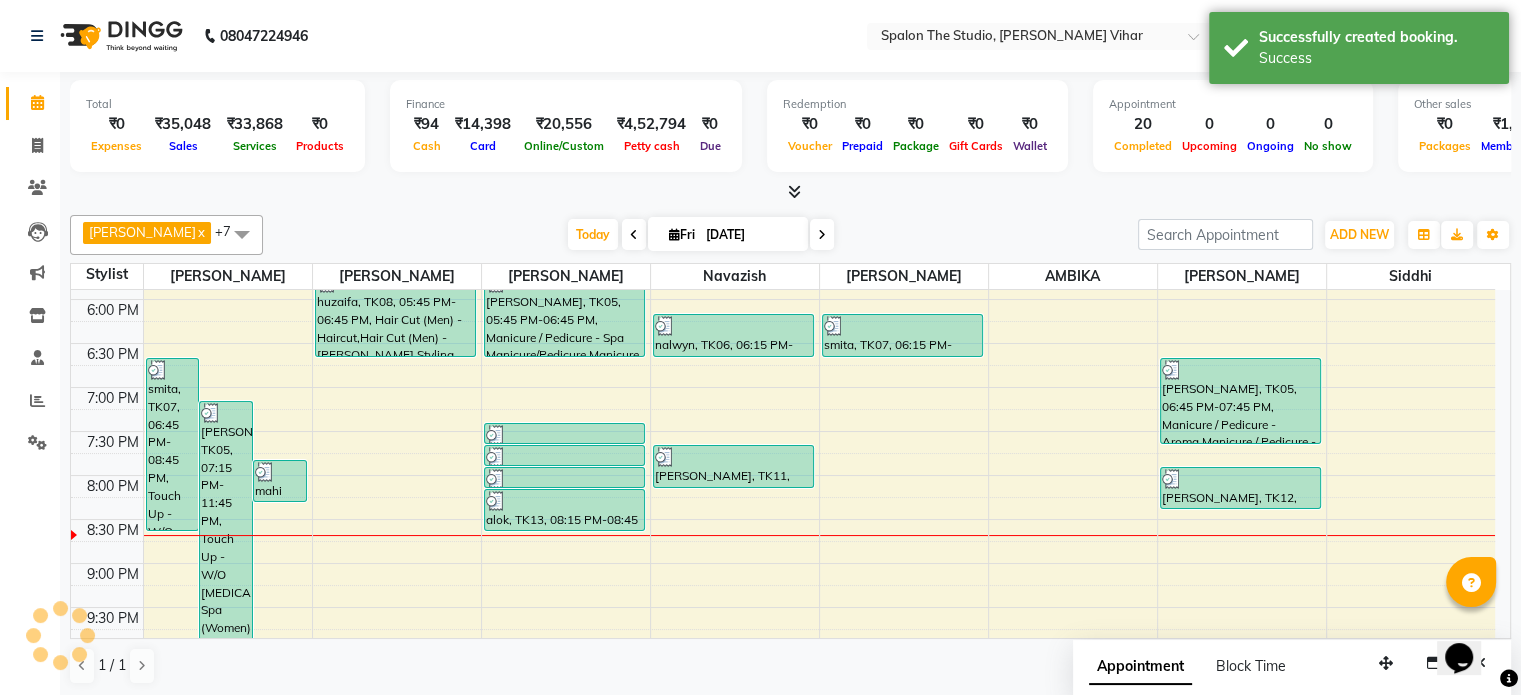 scroll, scrollTop: 0, scrollLeft: 0, axis: both 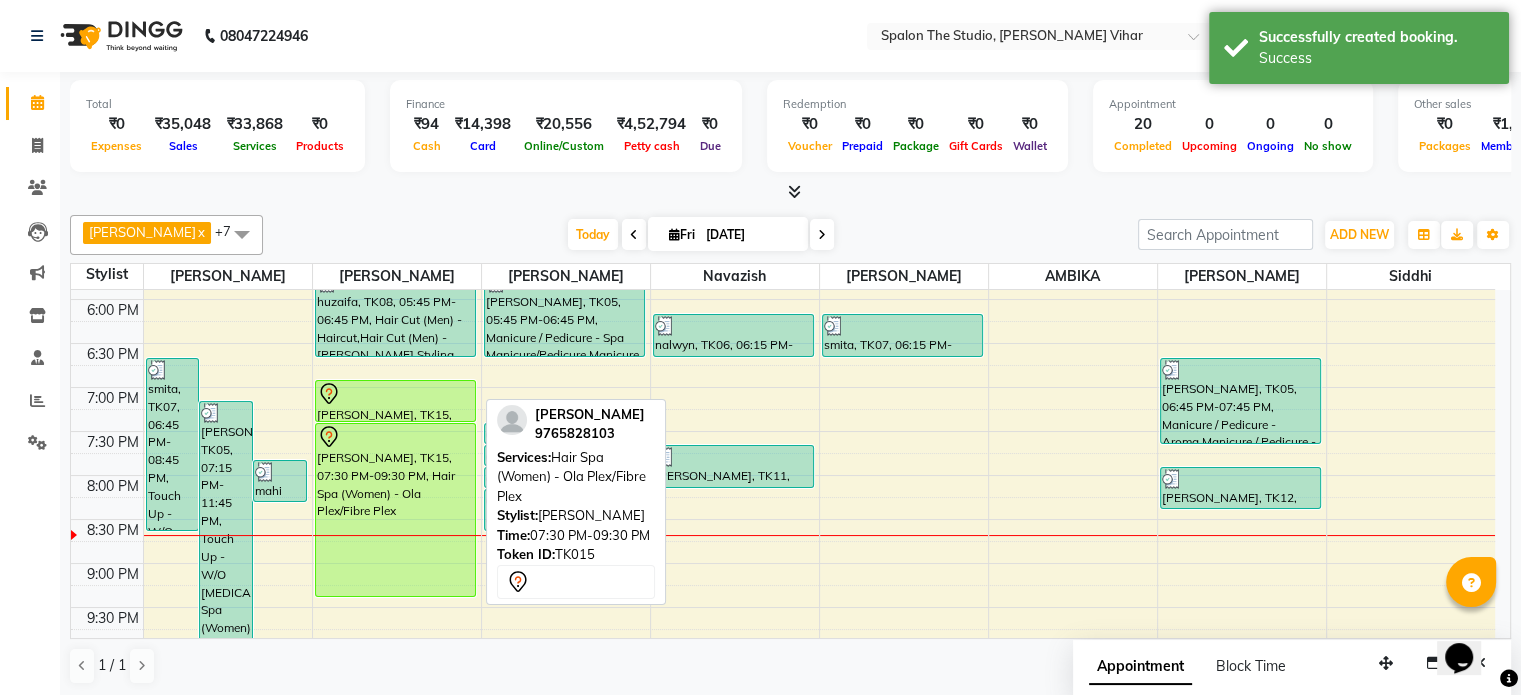 click on "[PERSON_NAME], TK15, 07:30 PM-09:30 PM, Hair Spa (Women) - Ola Plex/Fibre Plex" at bounding box center (396, 510) 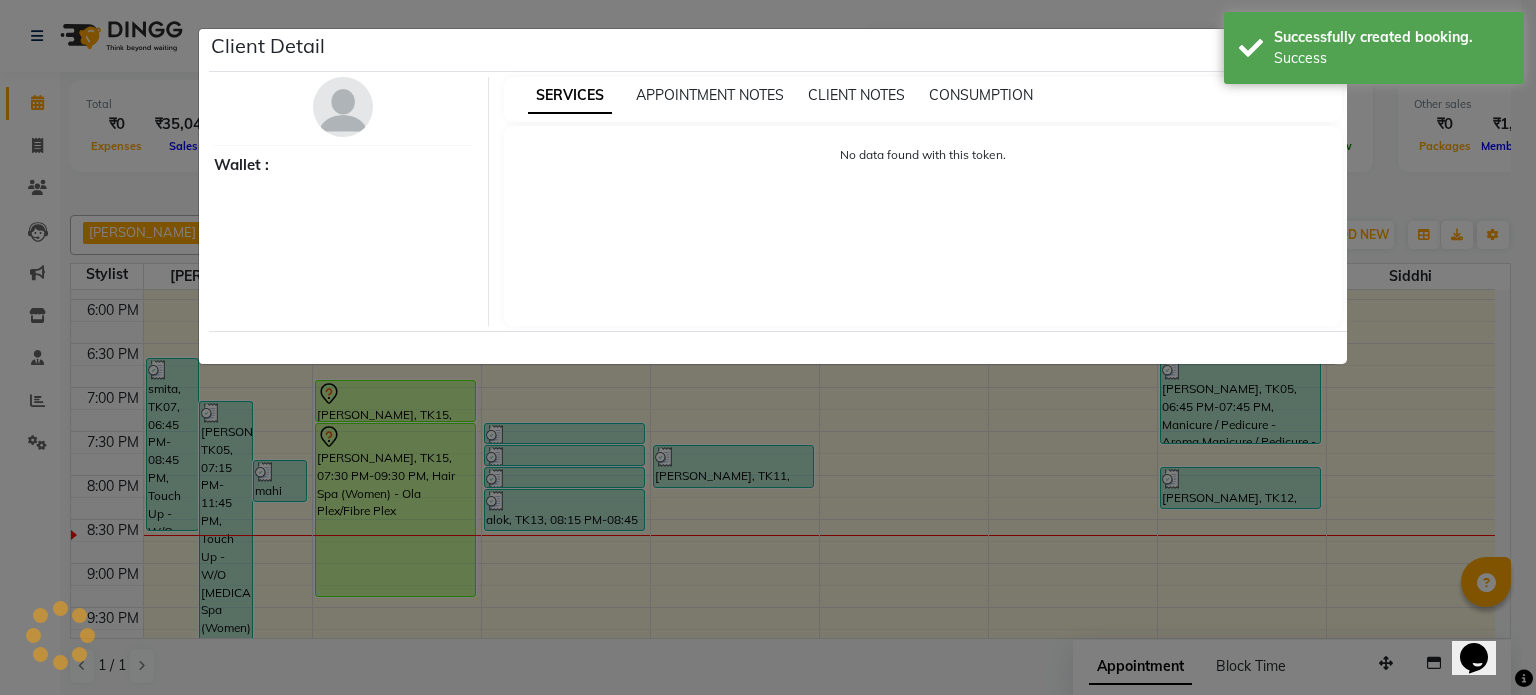 select on "7" 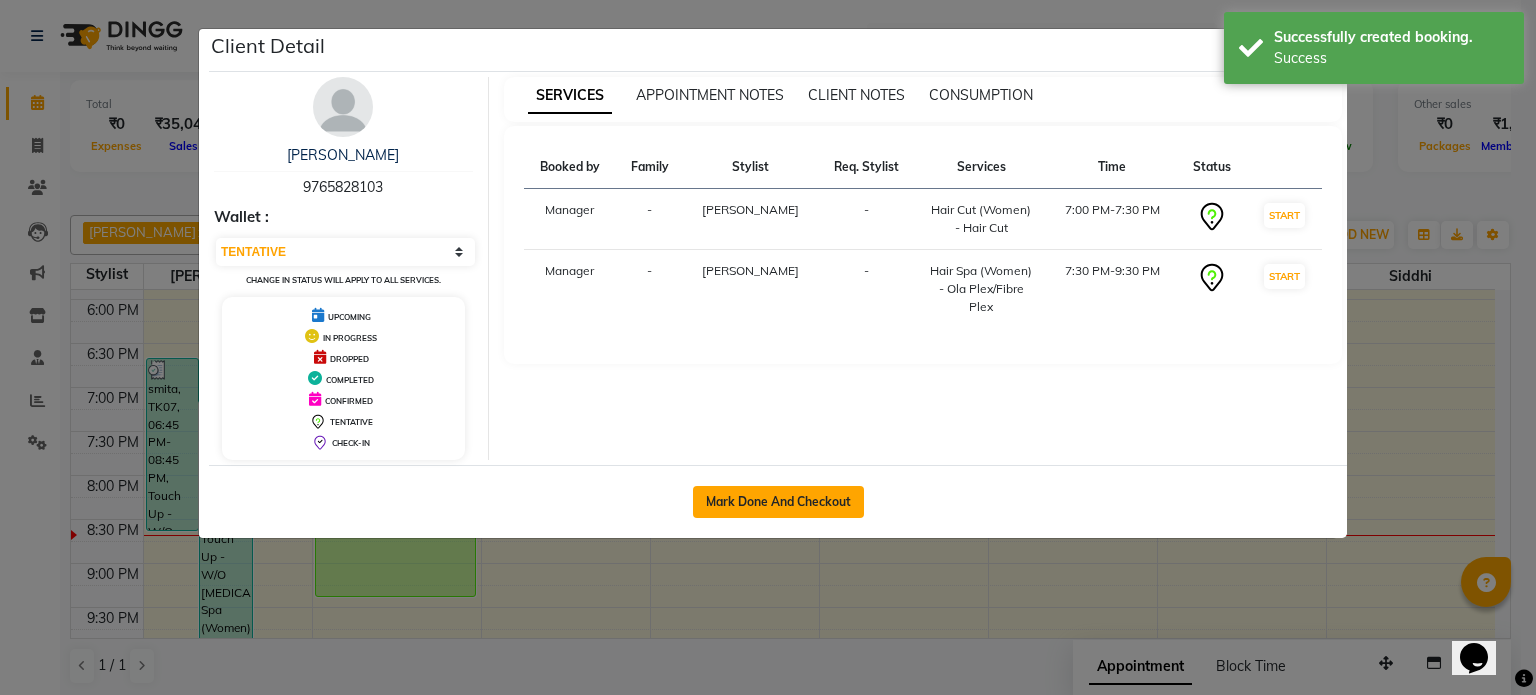 click on "Mark Done And Checkout" 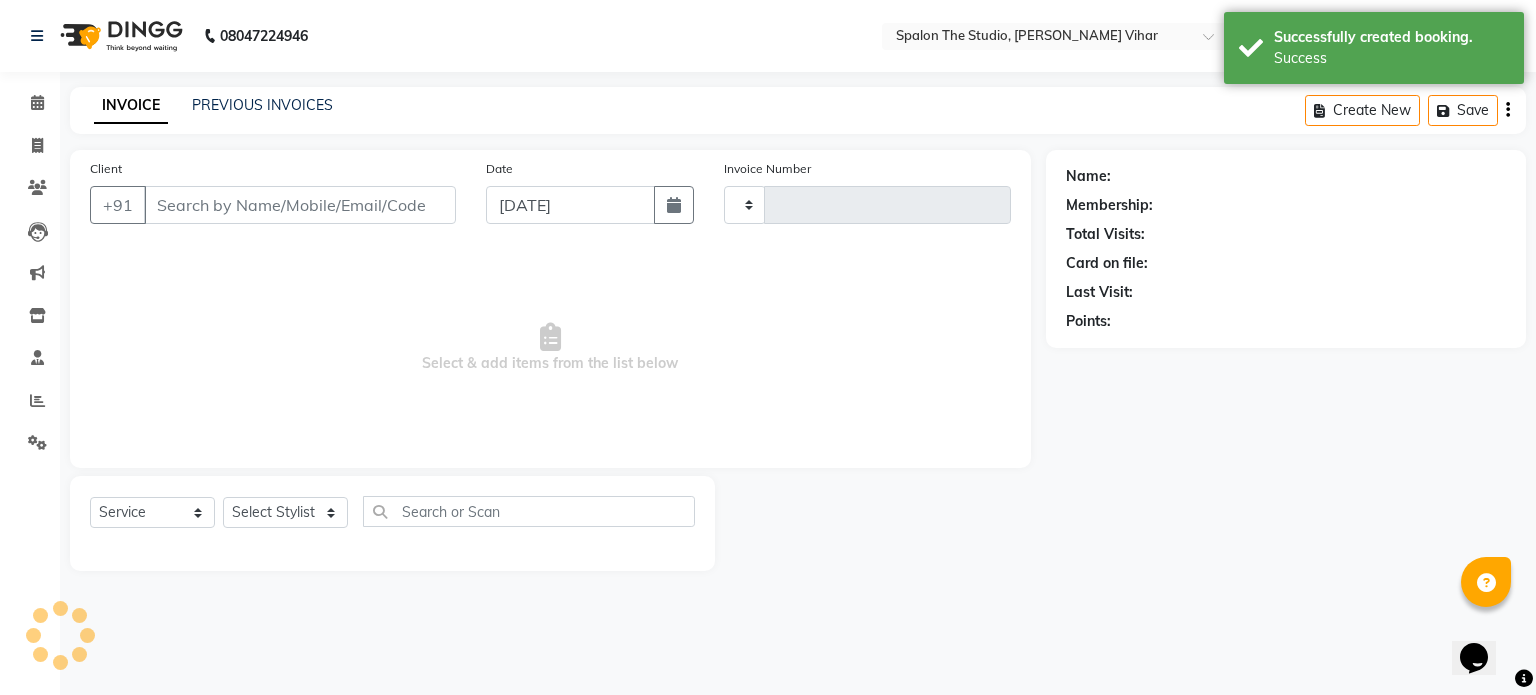 type on "0947" 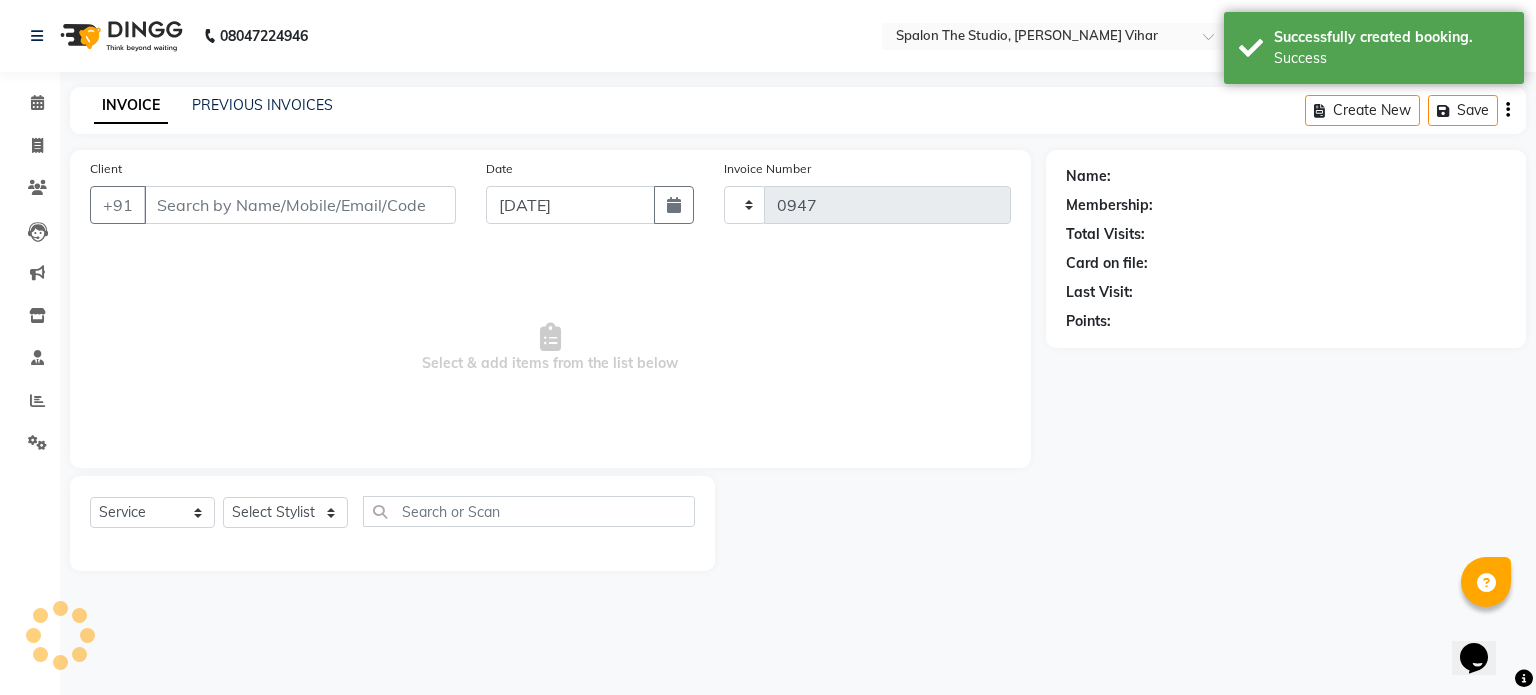 select on "903" 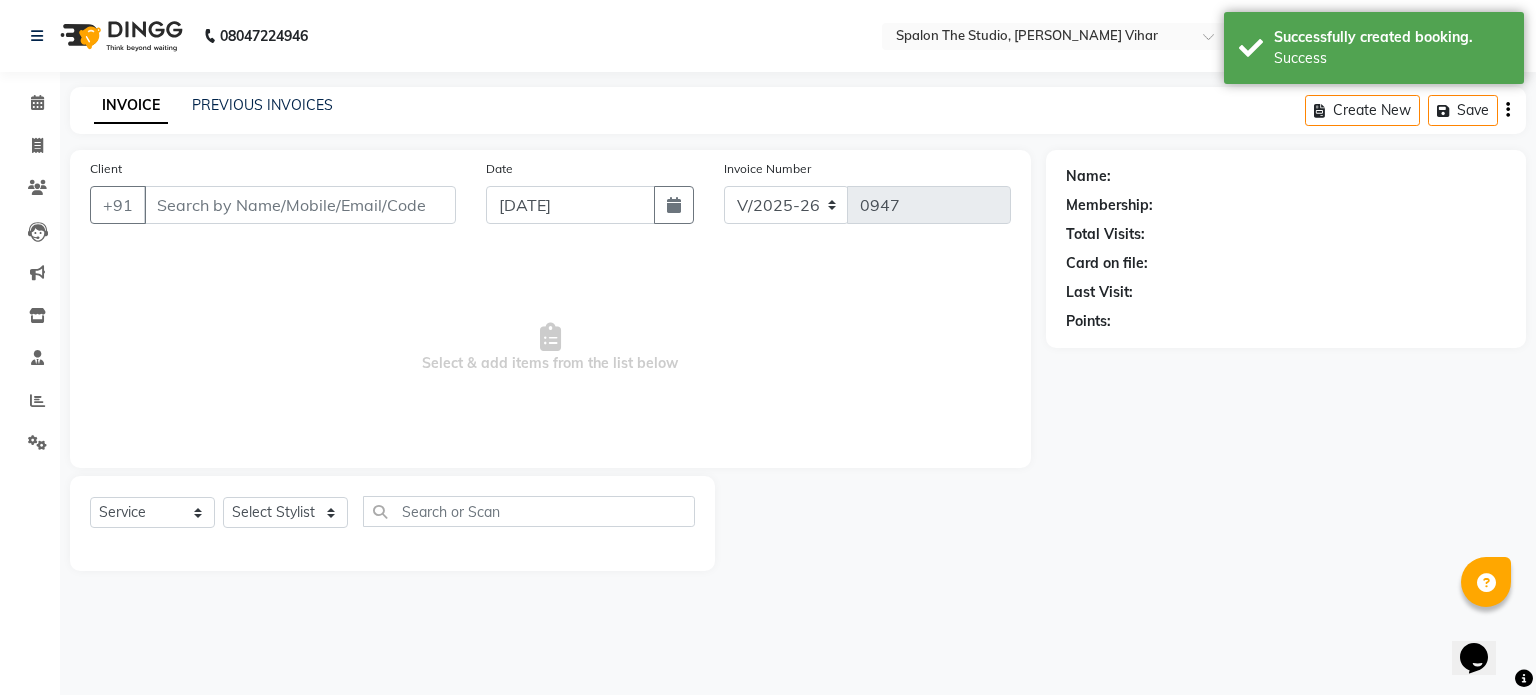 type on "9765828103" 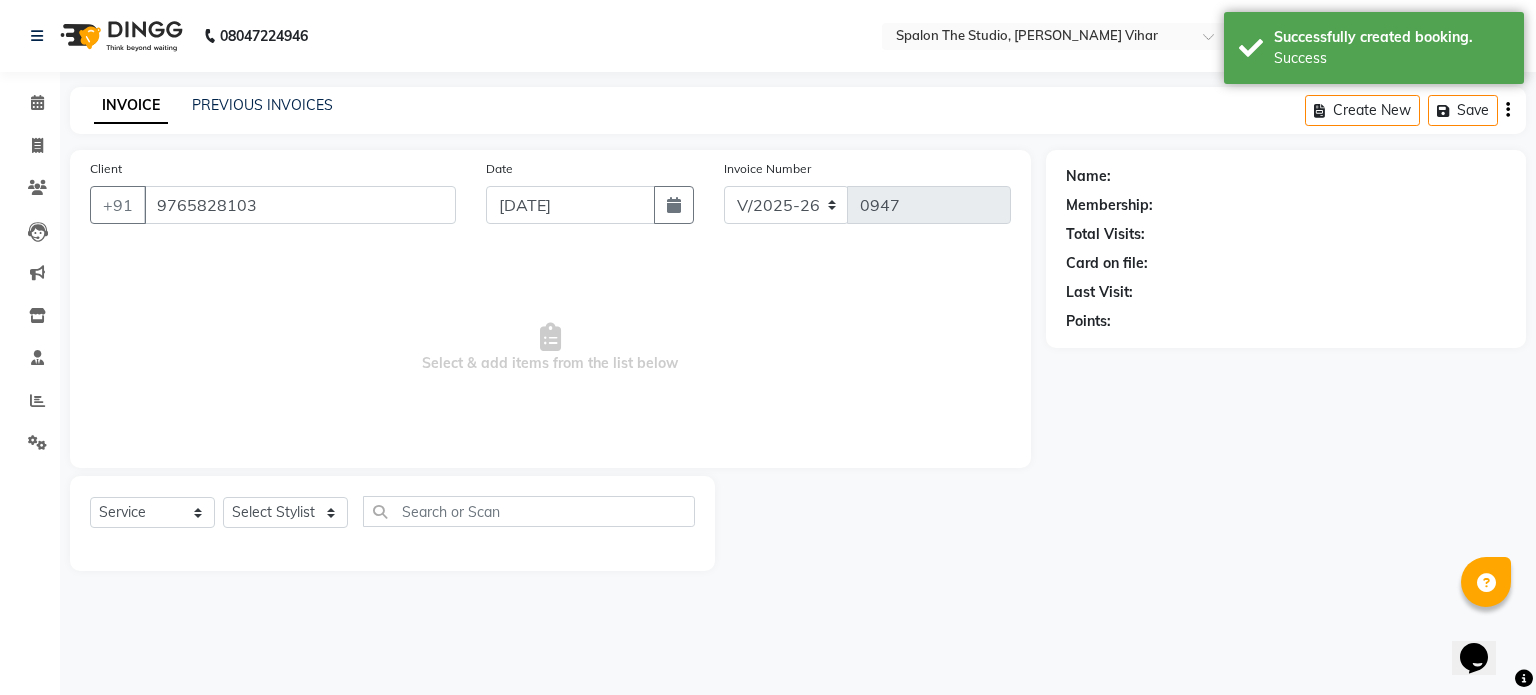 select on "47767" 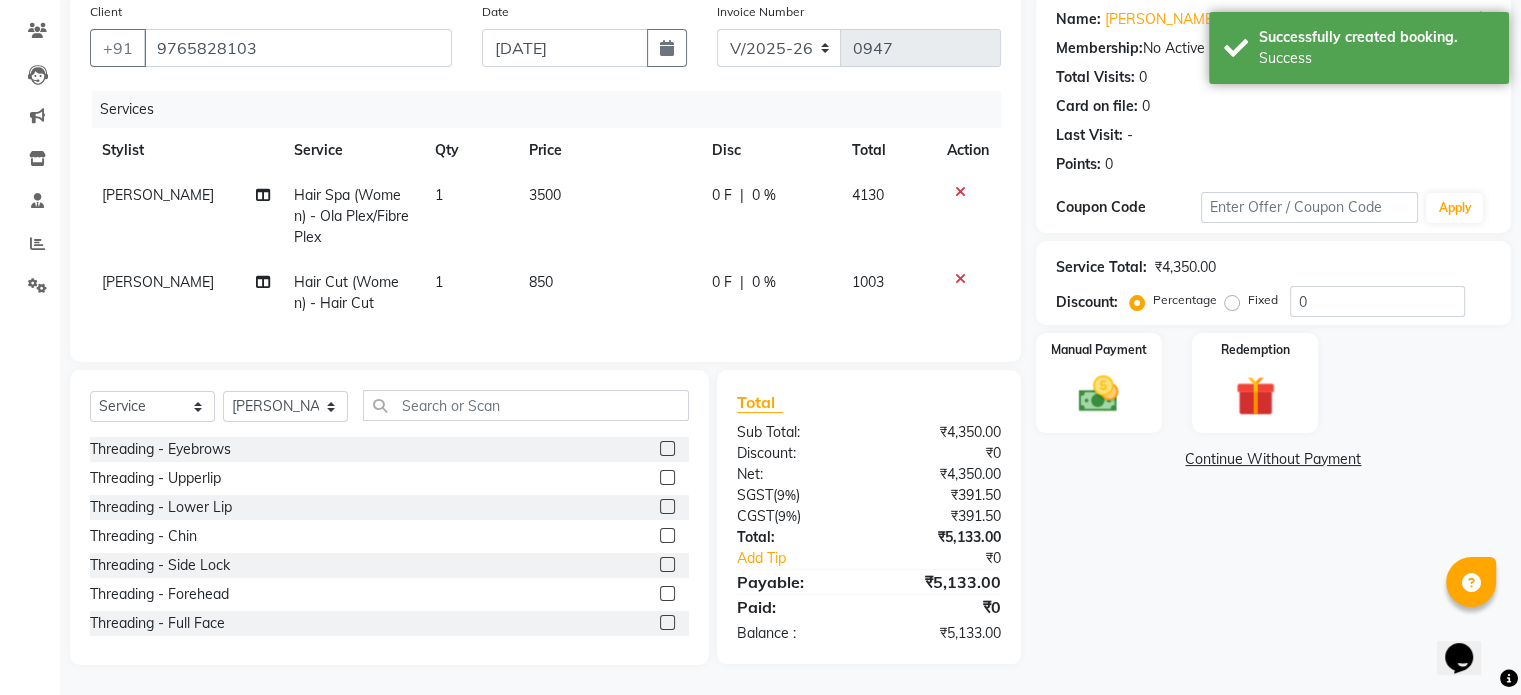scroll, scrollTop: 132, scrollLeft: 0, axis: vertical 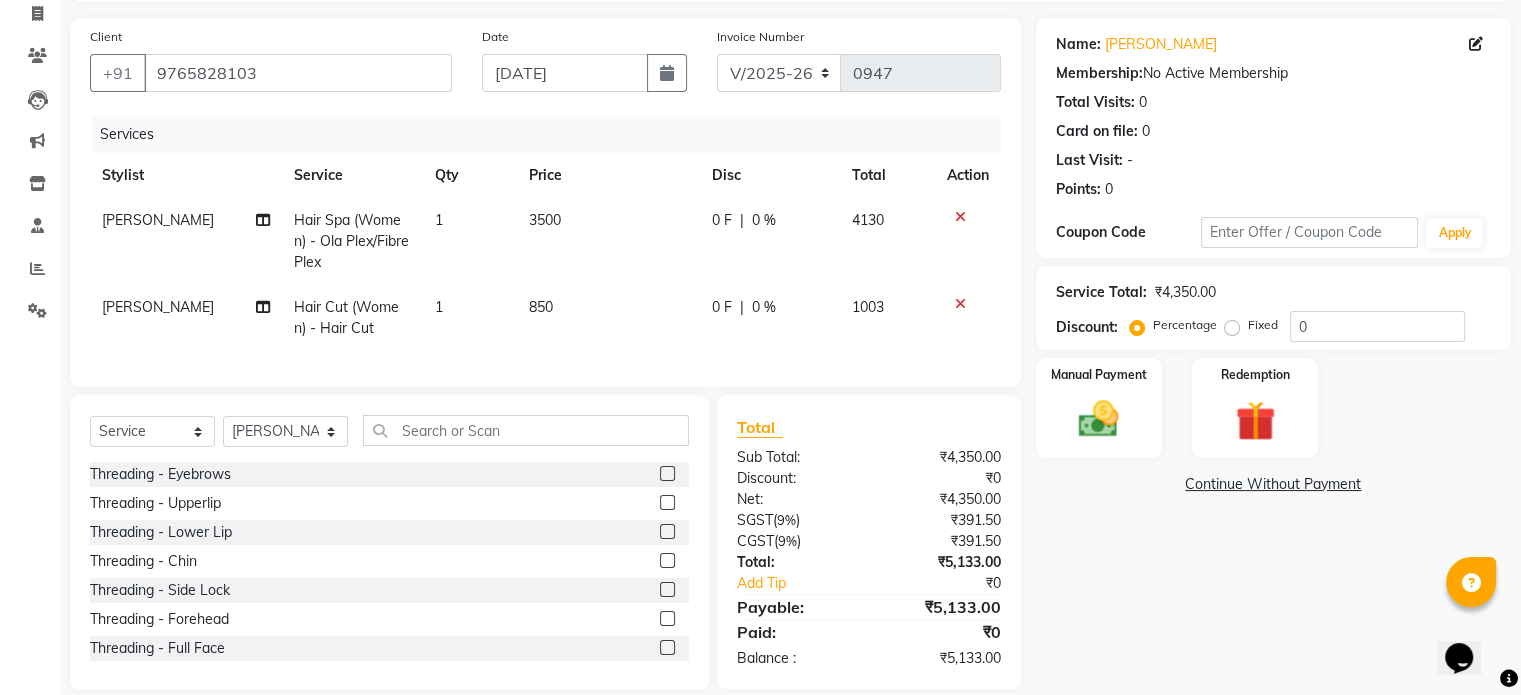 drag, startPoint x: 904, startPoint y: 587, endPoint x: 564, endPoint y: 219, distance: 501.02295 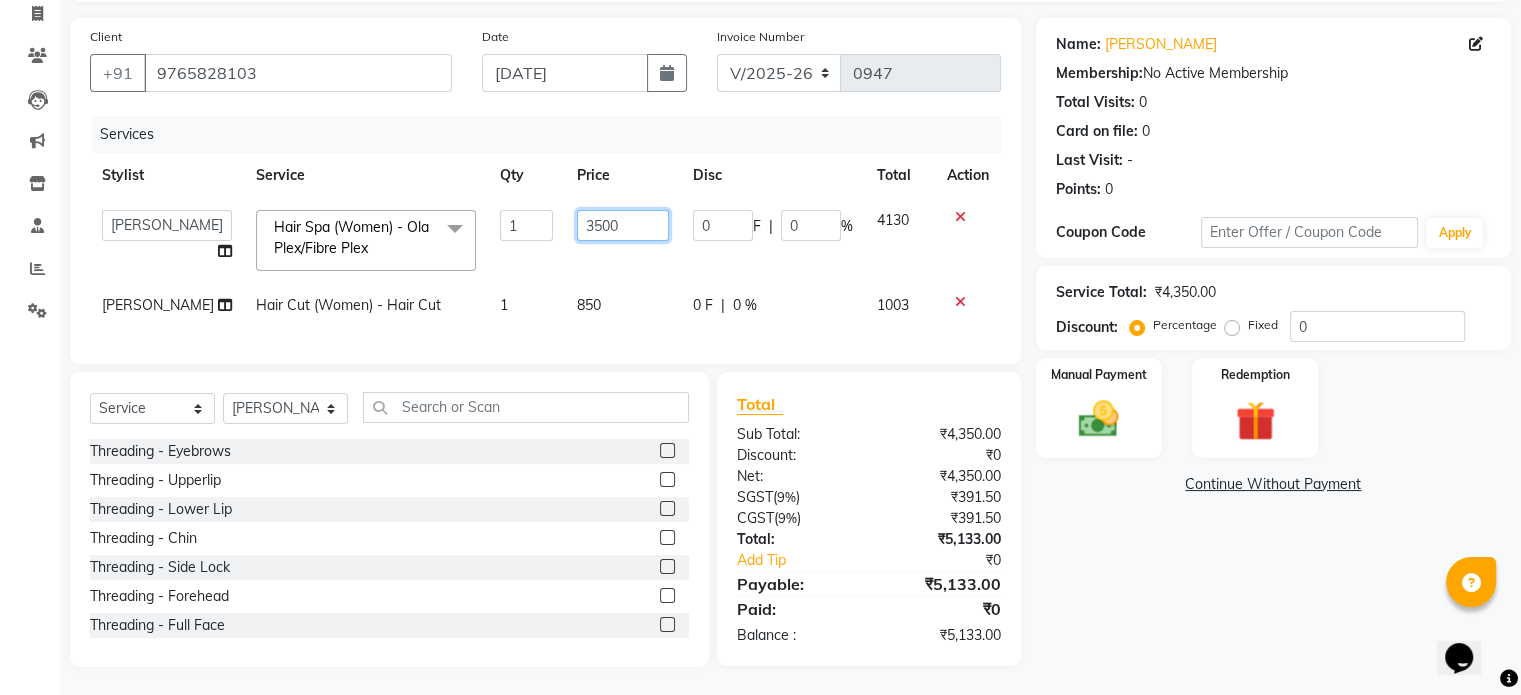 click on "3500" 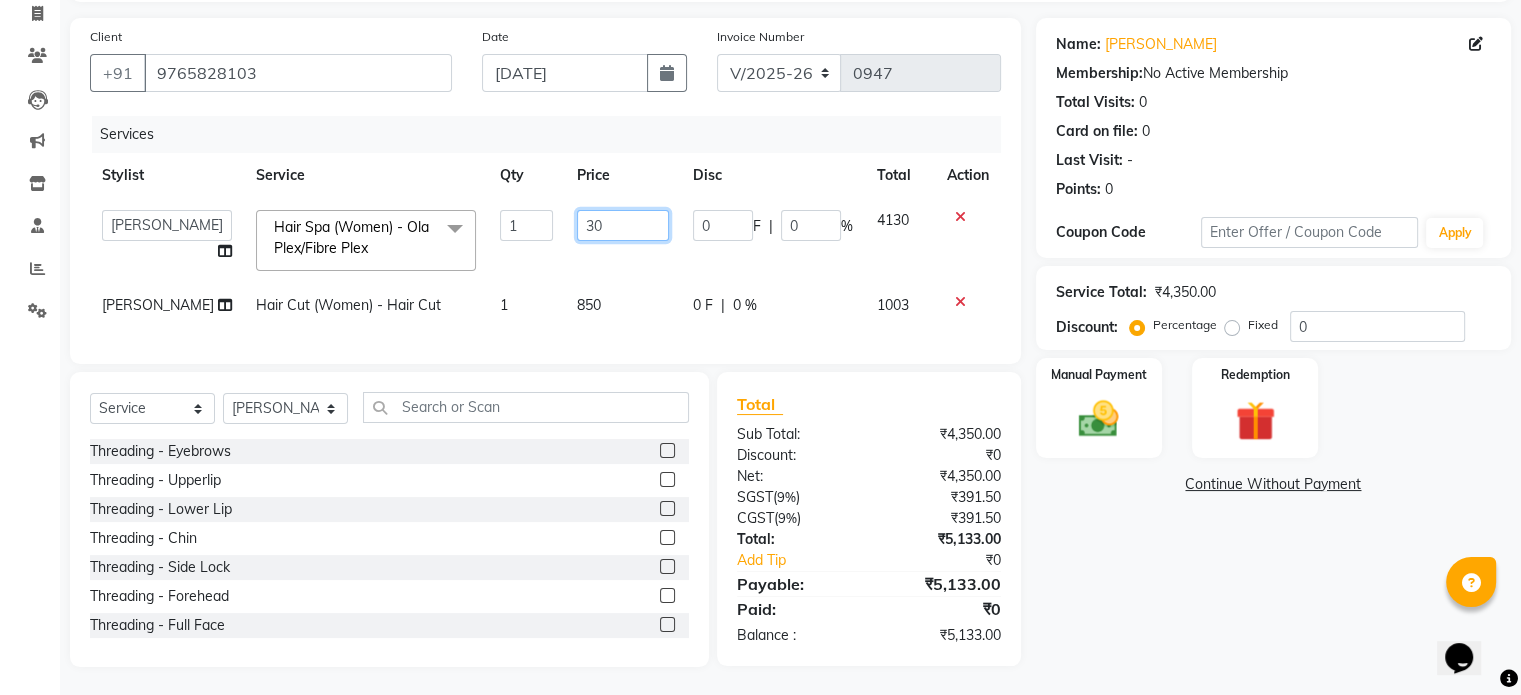 type on "3" 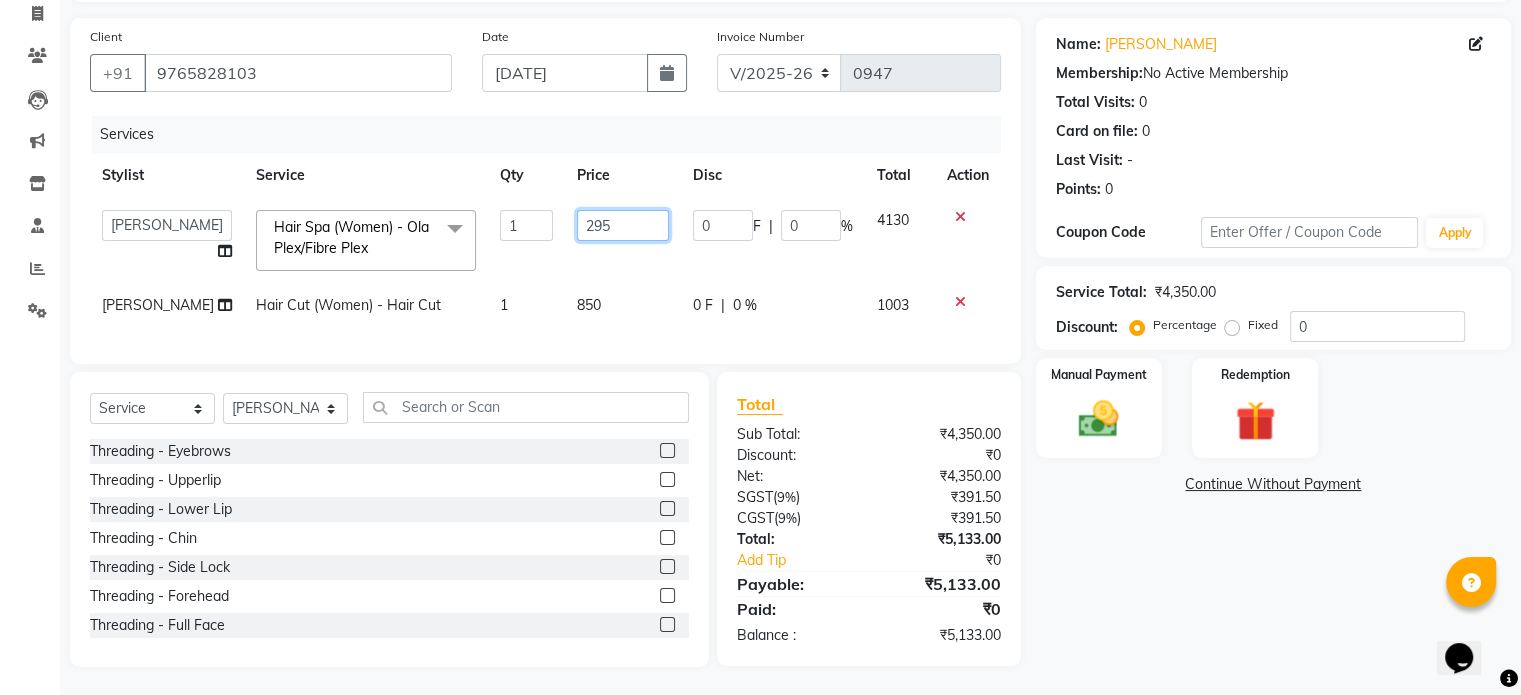 type on "2950" 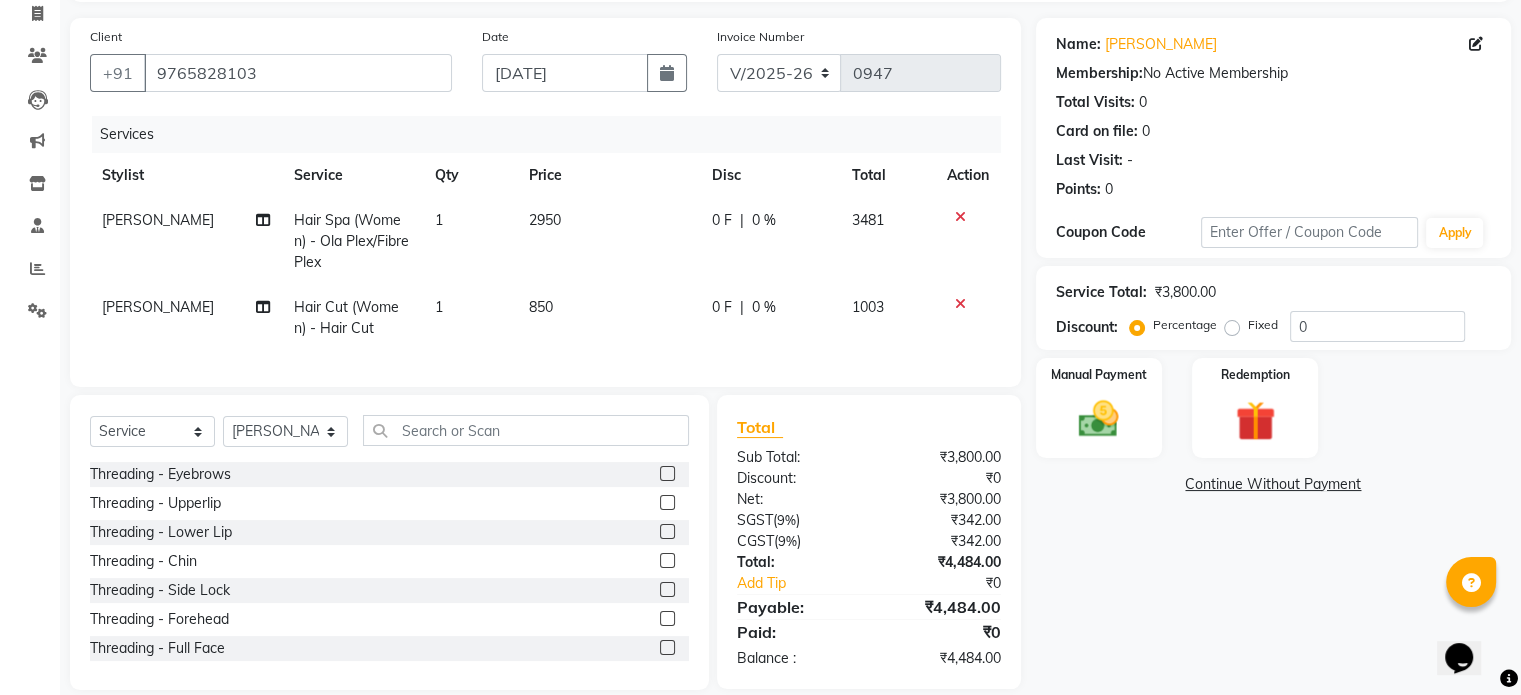 click on "850" 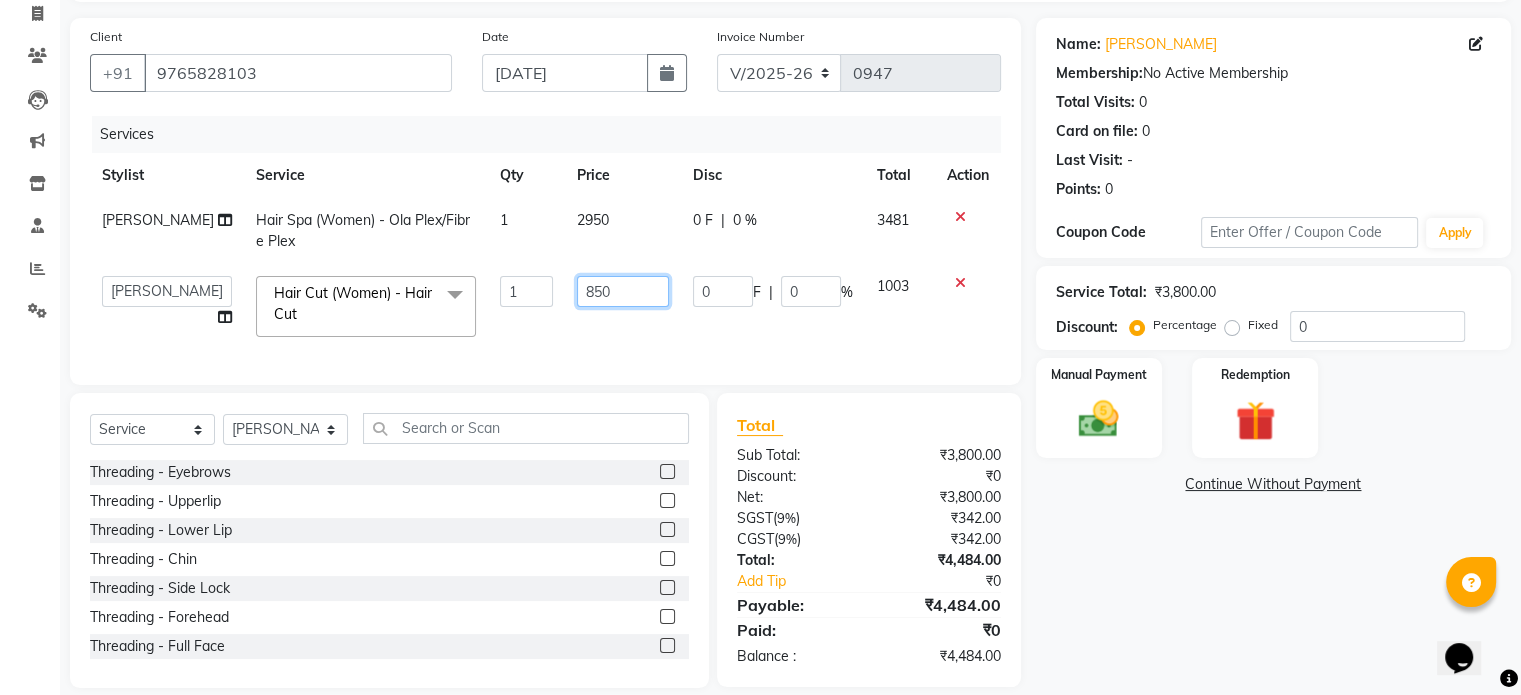 click on "850" 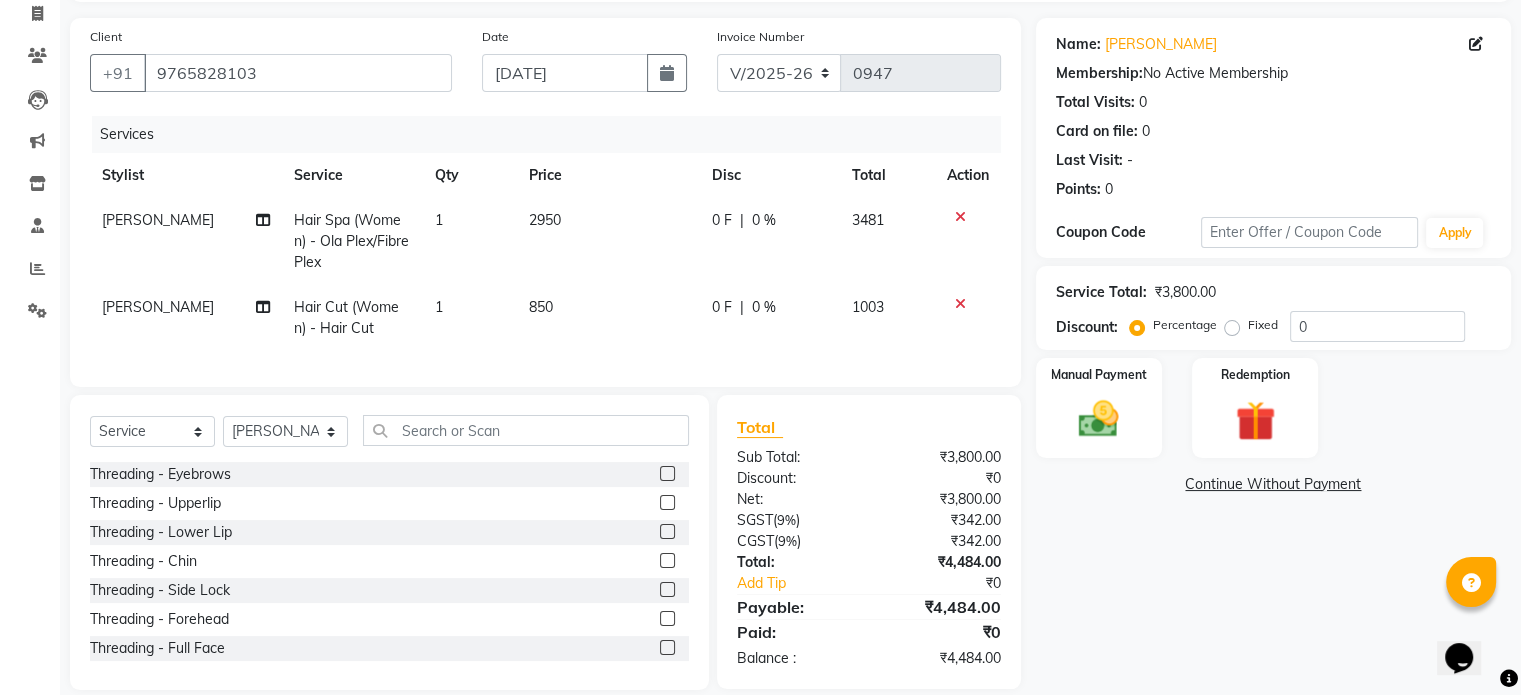 click on "2950" 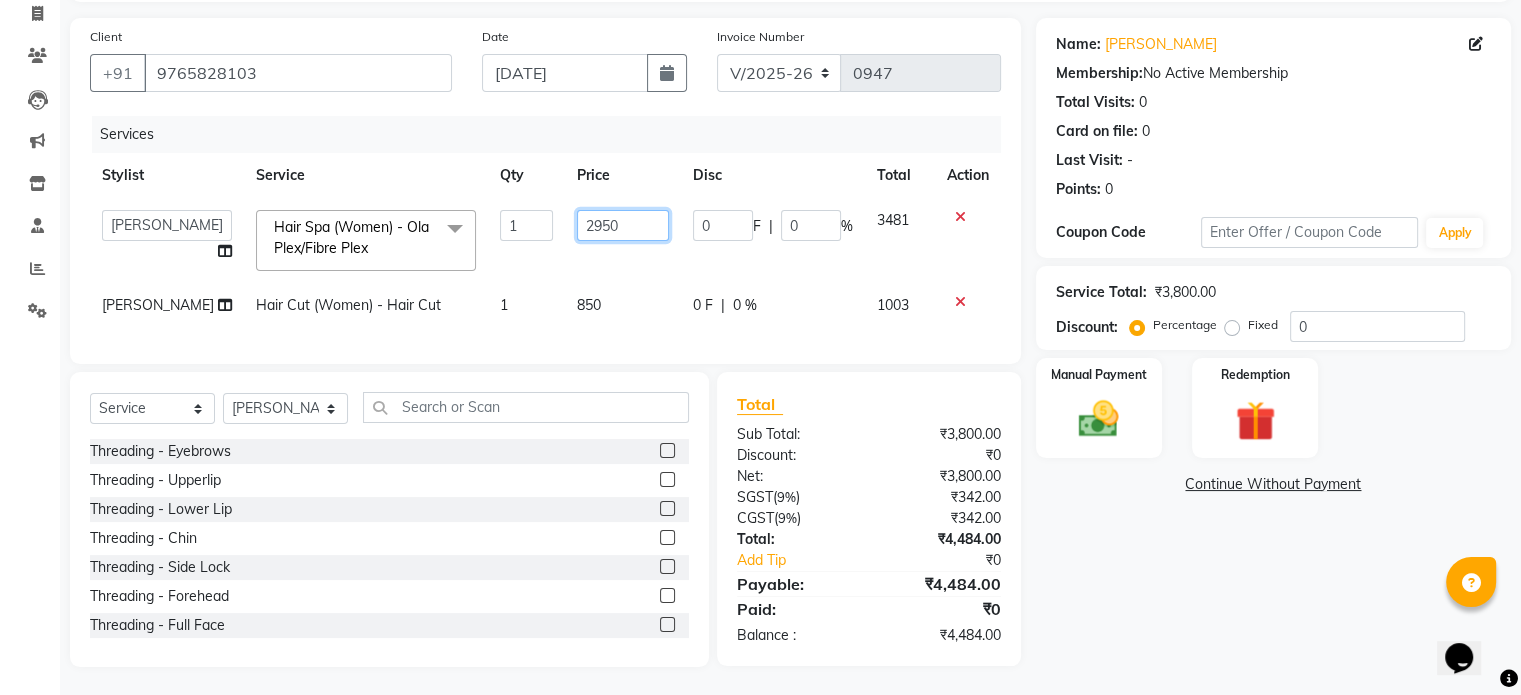 click on "2950" 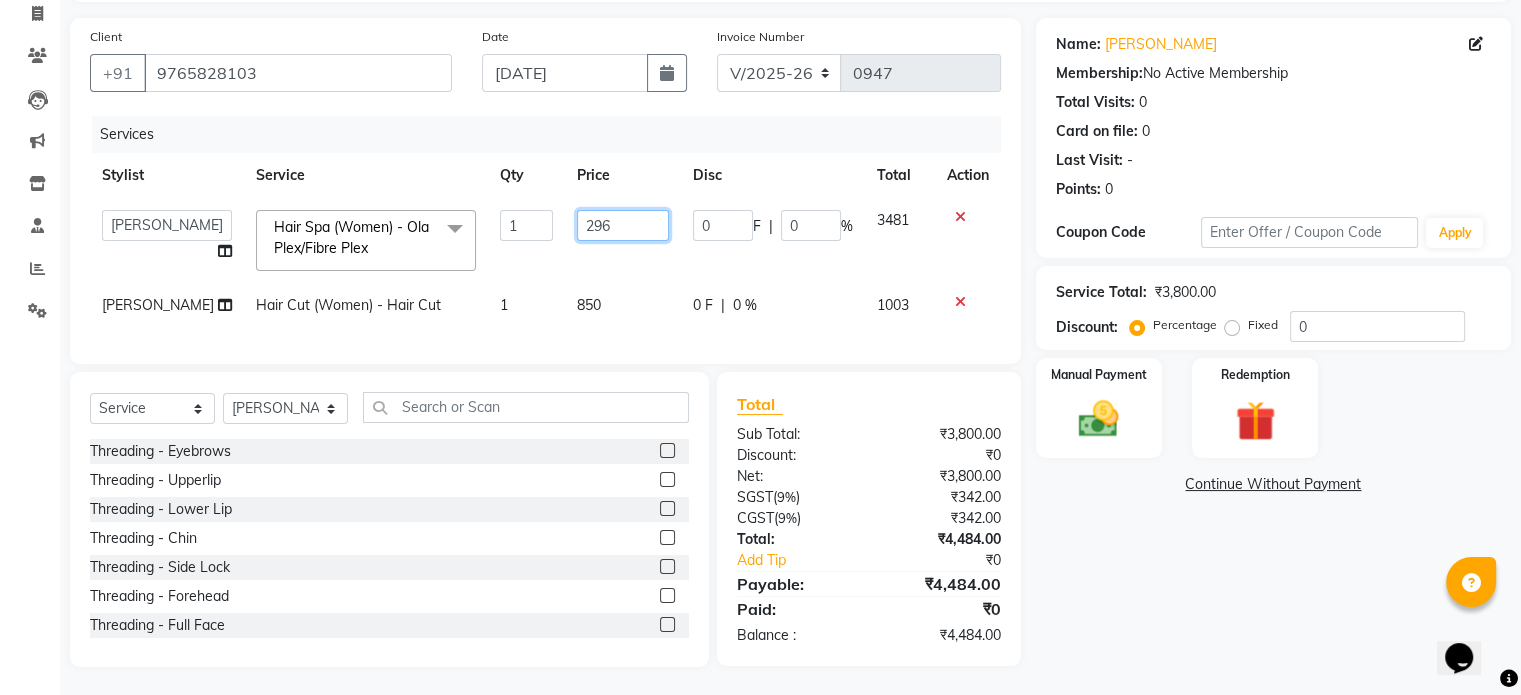 type on "2967" 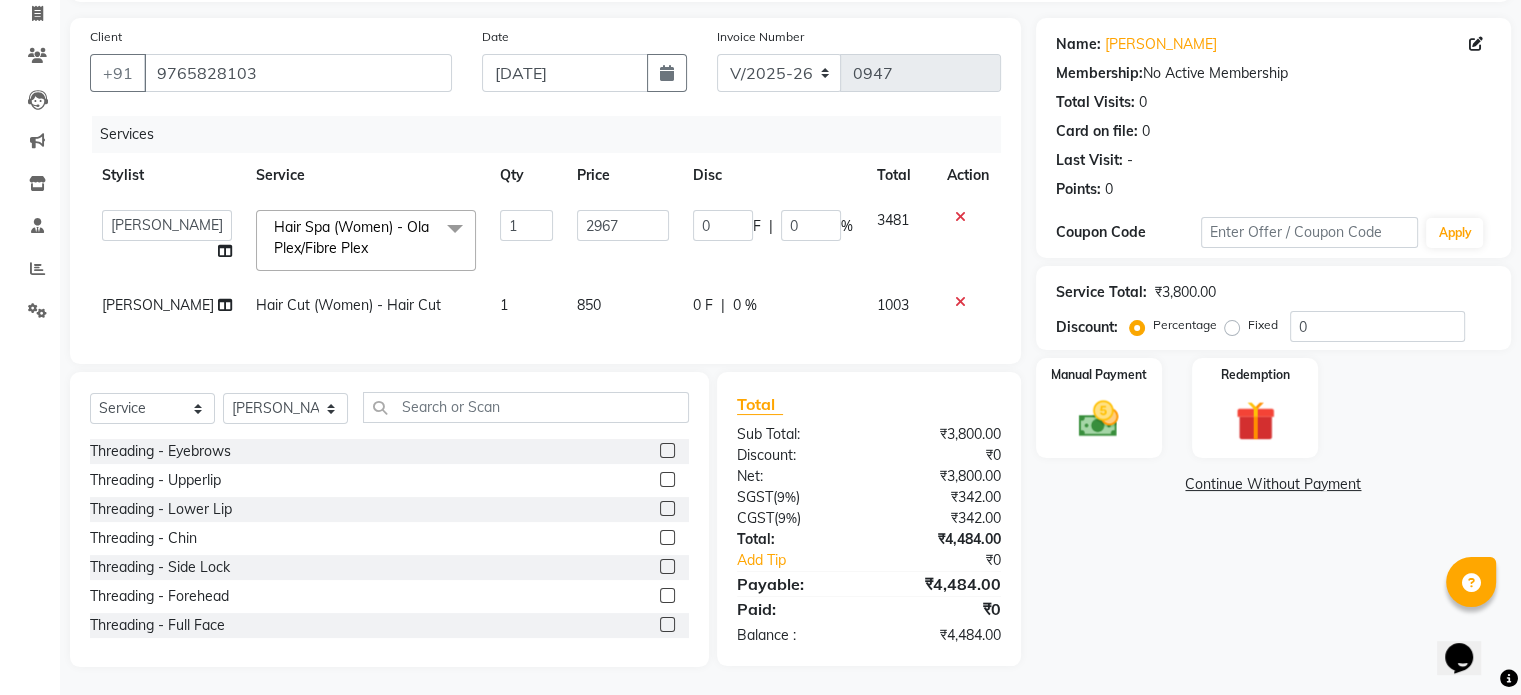 click on "850" 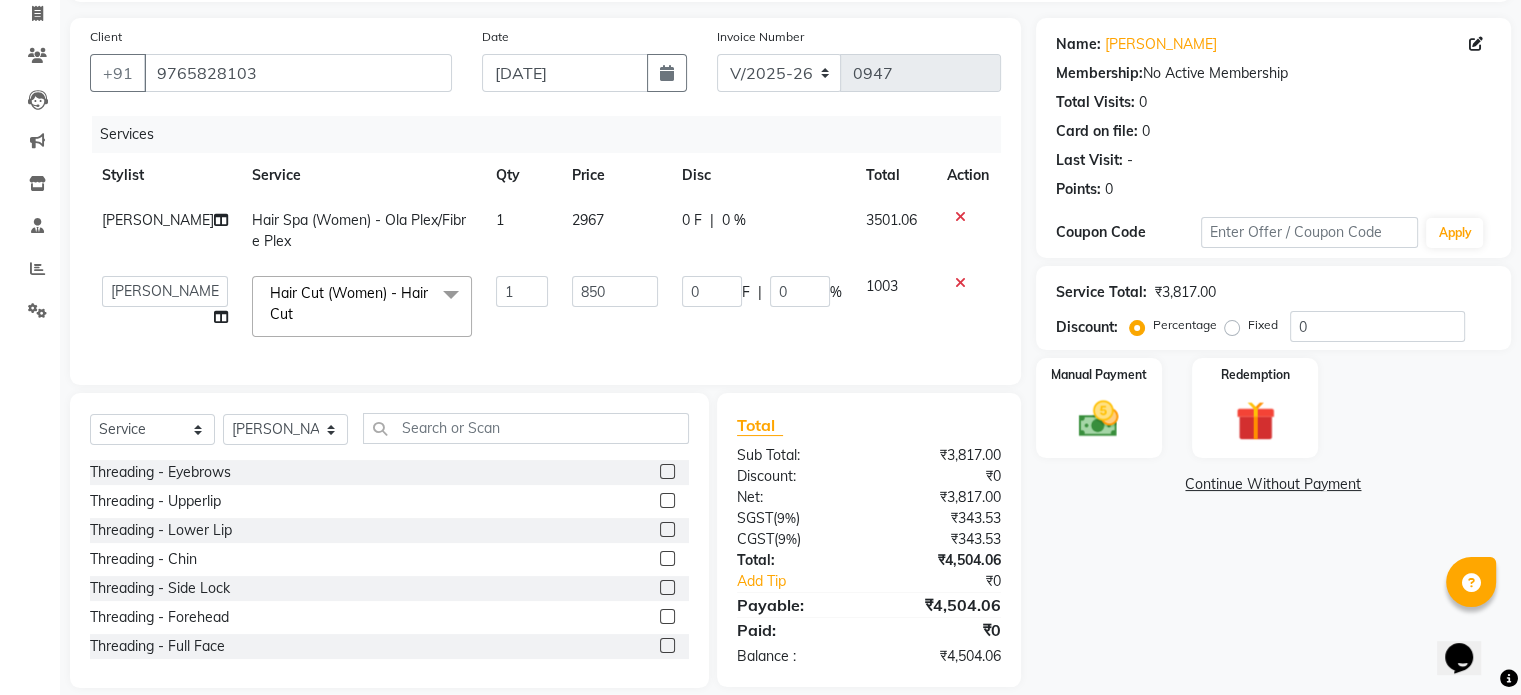 scroll, scrollTop: 170, scrollLeft: 0, axis: vertical 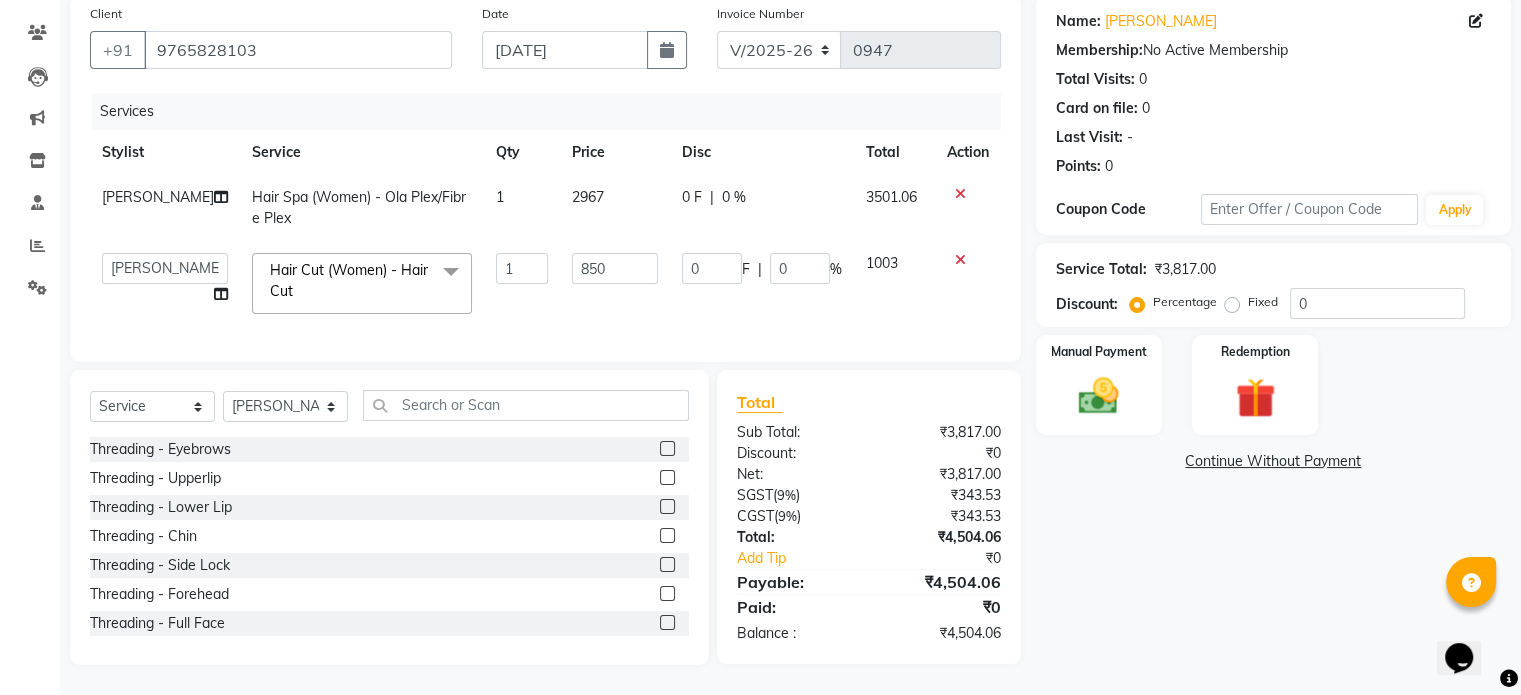 click on "2967" 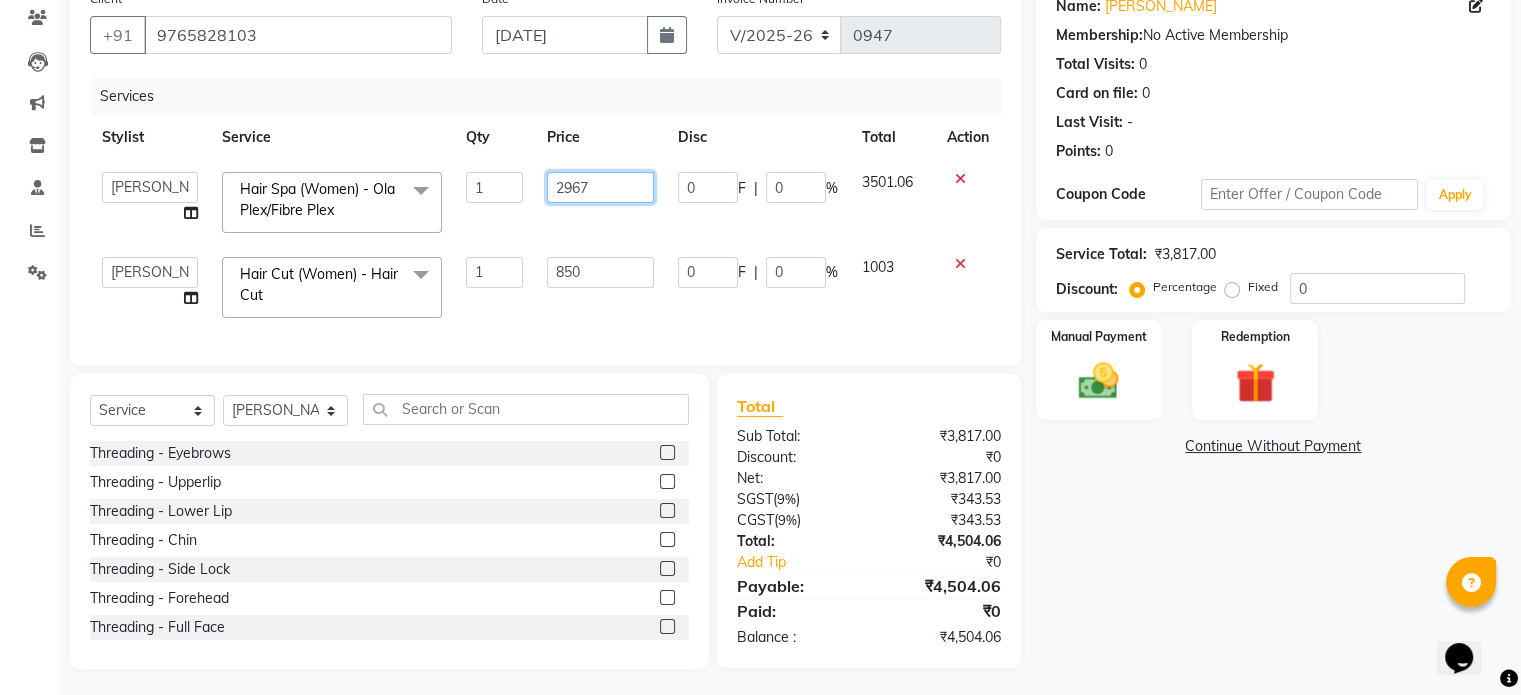 click on "2967" 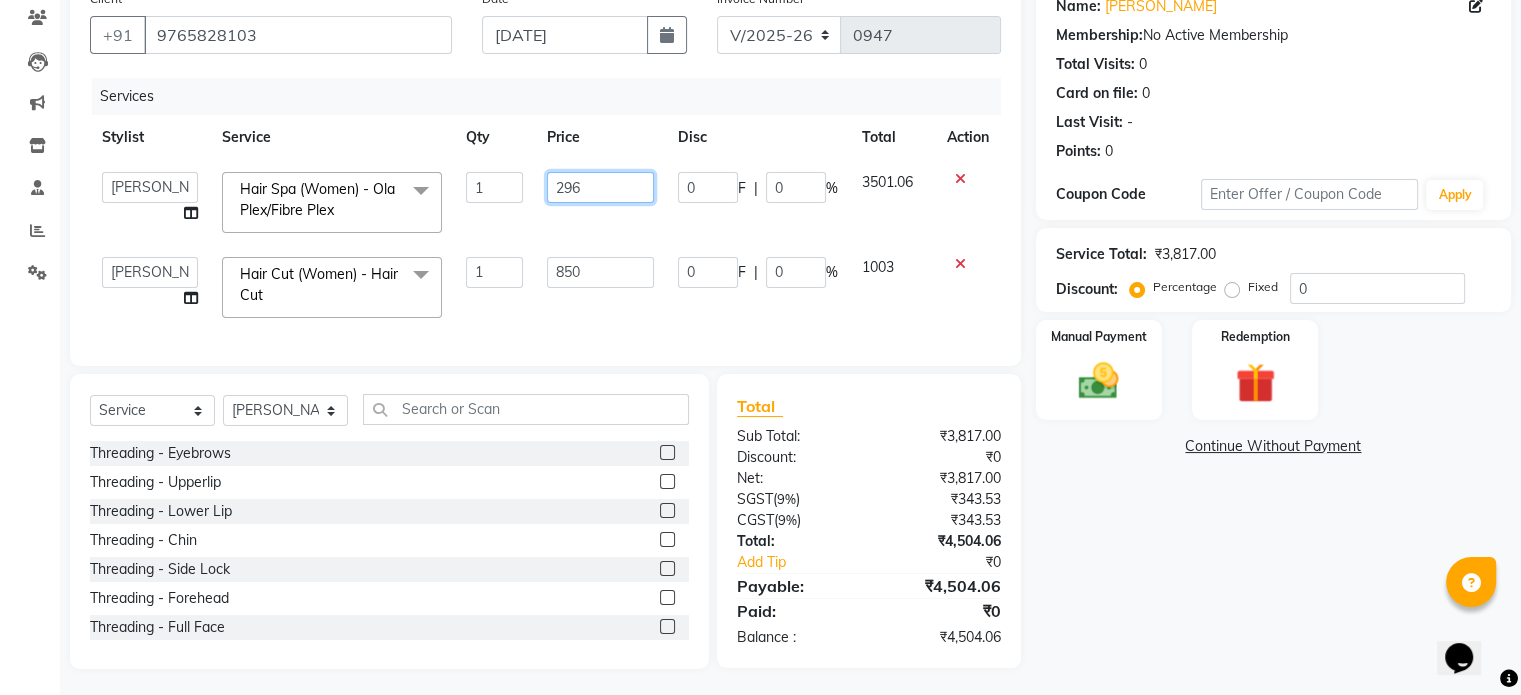 type on "2966" 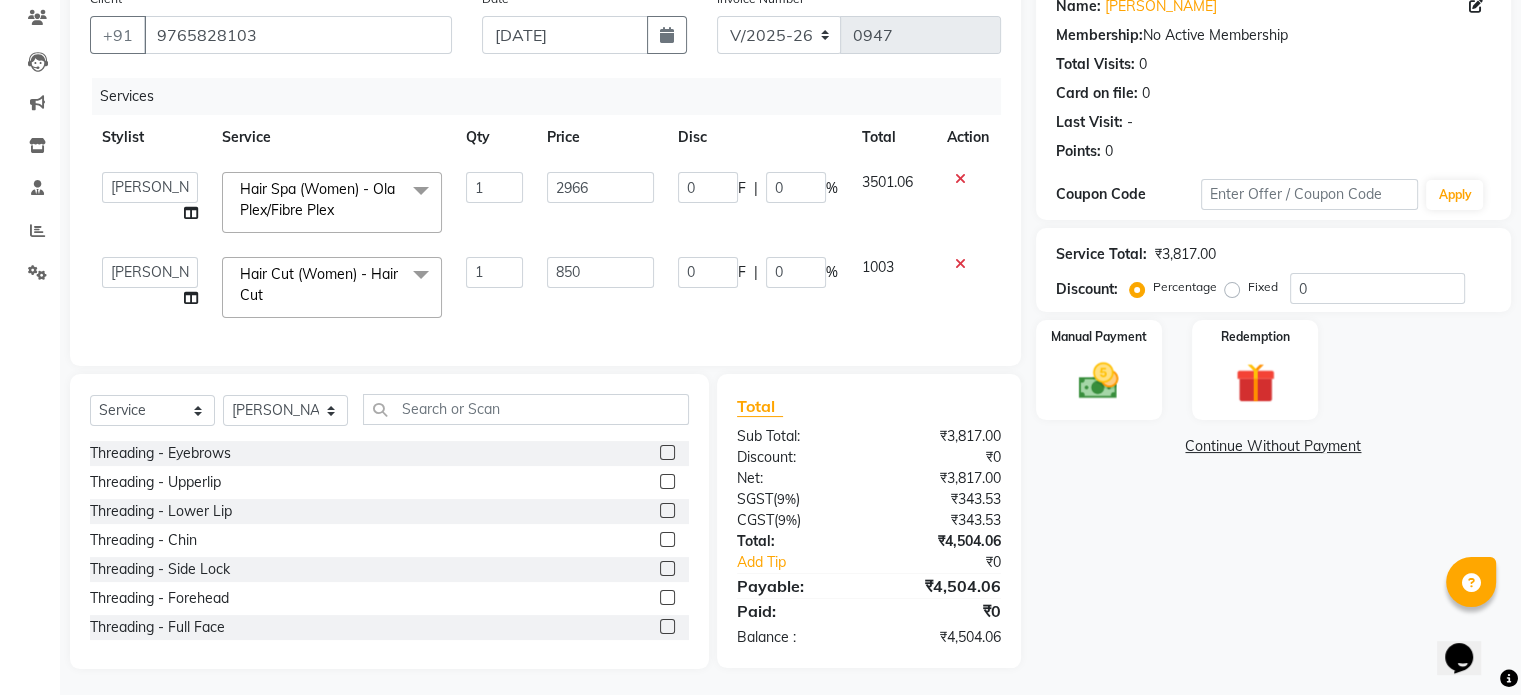 click on "Services Stylist Service Qty Price Disc Total Action  abhishek   AMBIKA   komal    kusum   Manager   navazish   Riya Shetye   Saisha   SHARIF   Shubham  Pawar   siddhi   Vanshika  Hair Spa (Women) - Ola Plex/Fibre Plex  x Threading - Eyebrows Threading - Upperlip Threading - Lower Lip Threading - Chin Threading - Side Lock Threading - Forehead Threading - Full Face Threading - Jawline Threading - Neck Scieutific Combing green peel DERMA PEELING  LHR YELLOW PEEL LE MARINE TREATMENT tatto removal D - Tan - Underarm D - Tan - Feet D - Tan - Face & Neck D - Tan - Full Arm/Half Arm D - Tan - Half Back/Front D - Tan - Midriff D - Tan - Face Neck & Blouse Line D - Tan - Full Back/Front D - Tan - Full Leg/Half Leg D - Tan - Full Body Waxing - Sugar Wax Full Arm Waxing - Sugar Wax Full Leg Waxing - Sugar Wax Half Arm Waxing - Sugar Wax Half Leg Waxing - Sugar Wax Under Arm Waxing - Sugar Wax Chin Waxing - Sugar Wax Upperlip/Lowerlip Waxing - Sugar Wax Side Lock Waxing - Sugar Wax Forehead Waxing - Sugar Wax Jawline 1" 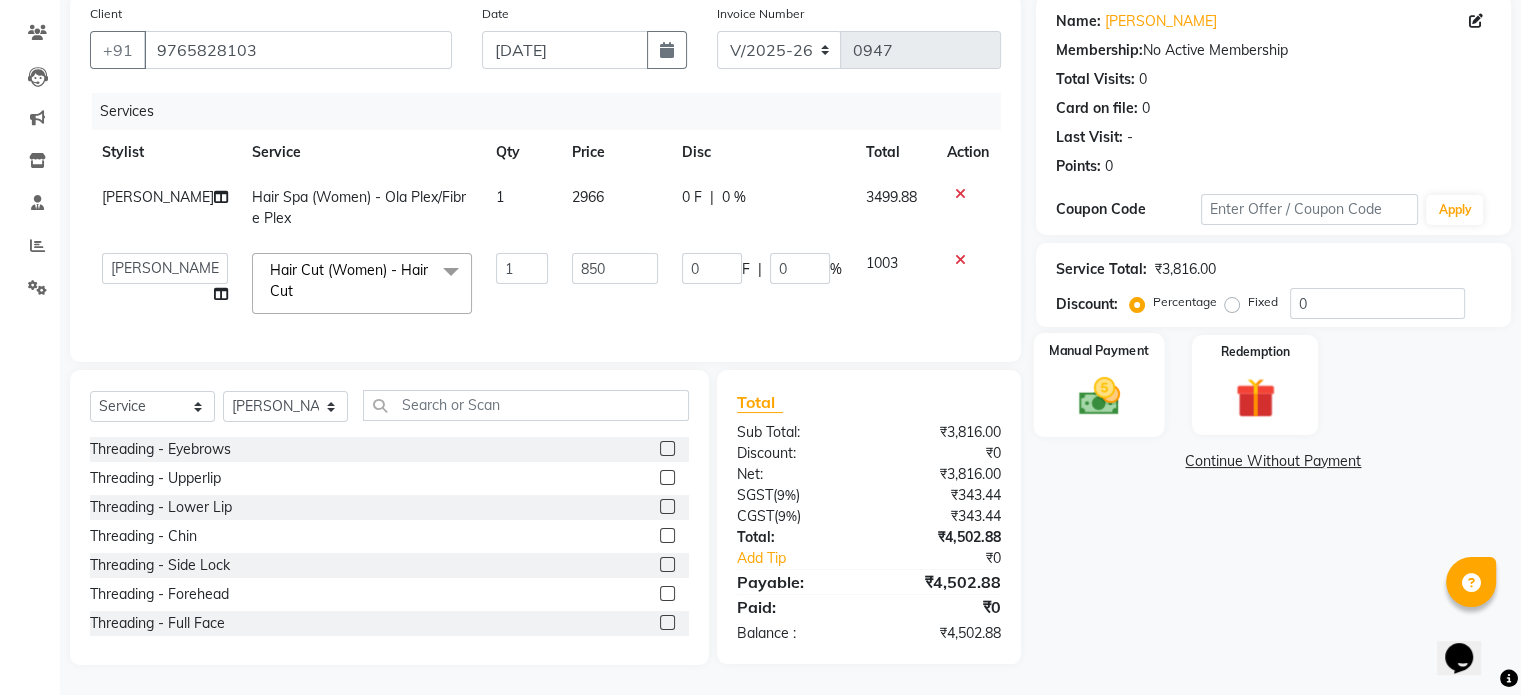 click 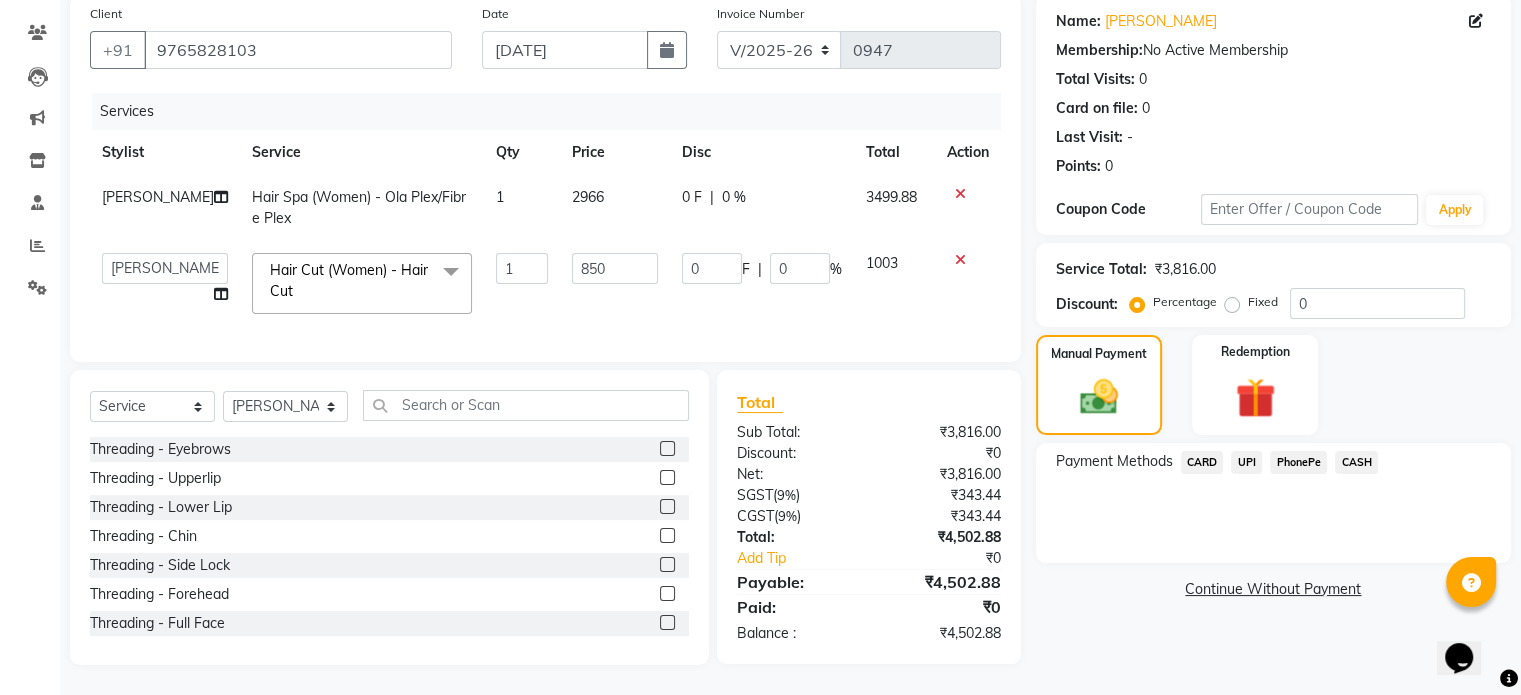 click on "UPI" 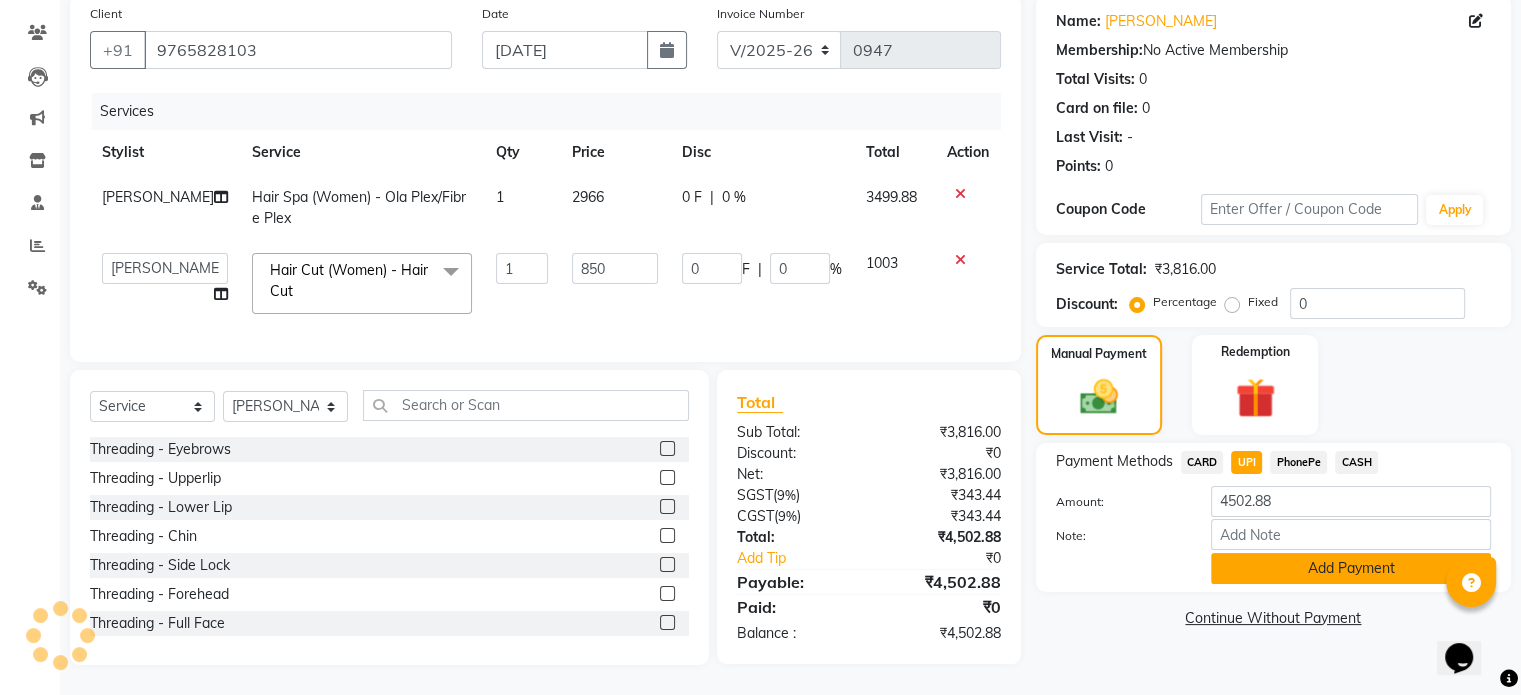click on "Add Payment" 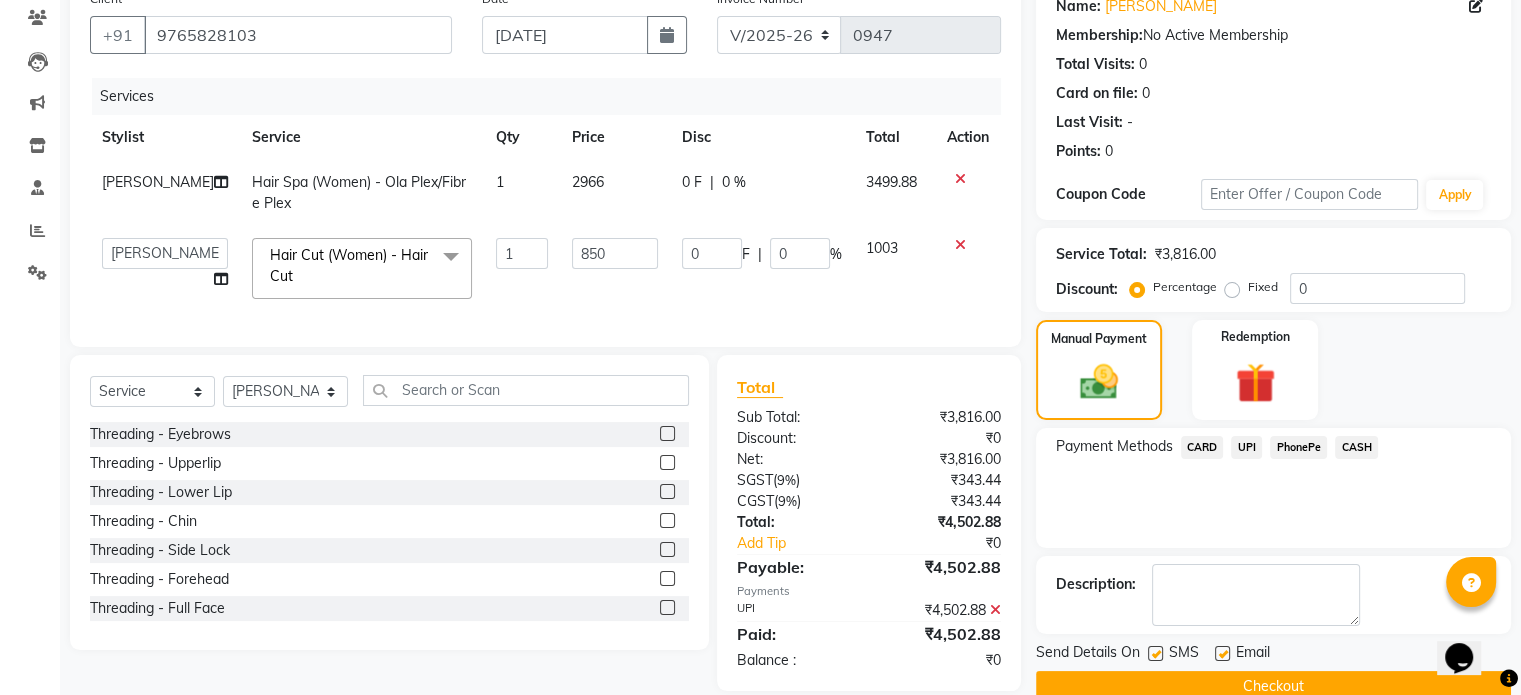 scroll, scrollTop: 211, scrollLeft: 0, axis: vertical 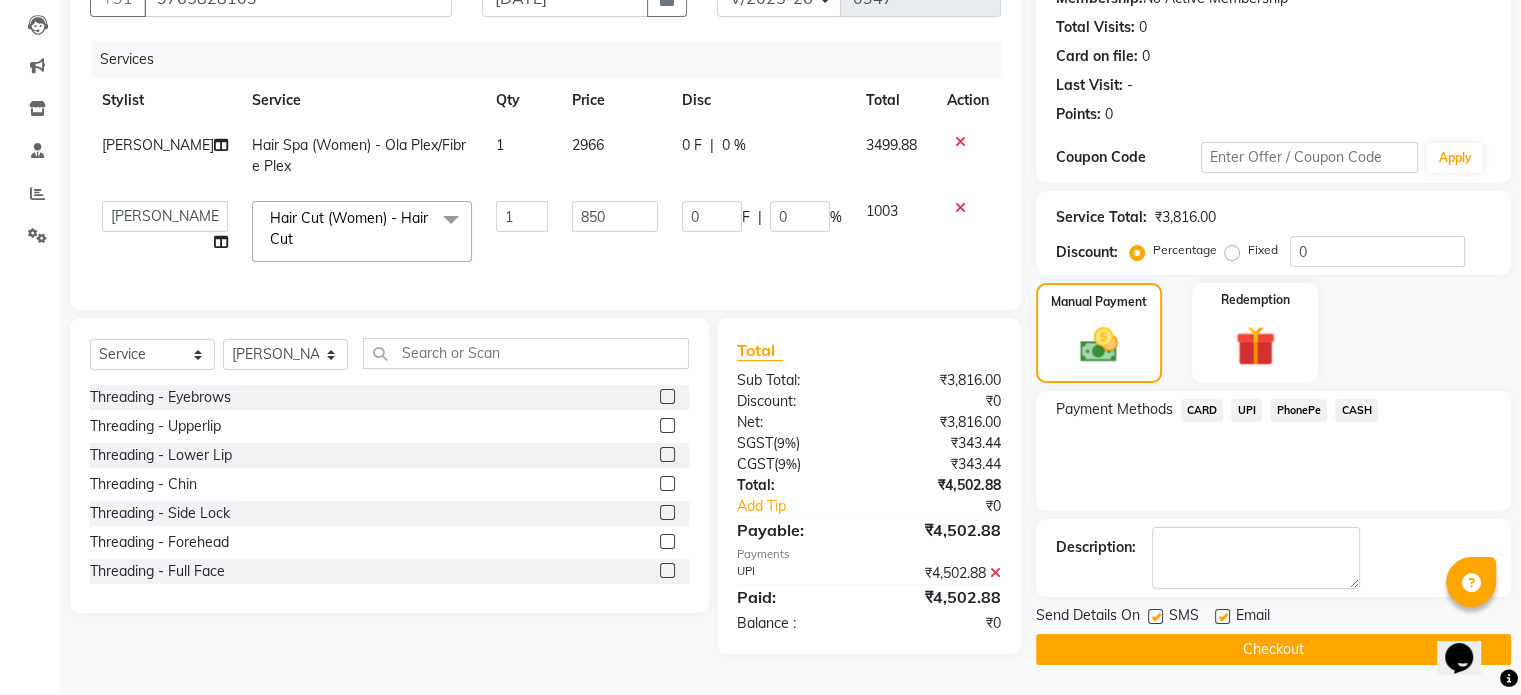 click on "Checkout" 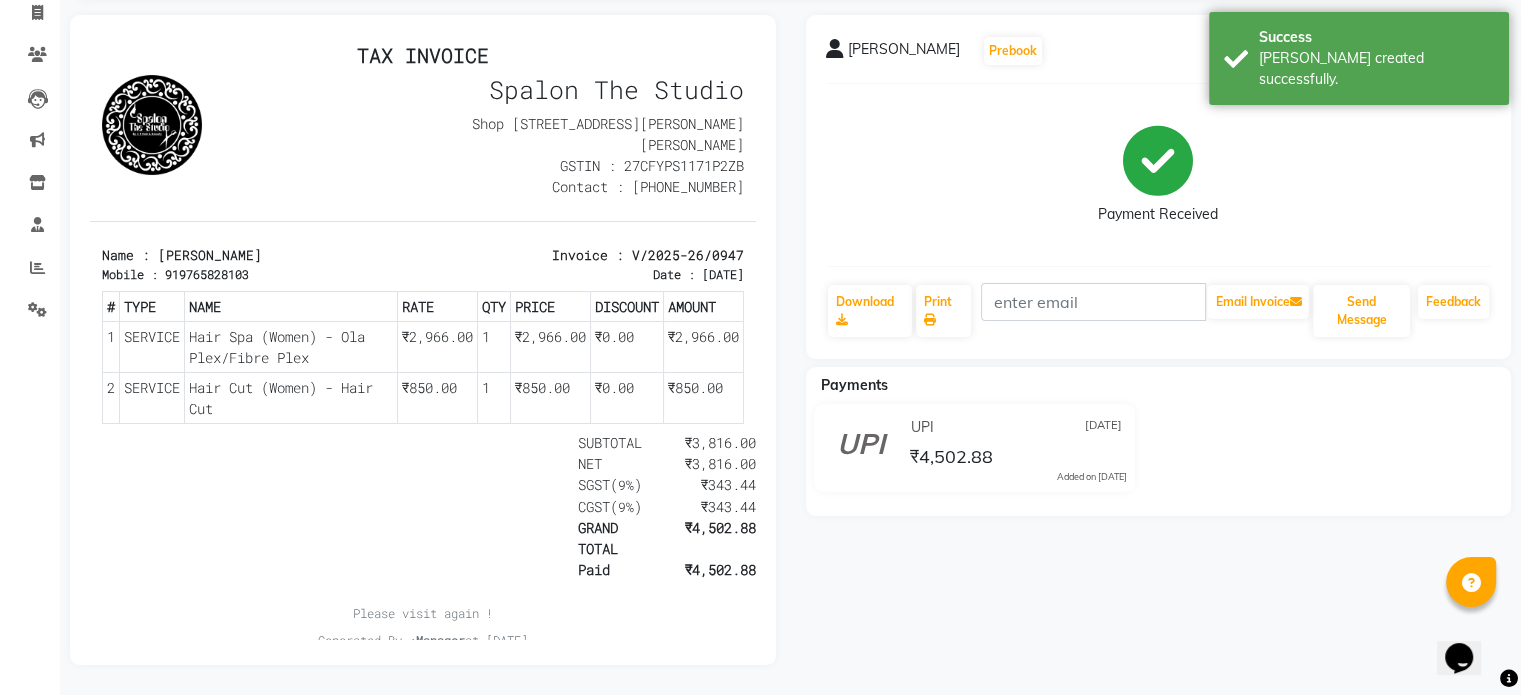 scroll, scrollTop: 0, scrollLeft: 0, axis: both 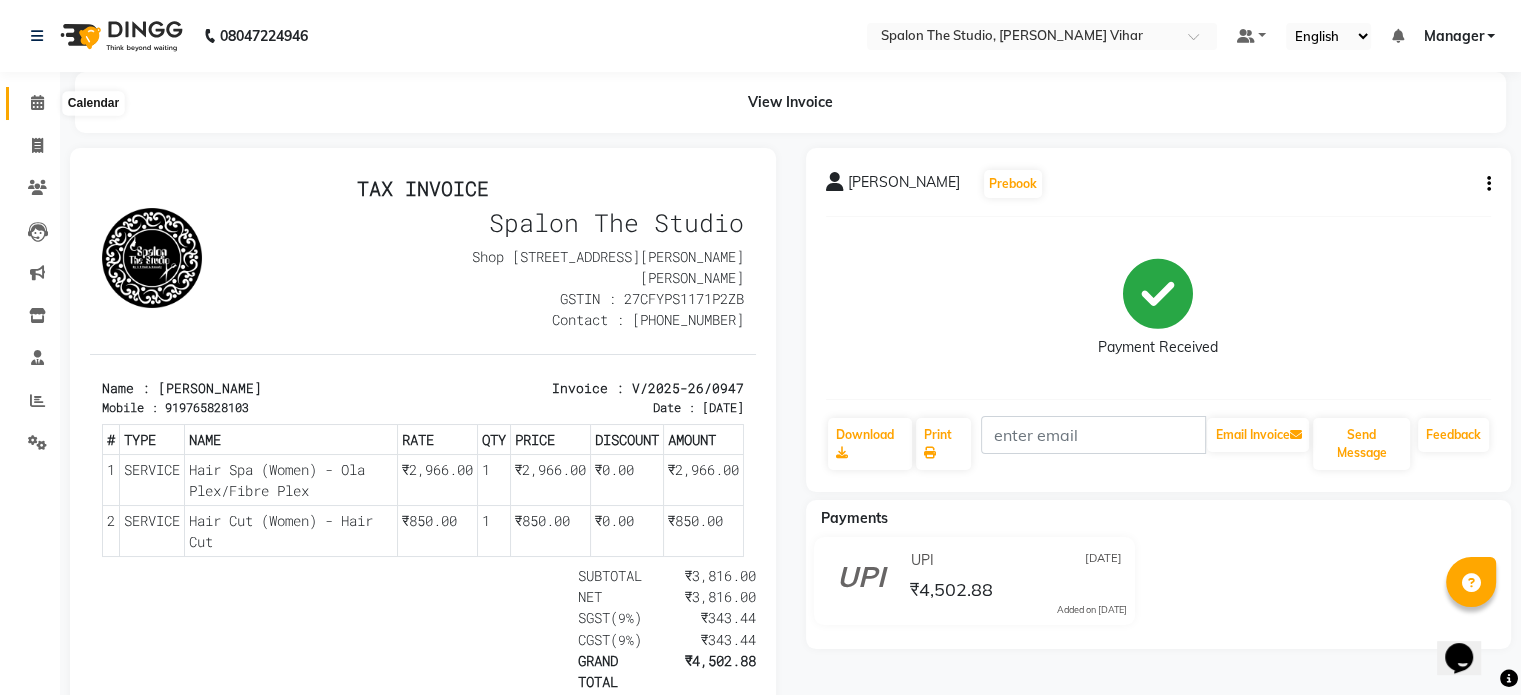 click 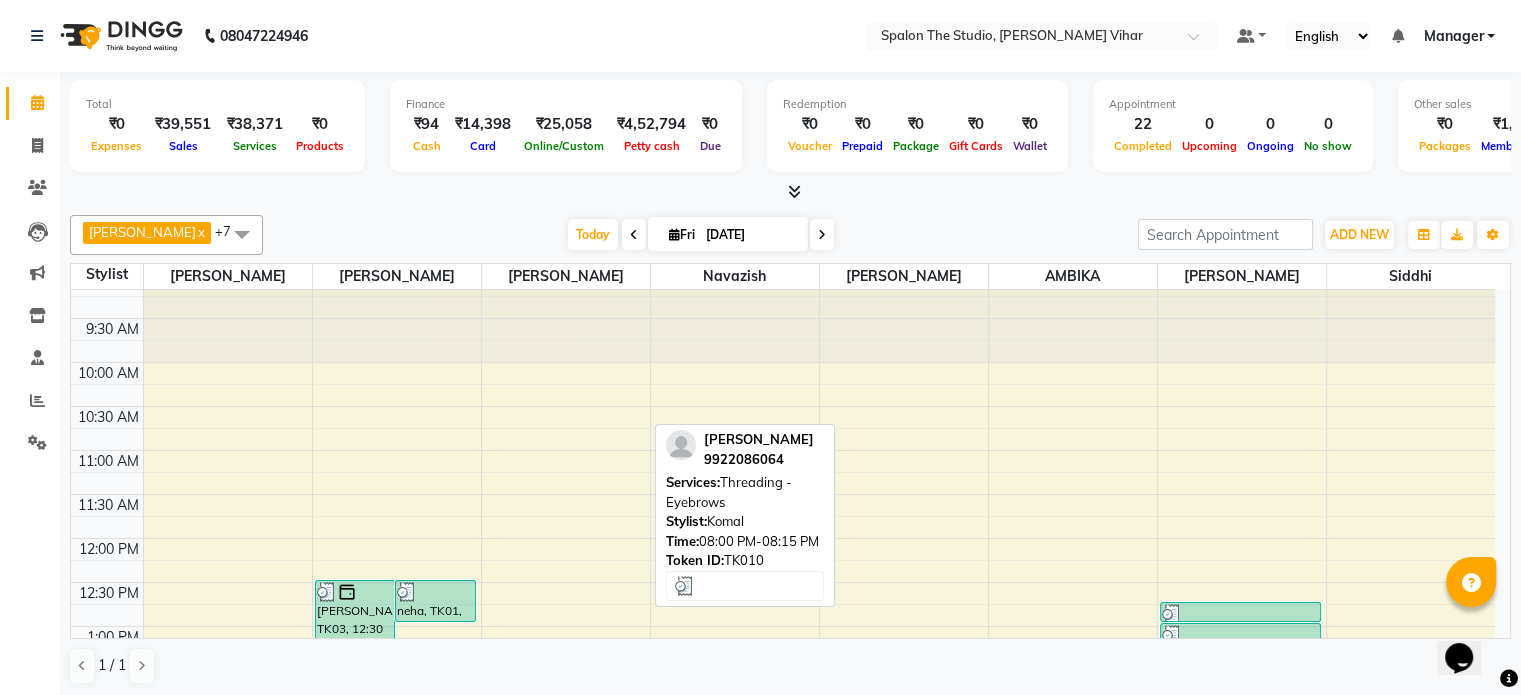 scroll, scrollTop: 0, scrollLeft: 0, axis: both 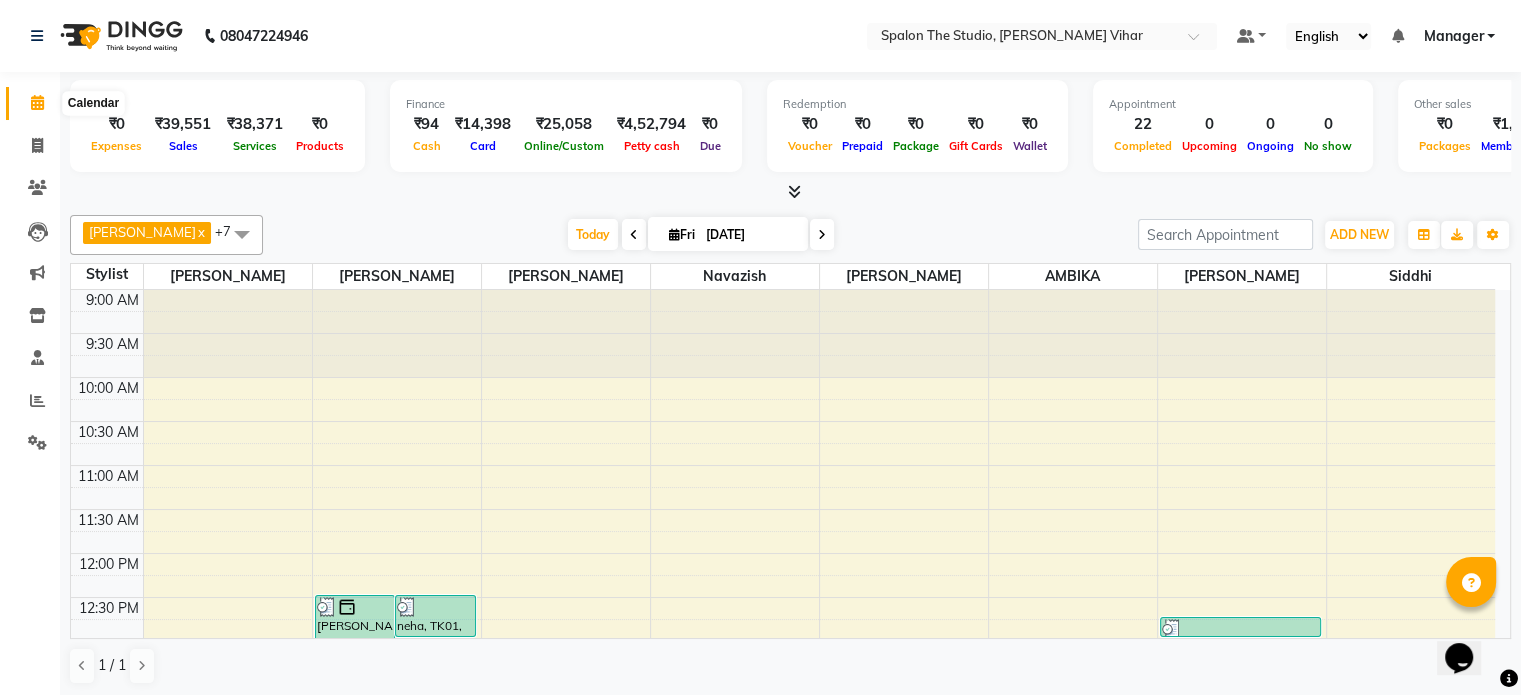 click 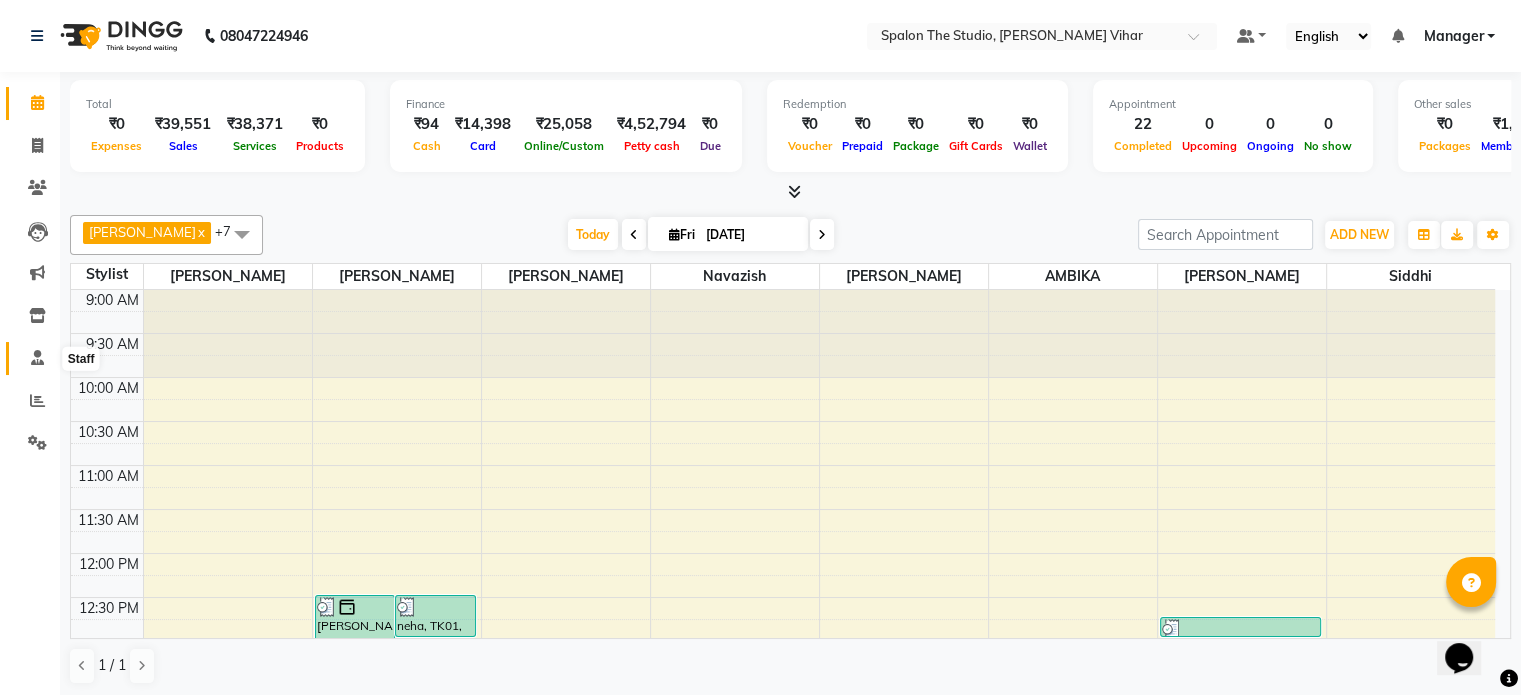 click 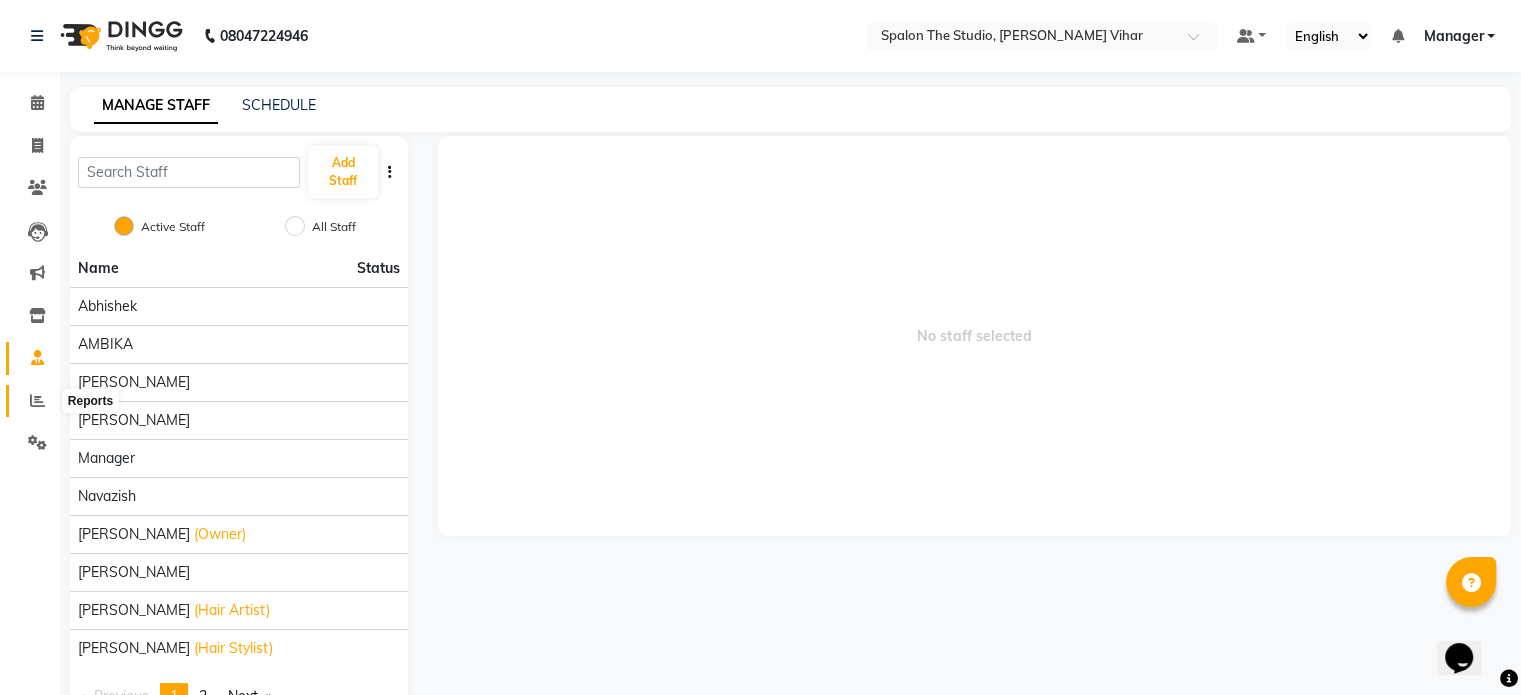 click 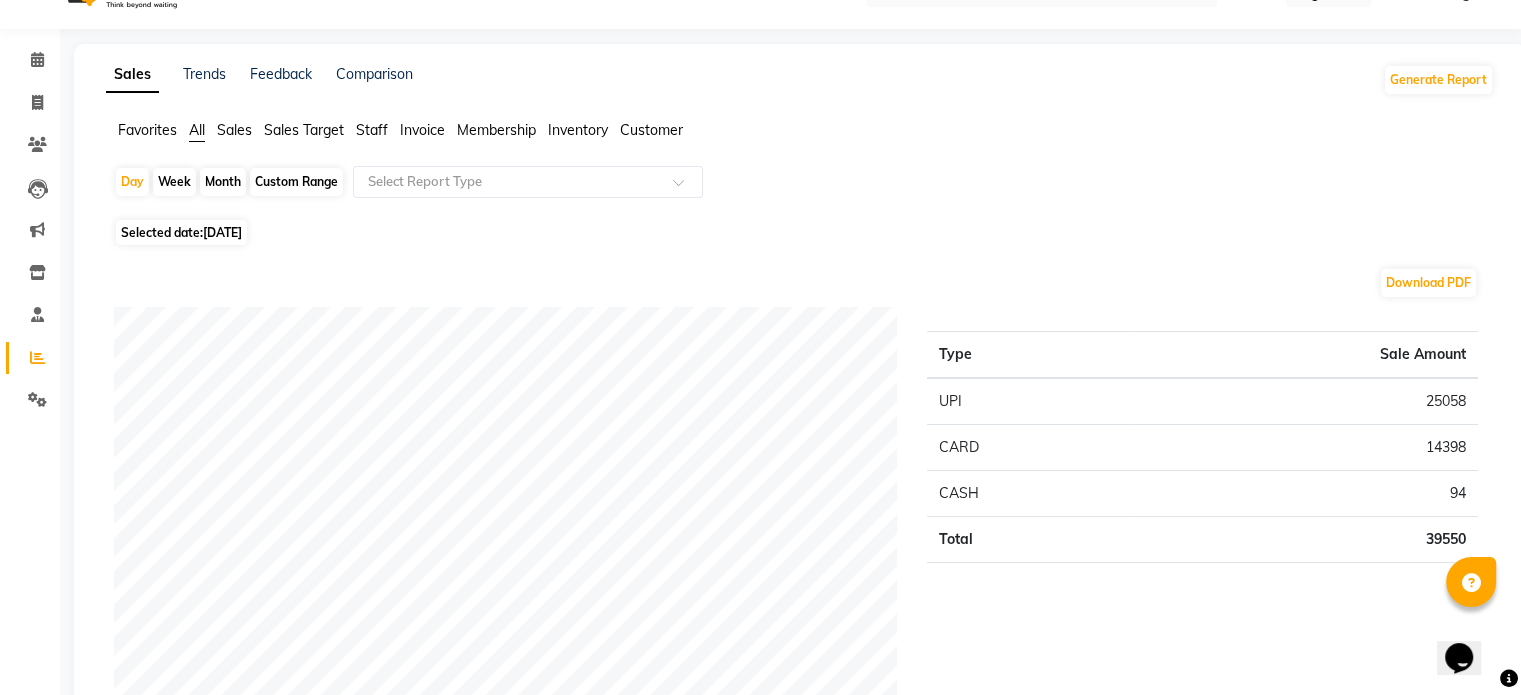scroll, scrollTop: 0, scrollLeft: 0, axis: both 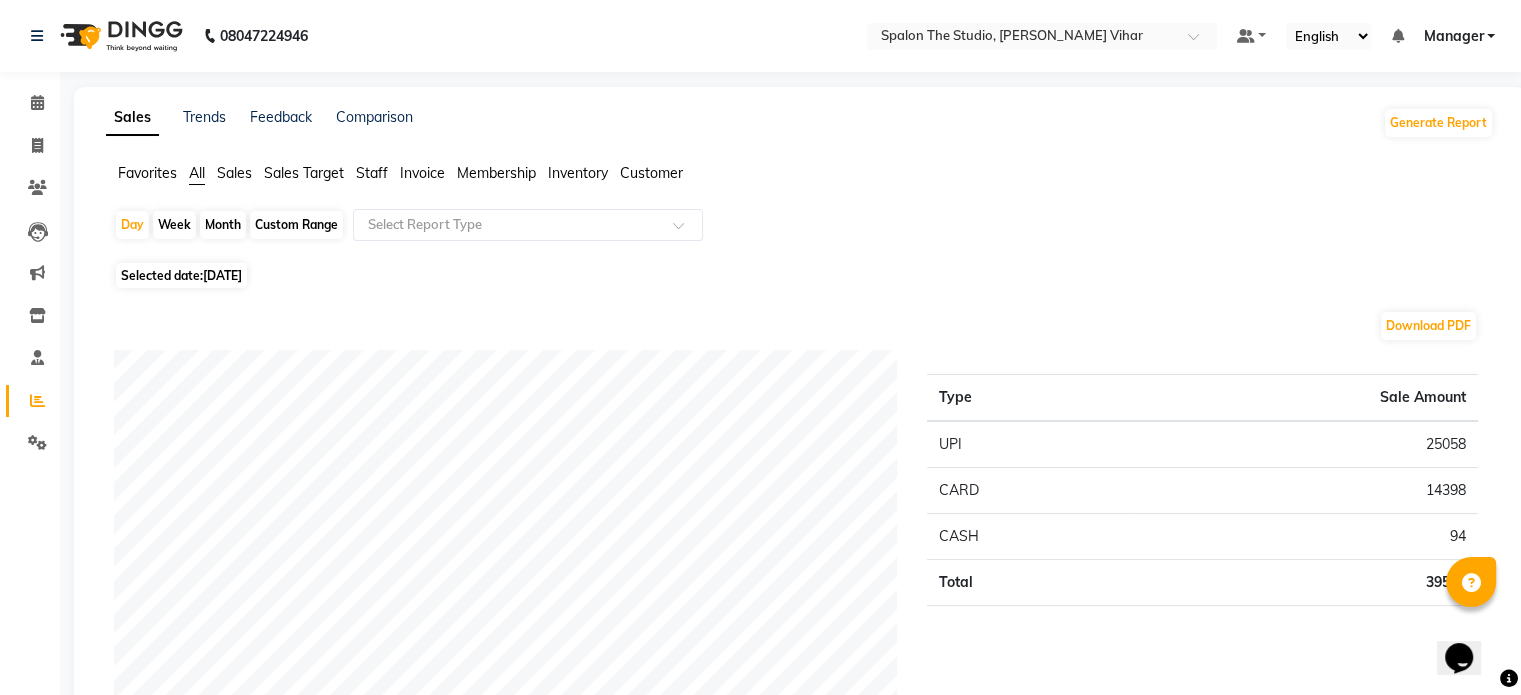 click on "Staff" 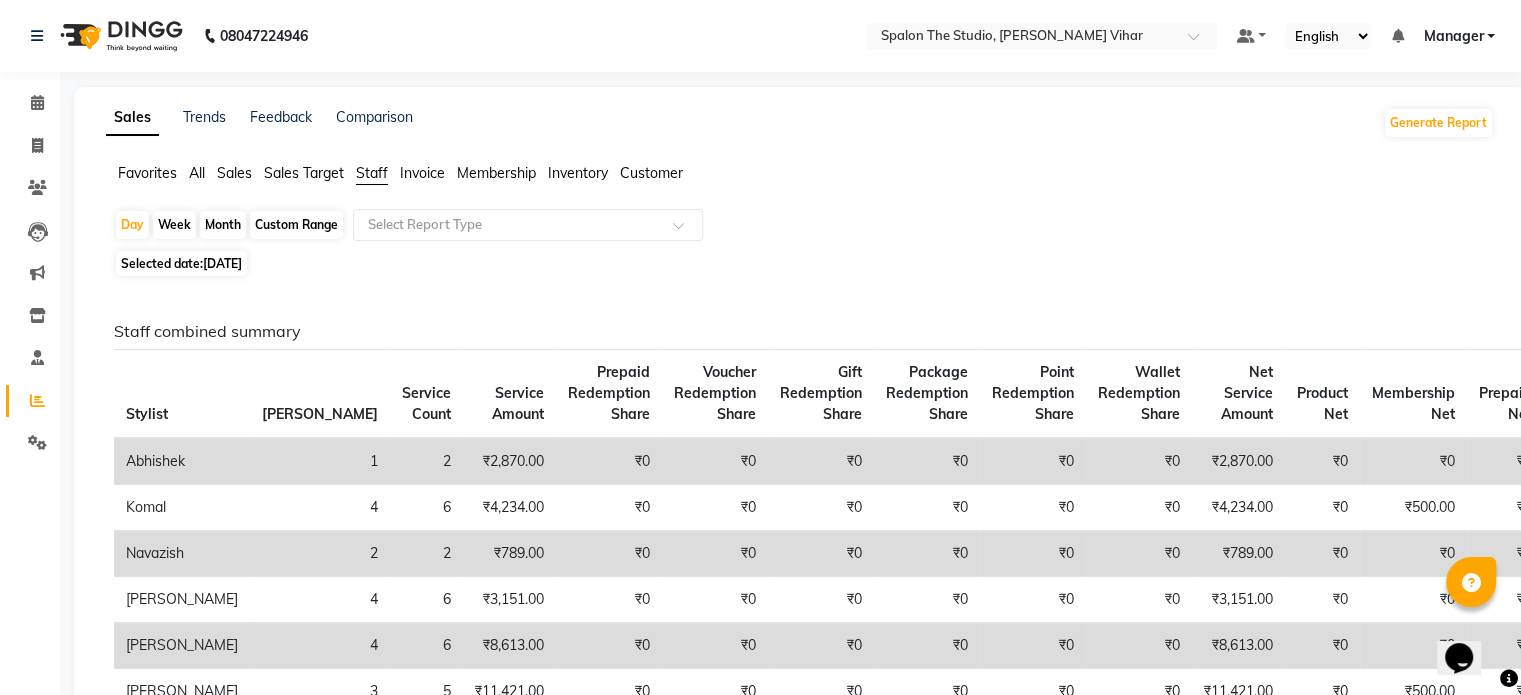 click on "Month" 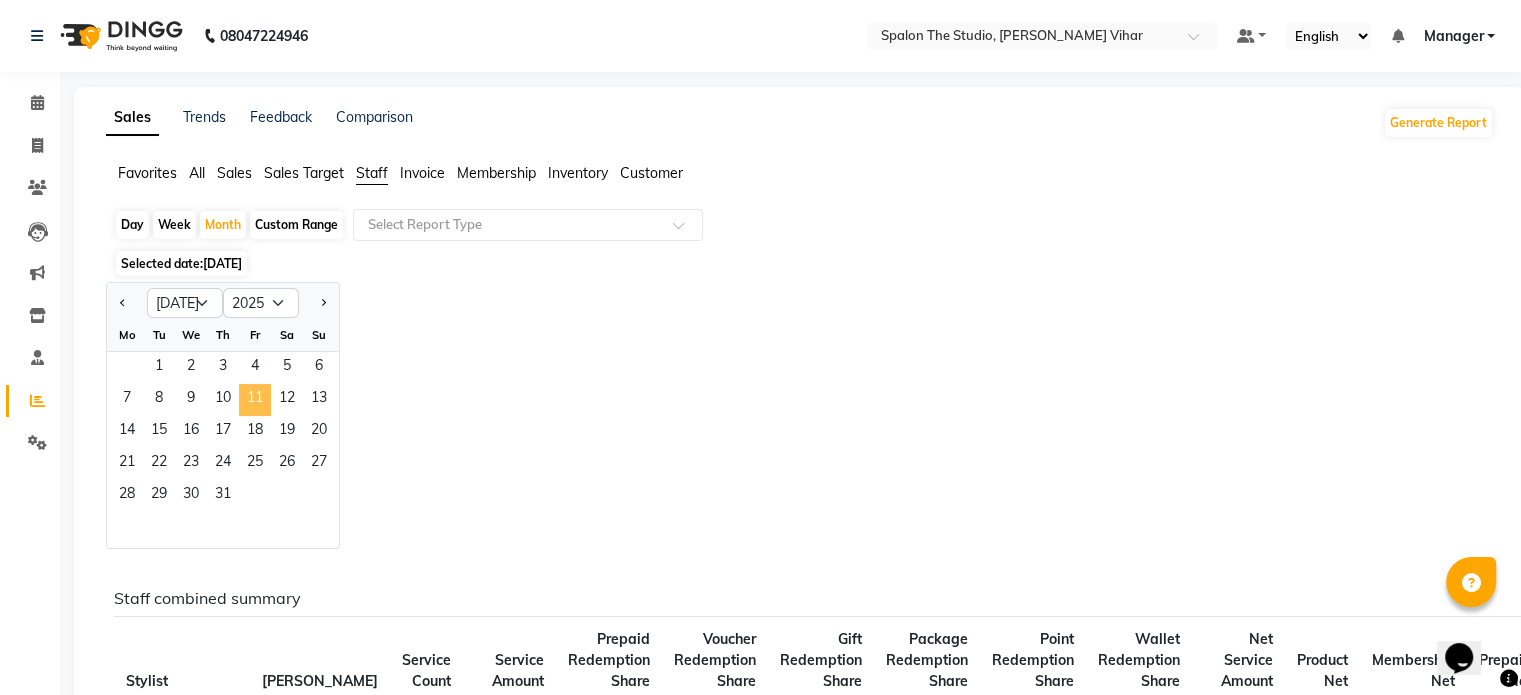 click on "11" 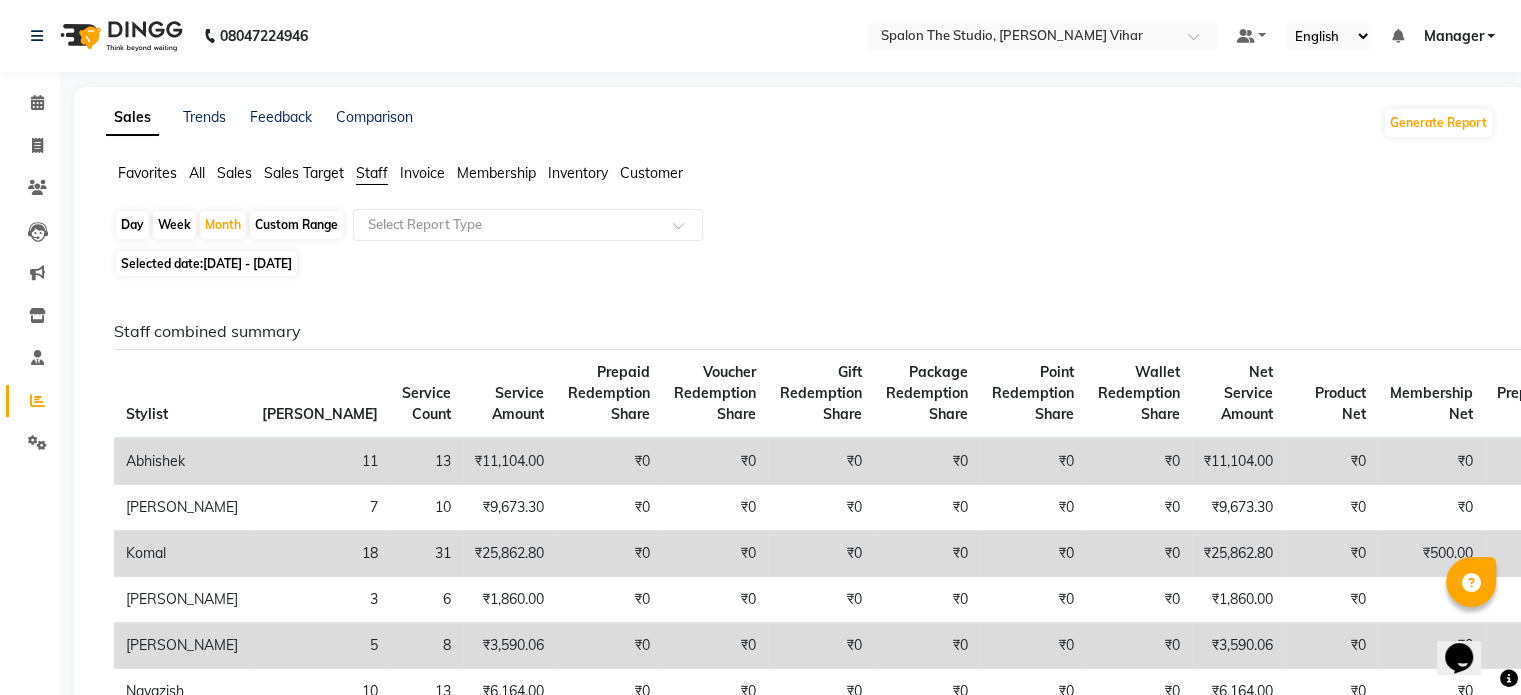 scroll, scrollTop: 108, scrollLeft: 0, axis: vertical 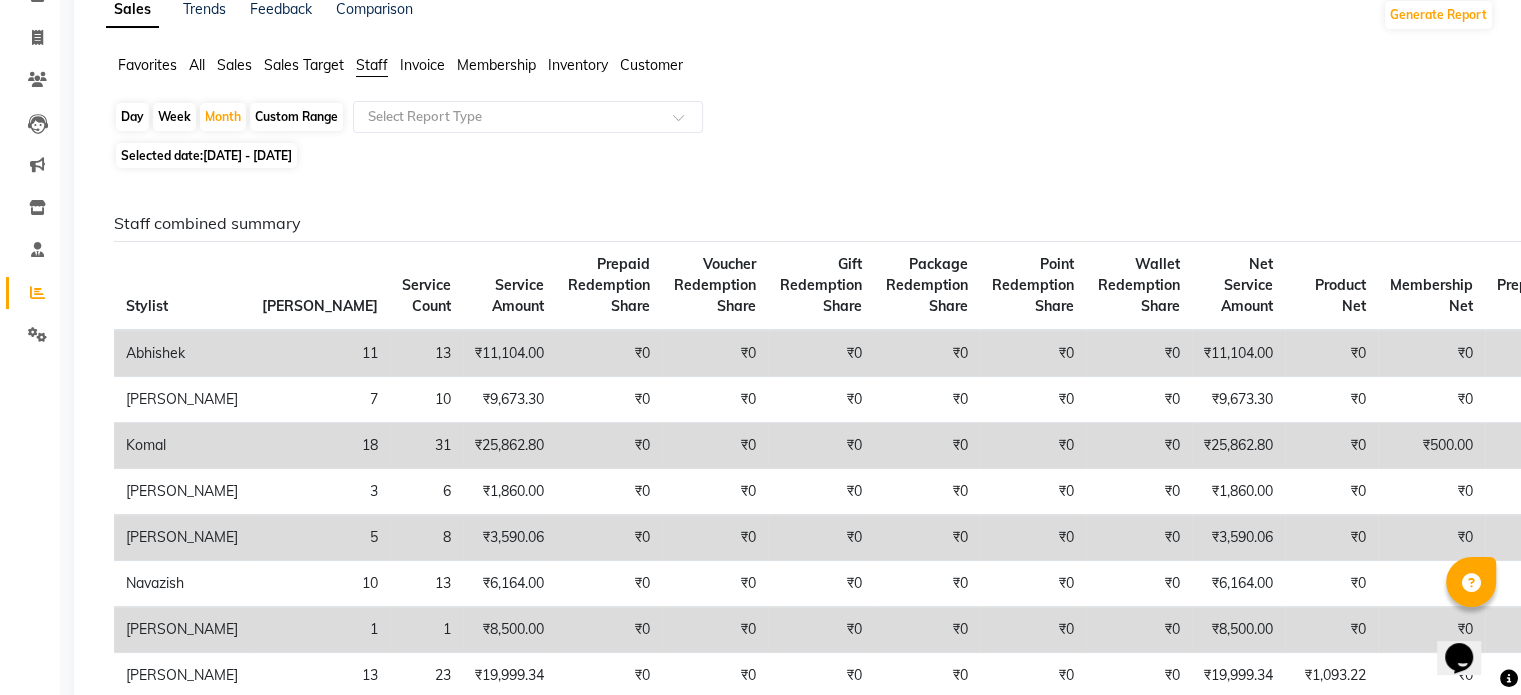 click on "Membership" 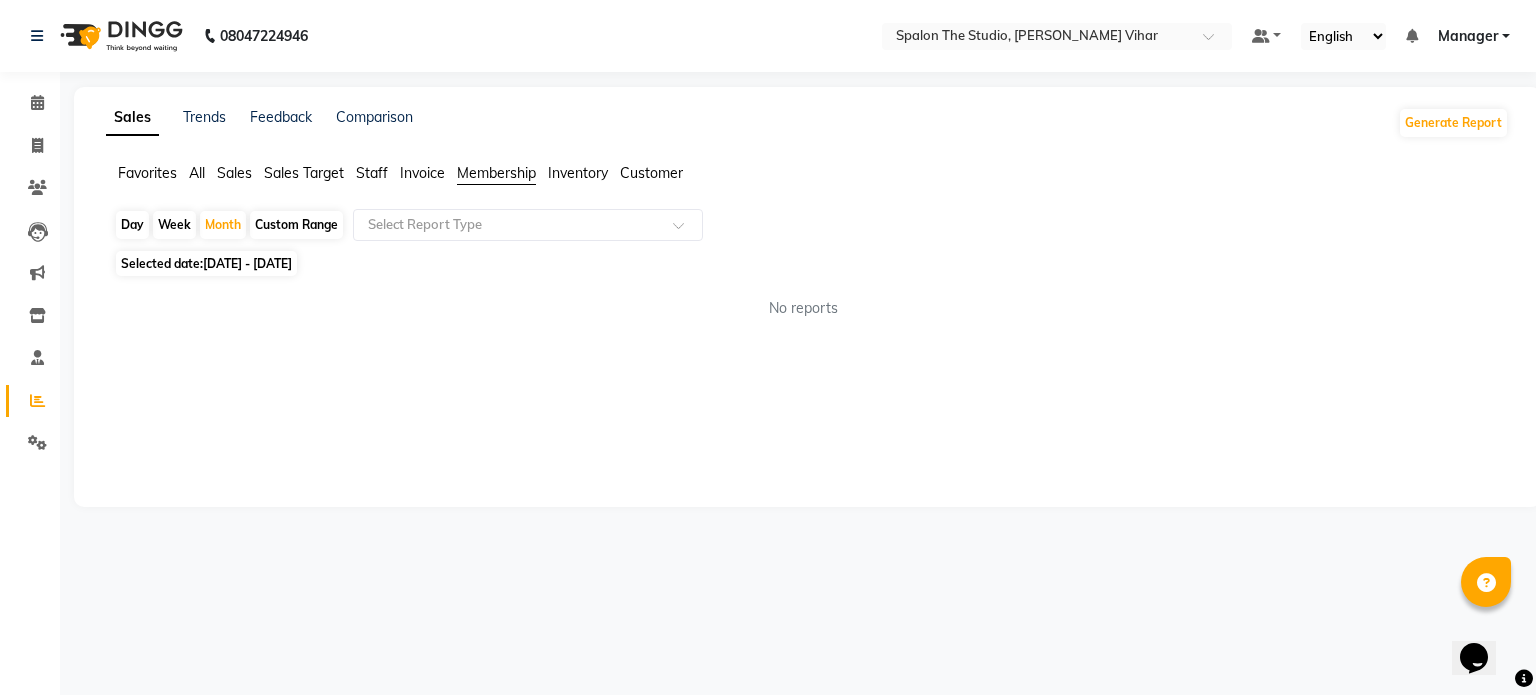 click on "Staff" 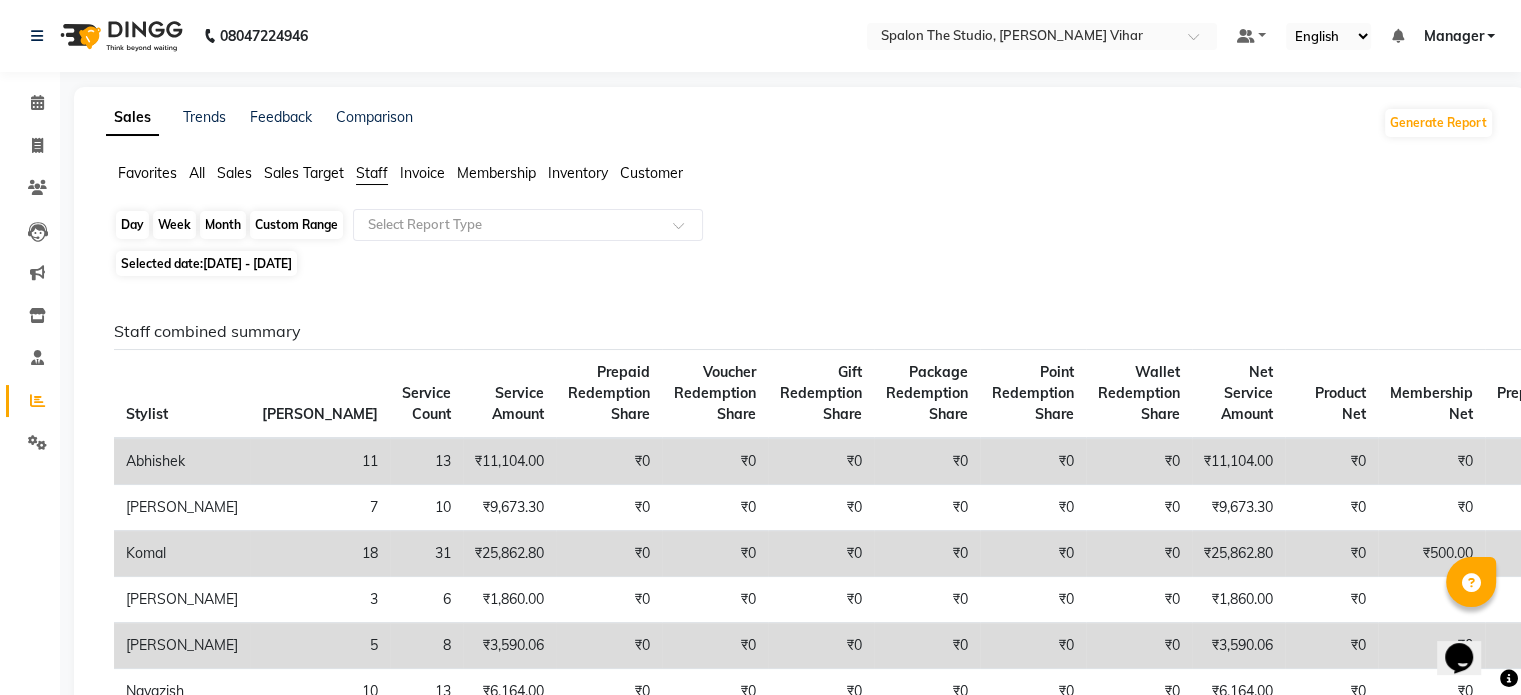 click on "Month" 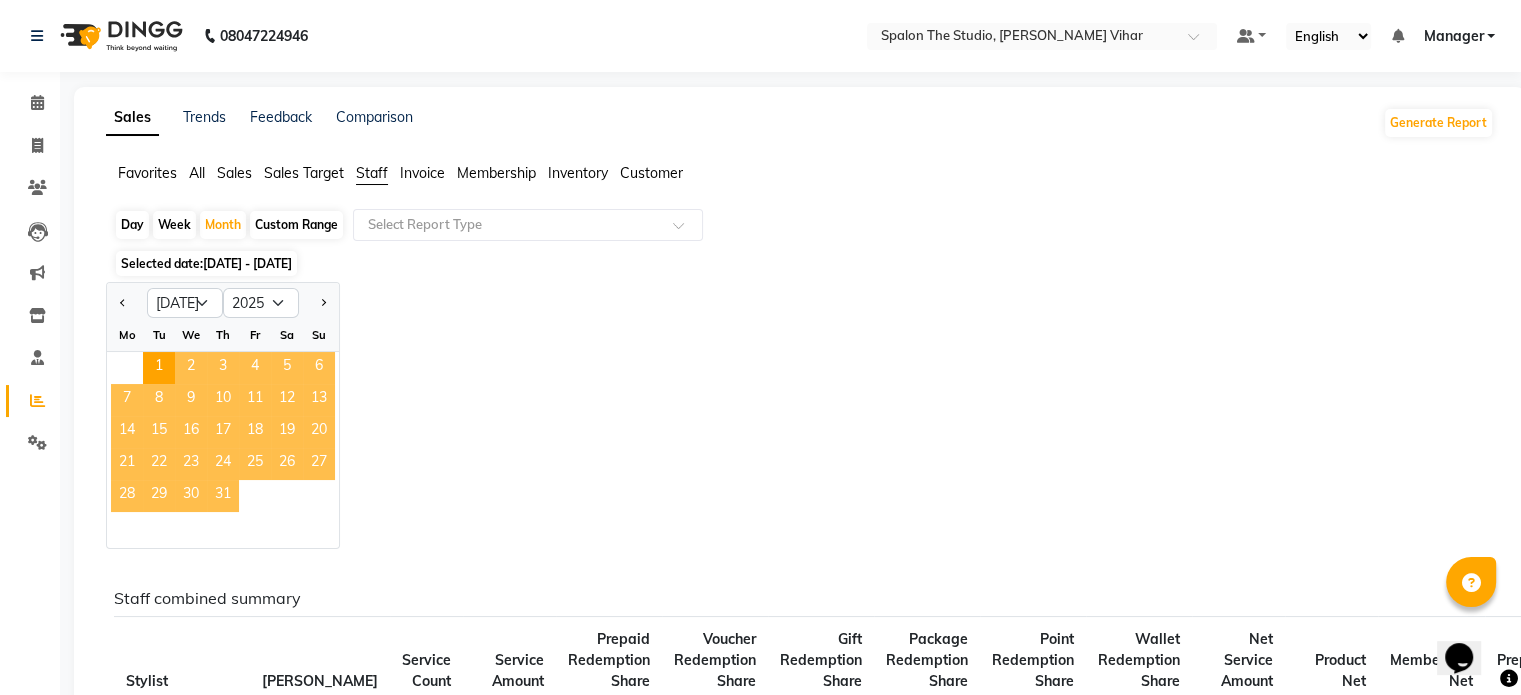 click on "31" 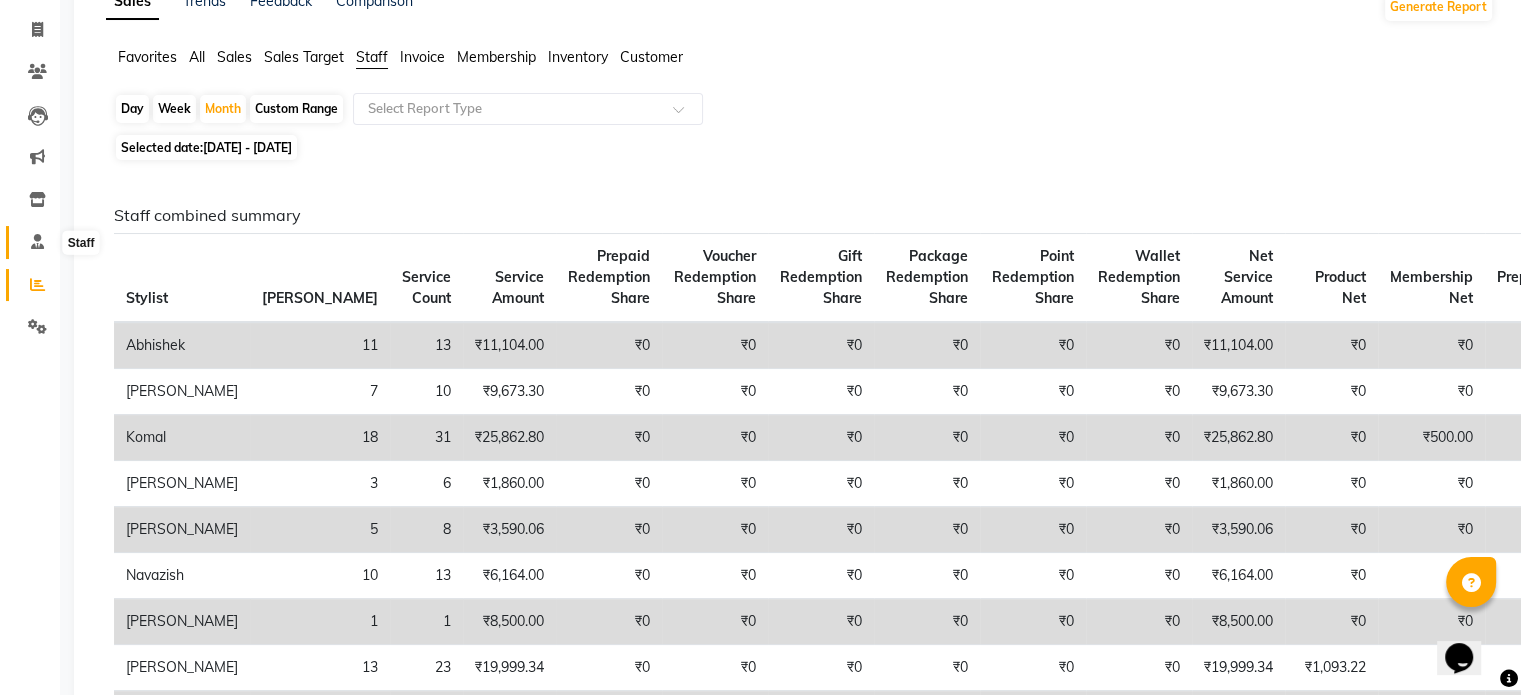 scroll, scrollTop: 0, scrollLeft: 0, axis: both 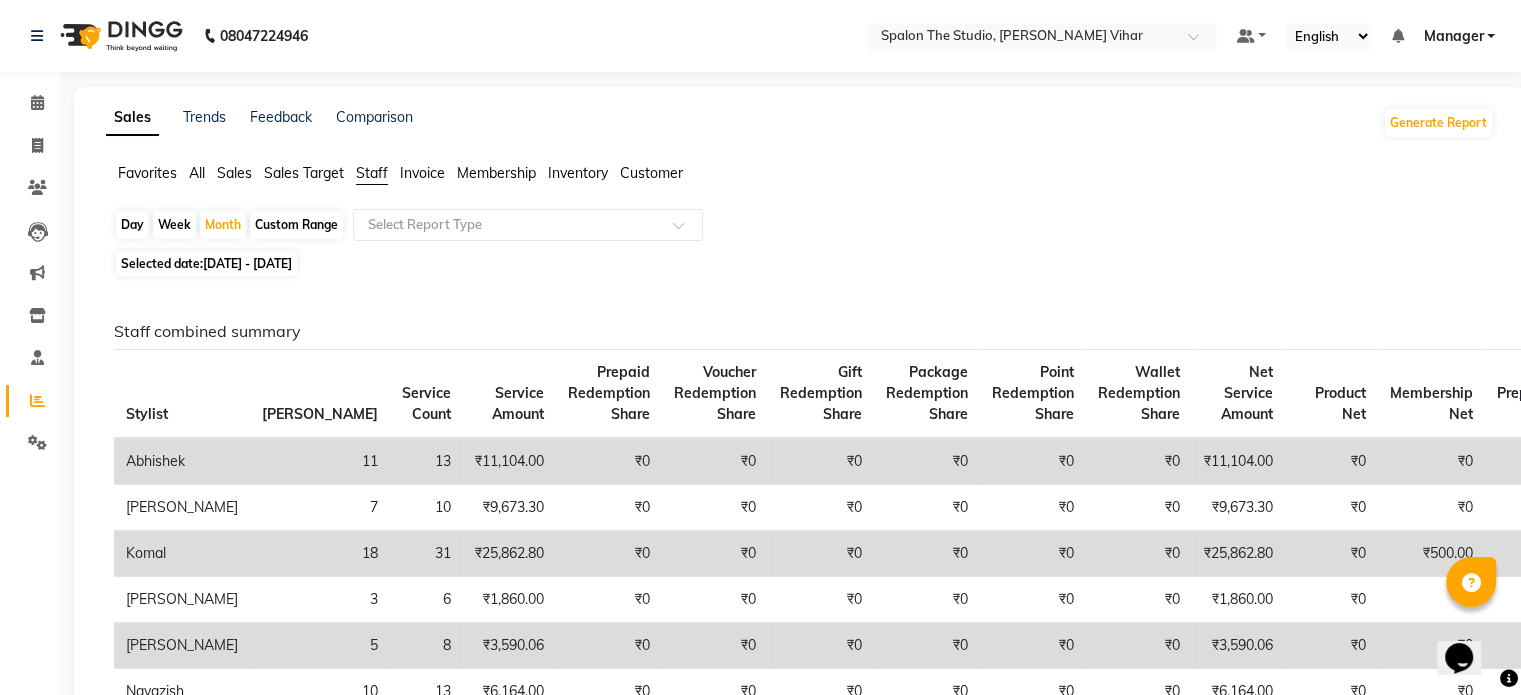 click on "Day" 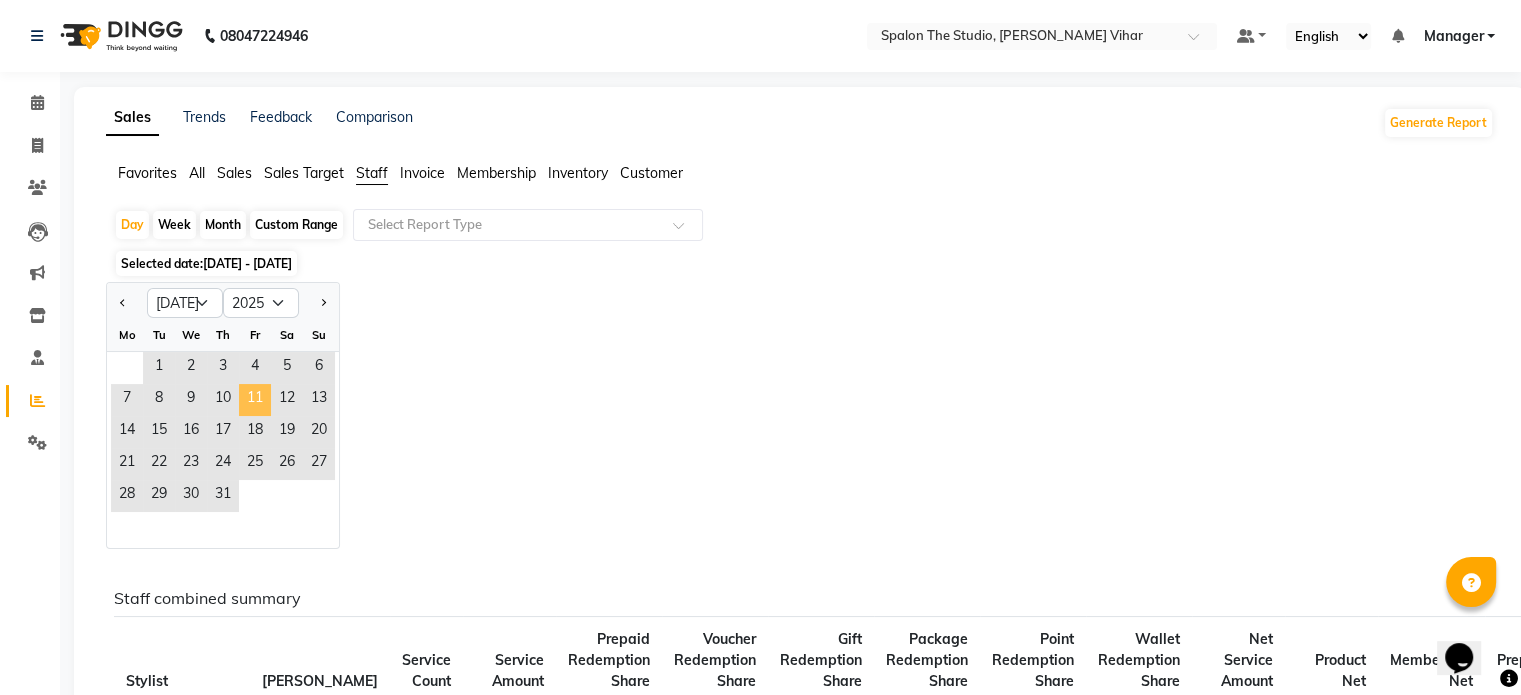 click on "11" 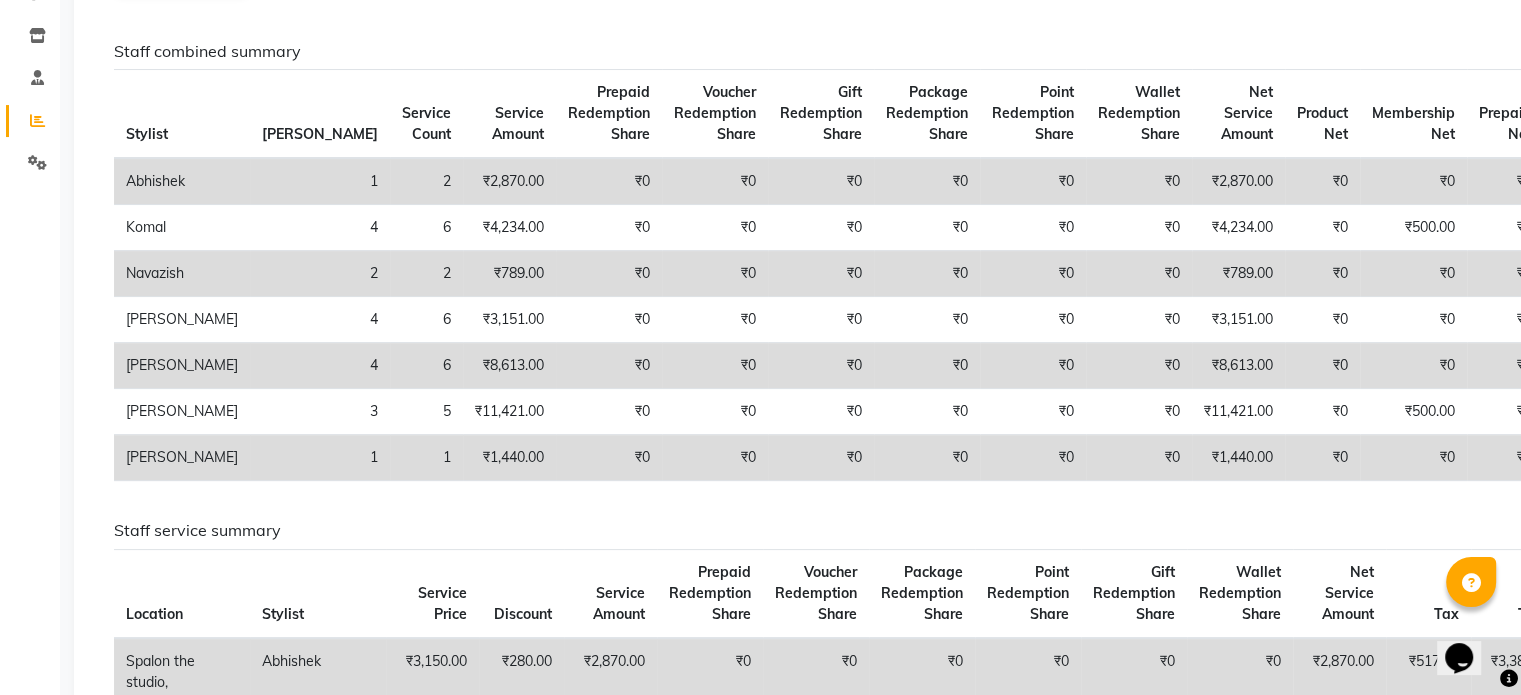 scroll, scrollTop: 83, scrollLeft: 0, axis: vertical 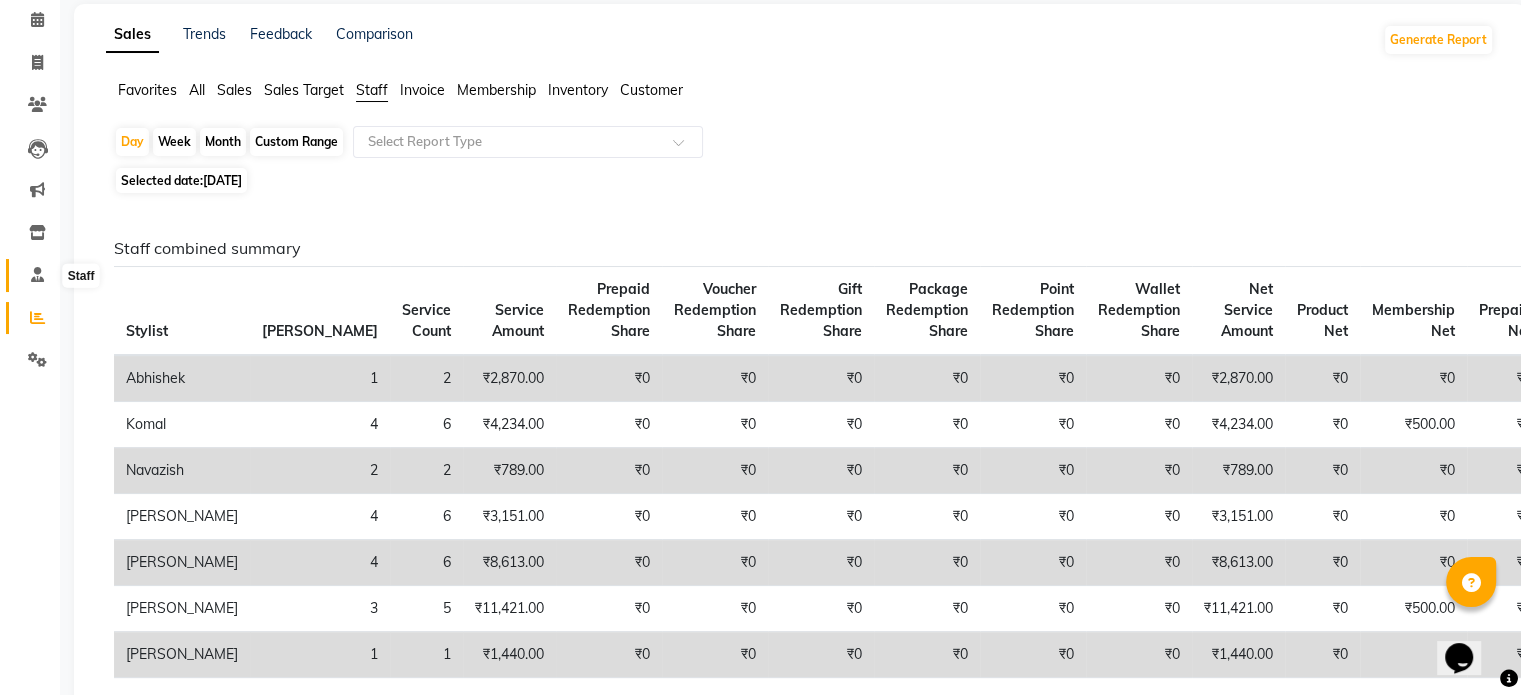 click 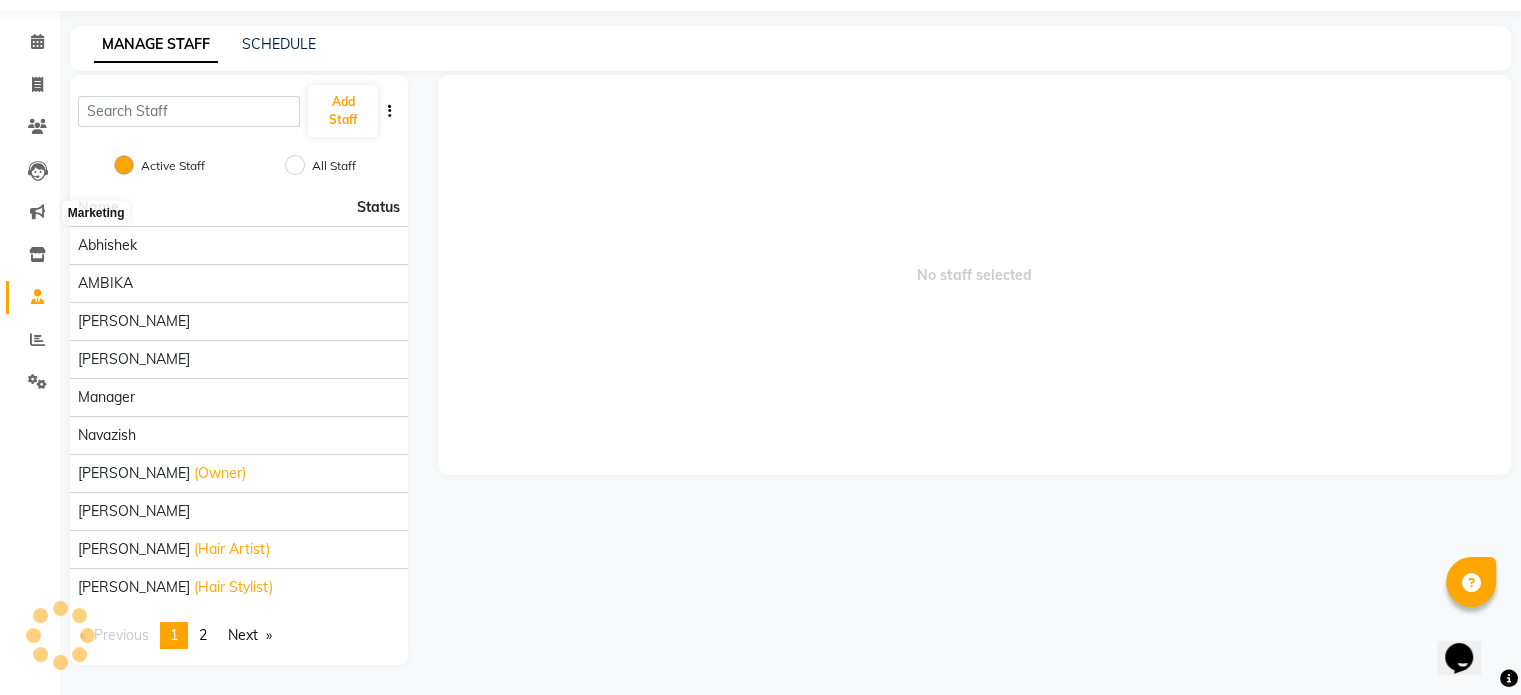 scroll, scrollTop: 0, scrollLeft: 0, axis: both 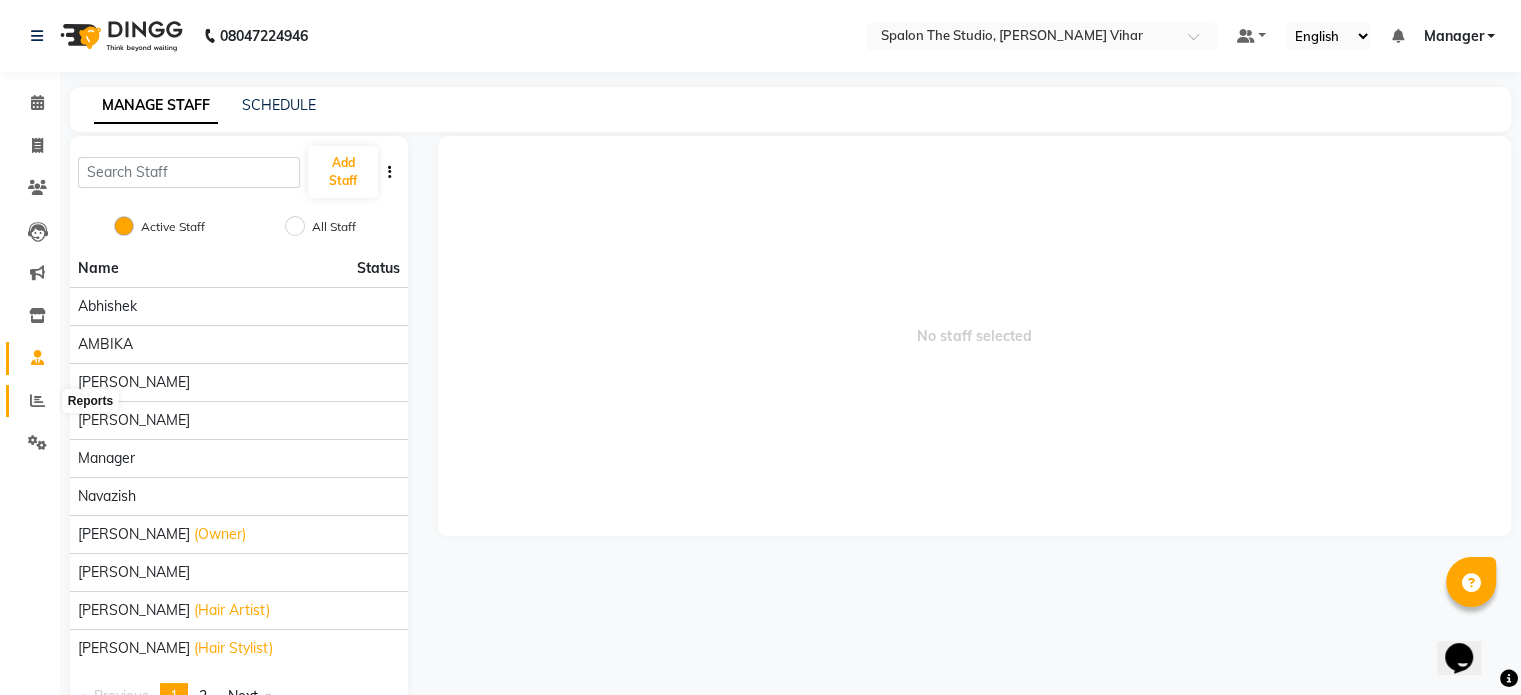 click 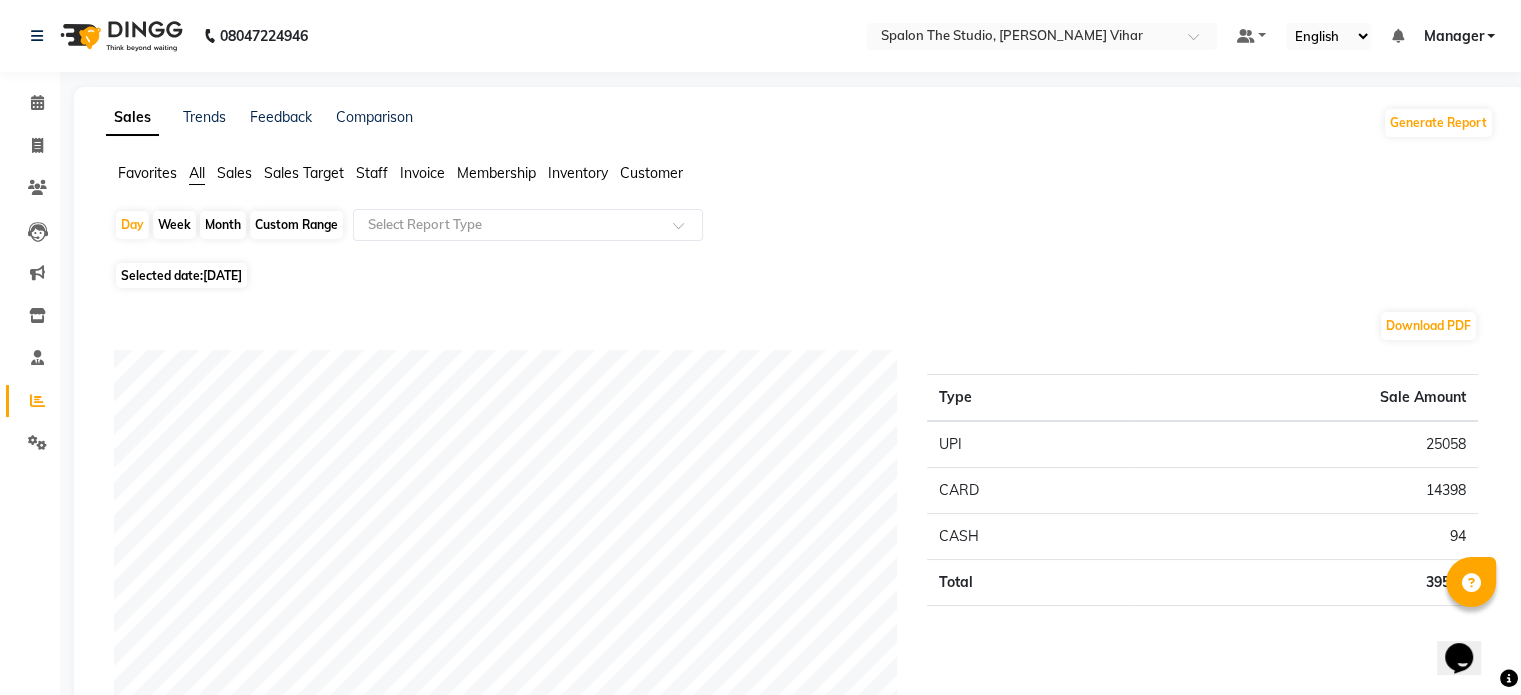 click on "Staff" 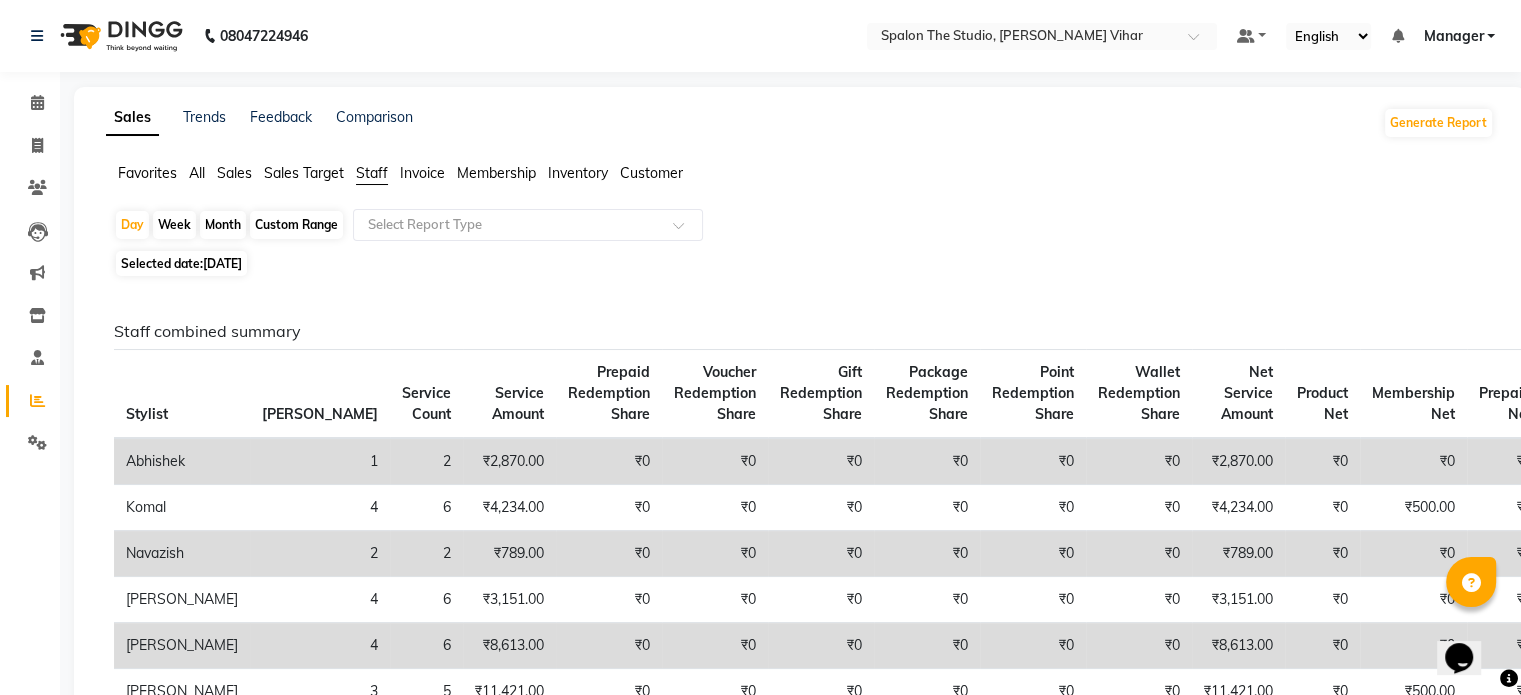 click on "Month" 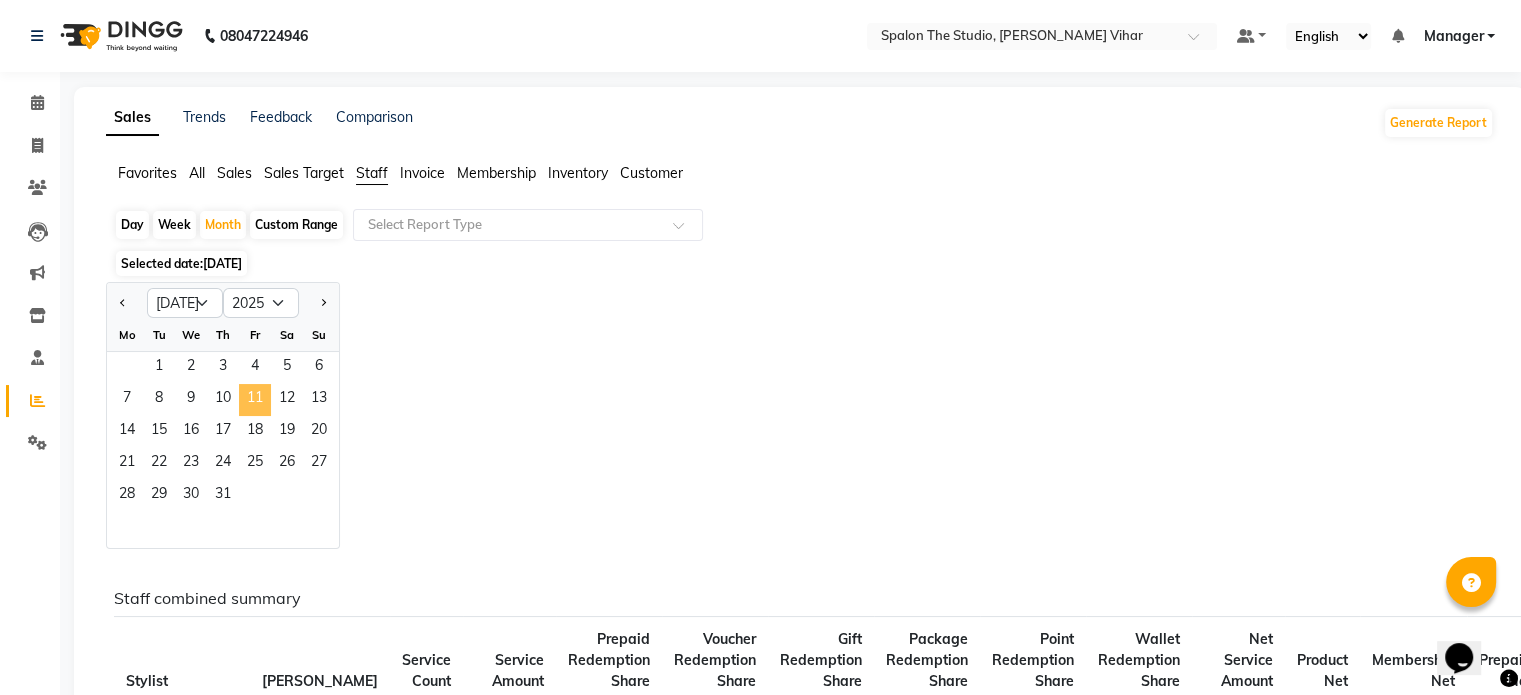click on "11" 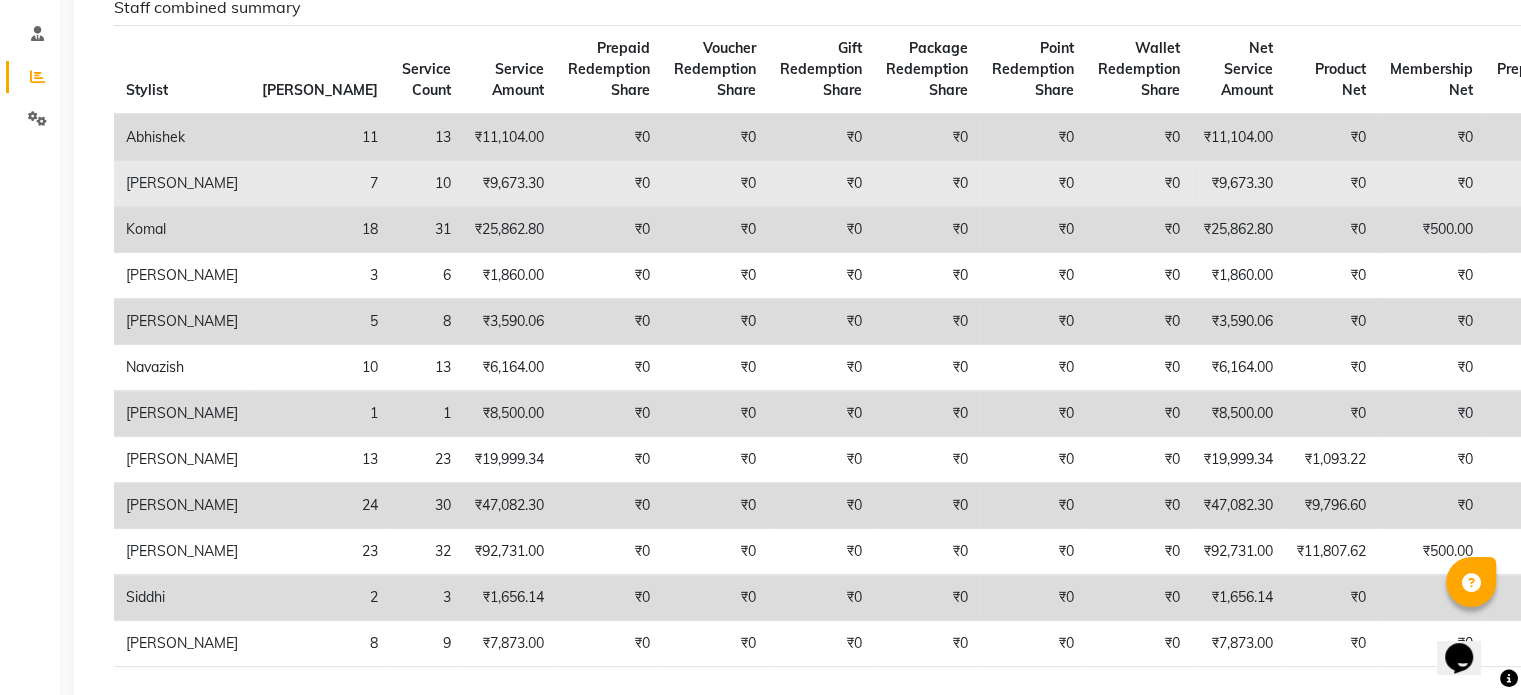 scroll, scrollTop: 327, scrollLeft: 0, axis: vertical 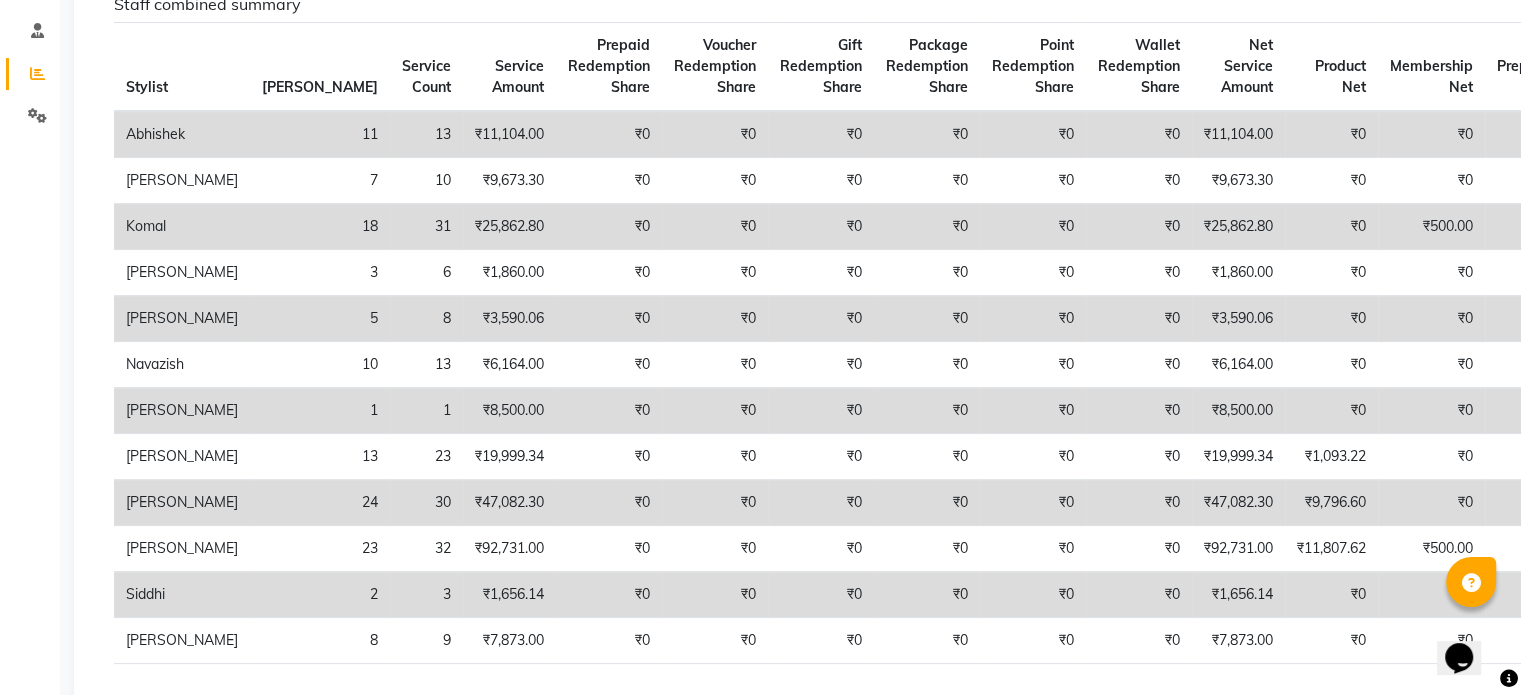 click on "08047224946 Select Location × Spalon The Studio, Salunke Vihar Default Panel My Panel English ENGLISH Español العربية मराठी हिंदी ગુજરાતી தமிழ் 中文 Notifications nothing to show Manager Manage Profile Change Password Sign out  Version:3.15.4  ☀ Spalon the studio, Salunke Vihar  Calendar  Invoice  Clients  Leads   Marketing  Inventory  Staff  Reports  Settings Completed InProgress Upcoming Dropped Tentative Check-In Confirm Bookings Generate Report Segments Page Builder Sales Trends Feedback Comparison Generate Report Favorites All Sales Sales Target Staff Invoice Membership Inventory Customer  Day   Week   Month   Custom Range  Select Report Type Selected date:  01-07-2025 - 31-07-2025  Staff combined summary Stylist Bill Count Service Count Service Amount Prepaid Redemption Share Voucher Redemption Share Gift Redemption Share Package Redemption Share Point Redemption Share Wallet Redemption Share Net Service Amount Product Net Prepaid Net" at bounding box center (760, 20) 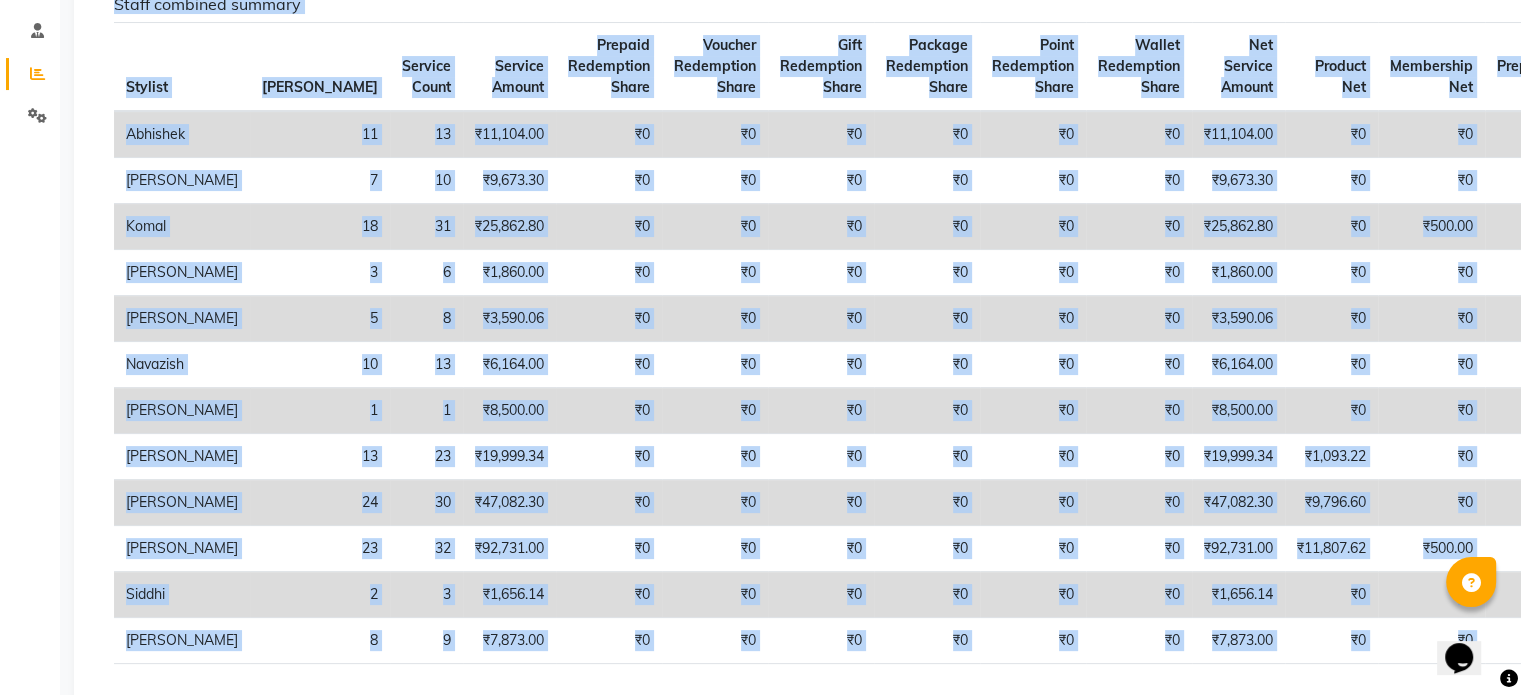 scroll, scrollTop: 356, scrollLeft: 0, axis: vertical 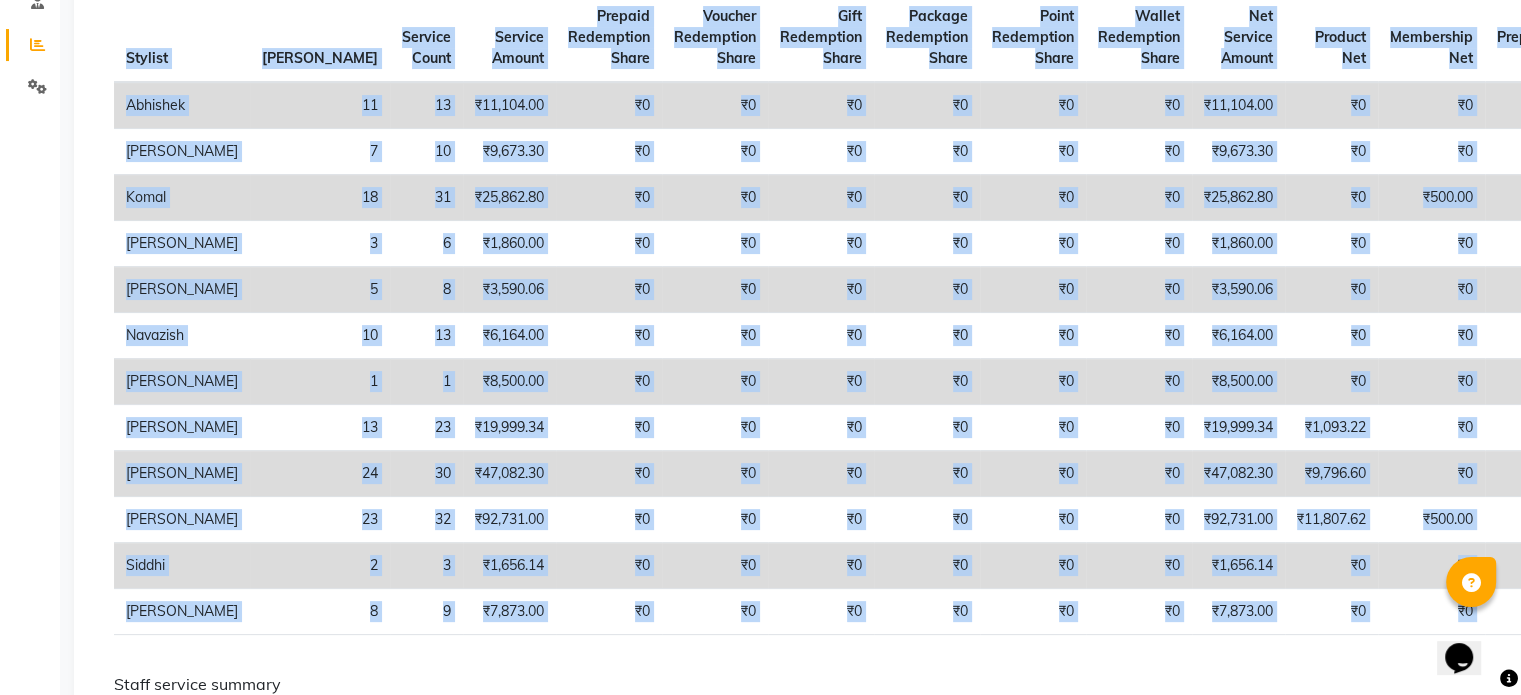 click on "Staff combined summary Stylist Bill Count Service Count Service Amount Prepaid Redemption Share Voucher Redemption Share Gift Redemption Share Package Redemption Share Point Redemption Share Wallet Redemption Share Net Service Amount Product Net Membership Net Prepaid Net Voucher Net Gift Net Package Net  Abhishek 11 13 ₹11,104.00 ₹0 ₹0 ₹0 ₹0 ₹0 ₹0 ₹11,104.00 ₹0 ₹0 ₹0 ₹0 ₹0 ₹0  Ambika 7 10 ₹9,673.30 ₹0 ₹0 ₹0 ₹0 ₹0 ₹0 ₹9,673.30 ₹0 ₹0 ₹0 ₹0 ₹0 ₹0  Komal  18 31 ₹25,862.80 ₹0 ₹0 ₹0 ₹0 ₹0 ₹0 ₹25,862.80 ₹0 ₹500.00 ₹0 ₹0 ₹0 ₹0  Kusum 3 6 ₹1,860.00 ₹0 ₹0 ₹0 ₹0 ₹0 ₹0 ₹1,860.00 ₹0 ₹0 ₹0 ₹0 ₹0 ₹0  Madhura 5 8 ₹3,590.06 ₹0 ₹0 ₹0 ₹0 ₹0 ₹0 ₹3,590.06 ₹0 ₹0 ₹0 ₹0 ₹0 ₹0  Navazish 10 13 ₹6,164.00 ₹0 ₹0 ₹0 ₹0 ₹0 ₹0 ₹6,164.00 ₹0 ₹0 ₹0 ₹0 ₹0 ₹0  Riya Shetye 1 1 ₹8,500.00 ₹0 ₹0 ₹0 ₹0 ₹0 ₹0 ₹8,500.00 ₹0 ₹0 ₹0 ₹0 ₹0 ₹0  Saisha 13 23 ₹0 24" 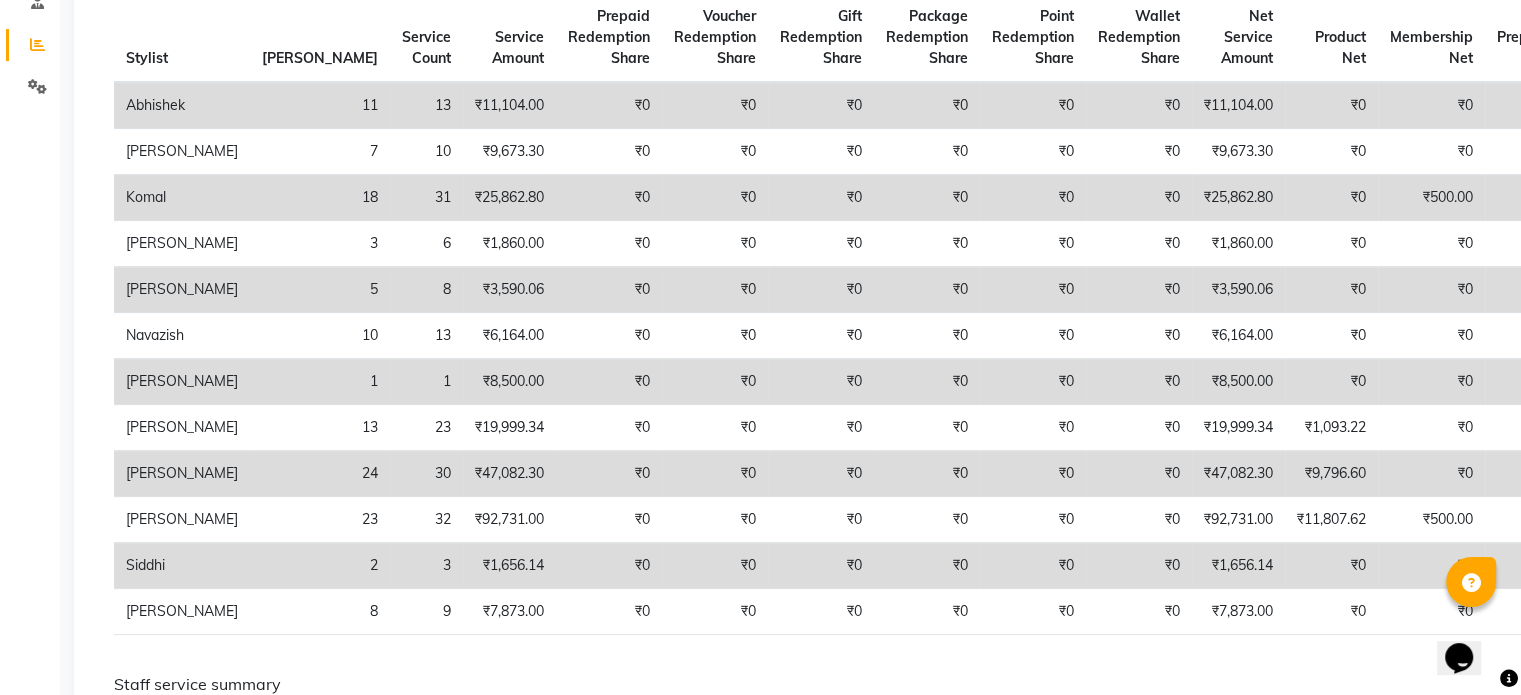 drag, startPoint x: 462, startPoint y: 527, endPoint x: 8, endPoint y: 527, distance: 454 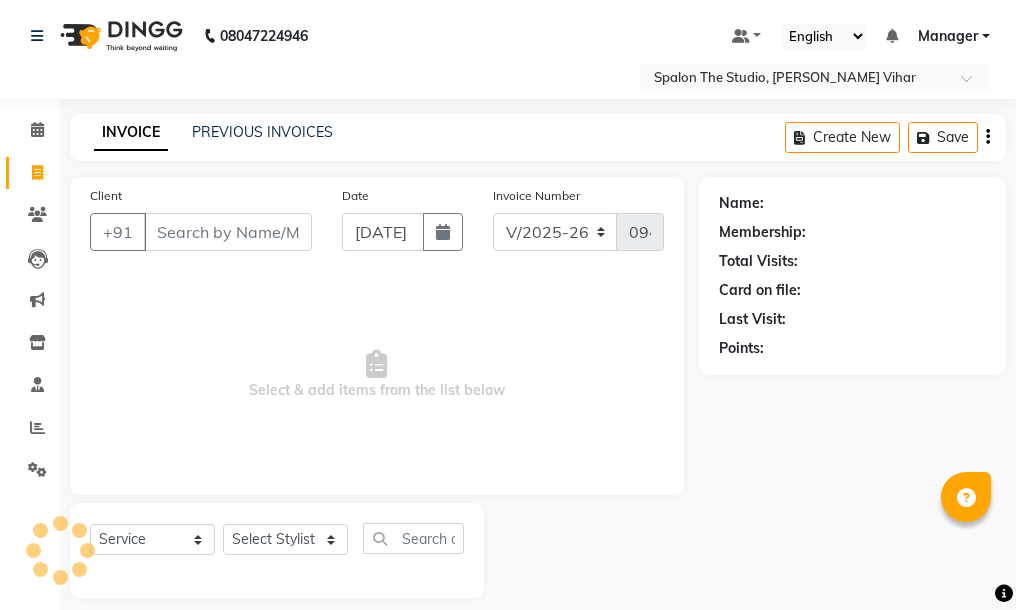 select on "903" 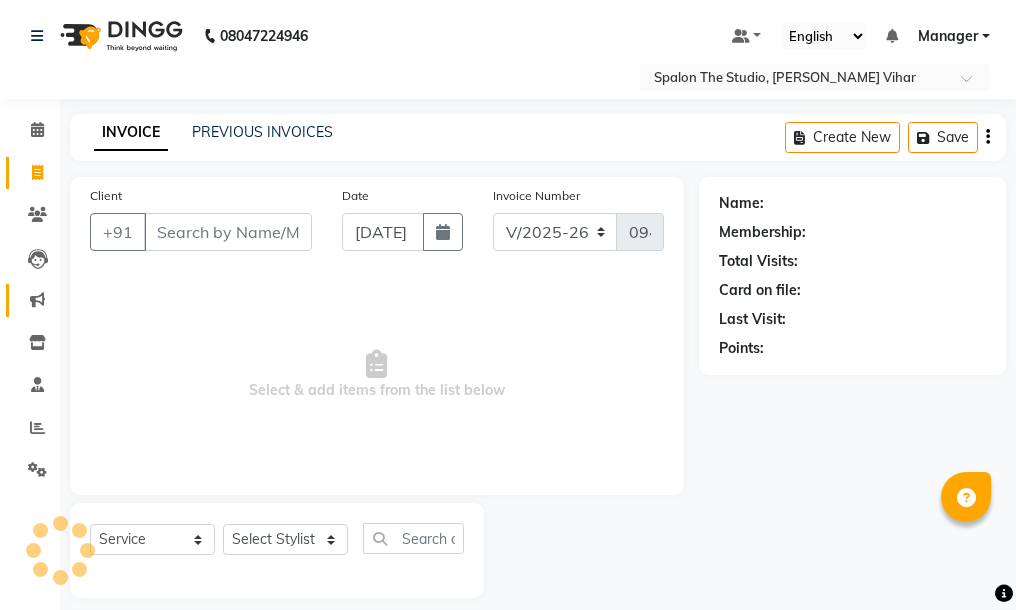 scroll, scrollTop: 0, scrollLeft: 0, axis: both 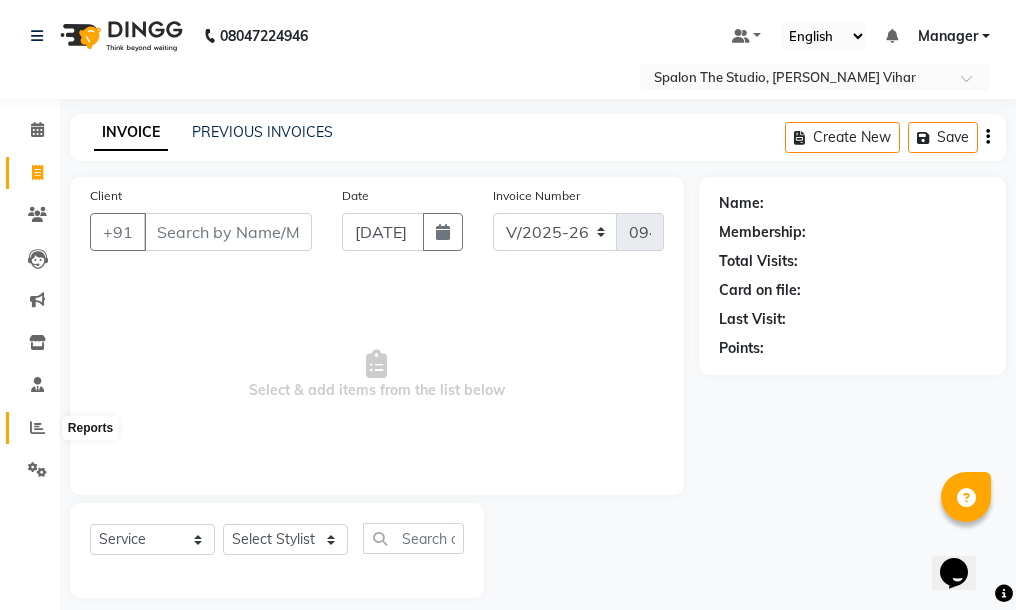 click 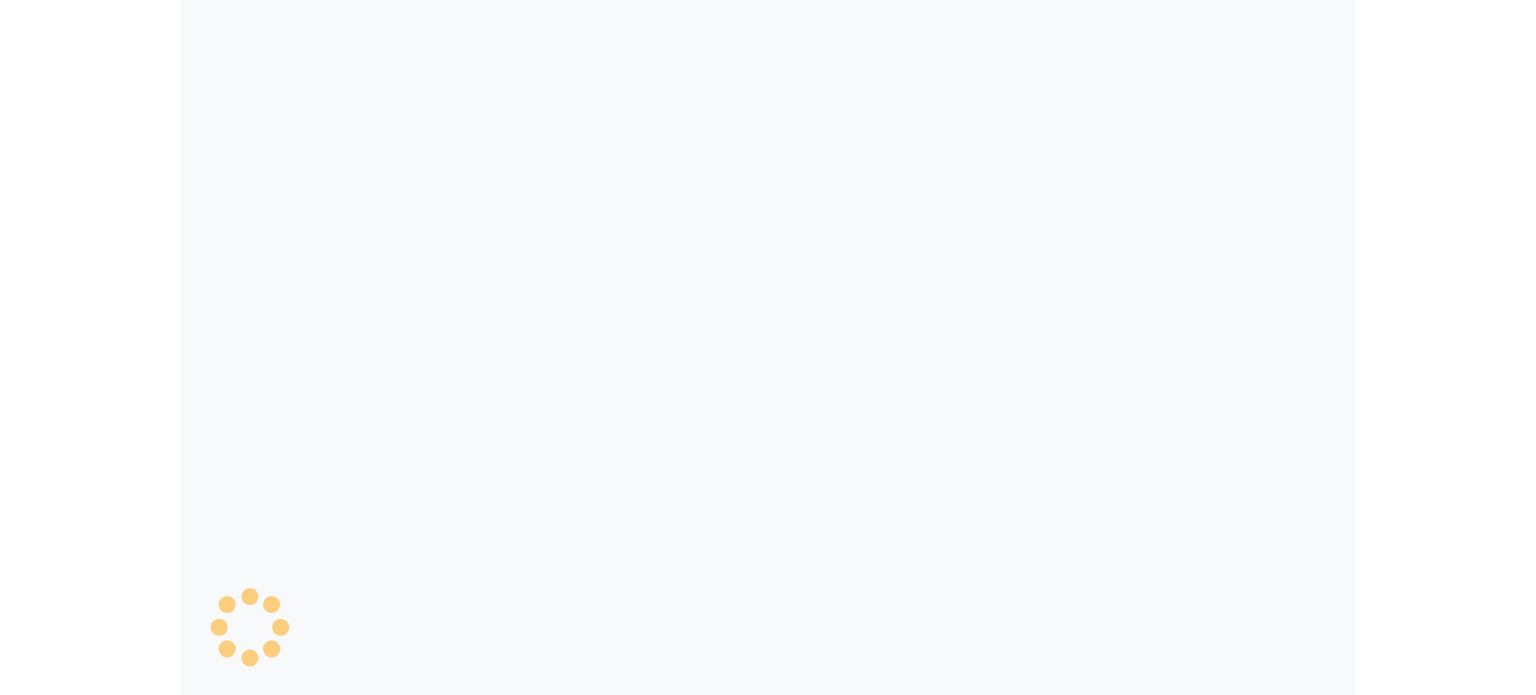 scroll, scrollTop: 0, scrollLeft: 0, axis: both 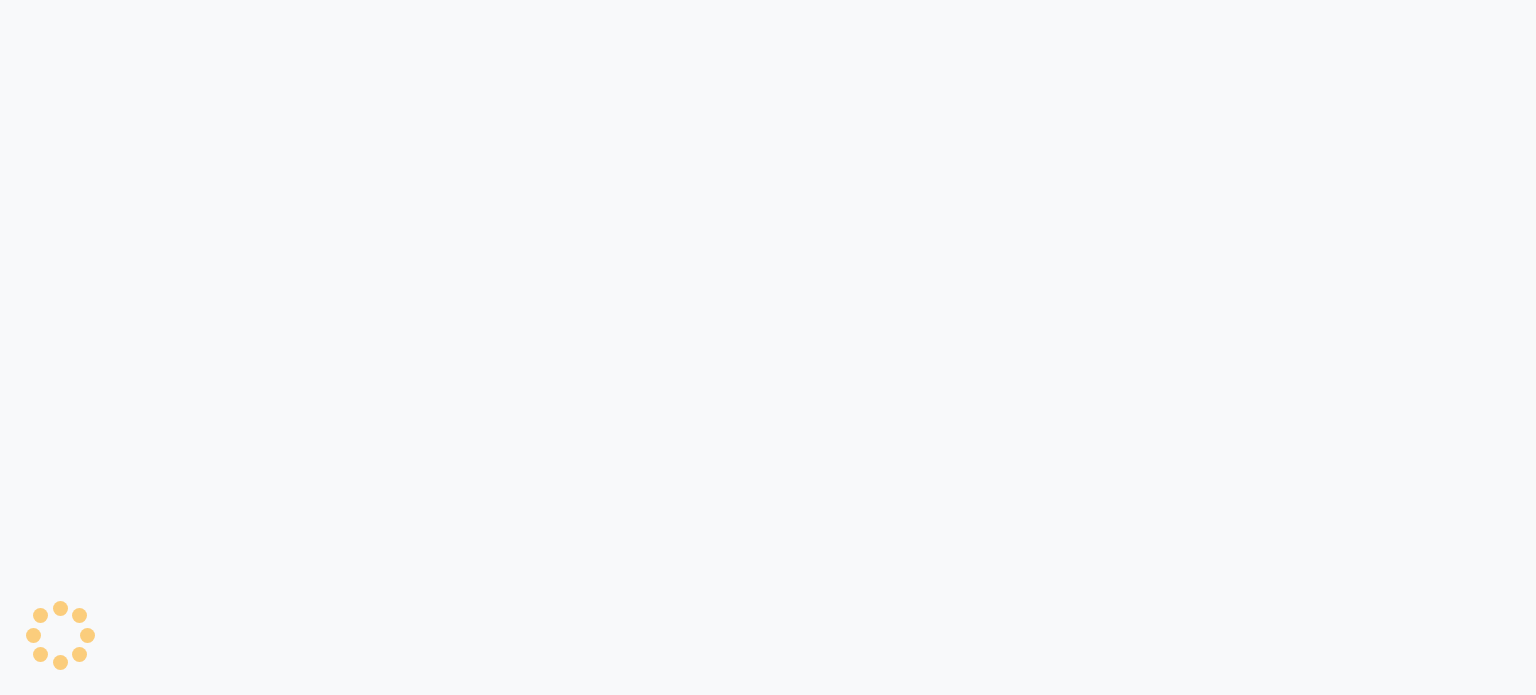 select on "service" 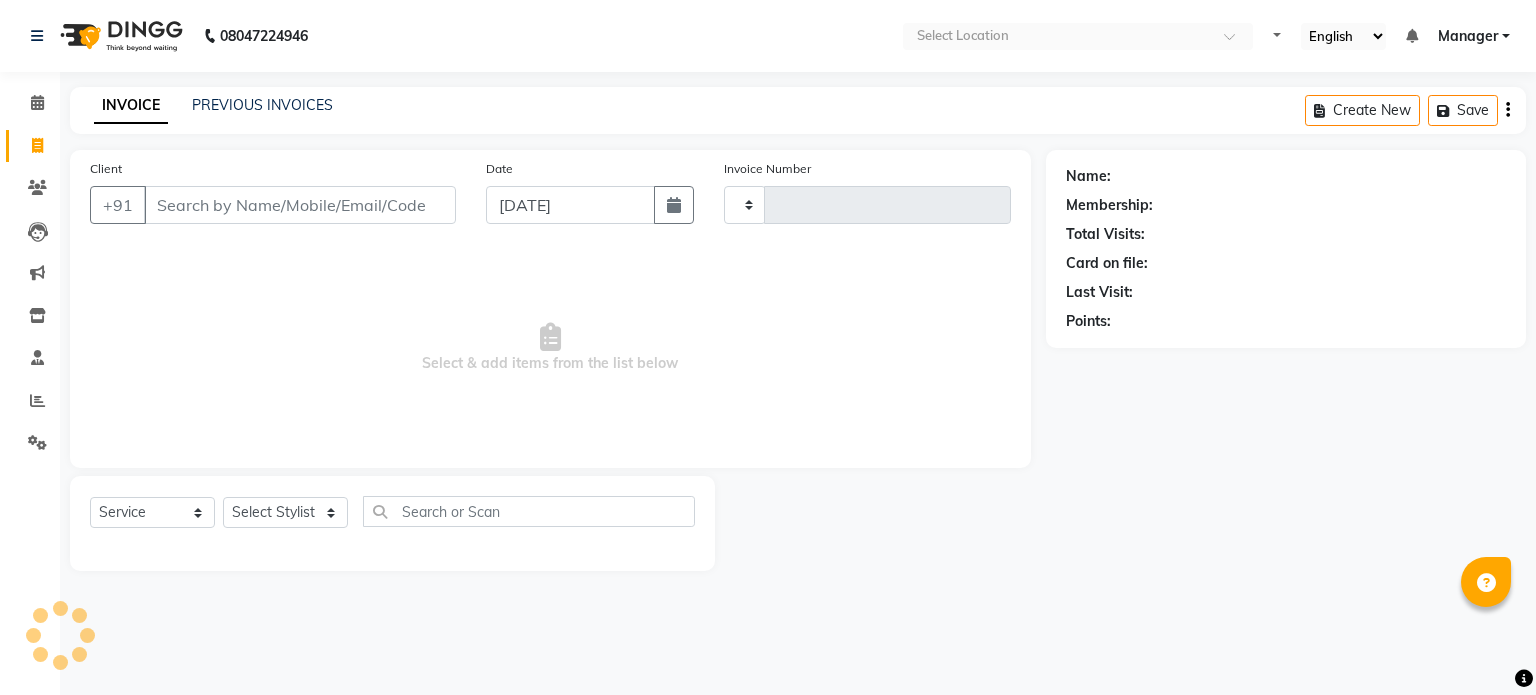 type on "0948" 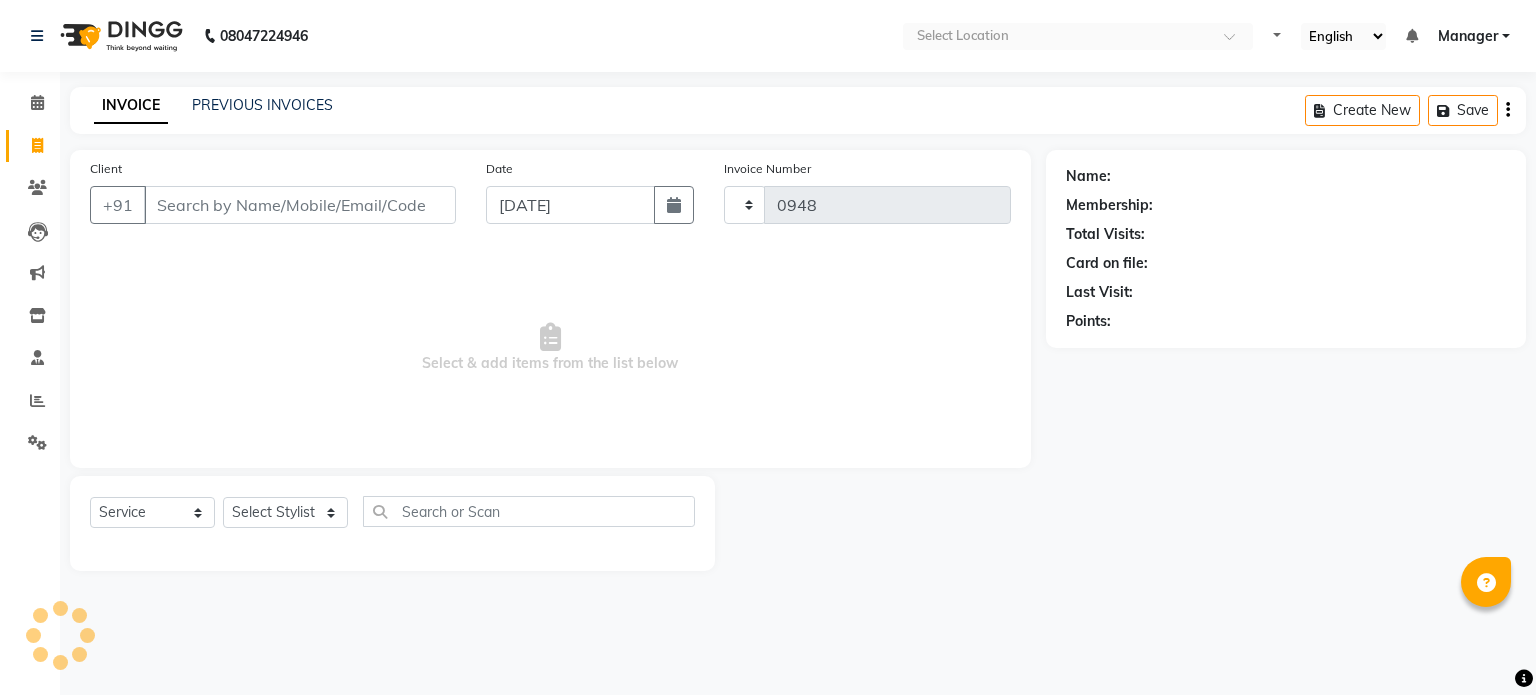 select on "903" 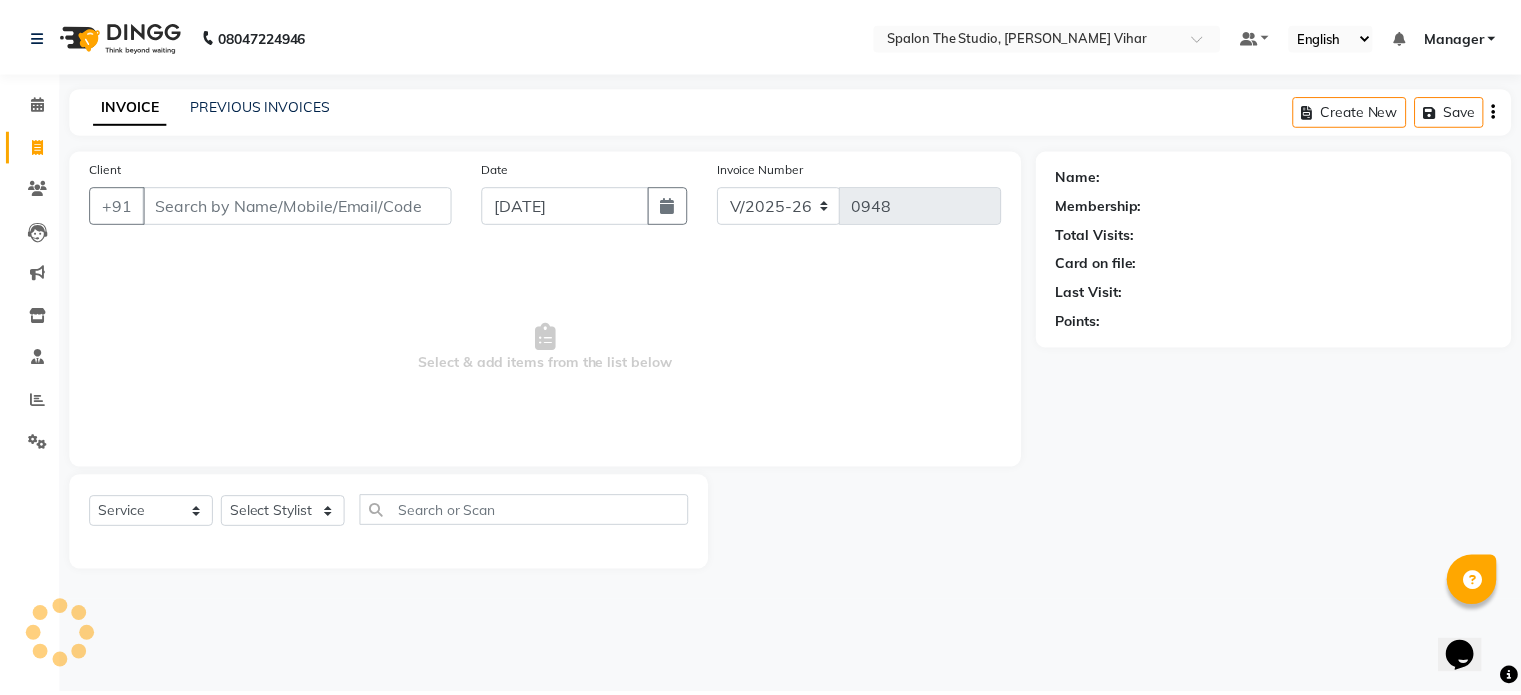 scroll, scrollTop: 0, scrollLeft: 0, axis: both 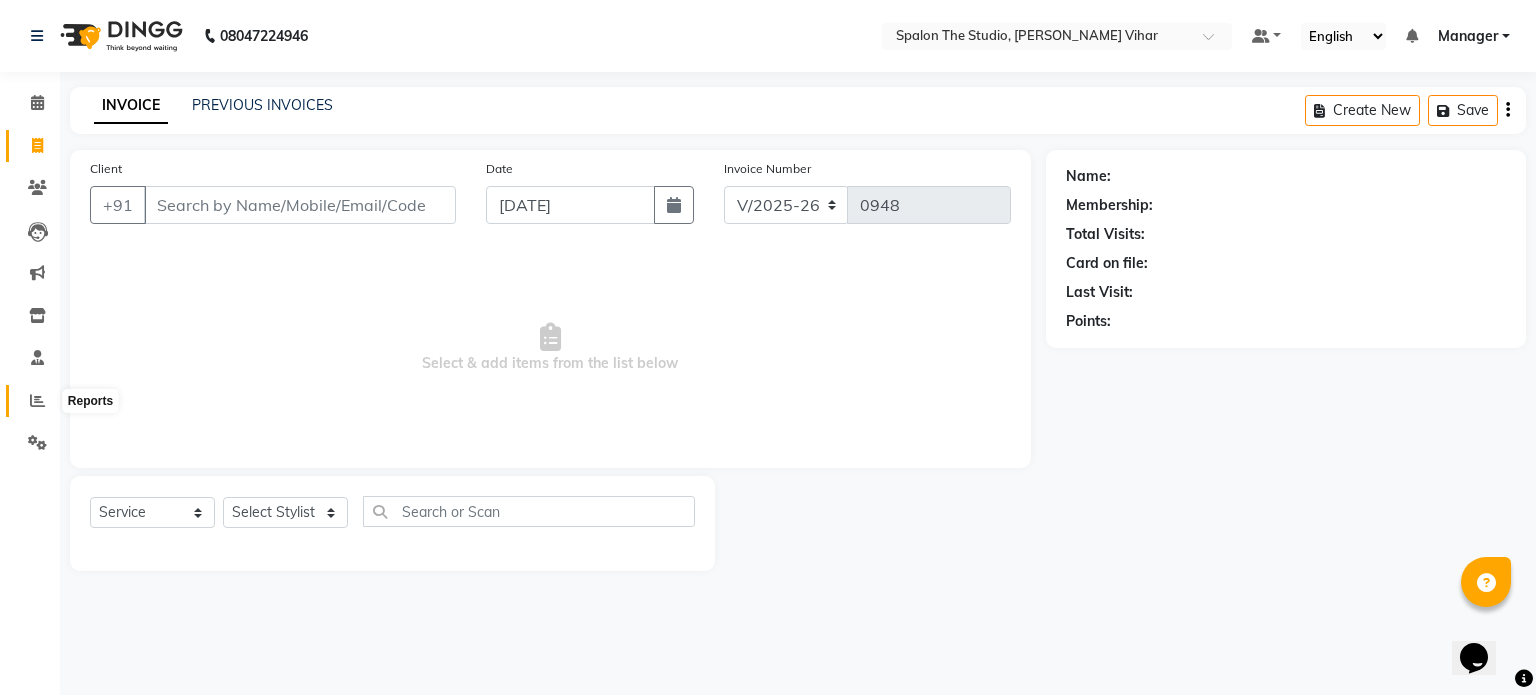 click 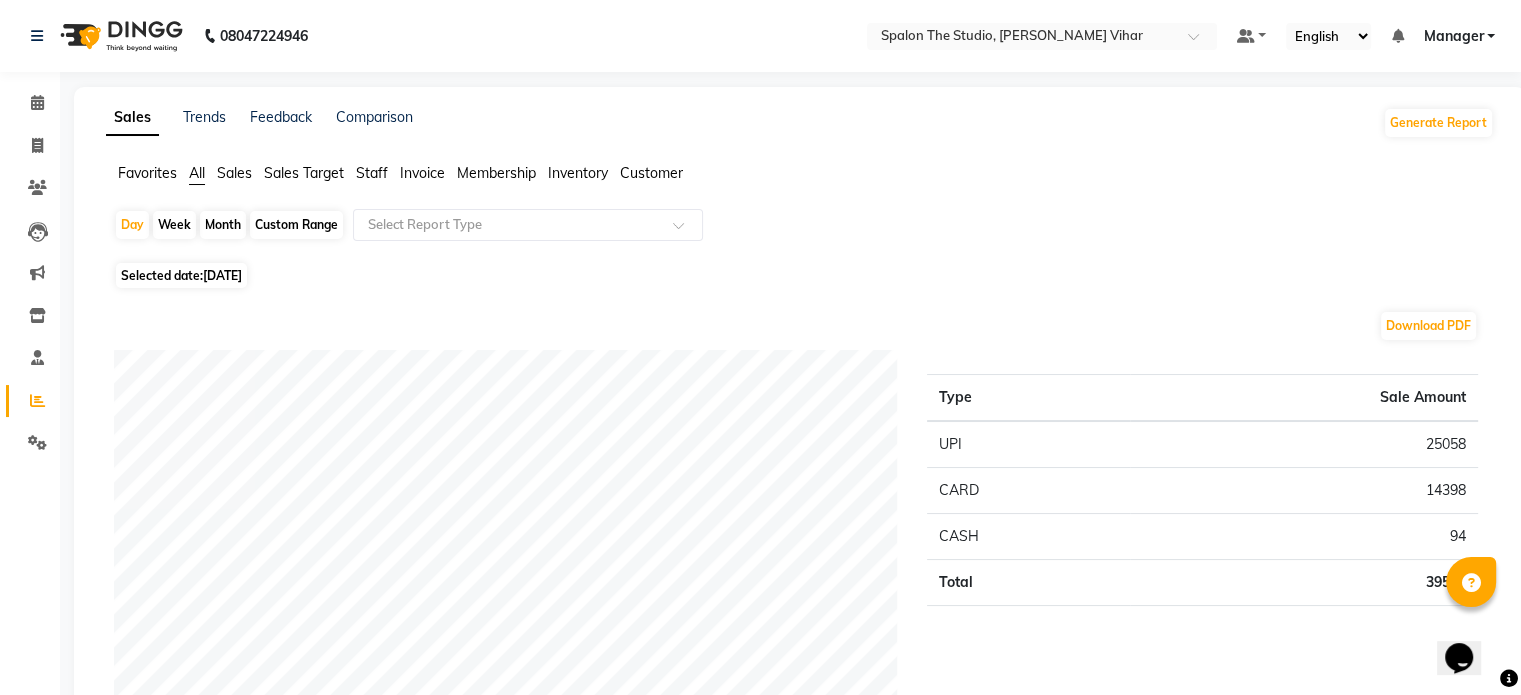 click on "Month" 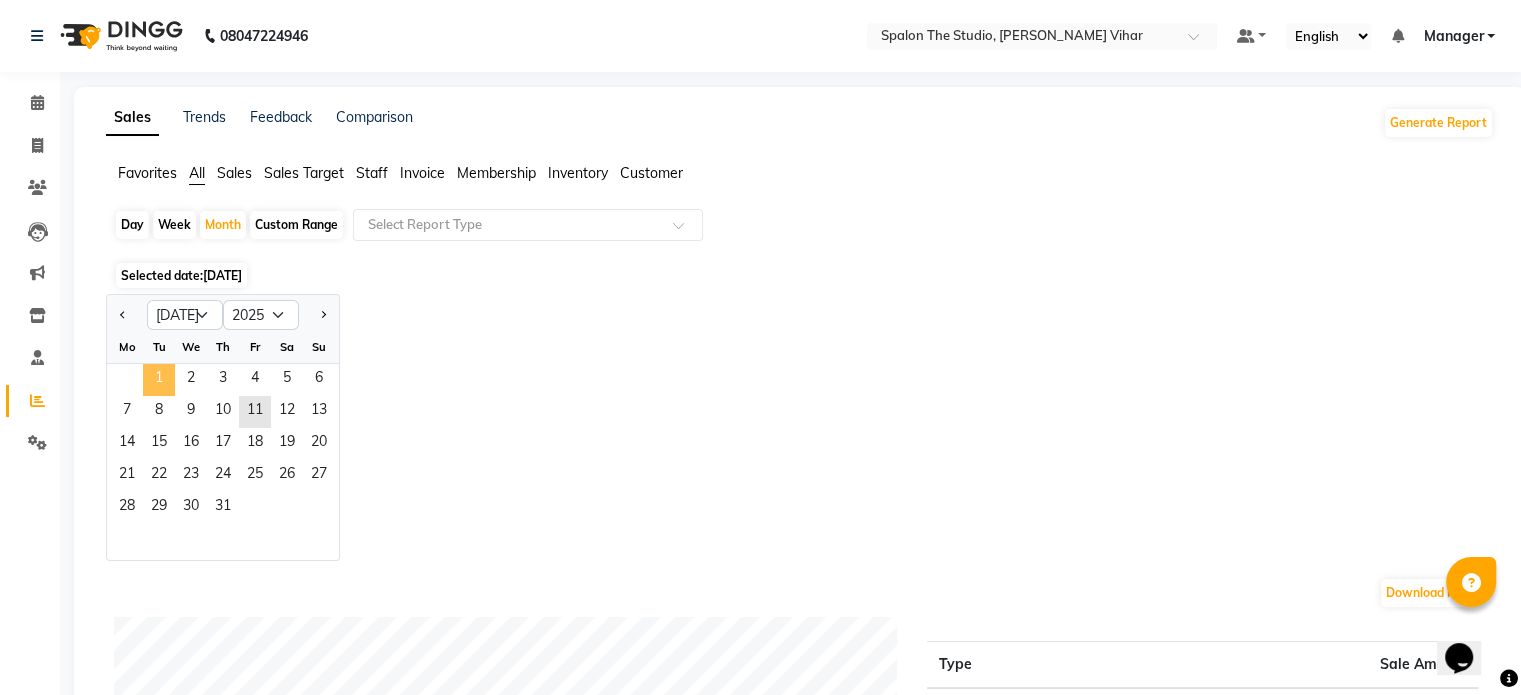 click on "1" 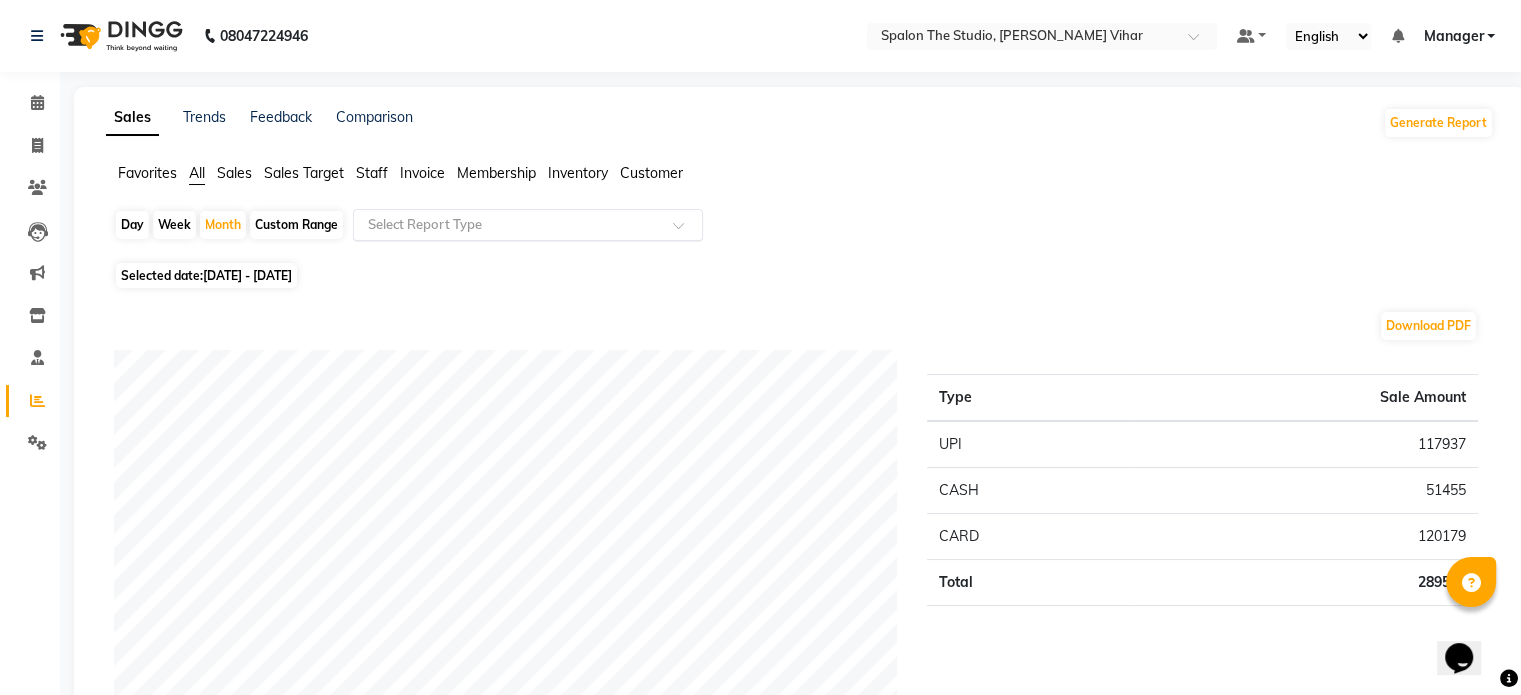 click 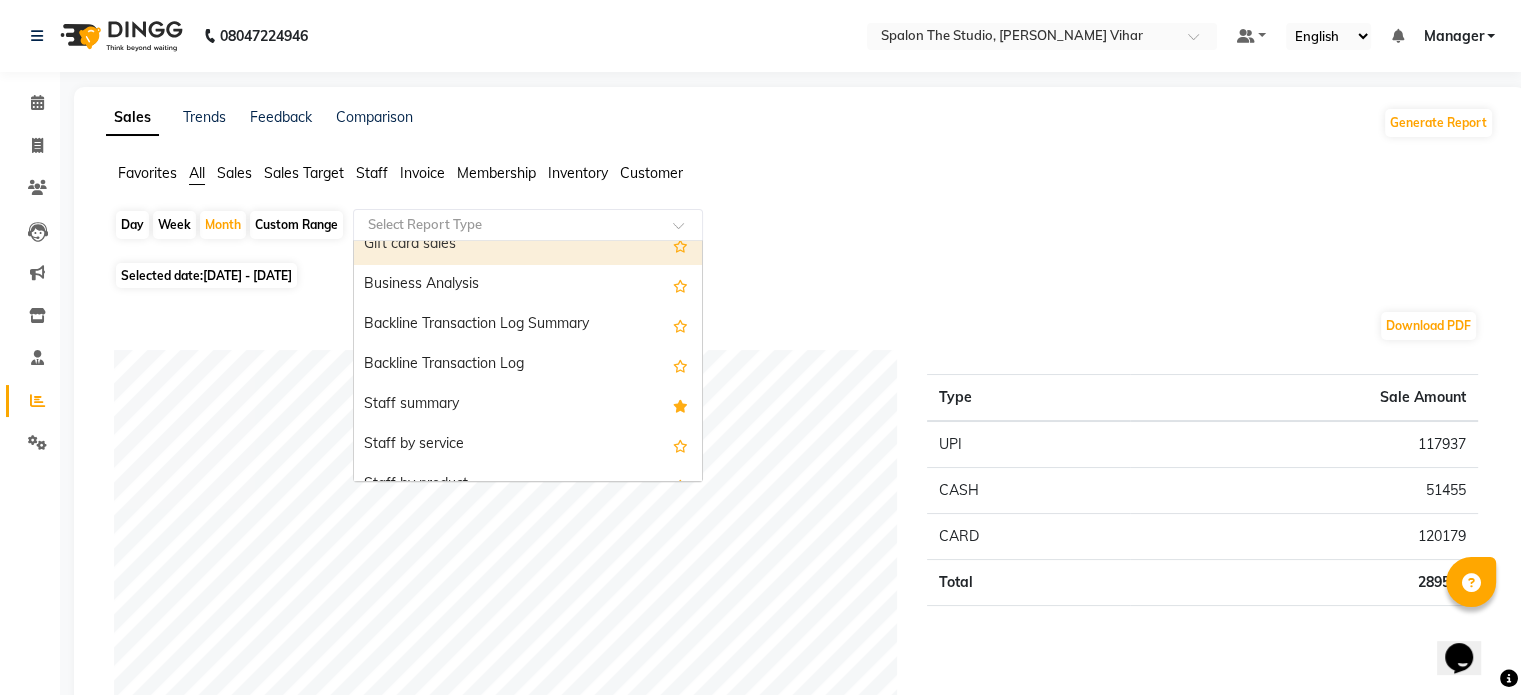 scroll, scrollTop: 500, scrollLeft: 0, axis: vertical 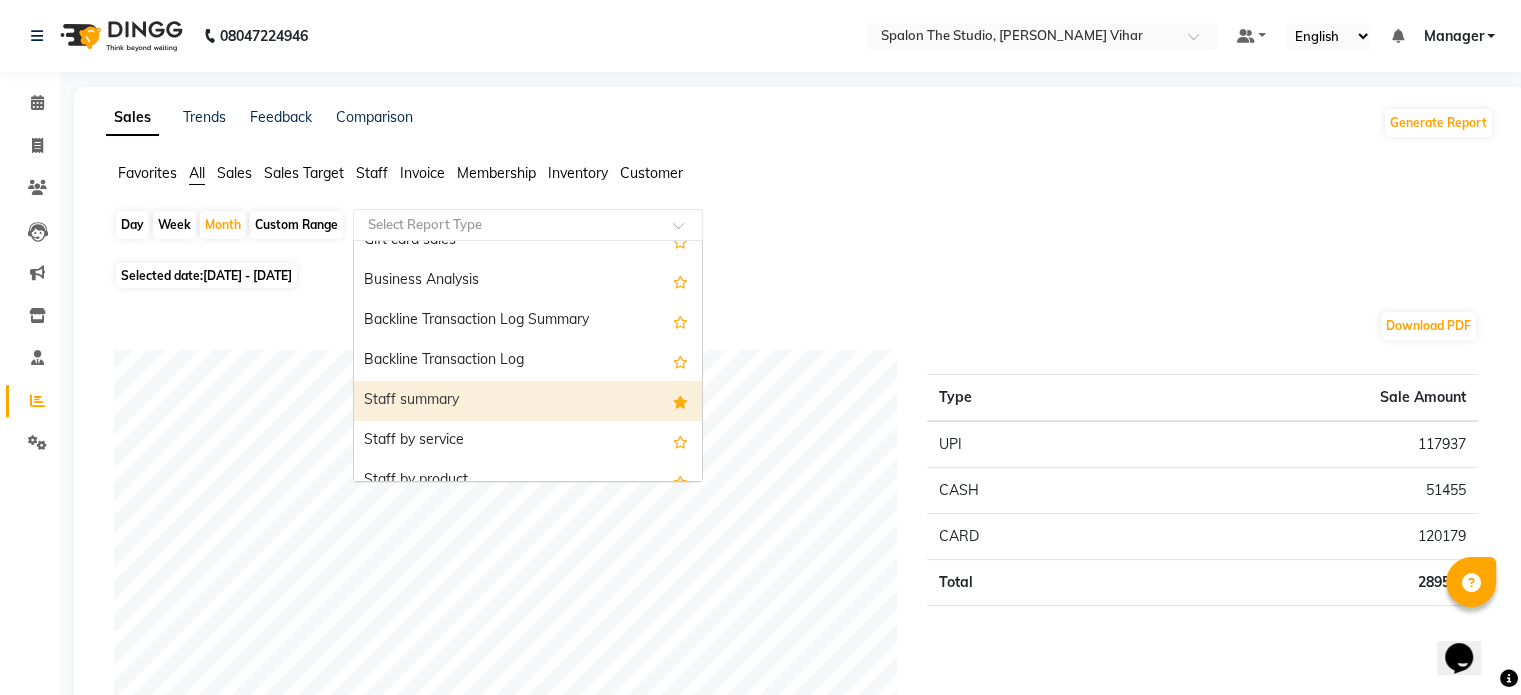 click on "Staff summary" at bounding box center [528, 401] 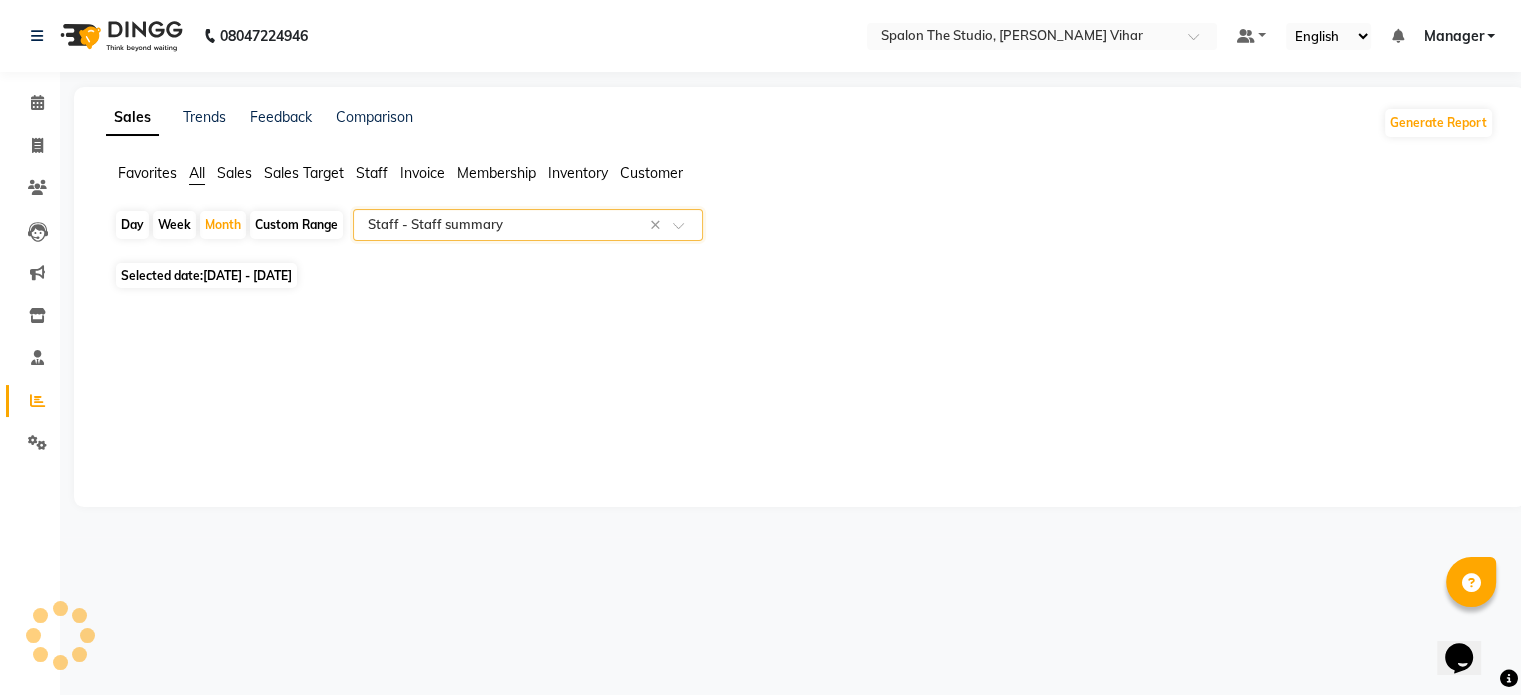 select on "full_report" 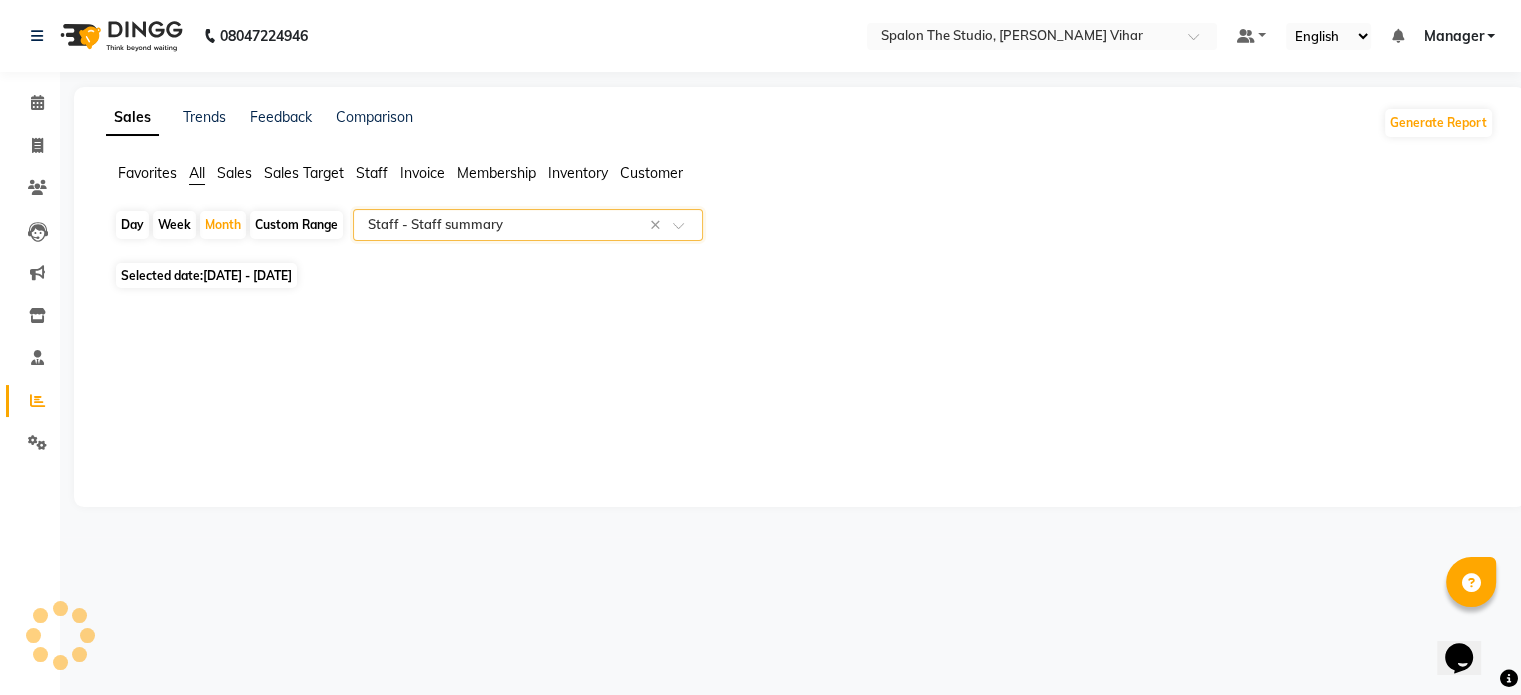 select on "pdf" 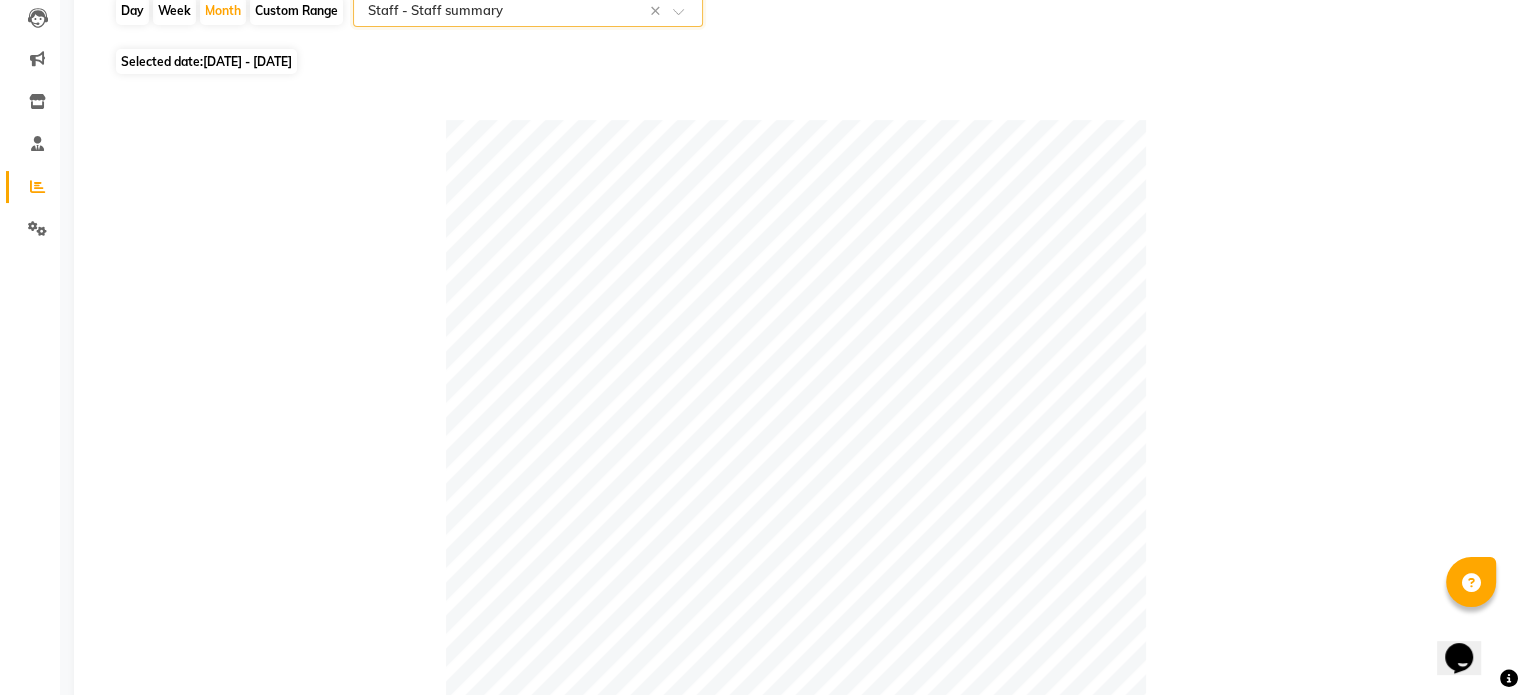 scroll, scrollTop: 300, scrollLeft: 0, axis: vertical 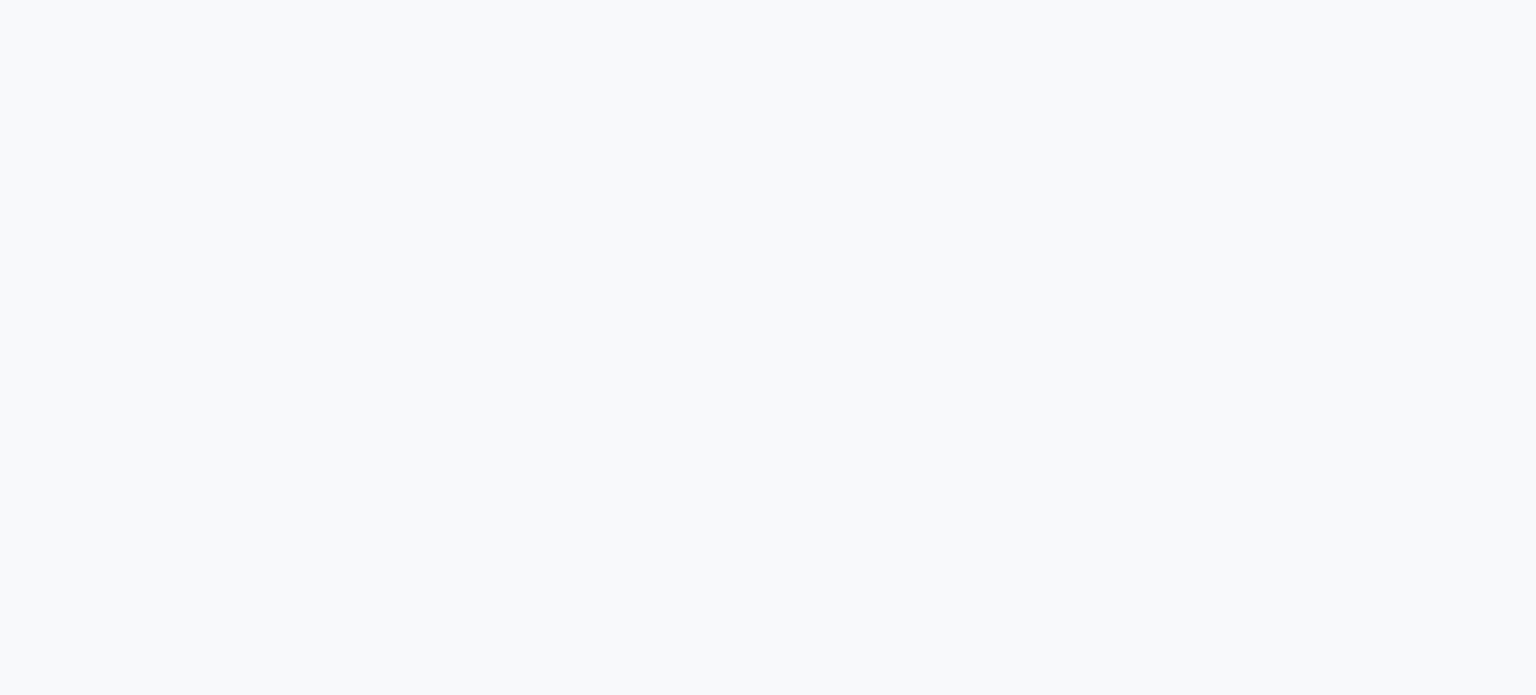 select on "service" 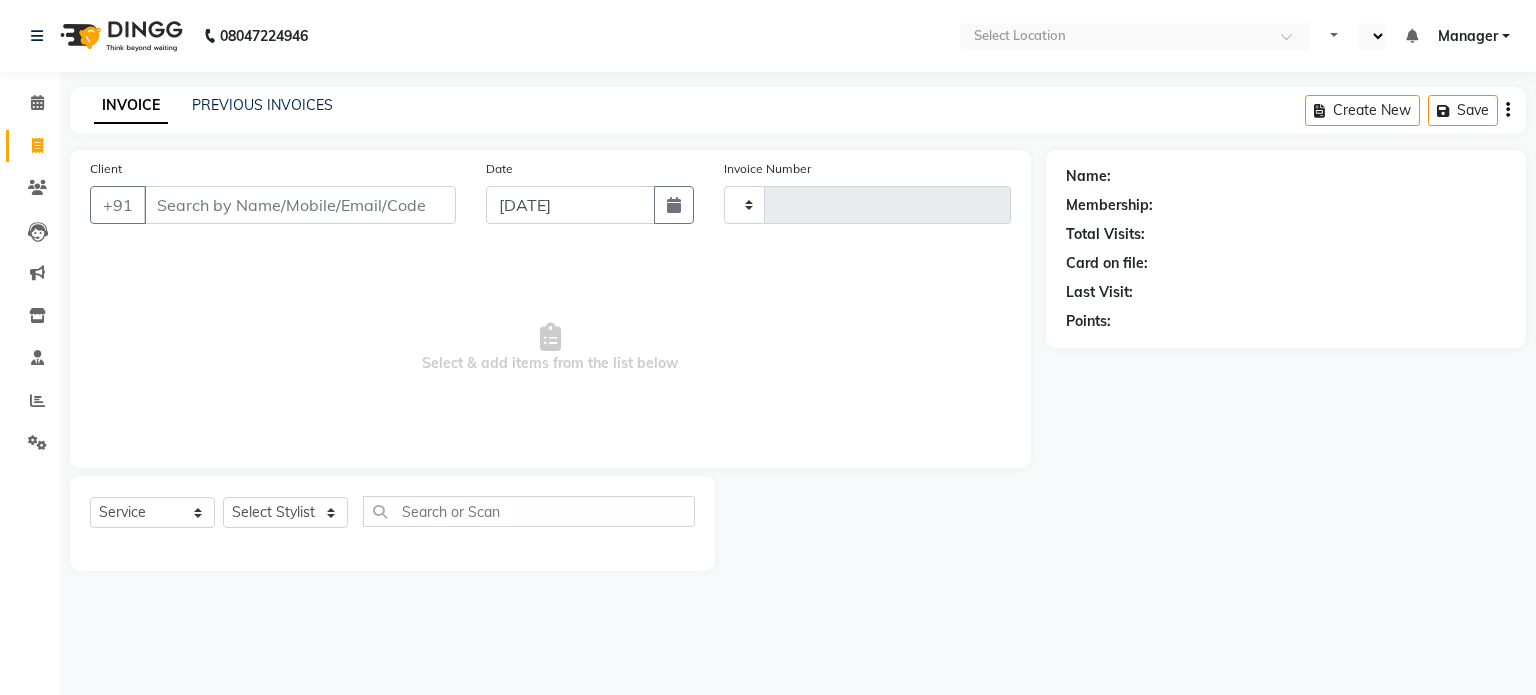 type on "0948" 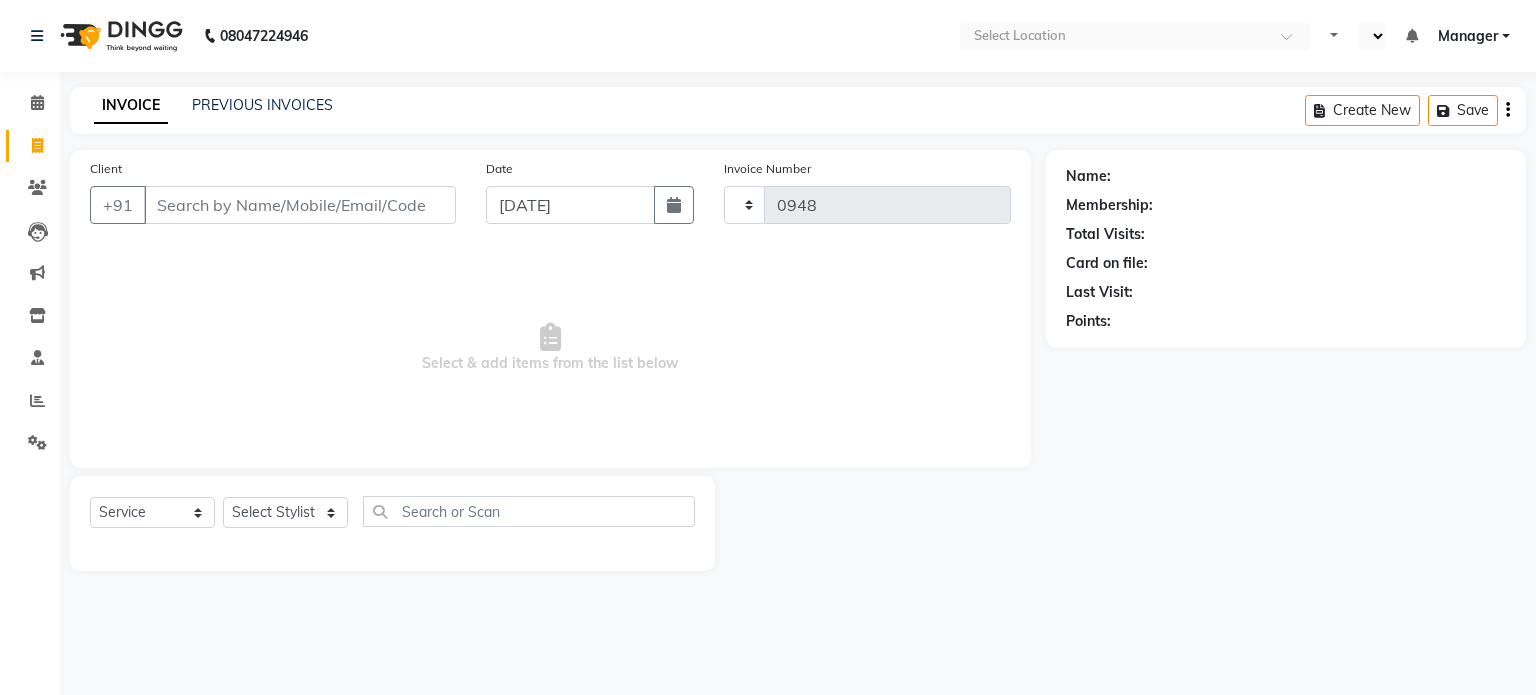 select on "en" 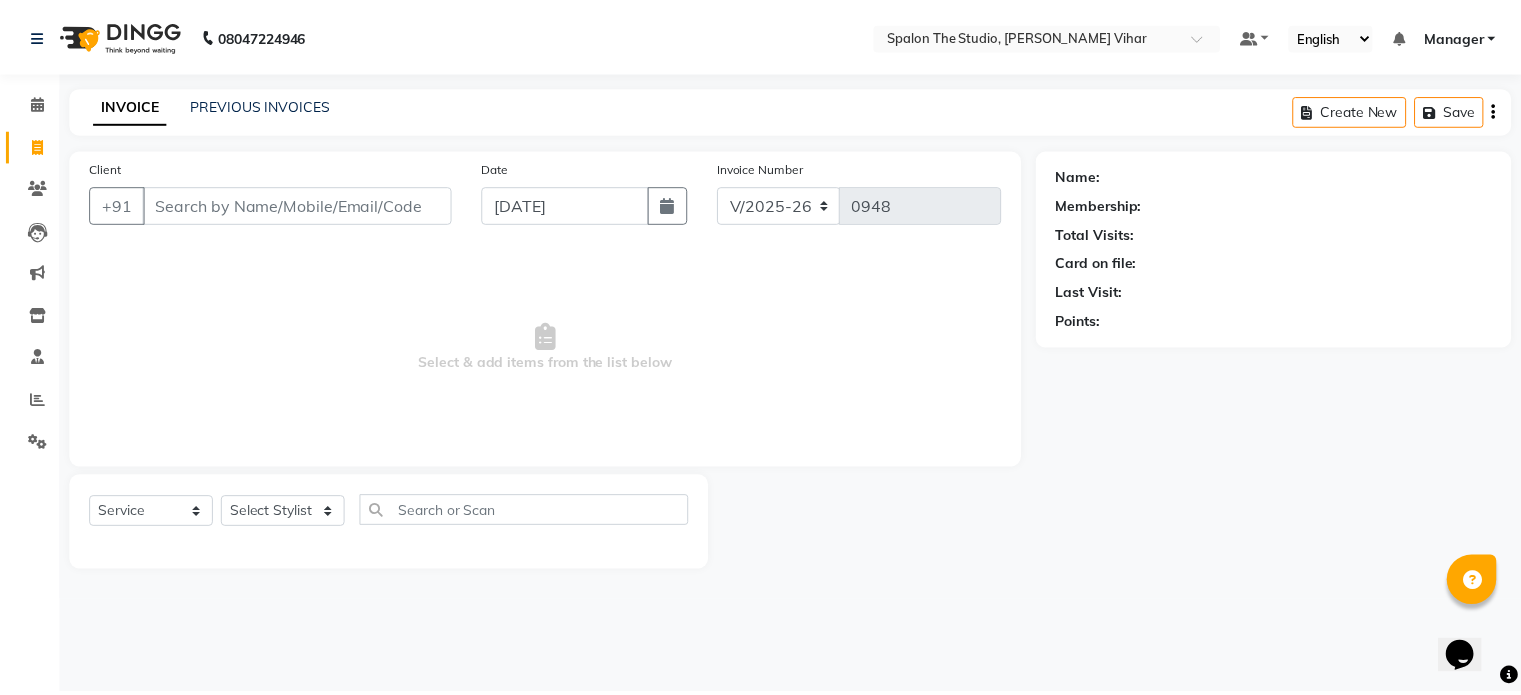 scroll, scrollTop: 0, scrollLeft: 0, axis: both 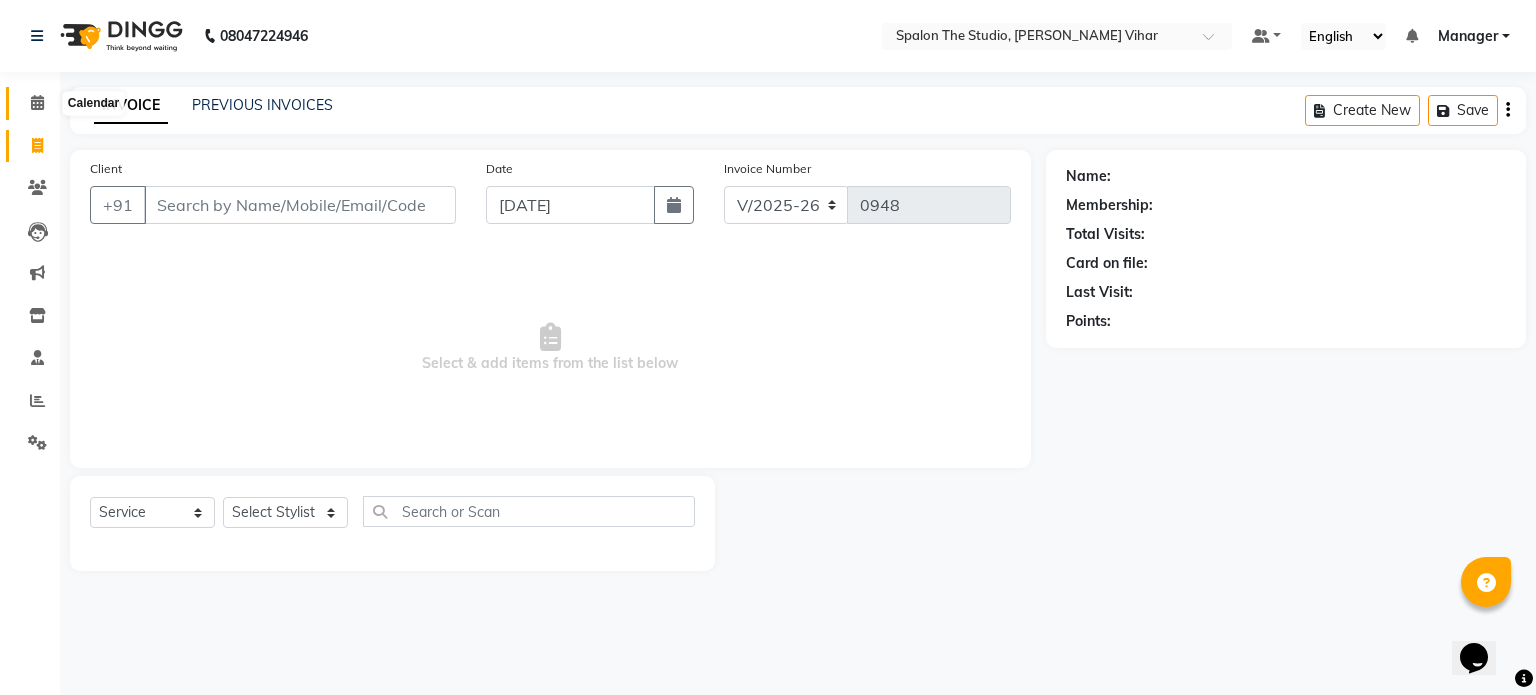 click 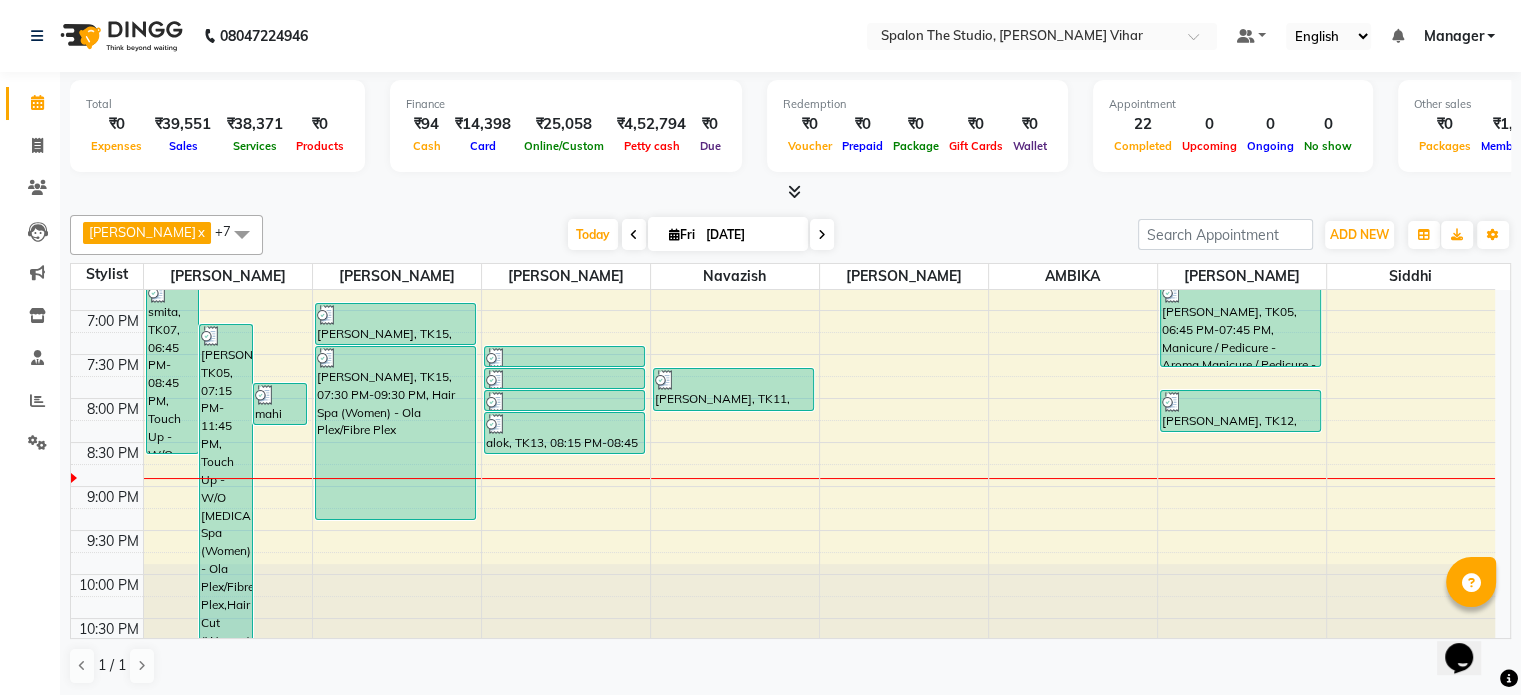 scroll, scrollTop: 871, scrollLeft: 0, axis: vertical 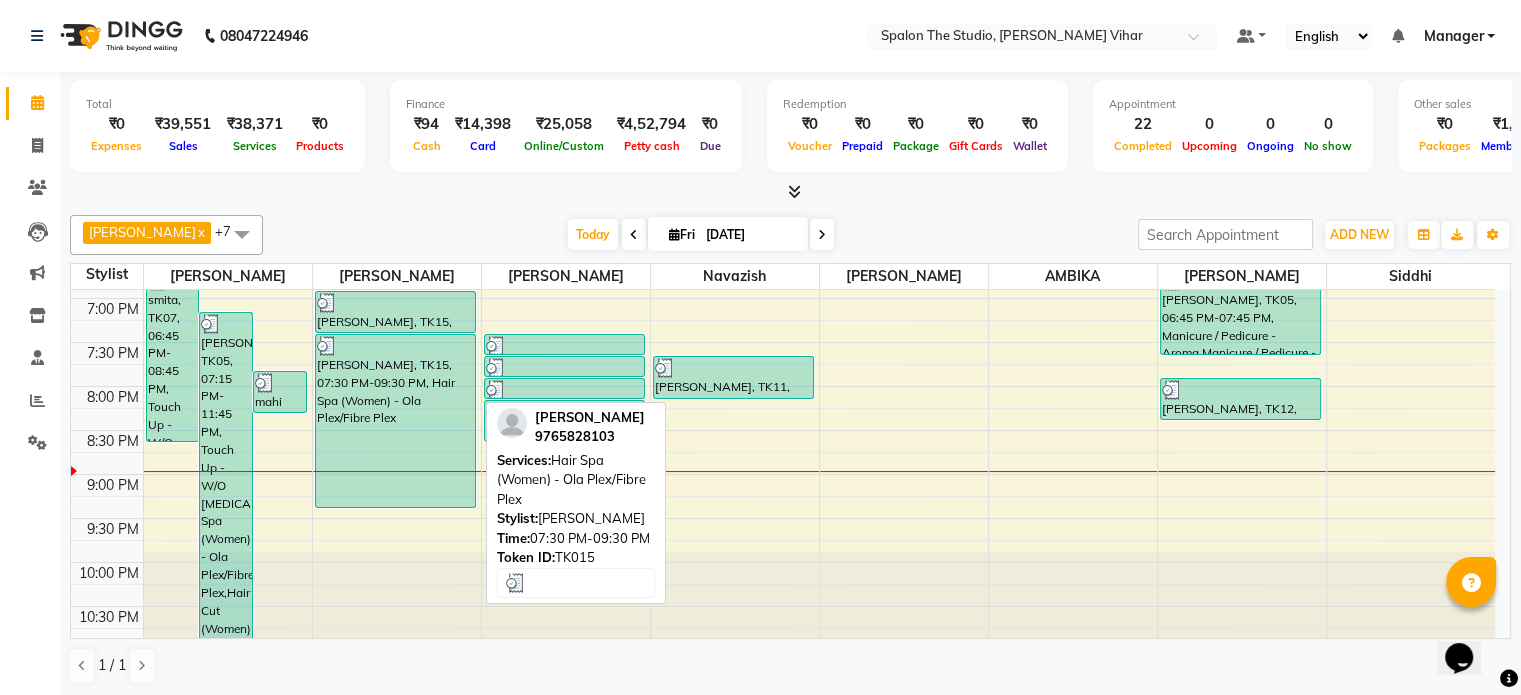click on "[PERSON_NAME], TK15, 07:30 PM-09:30 PM, Hair Spa (Women) - Ola Plex/Fibre Plex" at bounding box center [396, 421] 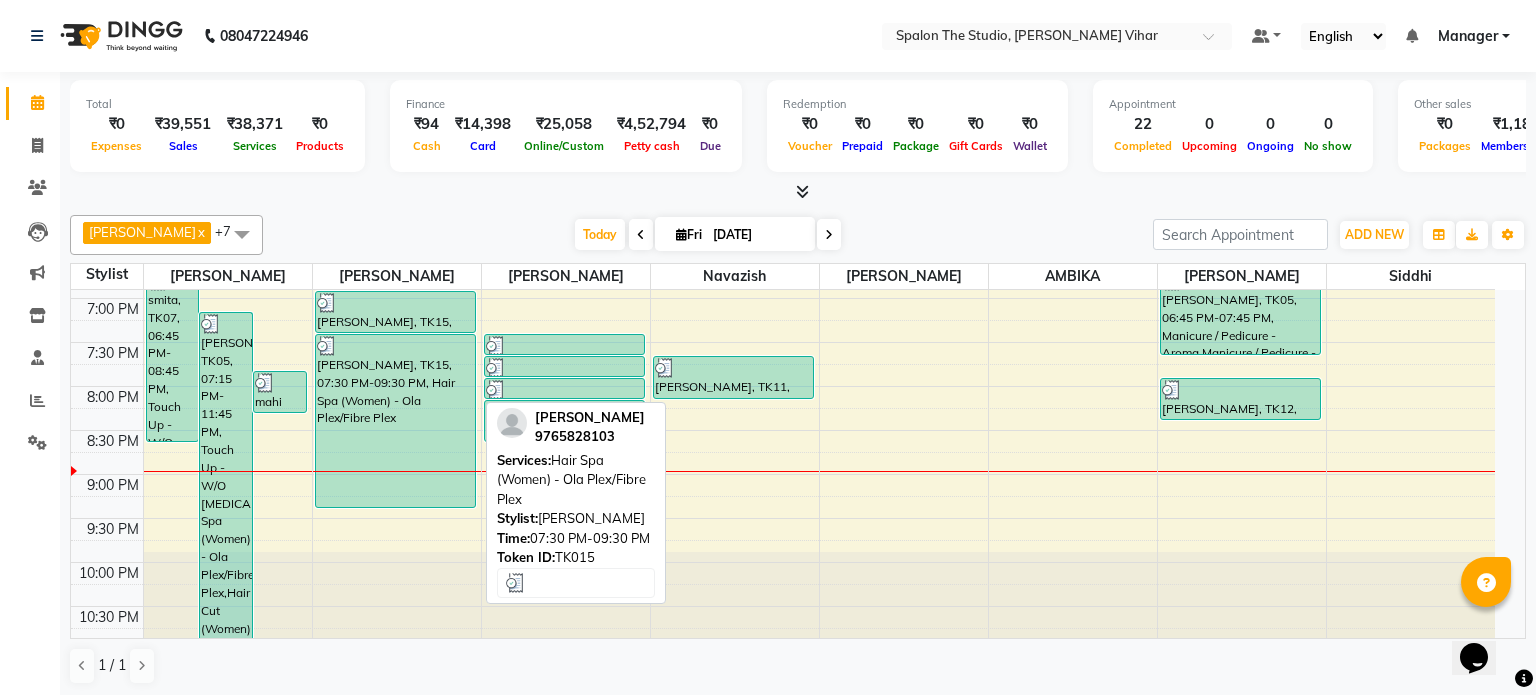 select on "3" 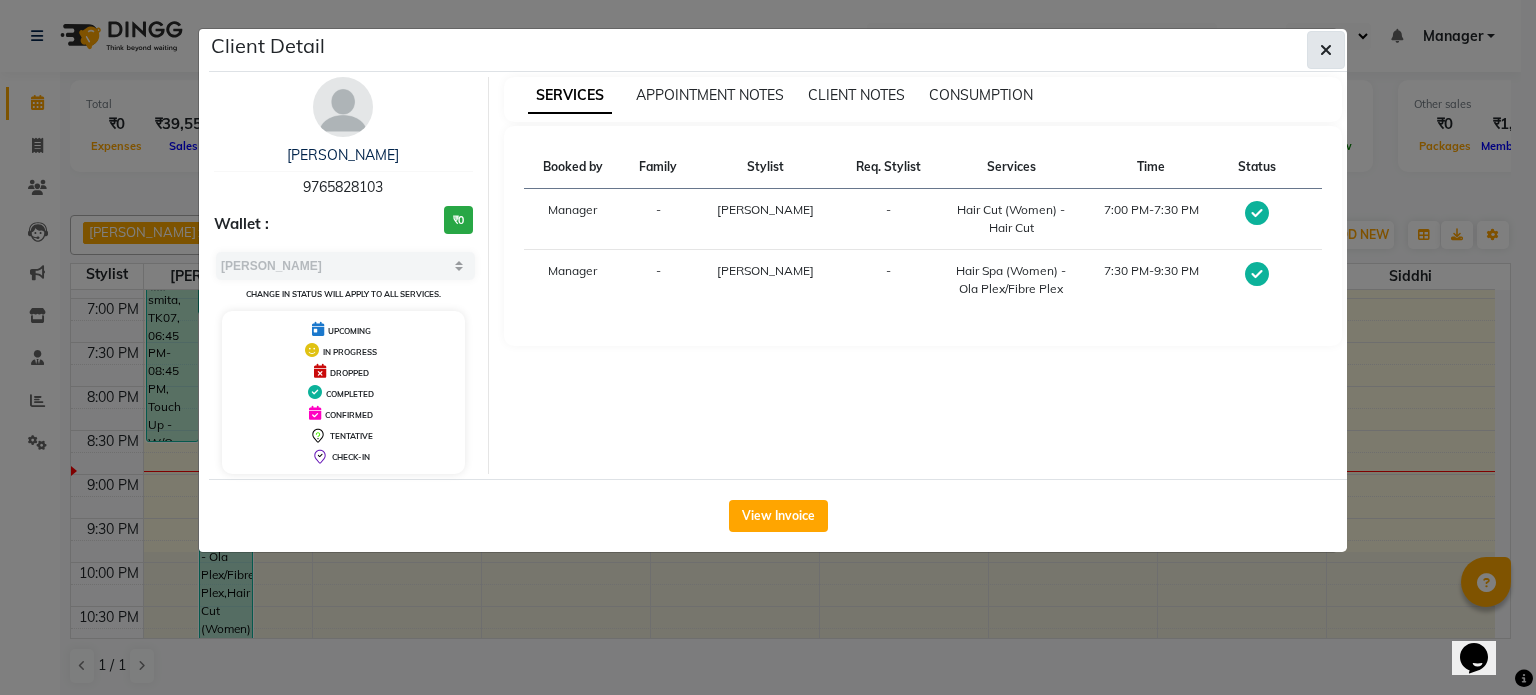 click 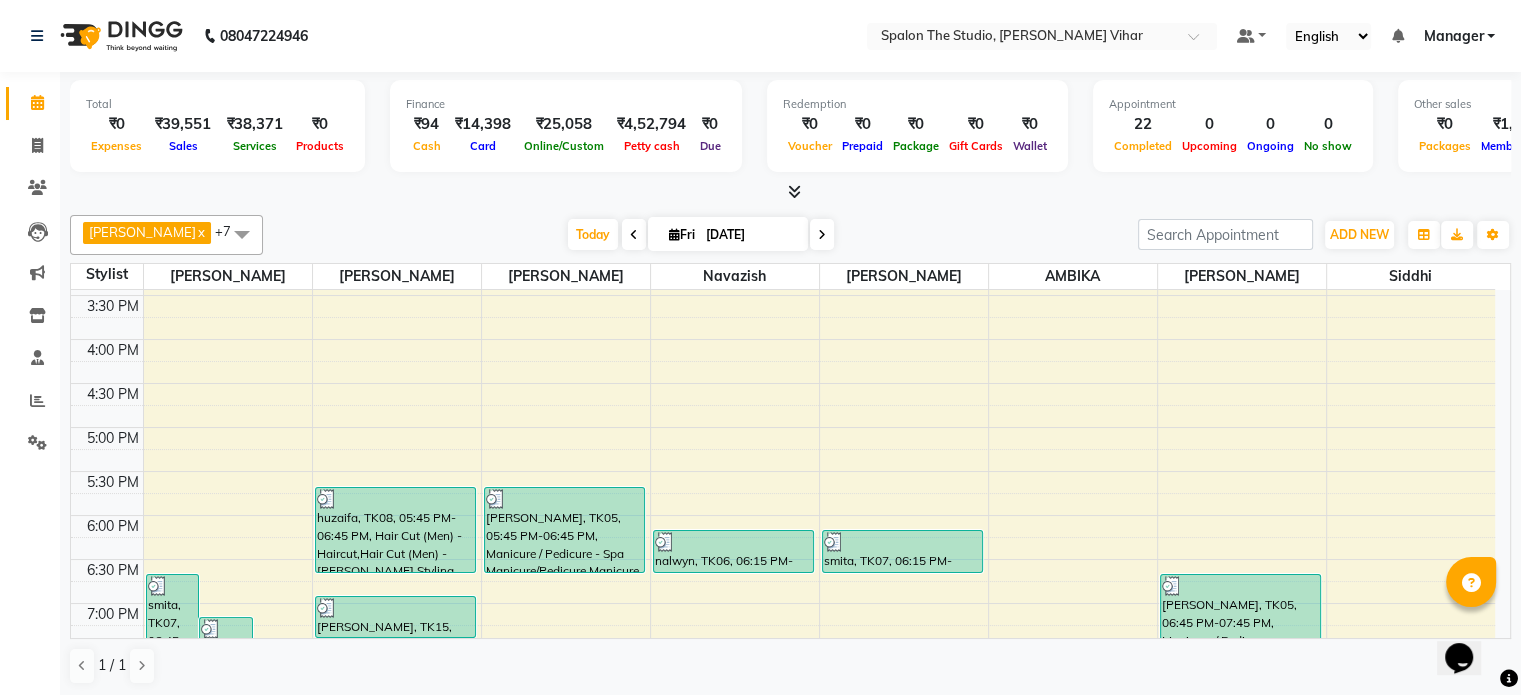 scroll, scrollTop: 564, scrollLeft: 0, axis: vertical 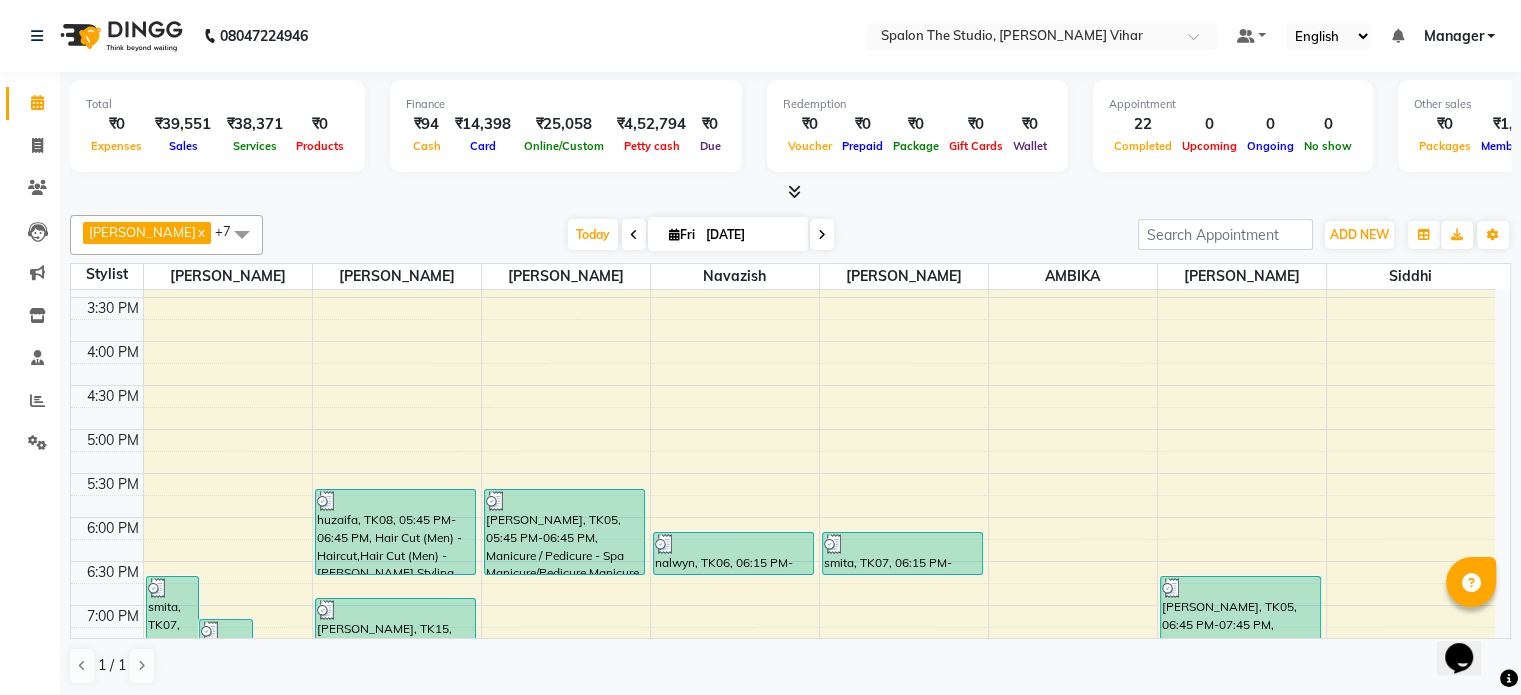 click at bounding box center (242, 234) 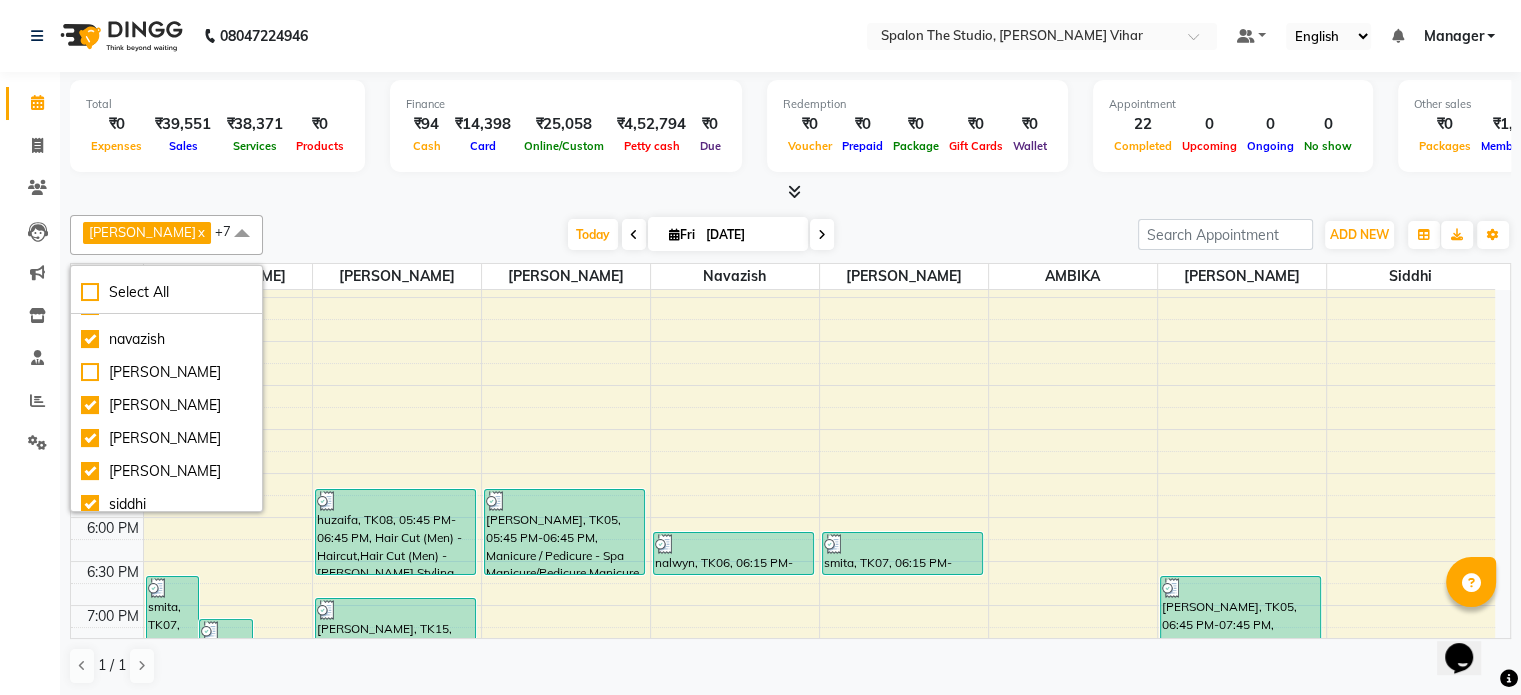 scroll, scrollTop: 122, scrollLeft: 0, axis: vertical 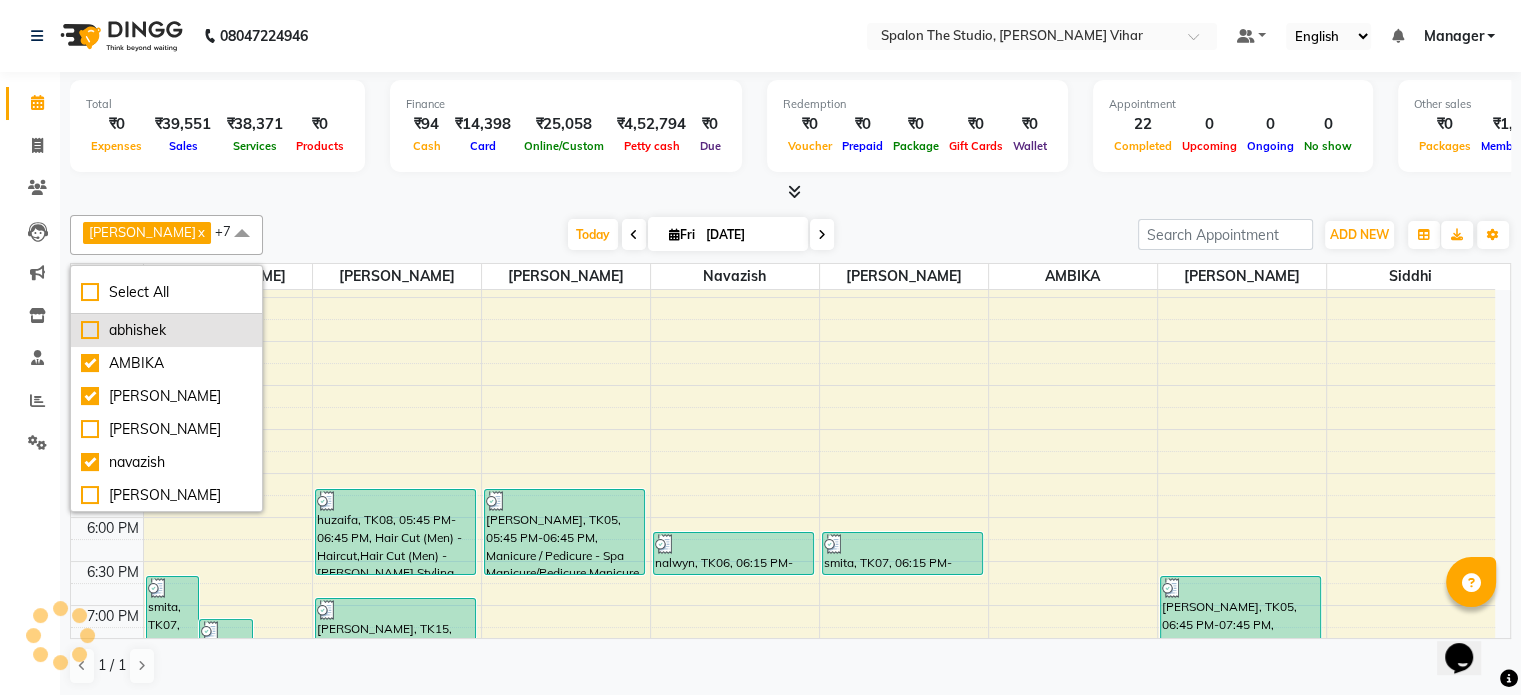 drag, startPoint x: 129, startPoint y: 400, endPoint x: 113, endPoint y: 321, distance: 80.60397 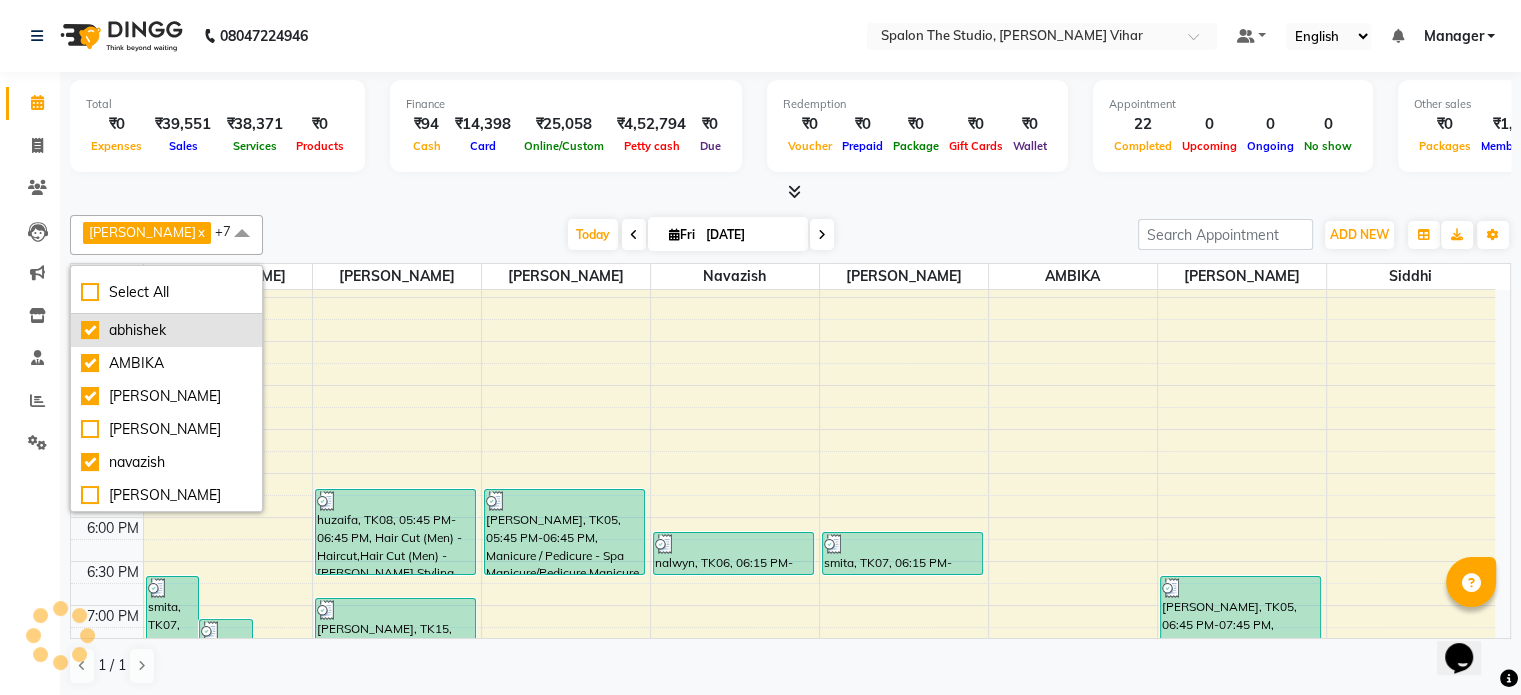 checkbox on "true" 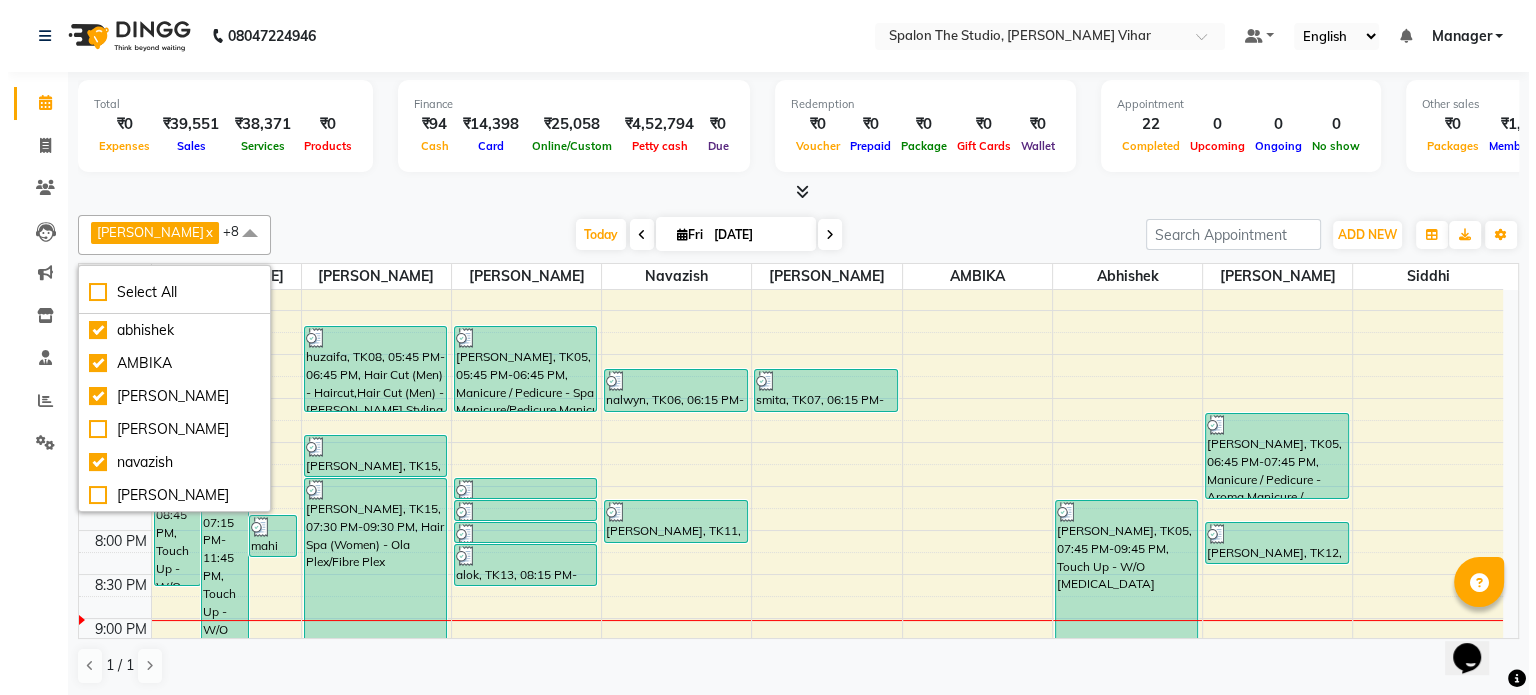 scroll, scrollTop: 871, scrollLeft: 0, axis: vertical 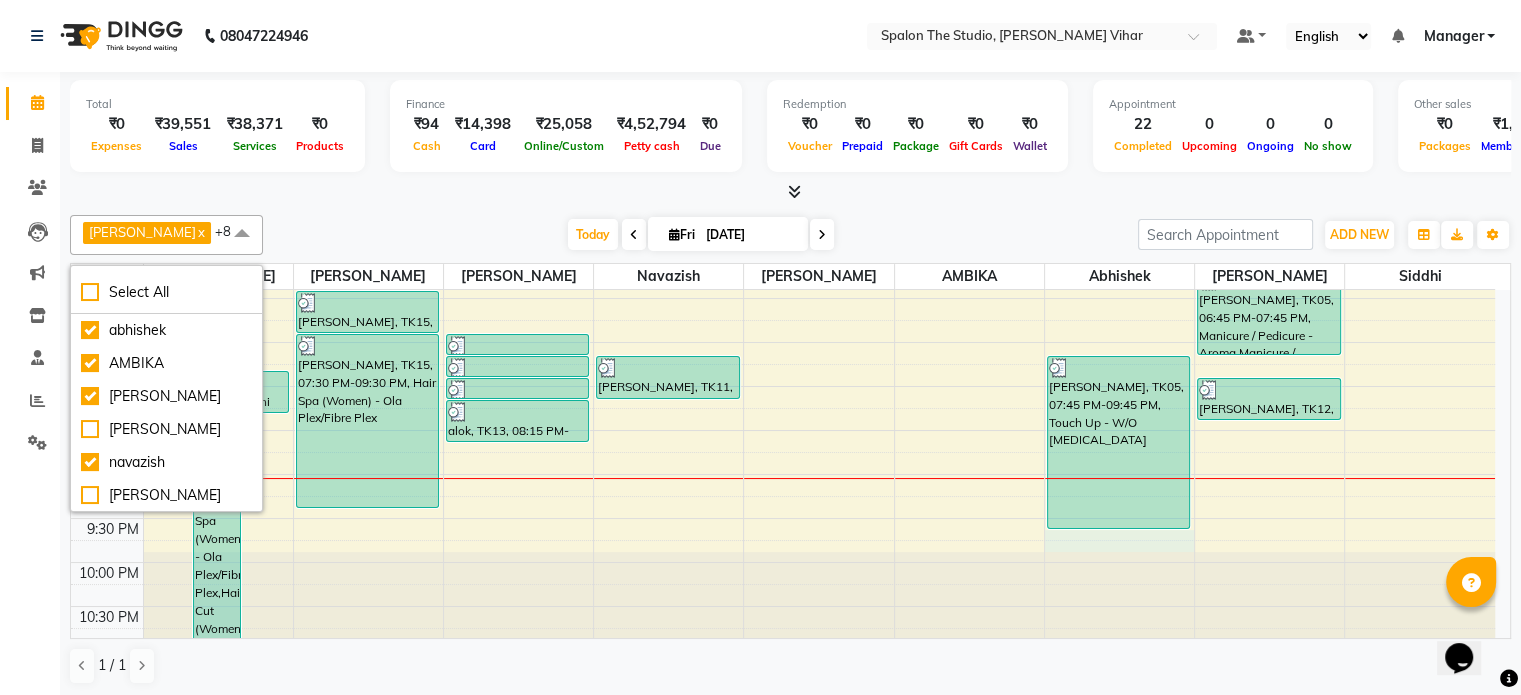 click on "9:00 AM 9:30 AM 10:00 AM 10:30 AM 11:00 AM 11:30 AM 12:00 PM 12:30 PM 1:00 PM 1:30 PM 2:00 PM 2:30 PM 3:00 PM 3:30 PM 4:00 PM 4:30 PM 5:00 PM 5:30 PM 6:00 PM 6:30 PM 7:00 PM 7:30 PM 8:00 PM 8:30 PM 9:00 PM 9:30 PM 10:00 PM 10:30 PM     smita, TK07, 06:45 PM-08:45 PM, Touch Up - W/O [MEDICAL_DATA]     [PERSON_NAME], TK05, 07:15 PM-11:45 PM, Touch Up - W/O [MEDICAL_DATA],Hair Spa (Women) - Ola Plex/Fibre Plex,Hair Cut (Women) - Hair Cut     mahi reddy, TK14, 07:55 PM-08:25 PM, Hair Cut (Women) - Hair Trim     [PERSON_NAME], TK03, 12:30 PM-02:30 PM, Global Color With [MEDICAL_DATA] - Upto Midback     neha, TK01, 12:30 PM-01:00 PM, Hair Cut (Women) - Pixie Cut     huzaifa, TK08, 05:45 PM-06:45 PM, Hair Cut (Men) - Haircut,Hair Cut (Men) - [PERSON_NAME] Styling     [PERSON_NAME], TK15, 07:00 PM-07:30 PM, Hair Cut (Women) - Hair Cut     [PERSON_NAME], TK15, 07:30 PM-09:30 PM, Hair Spa (Women) - Ola Plex/Fibre Plex     [PERSON_NAME], TK05, 05:45 PM-06:45 PM, Manicure / Pedicure - Spa Manicure/Pedicure,Manicure / Pedicure - Heel Peel Treatment" at bounding box center [783, 34] 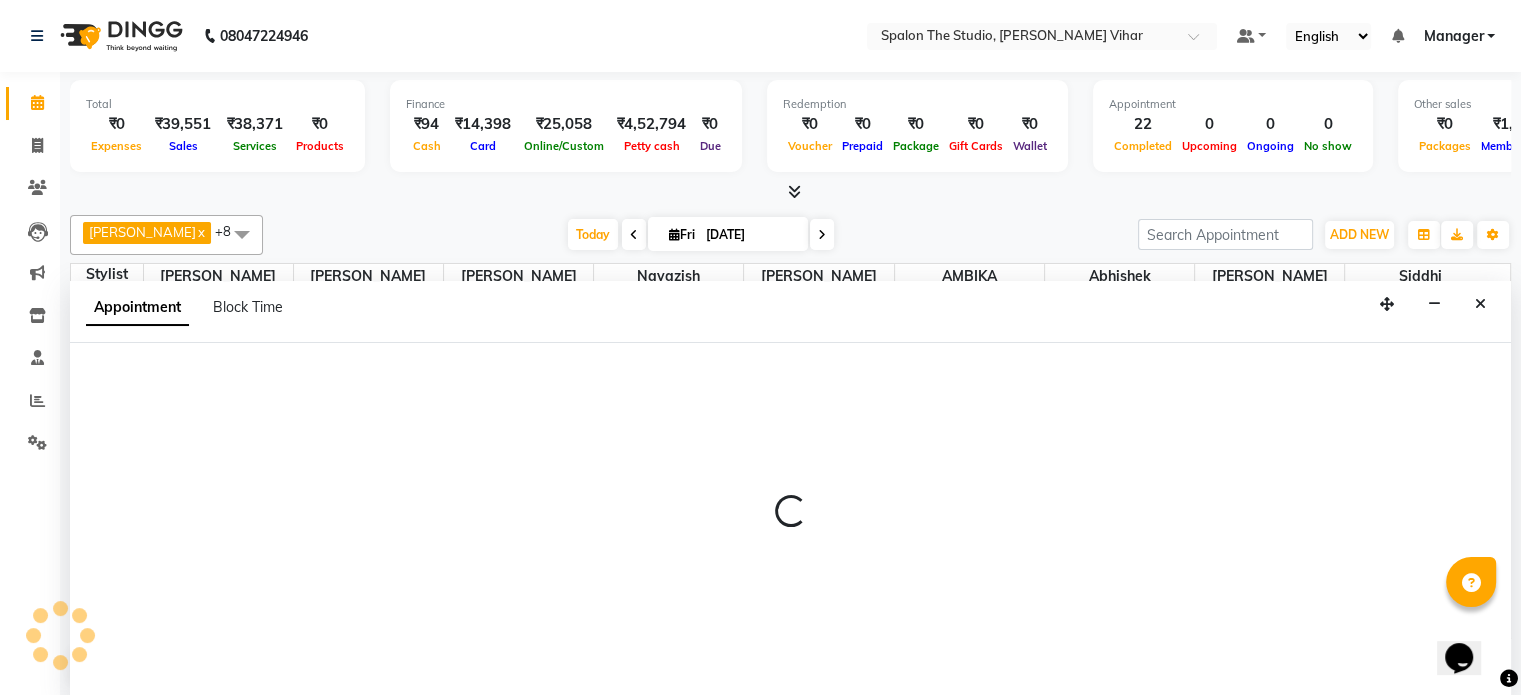 select on "79635" 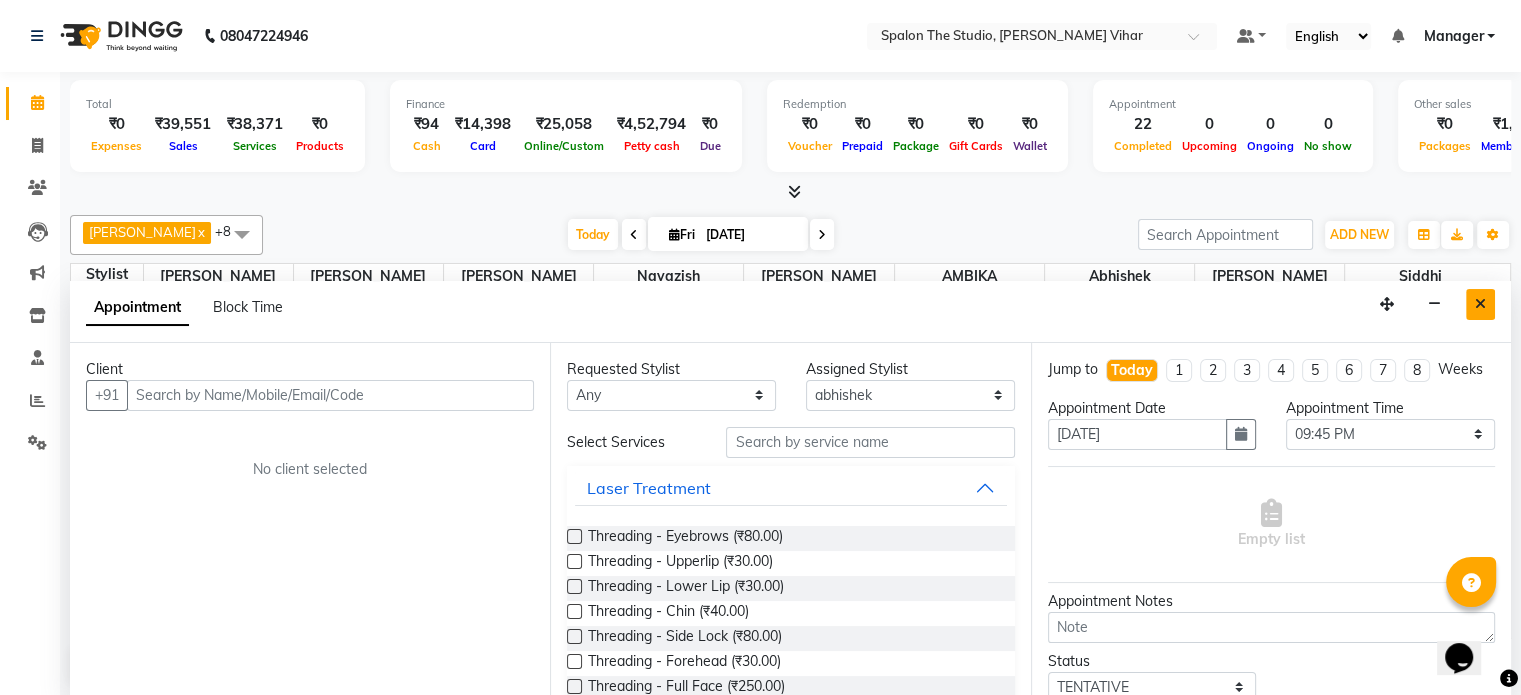 click at bounding box center (1480, 304) 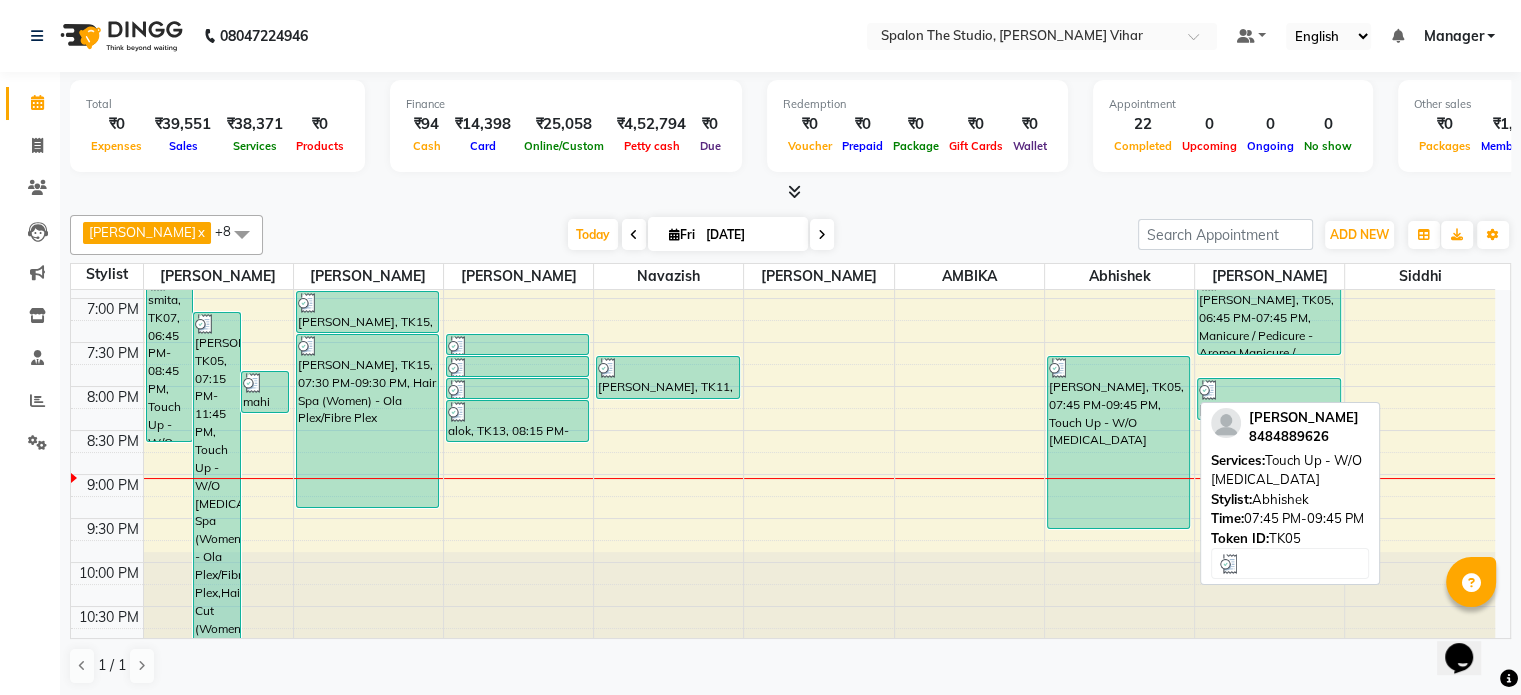 click on "[PERSON_NAME], TK05, 07:45 PM-09:45 PM, Touch Up - W/O [MEDICAL_DATA]" at bounding box center (1119, 442) 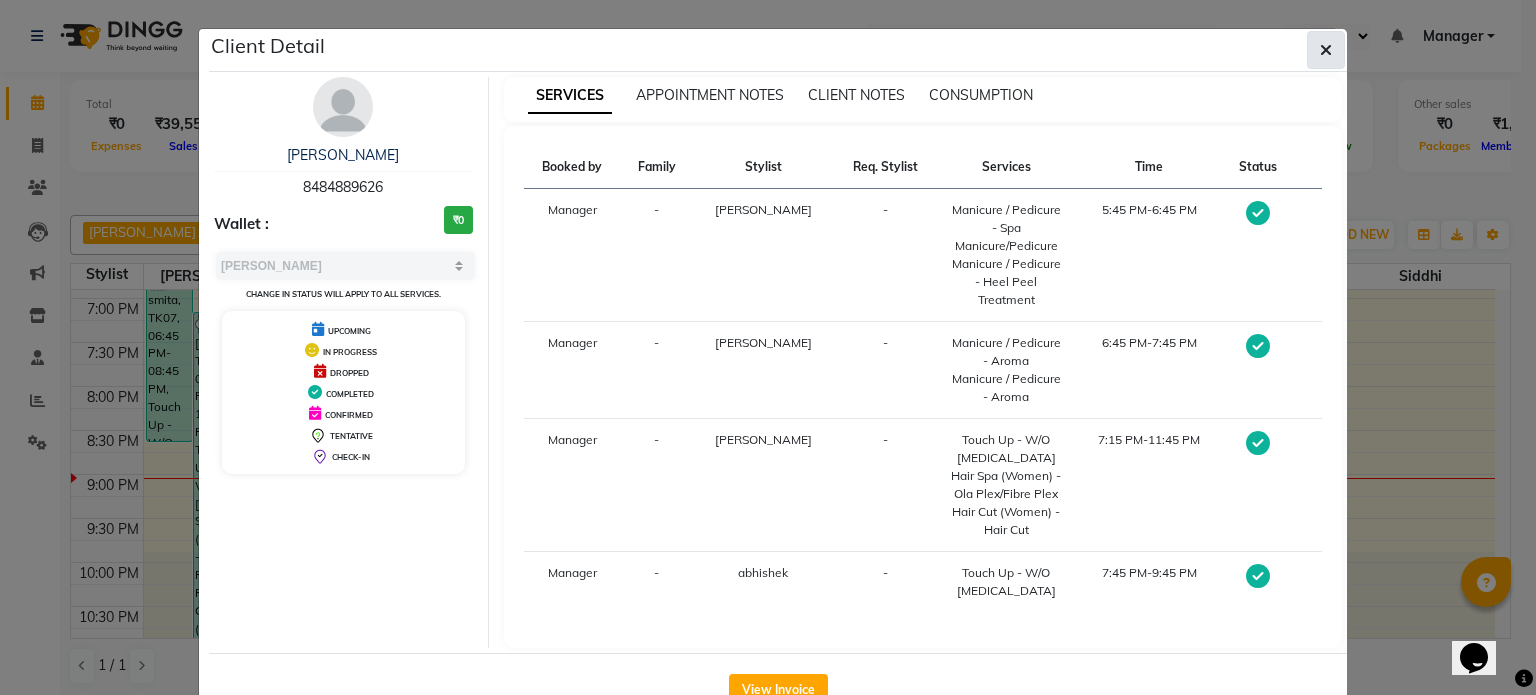 click 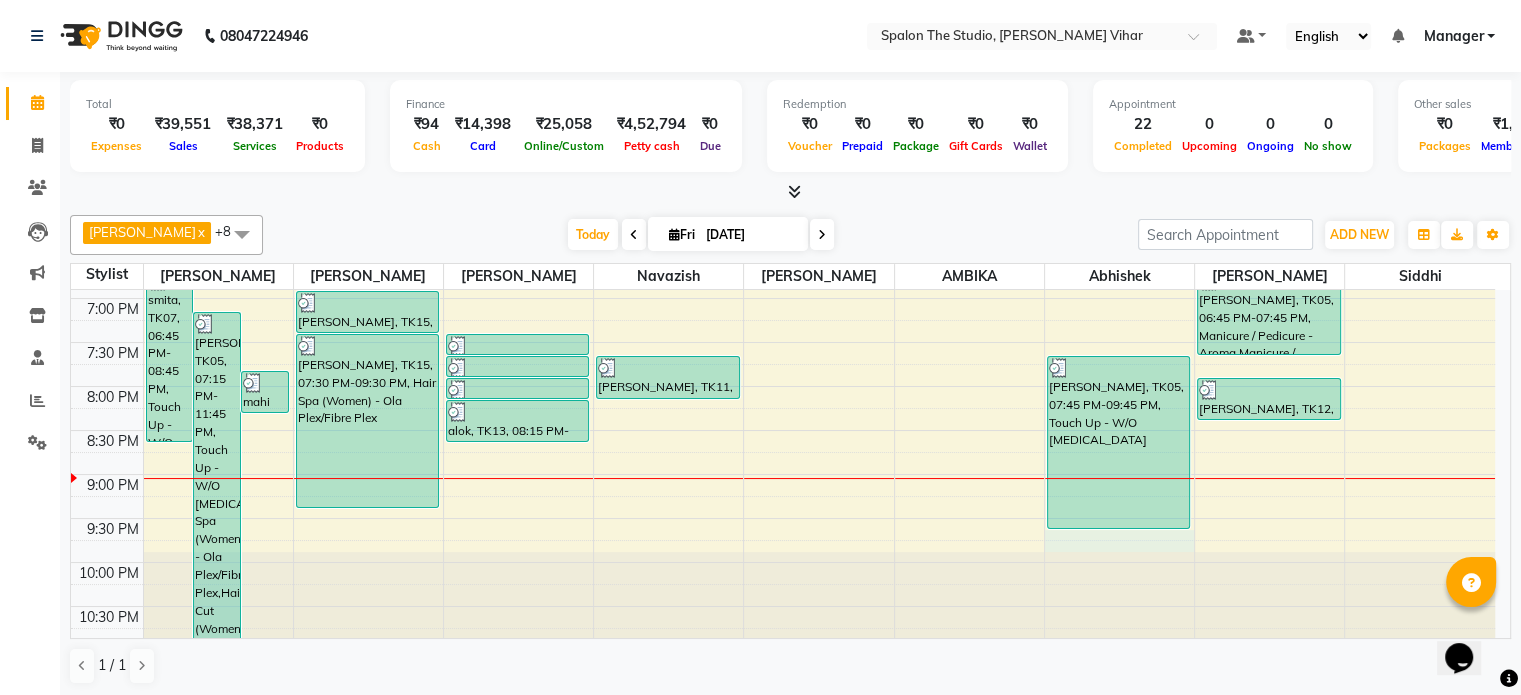 click on "9:00 AM 9:30 AM 10:00 AM 10:30 AM 11:00 AM 11:30 AM 12:00 PM 12:30 PM 1:00 PM 1:30 PM 2:00 PM 2:30 PM 3:00 PM 3:30 PM 4:00 PM 4:30 PM 5:00 PM 5:30 PM 6:00 PM 6:30 PM 7:00 PM 7:30 PM 8:00 PM 8:30 PM 9:00 PM 9:30 PM 10:00 PM 10:30 PM     smita, TK07, 06:45 PM-08:45 PM, Touch Up - W/O [MEDICAL_DATA]     [PERSON_NAME], TK05, 07:15 PM-11:45 PM, Touch Up - W/O [MEDICAL_DATA],Hair Spa (Women) - Ola Plex/Fibre Plex,Hair Cut (Women) - Hair Cut     mahi reddy, TK14, 07:55 PM-08:25 PM, Hair Cut (Women) - Hair Trim     [PERSON_NAME], TK03, 12:30 PM-02:30 PM, Global Color With [MEDICAL_DATA] - Upto Midback     neha, TK01, 12:30 PM-01:00 PM, Hair Cut (Women) - Pixie Cut     huzaifa, TK08, 05:45 PM-06:45 PM, Hair Cut (Men) - Haircut,Hair Cut (Men) - [PERSON_NAME] Styling     [PERSON_NAME], TK15, 07:00 PM-07:30 PM, Hair Cut (Women) - Hair Cut     [PERSON_NAME], TK15, 07:30 PM-09:30 PM, Hair Spa (Women) - Ola Plex/Fibre Plex     [PERSON_NAME], TK05, 05:45 PM-06:45 PM, Manicure / Pedicure - Spa Manicure/Pedicure,Manicure / Pedicure - Heel Peel Treatment" at bounding box center (783, 34) 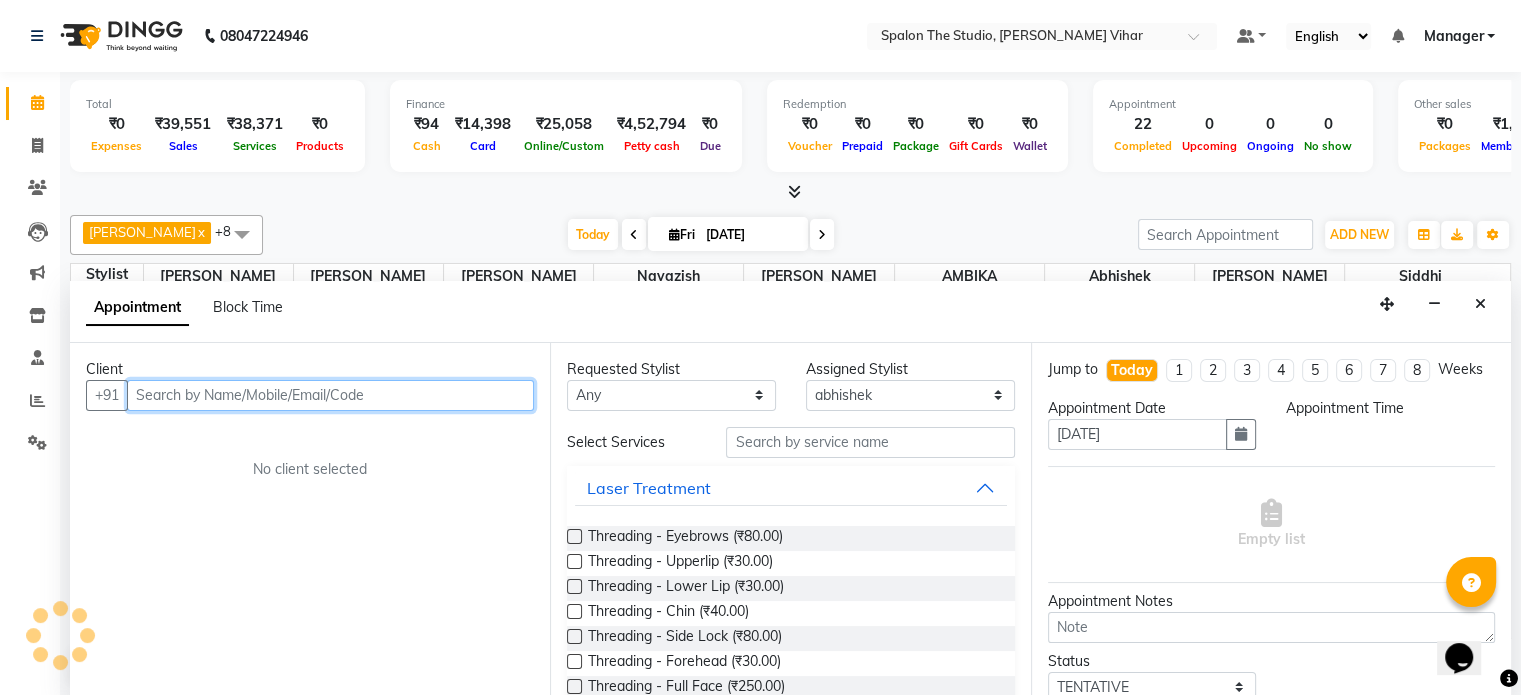 select on "1305" 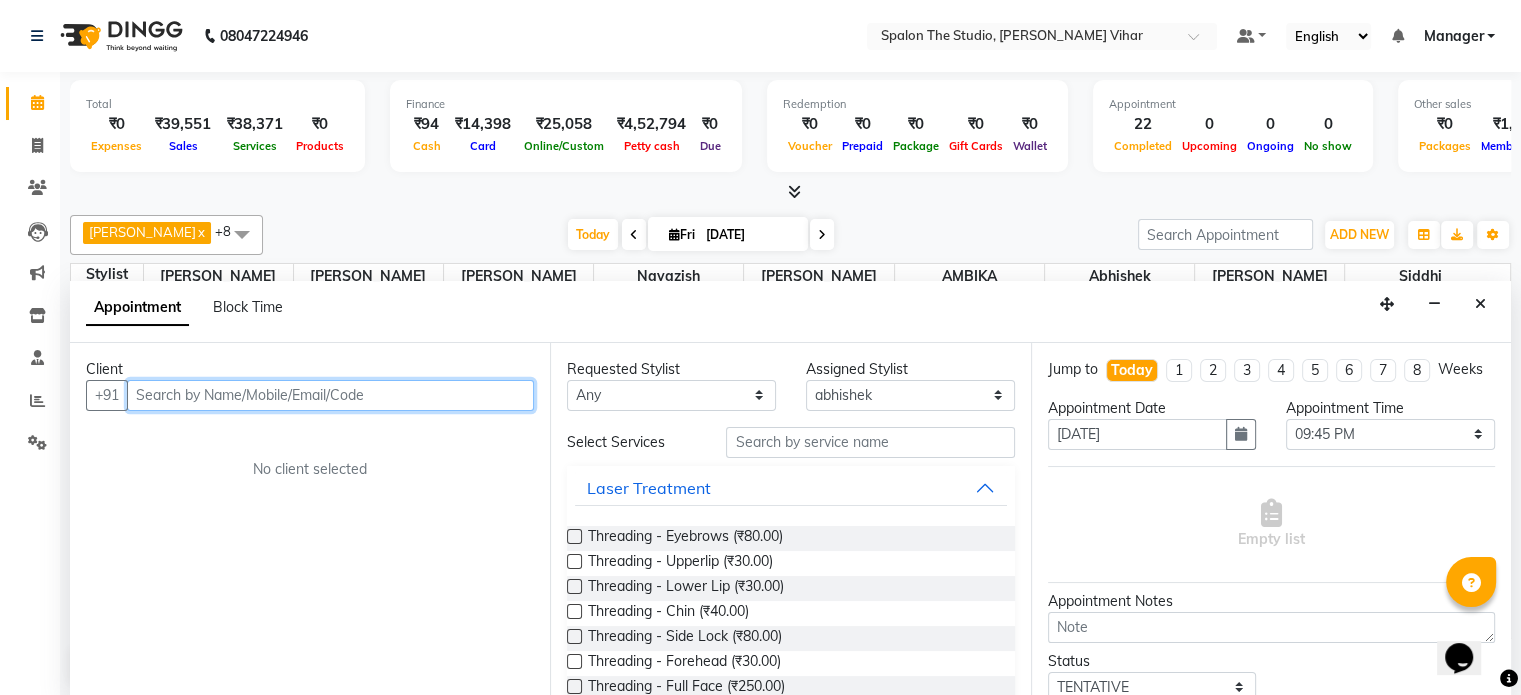 click at bounding box center (330, 395) 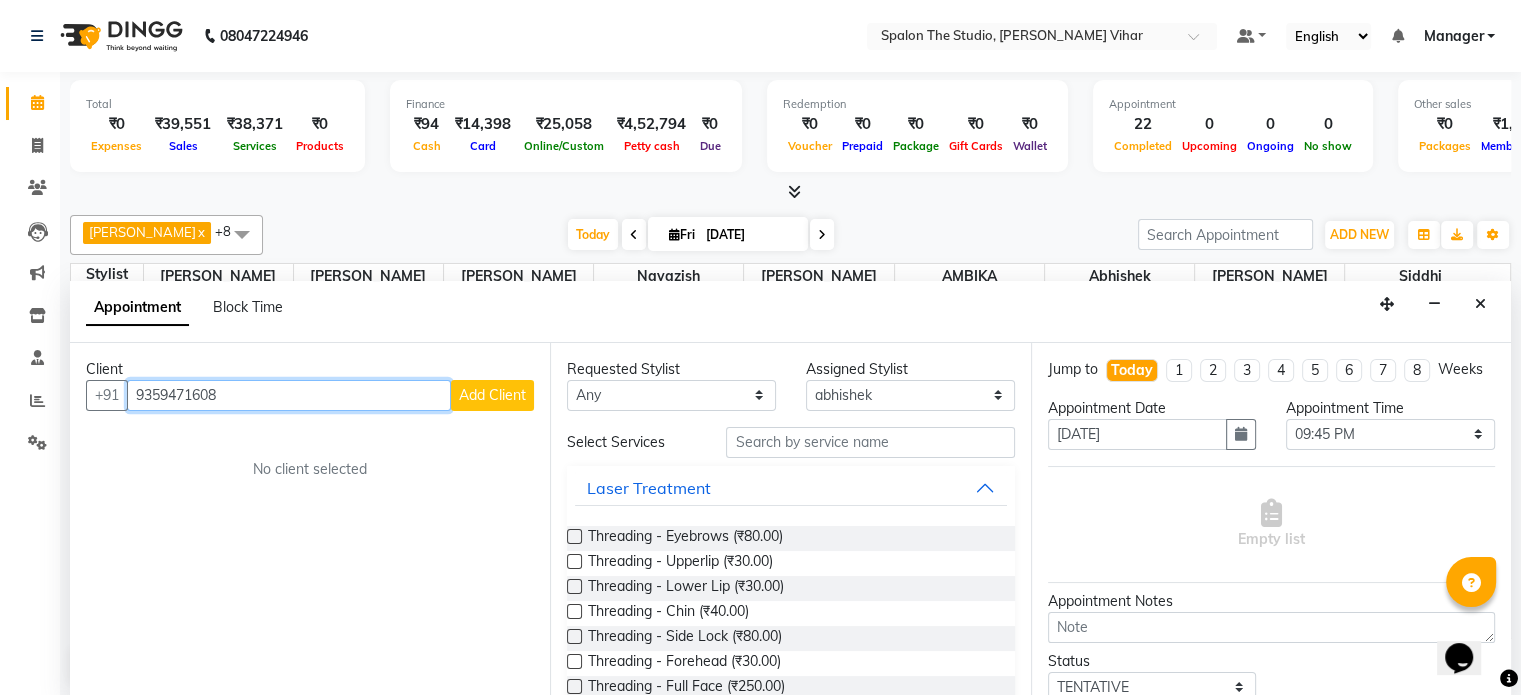 type on "9359471608" 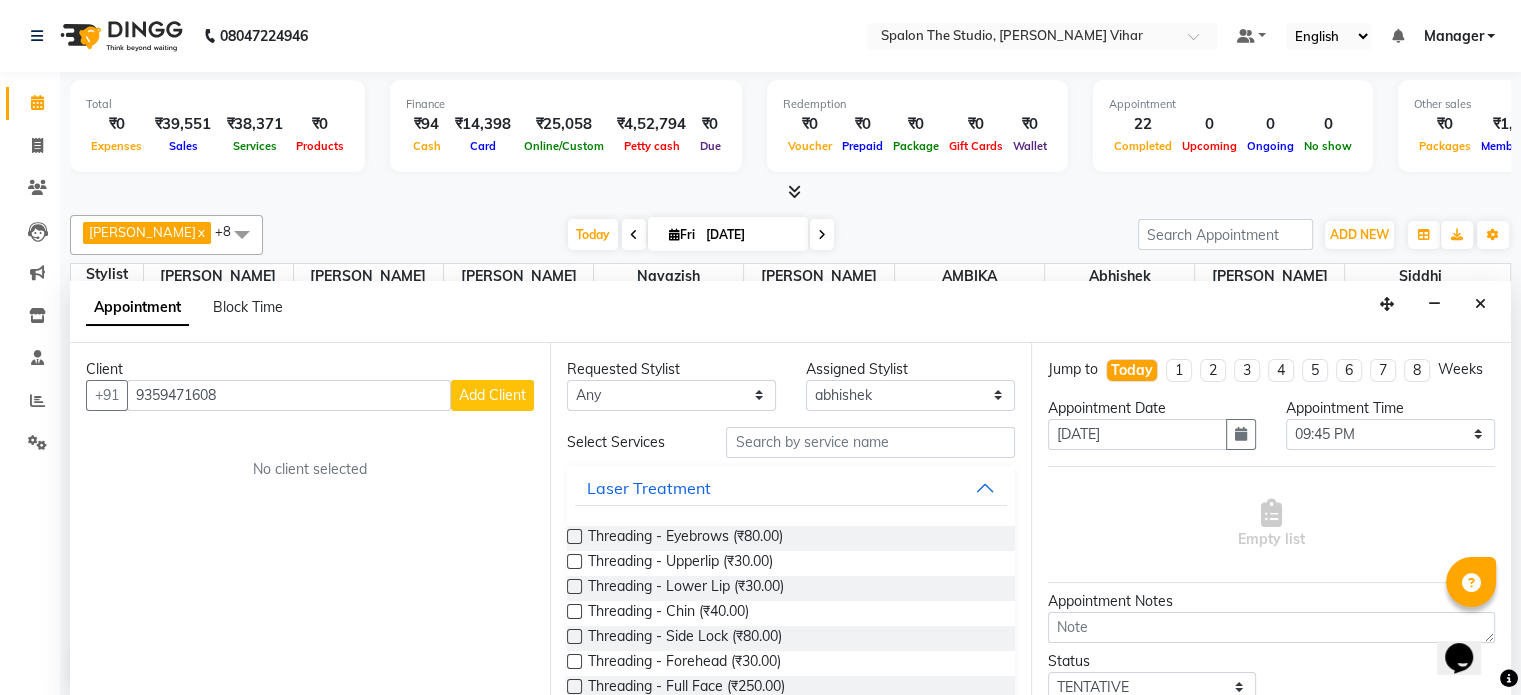 click on "Add Client" at bounding box center (492, 395) 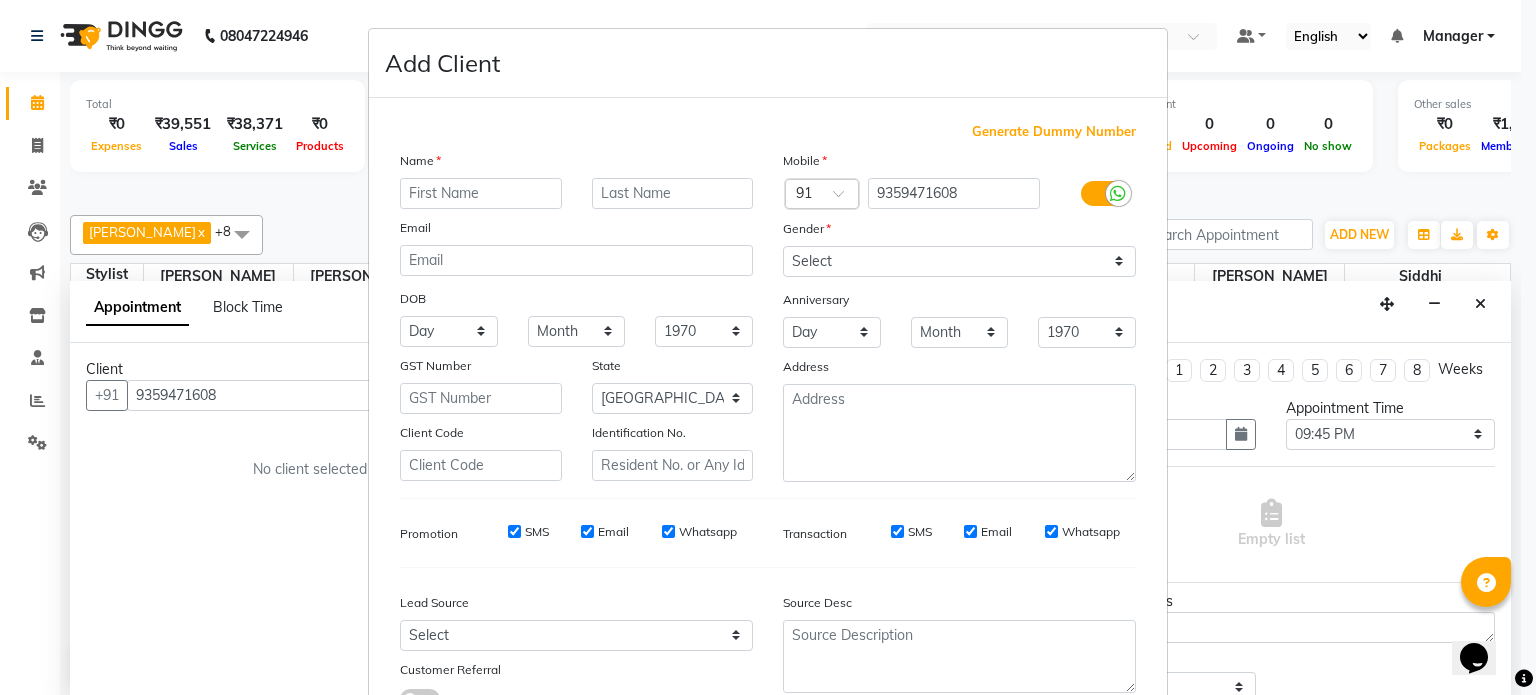 click at bounding box center [481, 193] 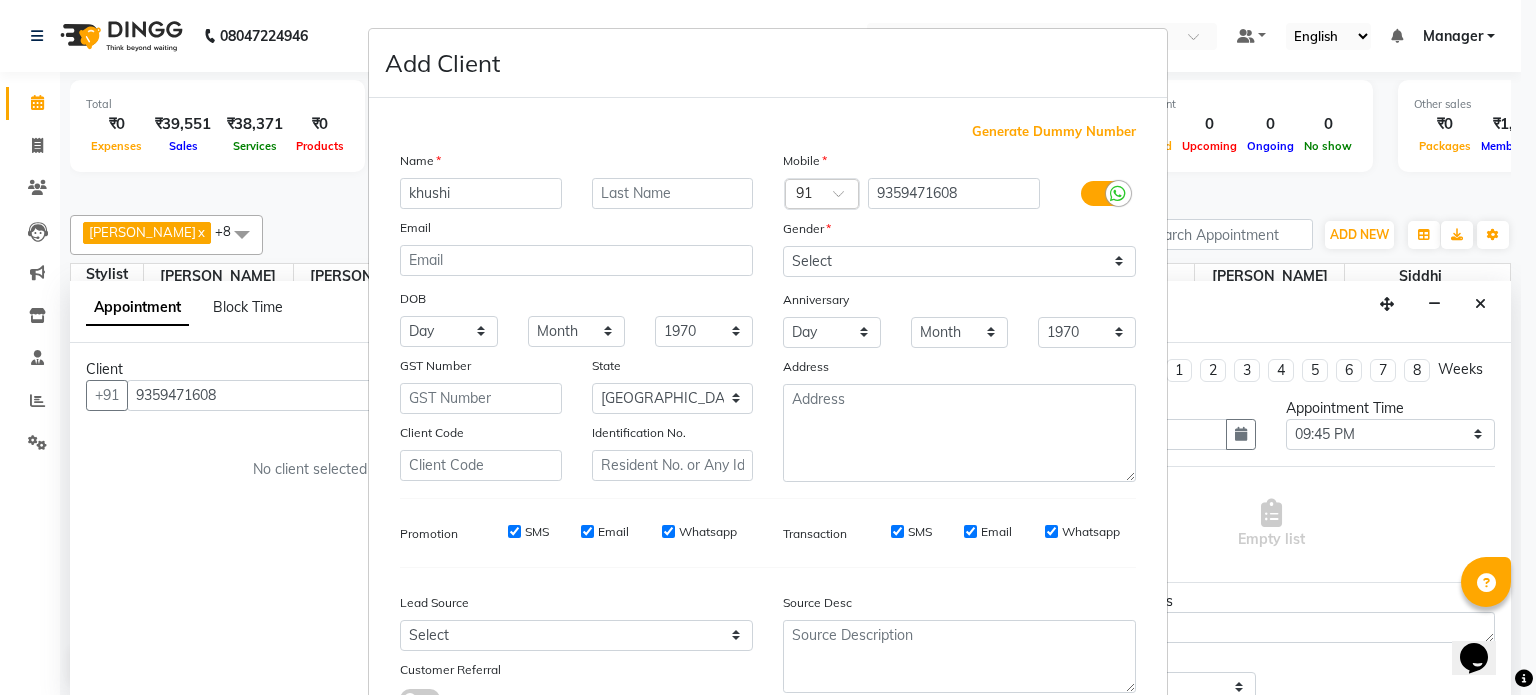 type on "khushi" 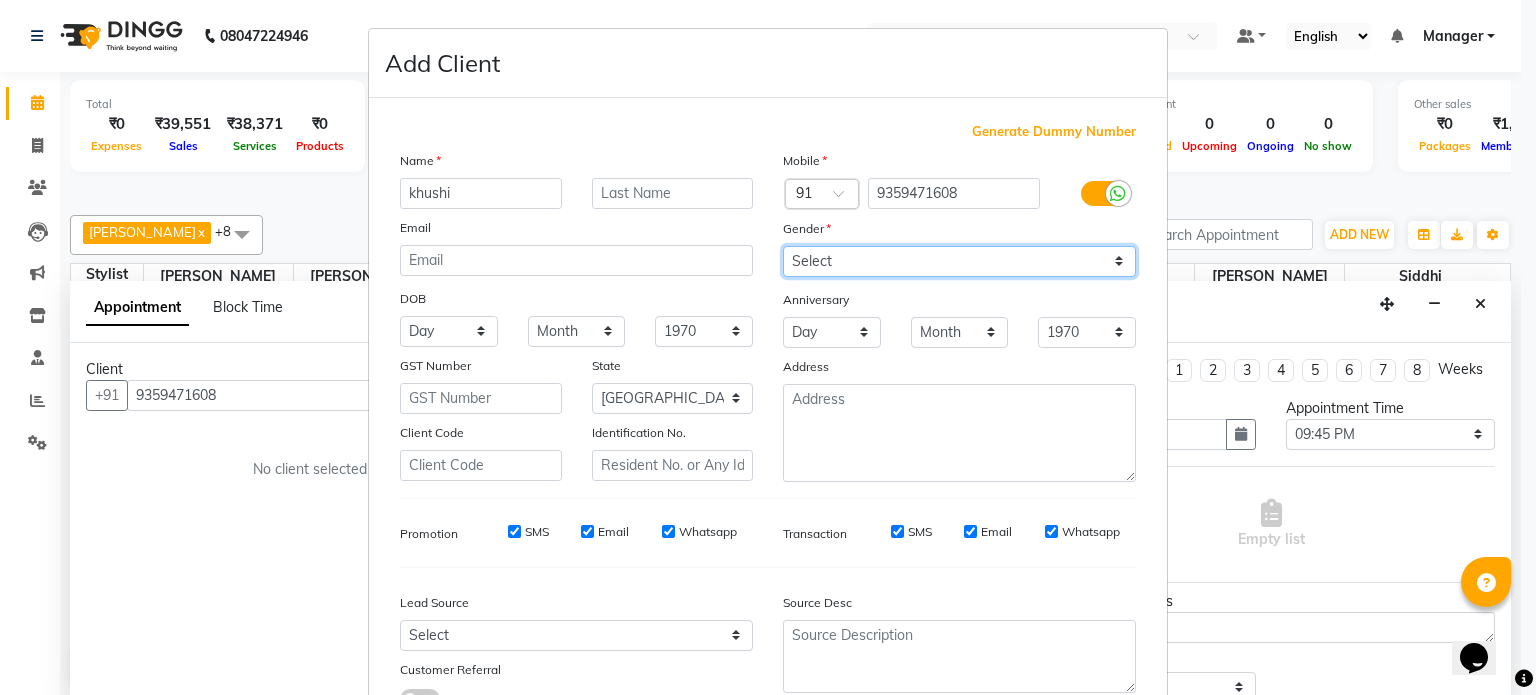 click on "Select [DEMOGRAPHIC_DATA] [DEMOGRAPHIC_DATA] Other Prefer Not To Say" at bounding box center (959, 261) 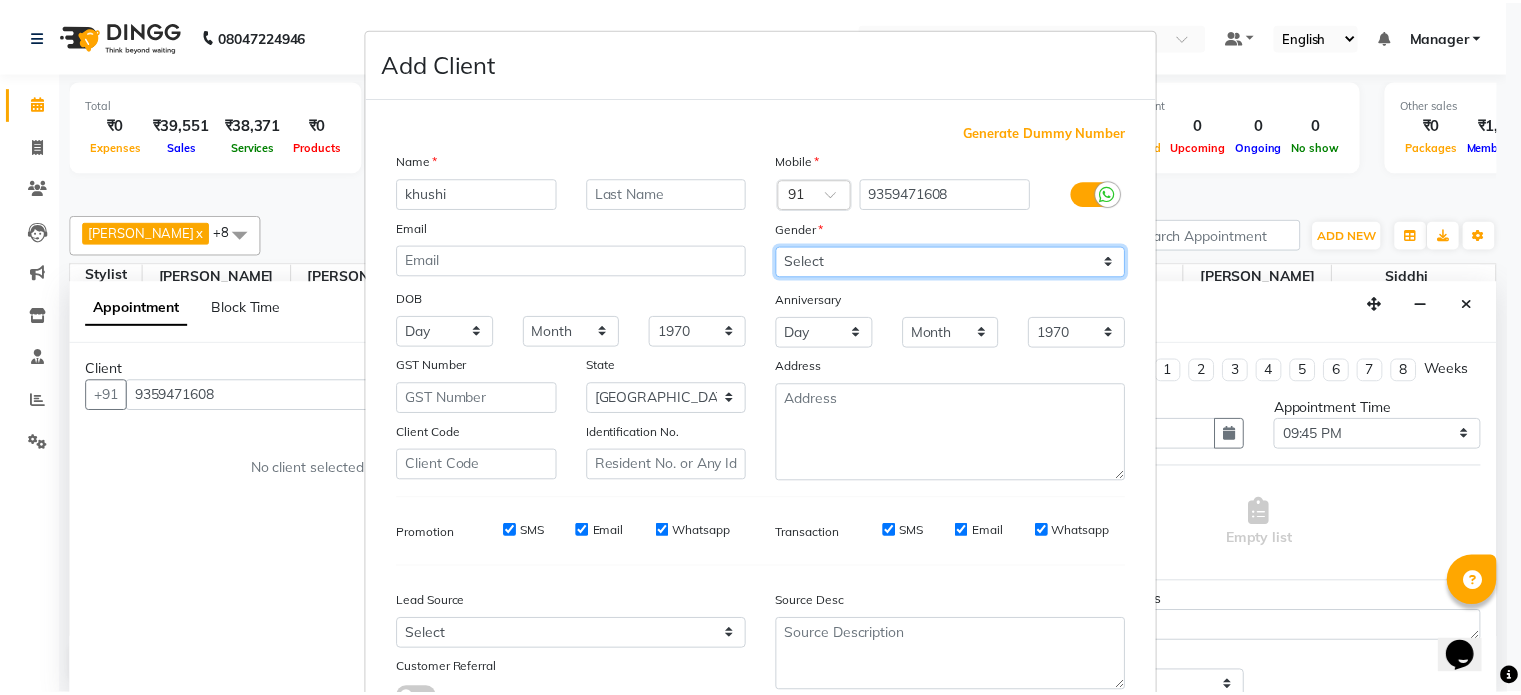 scroll, scrollTop: 161, scrollLeft: 0, axis: vertical 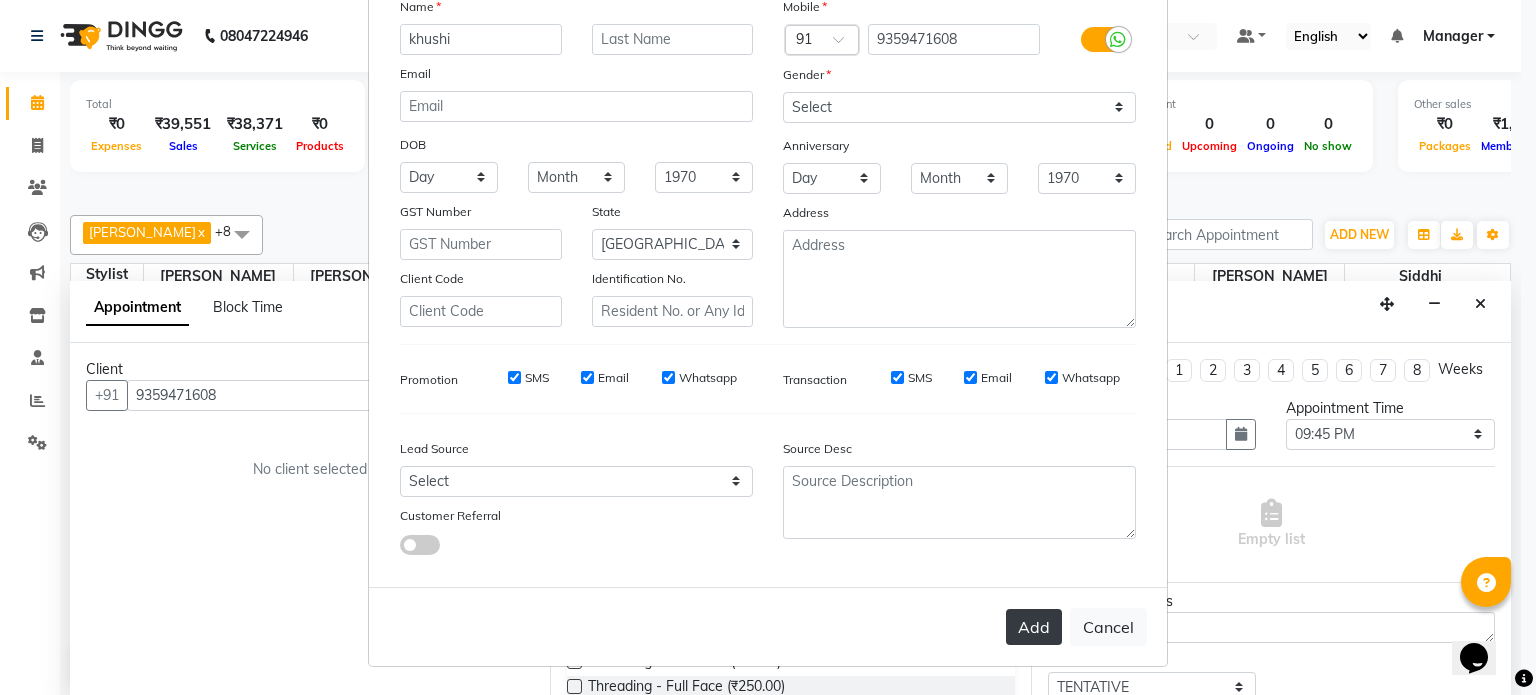 click on "Add" at bounding box center [1034, 627] 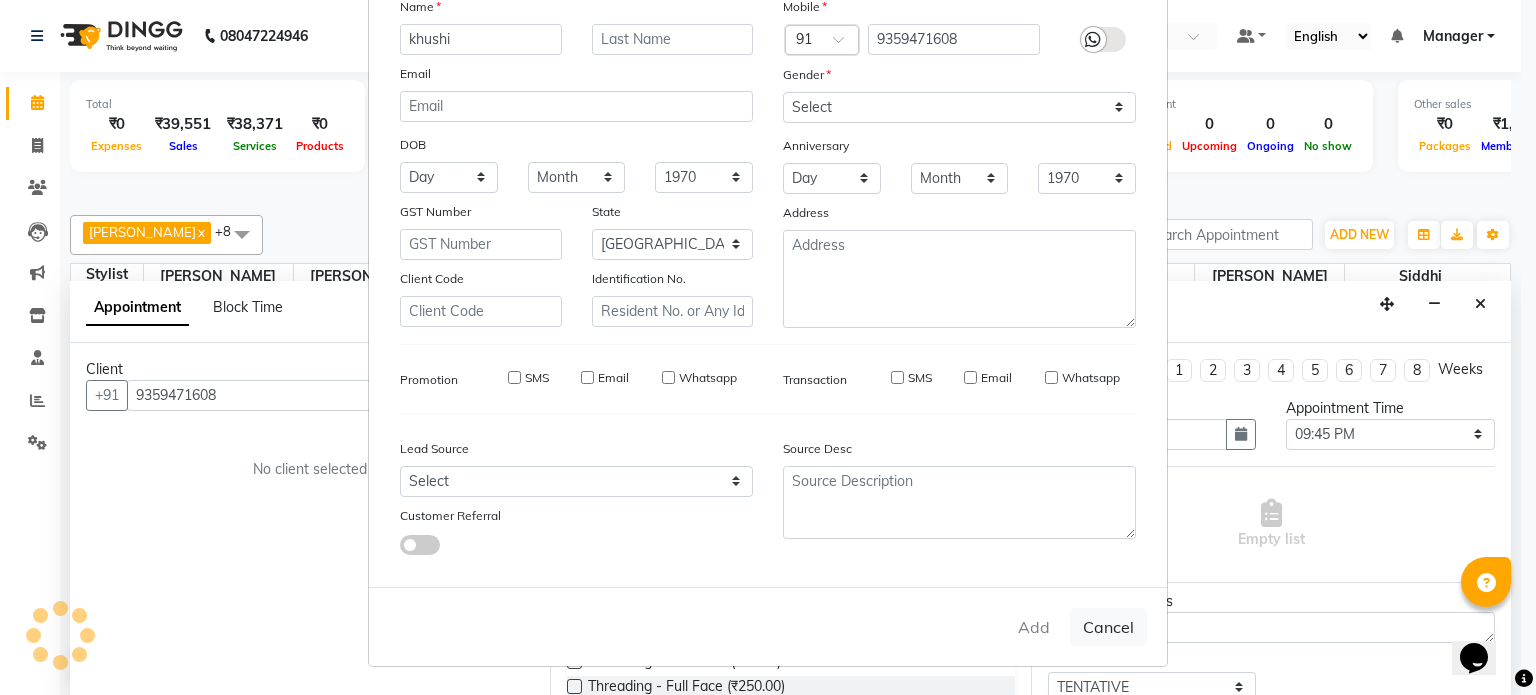type 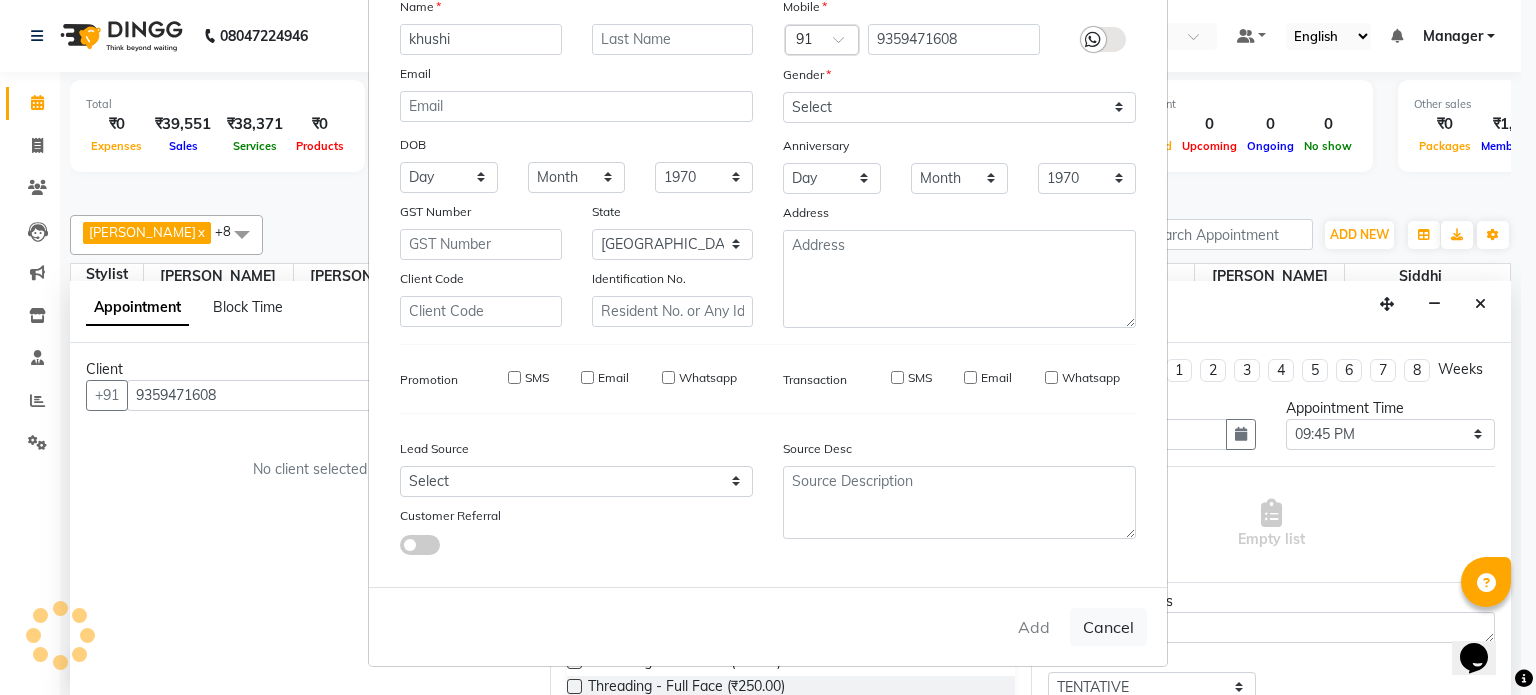 checkbox on "false" 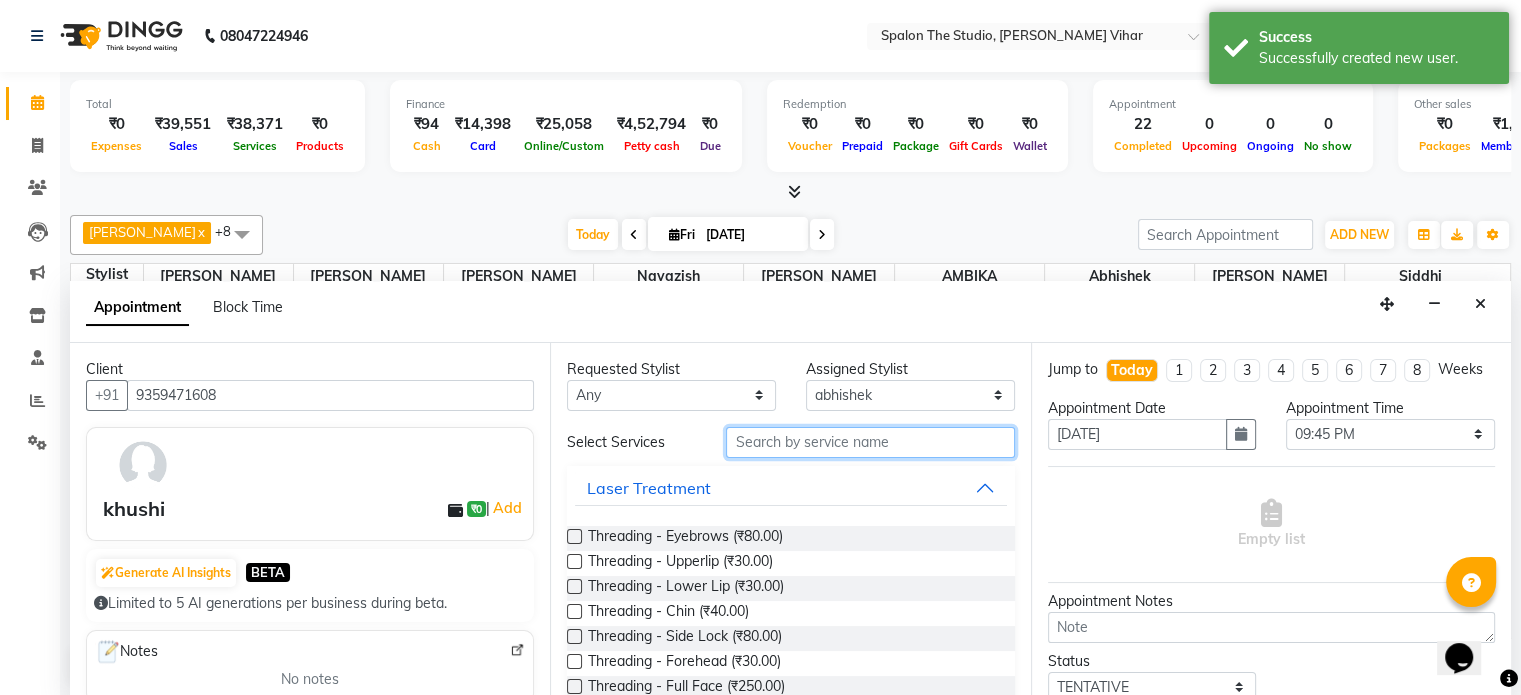 click at bounding box center [870, 442] 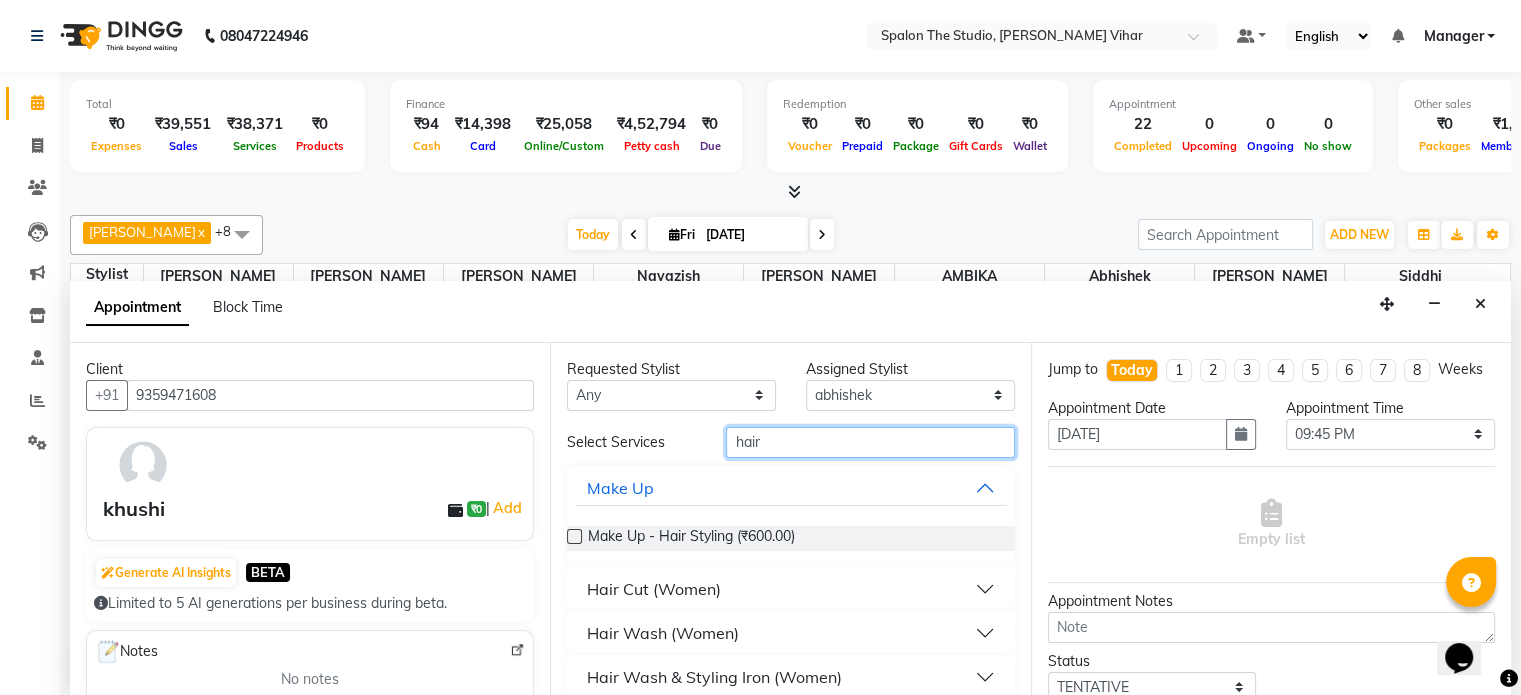 type on "hair" 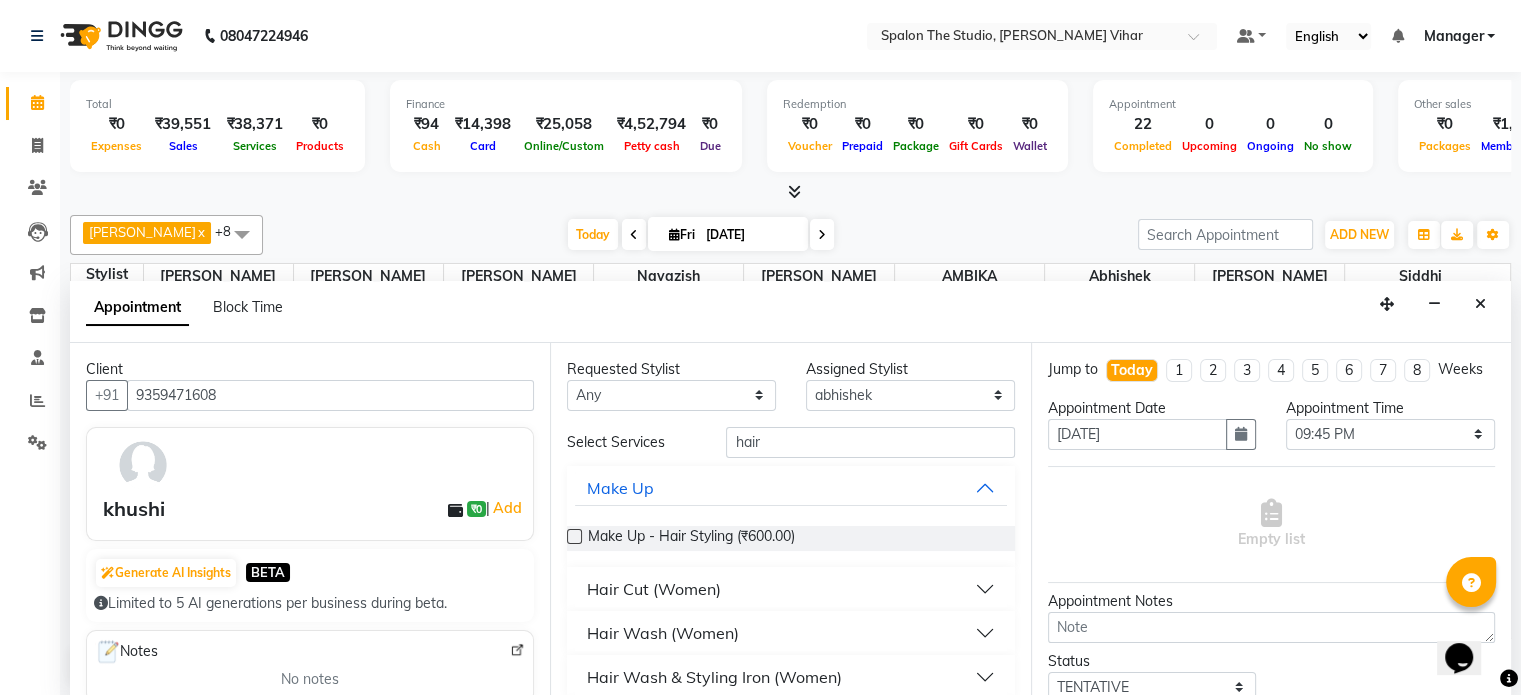 click on "Hair Cut (Women)" at bounding box center (654, 589) 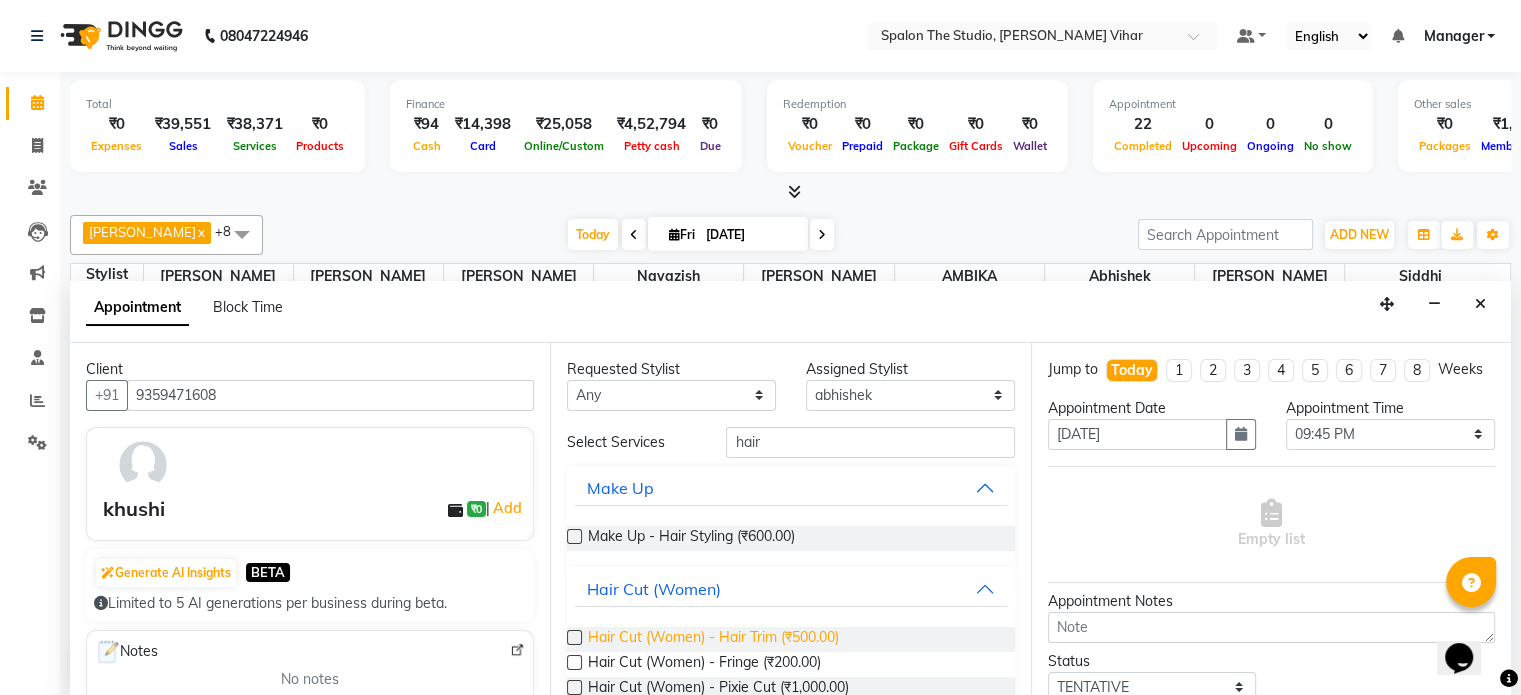 click on "Hair Cut (Women) - Hair Trim (₹500.00)" at bounding box center [713, 639] 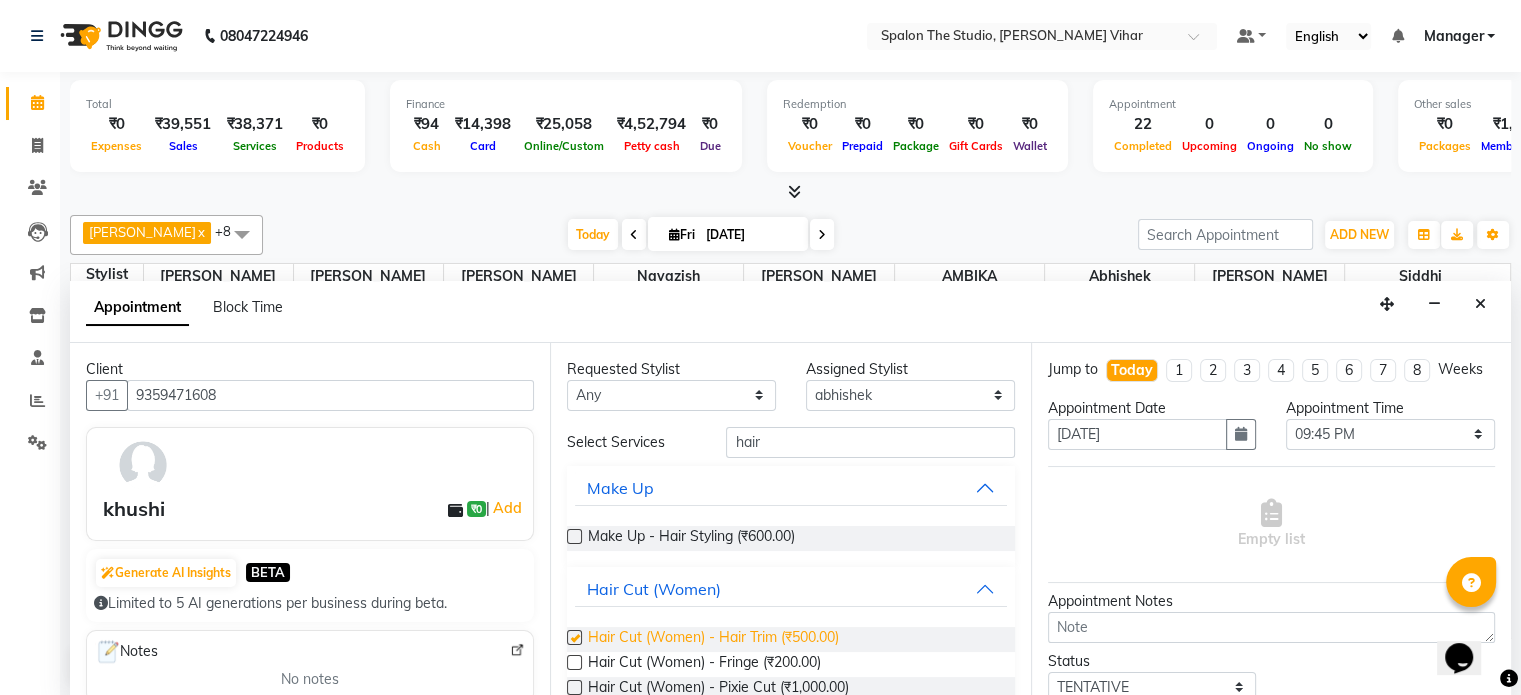 checkbox on "false" 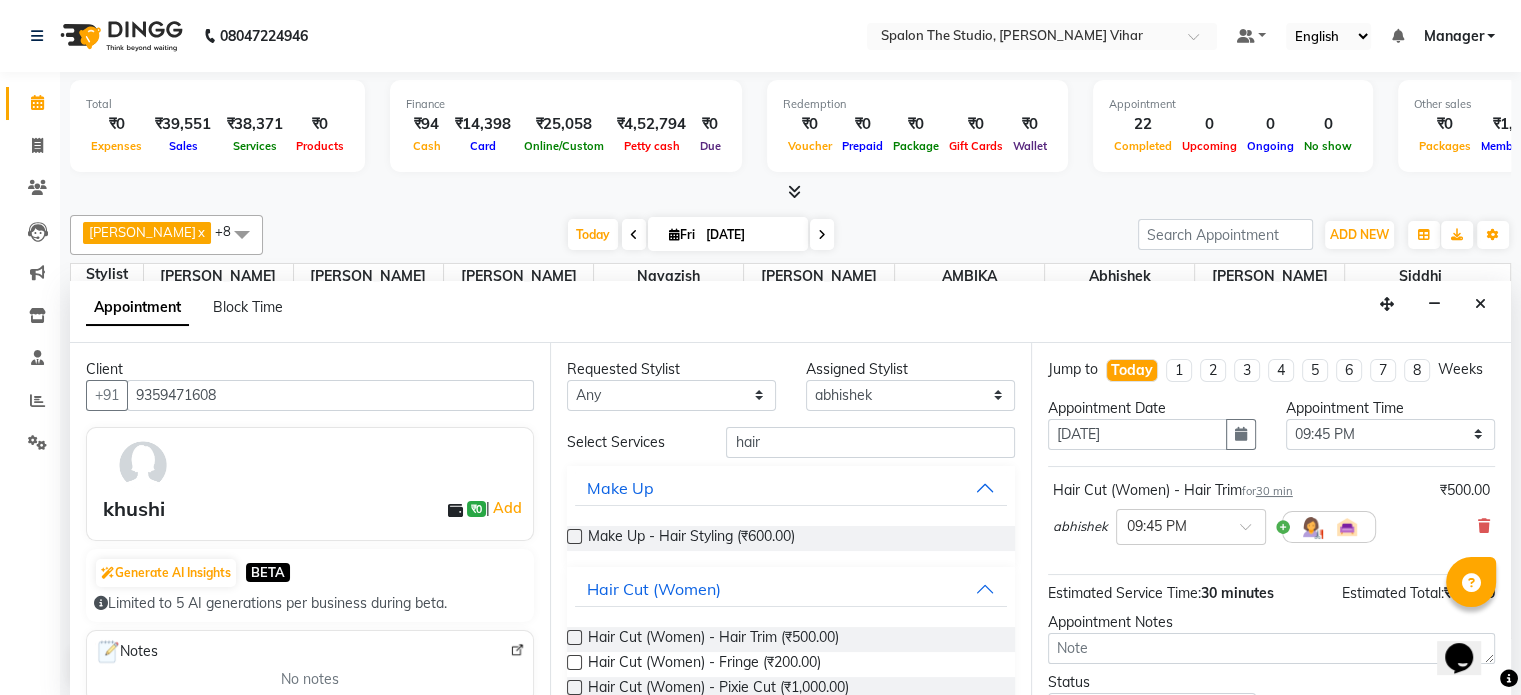 scroll, scrollTop: 170, scrollLeft: 0, axis: vertical 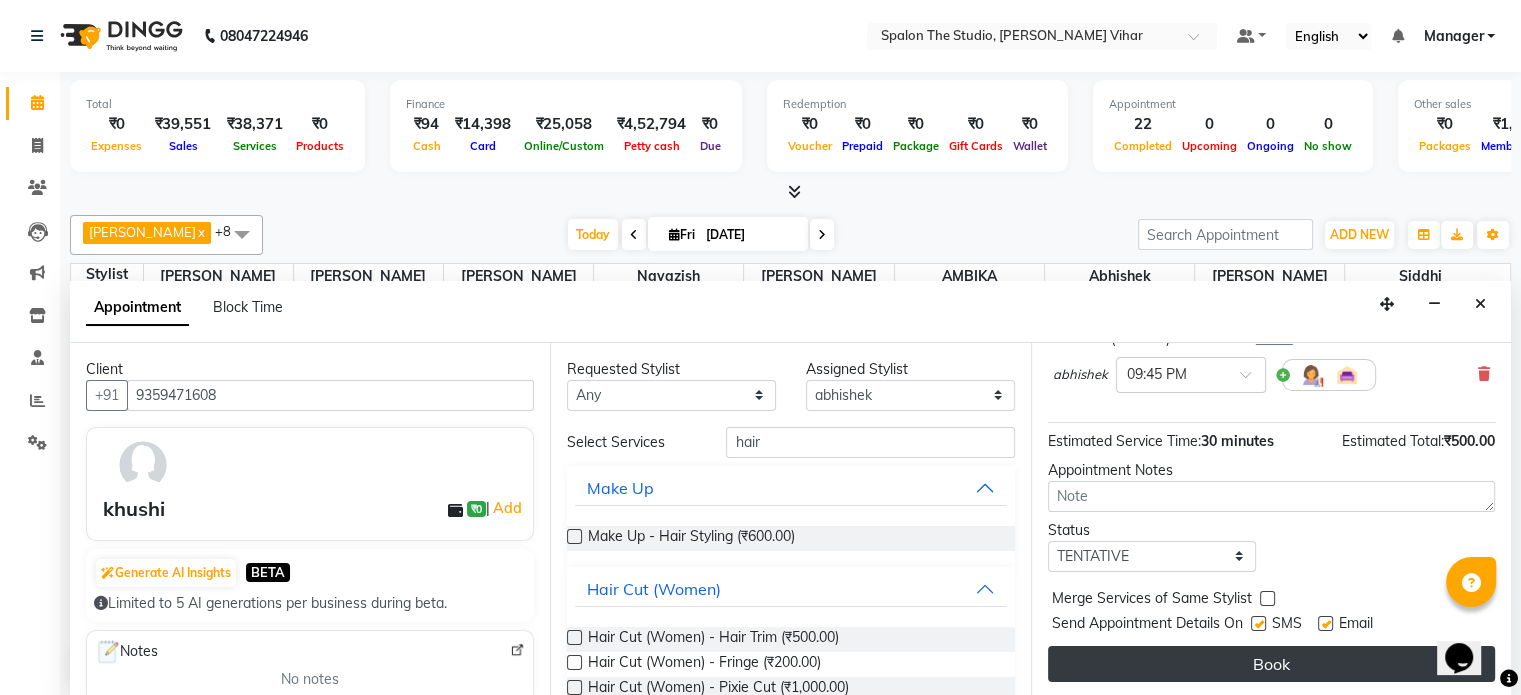 click on "Book" at bounding box center (1271, 664) 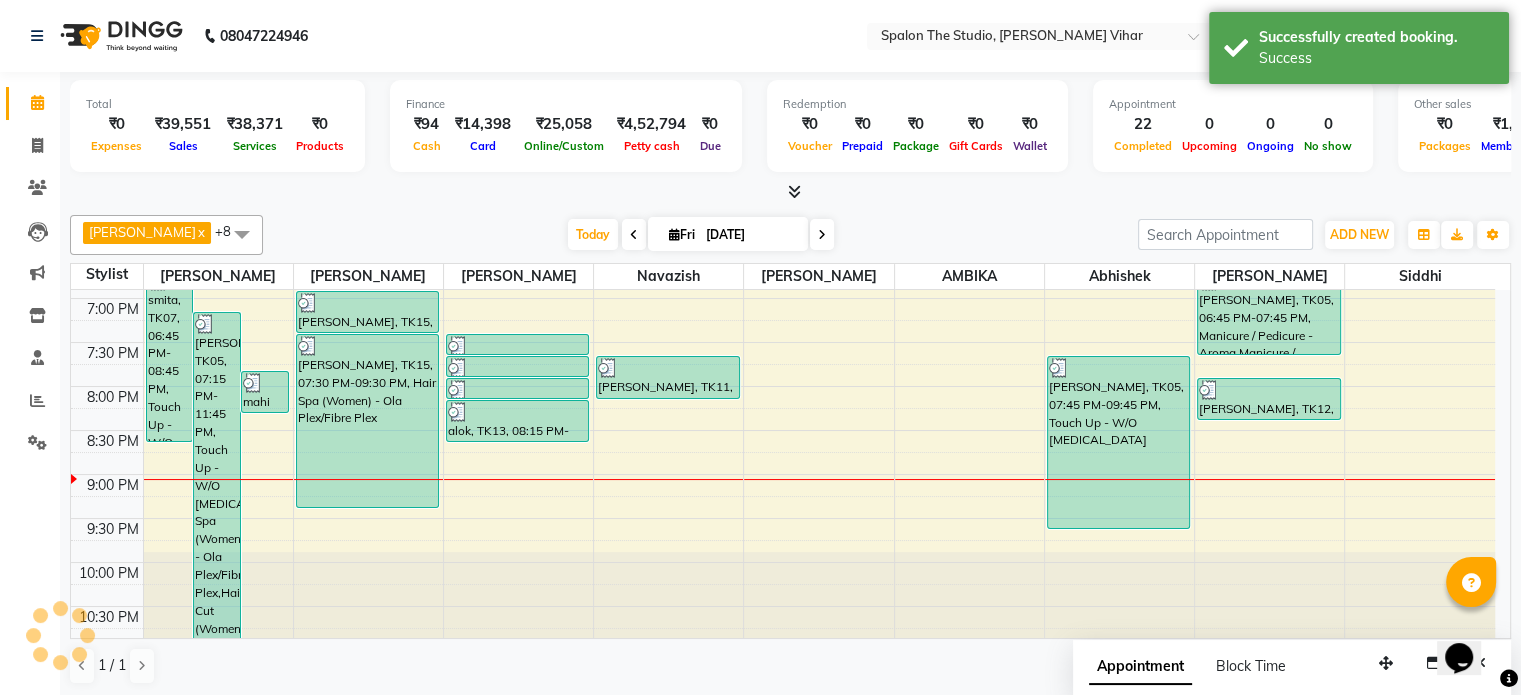 scroll, scrollTop: 0, scrollLeft: 0, axis: both 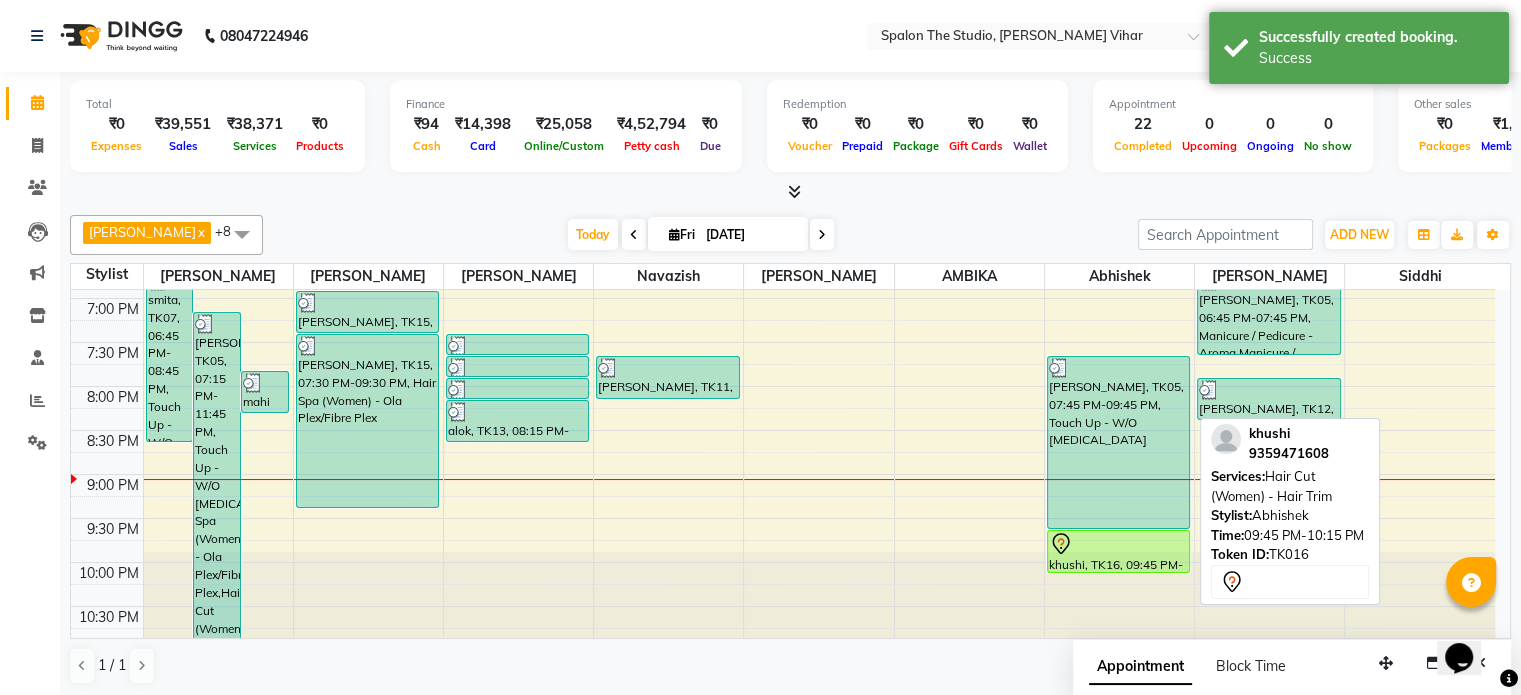 click at bounding box center [1119, 544] 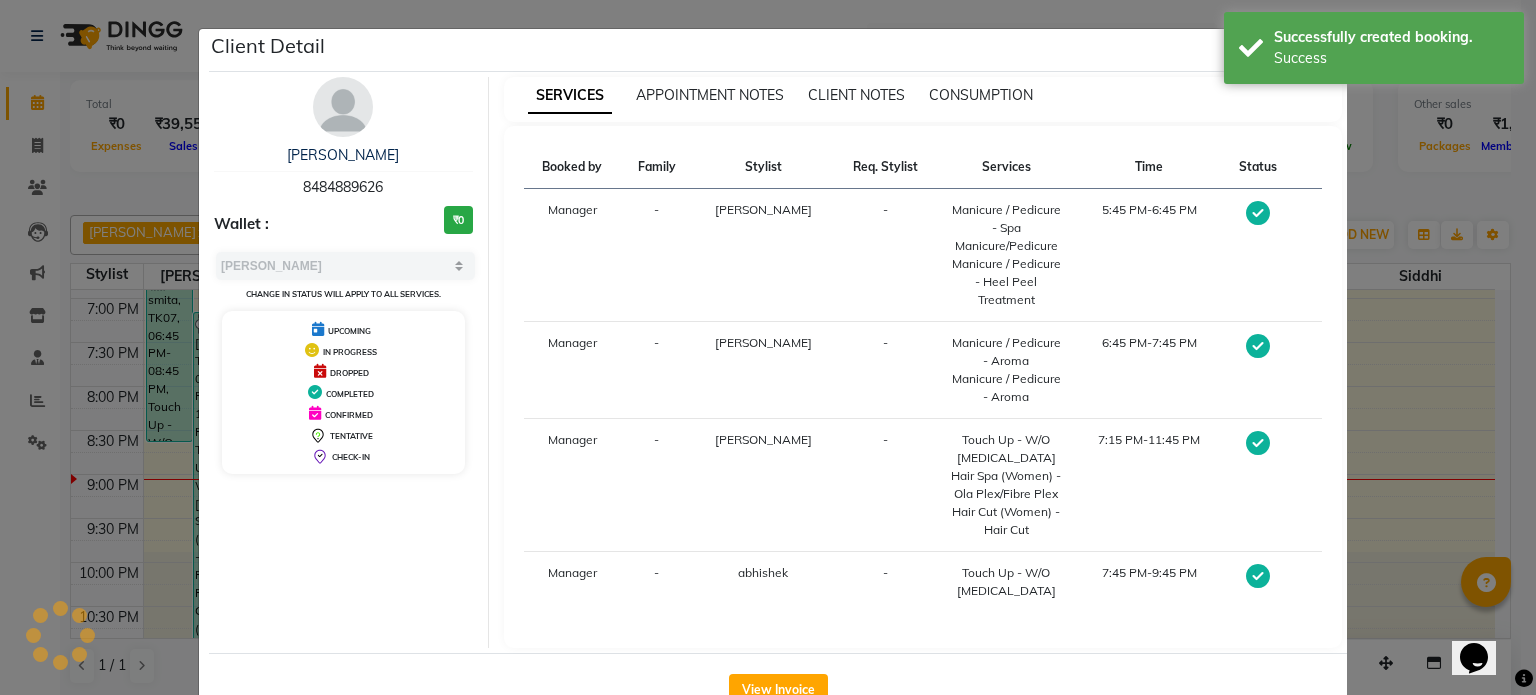 select on "7" 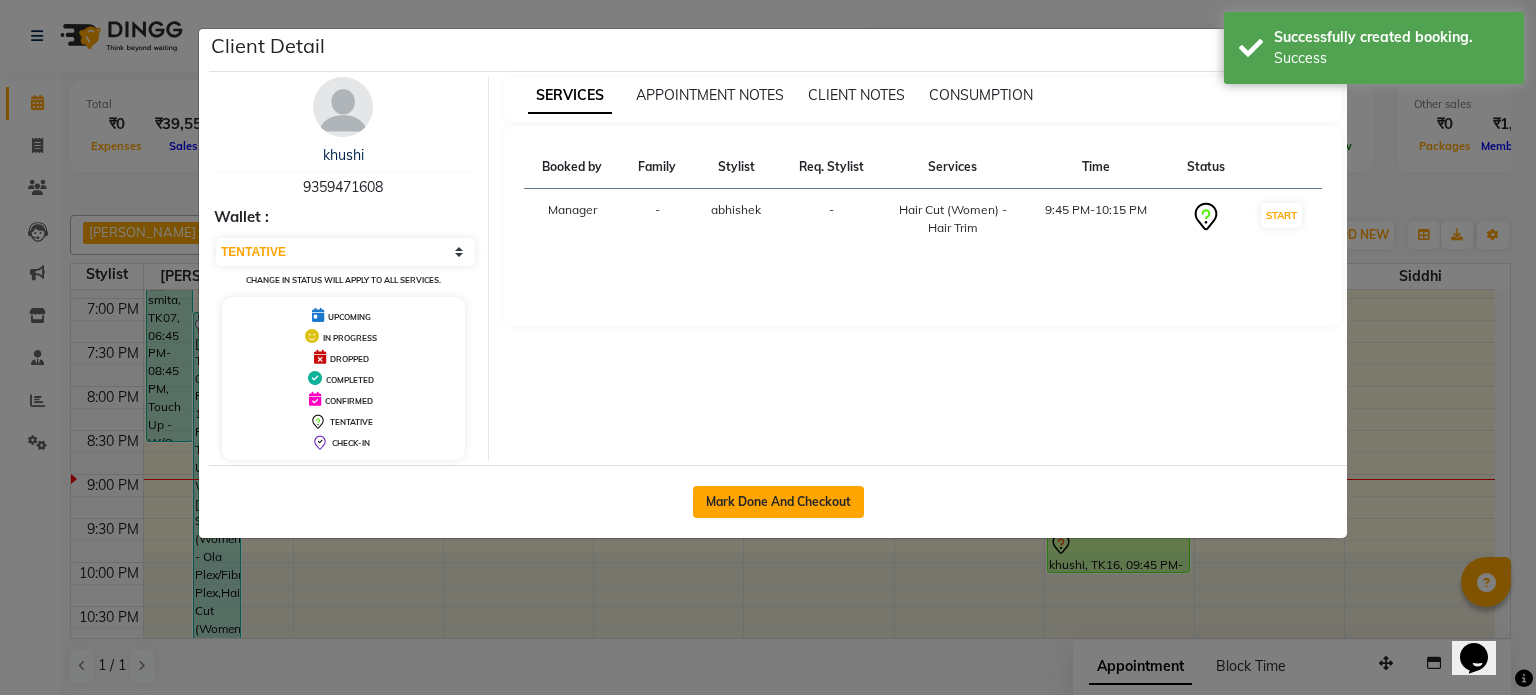 click on "Mark Done And Checkout" 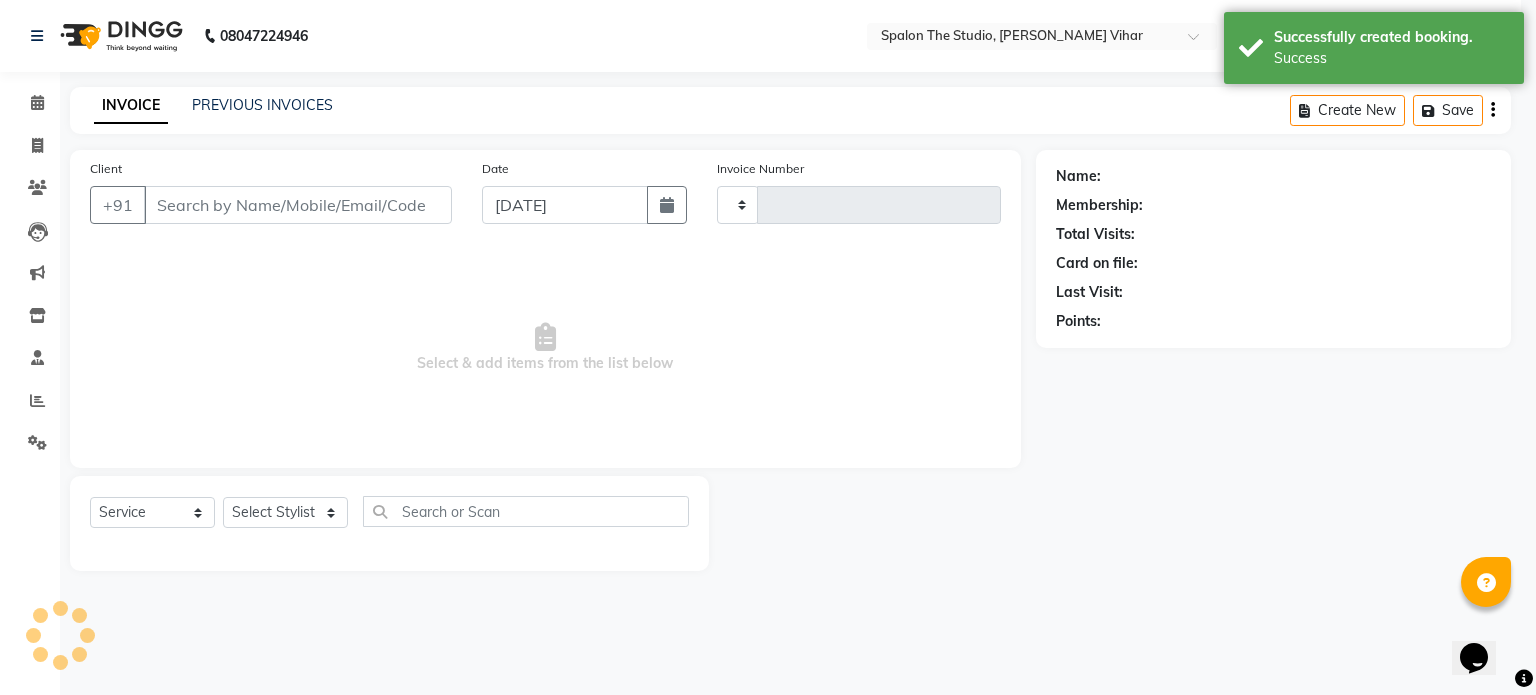 type on "0948" 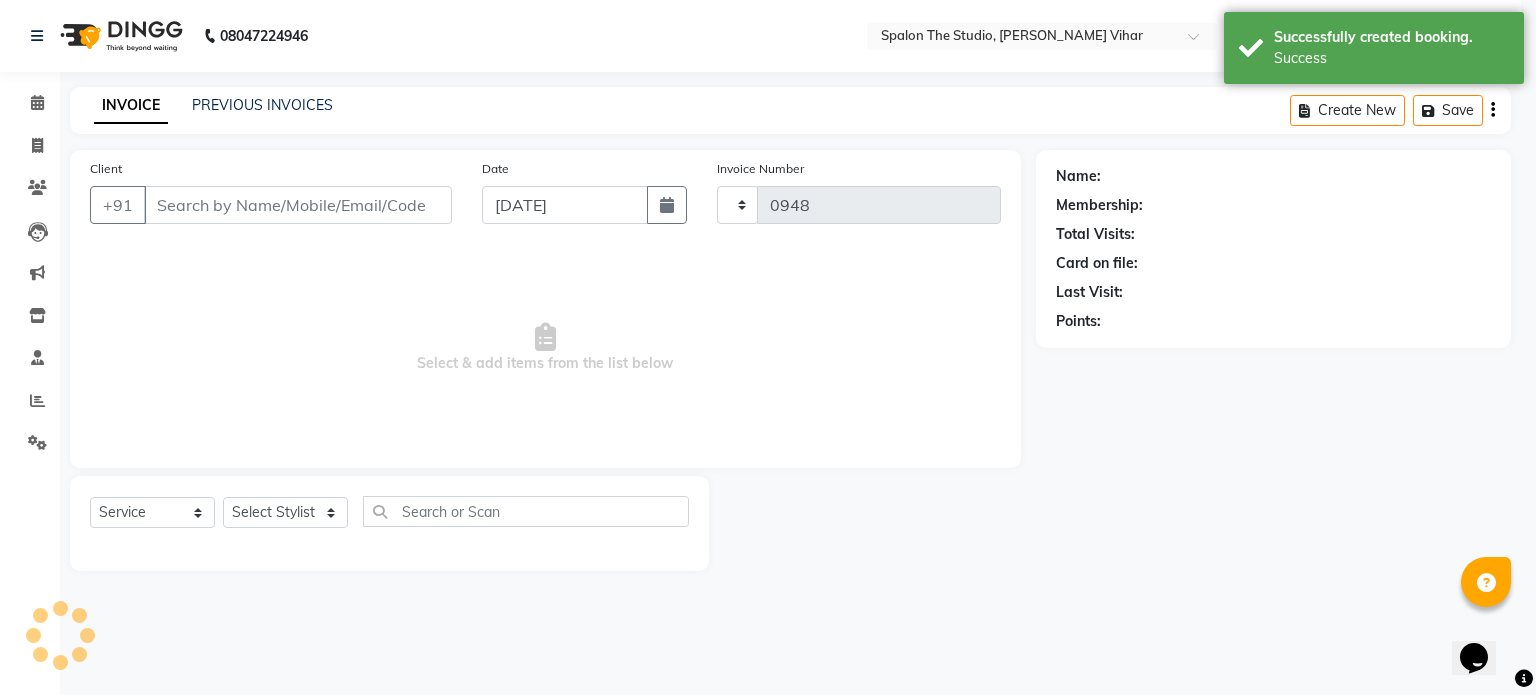 select on "903" 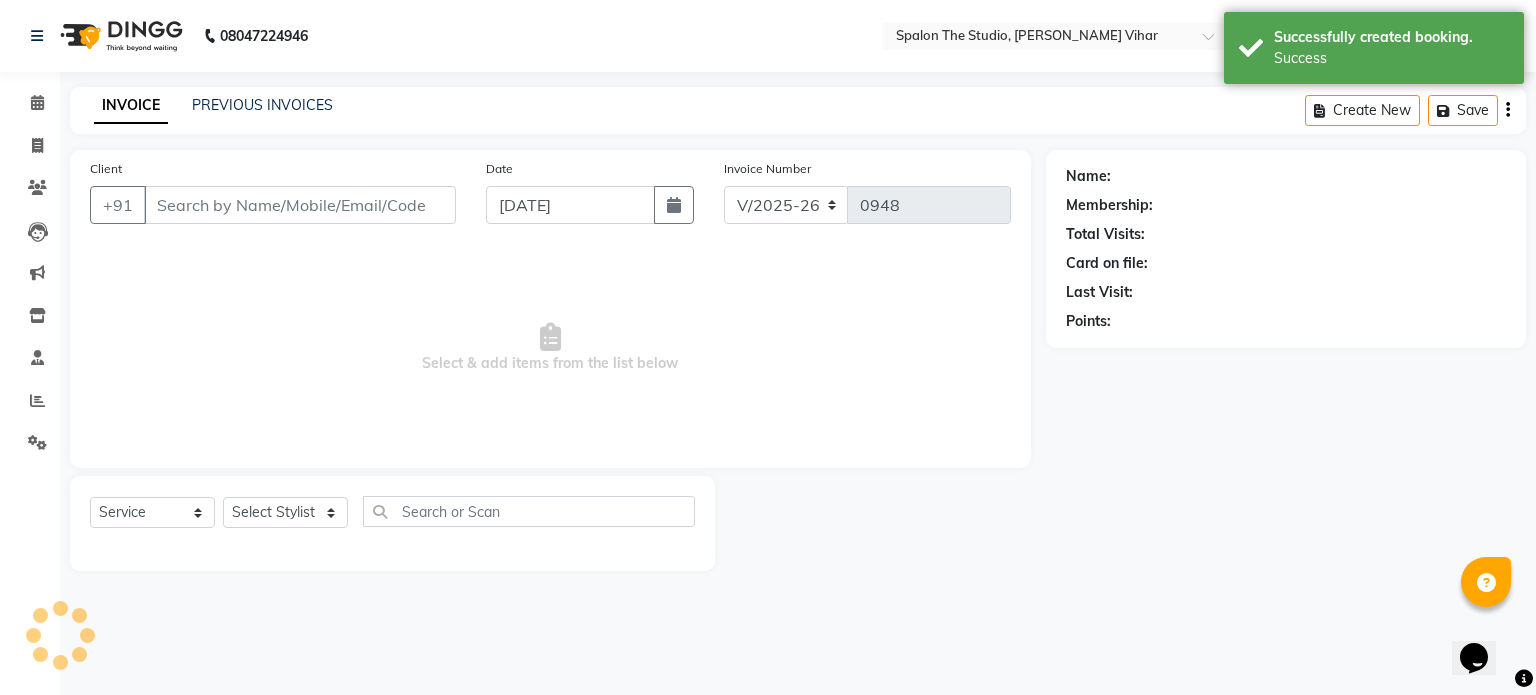 type on "9359471608" 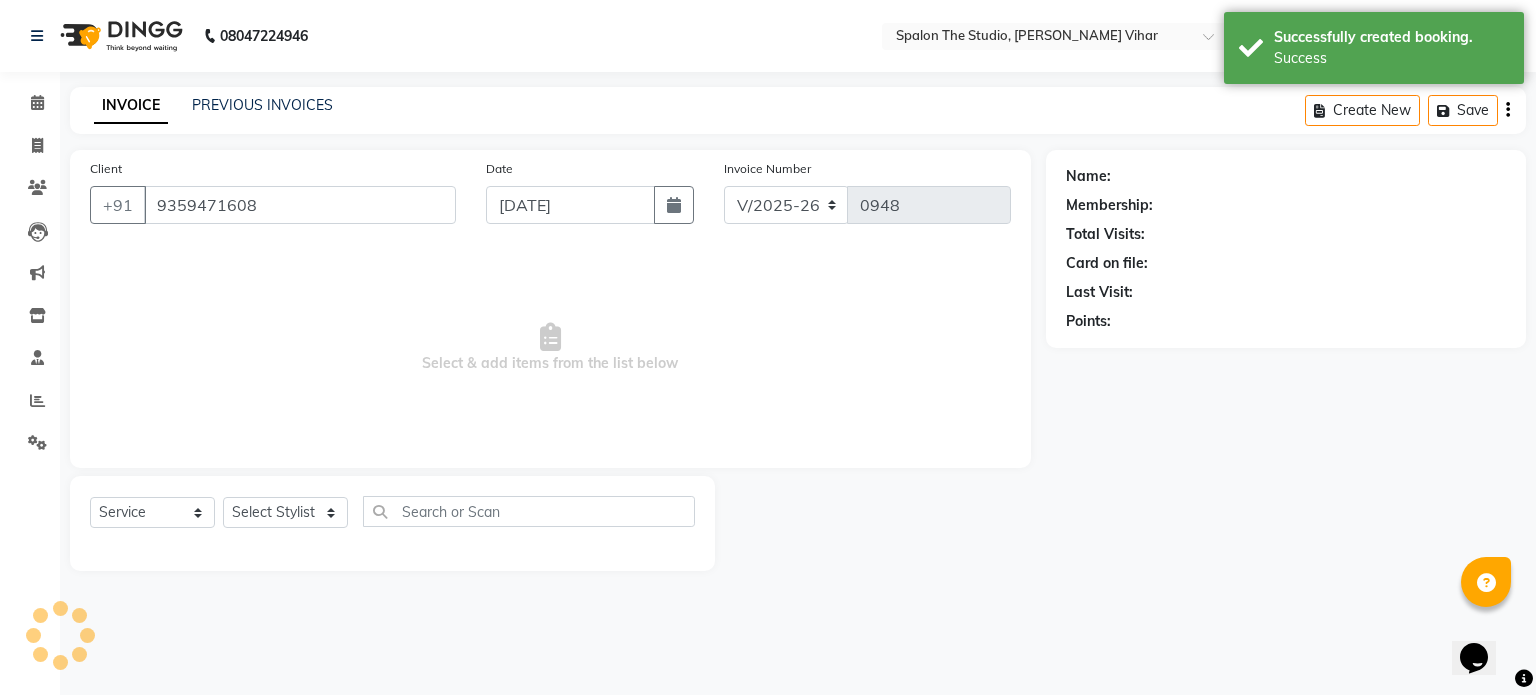 select on "79635" 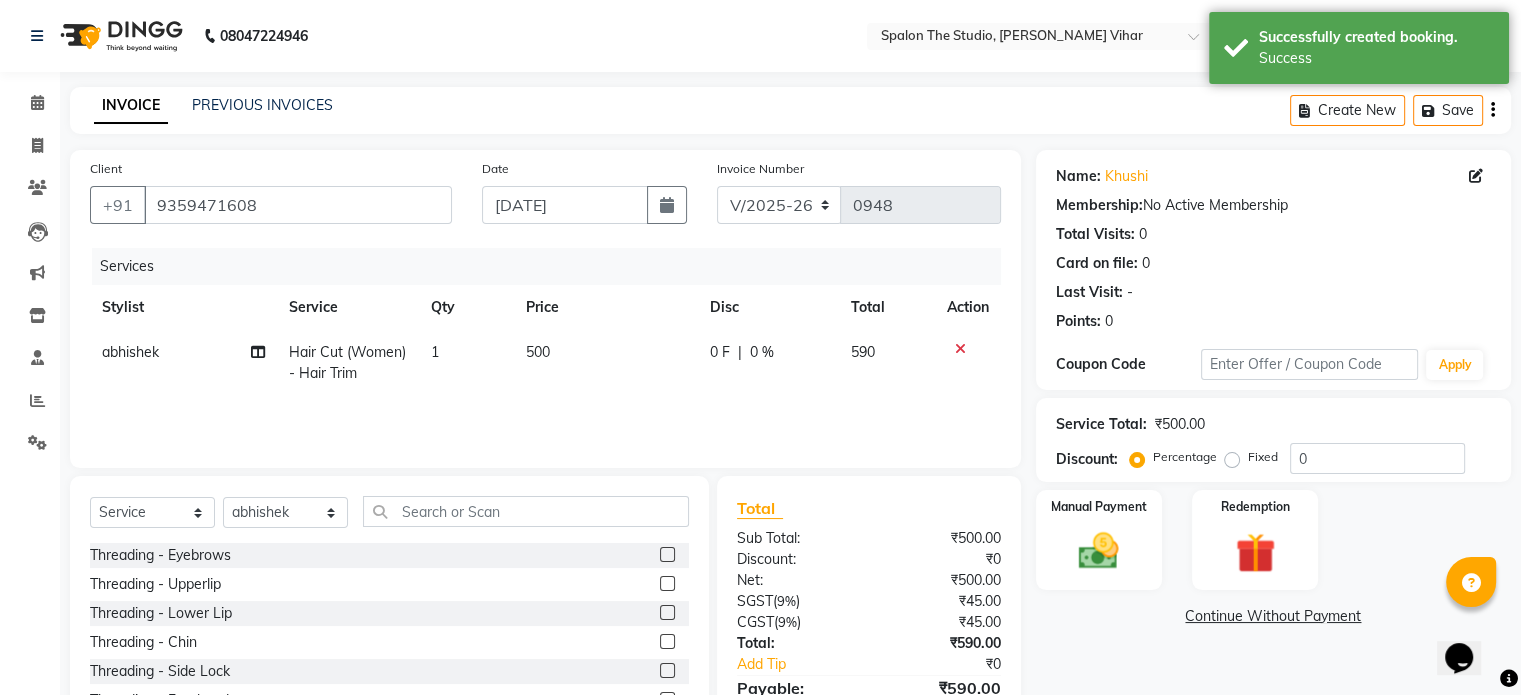 click on "500" 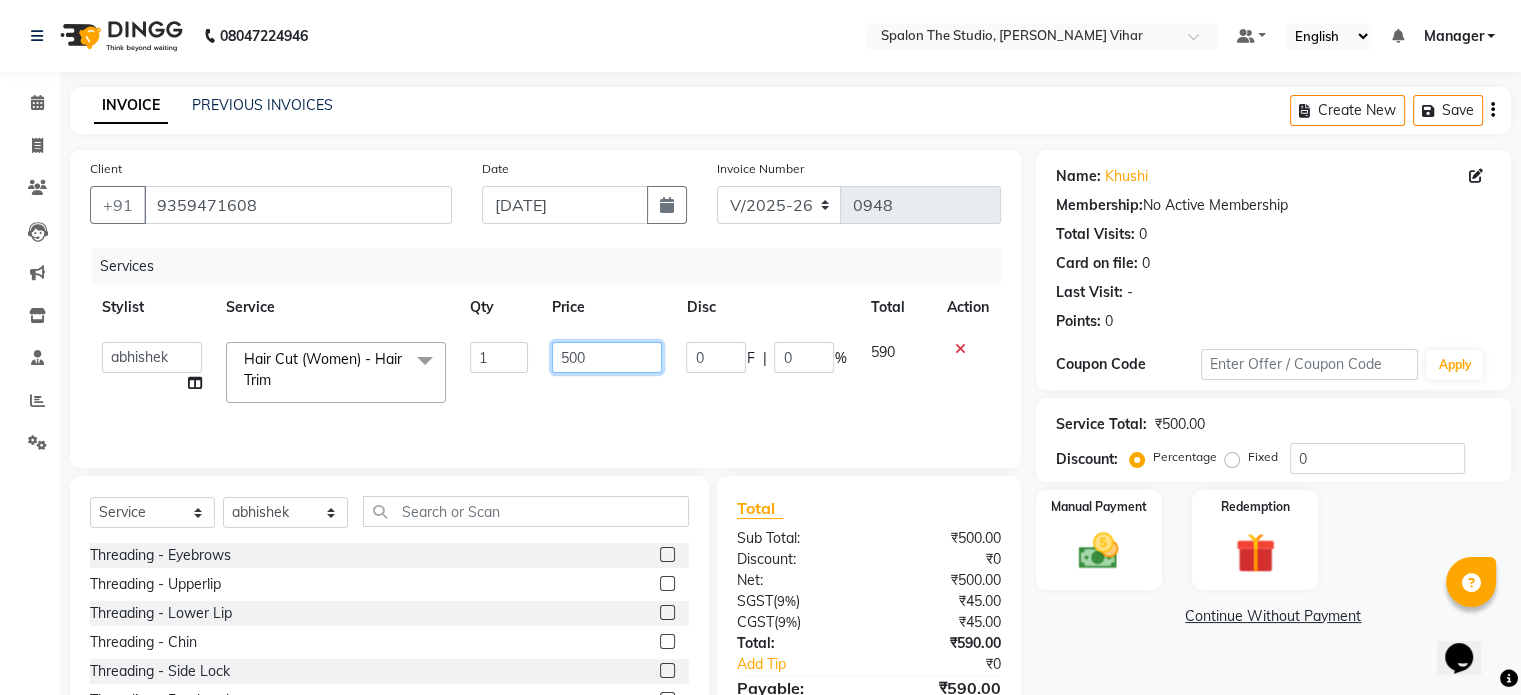 click on "500" 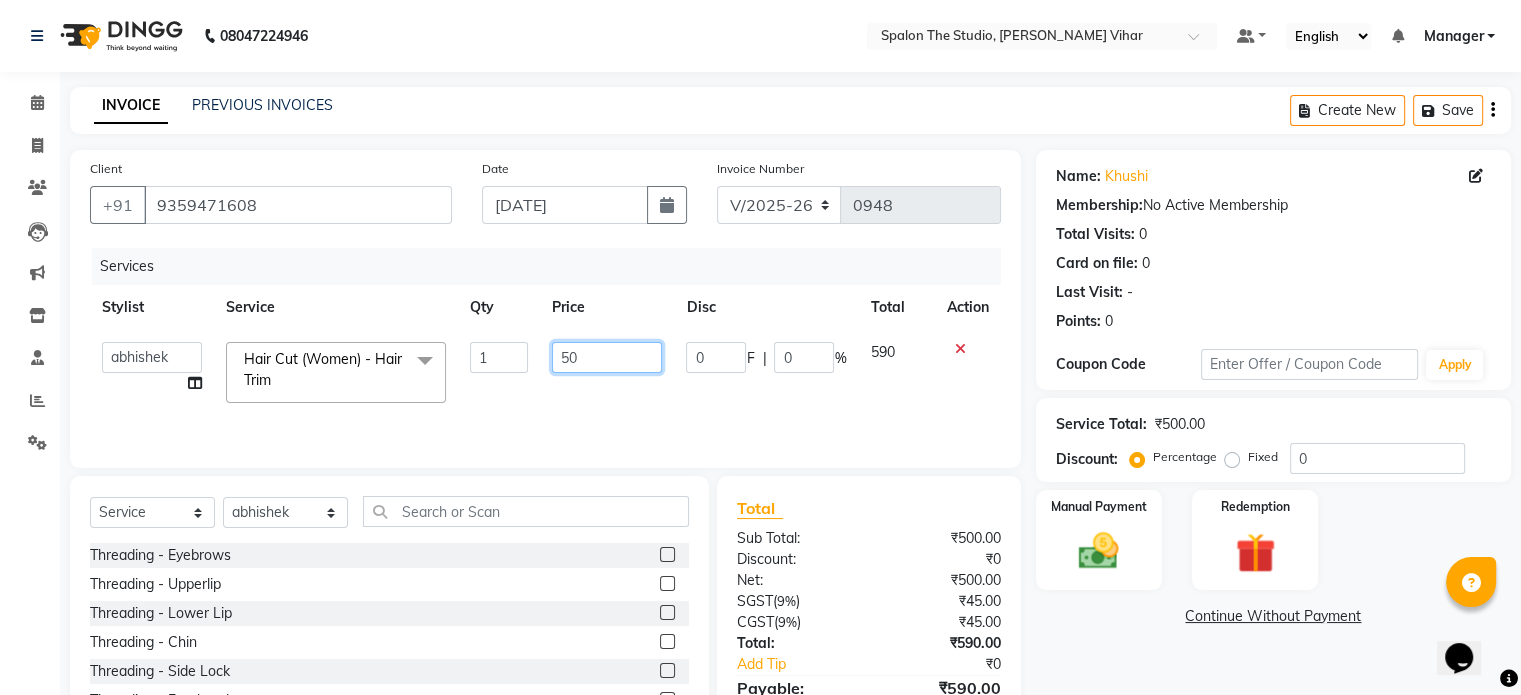 type on "5" 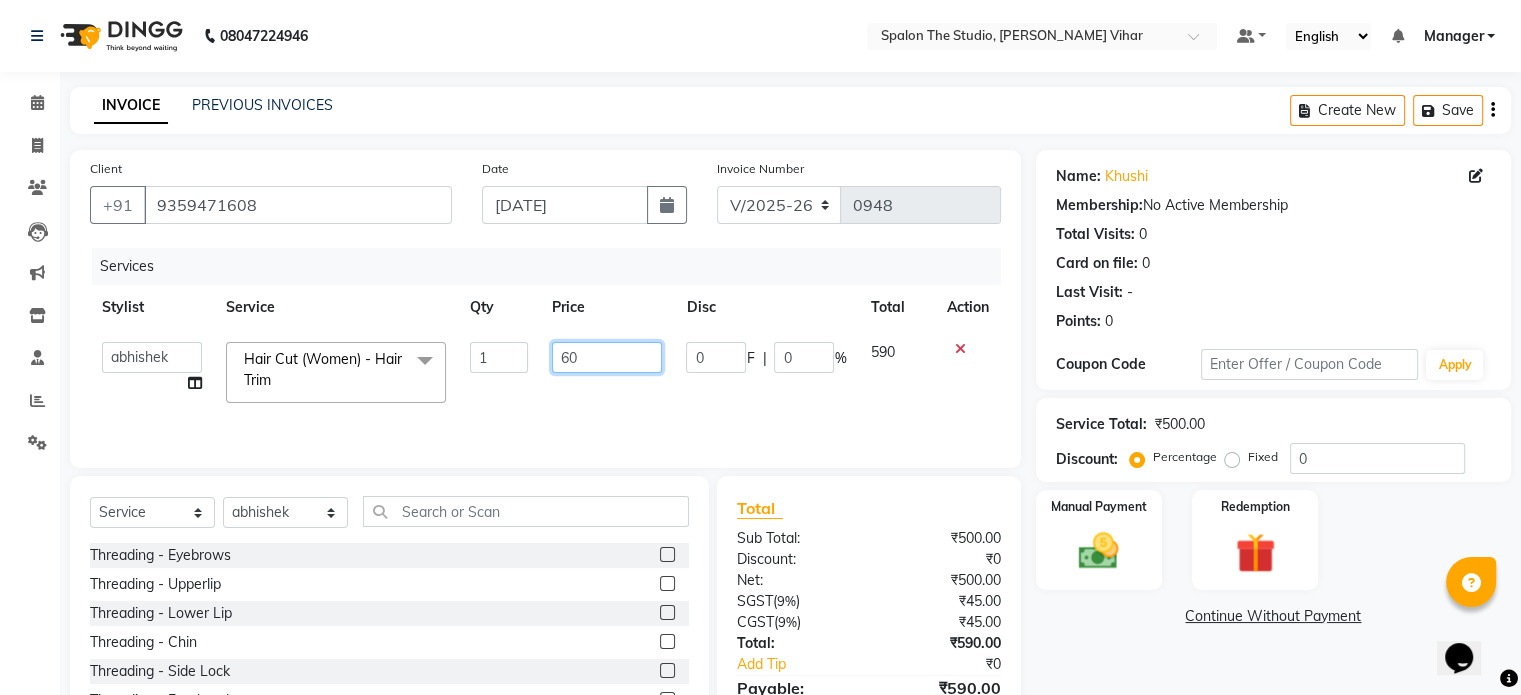type on "600" 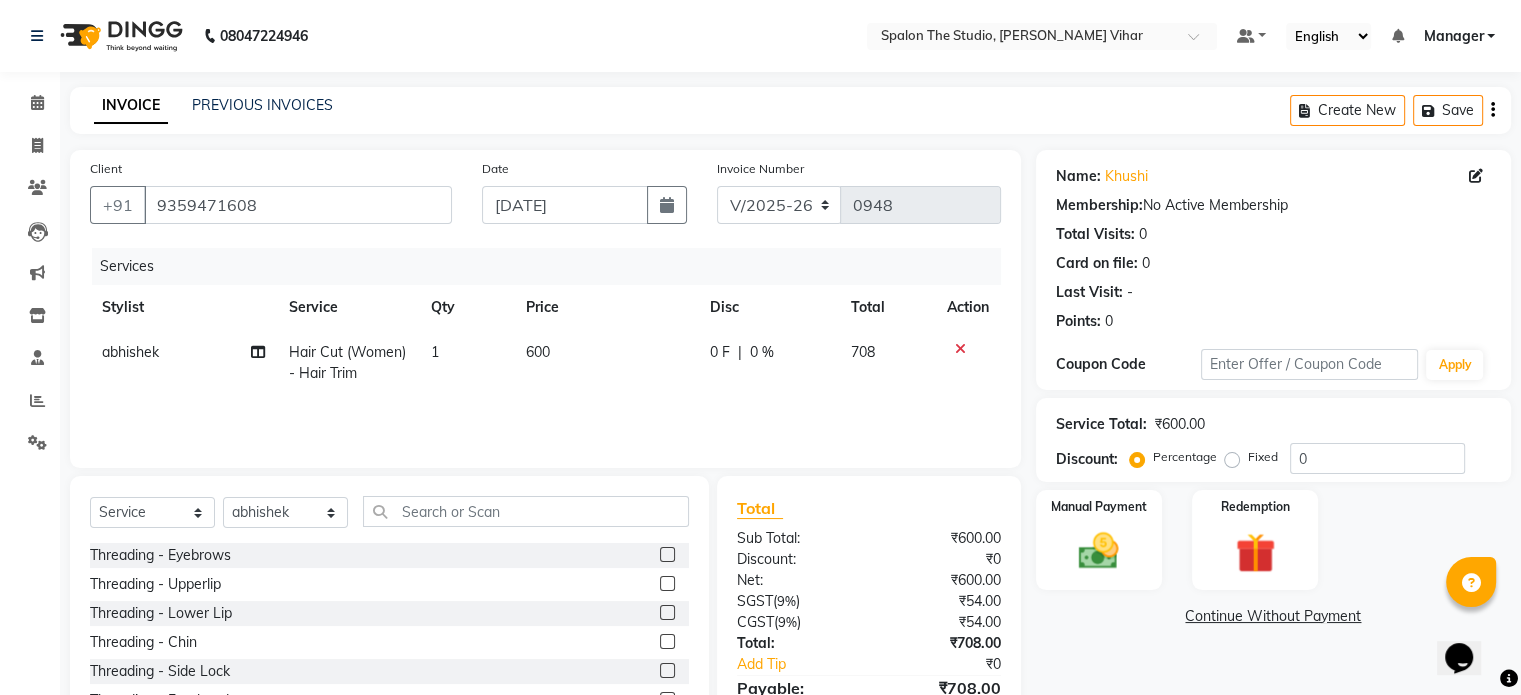 click on "Services Stylist Service Qty Price Disc Total Action abhishek Hair Cut (Women) - Hair Trim 1 600 0 F | 0 % 708" 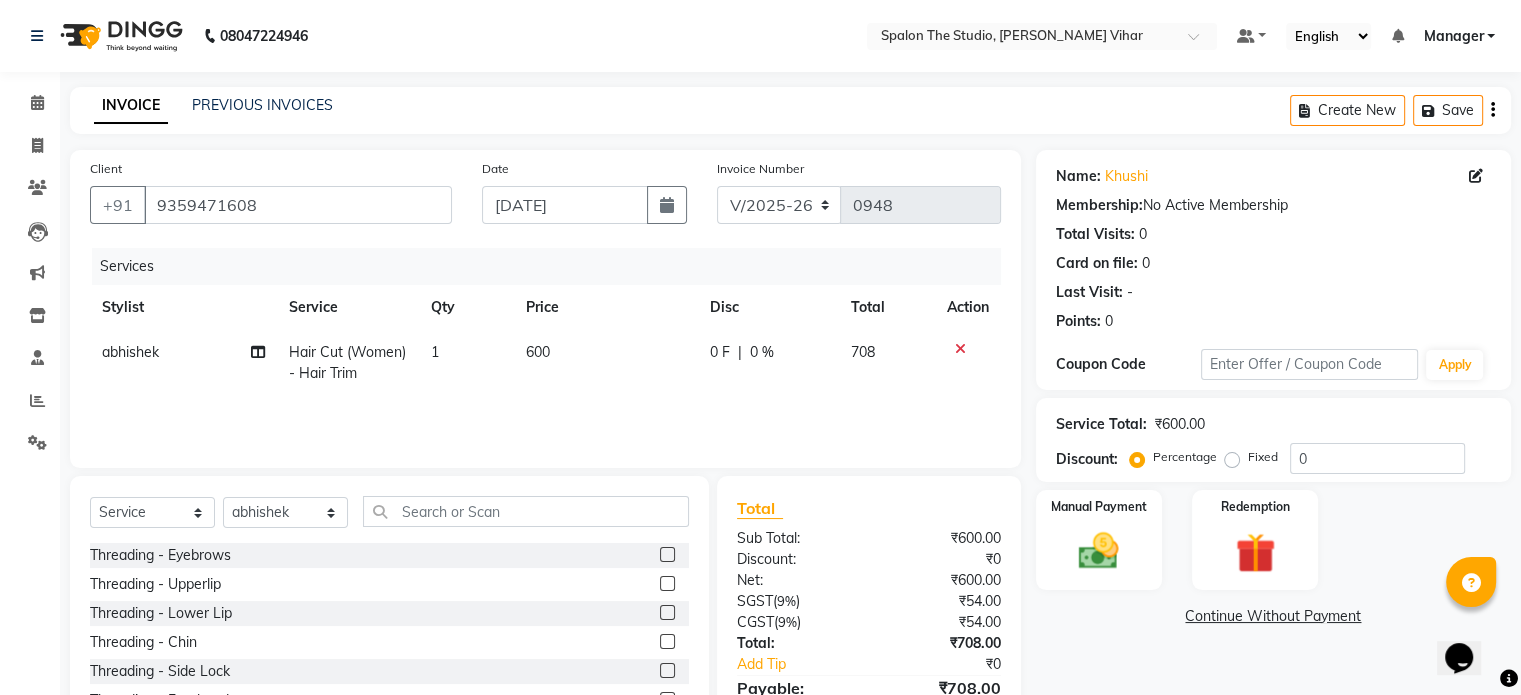 click on "600" 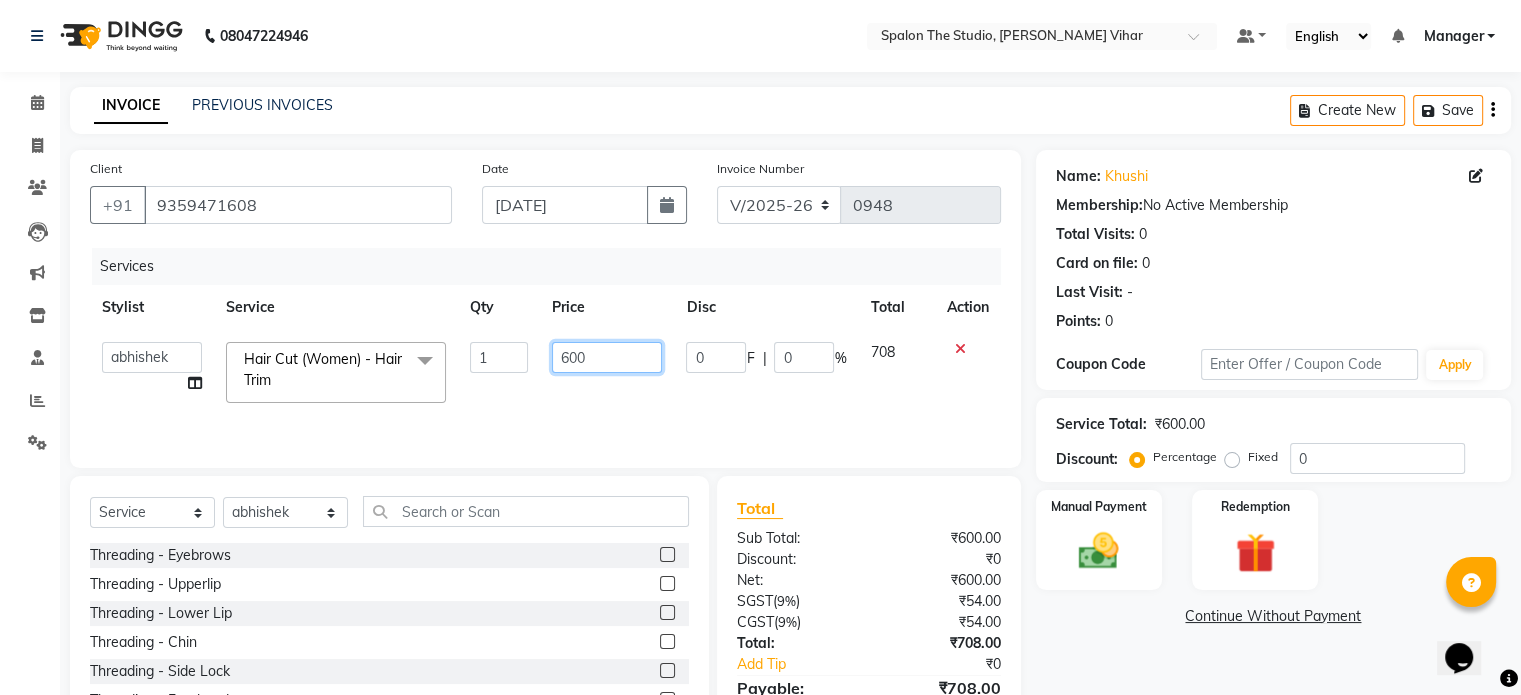 click on "600" 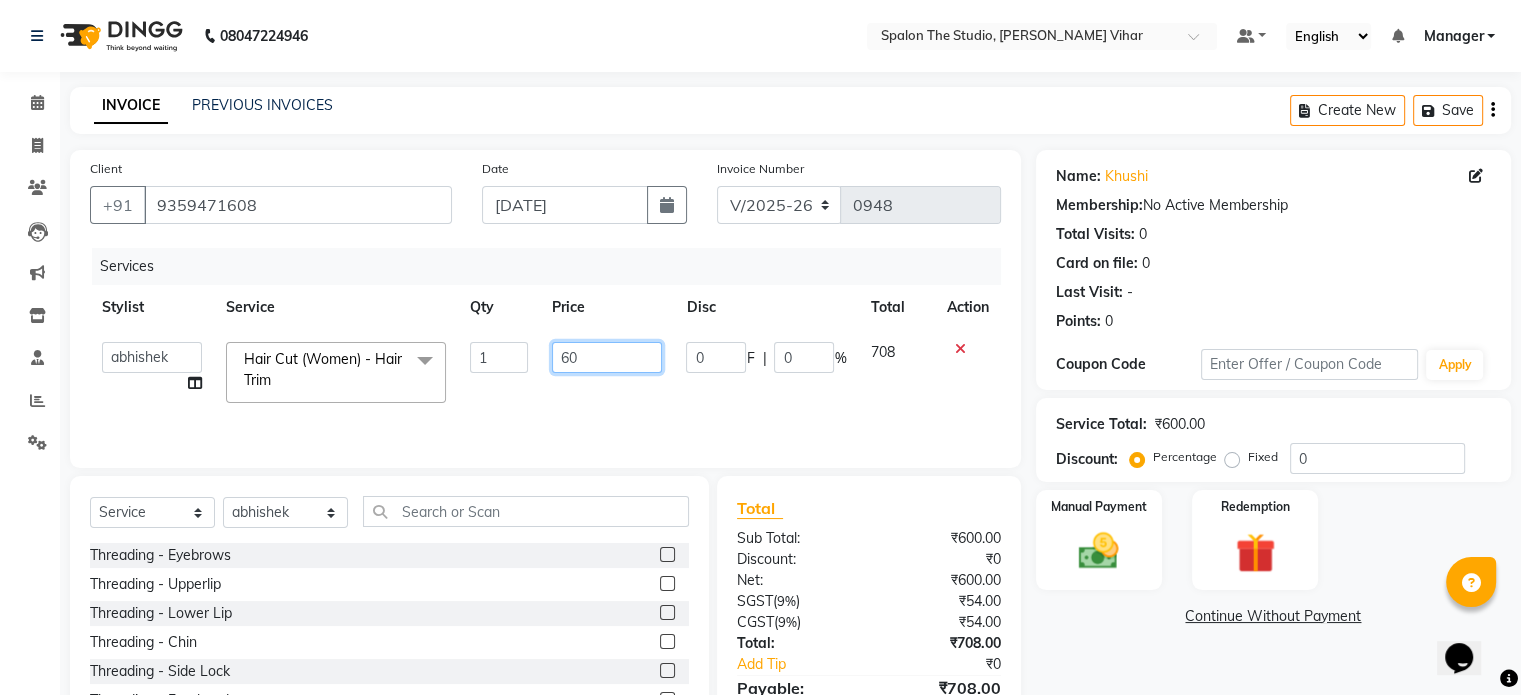 type on "6" 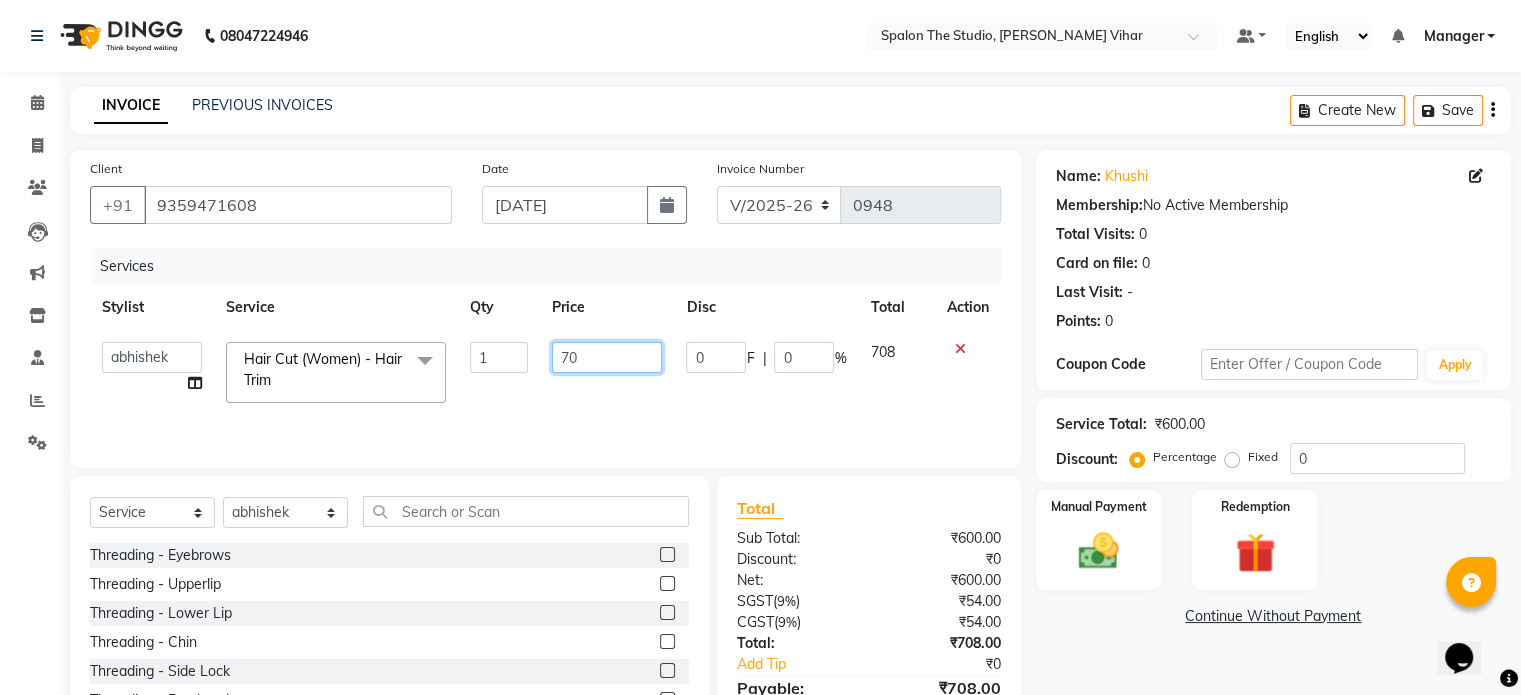 type on "700" 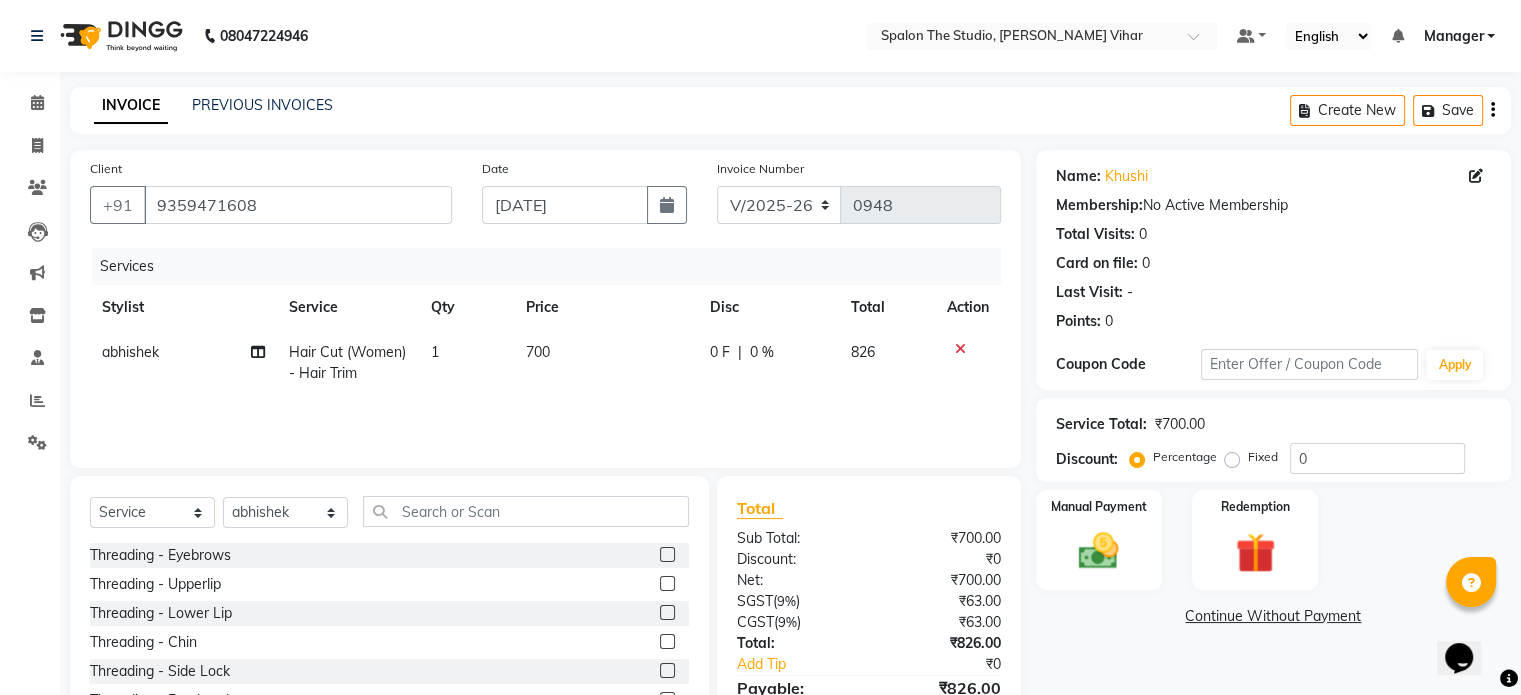 click on "Services Stylist Service Qty Price Disc Total Action abhishek Hair Cut (Women) - Hair Trim 1 700 0 F | 0 % 826" 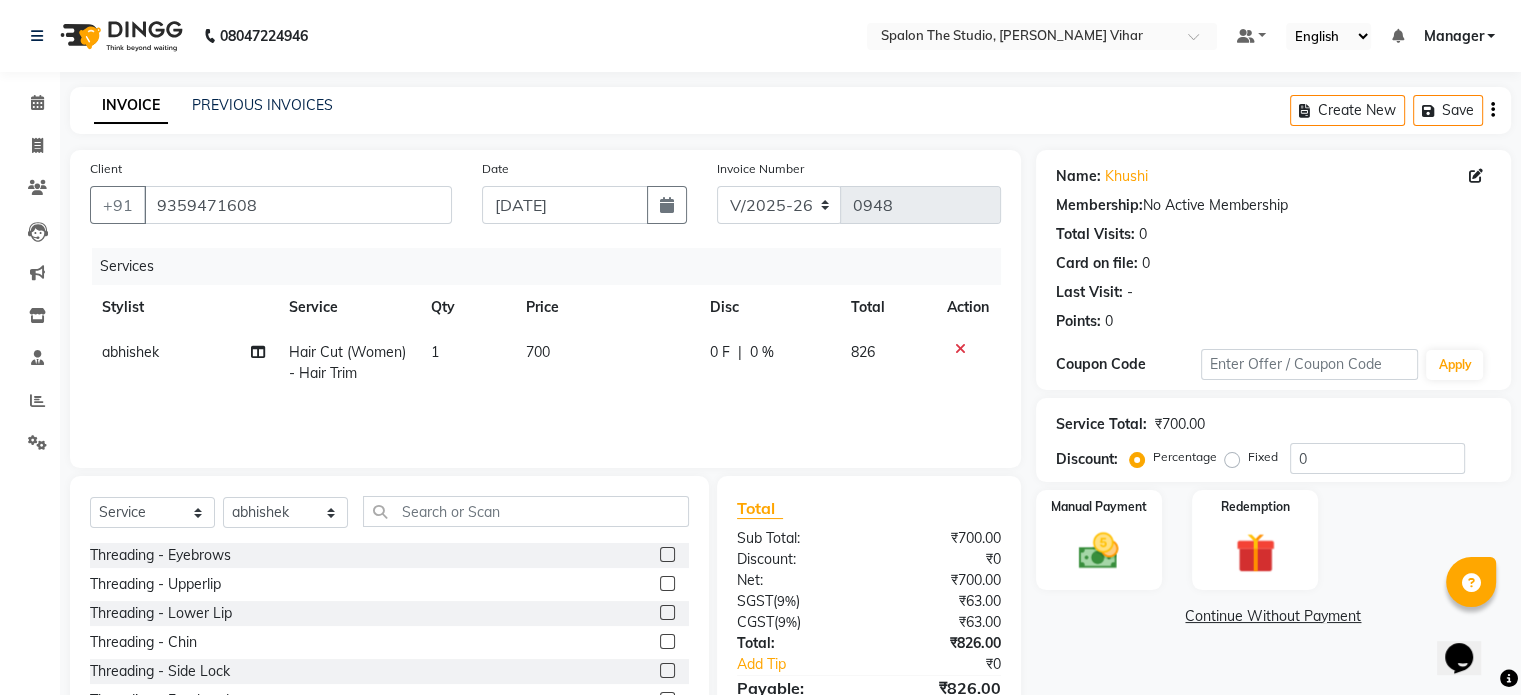 click on "700" 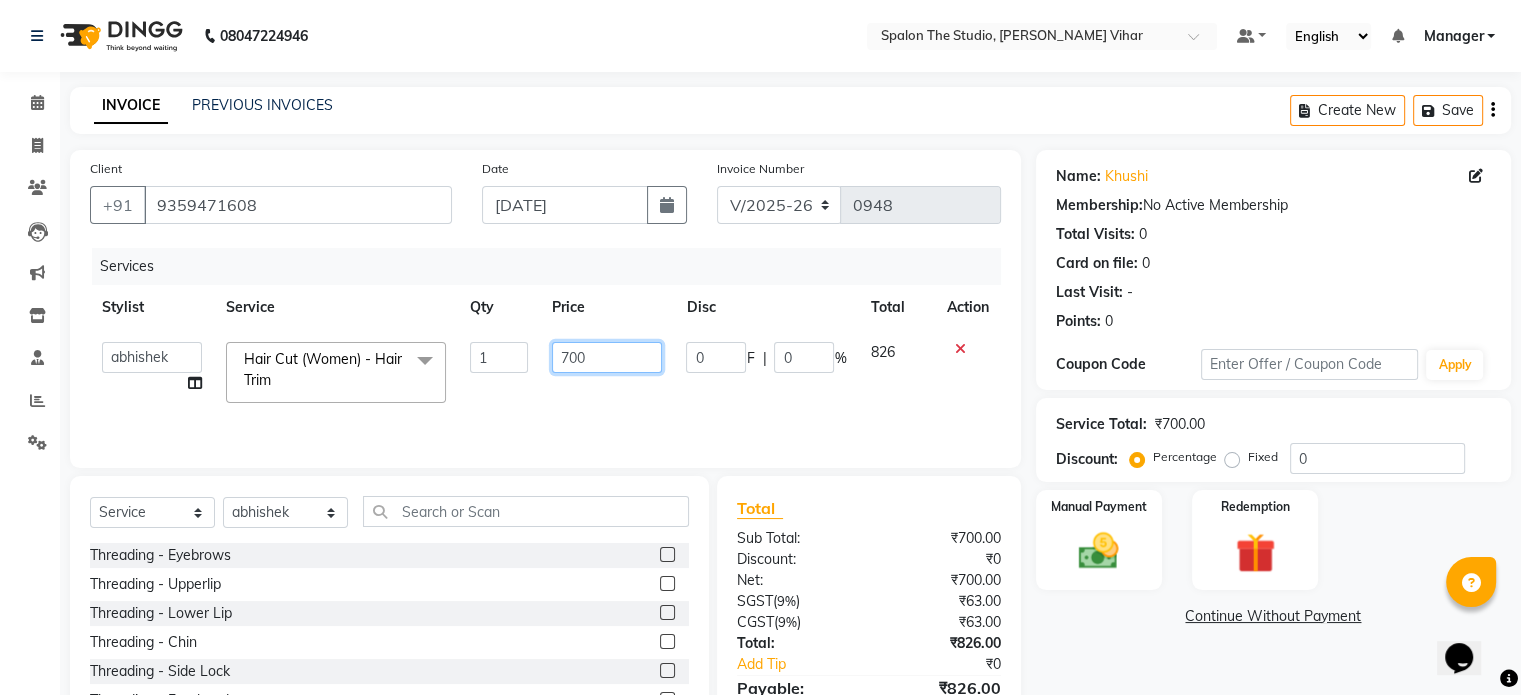 click on "700" 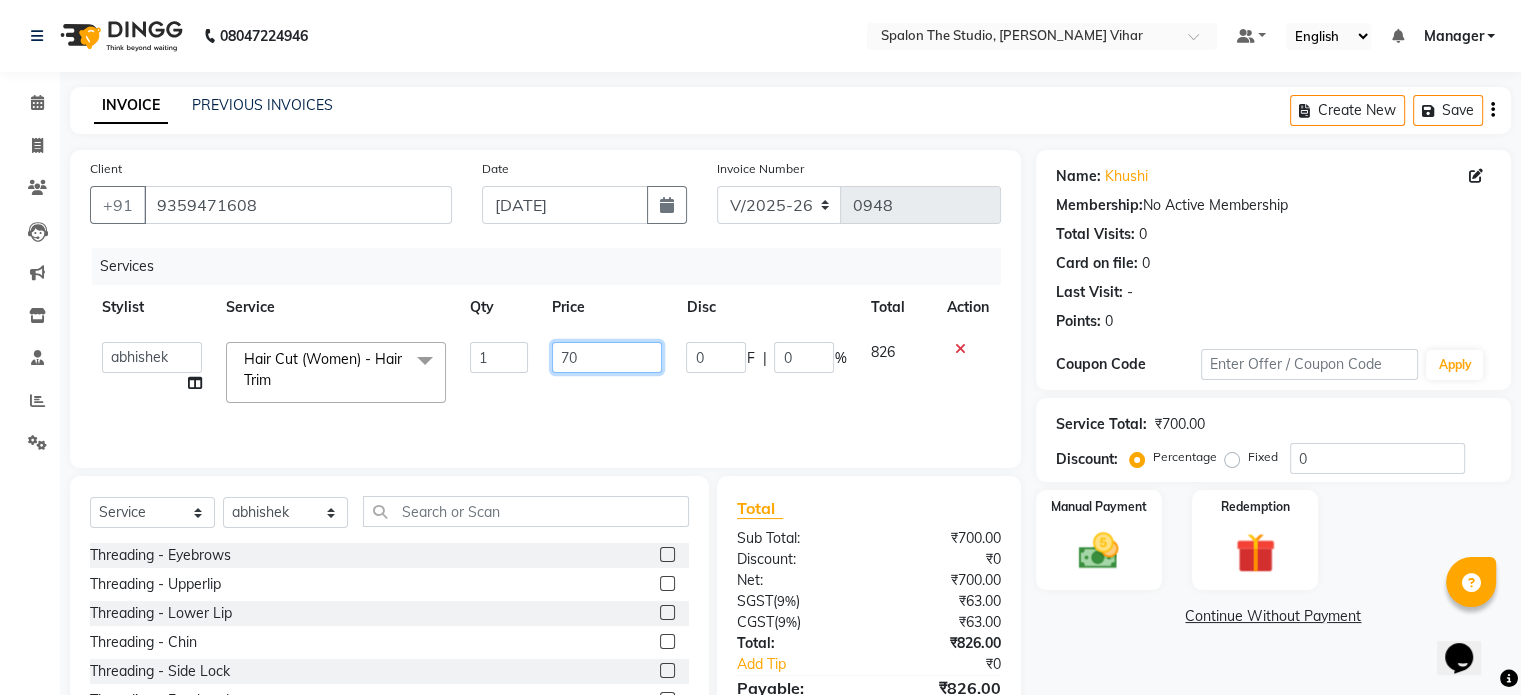 type on "7" 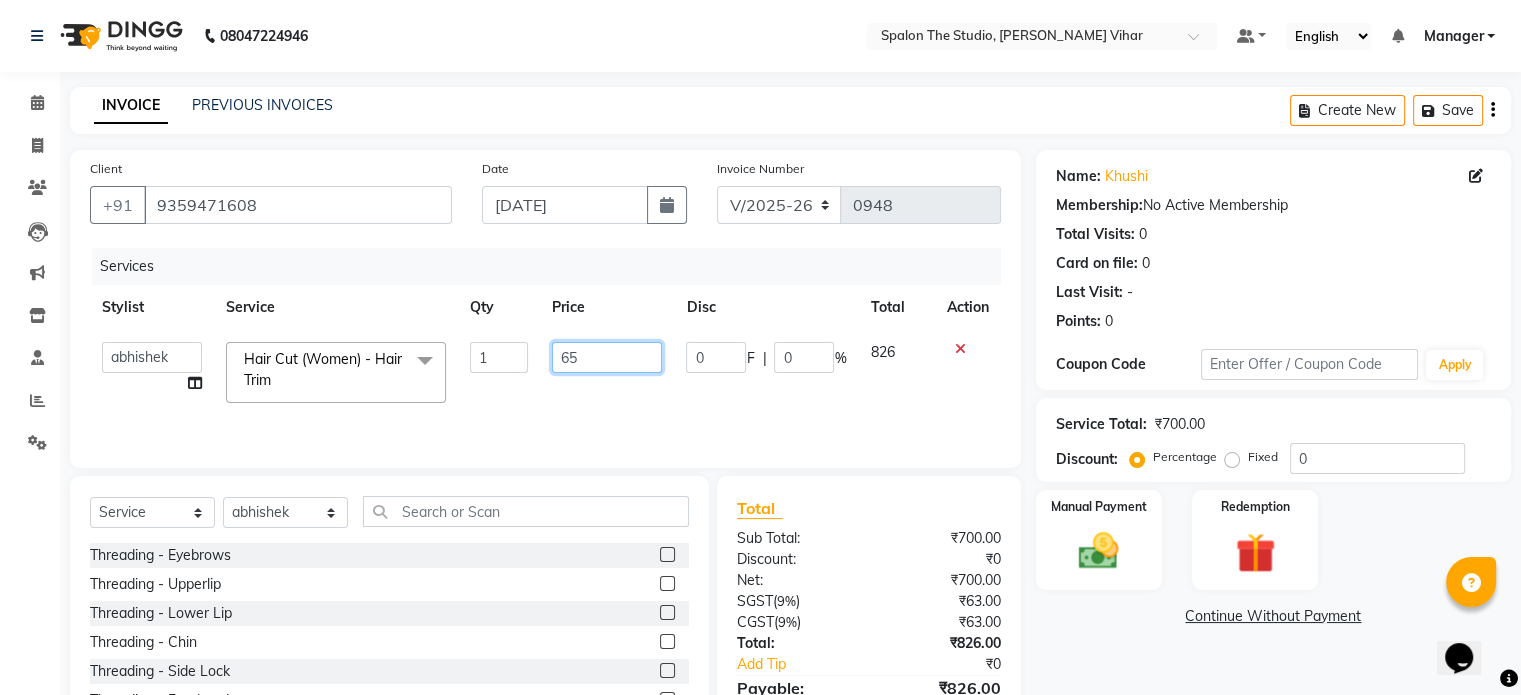 type on "650" 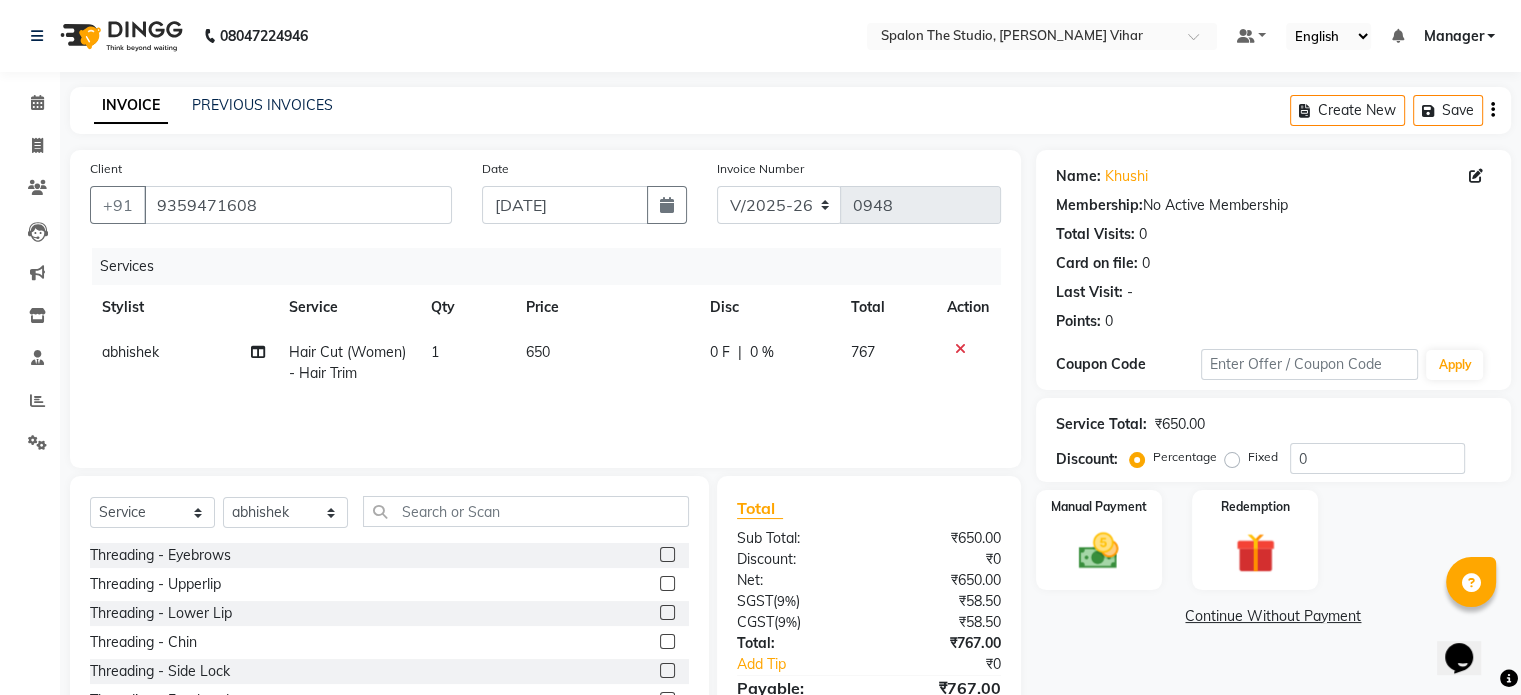 click on "Services Stylist Service Qty Price Disc Total Action abhishek Hair Cut (Women) - Hair Trim 1 650 0 F | 0 % 767" 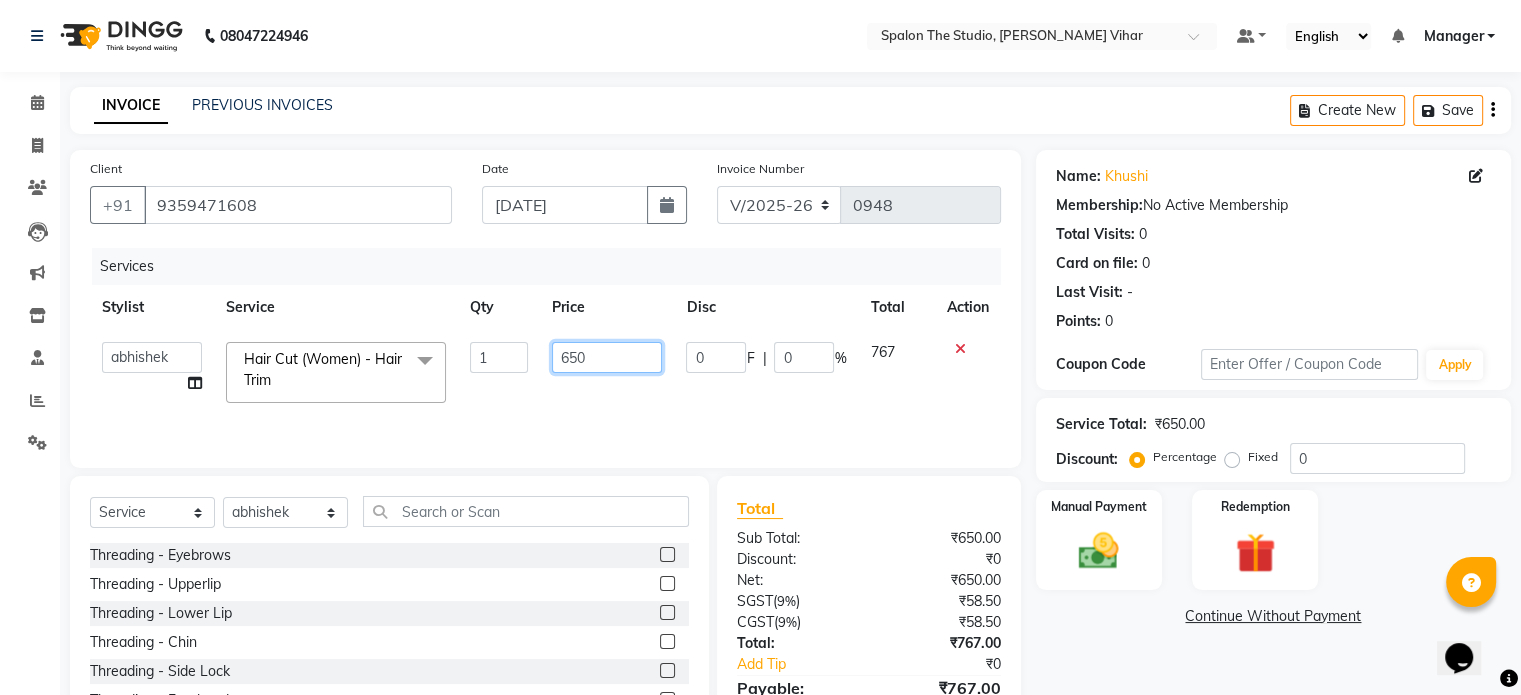 click on "650" 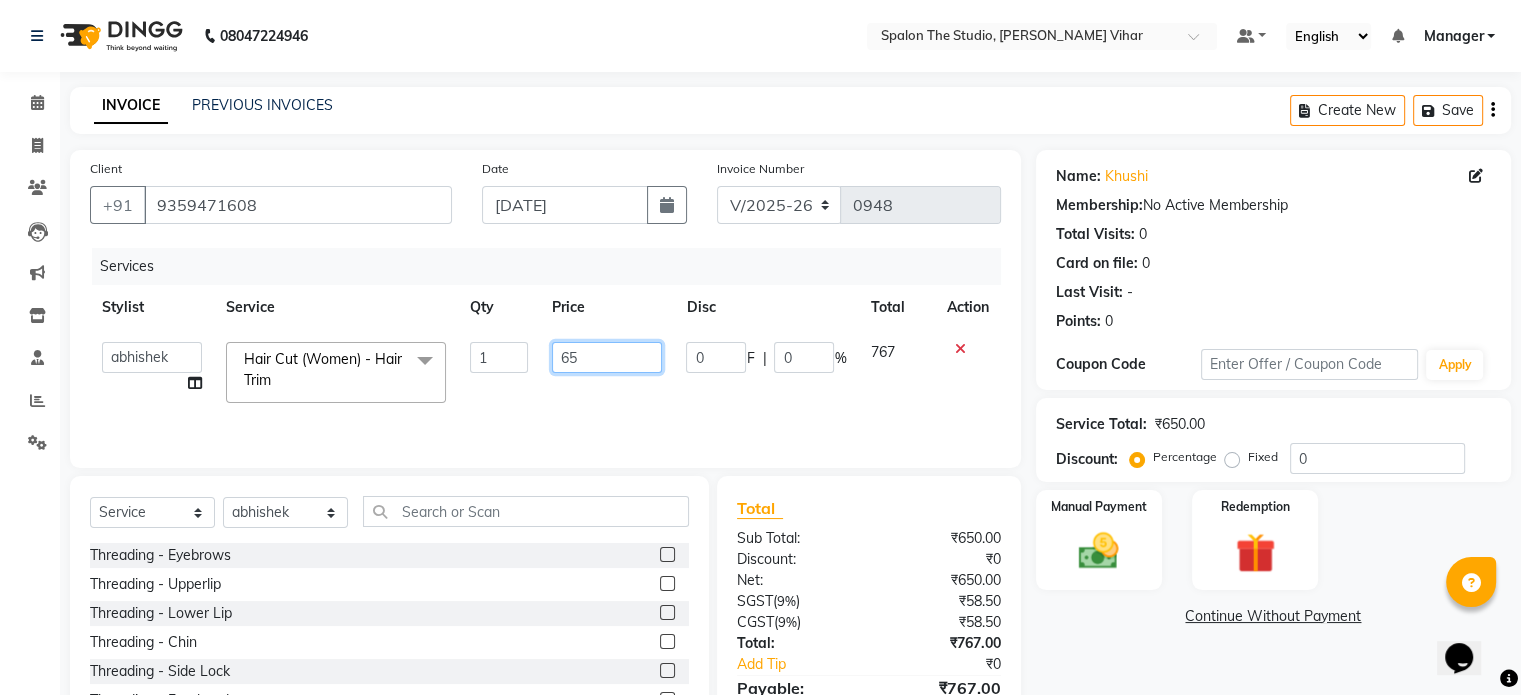 type on "6" 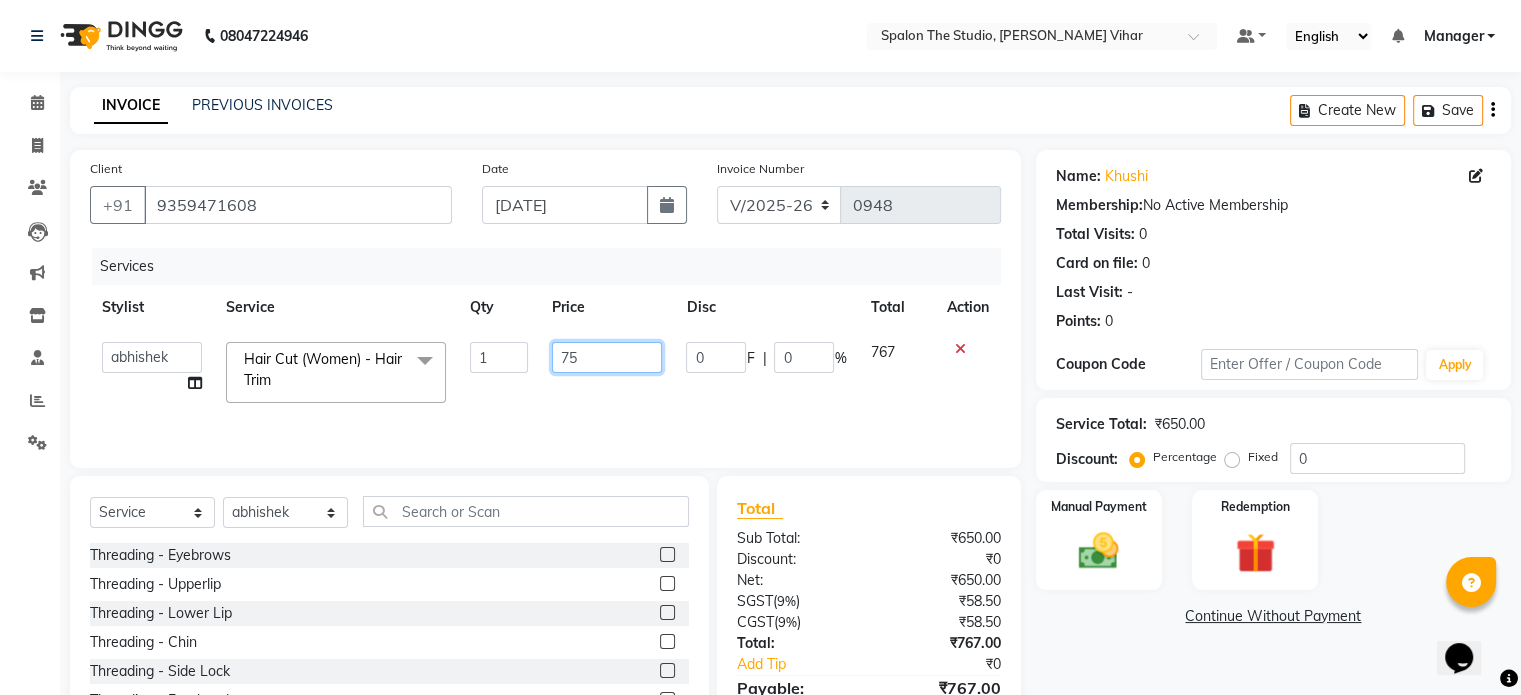 type on "750" 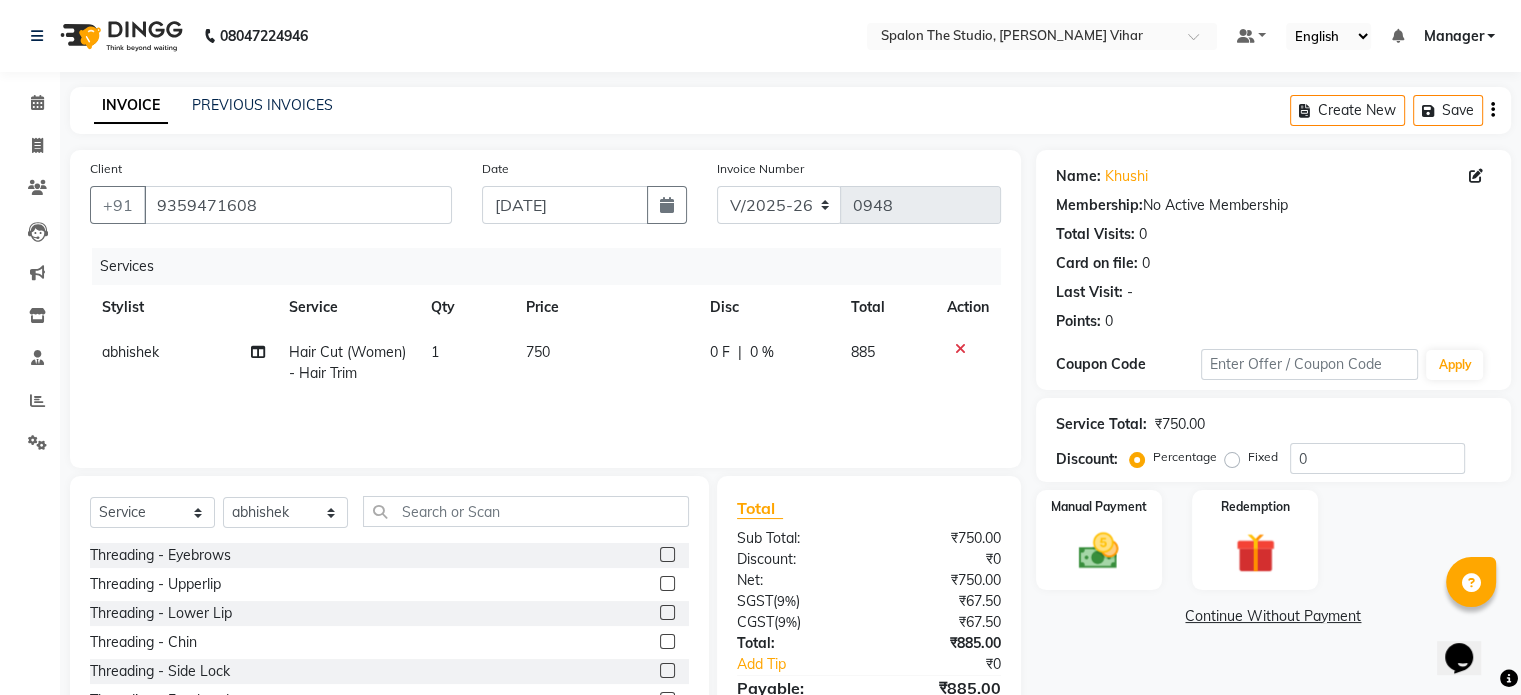 click on "Services Stylist Service Qty Price Disc Total Action abhishek Hair Cut (Women) - Hair Trim 1 750 0 F | 0 % 885" 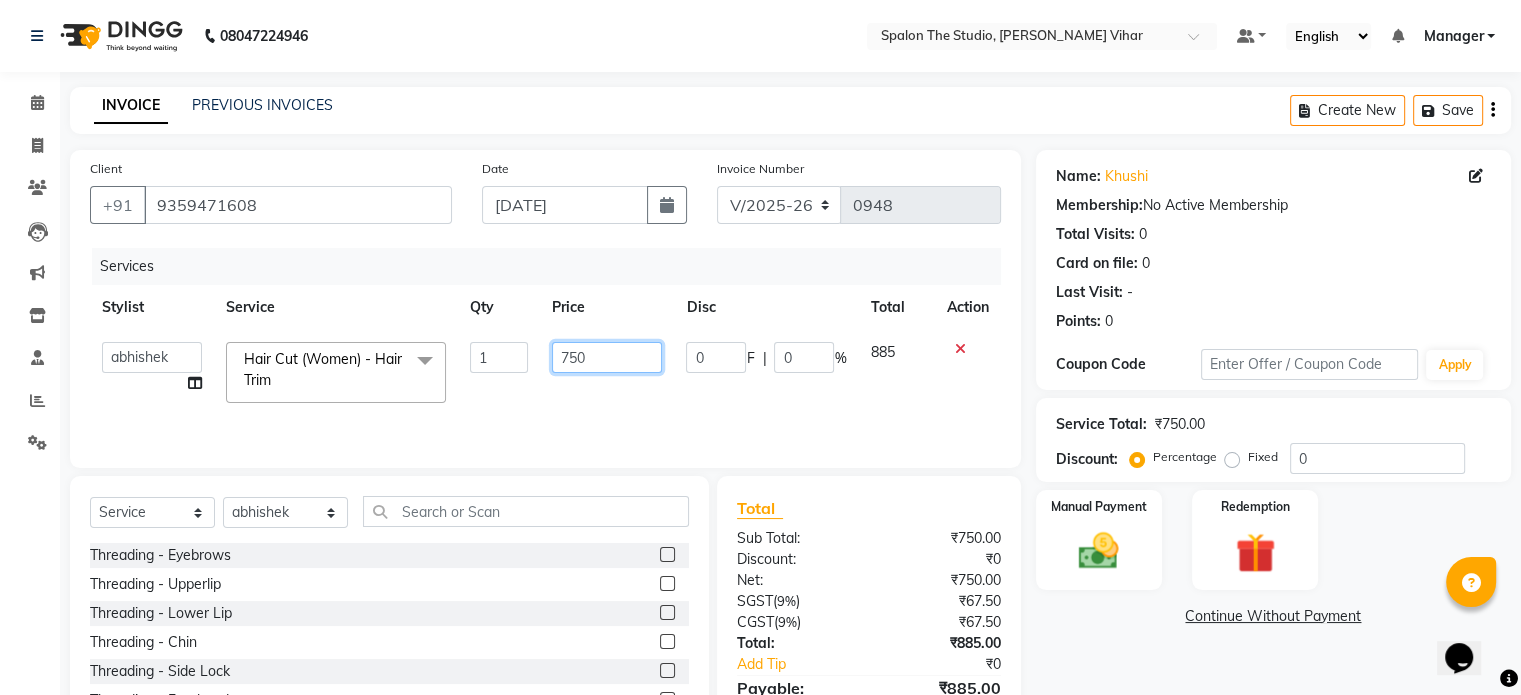 click on "750" 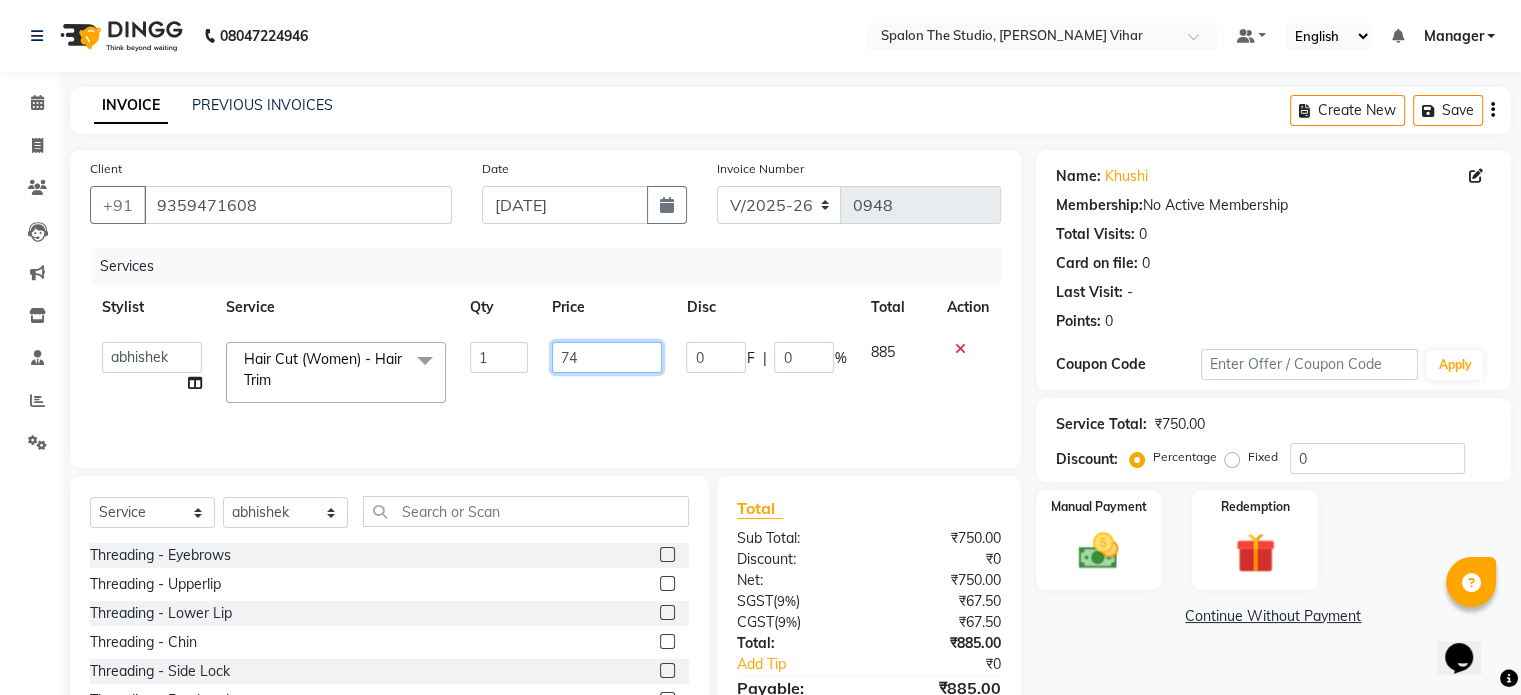 type on "740" 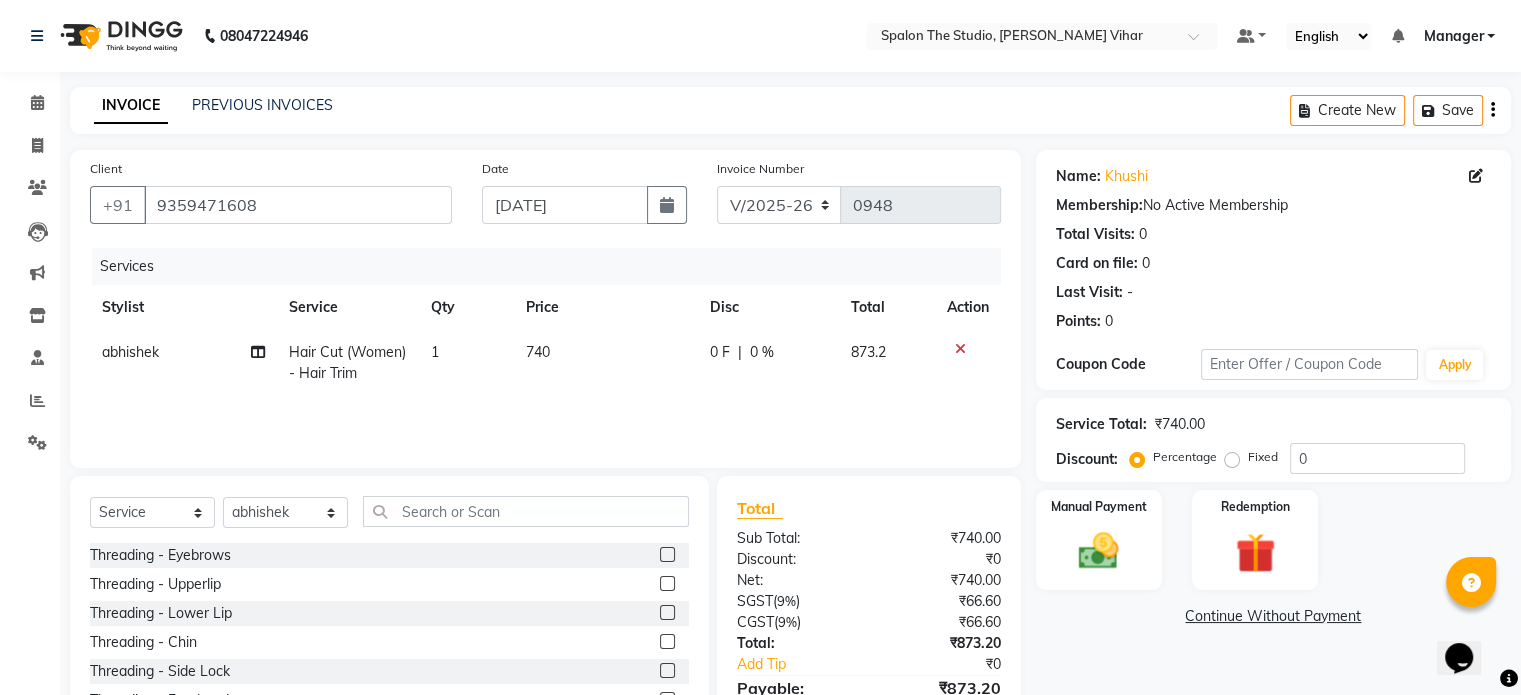 click on "740" 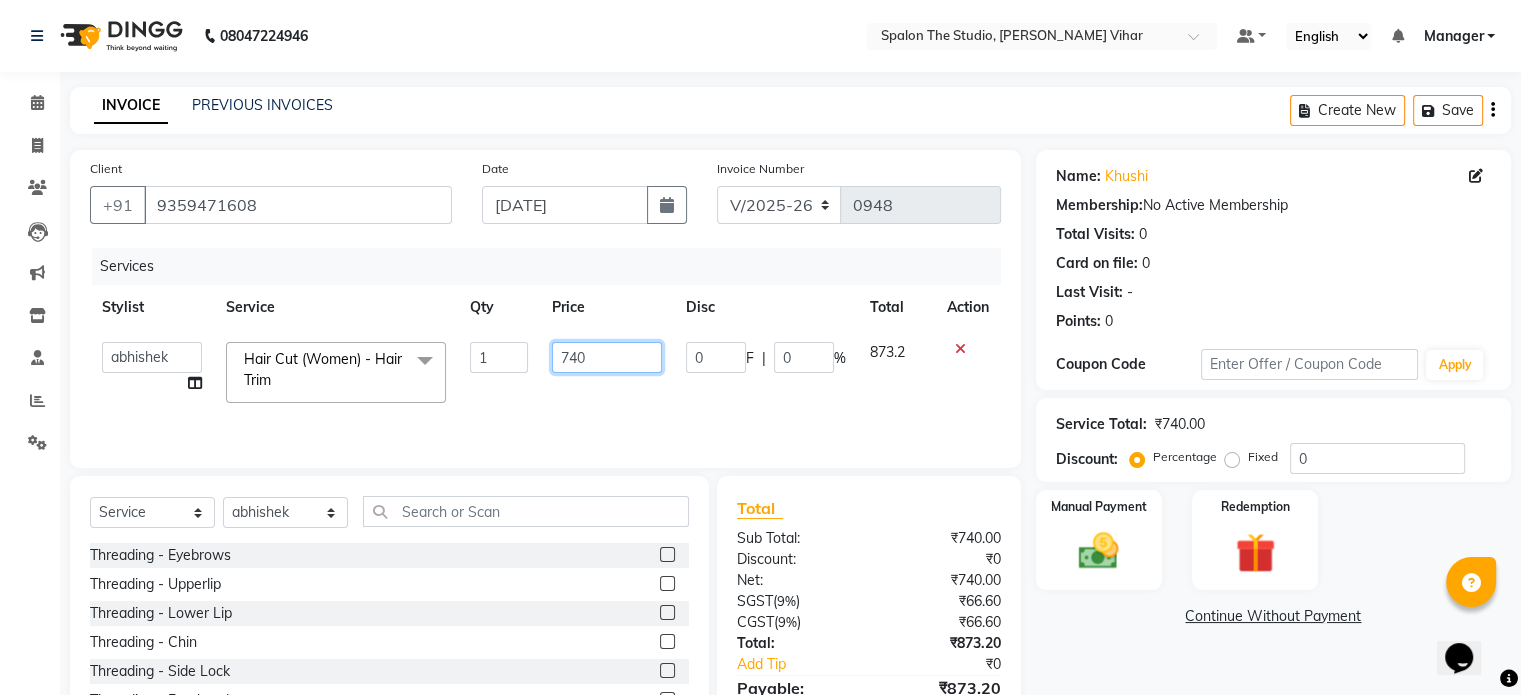 click on "740" 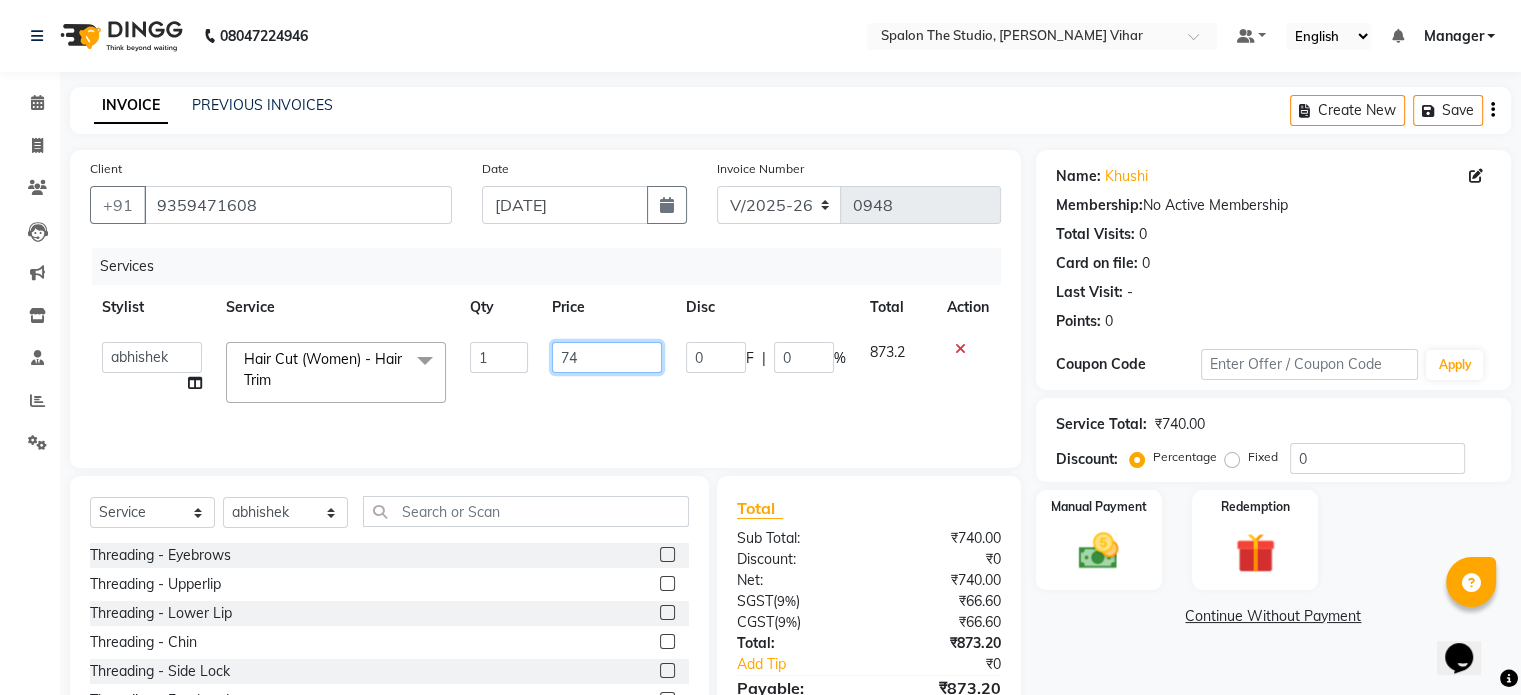 type on "7" 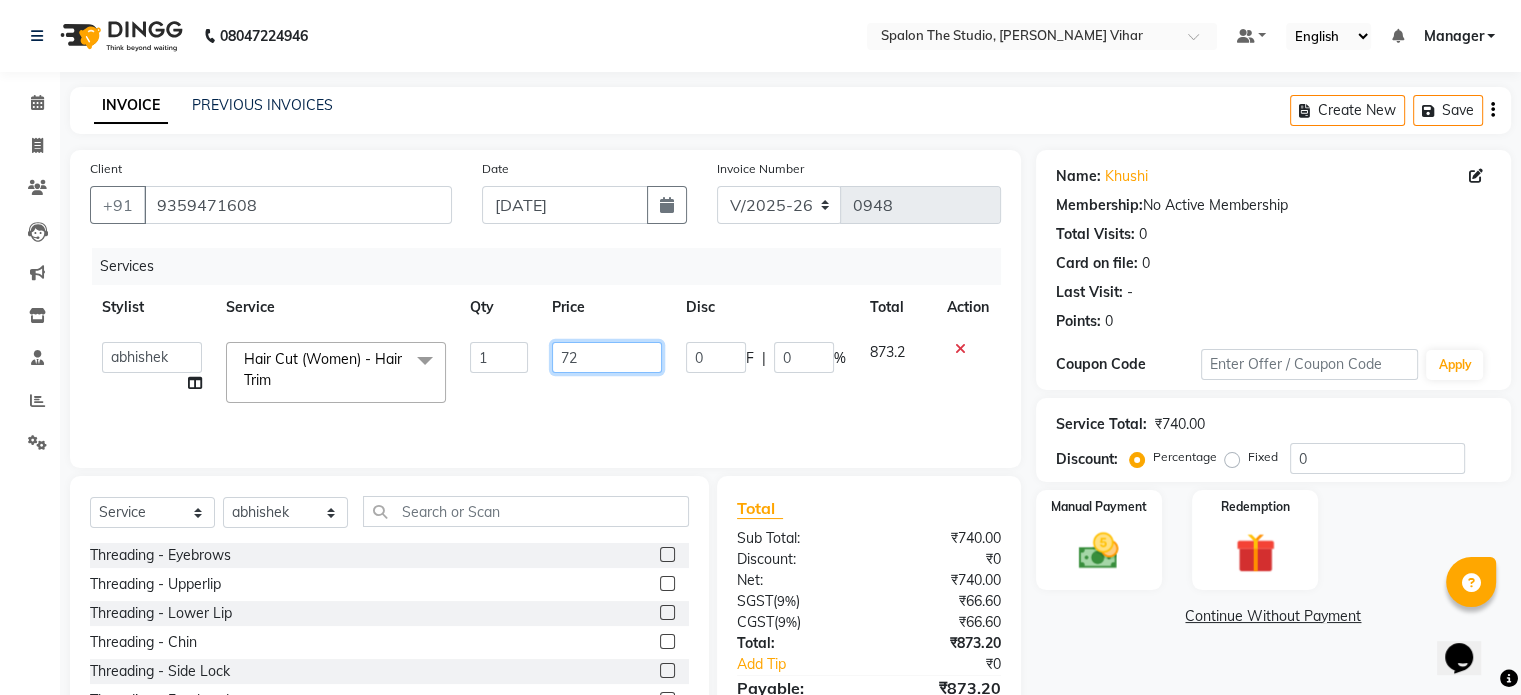 type on "720" 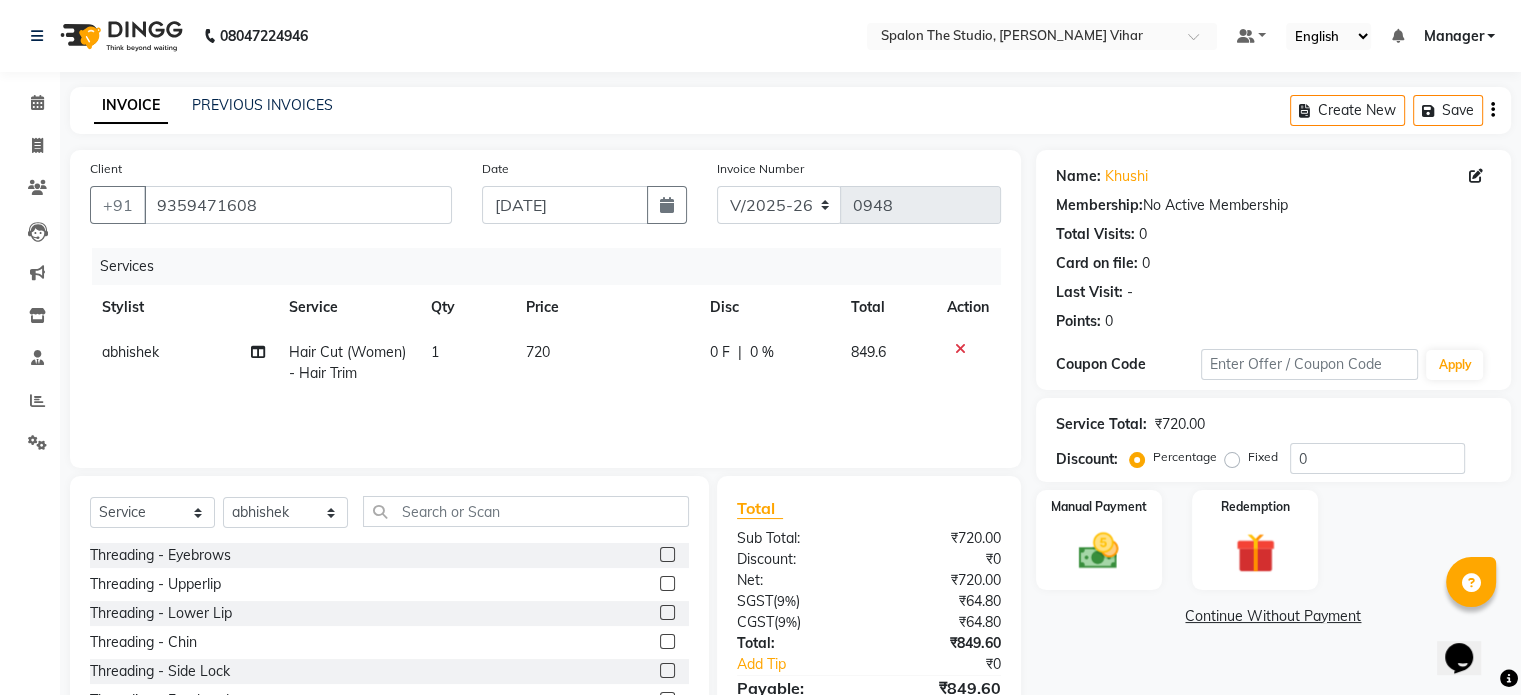 click on "Services Stylist Service Qty Price Disc Total Action abhishek Hair Cut (Women) - Hair Trim 1 720 0 F | 0 % 849.6" 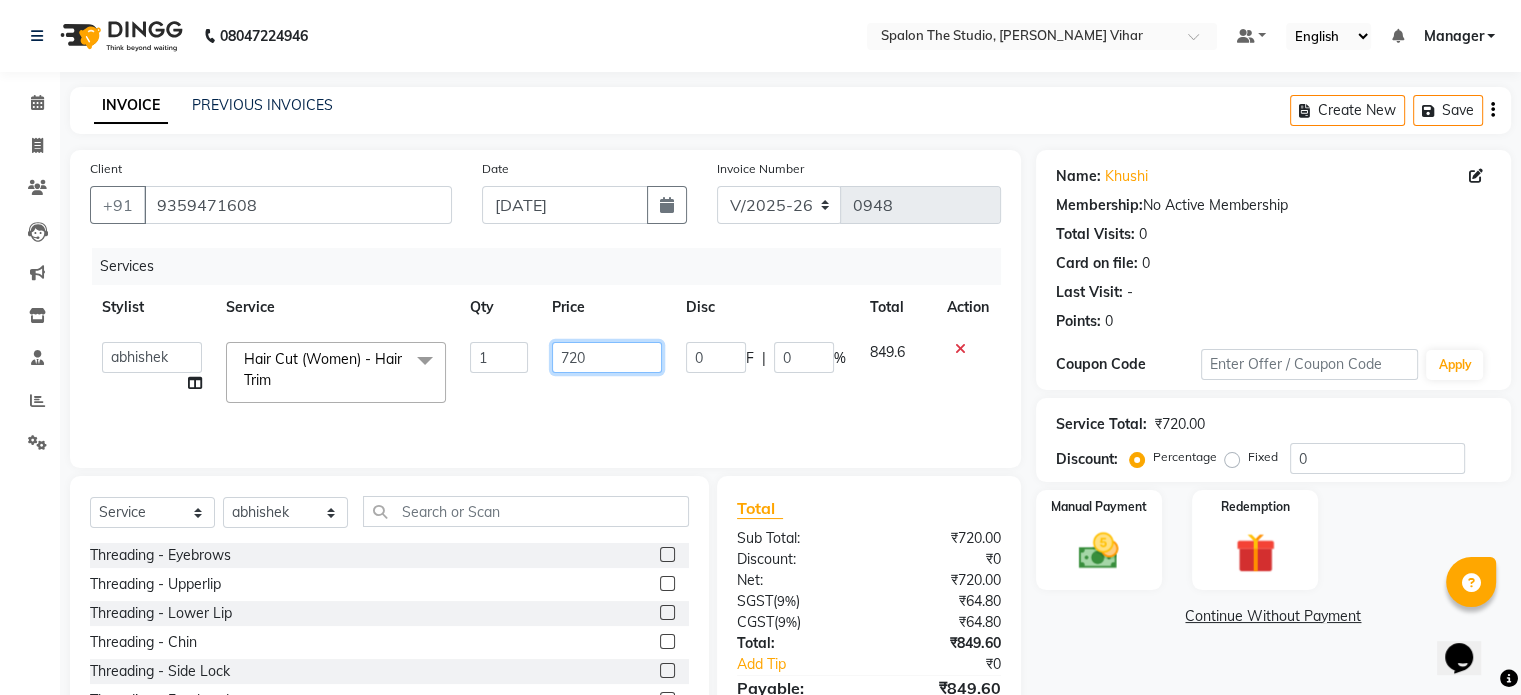 click on "720" 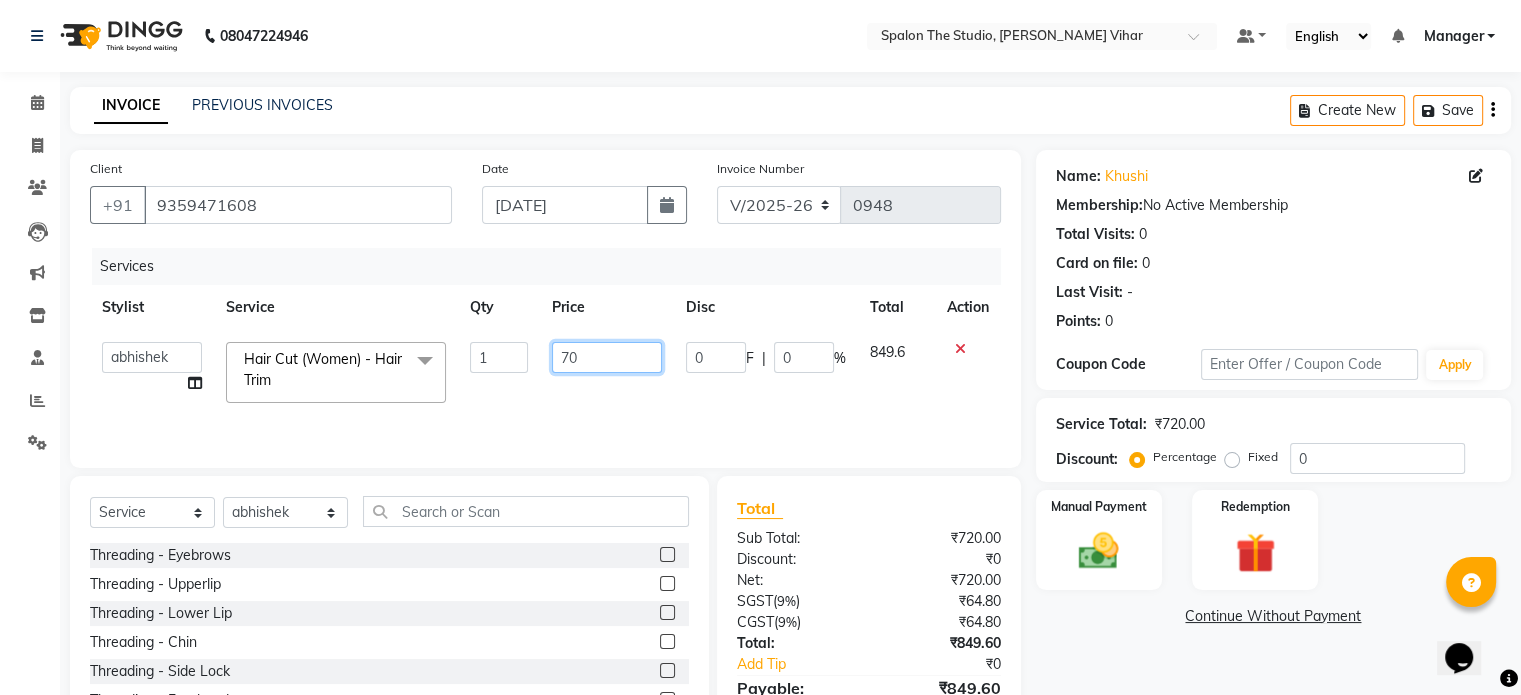type on "700" 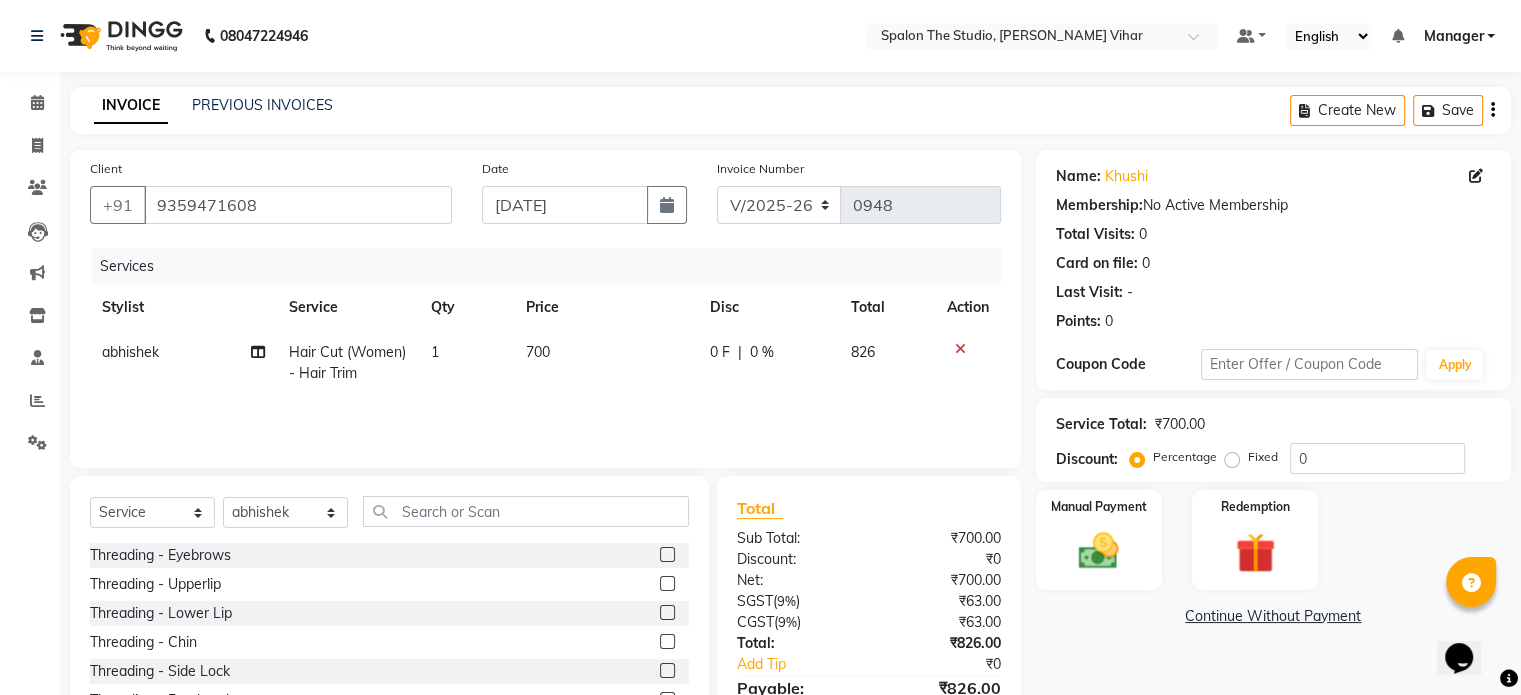 click on "Services Stylist Service Qty Price Disc Total Action abhishek Hair Cut (Women) - Hair Trim 1 700 0 F | 0 % 826" 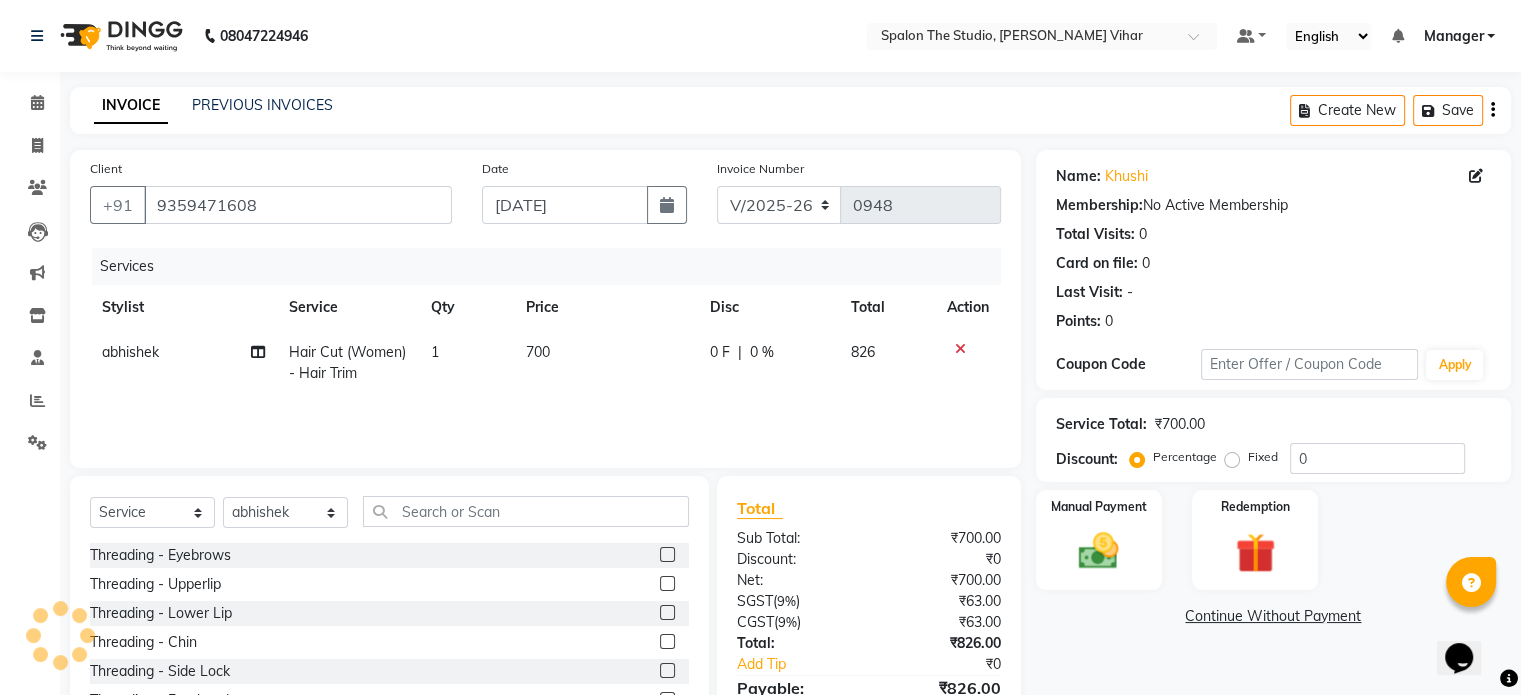 click on "Services Stylist Service Qty Price Disc Total Action abhishek Hair Cut (Women) - Hair Trim 1 700 0 F | 0 % 826" 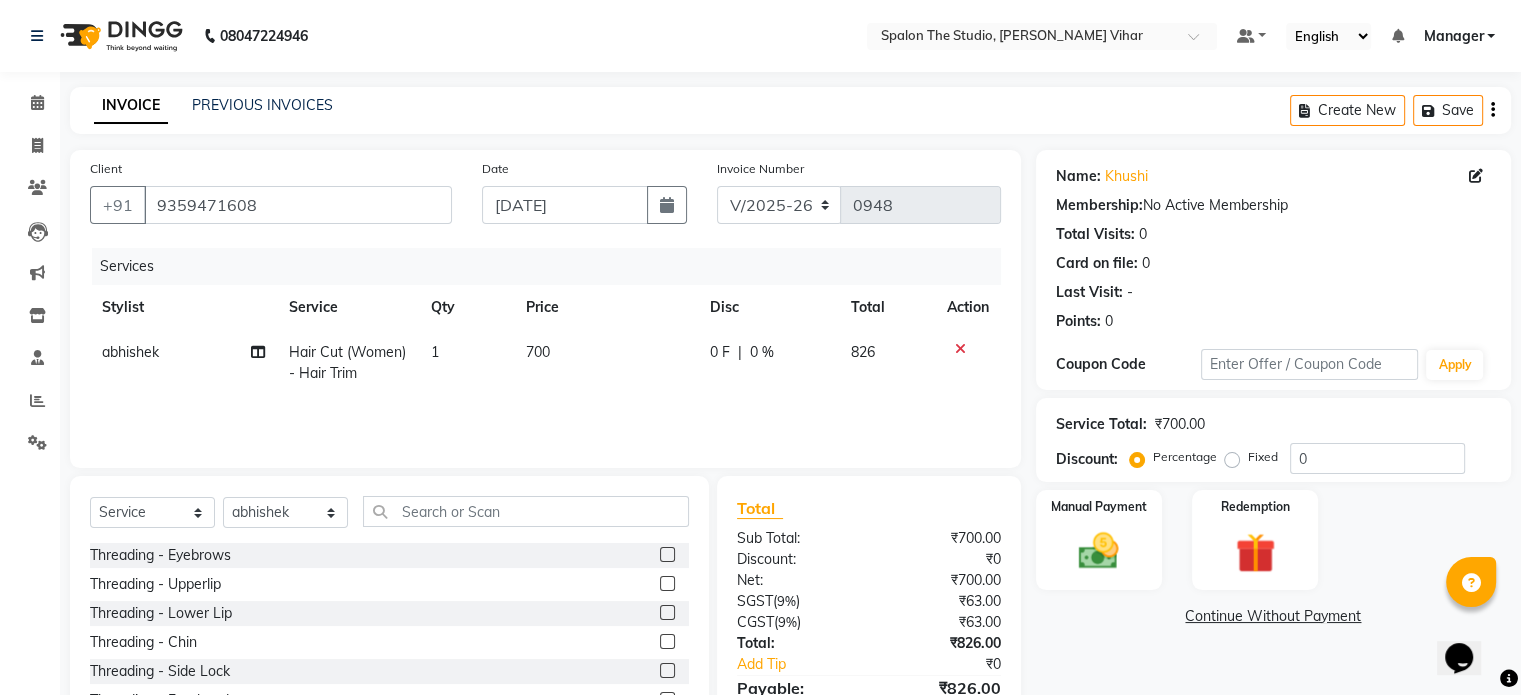 click on "Services Stylist Service Qty Price Disc Total Action abhishek Hair Cut (Women) - Hair Trim 1 700 0 F | 0 % 826" 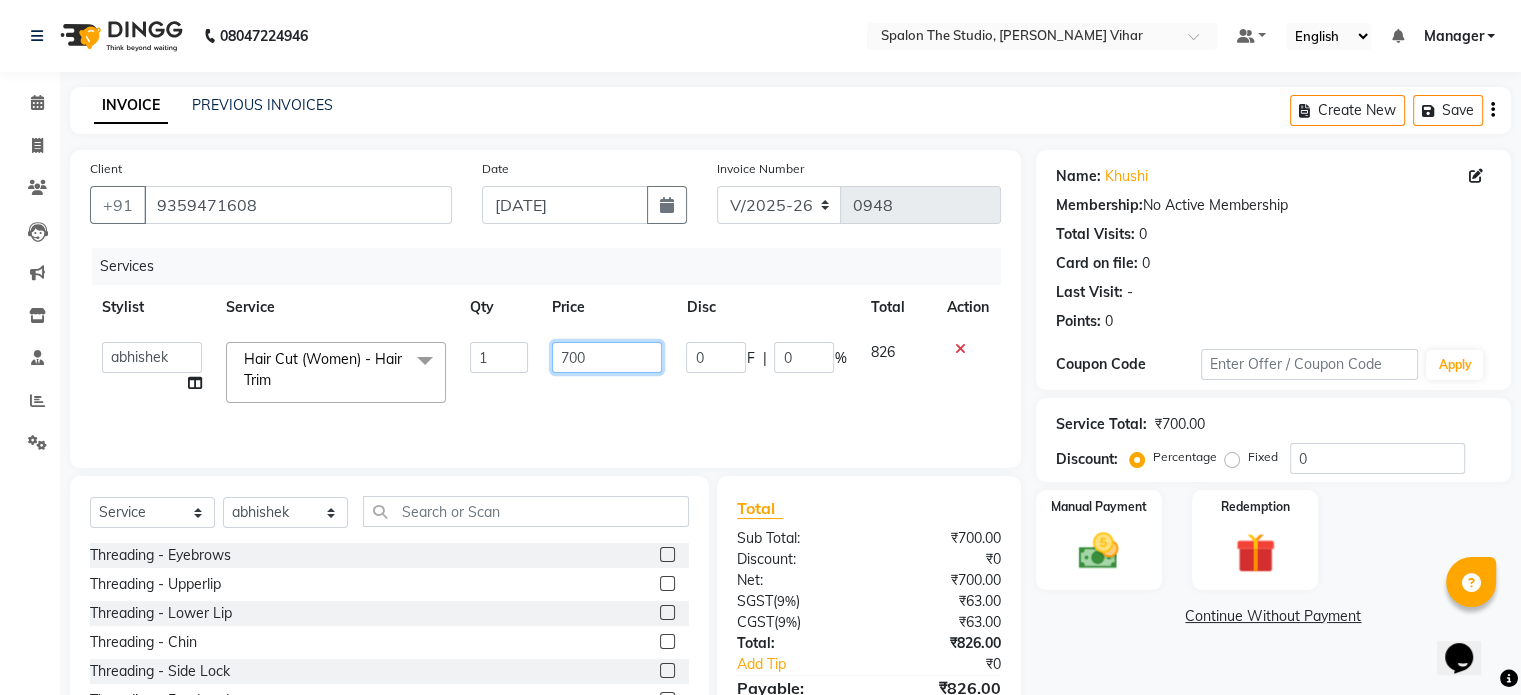 click on "700" 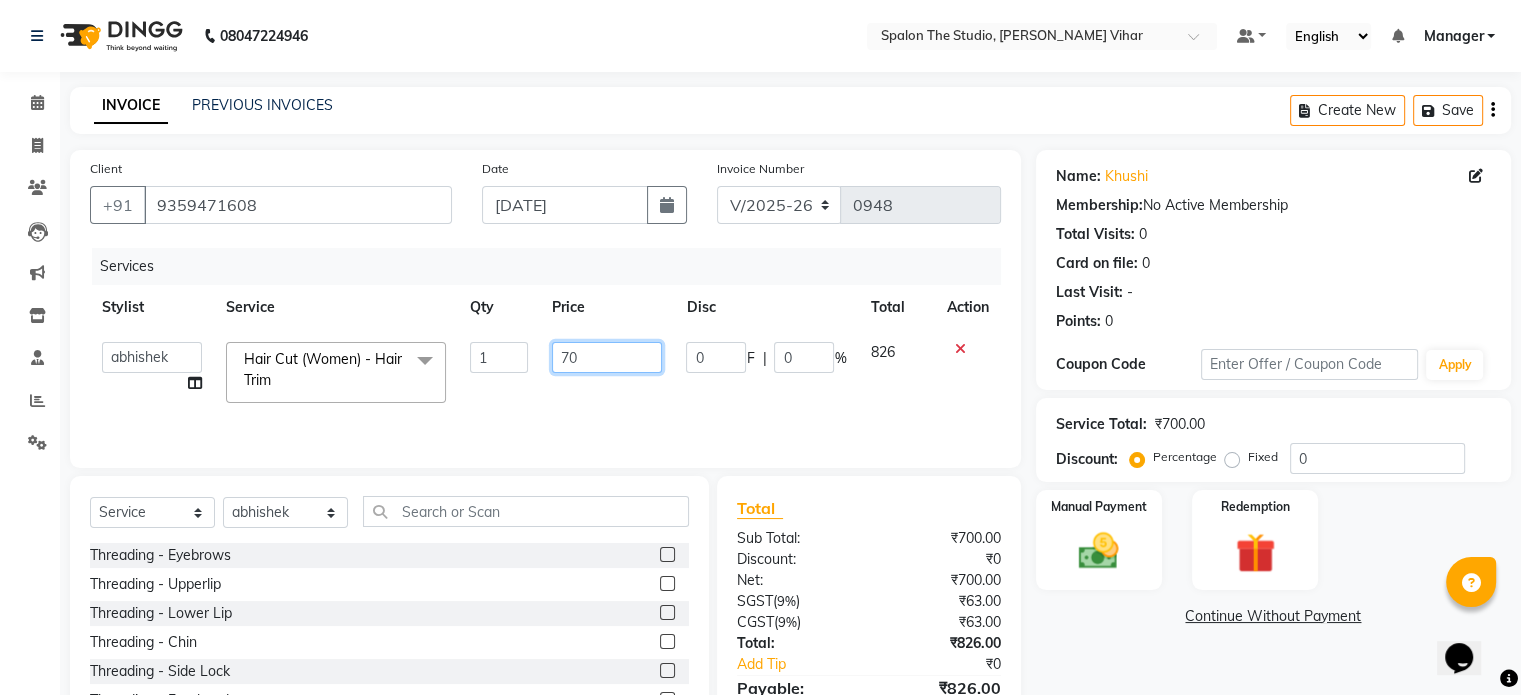type on "705" 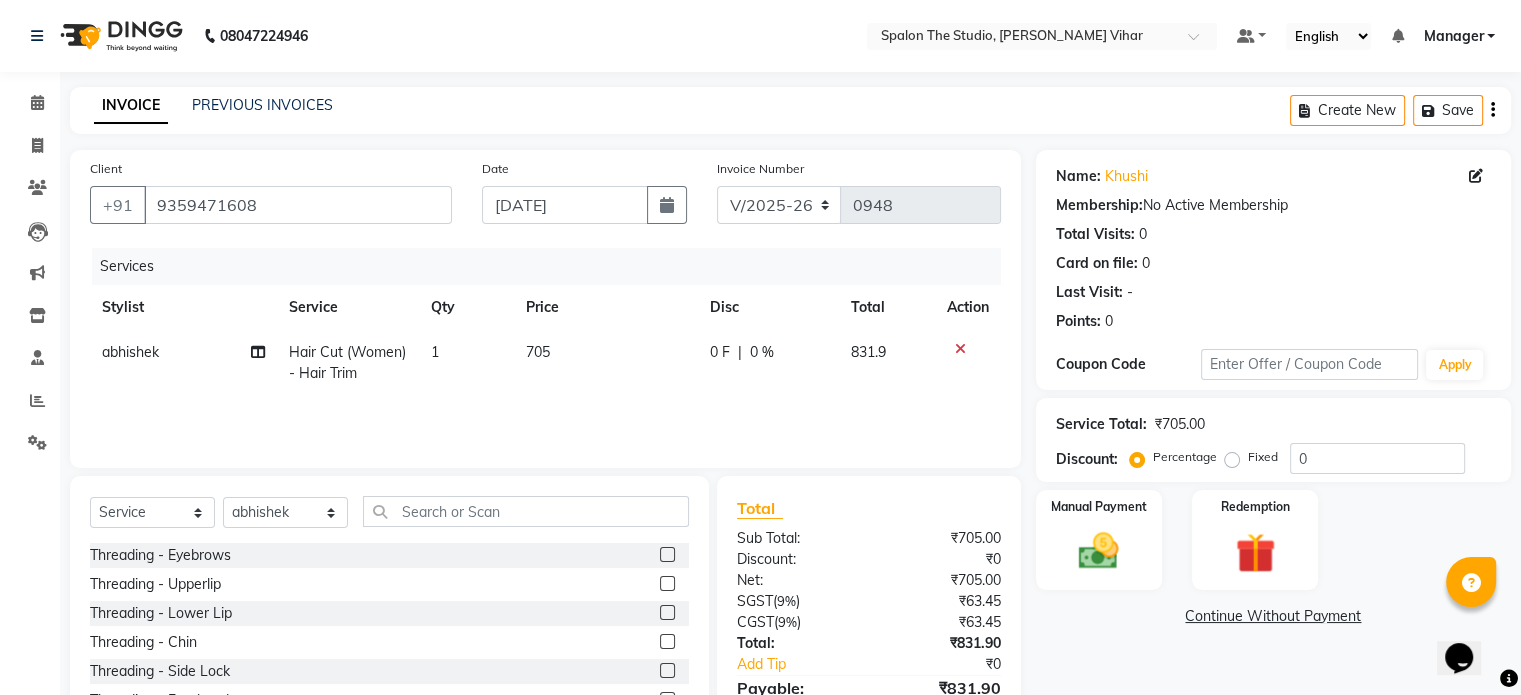 click on "705" 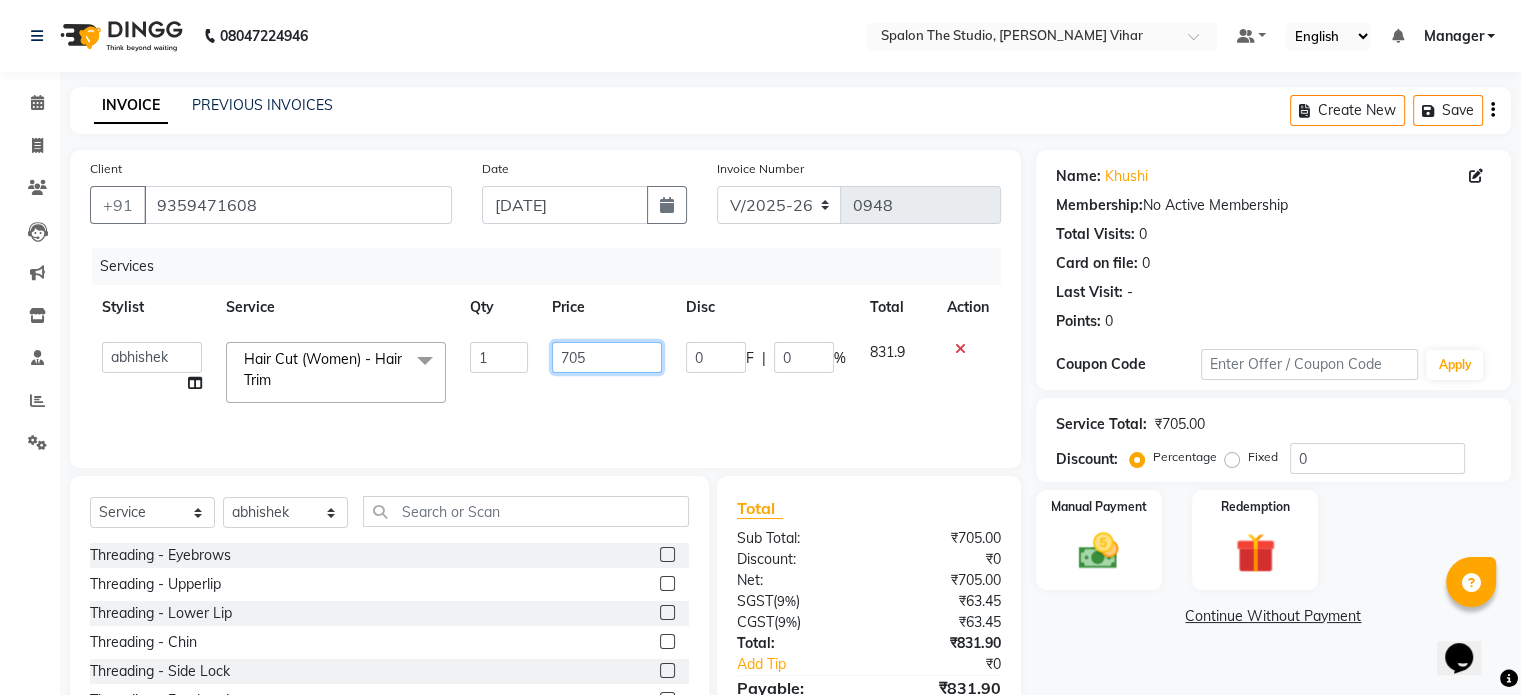 click on "705" 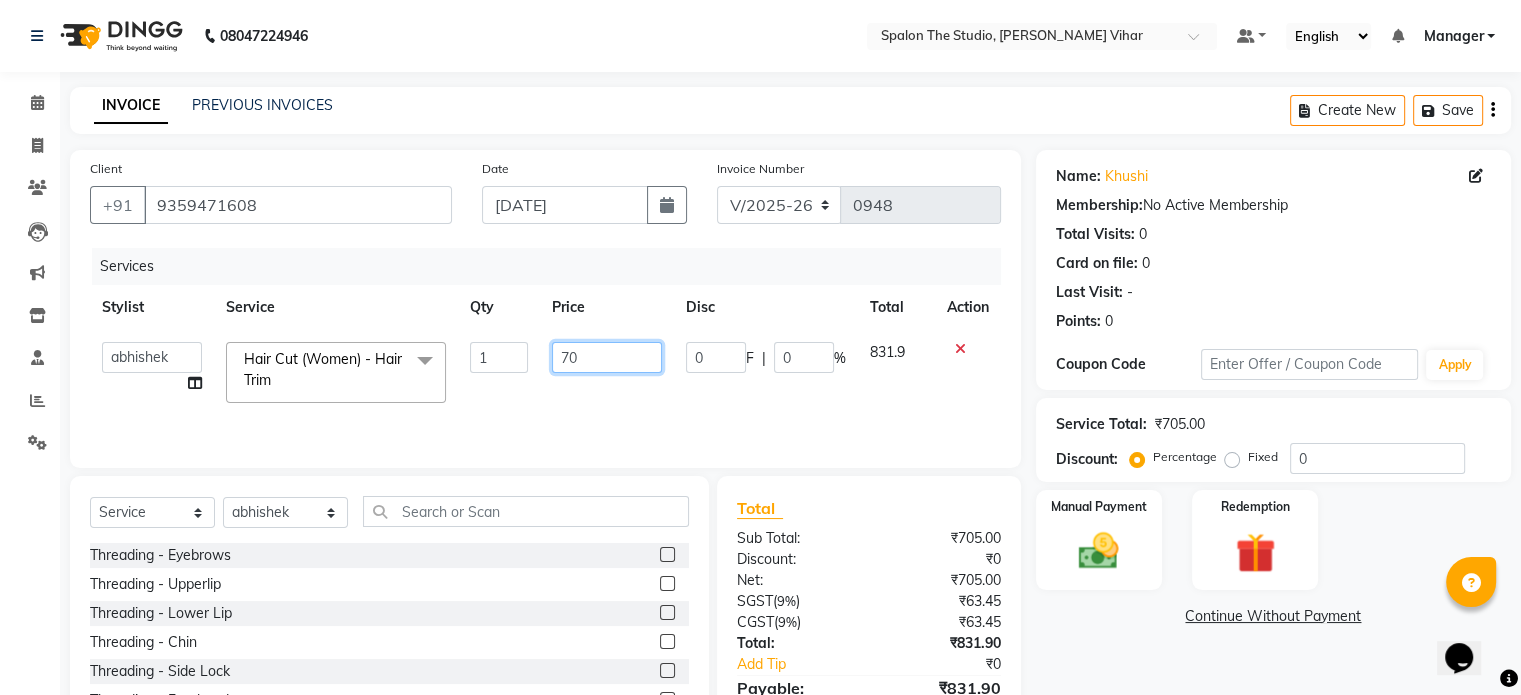 type on "701" 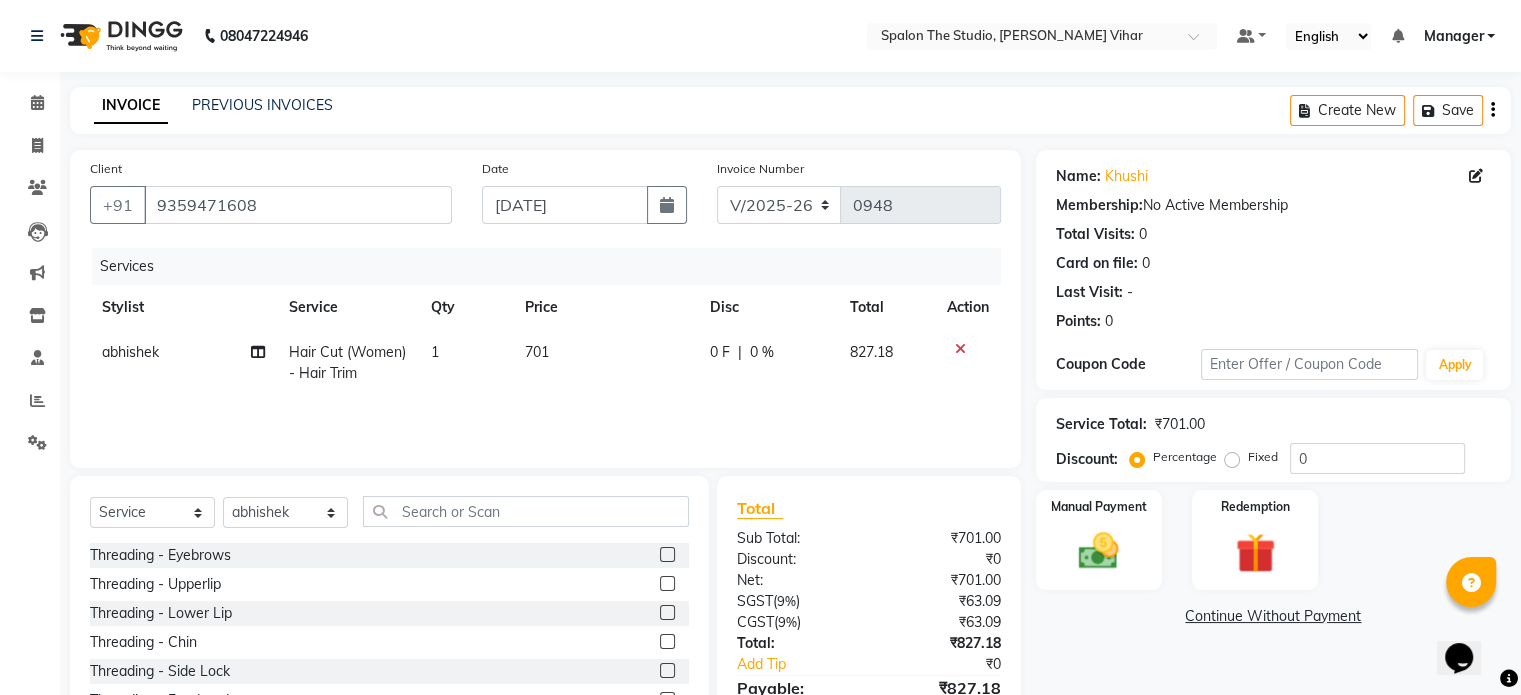 click on "701" 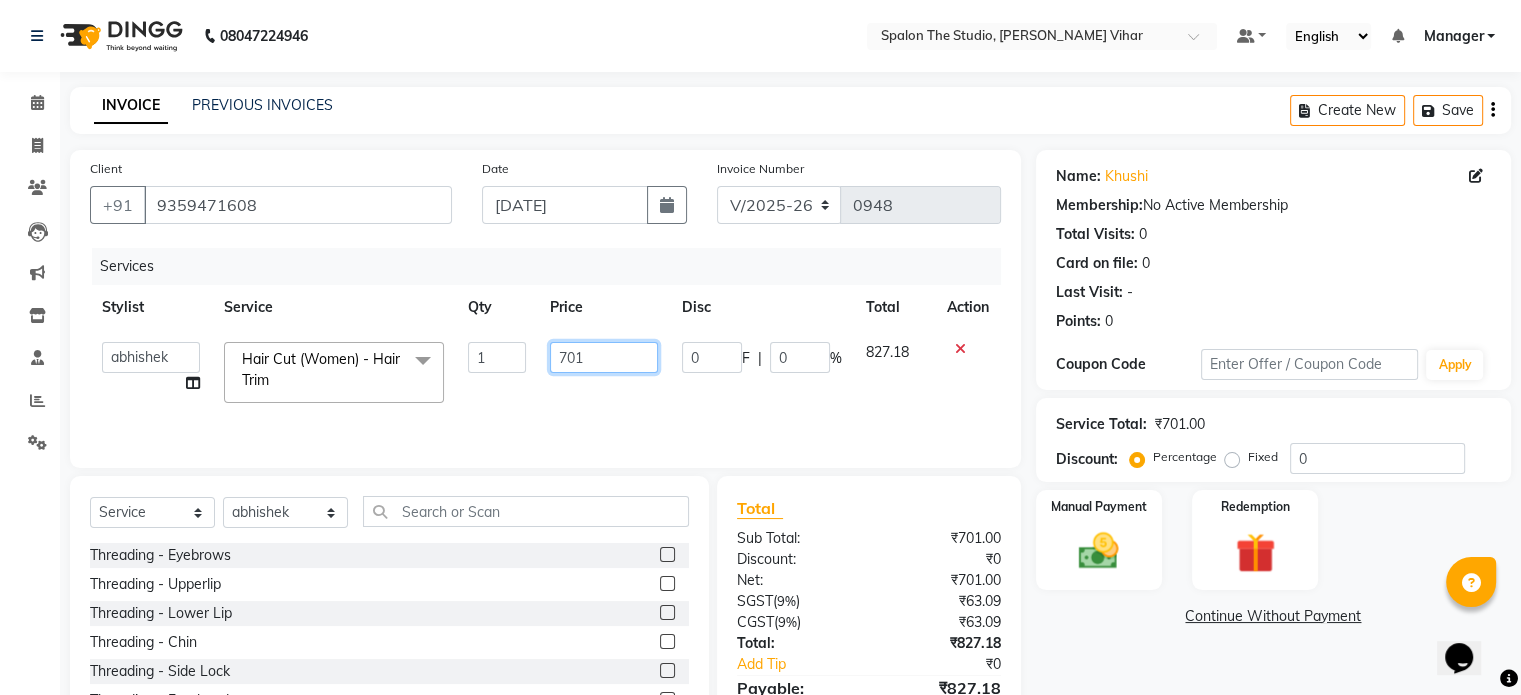 click on "701" 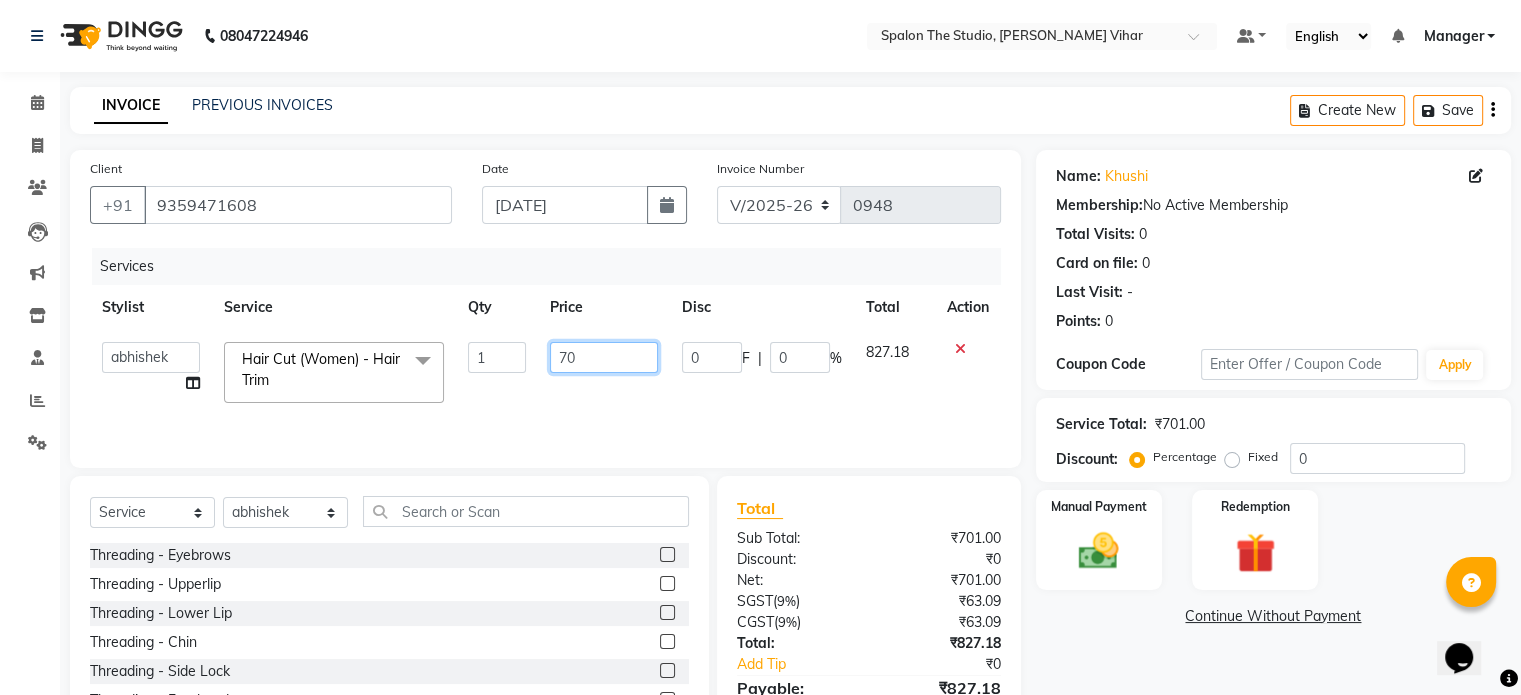 type on "7" 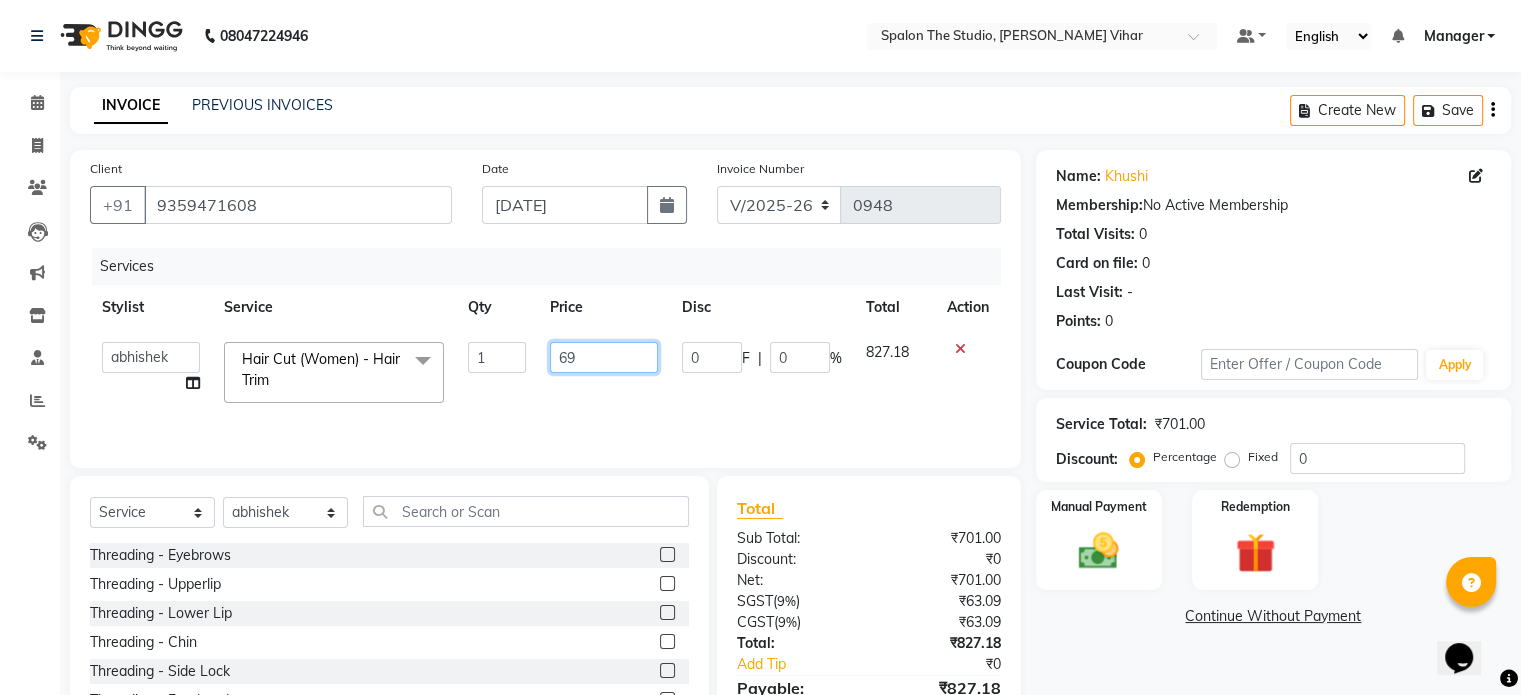 type on "698" 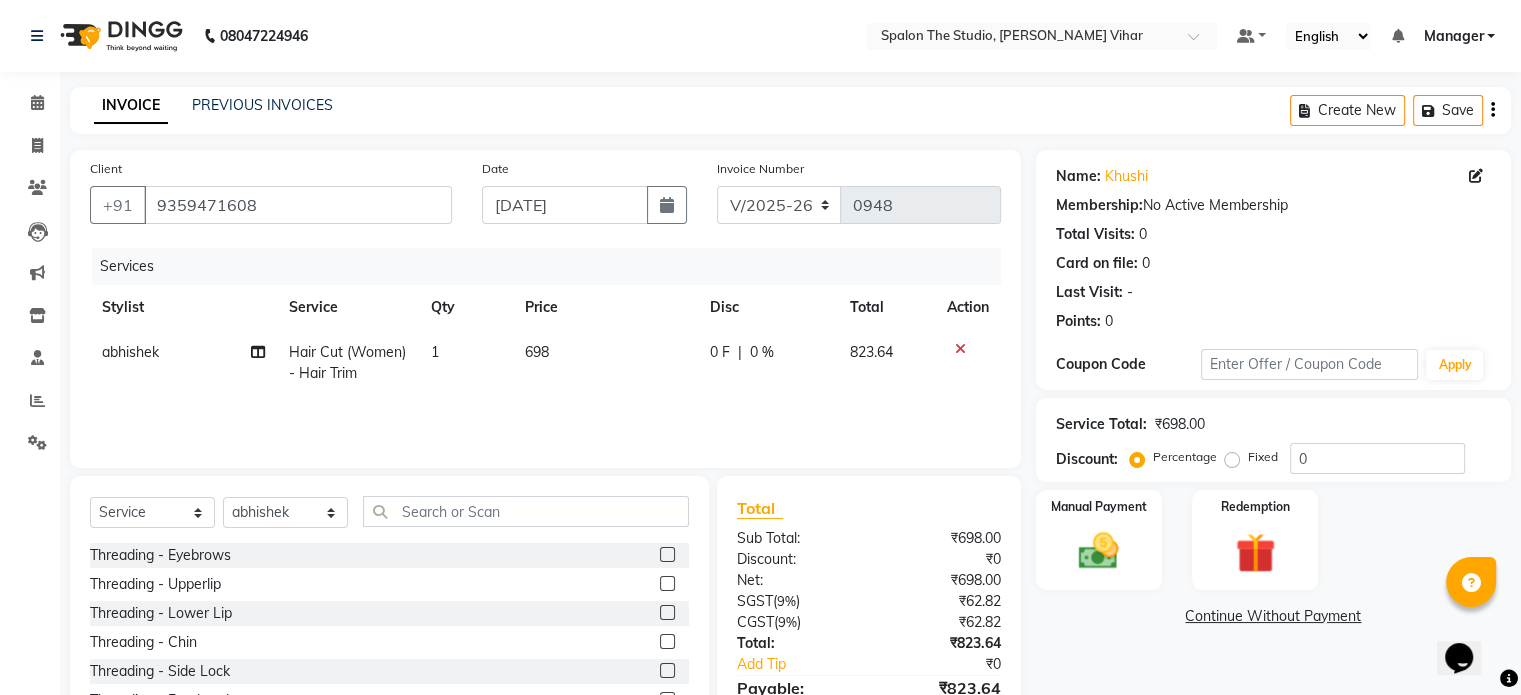 click on "Services Stylist Service Qty Price Disc Total Action abhishek Hair Cut (Women) - Hair Trim 1 698 0 F | 0 % 823.64" 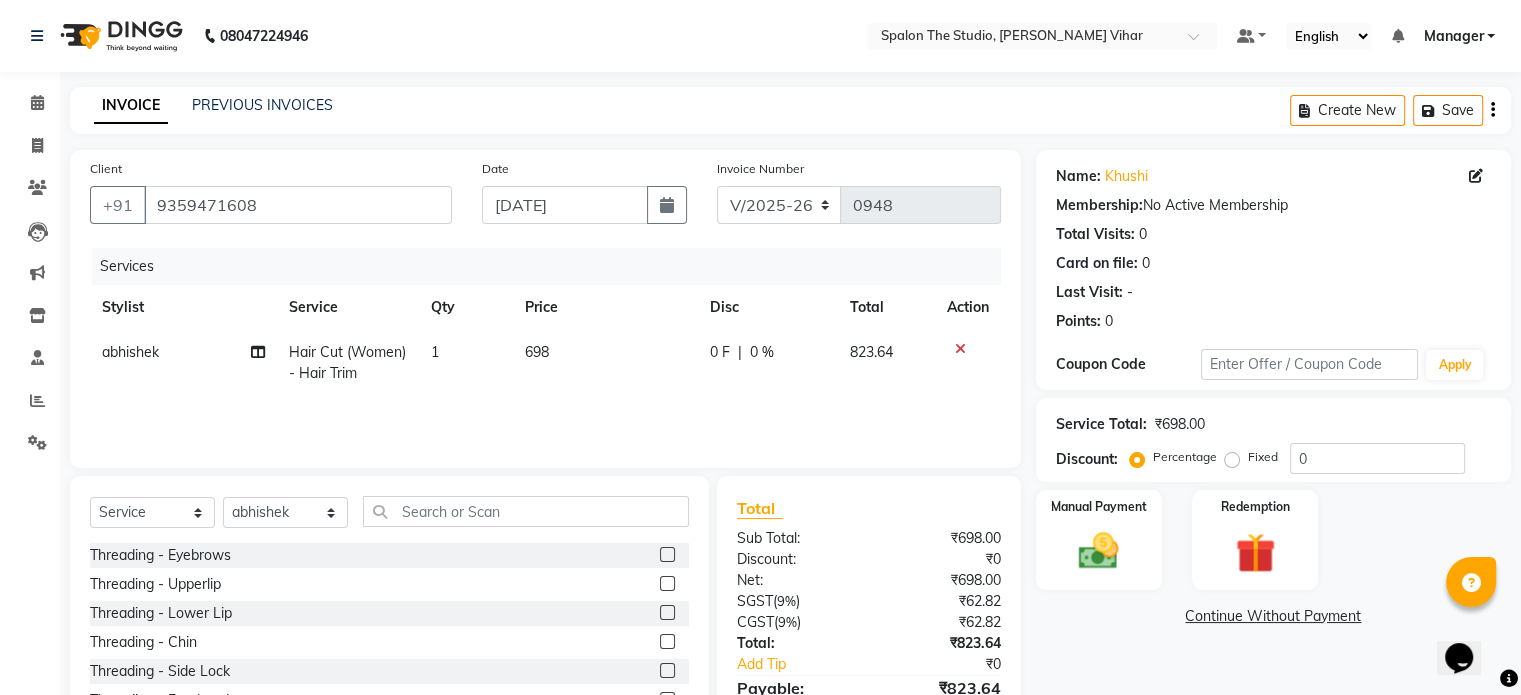 click on "Services Stylist Service Qty Price Disc Total Action abhishek Hair Cut (Women) - Hair Trim 1 698 0 F | 0 % 823.64" 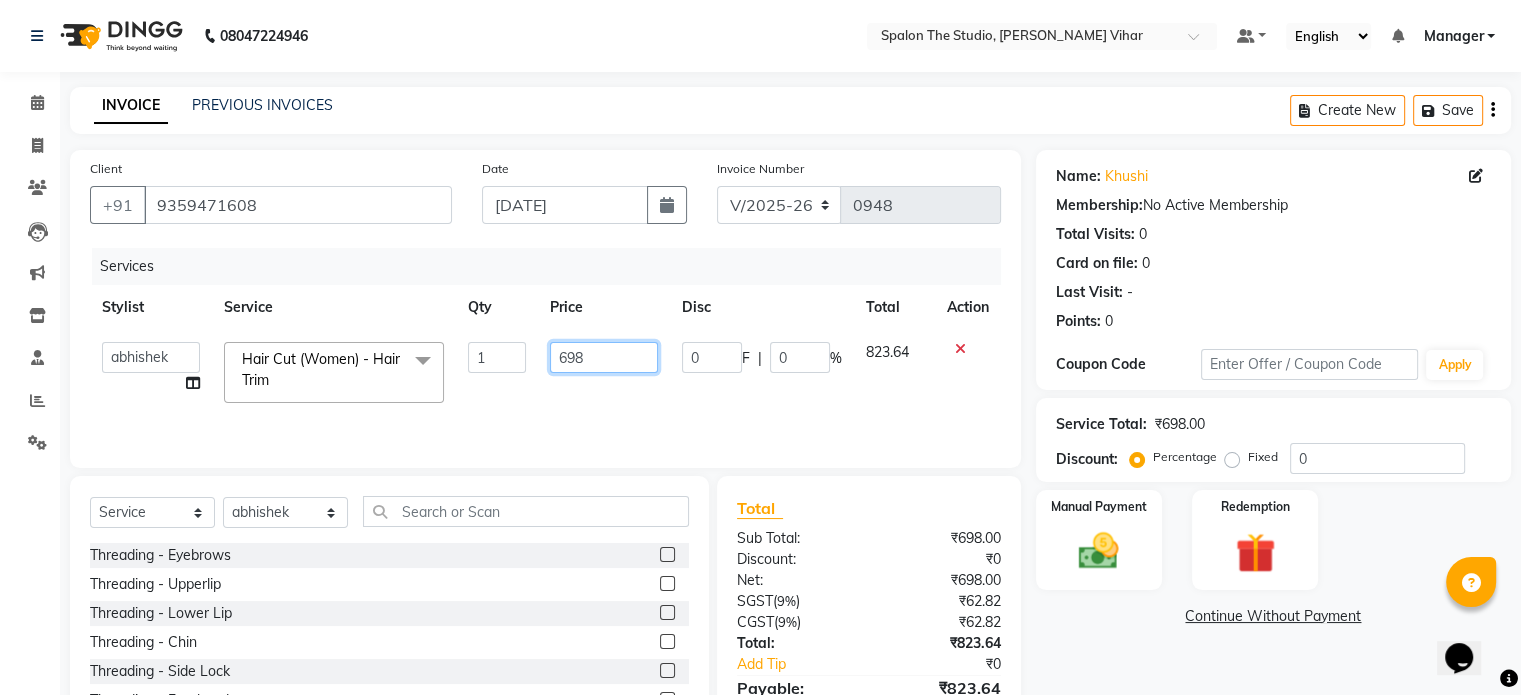 click on "698" 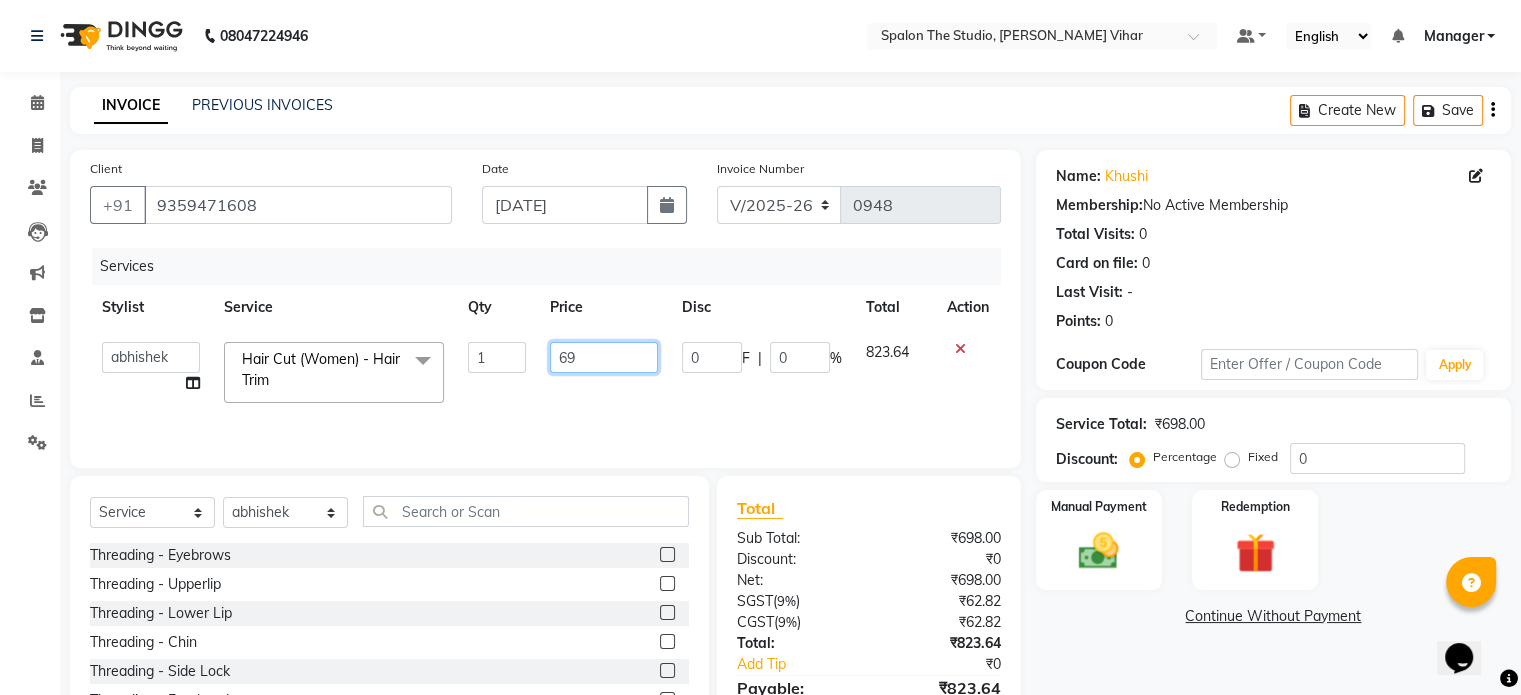 type on "690" 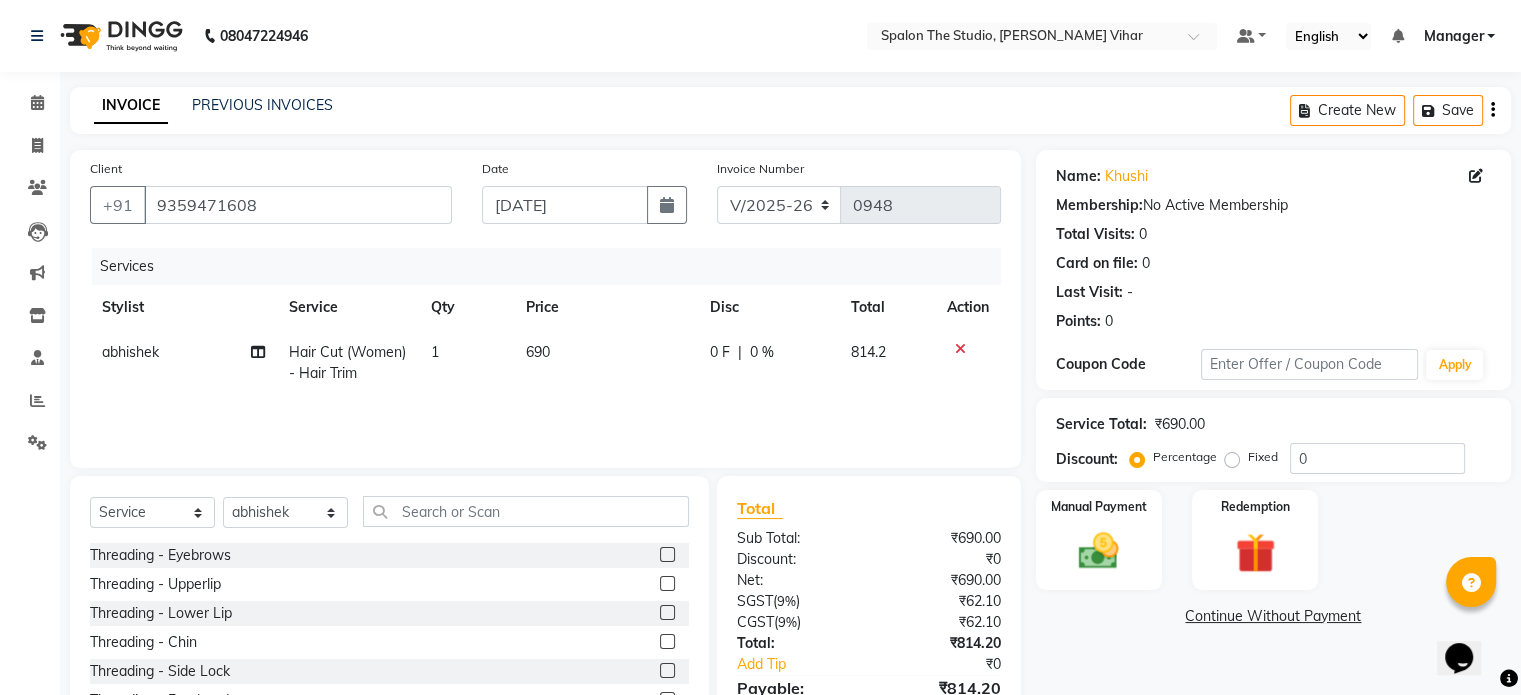 click on "690" 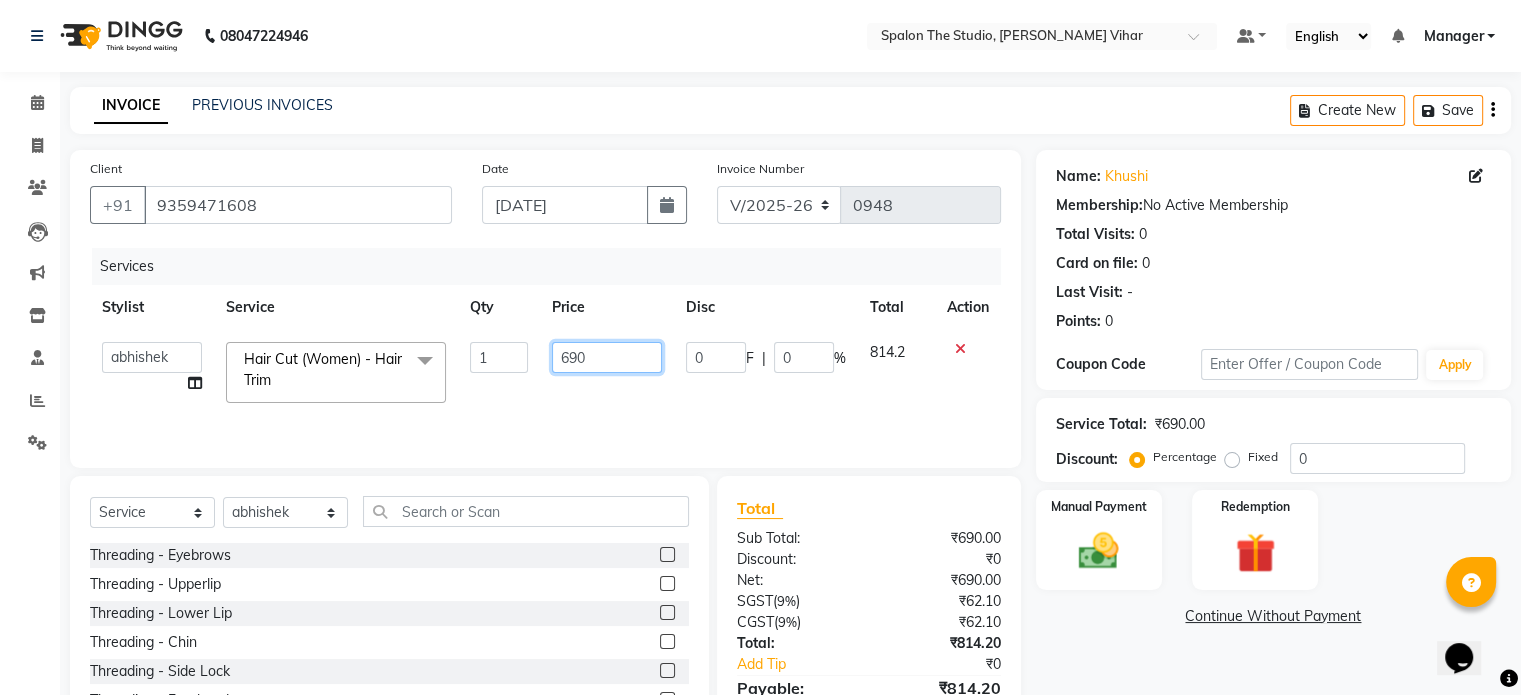 click on "690" 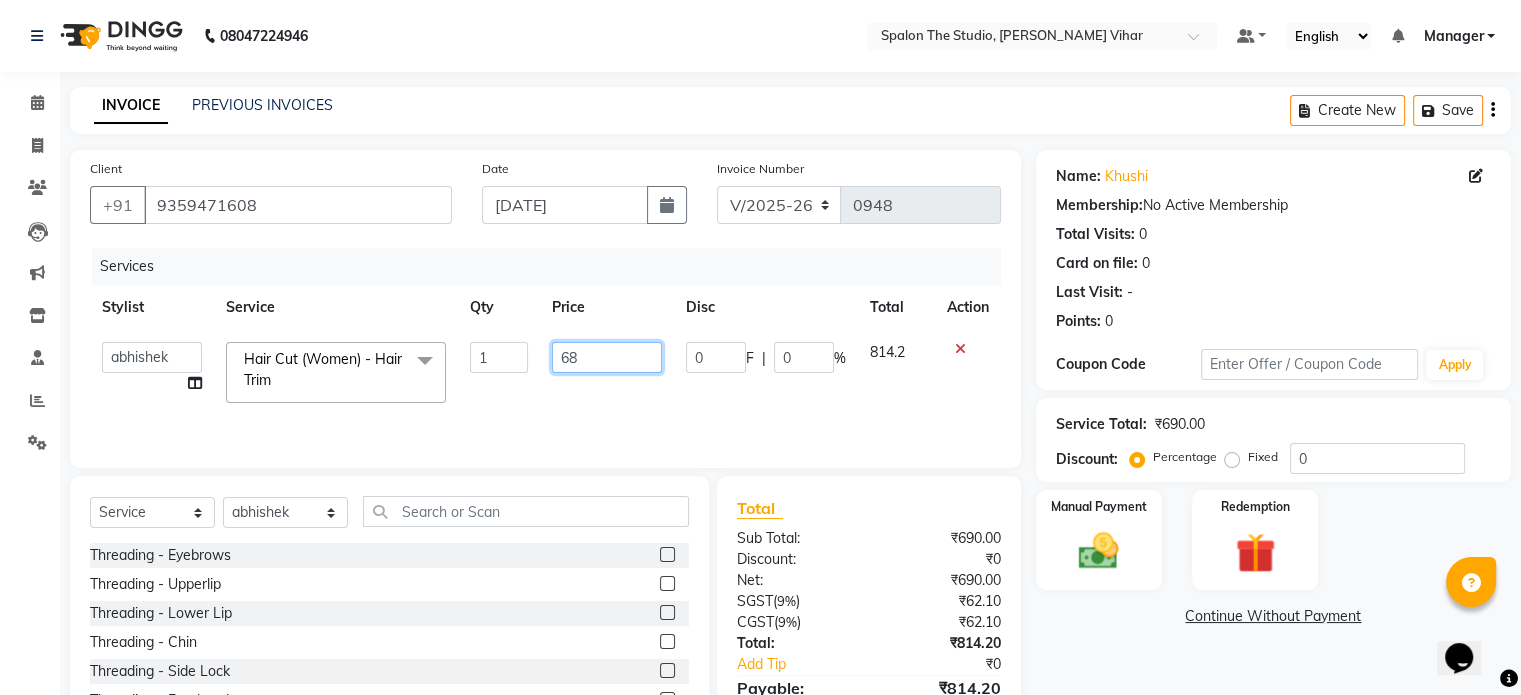 type on "680" 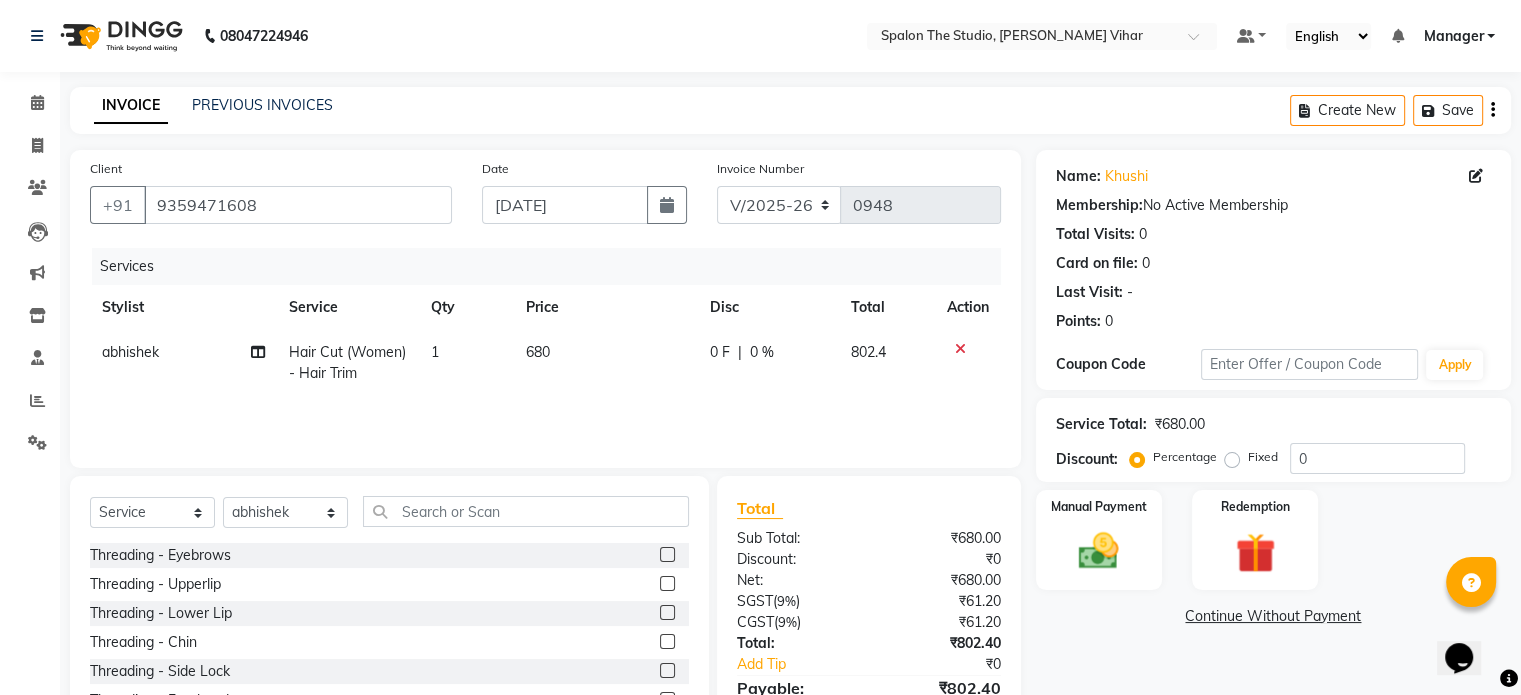 click on "Services Stylist Service Qty Price Disc Total Action abhishek Hair Cut (Women) - Hair Trim 1 680 0 F | 0 % 802.4" 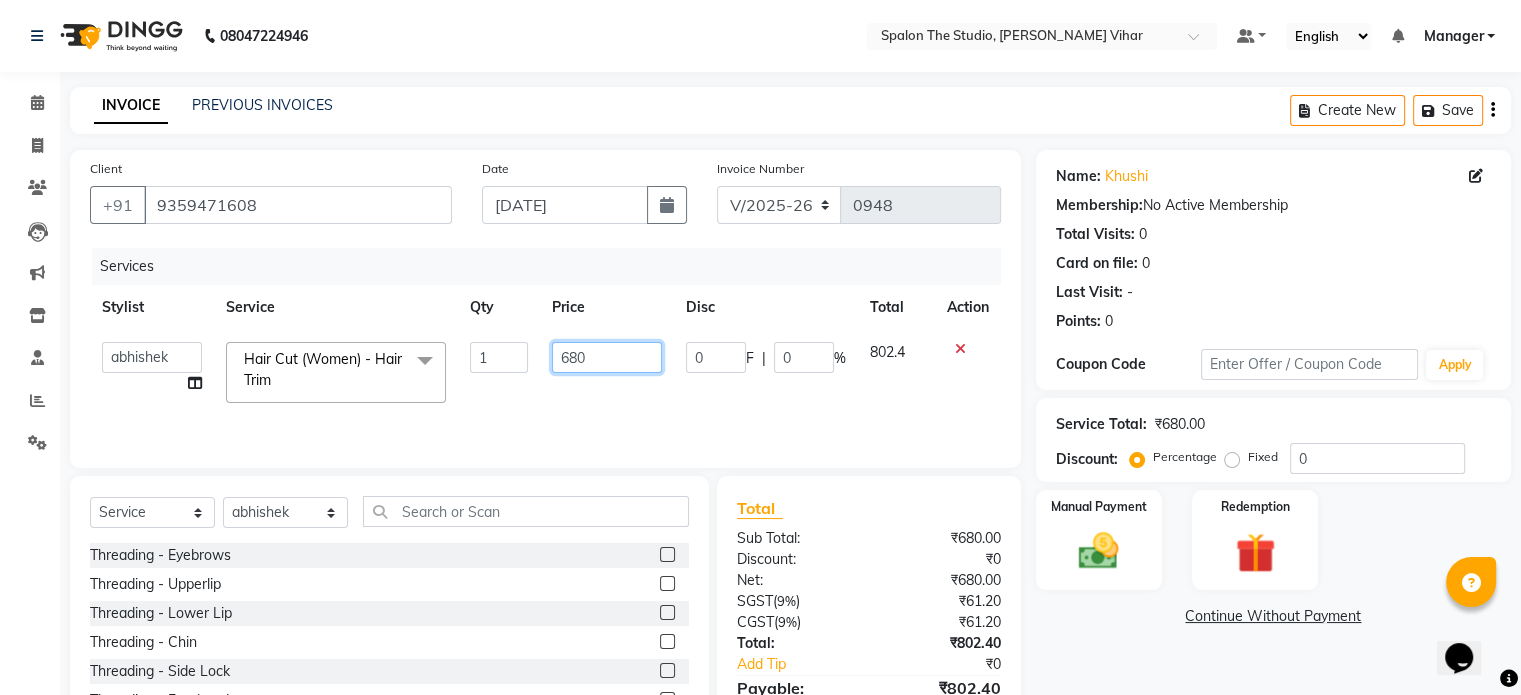 click on "680" 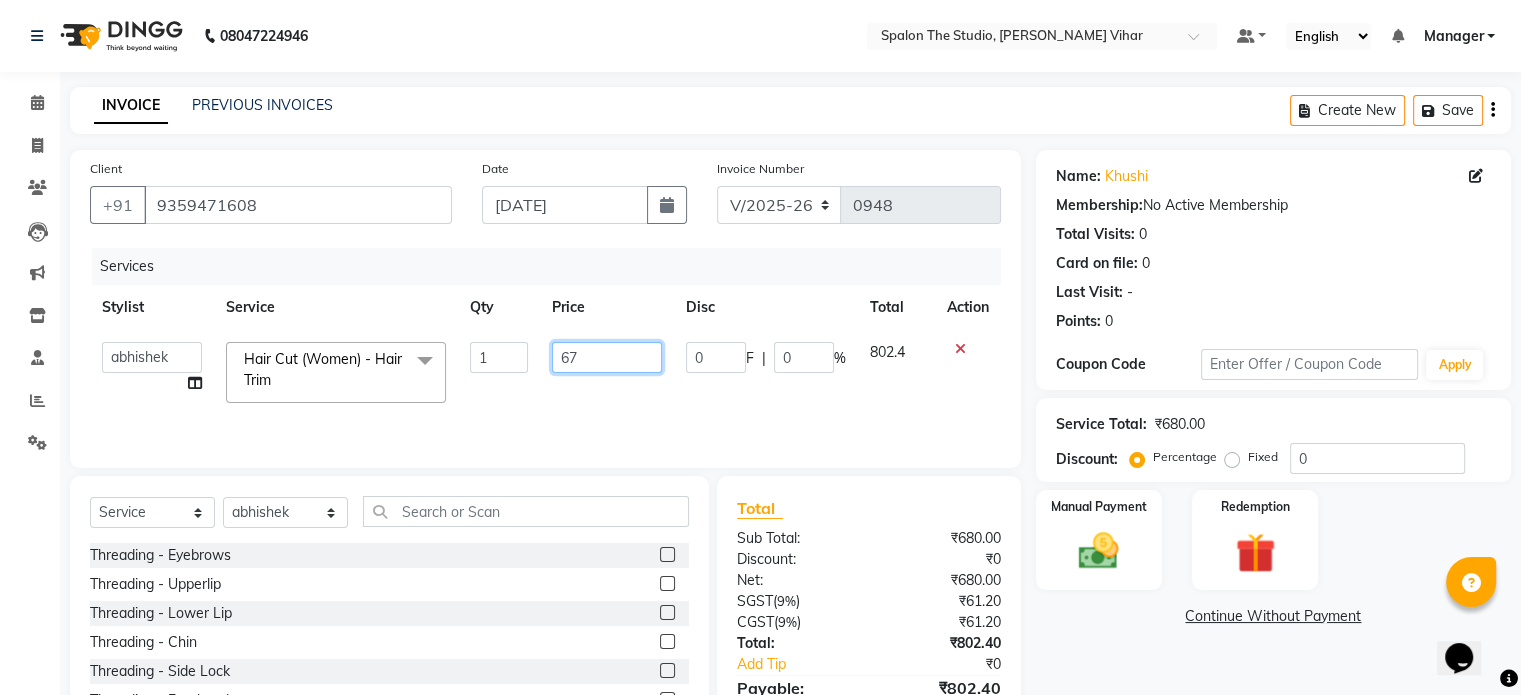 type on "679" 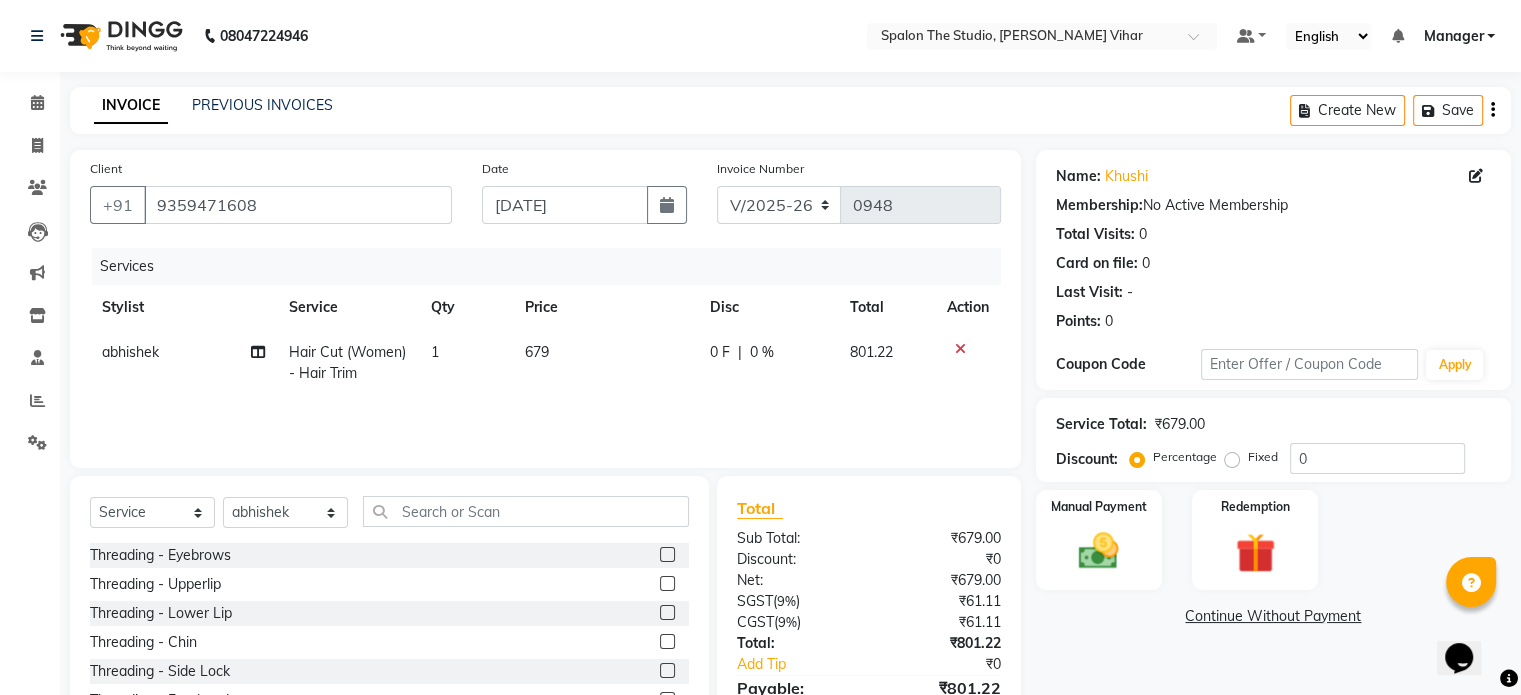 click on "Services Stylist Service Qty Price Disc Total Action abhishek Hair Cut (Women) - Hair Trim 1 679 0 F | 0 % 801.22" 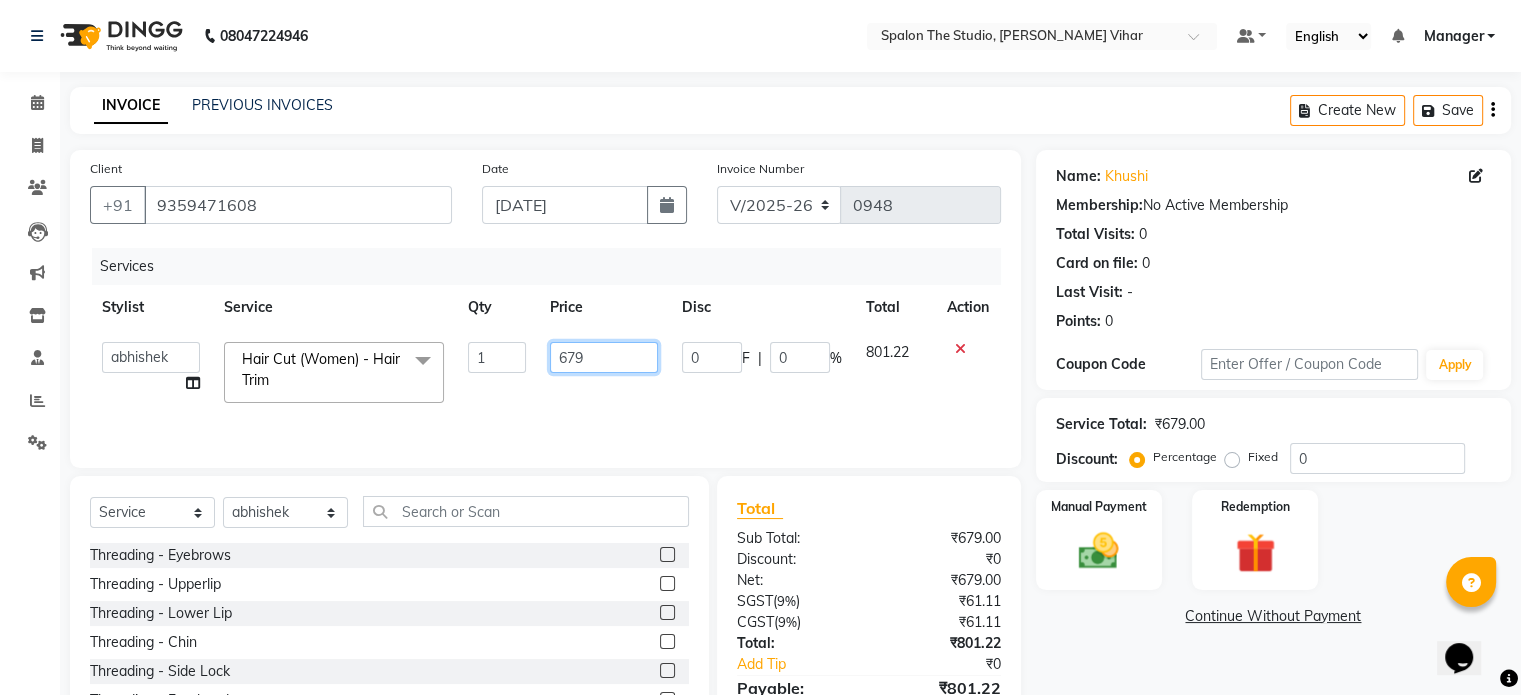 click on "679" 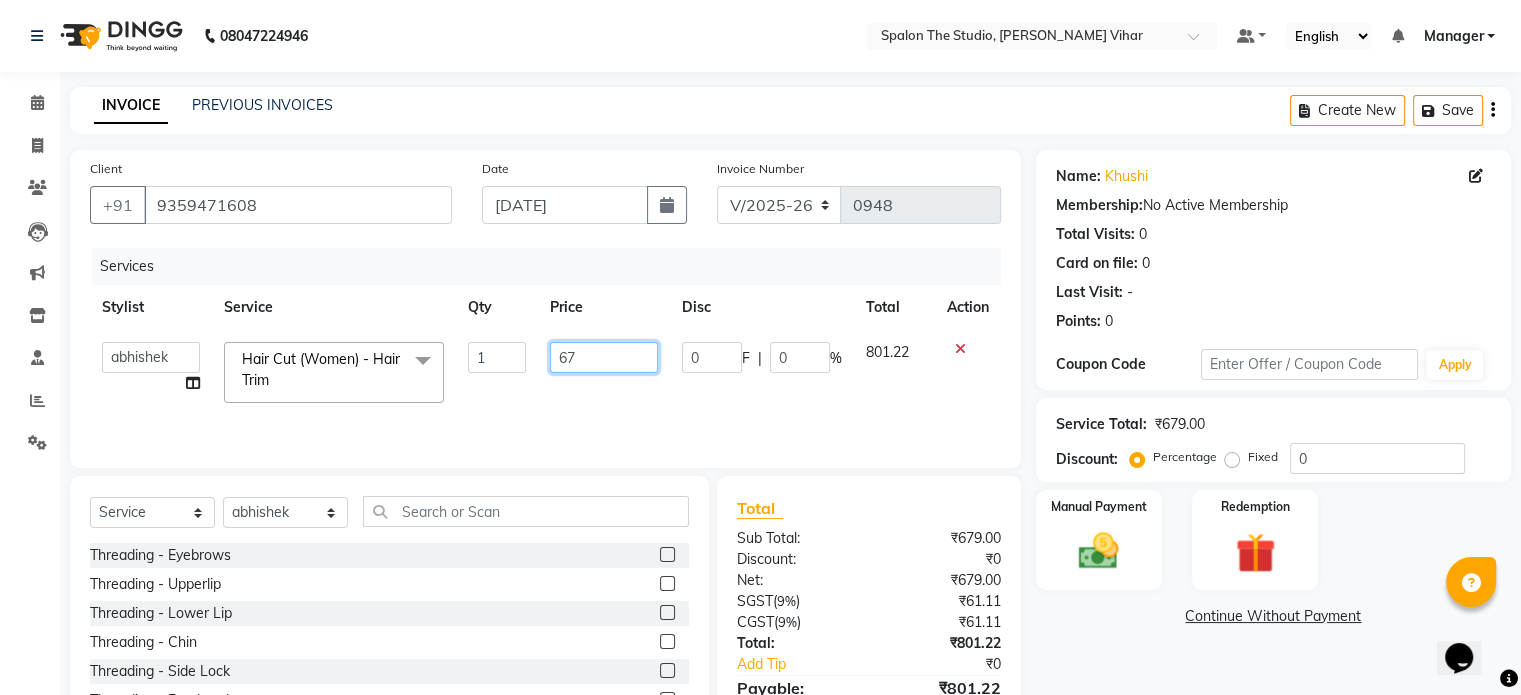 type on "678" 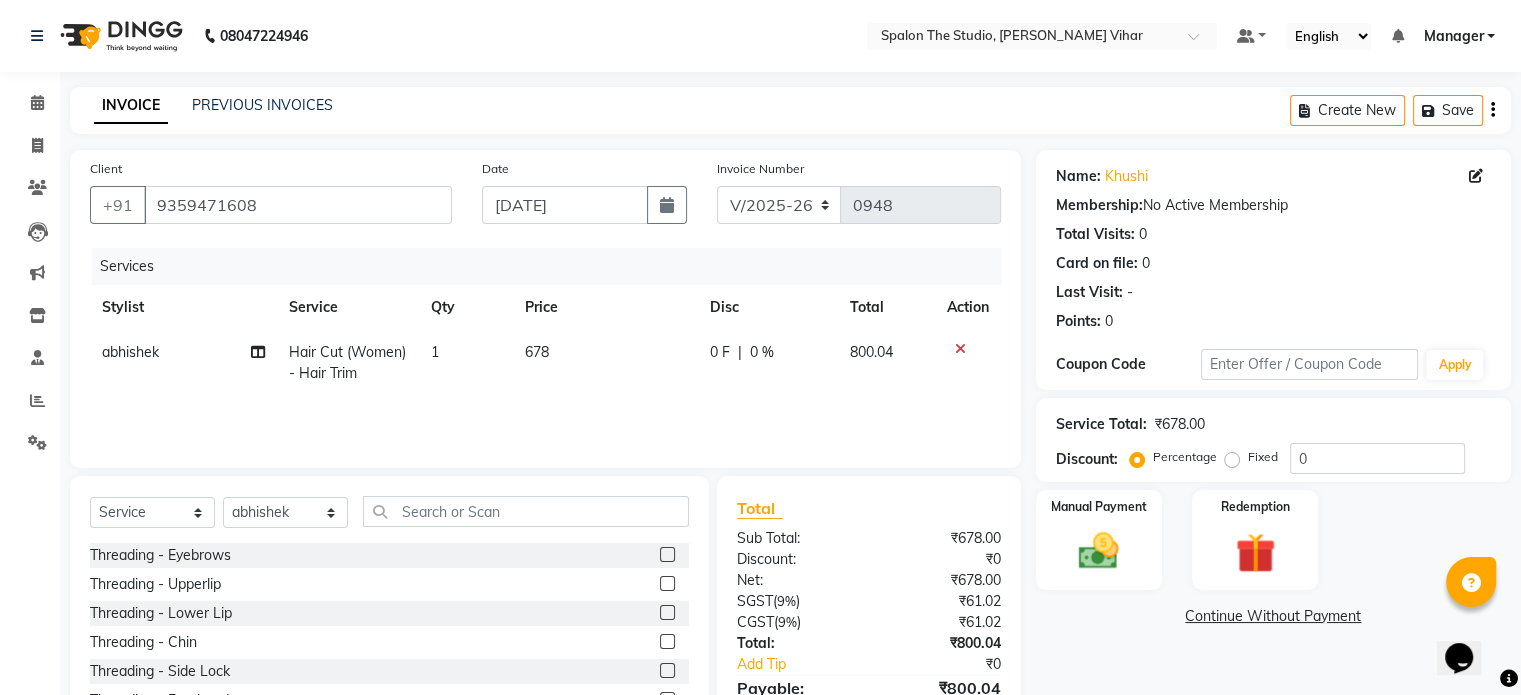 click on "Services Stylist Service Qty Price Disc Total Action abhishek Hair Cut (Women) - Hair Trim 1 678 0 F | 0 % 800.04" 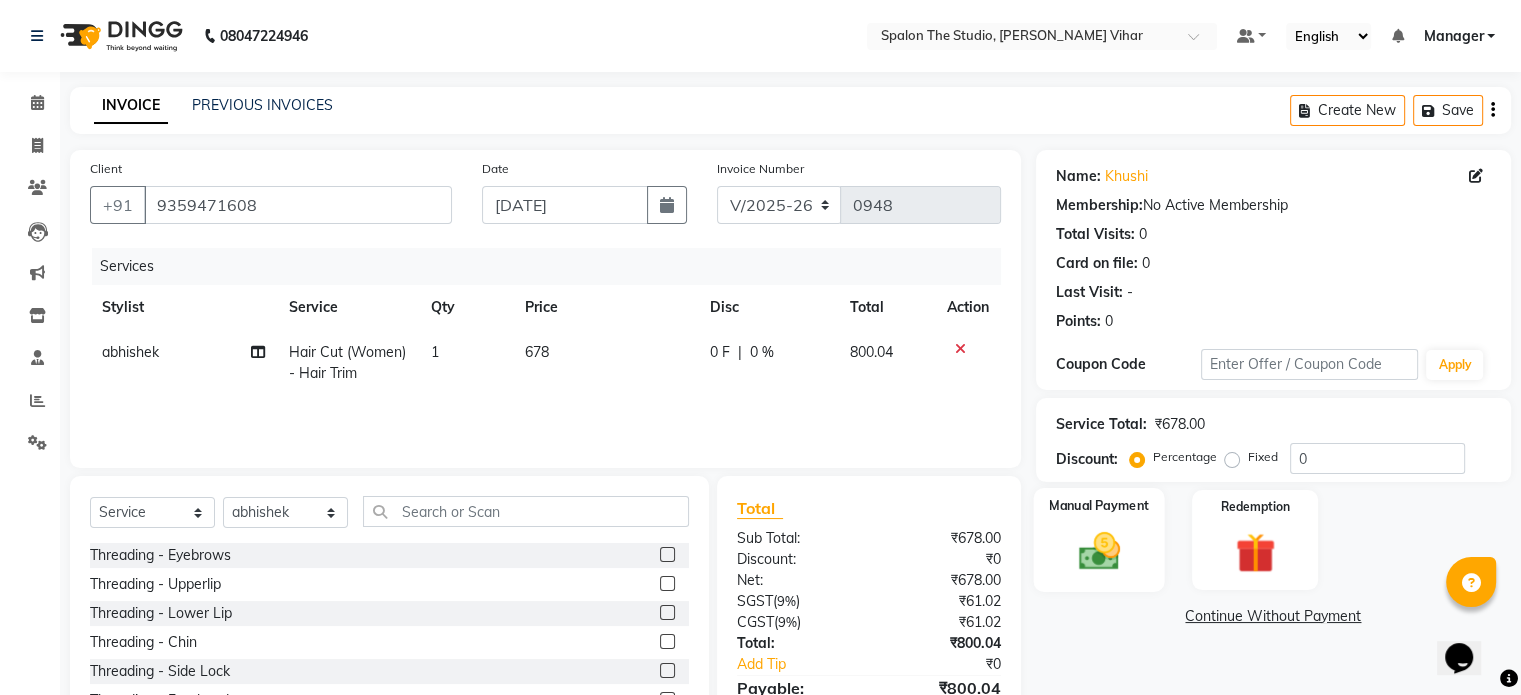 click on "Manual Payment" 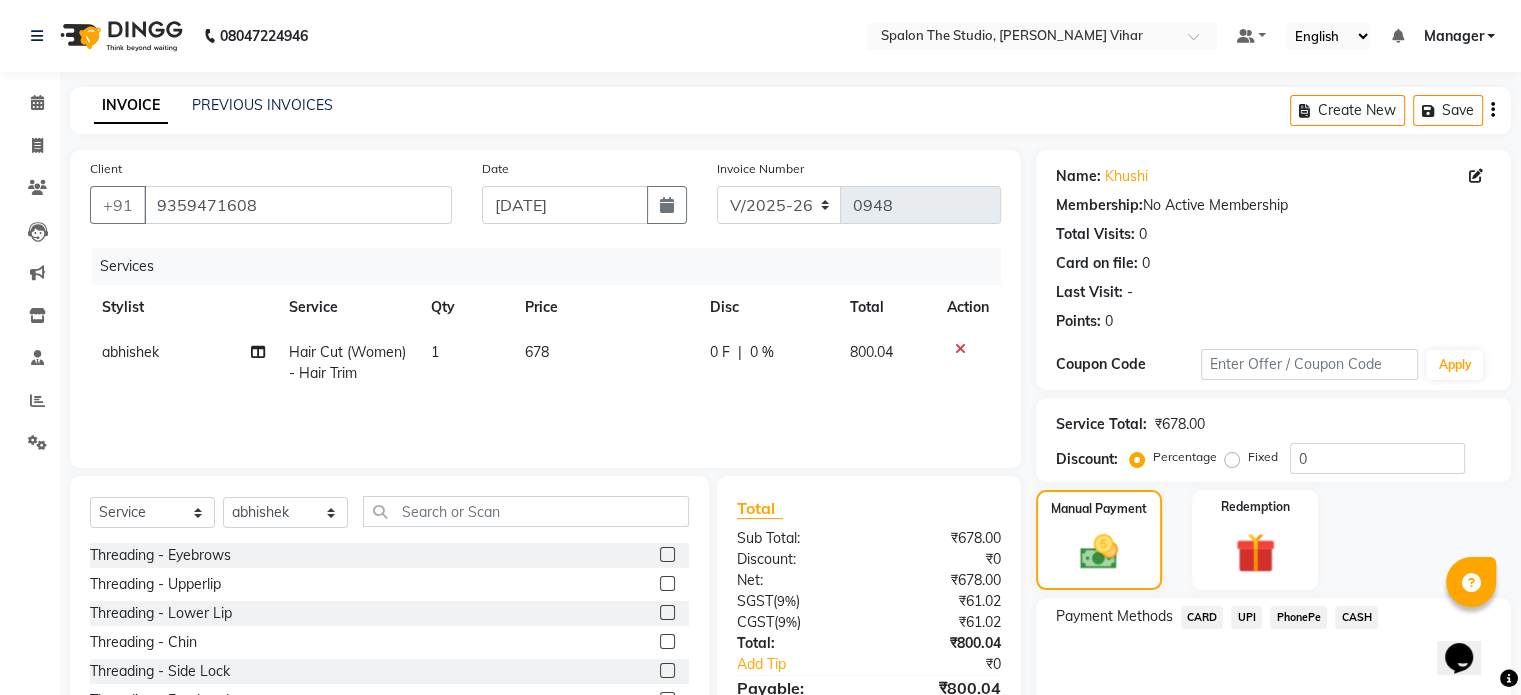 click on "UPI" 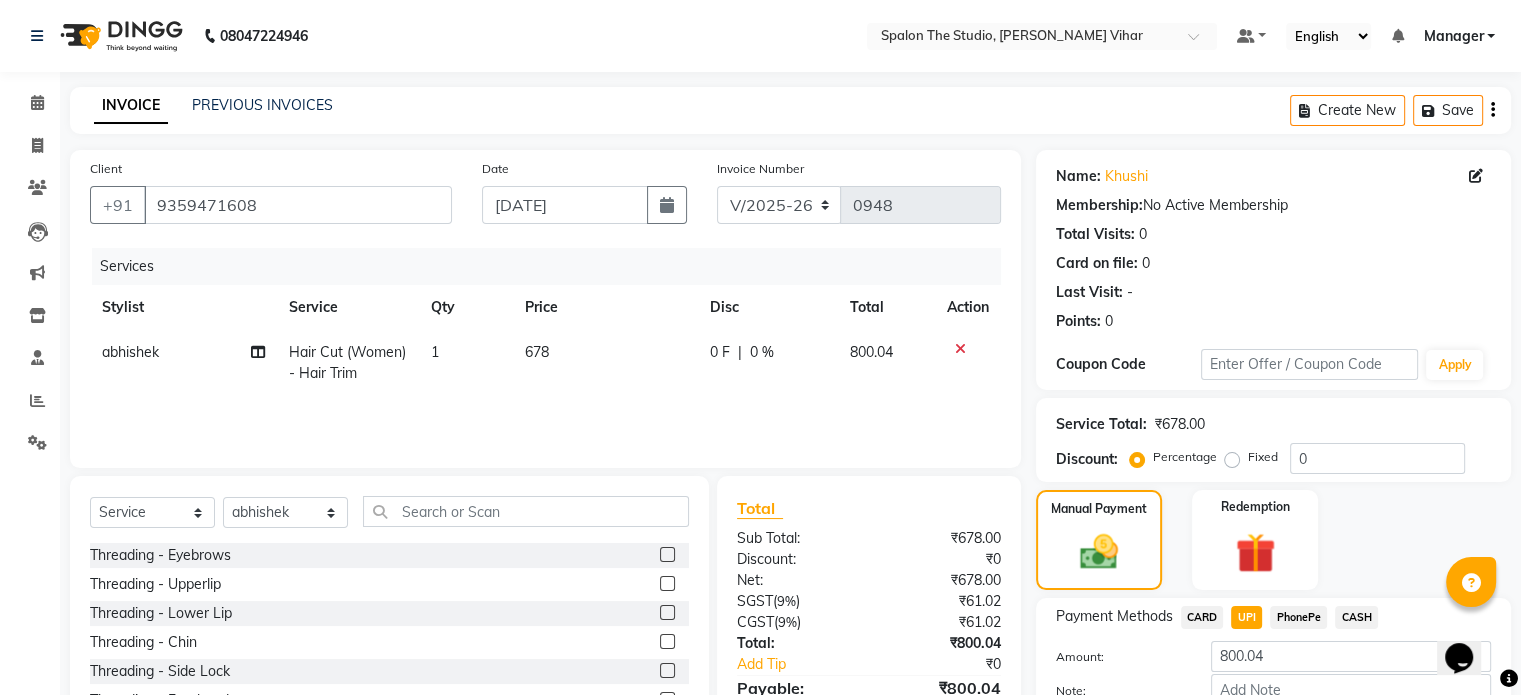 scroll, scrollTop: 124, scrollLeft: 0, axis: vertical 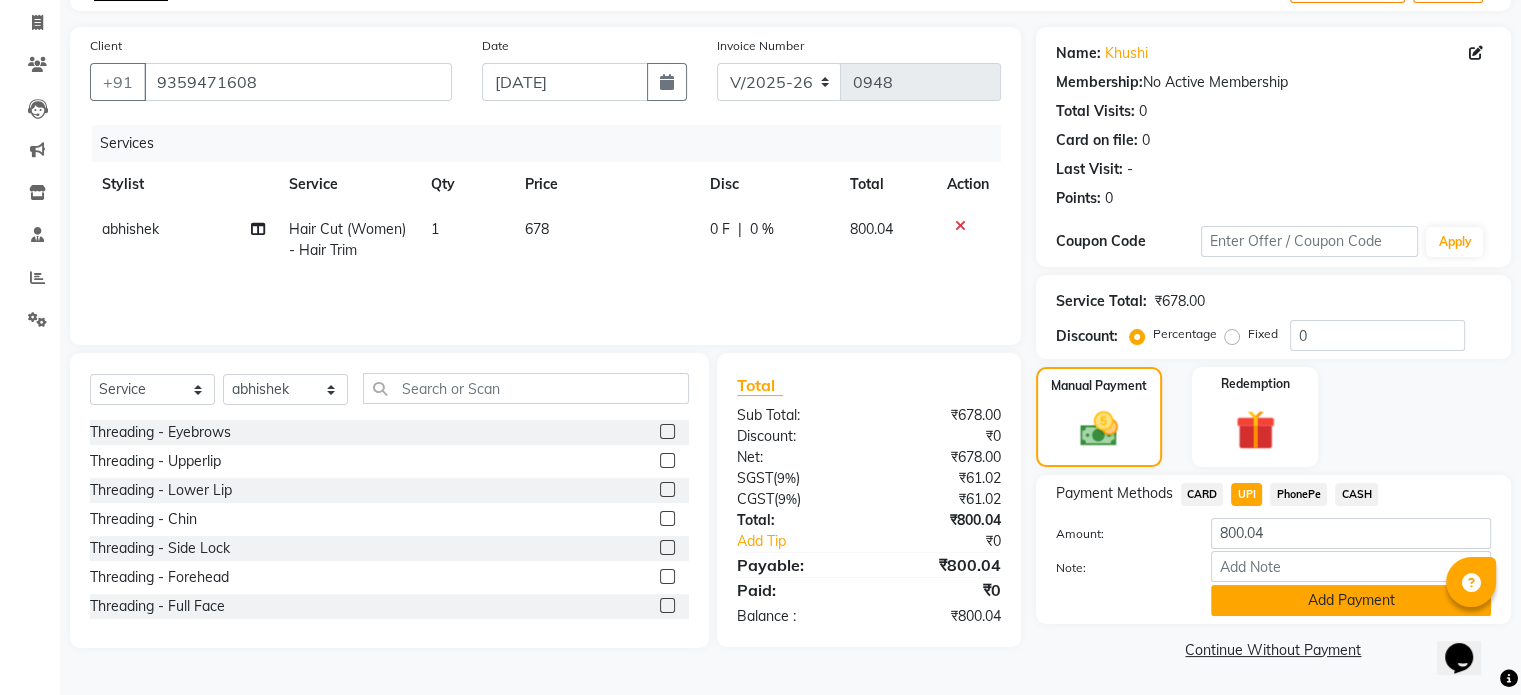 click on "Add Payment" 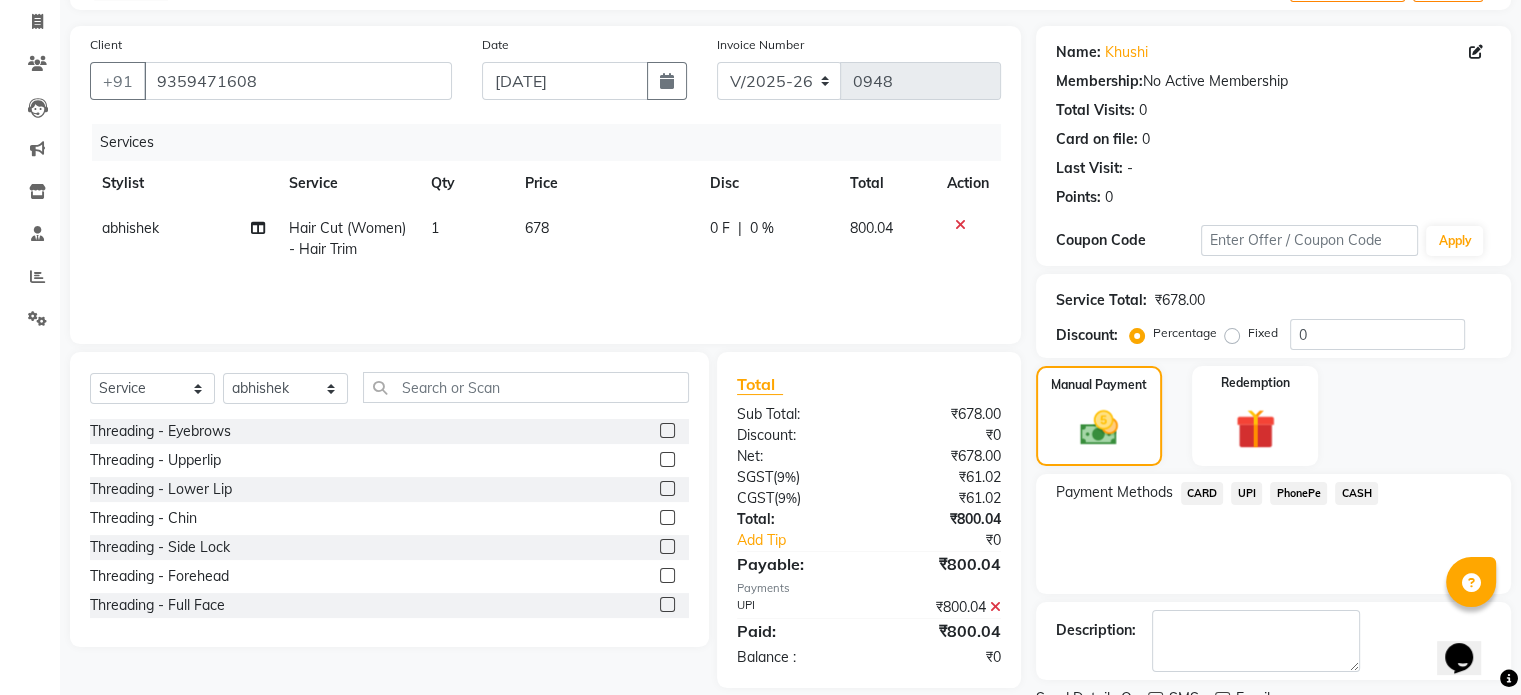 scroll, scrollTop: 205, scrollLeft: 0, axis: vertical 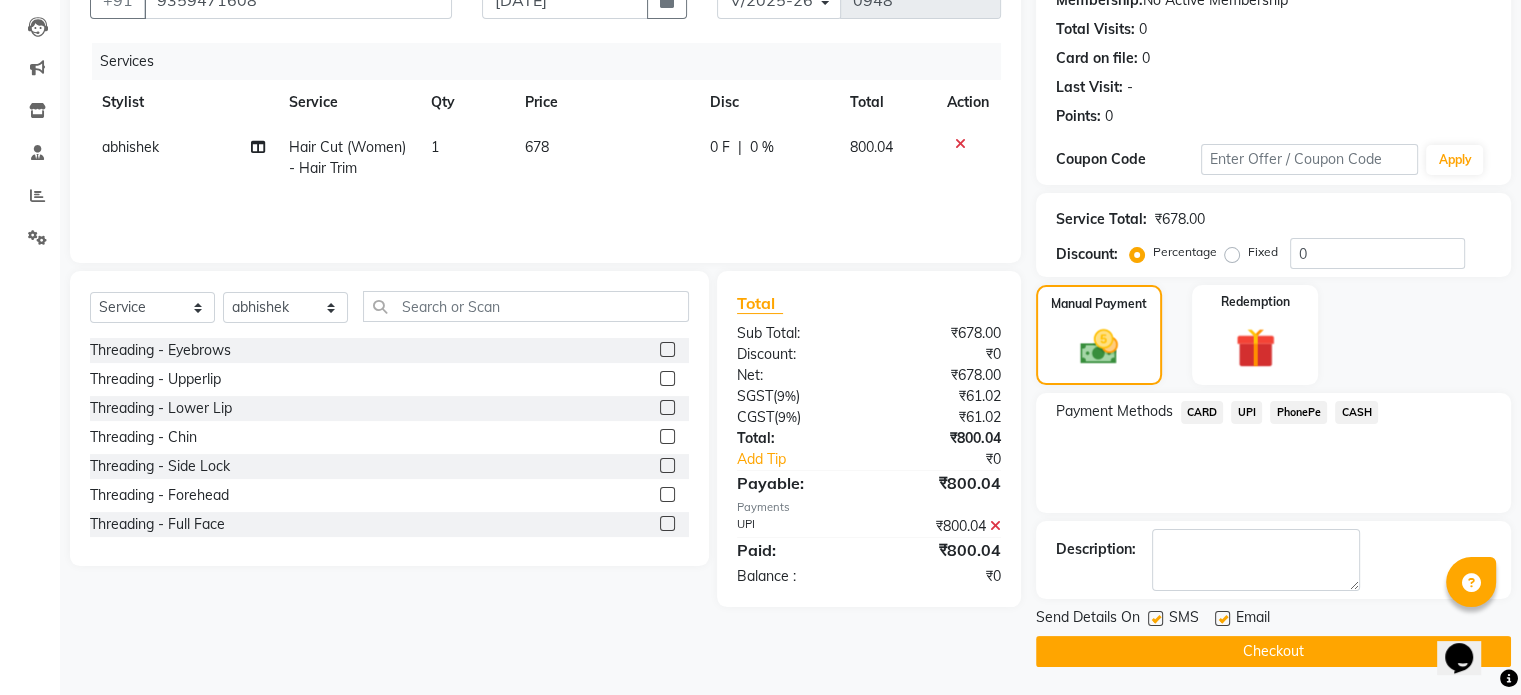 click on "Checkout" 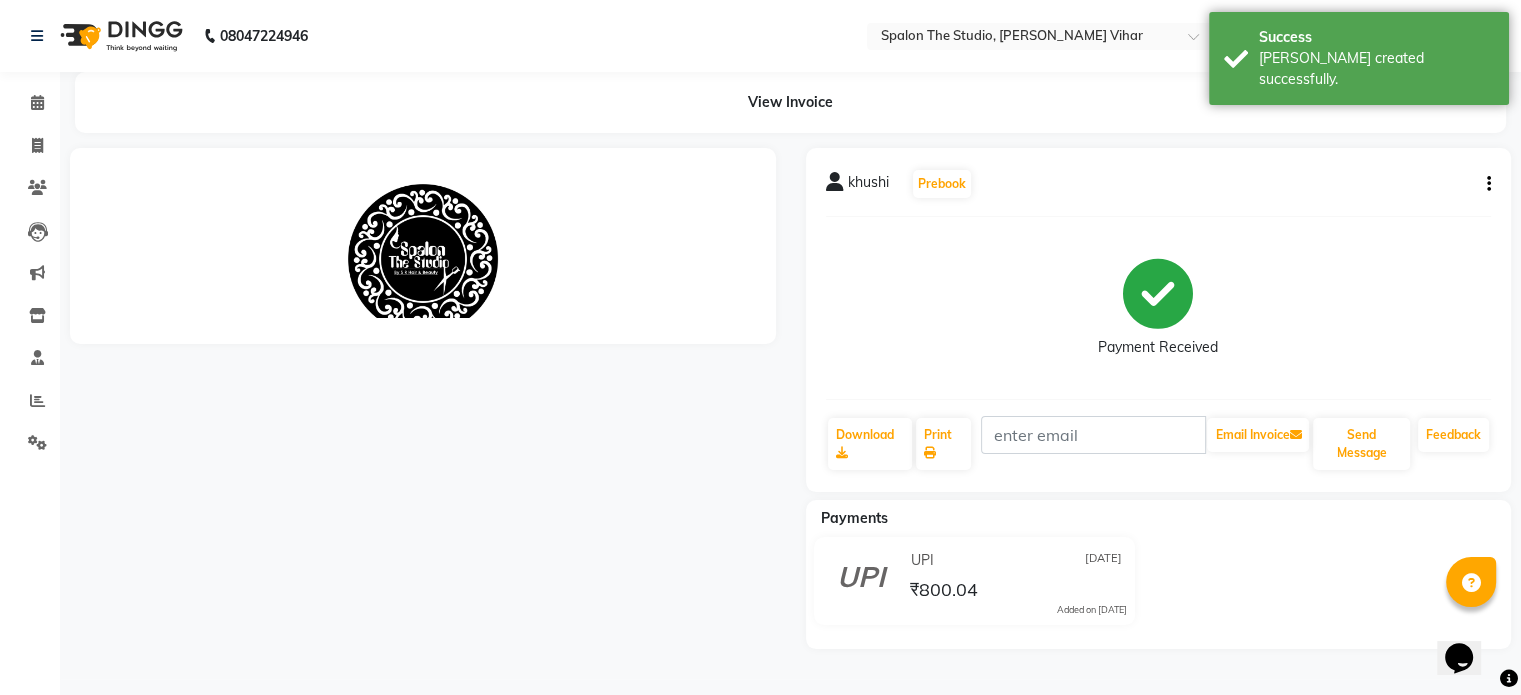 scroll, scrollTop: 0, scrollLeft: 0, axis: both 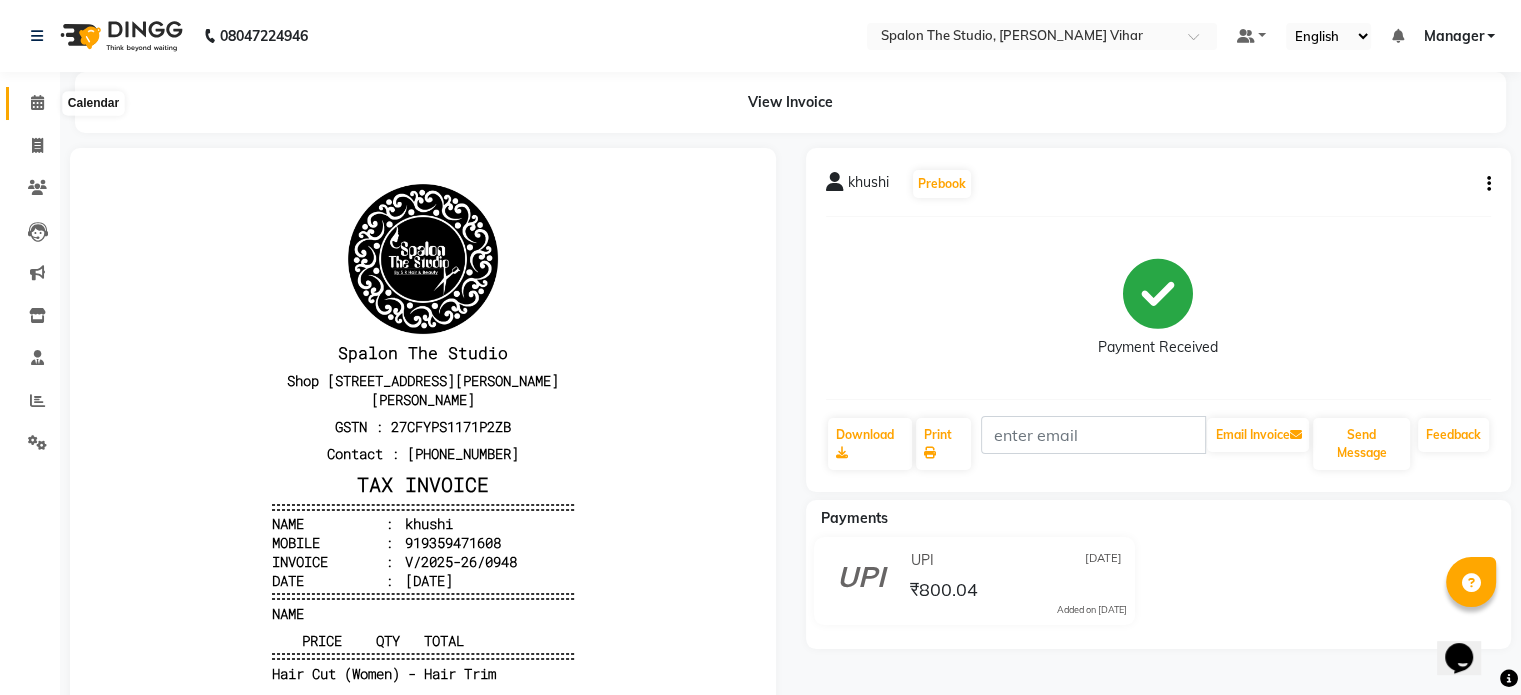 click 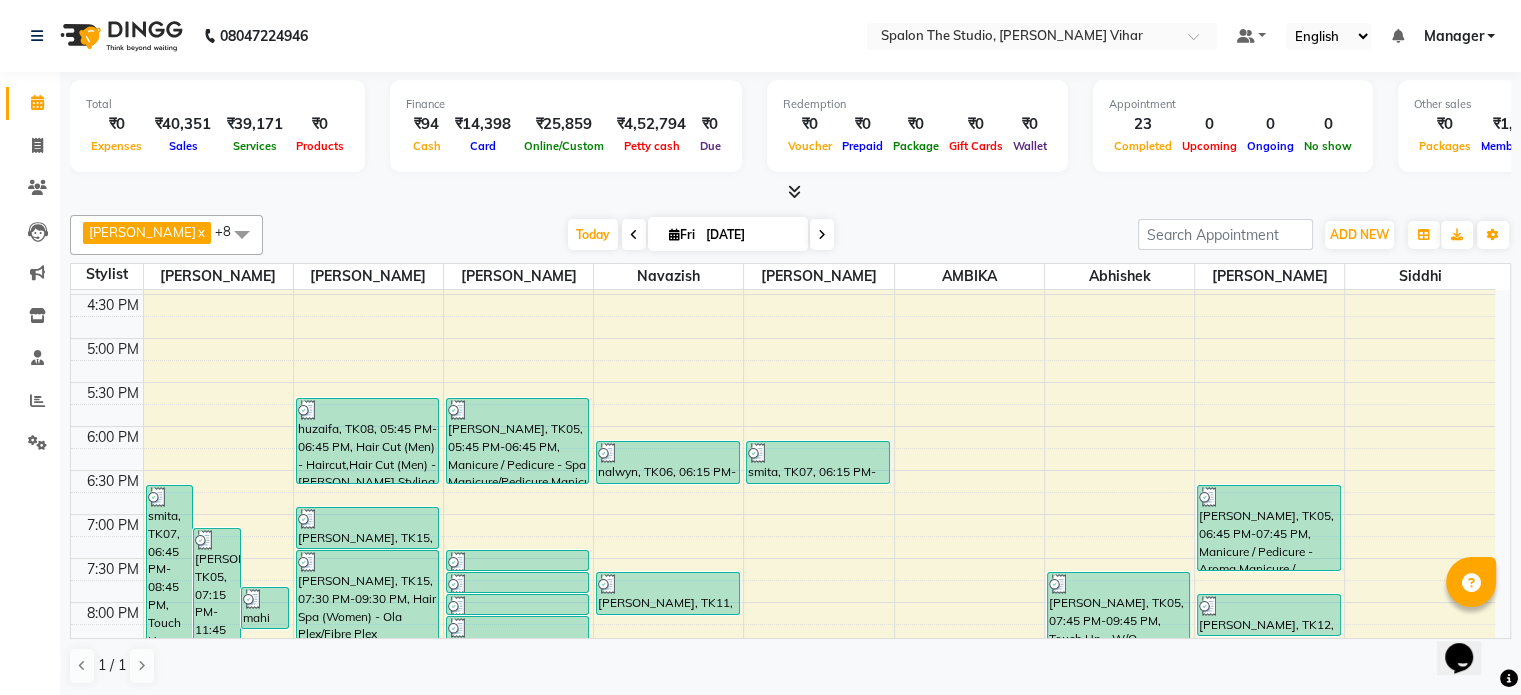 scroll, scrollTop: 636, scrollLeft: 0, axis: vertical 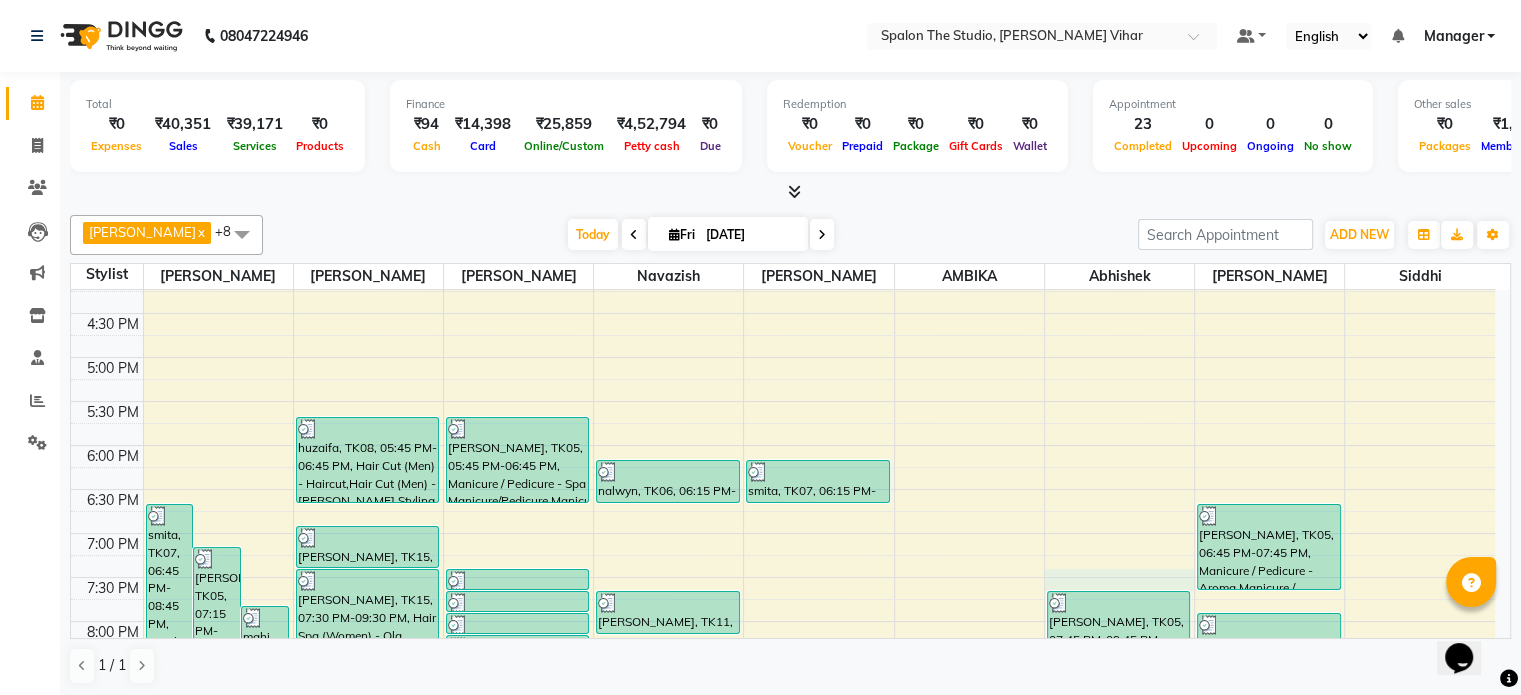 click on "9:00 AM 9:30 AM 10:00 AM 10:30 AM 11:00 AM 11:30 AM 12:00 PM 12:30 PM 1:00 PM 1:30 PM 2:00 PM 2:30 PM 3:00 PM 3:30 PM 4:00 PM 4:30 PM 5:00 PM 5:30 PM 6:00 PM 6:30 PM 7:00 PM 7:30 PM 8:00 PM 8:30 PM 9:00 PM 9:30 PM 10:00 PM 10:30 PM     smita, TK07, 06:45 PM-08:45 PM, Touch Up - W/O [MEDICAL_DATA]     [PERSON_NAME], TK05, 07:15 PM-11:45 PM, Touch Up - W/O [MEDICAL_DATA],Hair Spa (Women) - Ola Plex/Fibre Plex,Hair Cut (Women) - Hair Cut     mahi reddy, TK14, 07:55 PM-08:25 PM, Hair Cut (Women) - Hair Trim     [PERSON_NAME], TK03, 12:30 PM-02:30 PM, Global Color With [MEDICAL_DATA] - Upto Midback     neha, TK01, 12:30 PM-01:00 PM, Hair Cut (Women) - Pixie Cut     huzaifa, TK08, 05:45 PM-06:45 PM, Hair Cut (Men) - Haircut,Hair Cut (Men) - [PERSON_NAME] Styling     [PERSON_NAME], TK15, 07:00 PM-07:30 PM, Hair Cut (Women) - Hair Cut     [PERSON_NAME], TK15, 07:30 PM-09:30 PM, Hair Spa (Women) - Ola Plex/Fibre Plex     [PERSON_NAME], TK05, 05:45 PM-06:45 PM, Manicure / Pedicure - Spa Manicure/Pedicure,Manicure / Pedicure - Heel Peel Treatment" at bounding box center (783, 269) 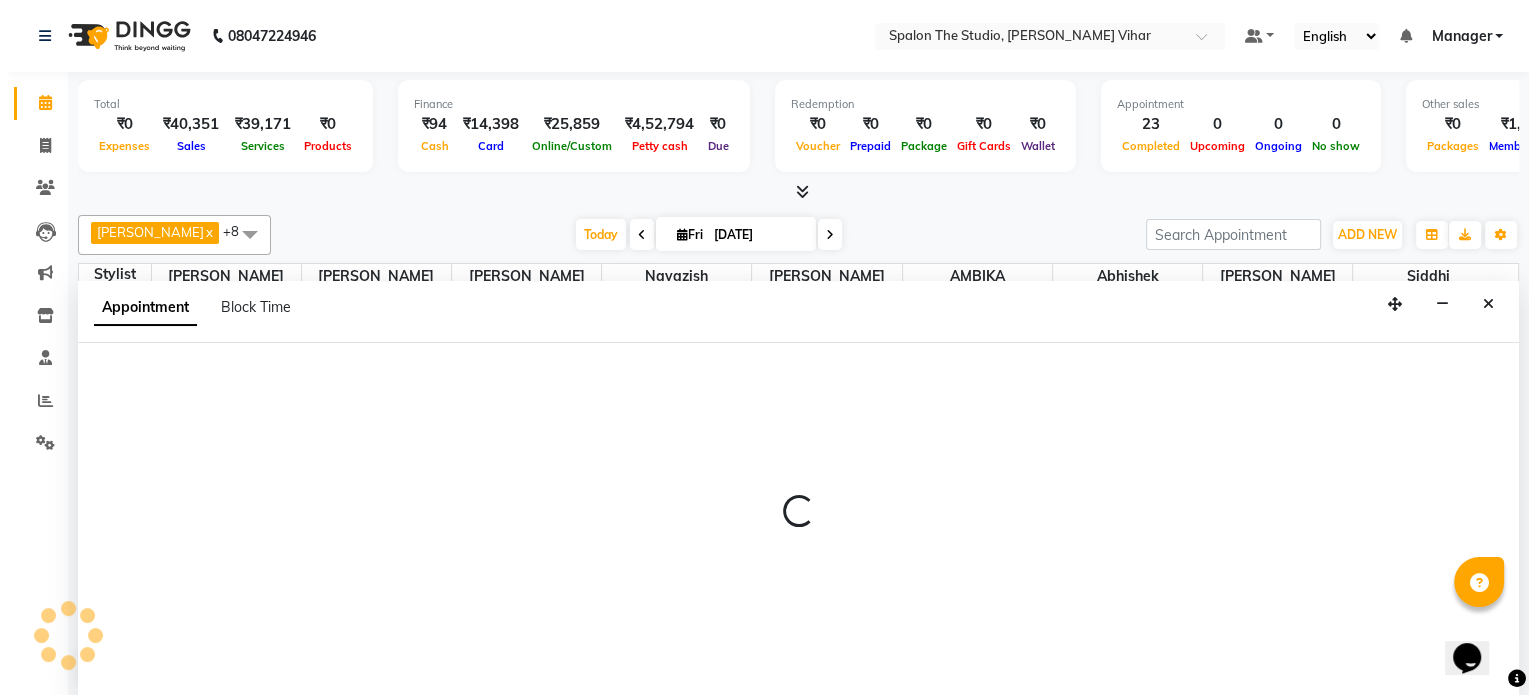 scroll, scrollTop: 0, scrollLeft: 0, axis: both 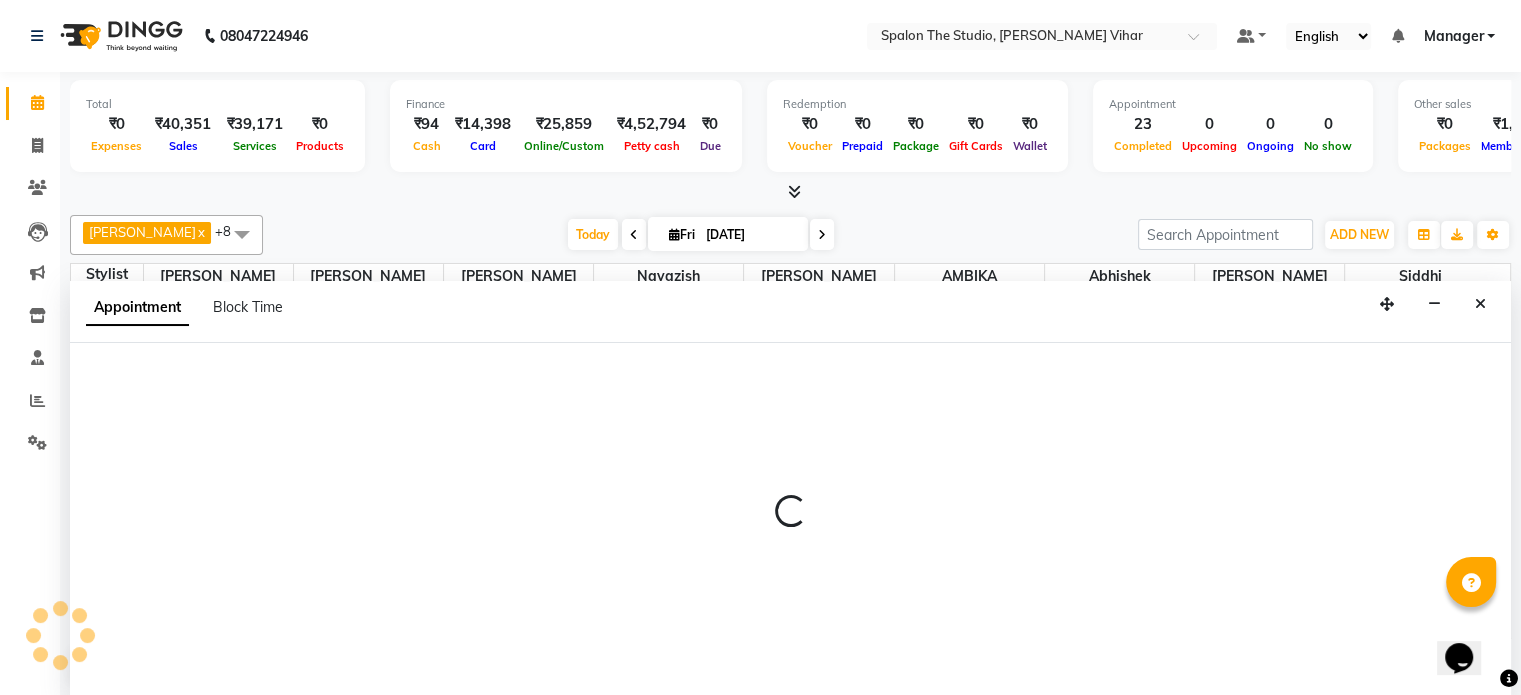 select on "79635" 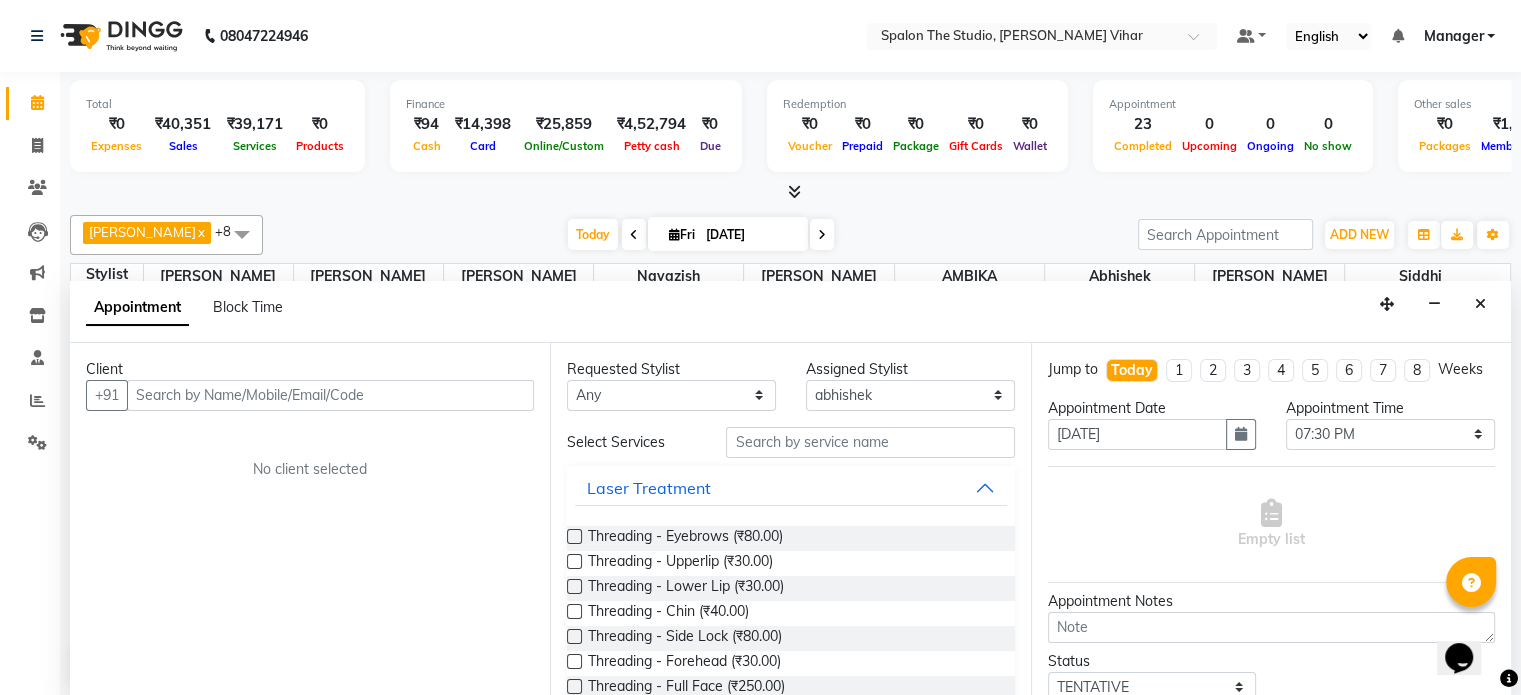 click at bounding box center [330, 395] 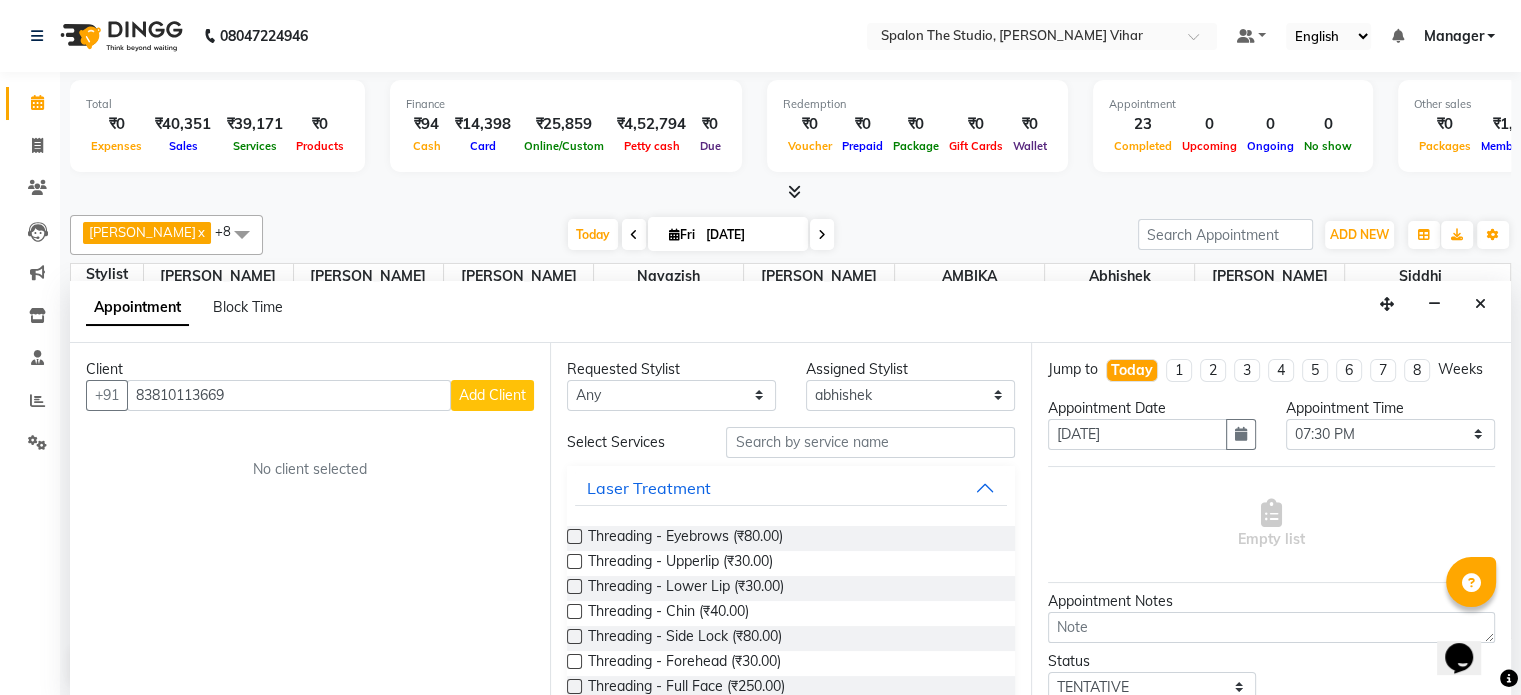 type on "83810113669" 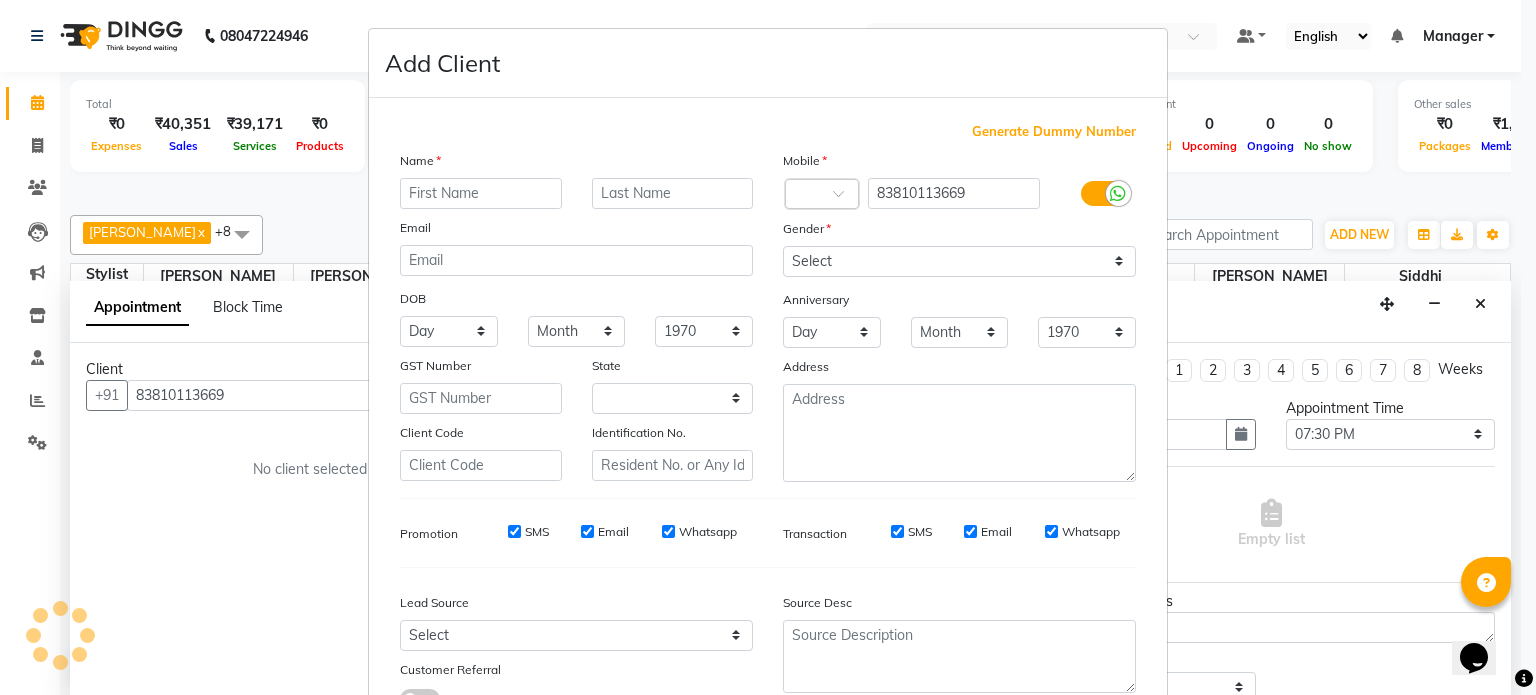 select on "22" 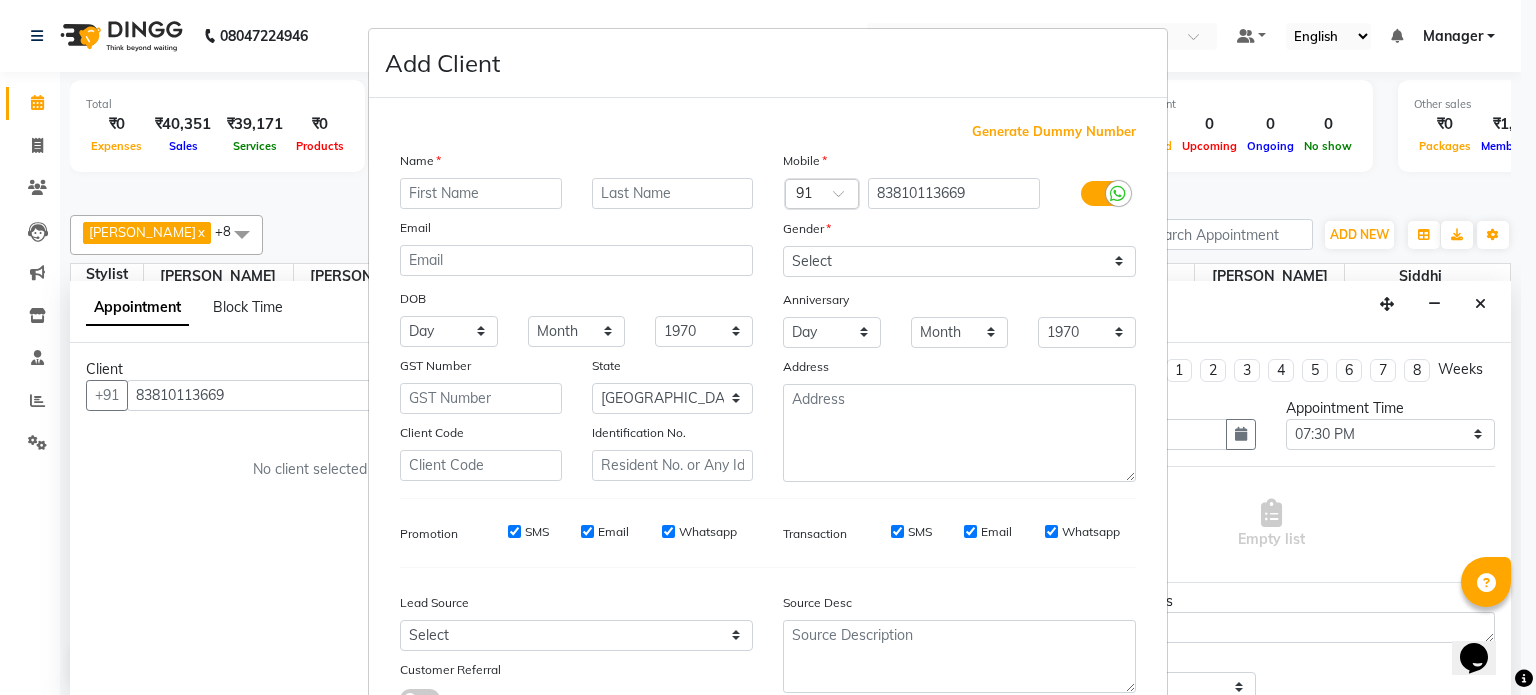 click at bounding box center (481, 193) 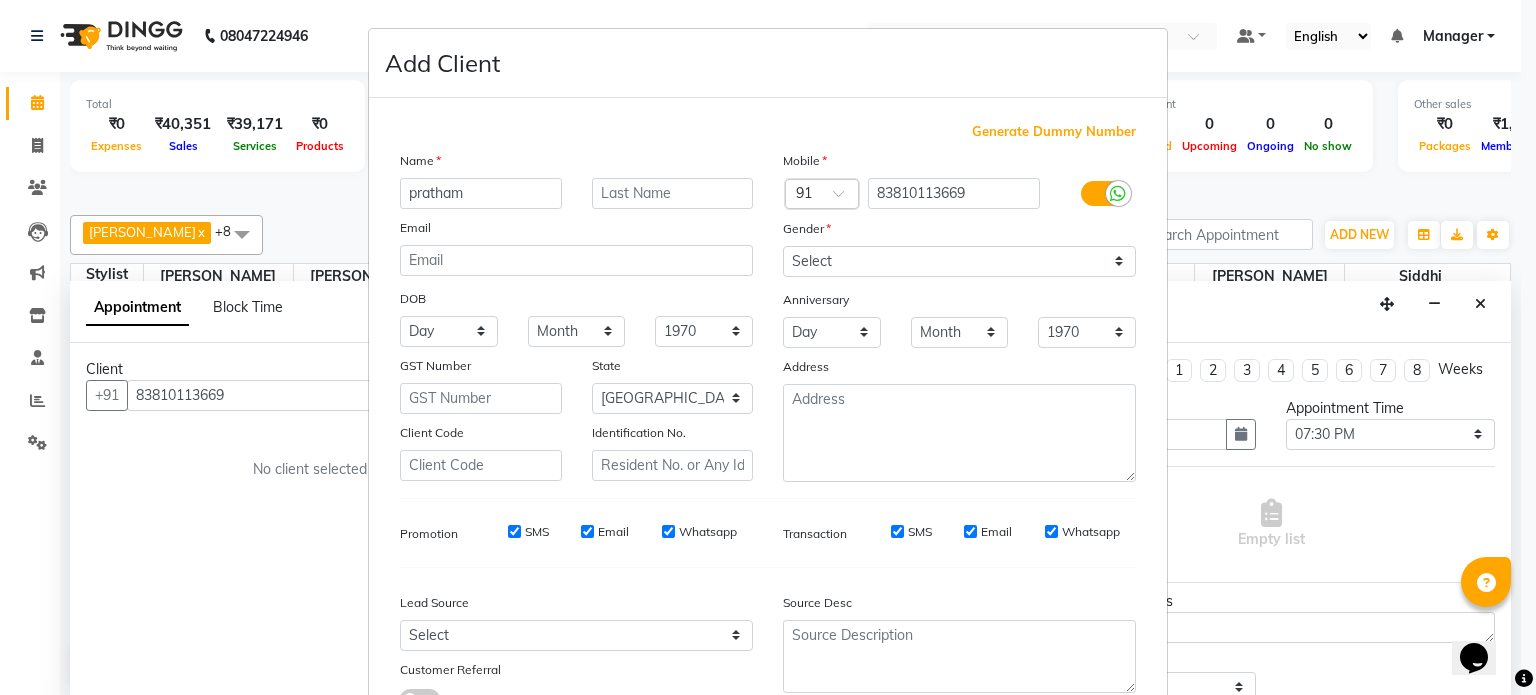 type on "pratham" 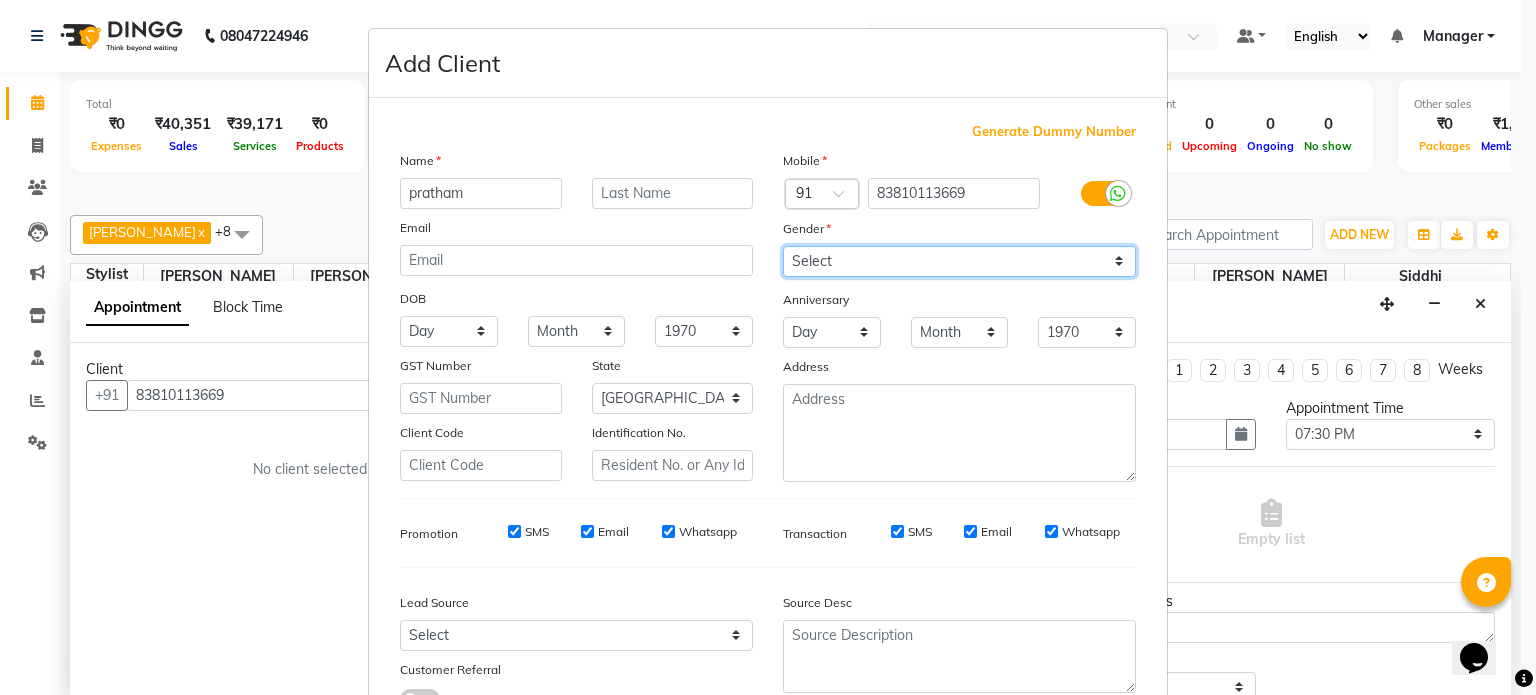 click on "Select [DEMOGRAPHIC_DATA] [DEMOGRAPHIC_DATA] Other Prefer Not To Say" at bounding box center [959, 261] 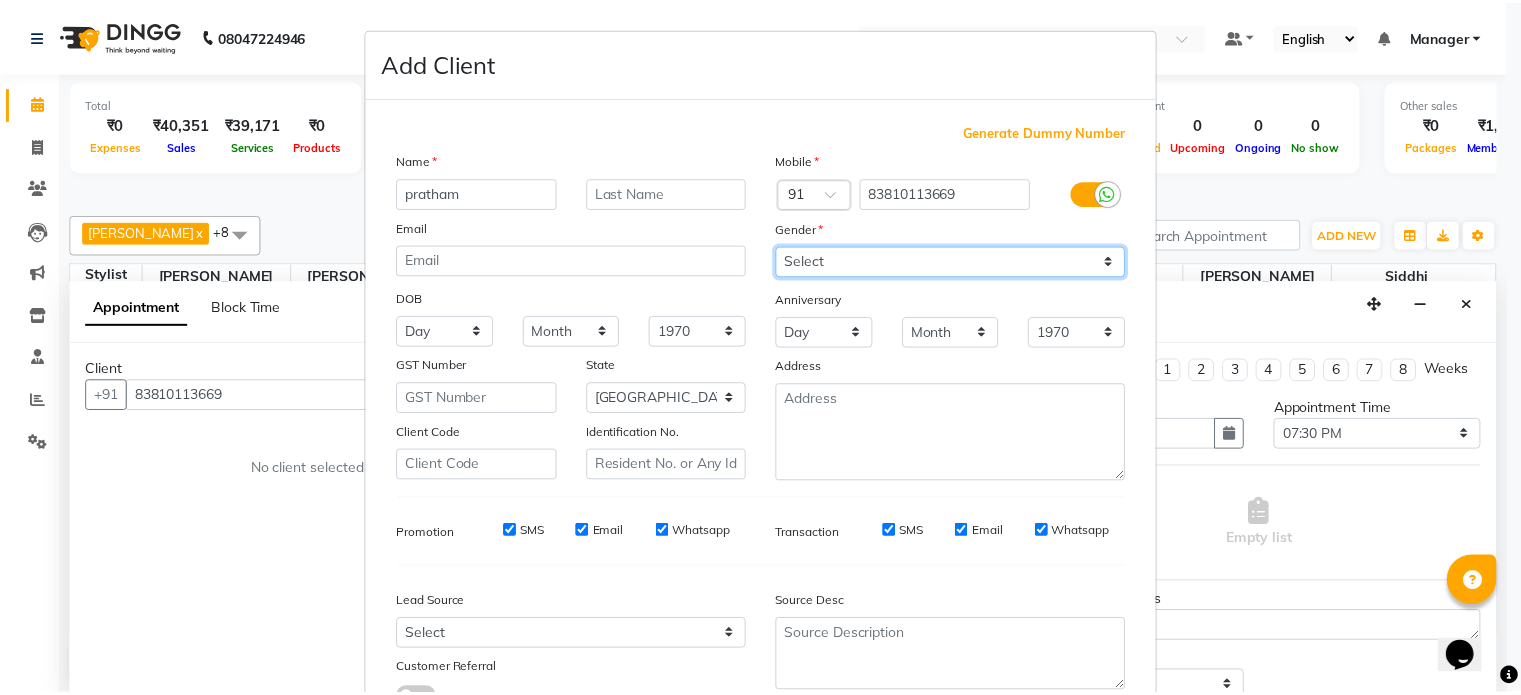 scroll, scrollTop: 161, scrollLeft: 0, axis: vertical 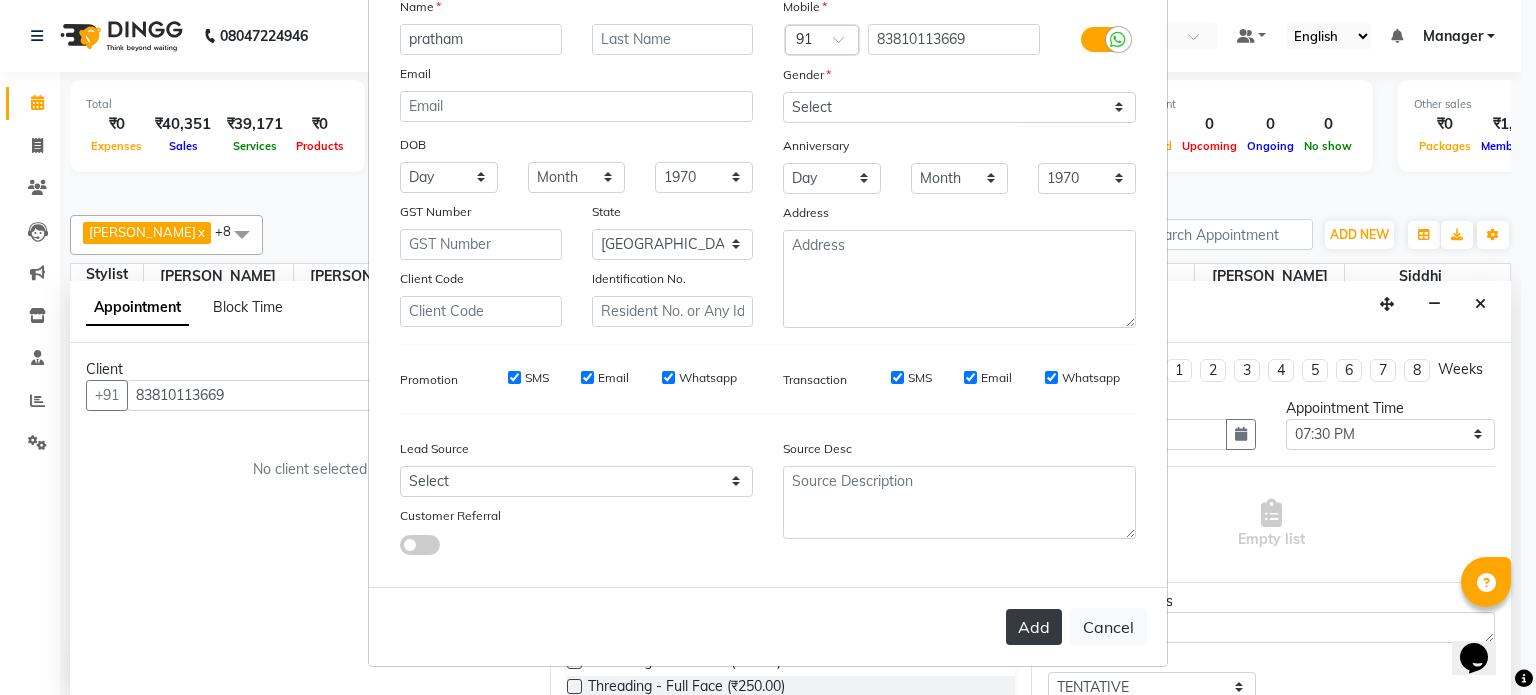 click on "Add" at bounding box center (1034, 627) 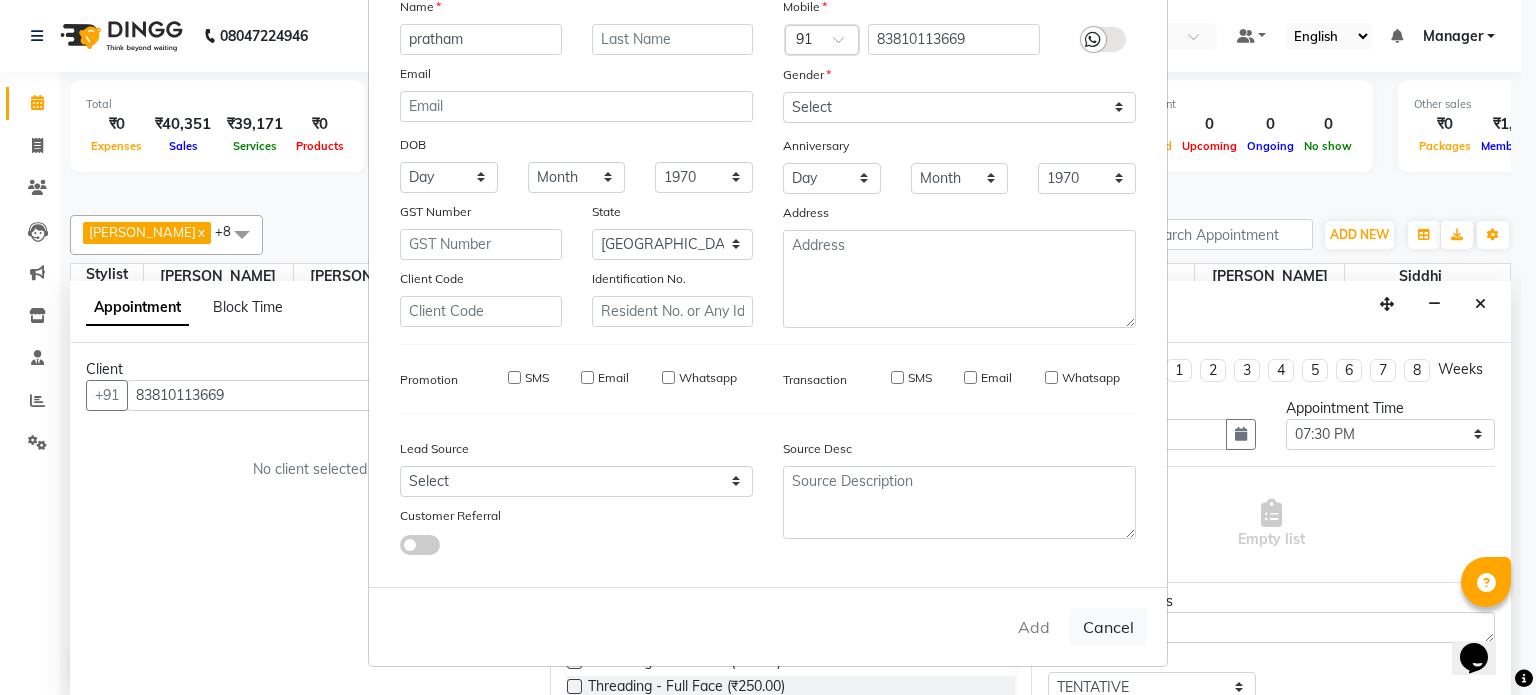 type 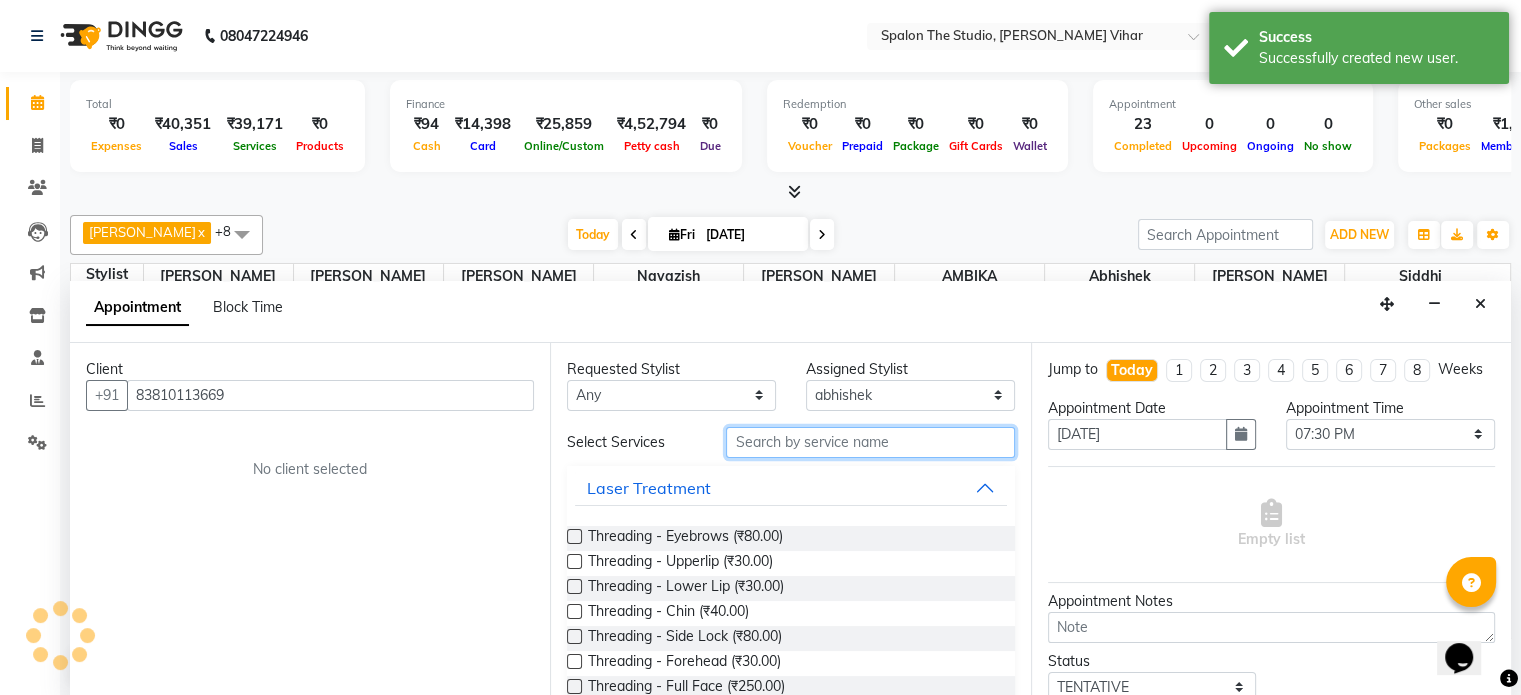 click at bounding box center (870, 442) 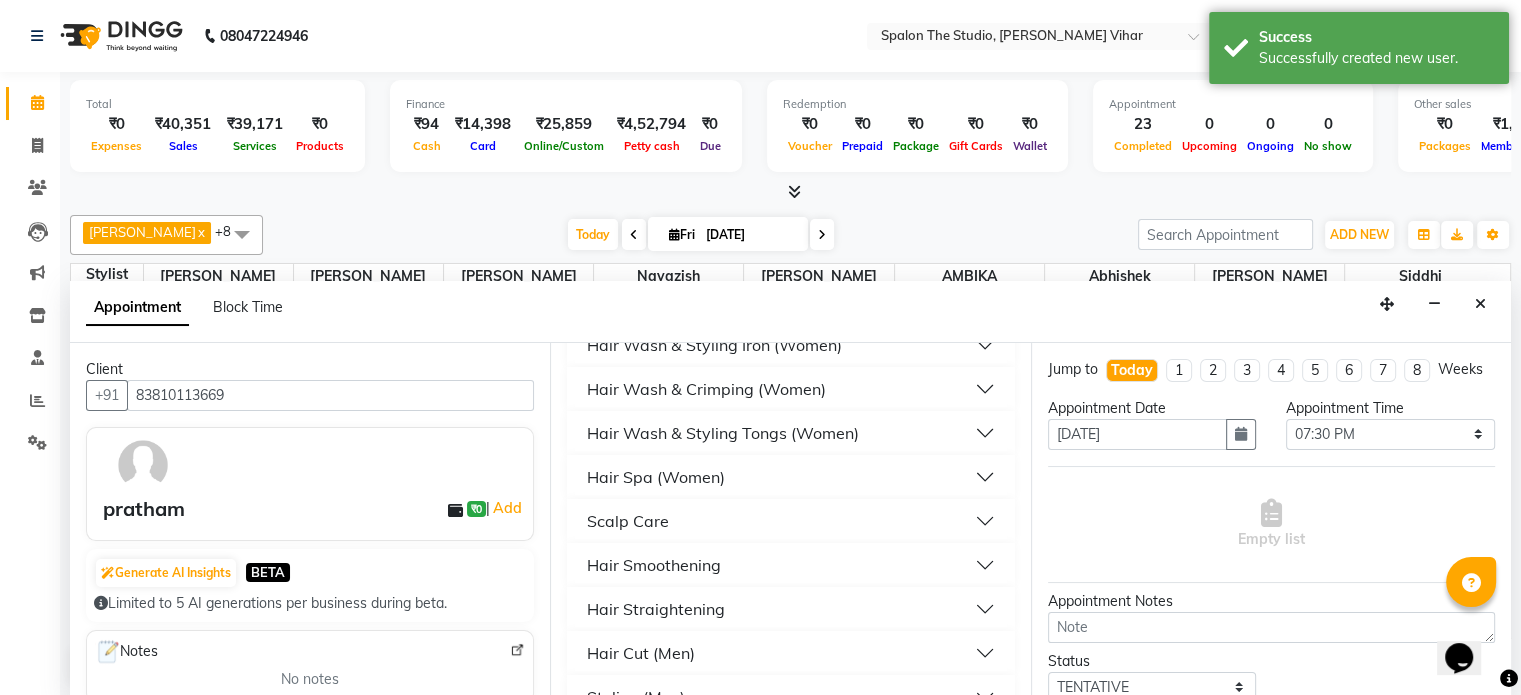 scroll, scrollTop: 352, scrollLeft: 0, axis: vertical 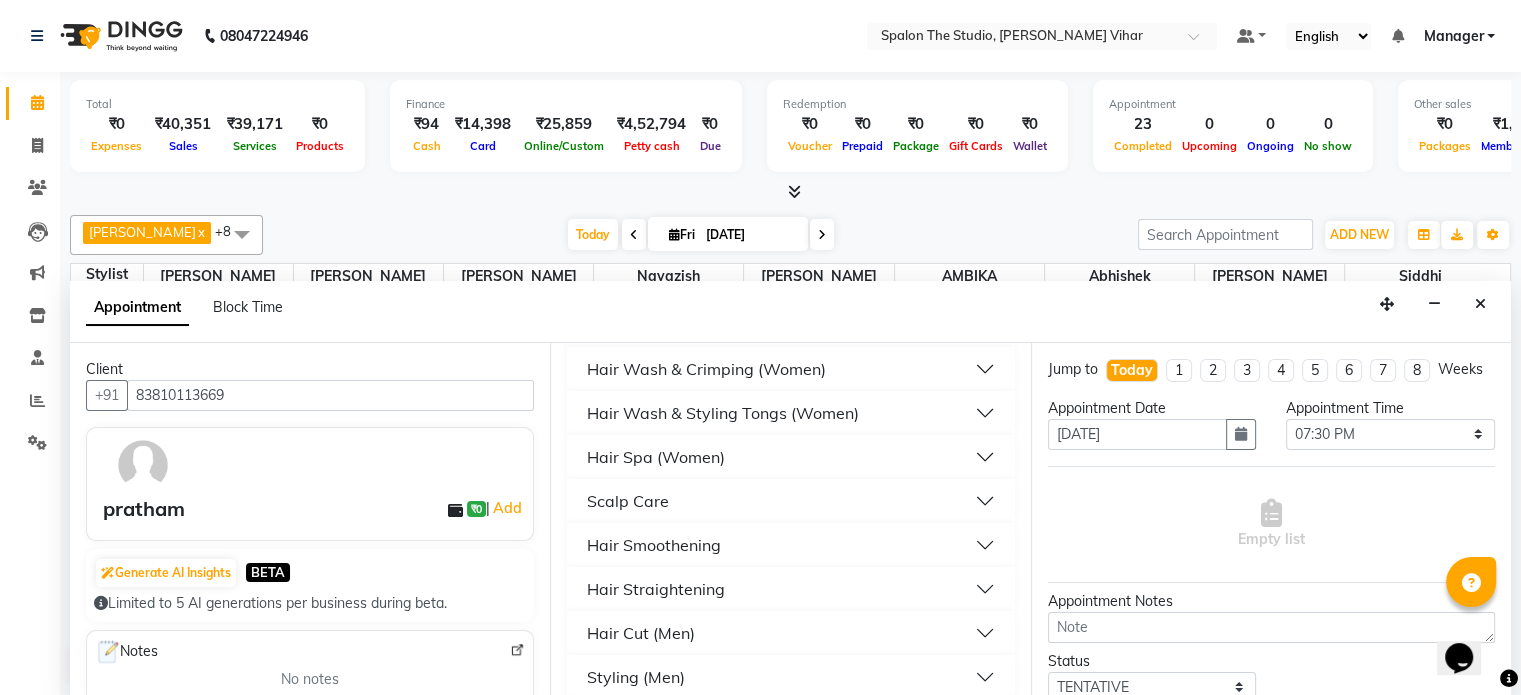 type on "hair" 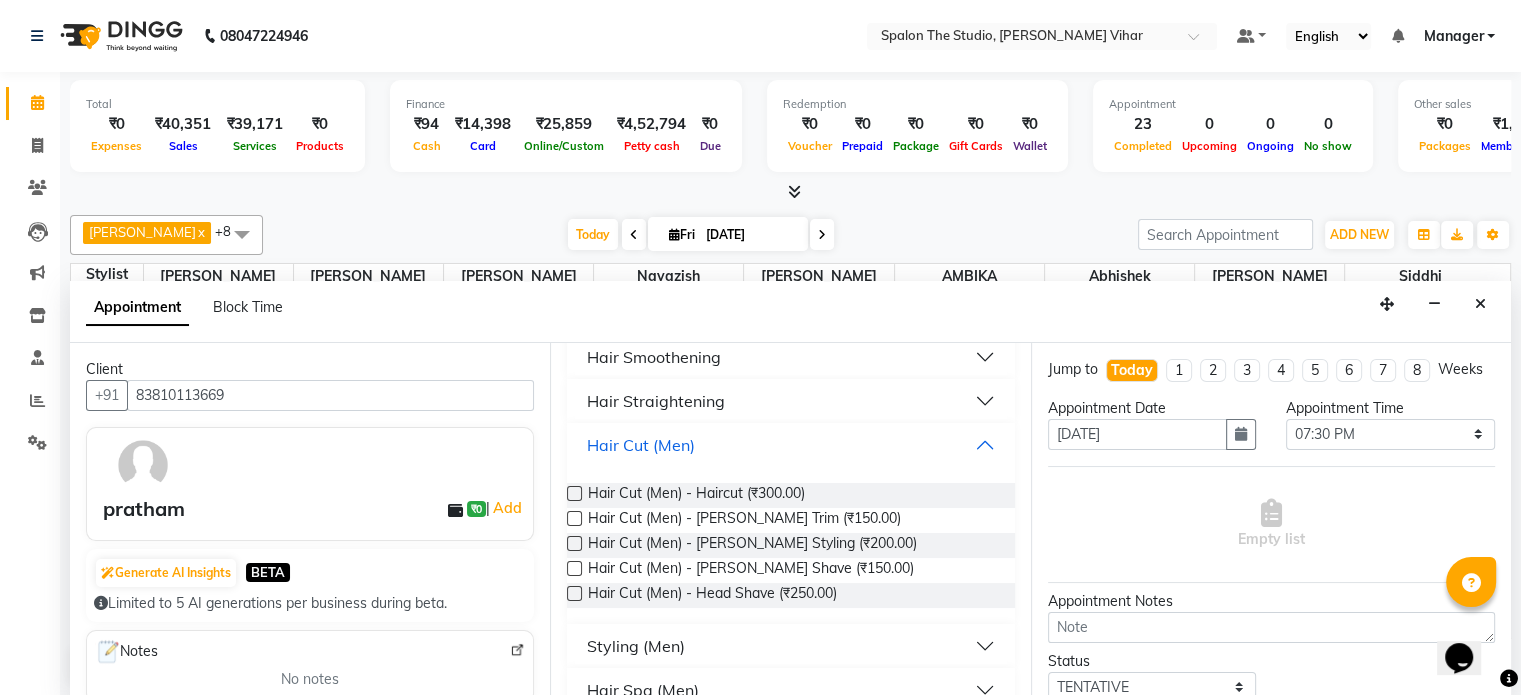 scroll, scrollTop: 546, scrollLeft: 0, axis: vertical 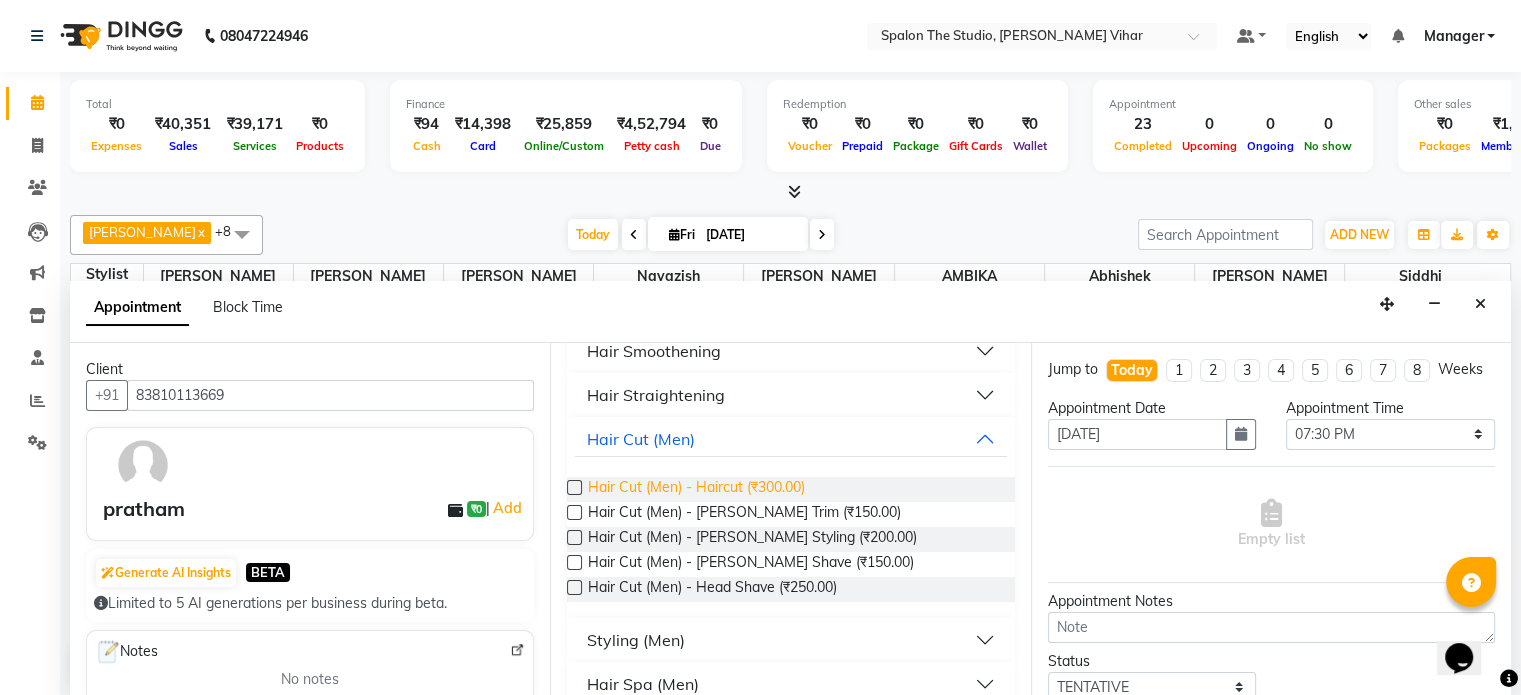 click on "Hair Cut (Men) - Haircut (₹300.00)" at bounding box center (696, 489) 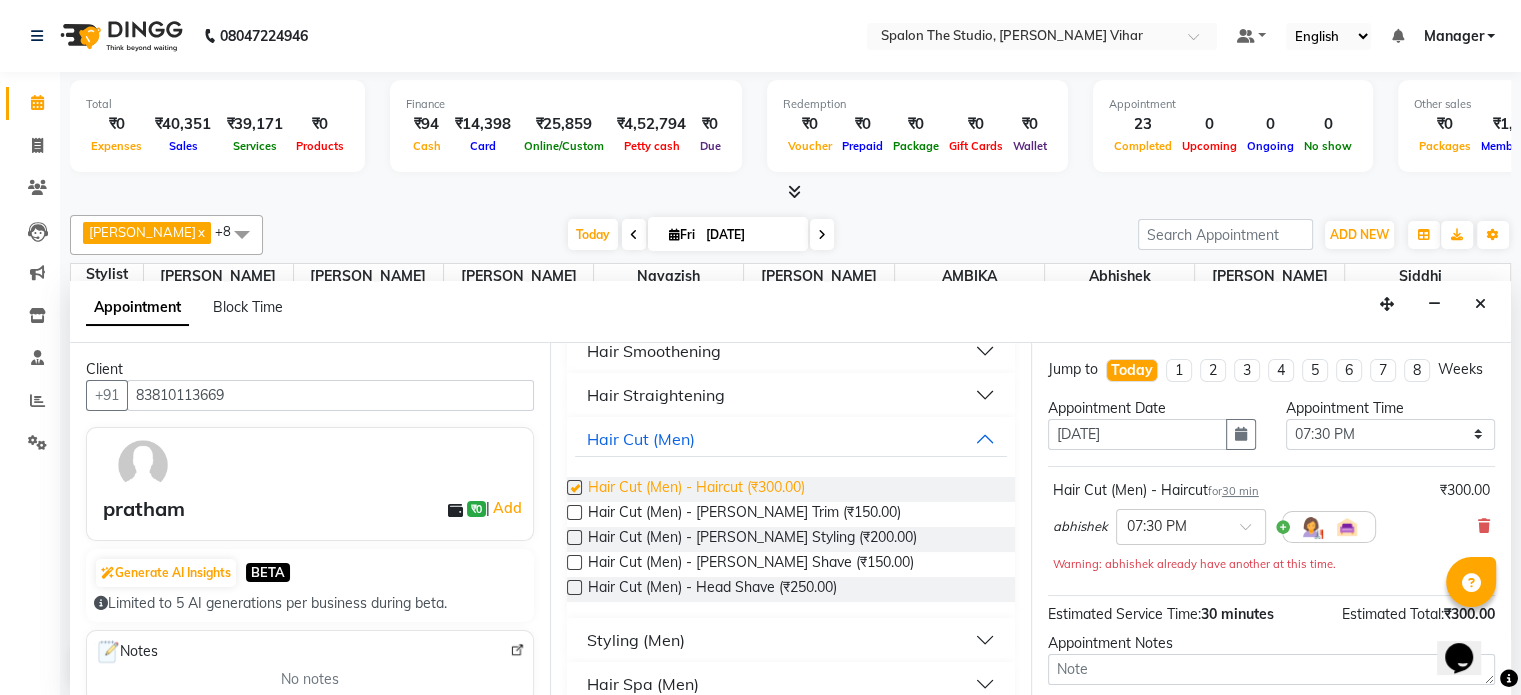 checkbox on "false" 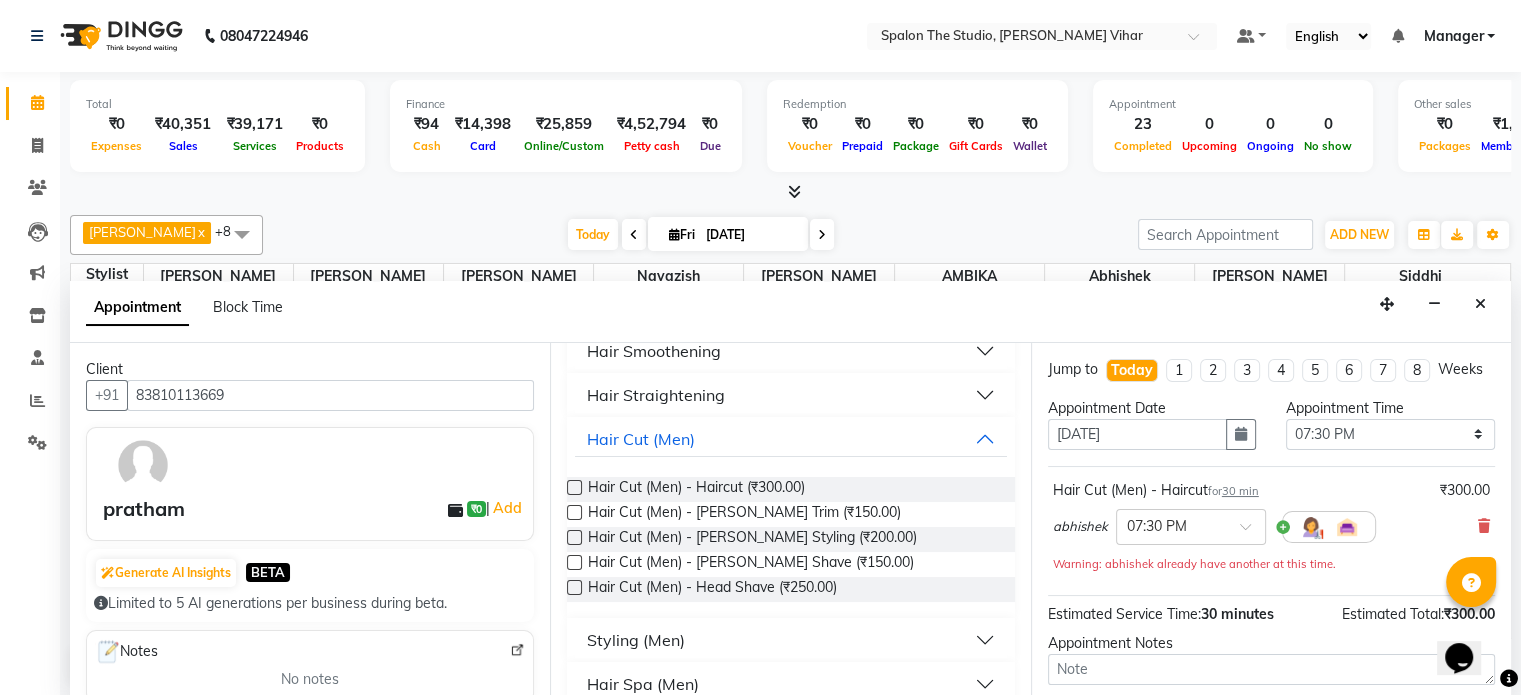 scroll, scrollTop: 191, scrollLeft: 0, axis: vertical 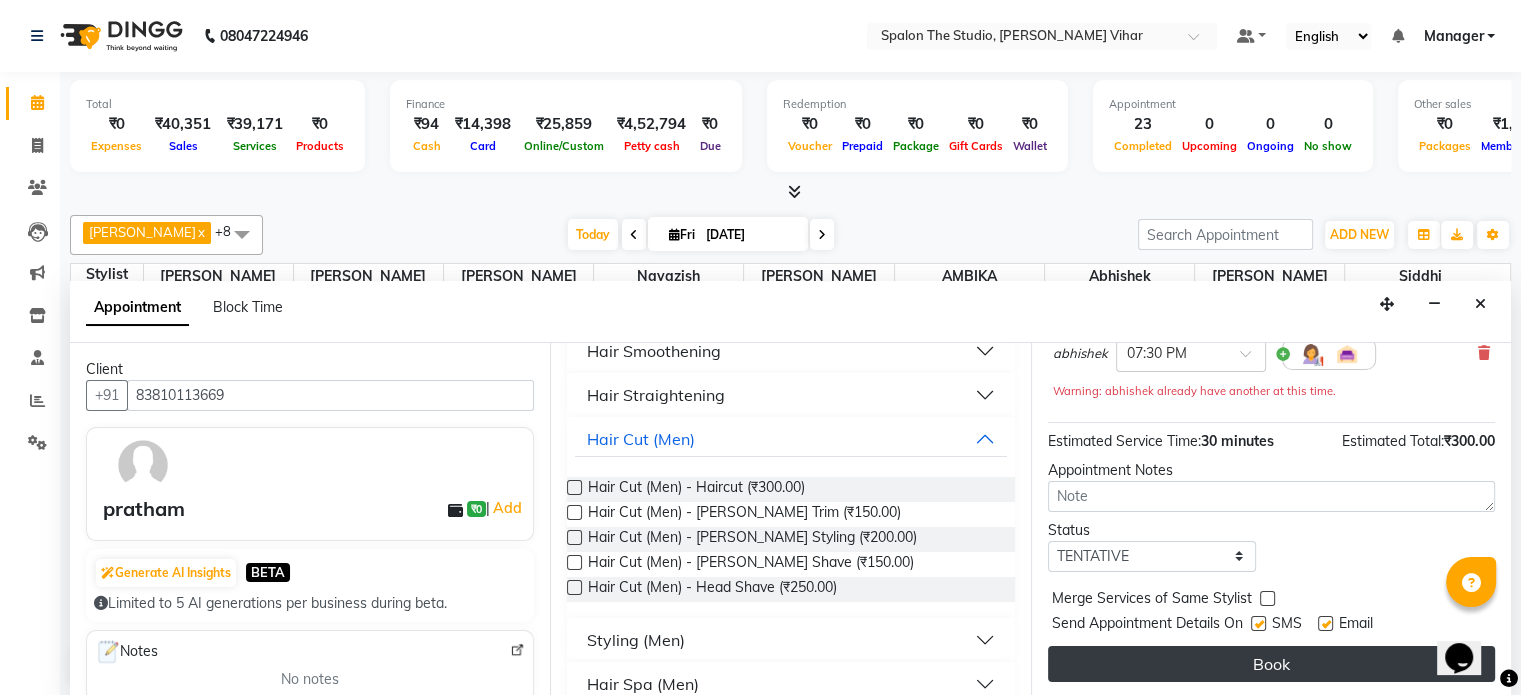 click on "Book" at bounding box center (1271, 664) 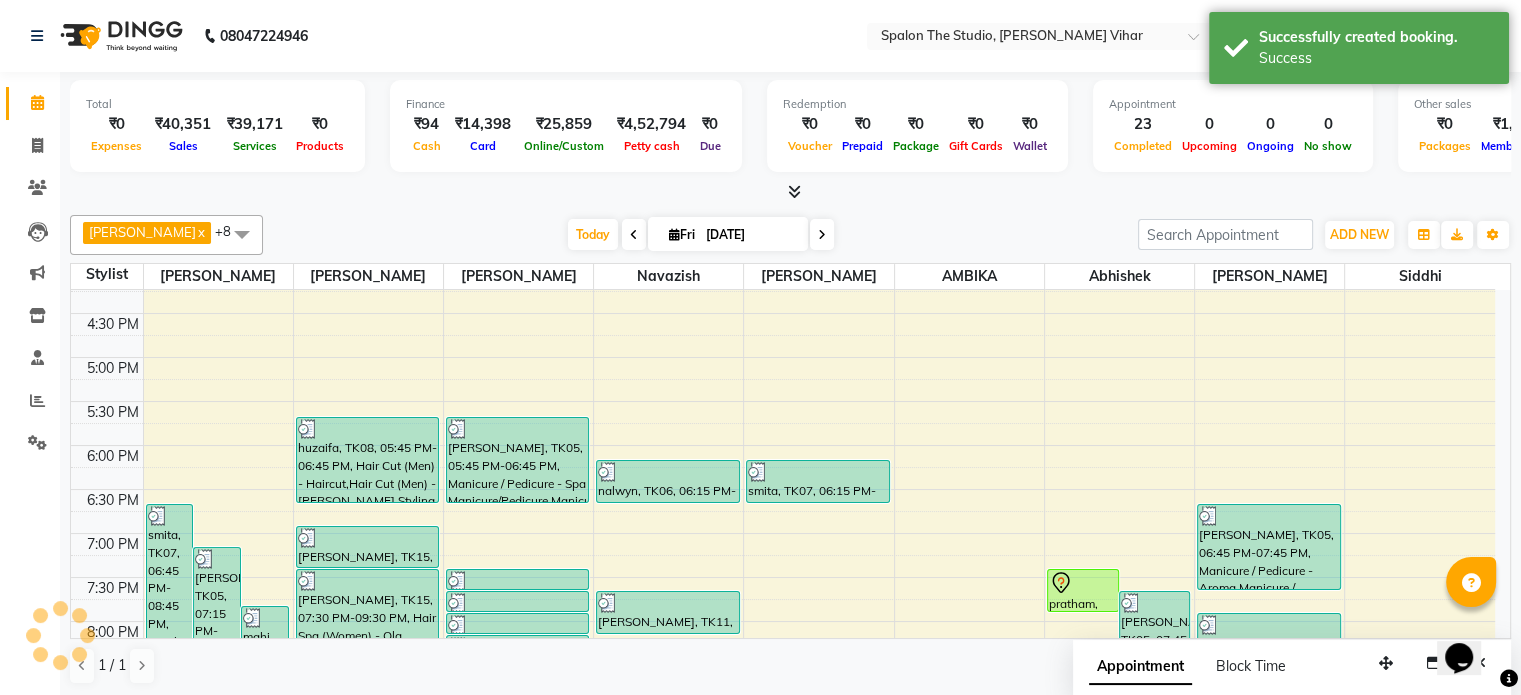 scroll, scrollTop: 0, scrollLeft: 0, axis: both 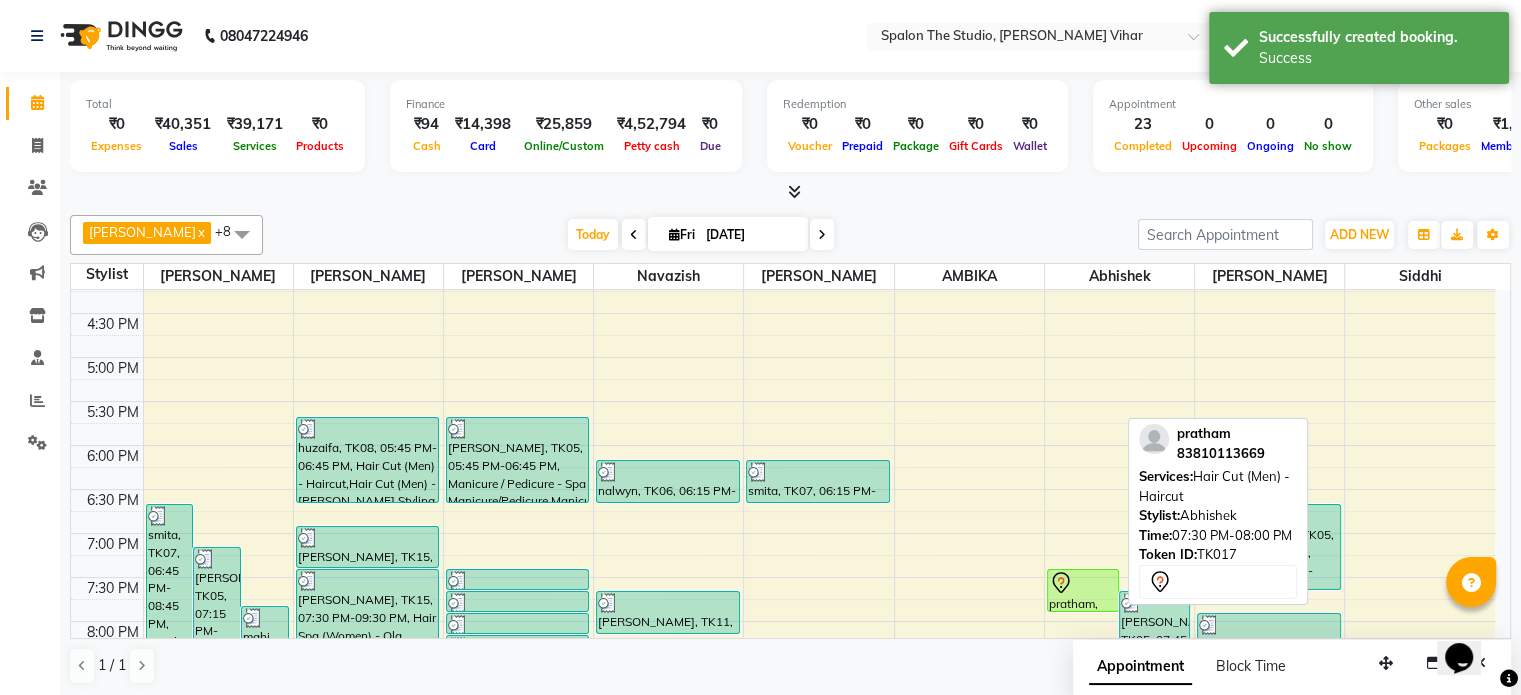 click 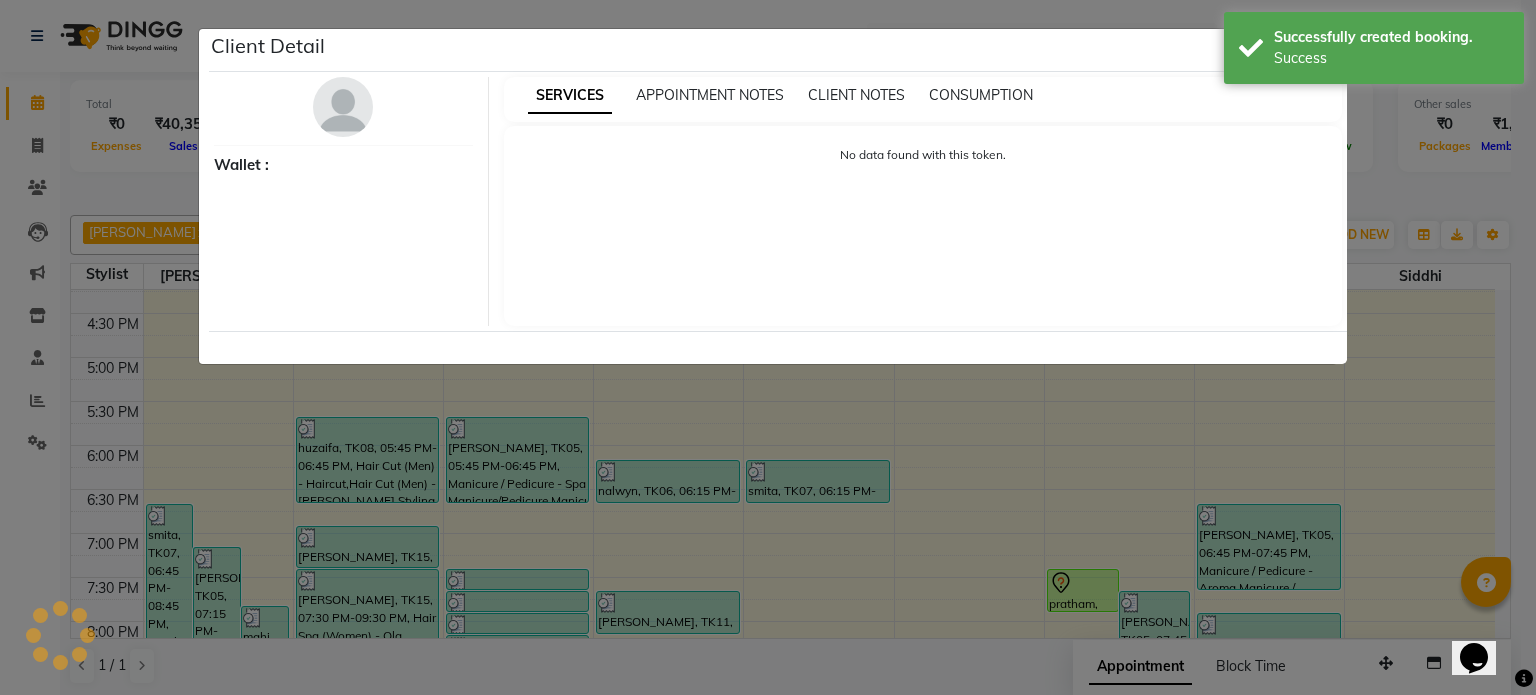 select on "7" 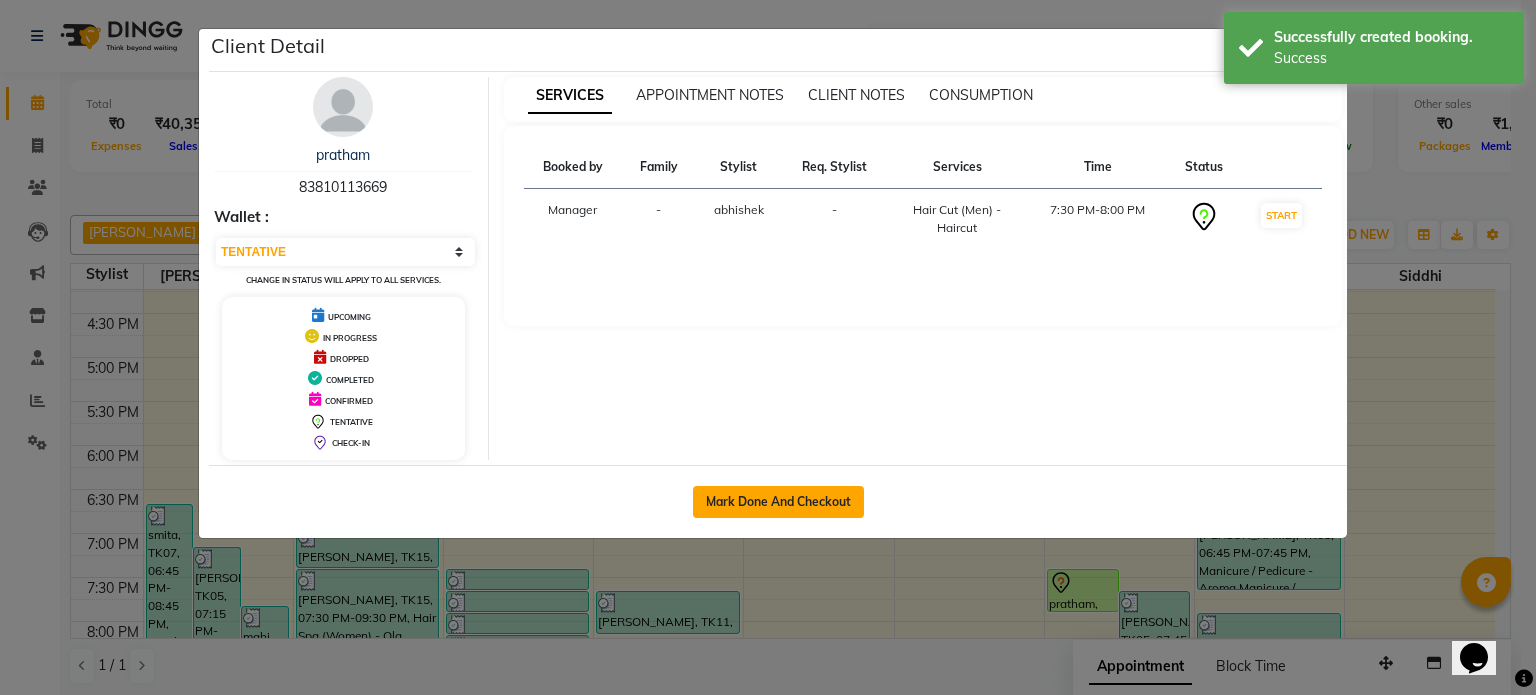 click on "Mark Done And Checkout" 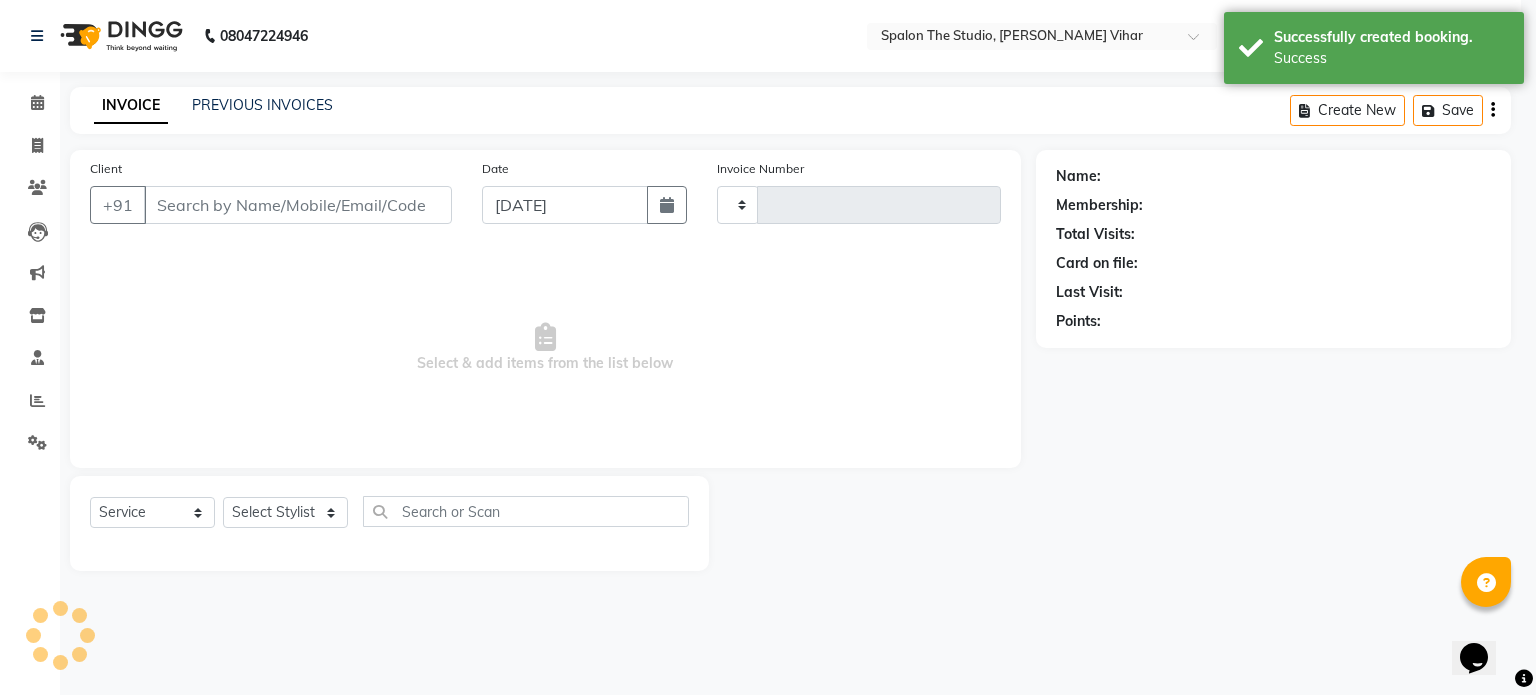 select on "3" 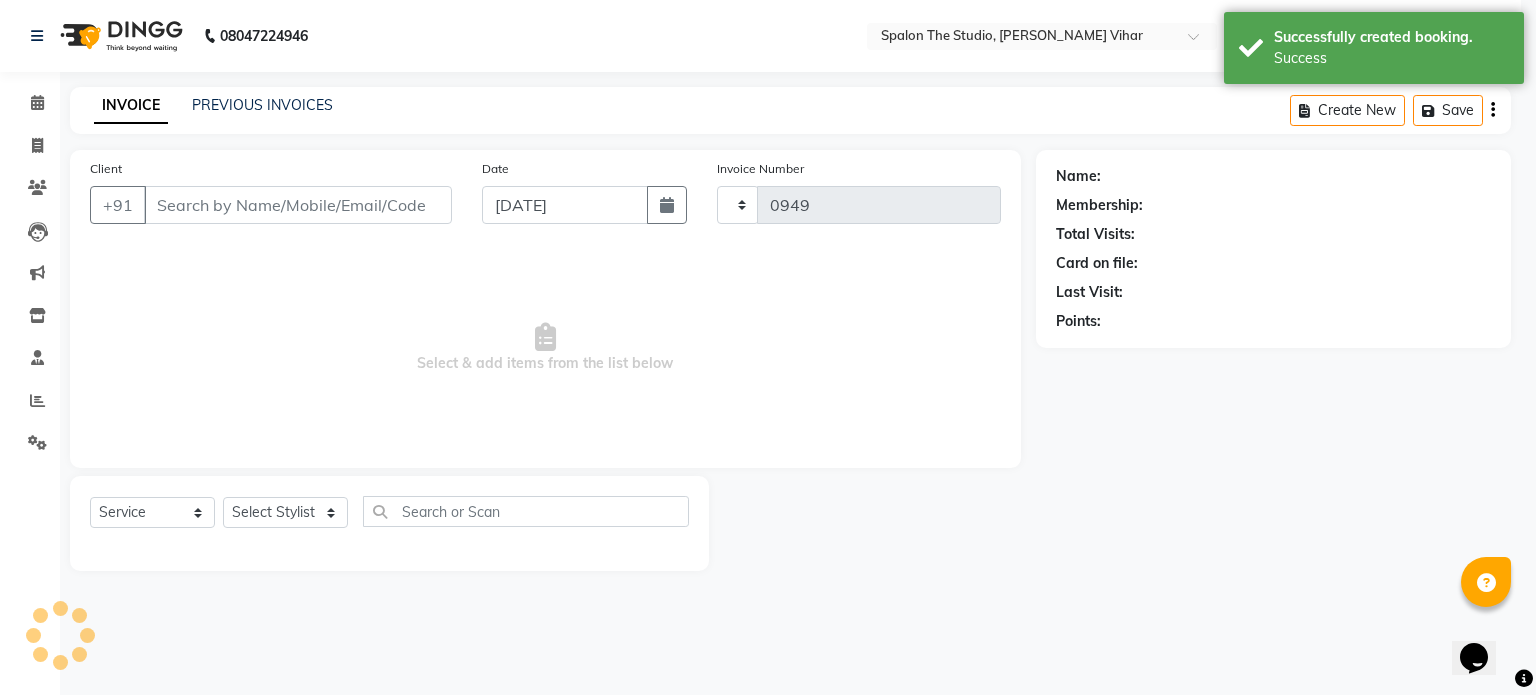 select on "903" 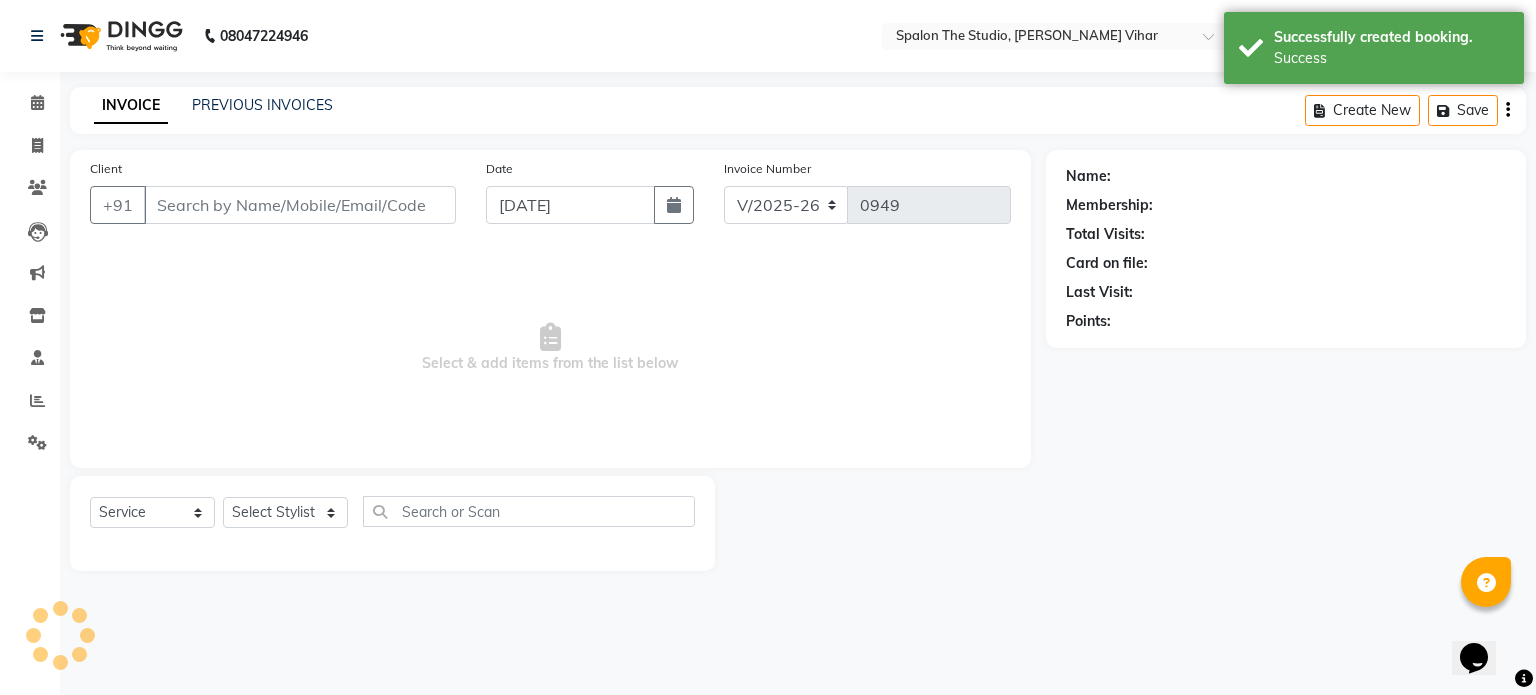 type on "83810113669" 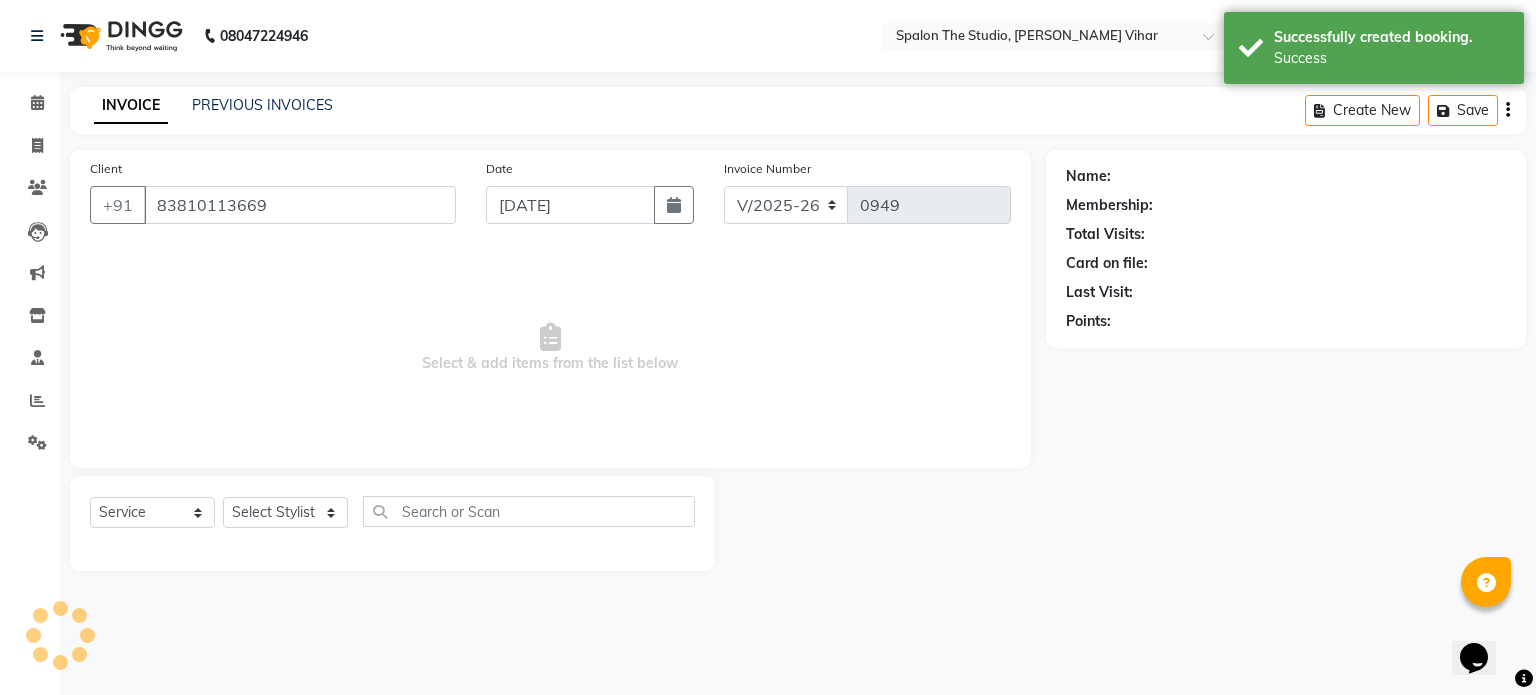 select on "79635" 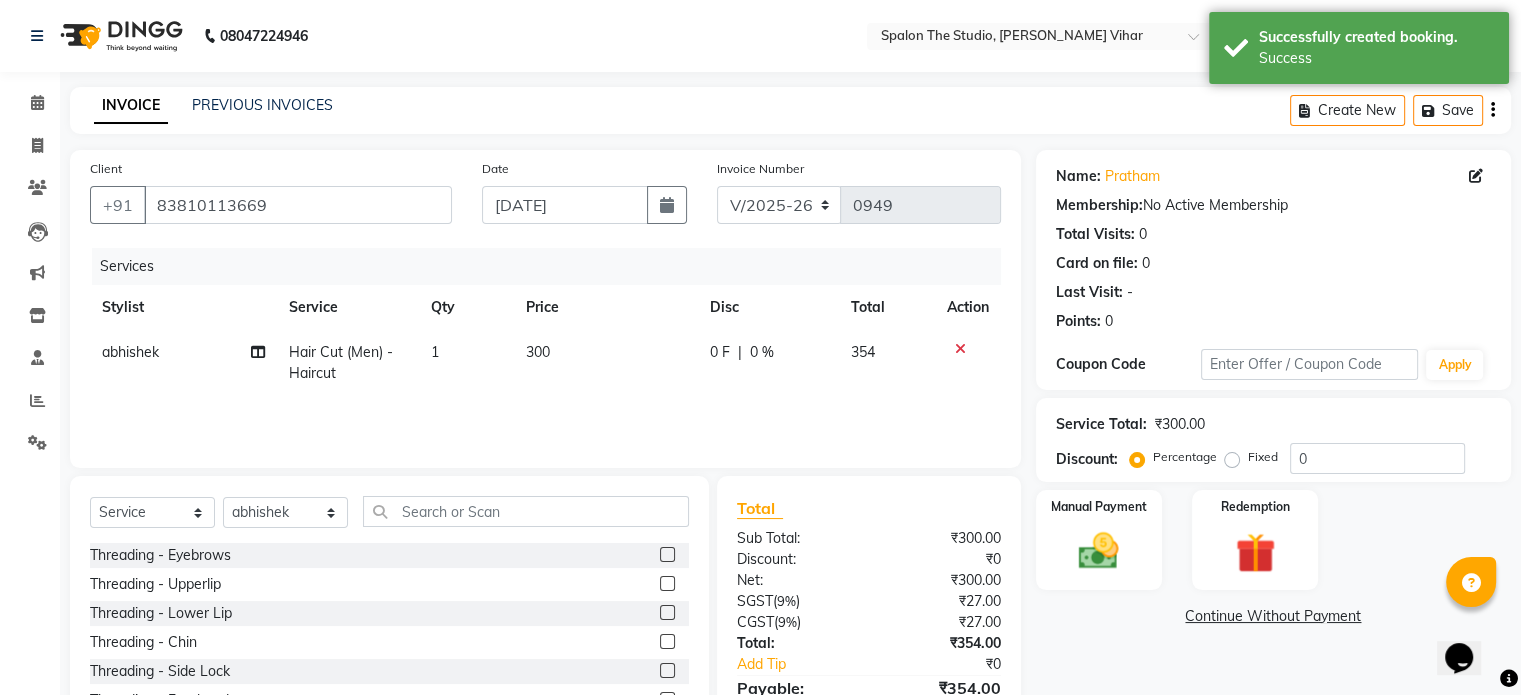 scroll, scrollTop: 106, scrollLeft: 0, axis: vertical 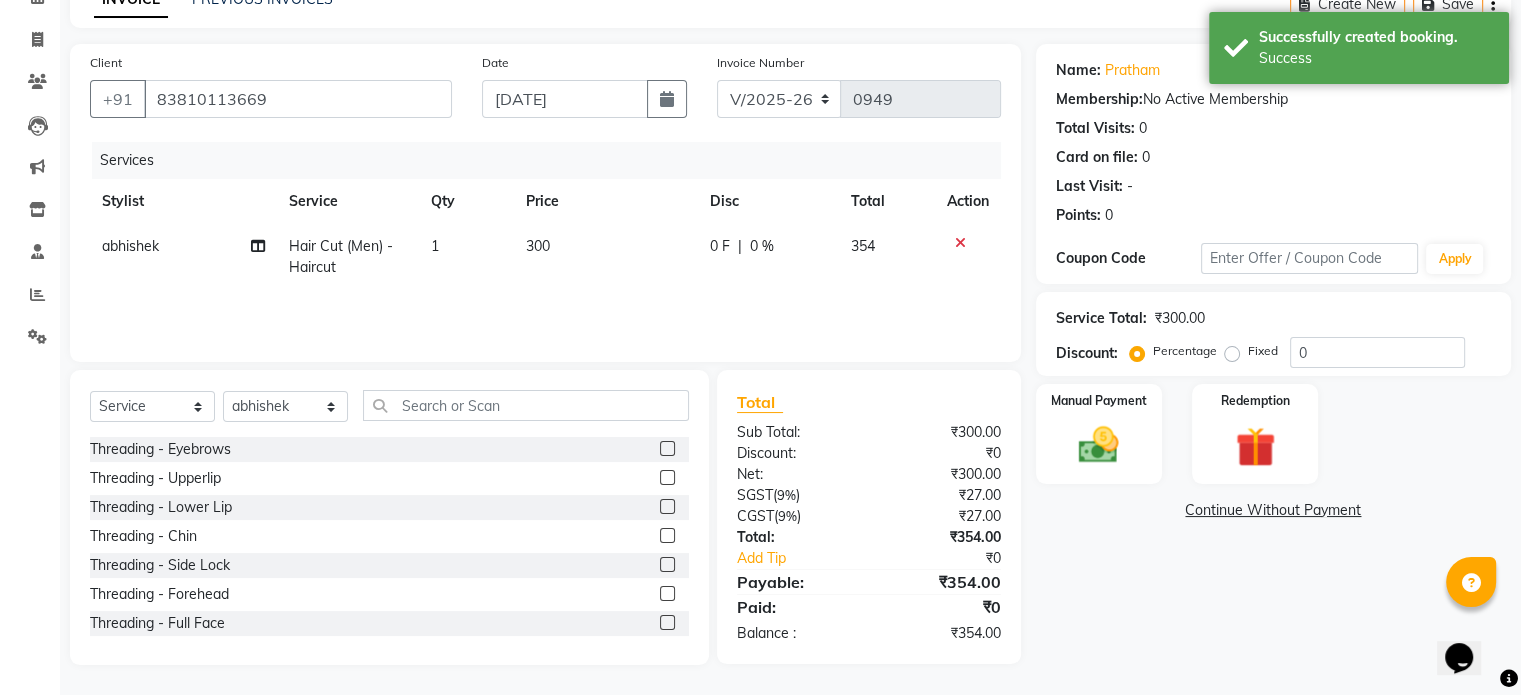 click on "300" 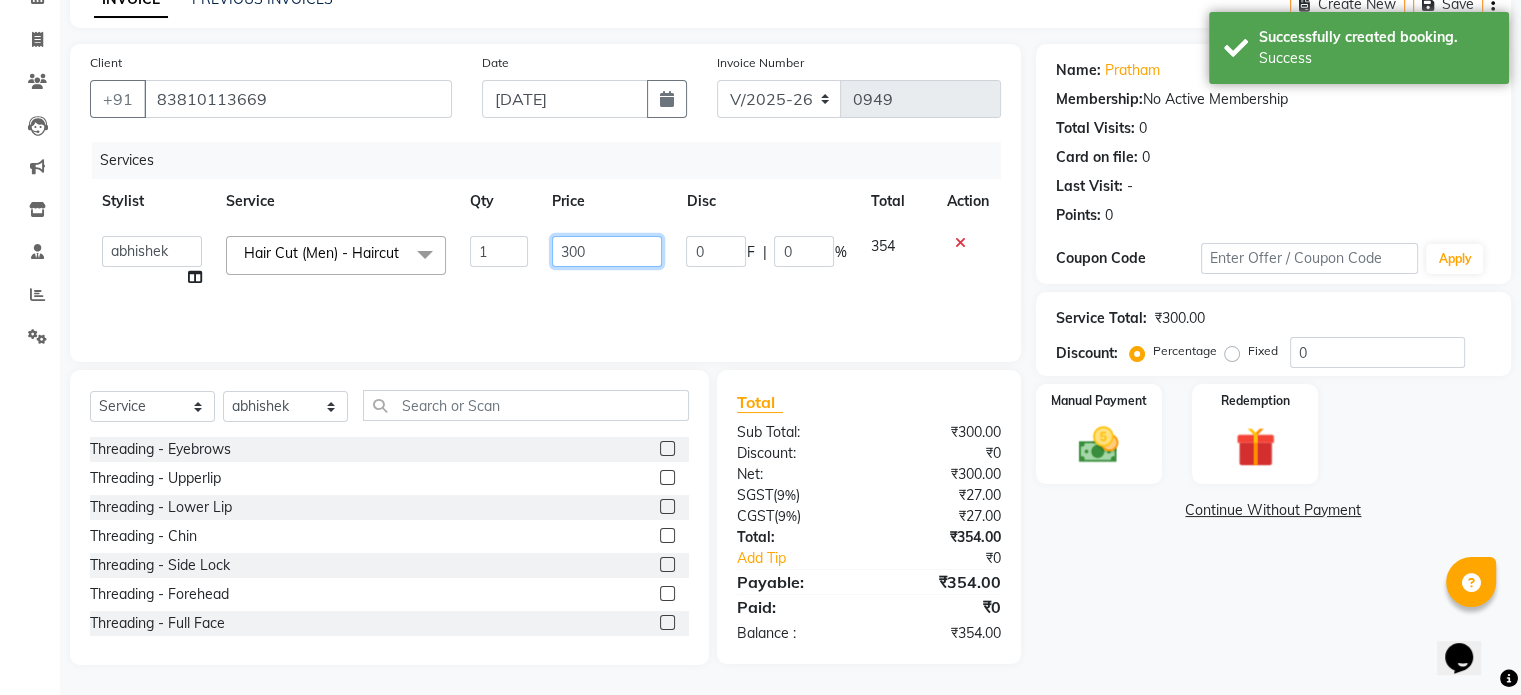 click on "300" 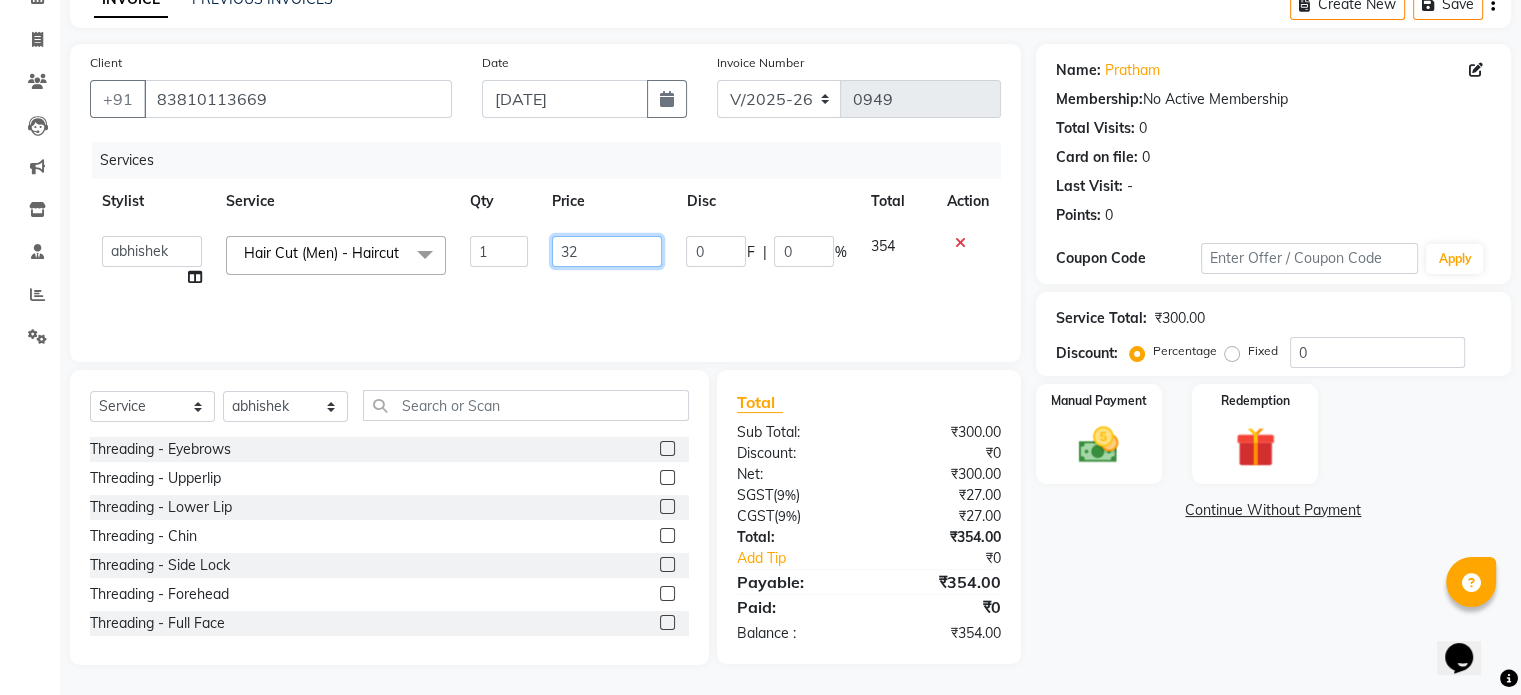 type on "320" 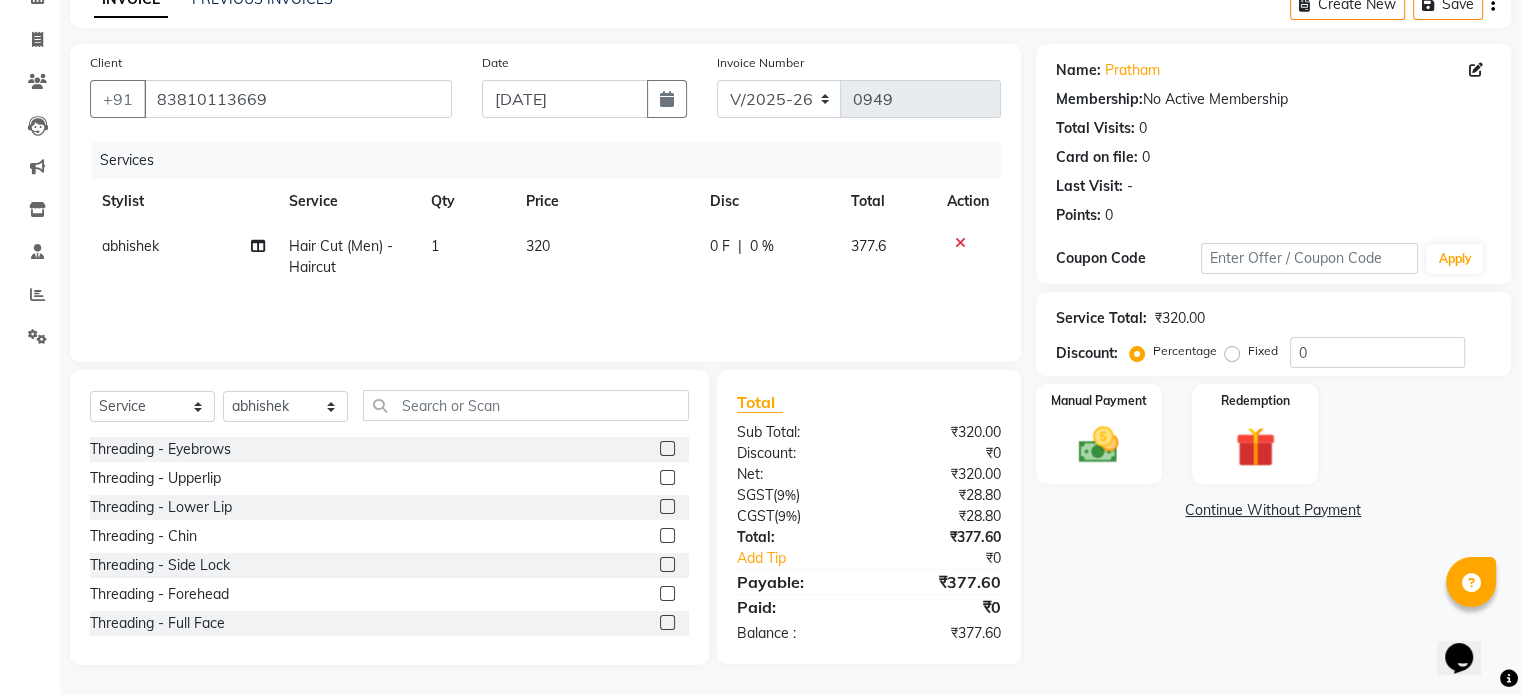 click on "Services Stylist Service Qty Price Disc Total Action abhishek Hair Cut (Men) - Haircut 1 320 0 F | 0 % 377.6" 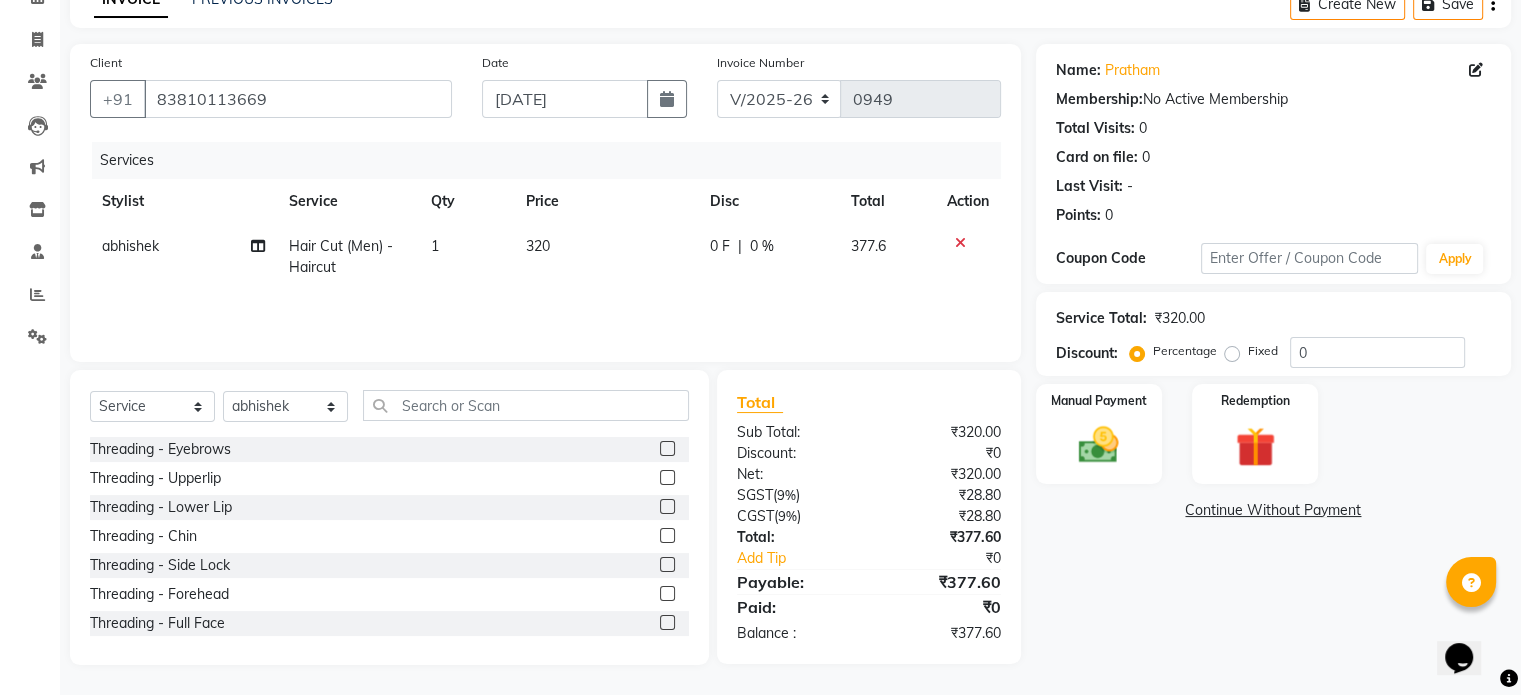 click on "320" 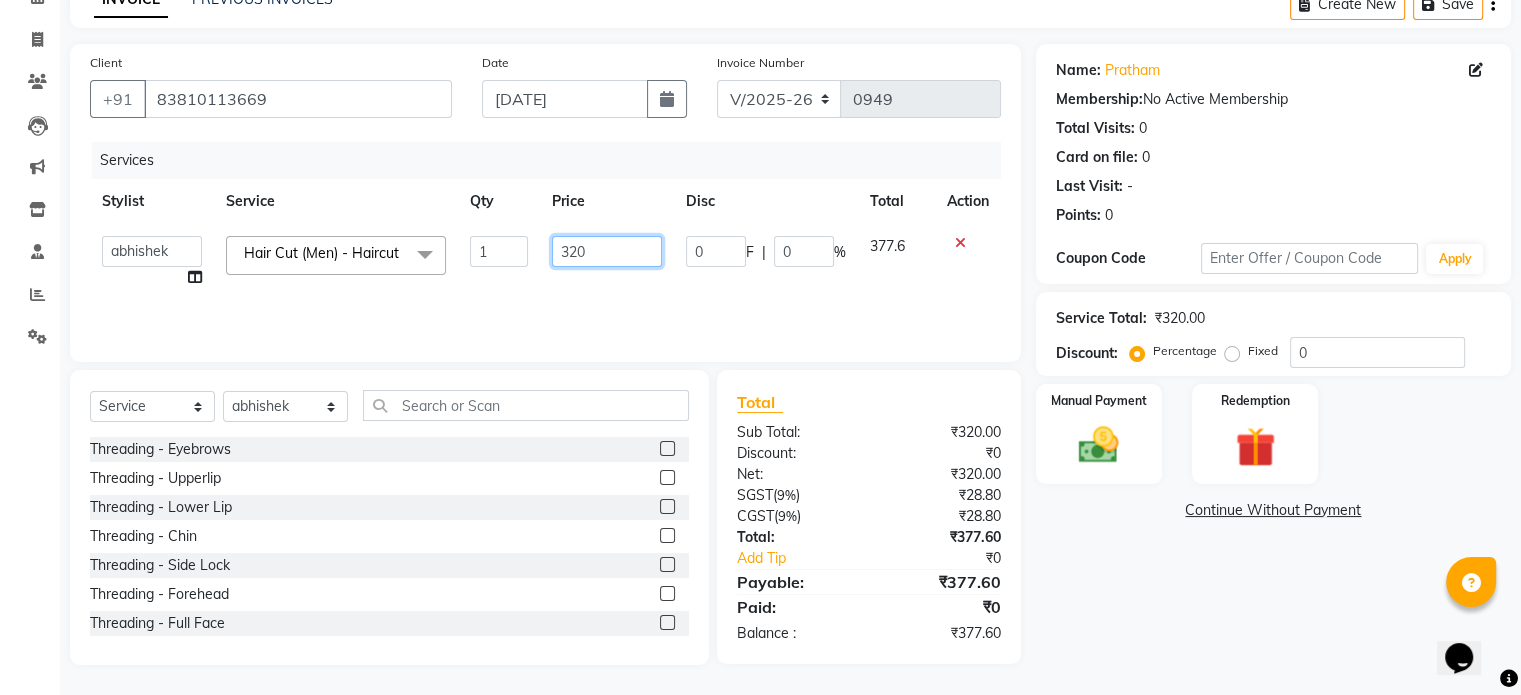 click on "320" 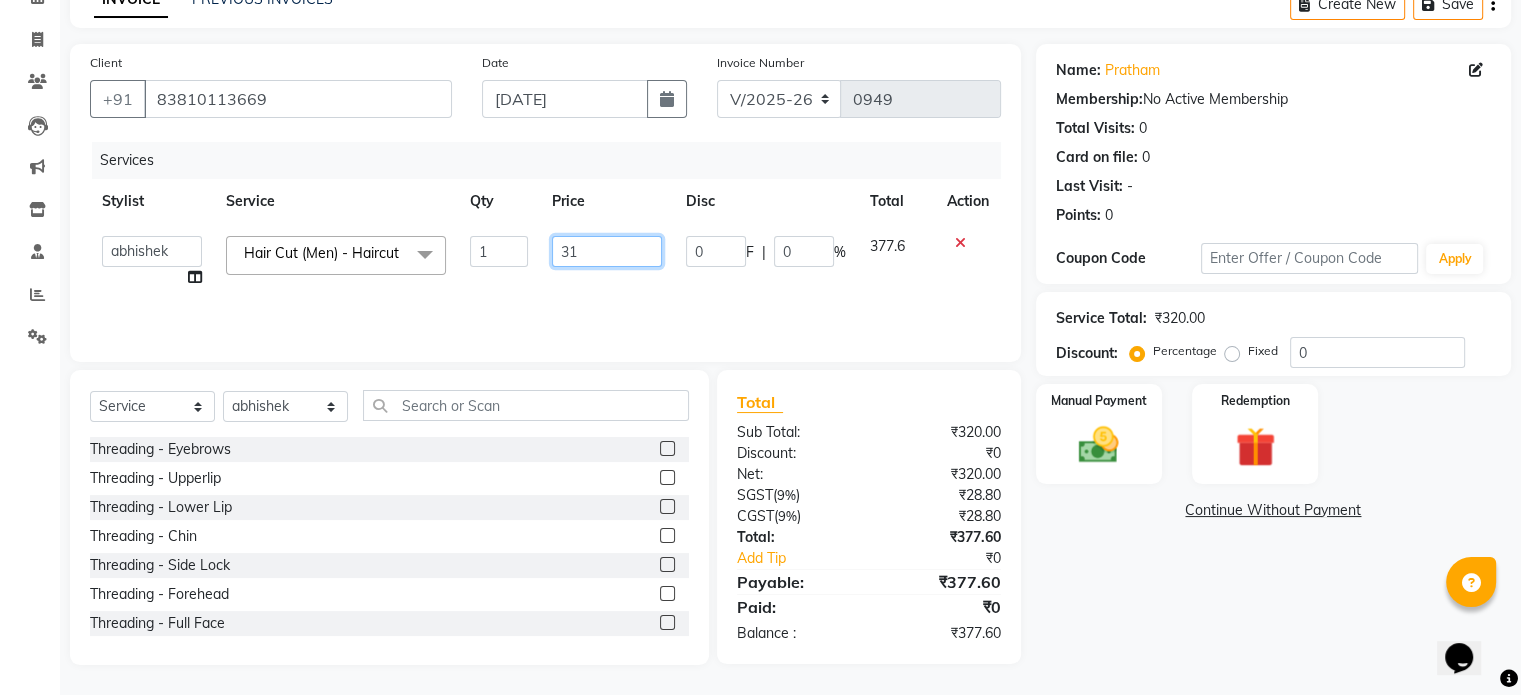 type on "310" 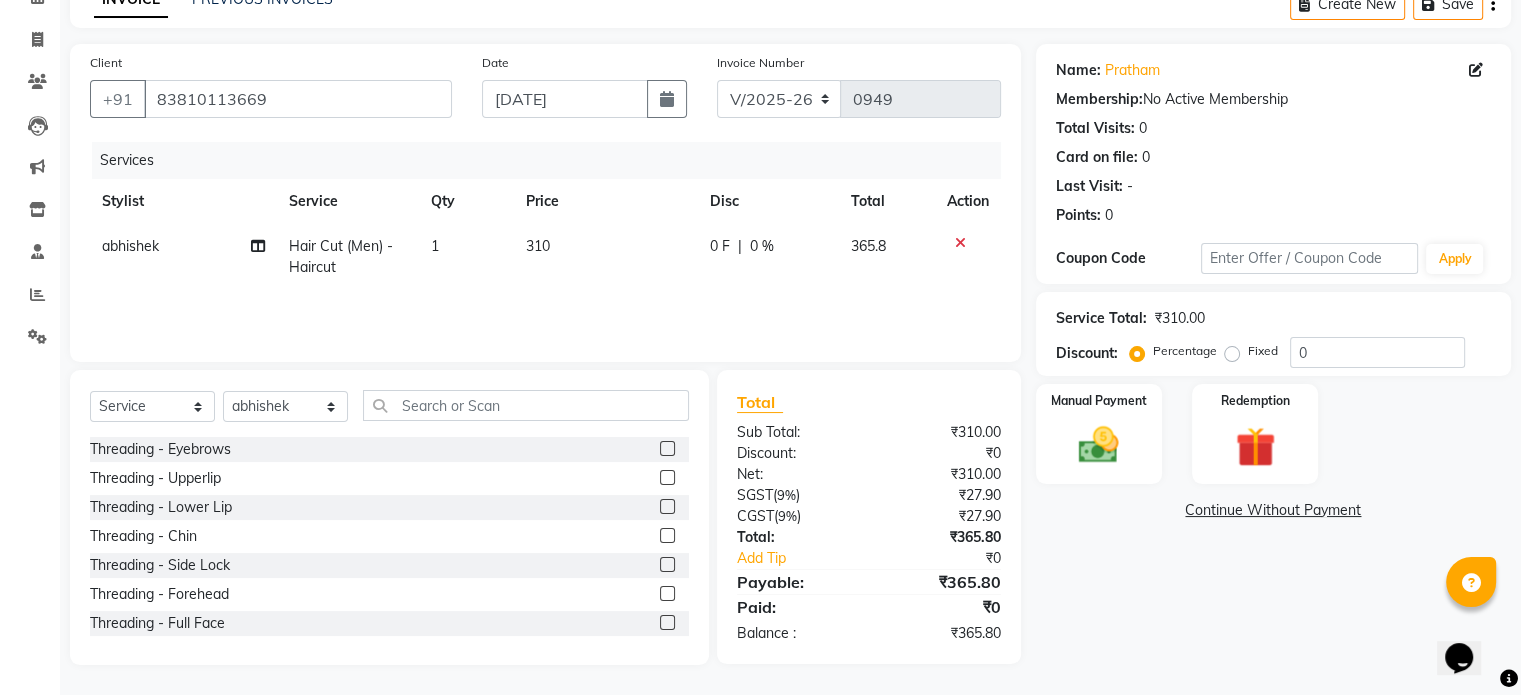 click on "Services Stylist Service Qty Price Disc Total Action abhishek Hair Cut (Men) - Haircut 1 310 0 F | 0 % 365.8" 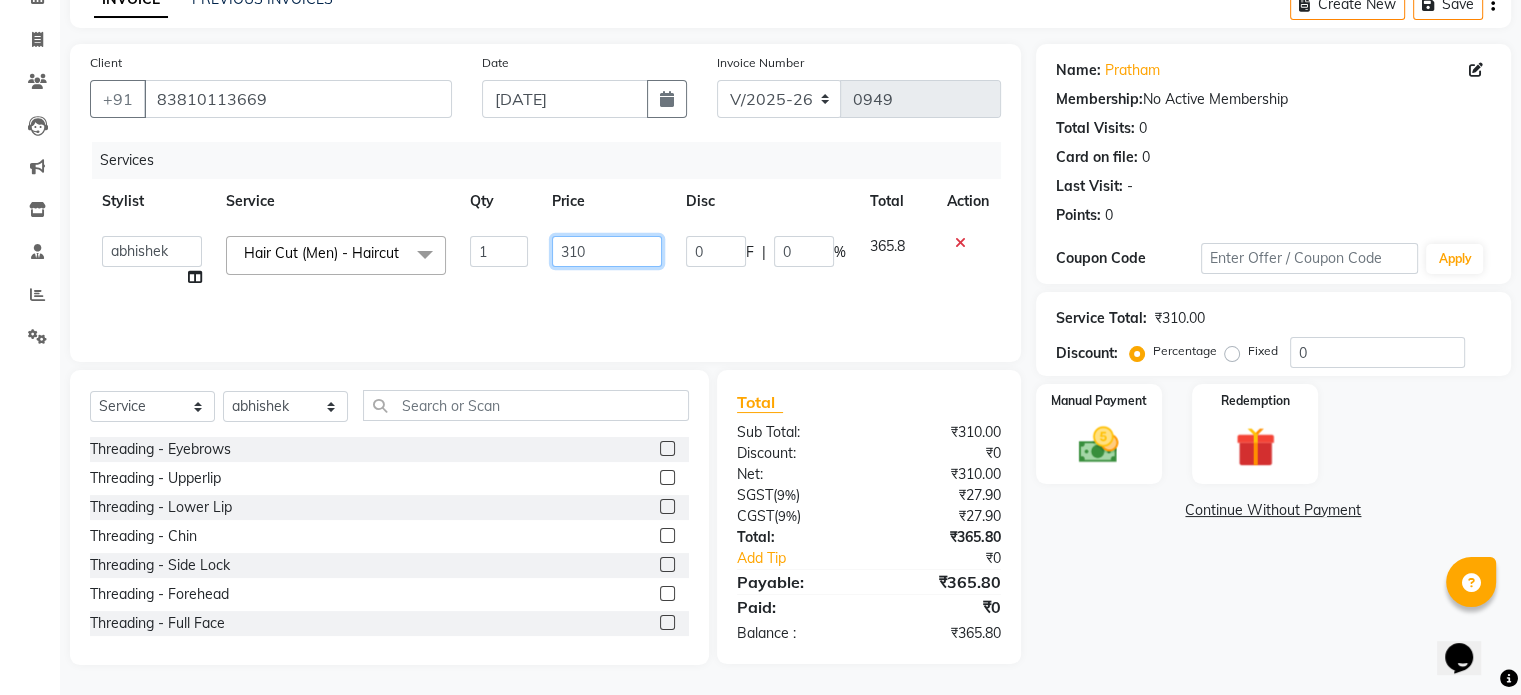 click on "310" 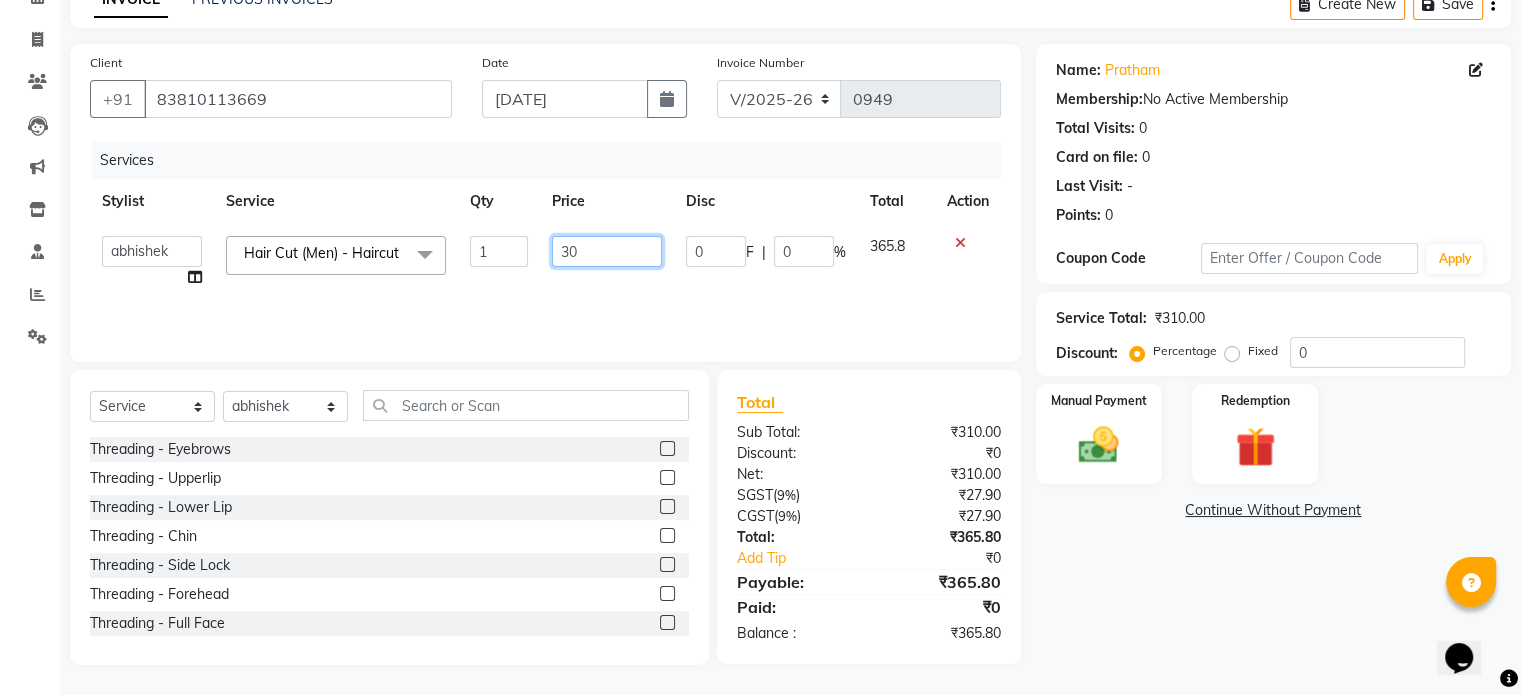 type on "307" 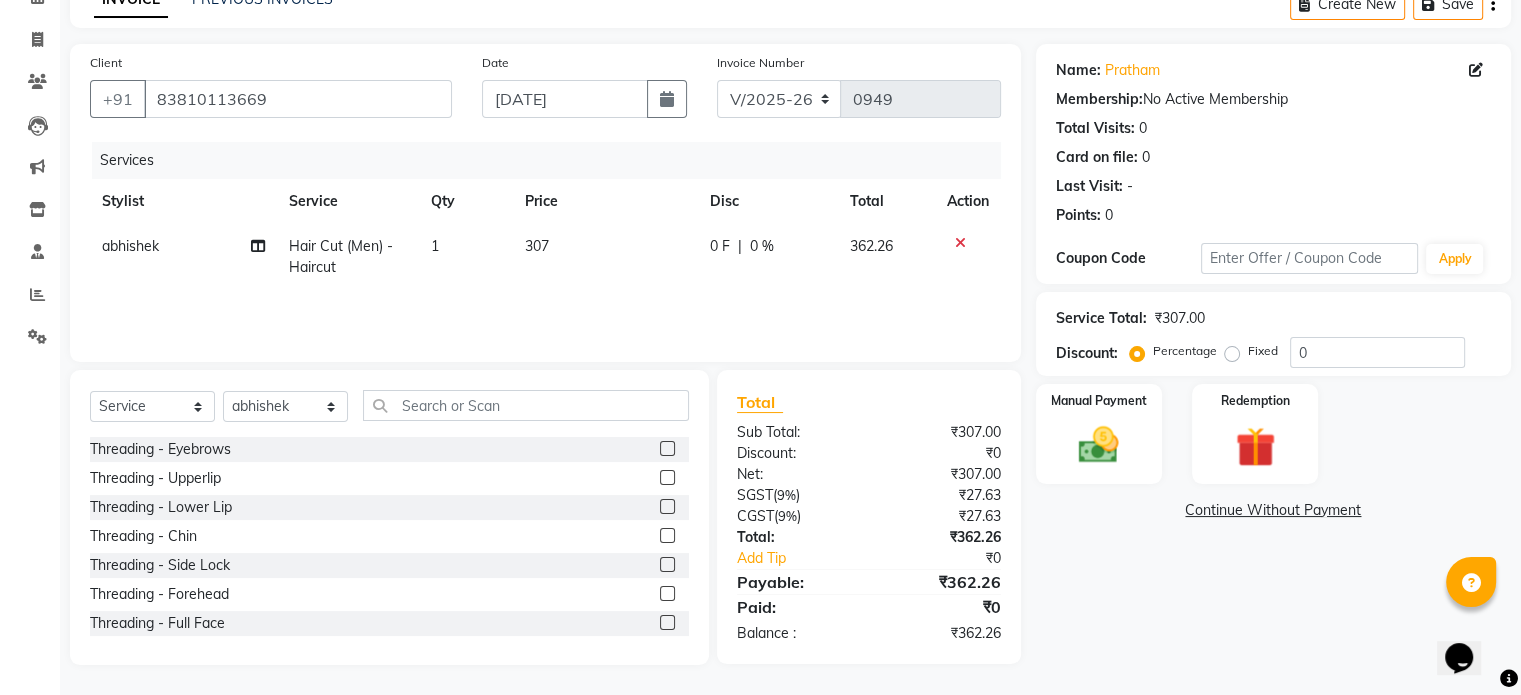 click on "Services Stylist Service Qty Price Disc Total Action abhishek Hair Cut (Men) - Haircut 1 307 0 F | 0 % 362.26" 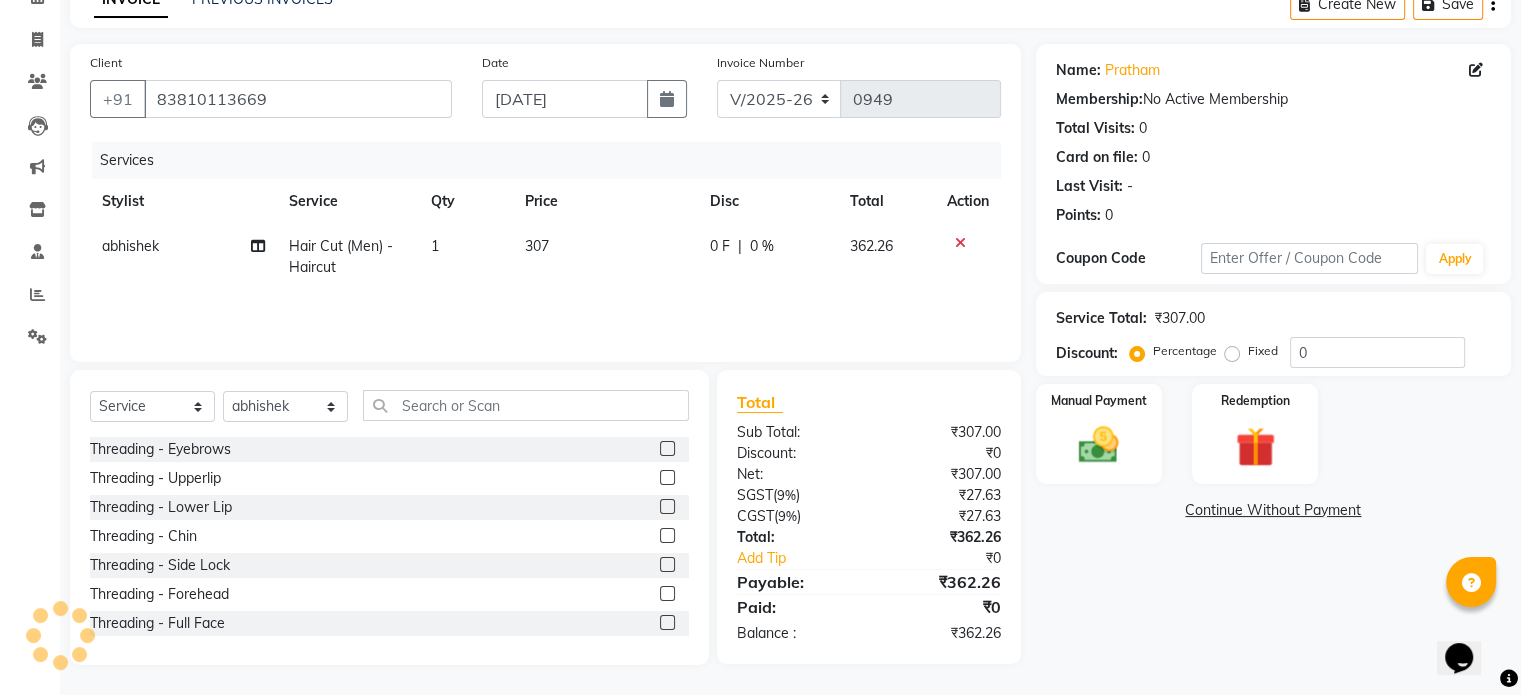 click on "307" 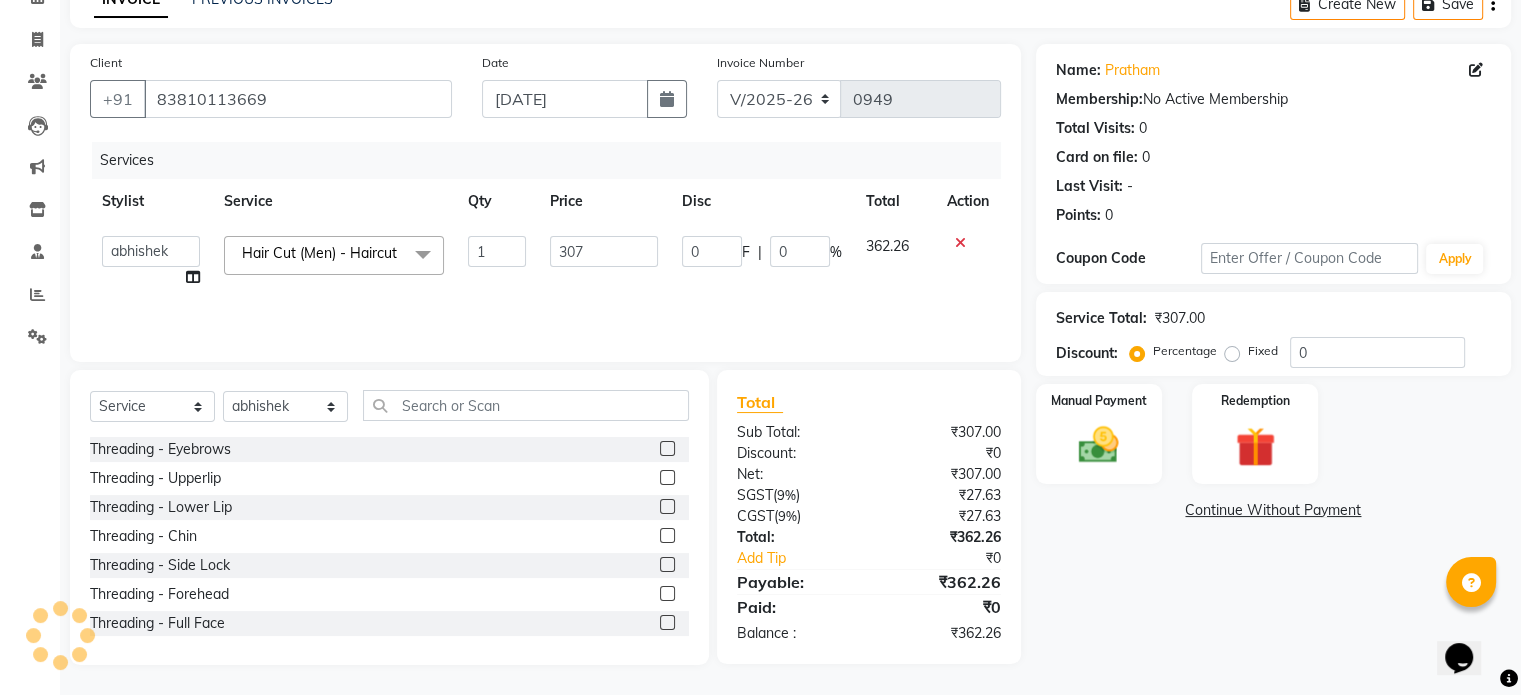 click on "307" 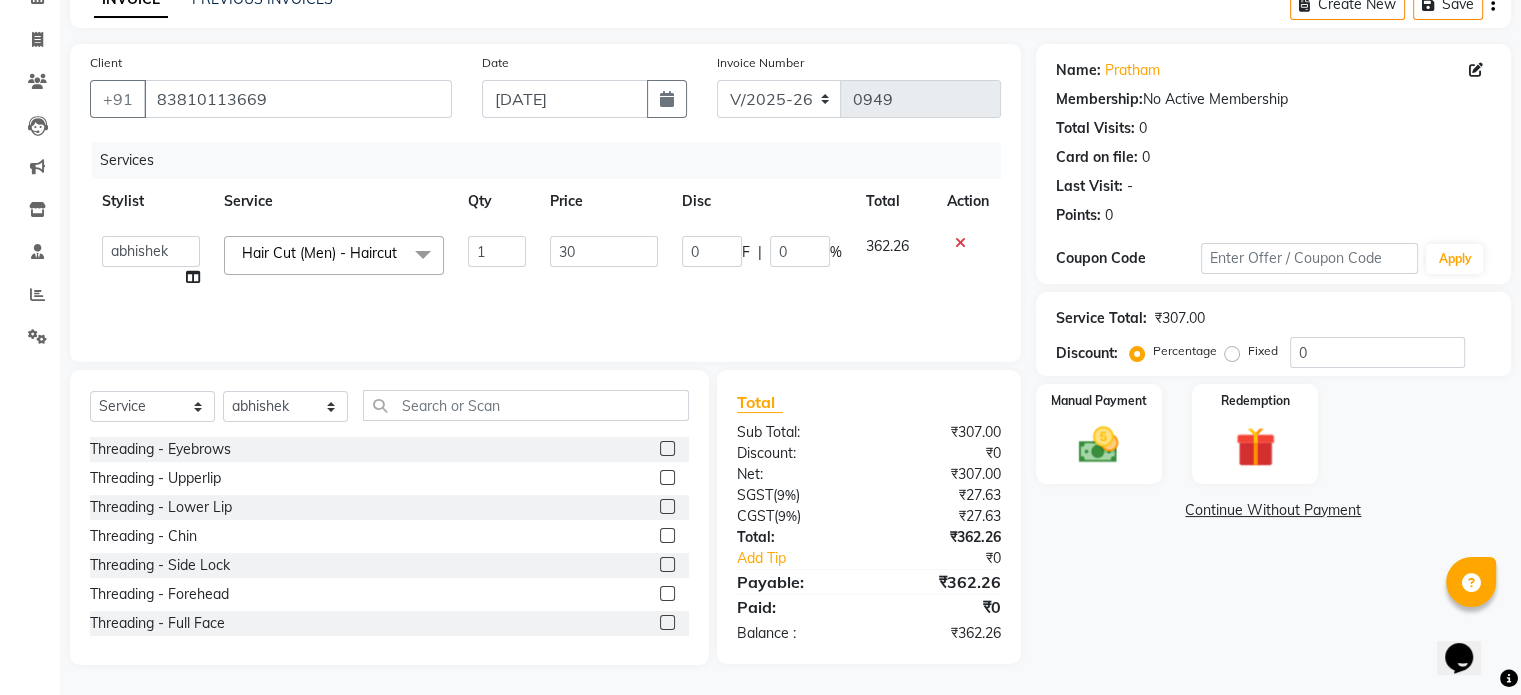 type on "305" 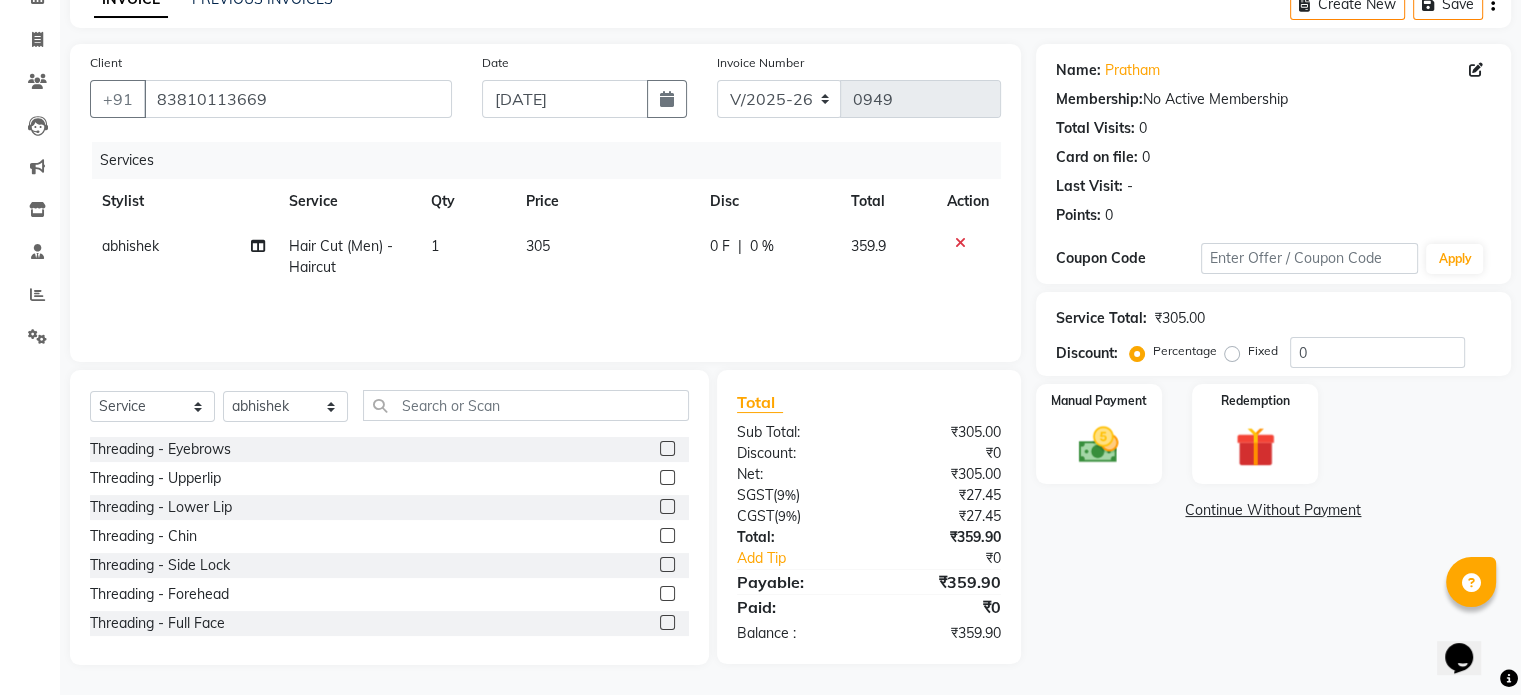 click on "Services Stylist Service Qty Price Disc Total Action abhishek Hair Cut (Men) - Haircut 1 305 0 F | 0 % 359.9" 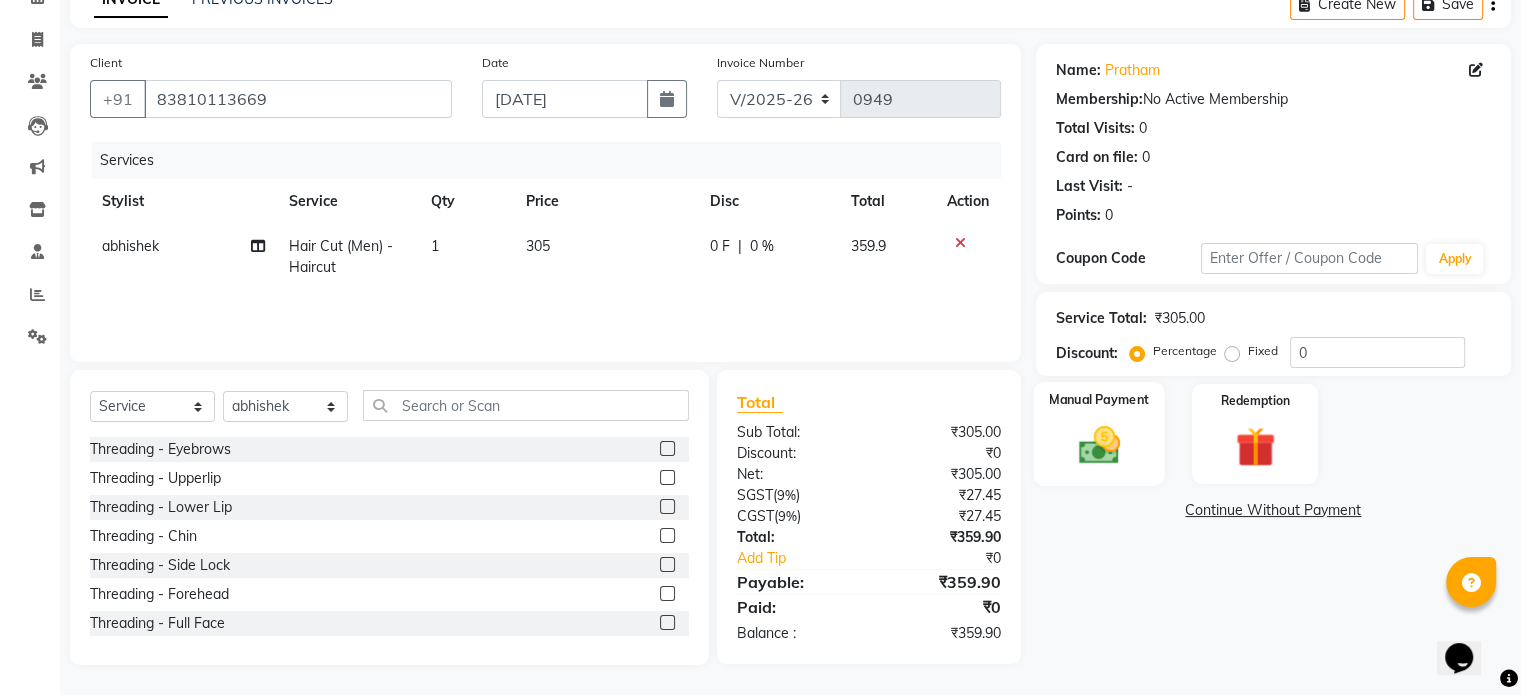 click on "Manual Payment" 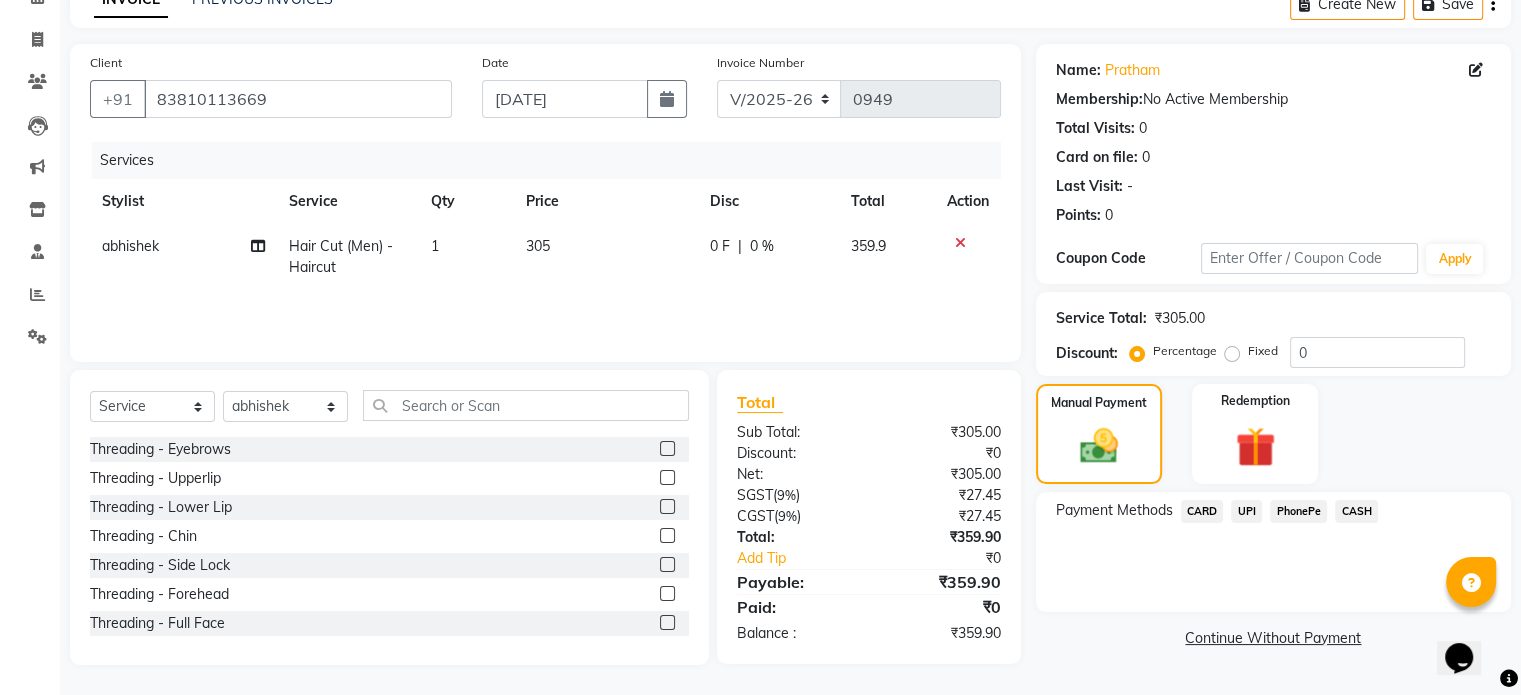 click on "UPI" 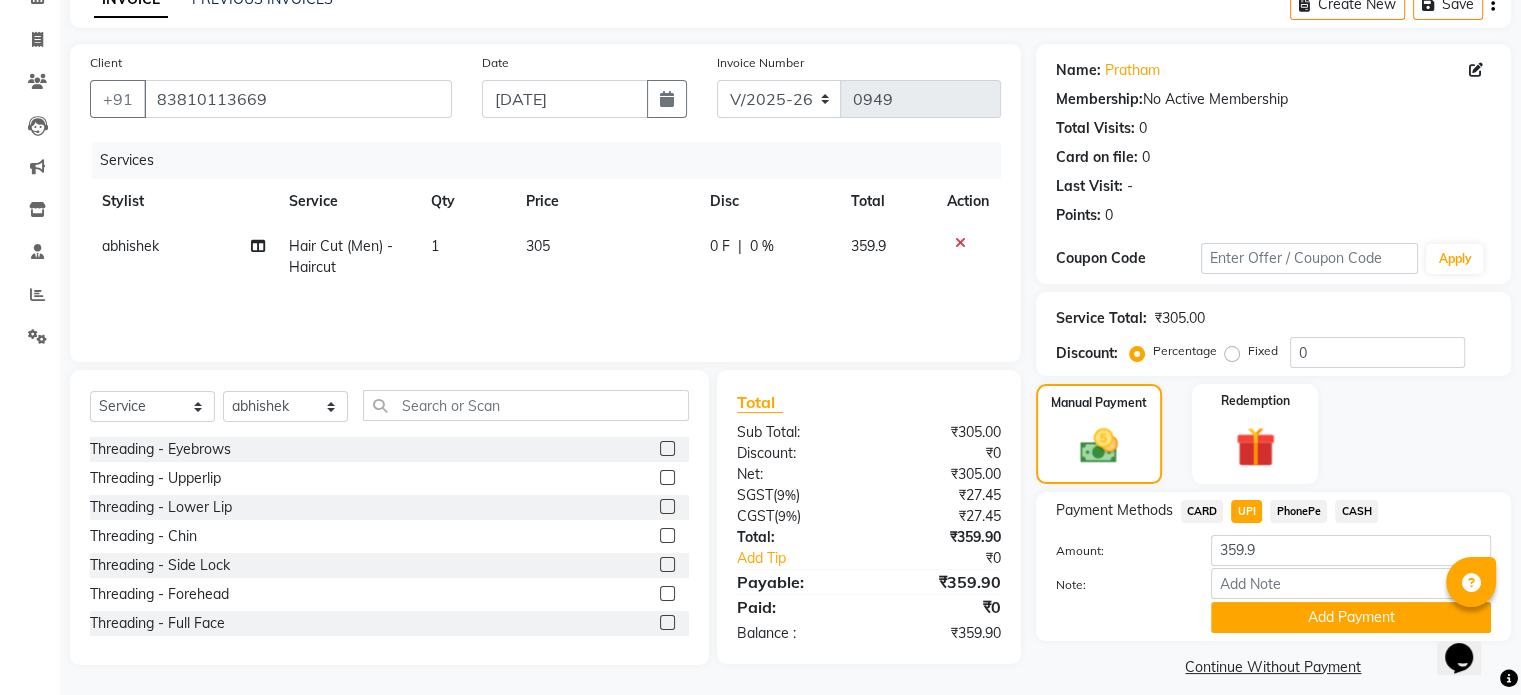 click on "UPI" 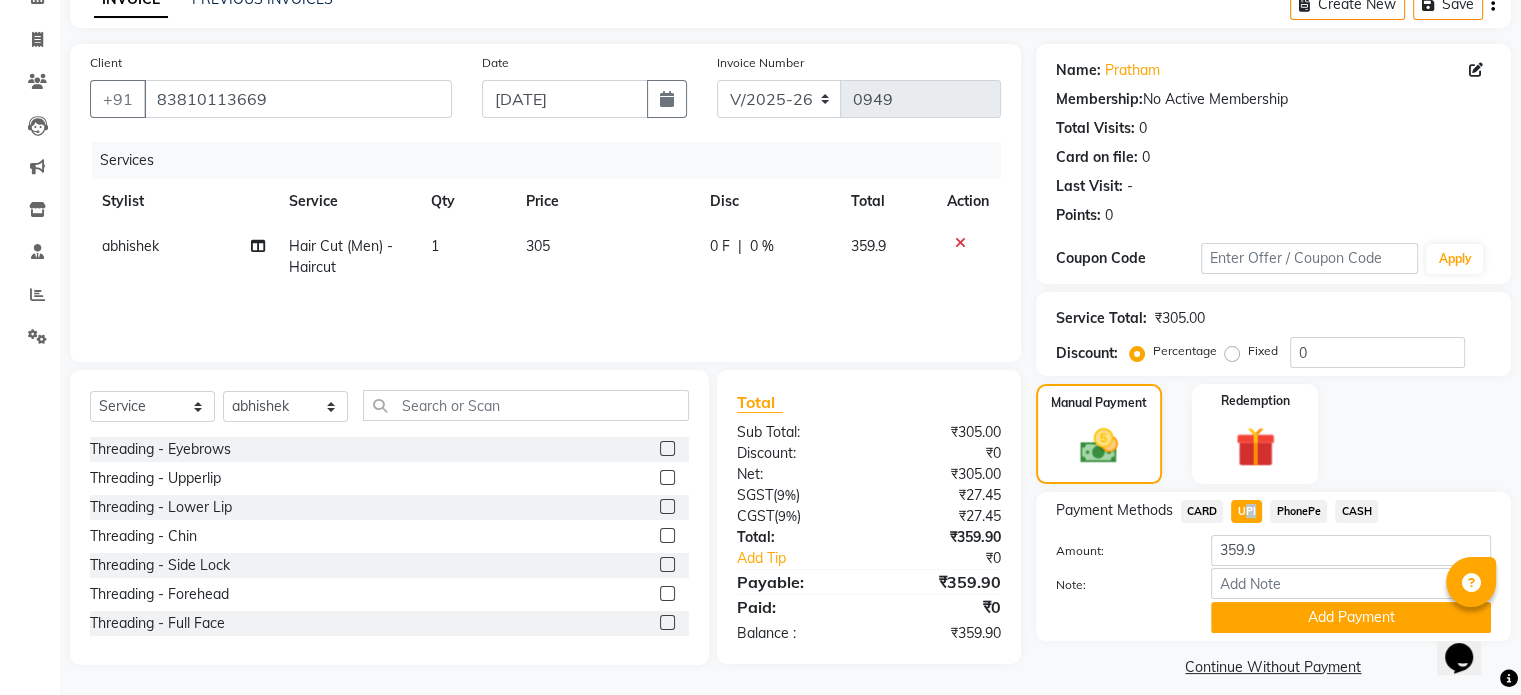 click on "UPI" 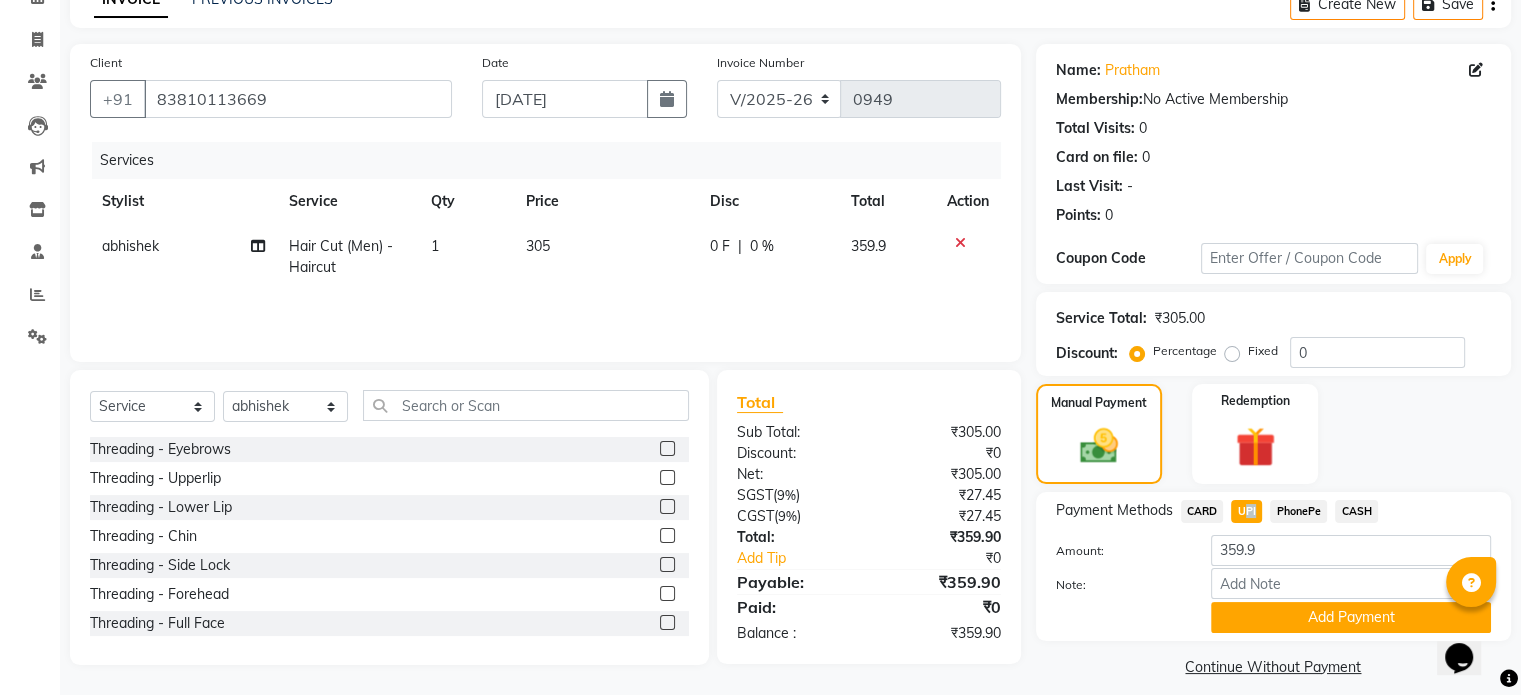 scroll, scrollTop: 124, scrollLeft: 0, axis: vertical 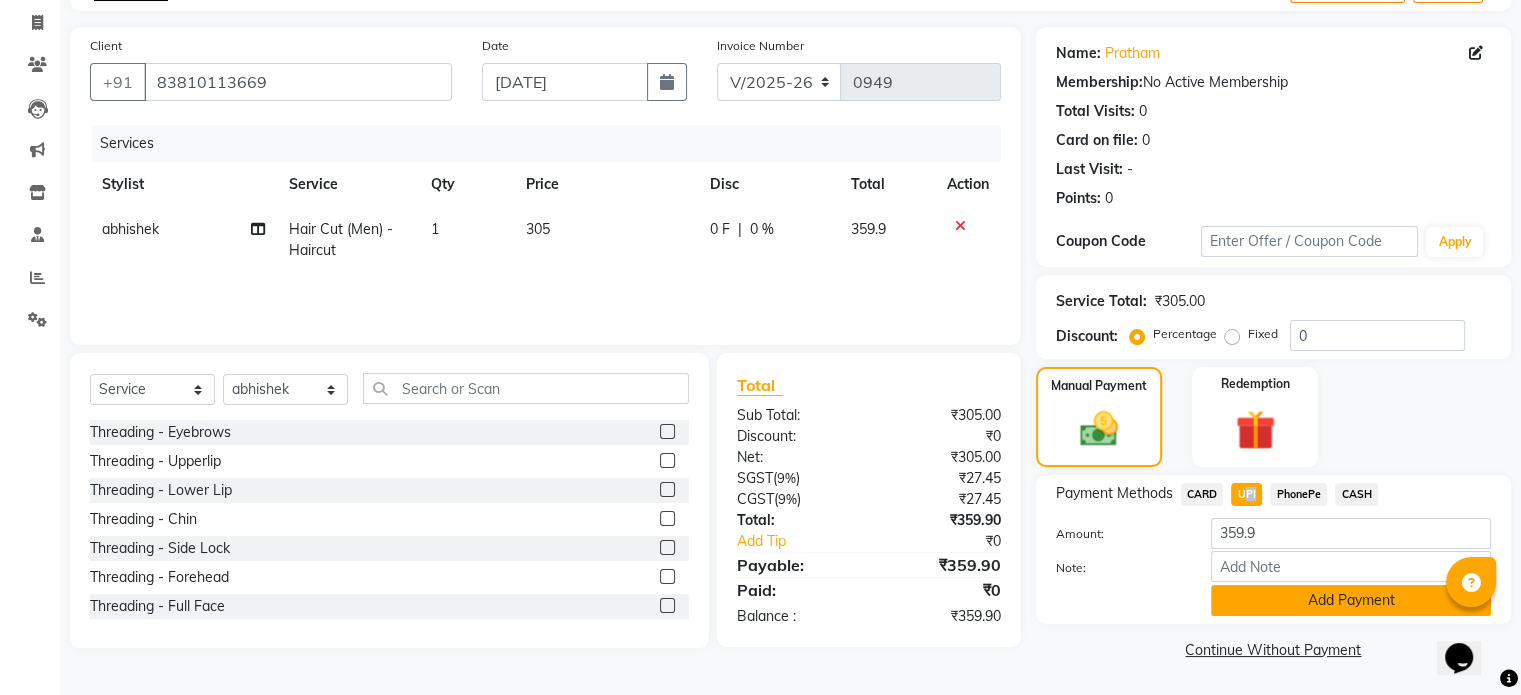 click on "Add Payment" 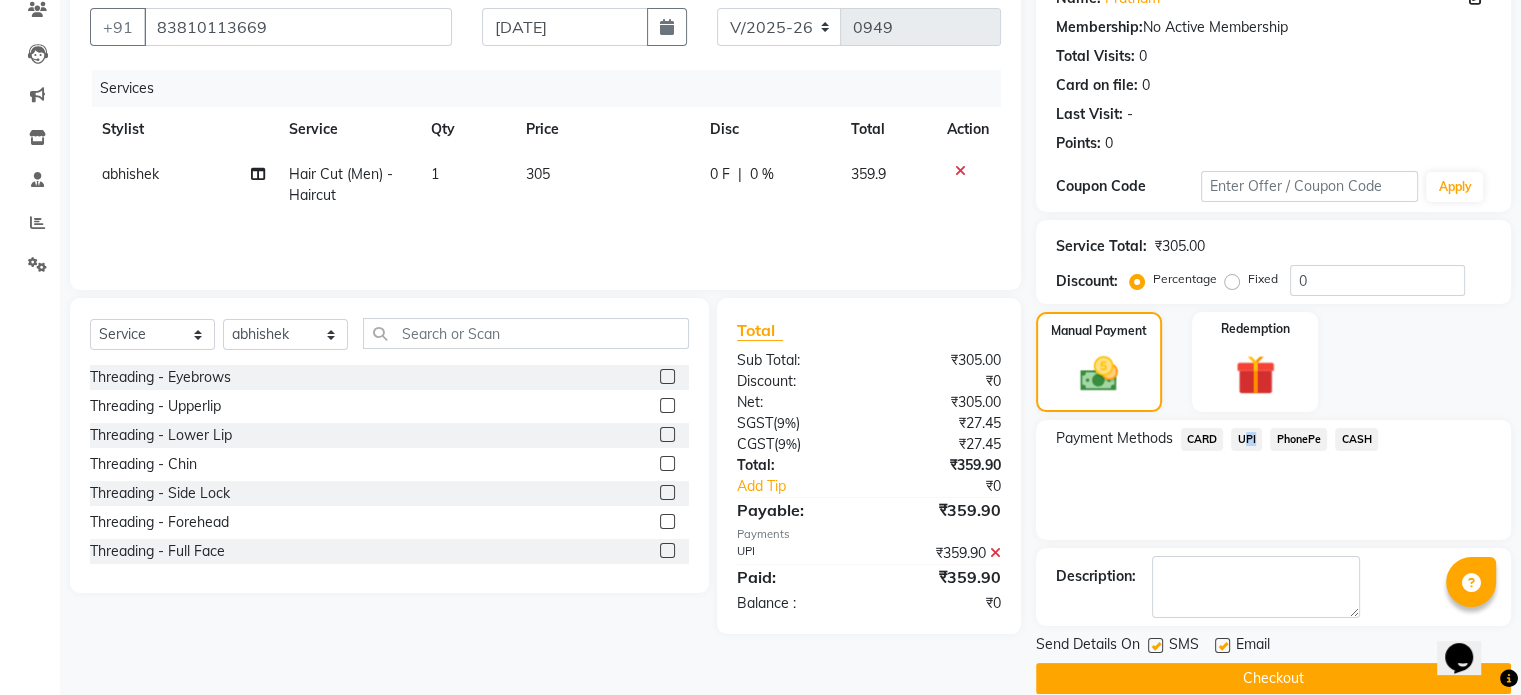 scroll, scrollTop: 186, scrollLeft: 0, axis: vertical 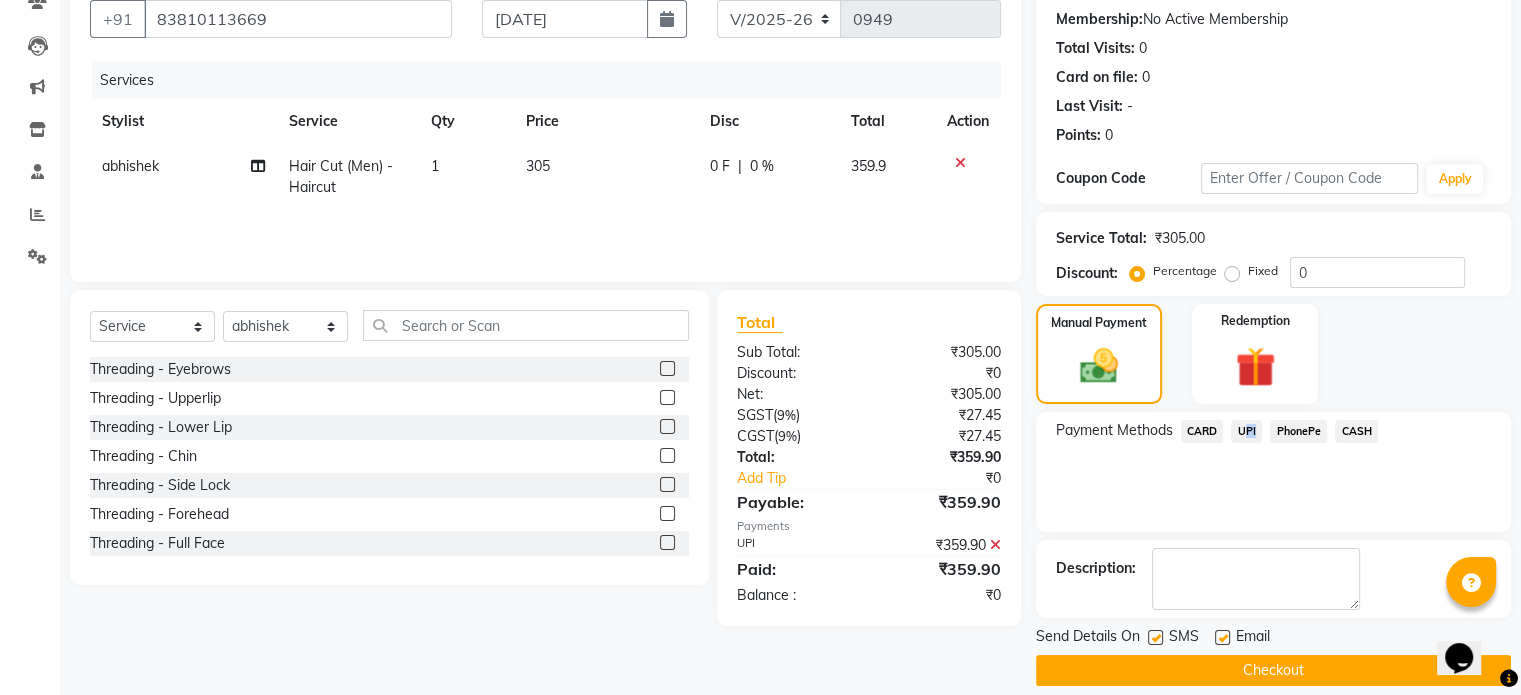 click on "Checkout" 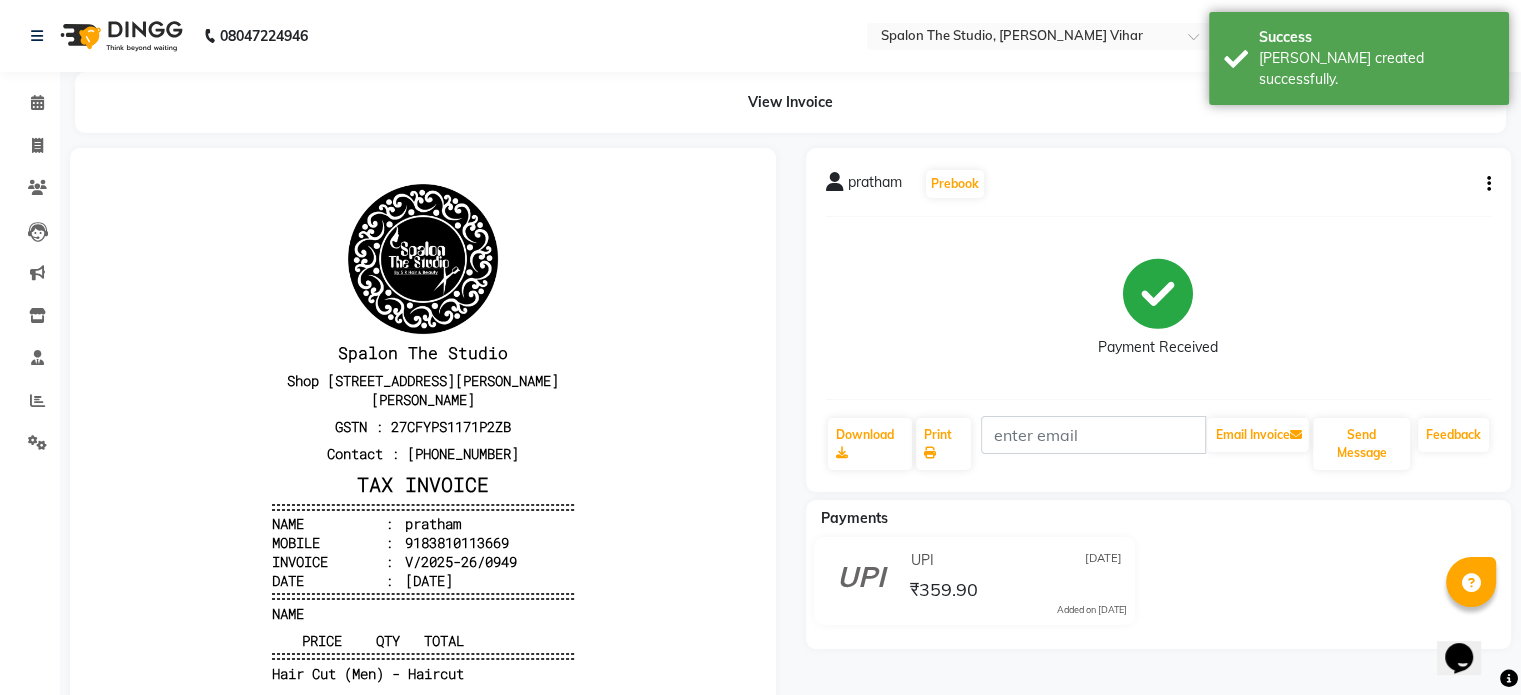 scroll, scrollTop: 0, scrollLeft: 0, axis: both 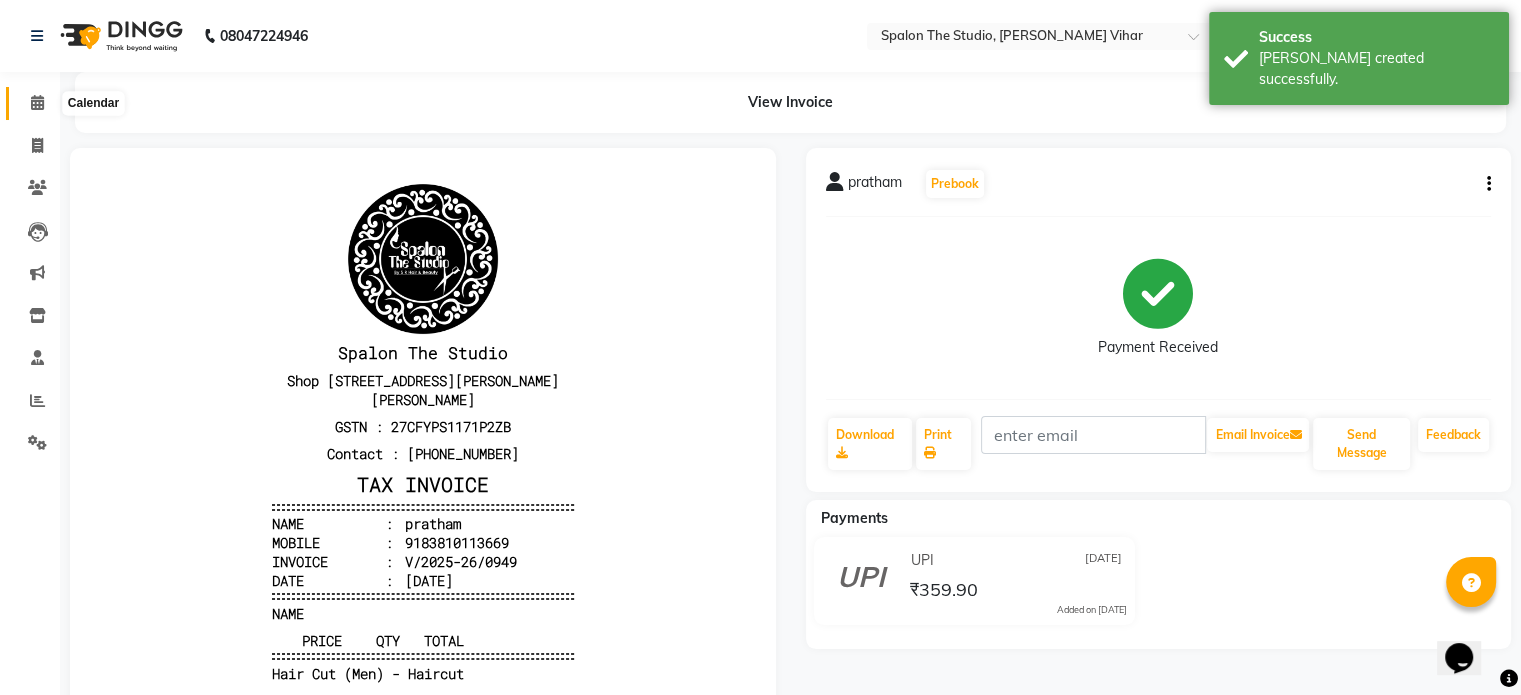 click 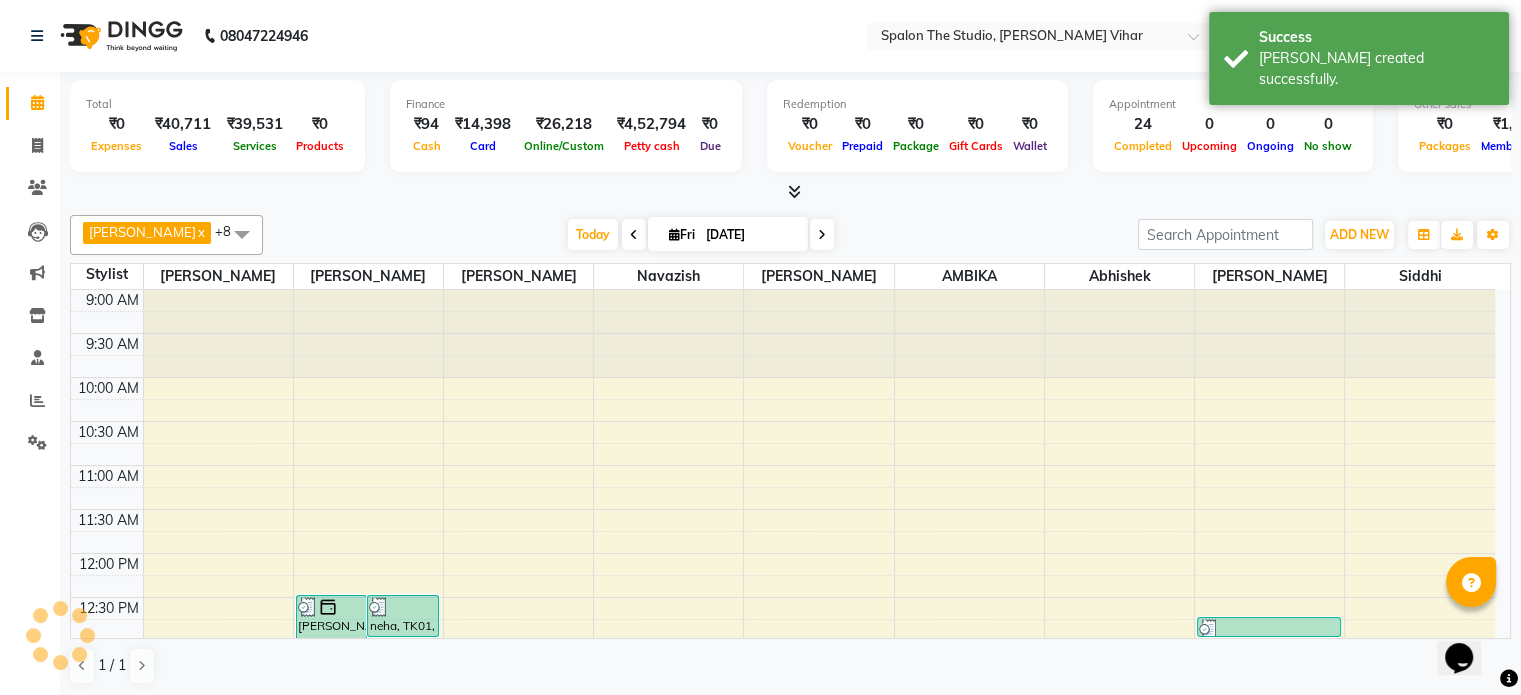 scroll, scrollTop: 0, scrollLeft: 0, axis: both 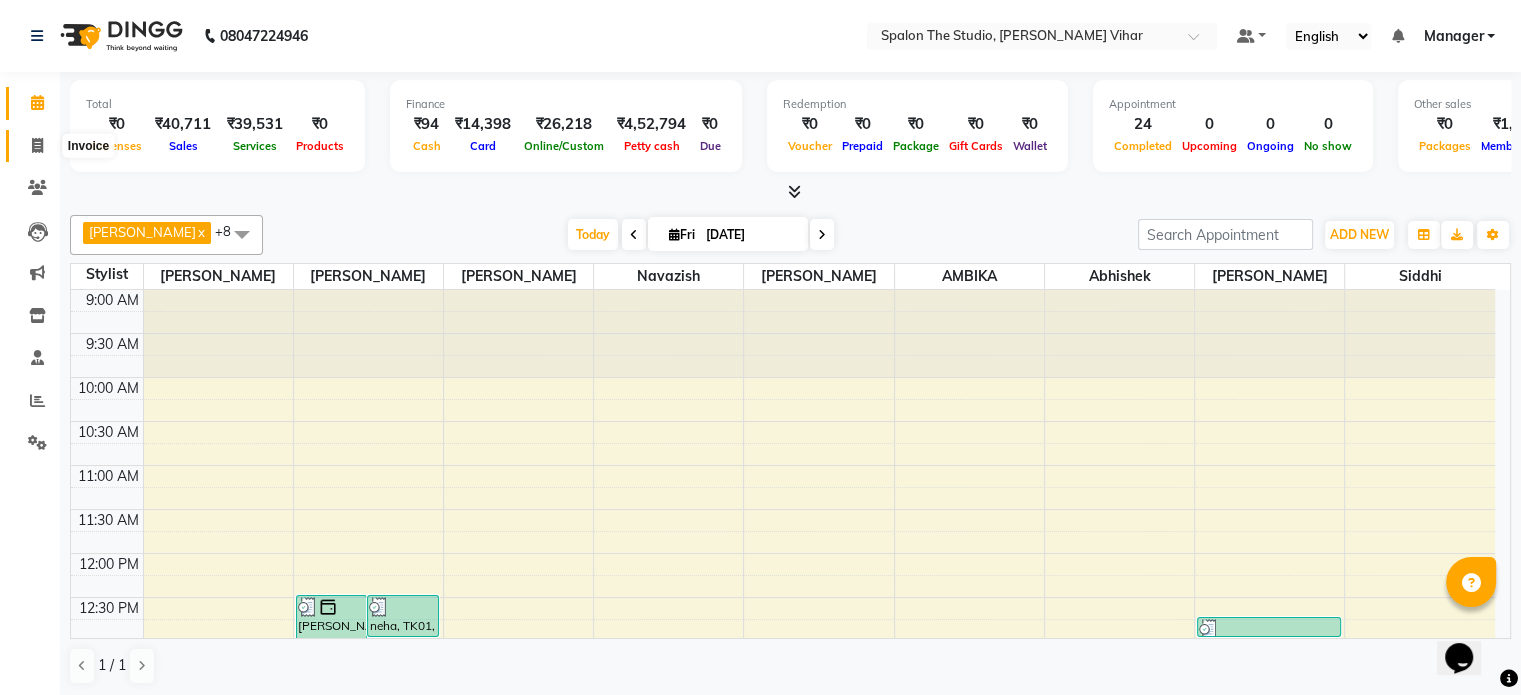 click 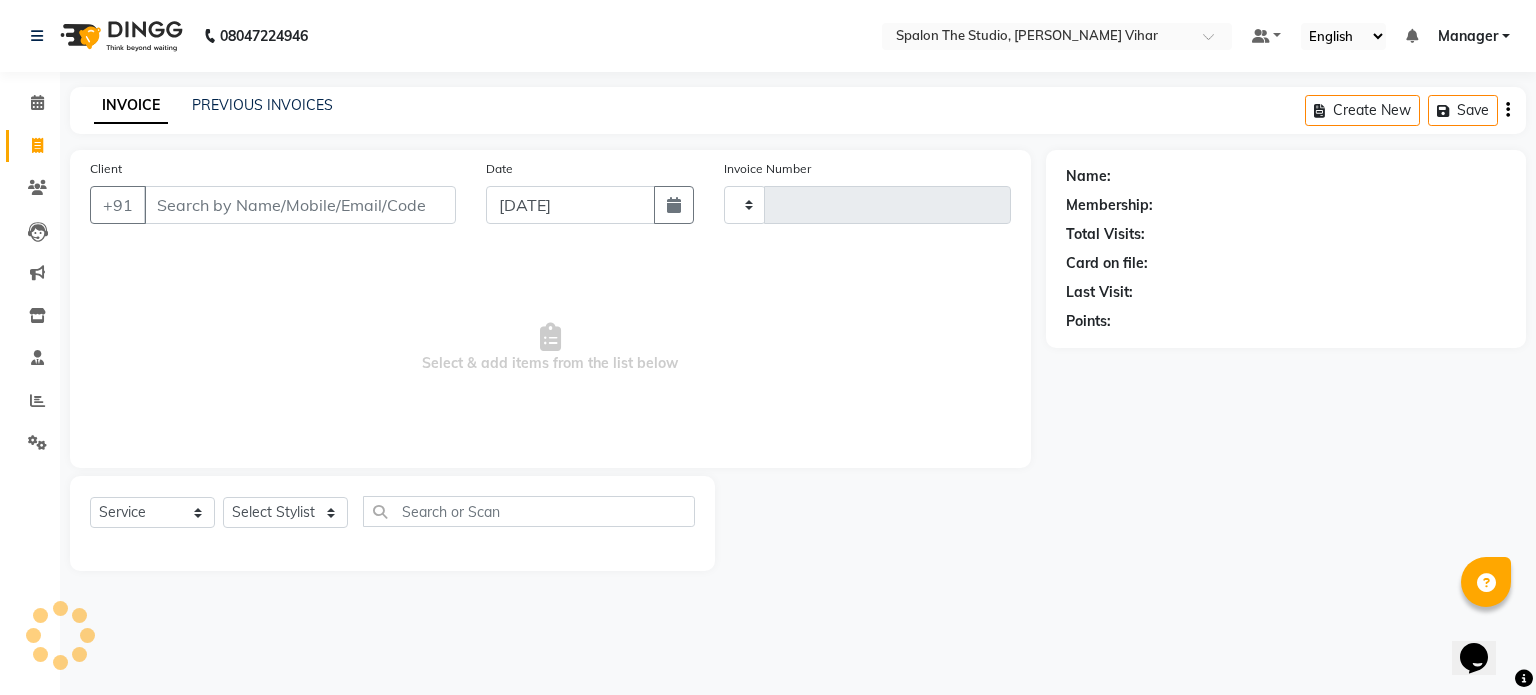 type on "0950" 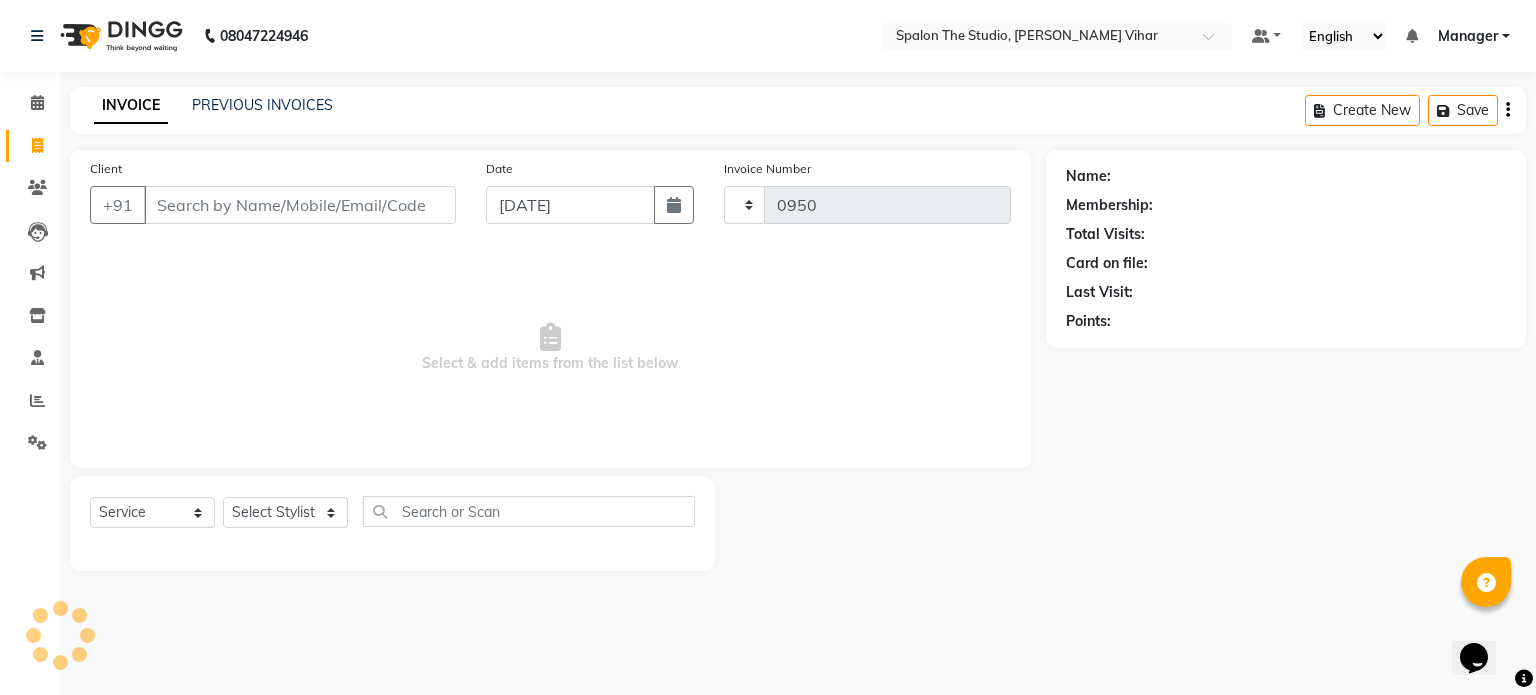 select on "903" 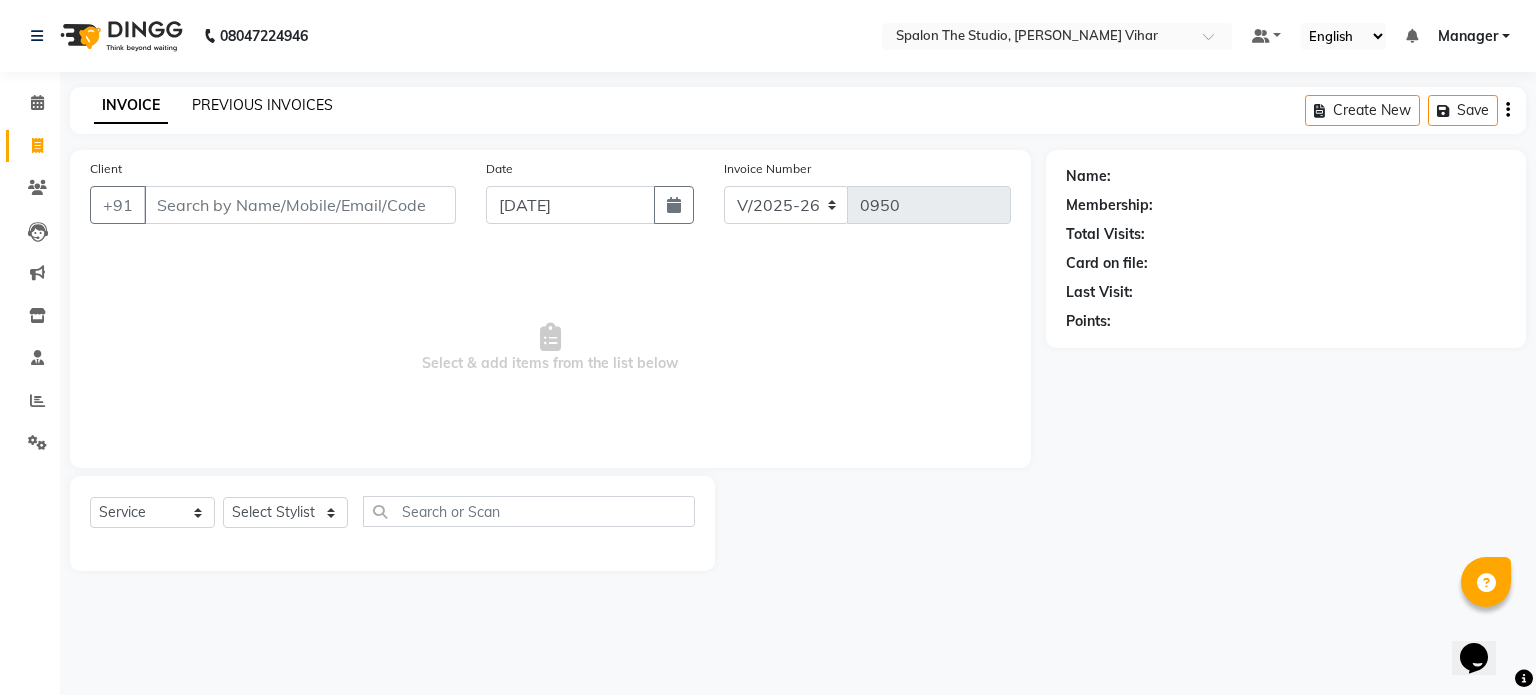 click on "PREVIOUS INVOICES" 